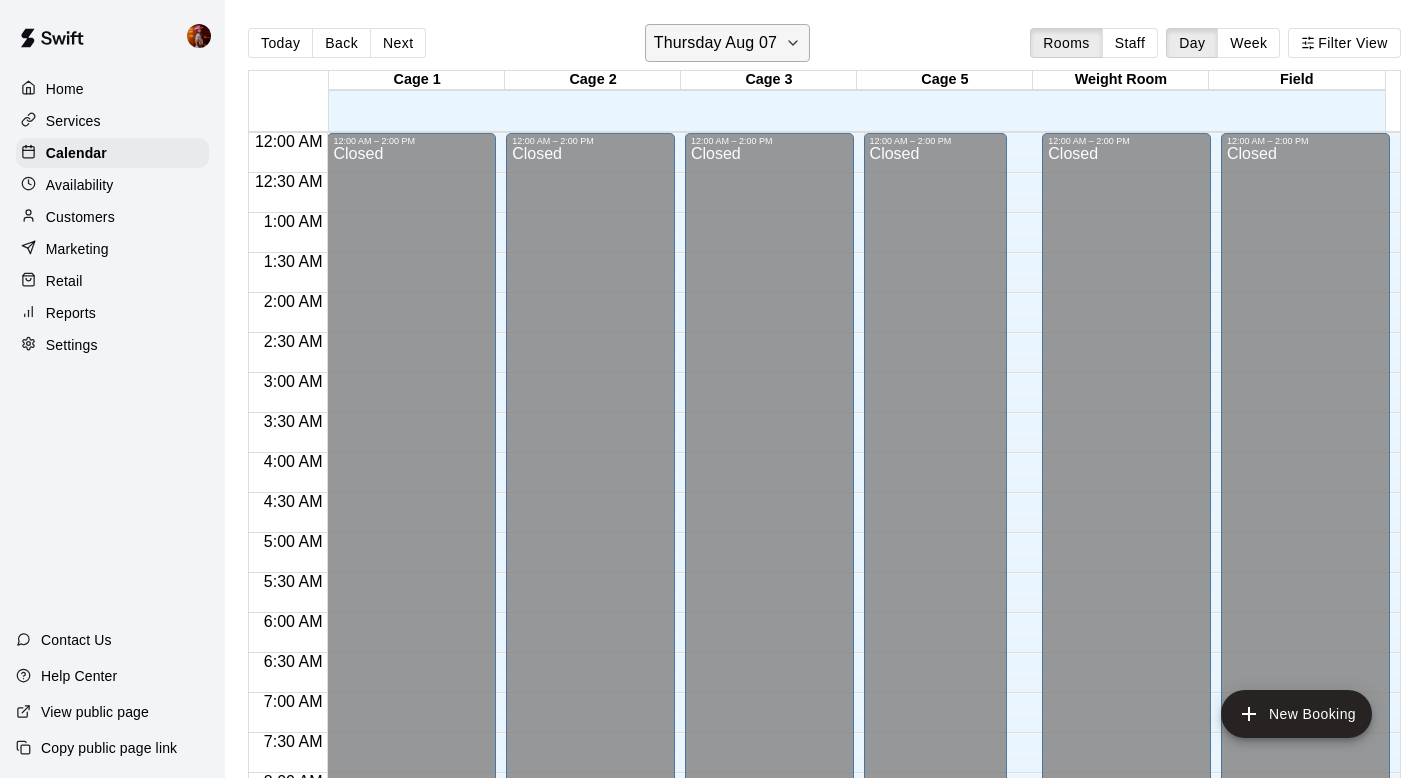 scroll, scrollTop: 0, scrollLeft: 0, axis: both 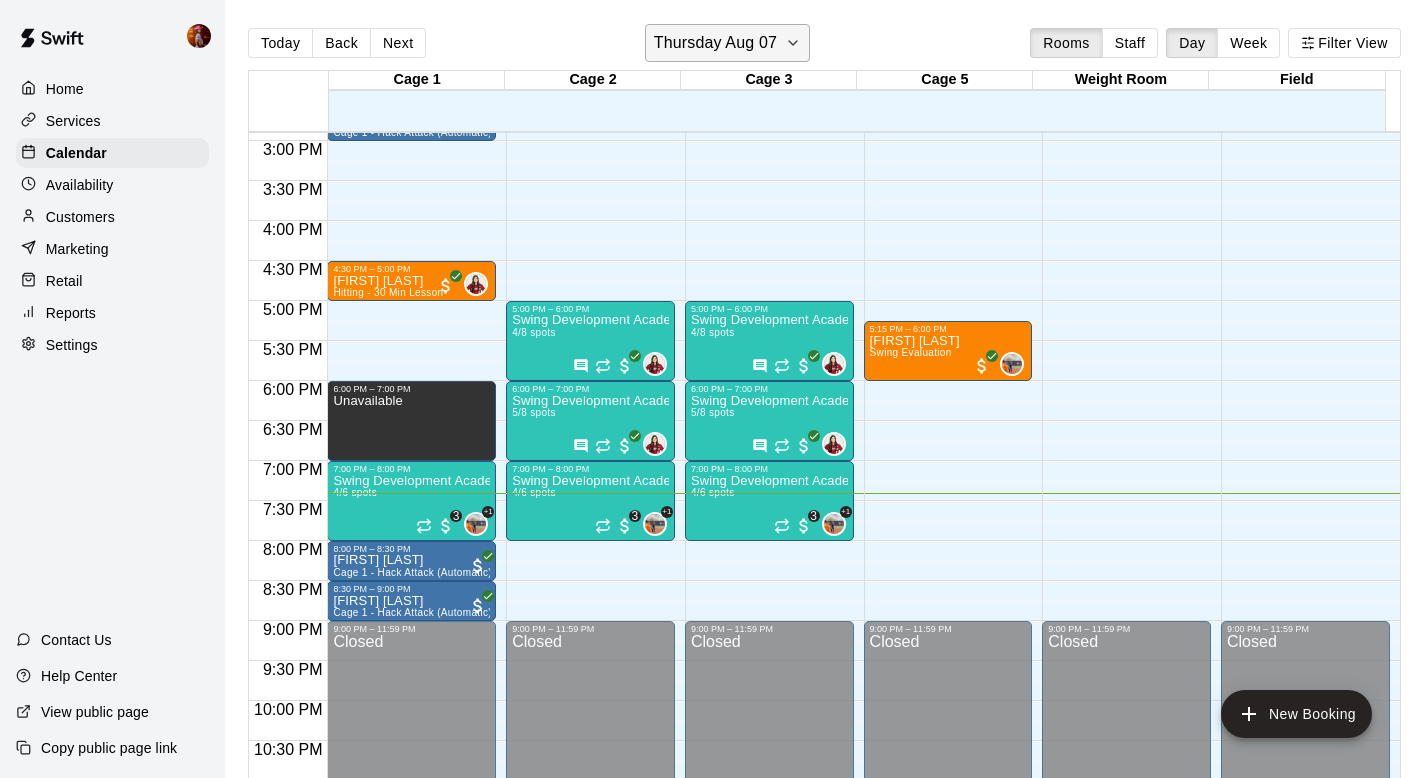 click on "Thursday Aug 07" at bounding box center [715, 43] 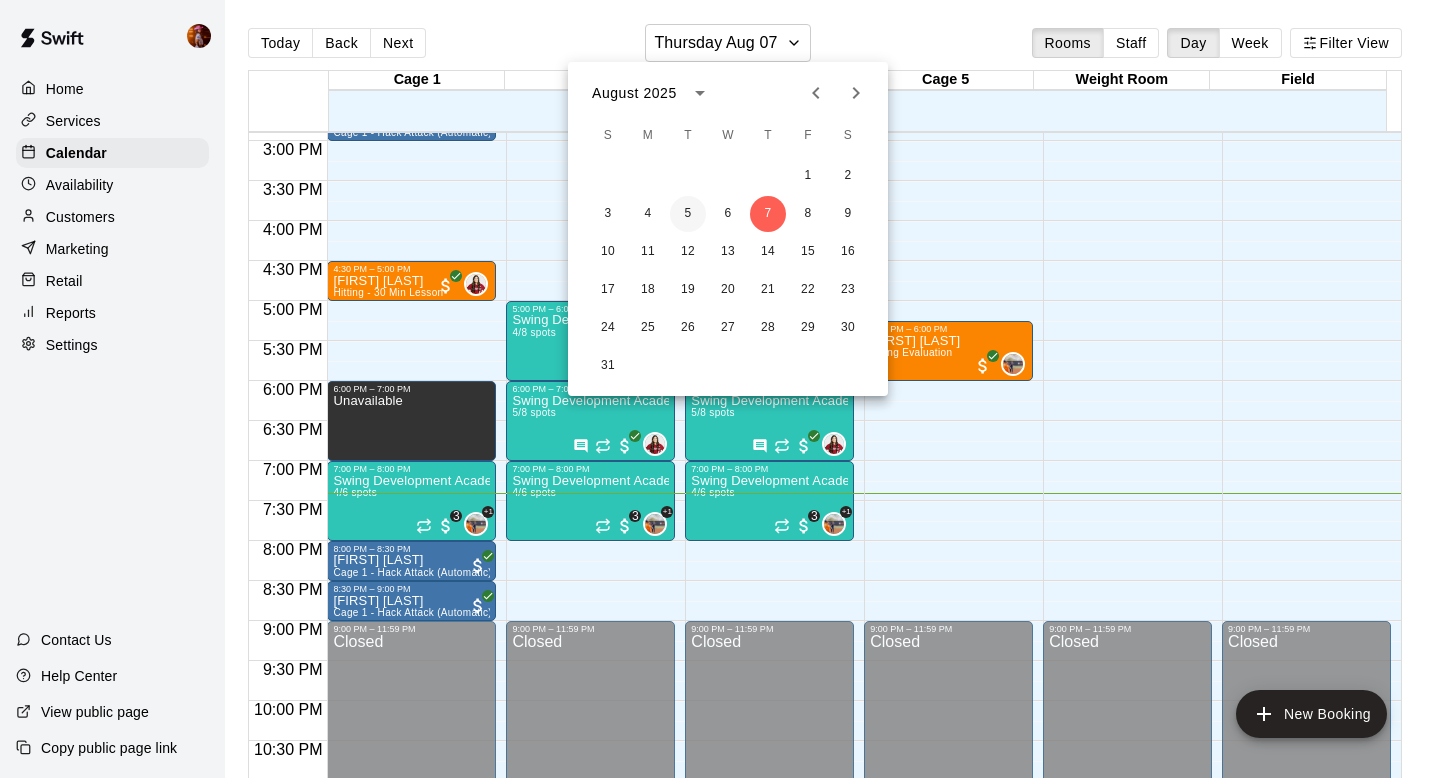 click on "5" at bounding box center (688, 214) 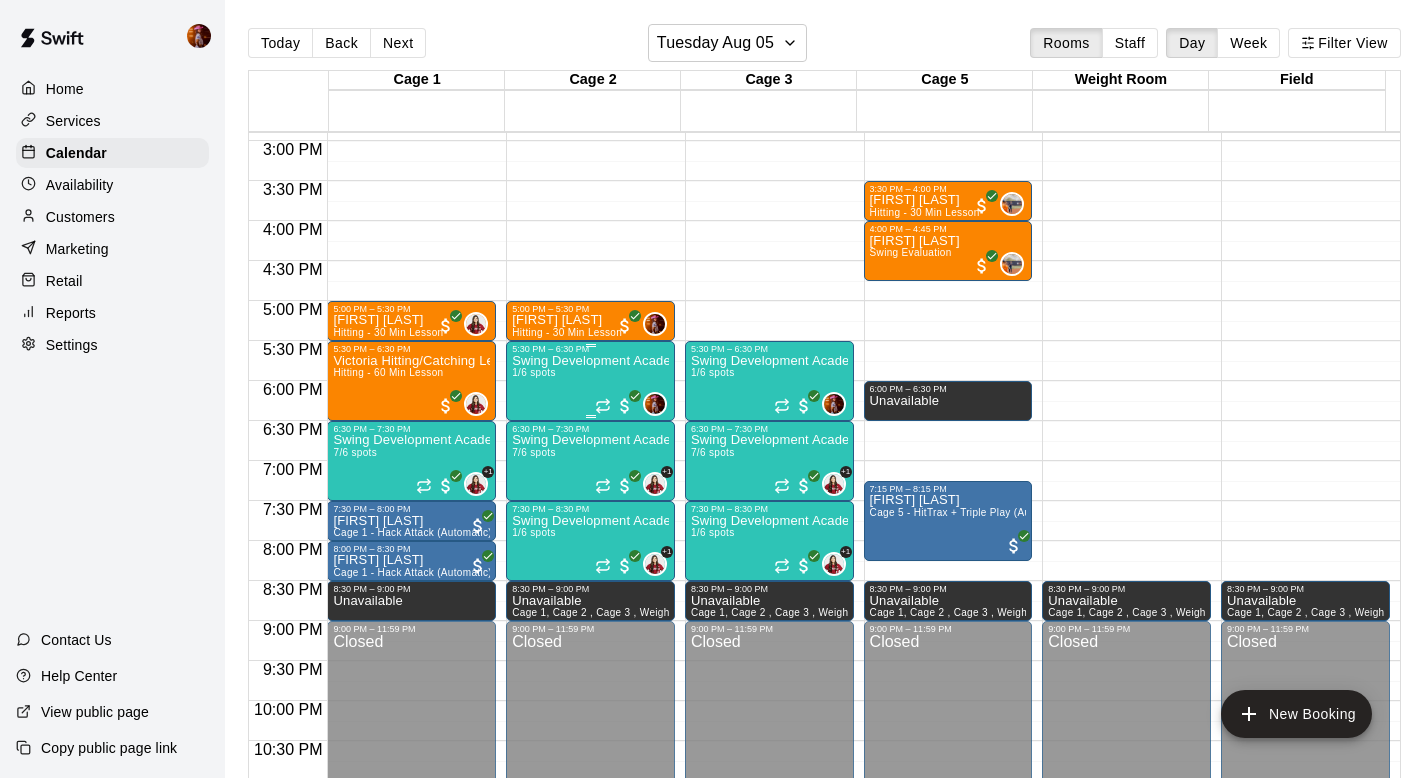click on "Swing Development Academy 8U/10U 1/6 spots" at bounding box center (590, 743) 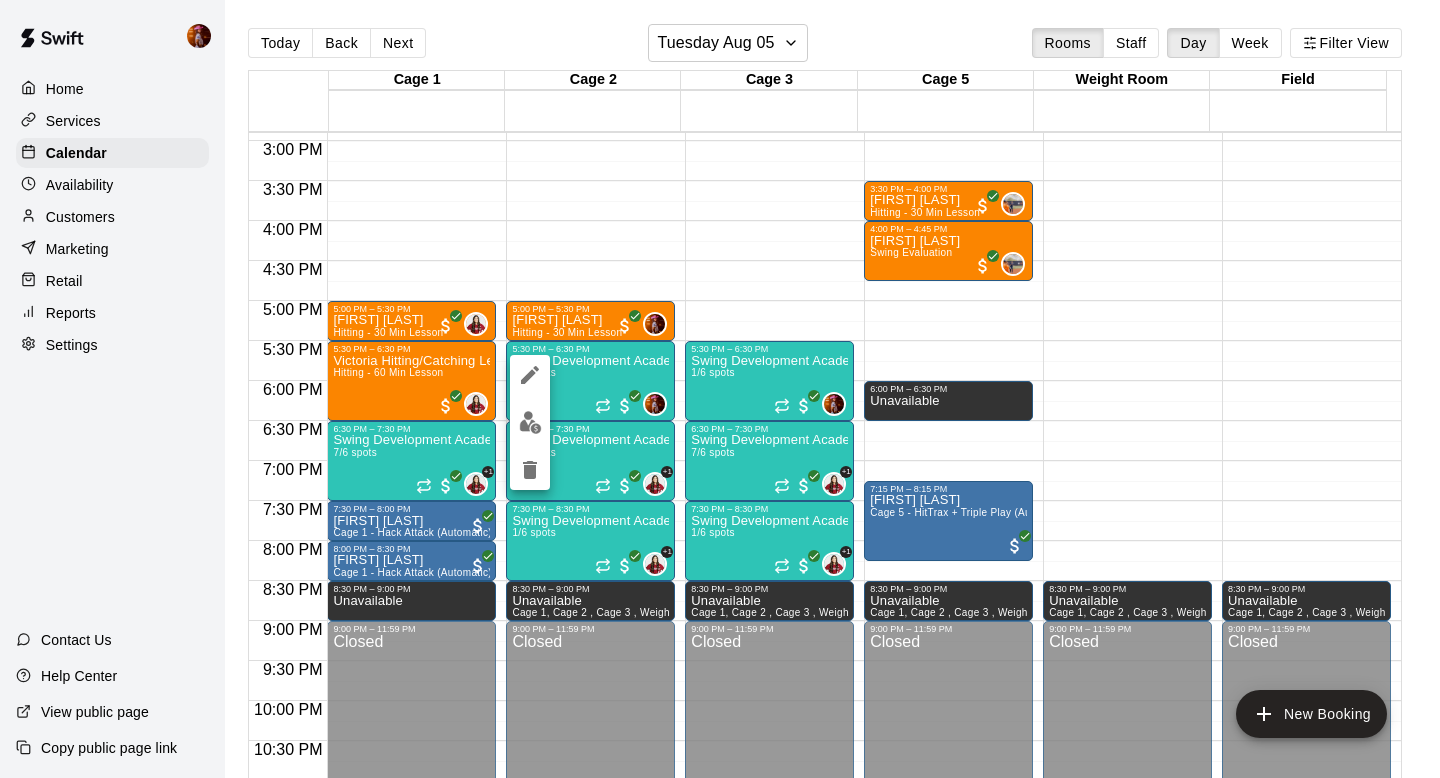 click at bounding box center [720, 389] 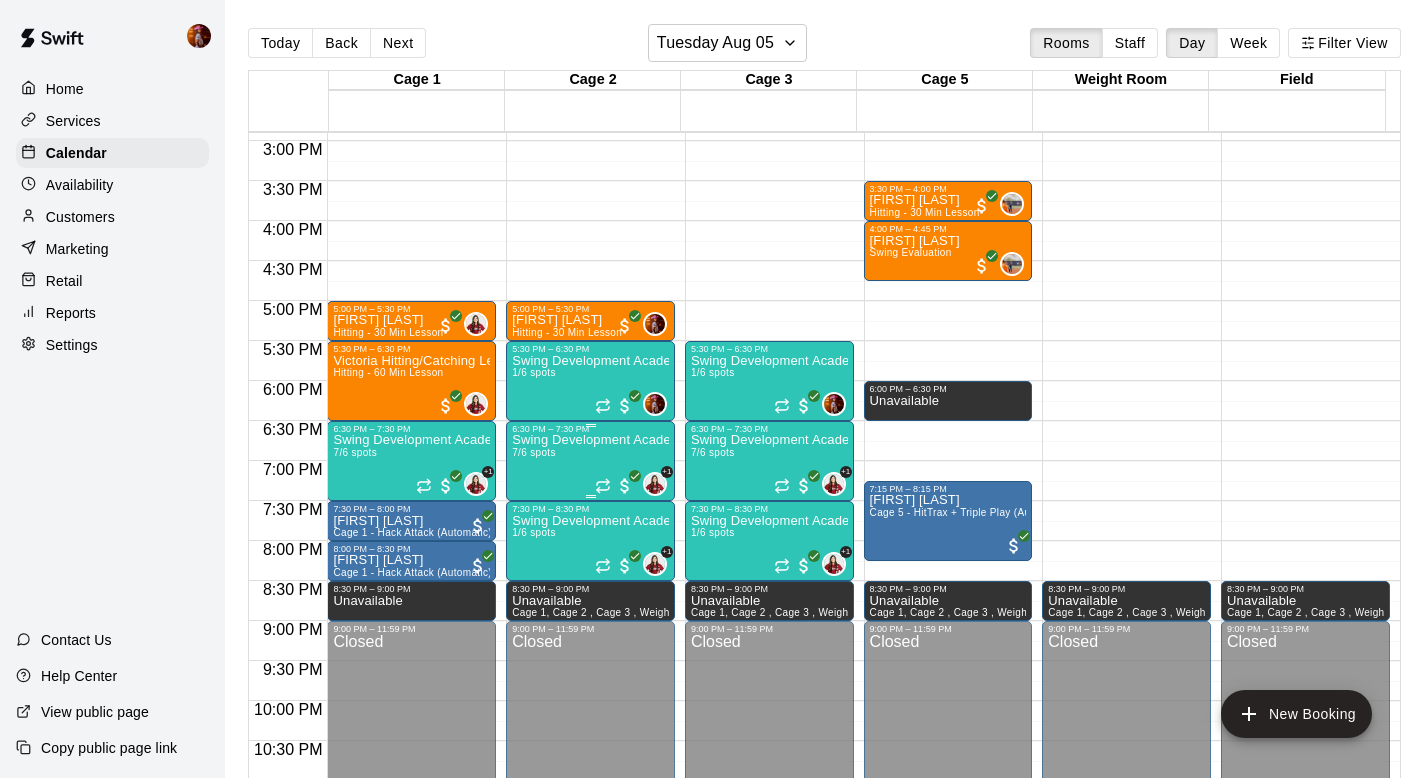 click on "Swing Development Academy 12U/14U 7/6 spots" at bounding box center (590, 823) 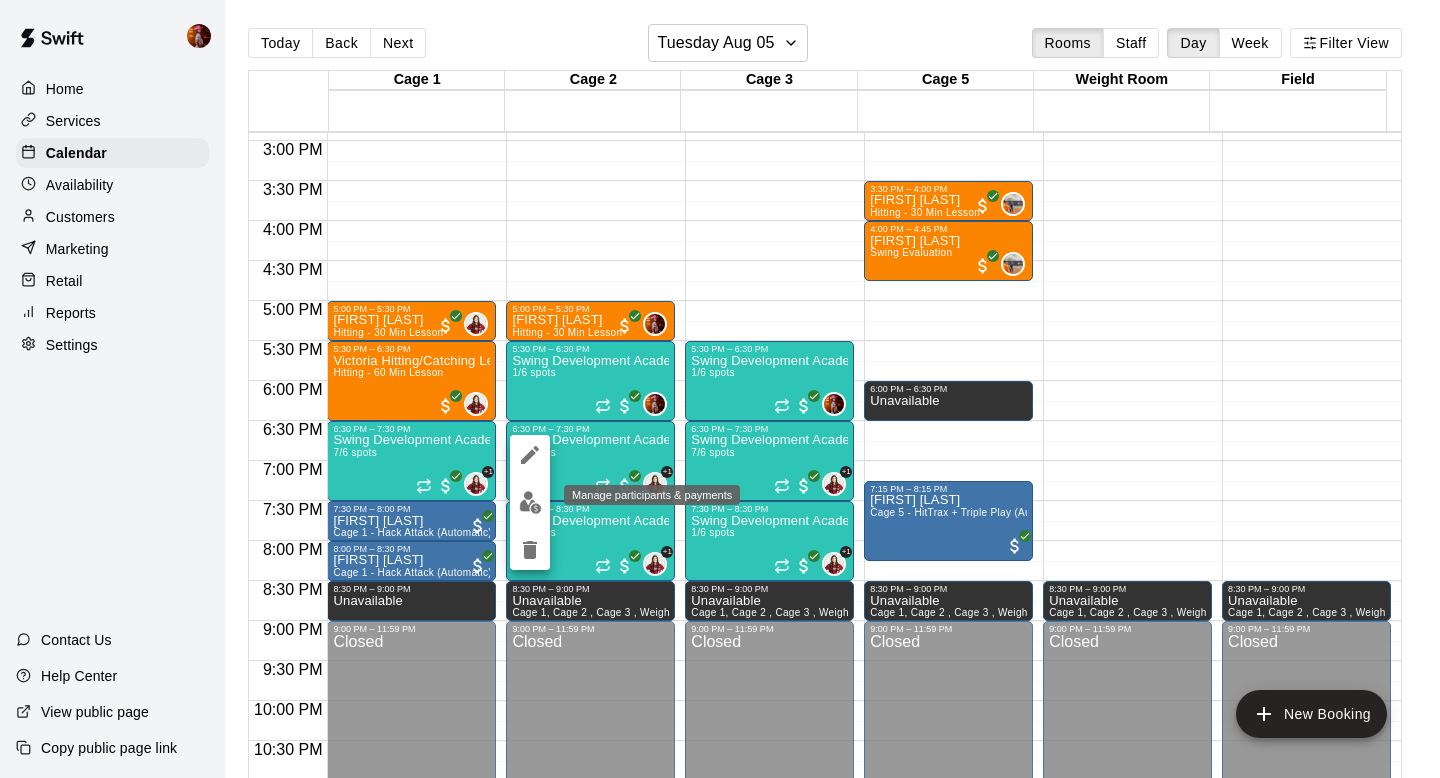 click at bounding box center (530, 502) 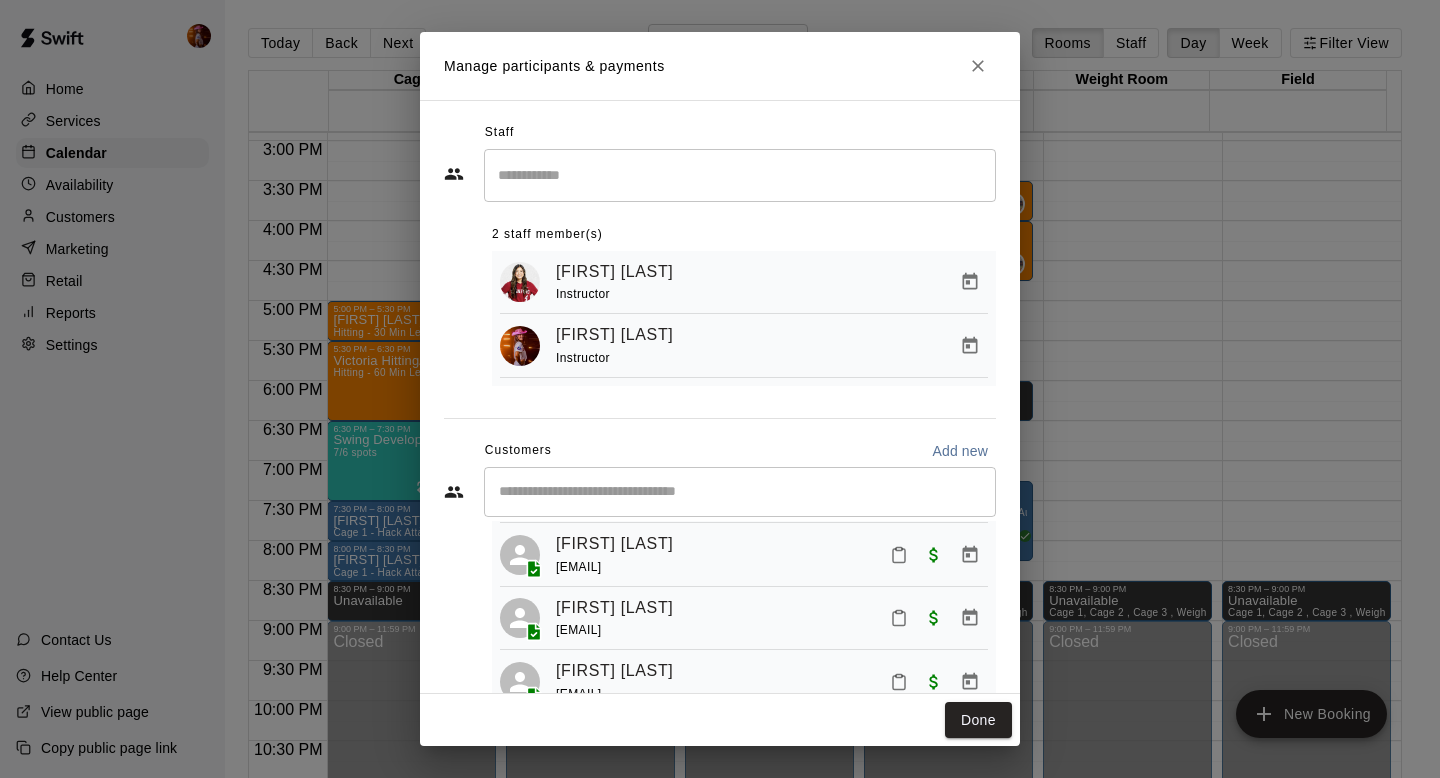 scroll, scrollTop: 116, scrollLeft: 0, axis: vertical 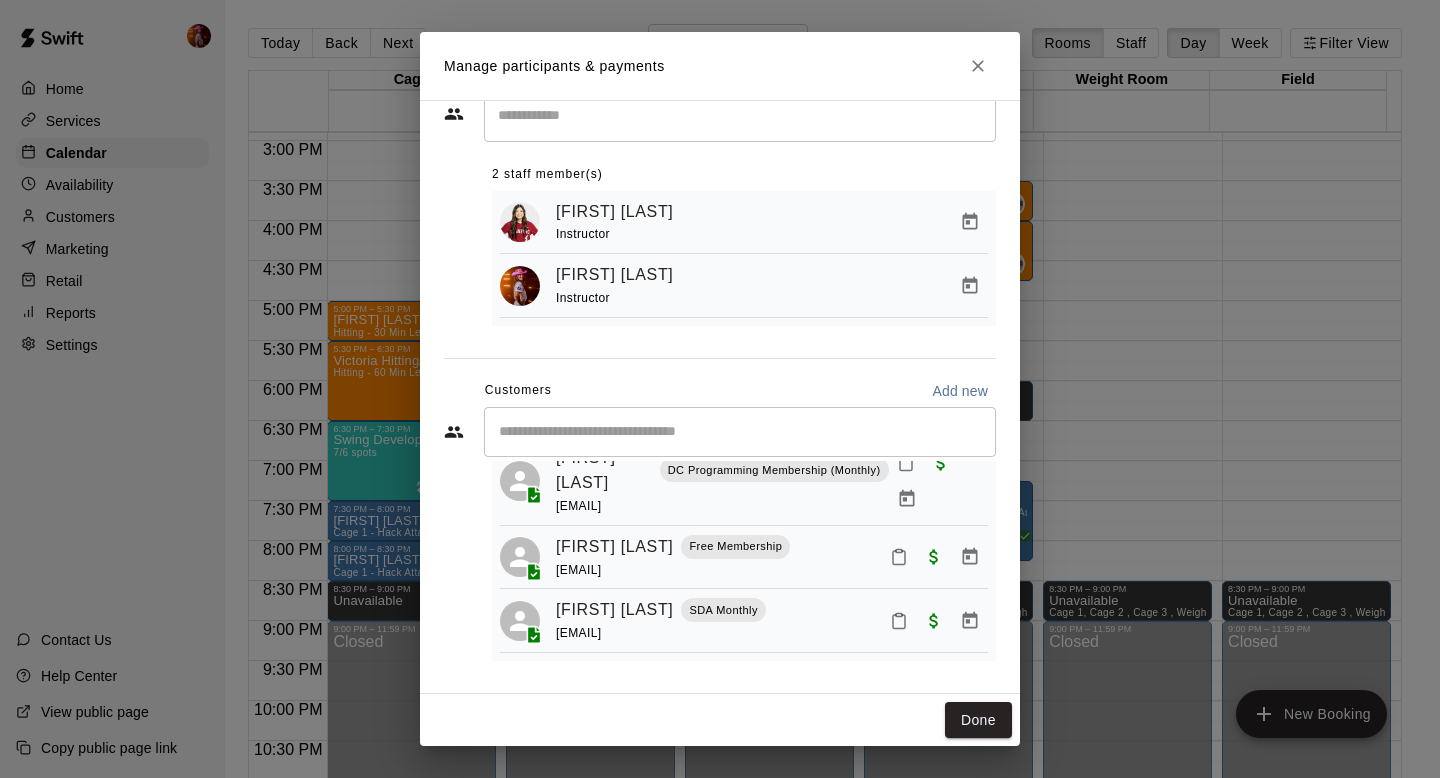 click on "Manage participants ​ 2   staff member(s) [NAME] Instructor [NAME] Instructor Customers Add new ​ 7   customers (Capacity: 6) [NAME] [EMAIL] [NAME] [EMAIL] [NAME] [EMAIL] [NAME] [EMAIL] [NAME] [EMAIL] [NAME] [EMAIL] Done" at bounding box center [720, 389] 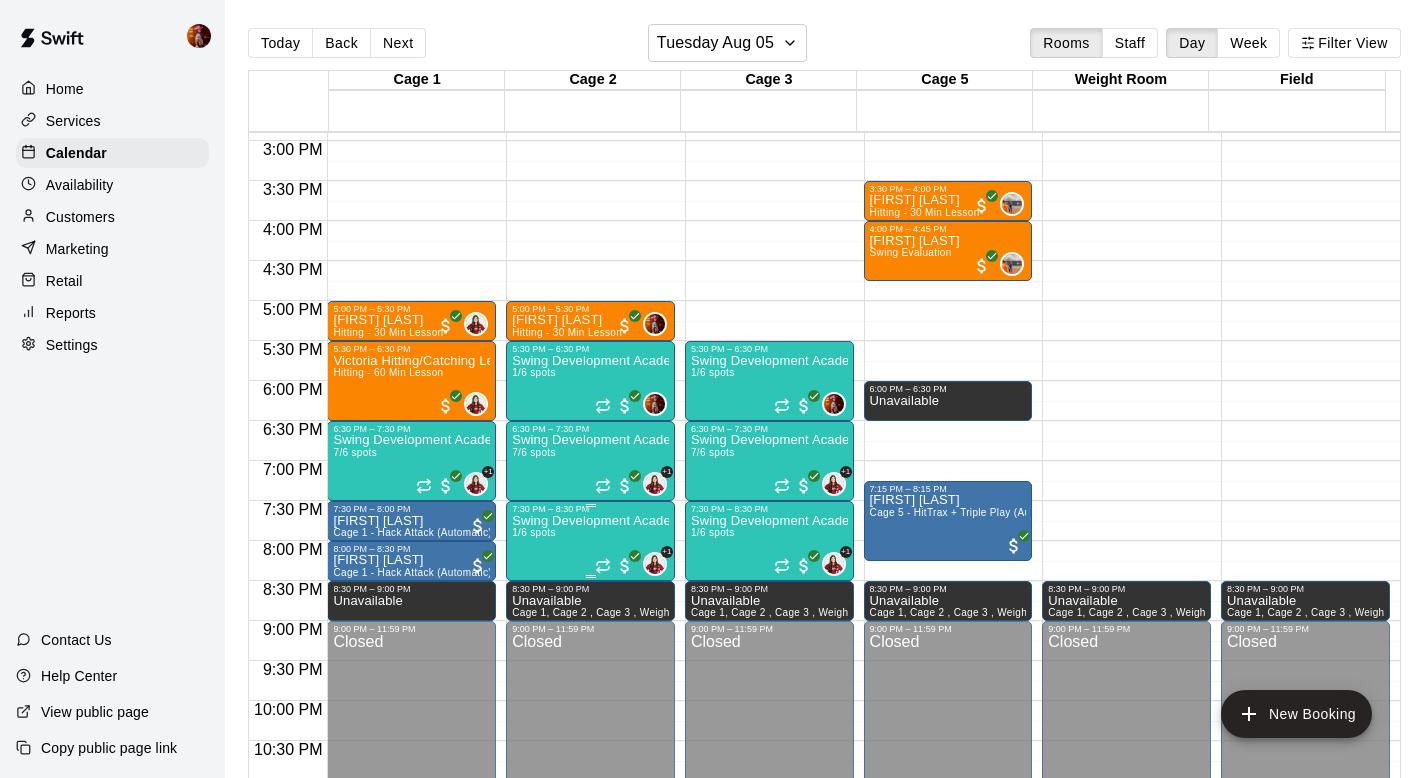 click on "Swing Development Academy High School 1/6 spots" at bounding box center [590, 903] 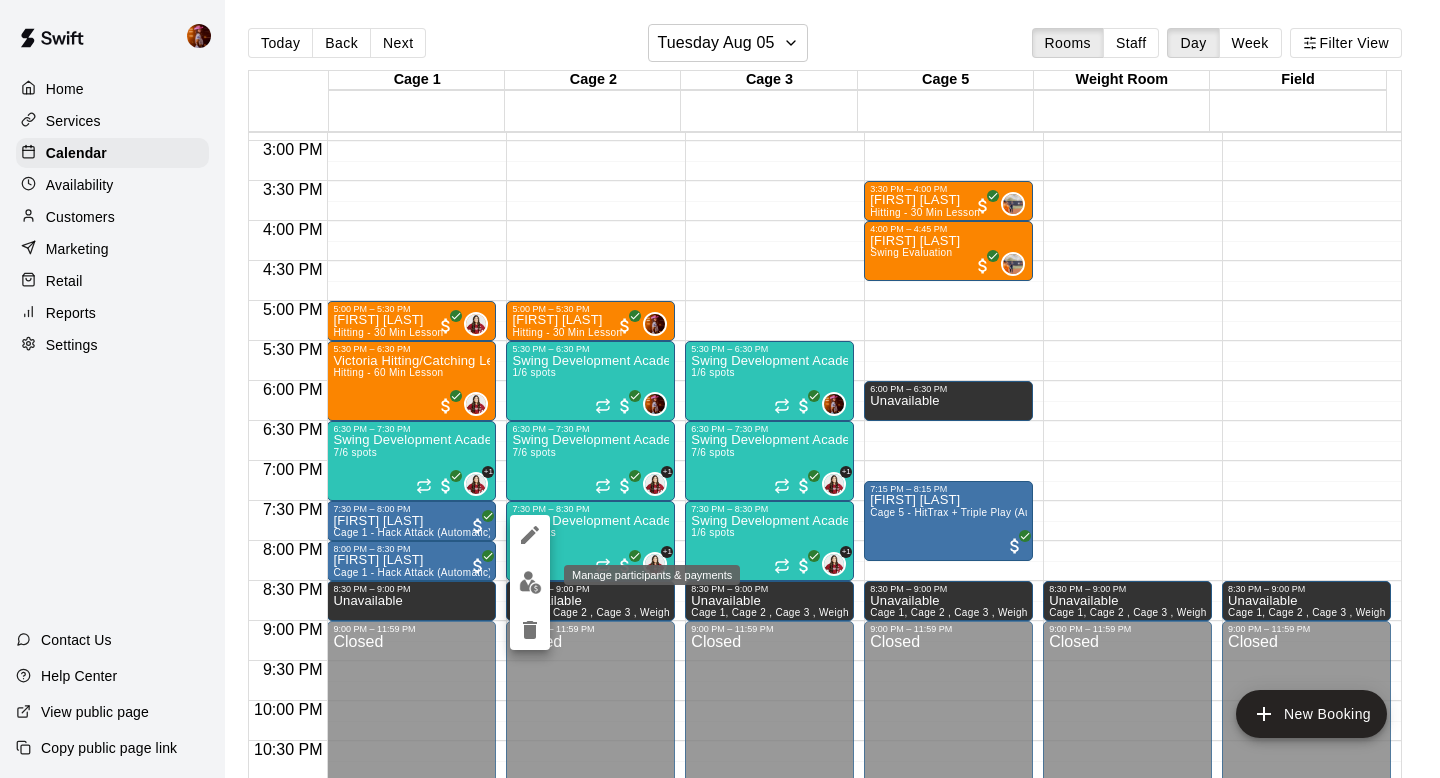 click at bounding box center [530, 582] 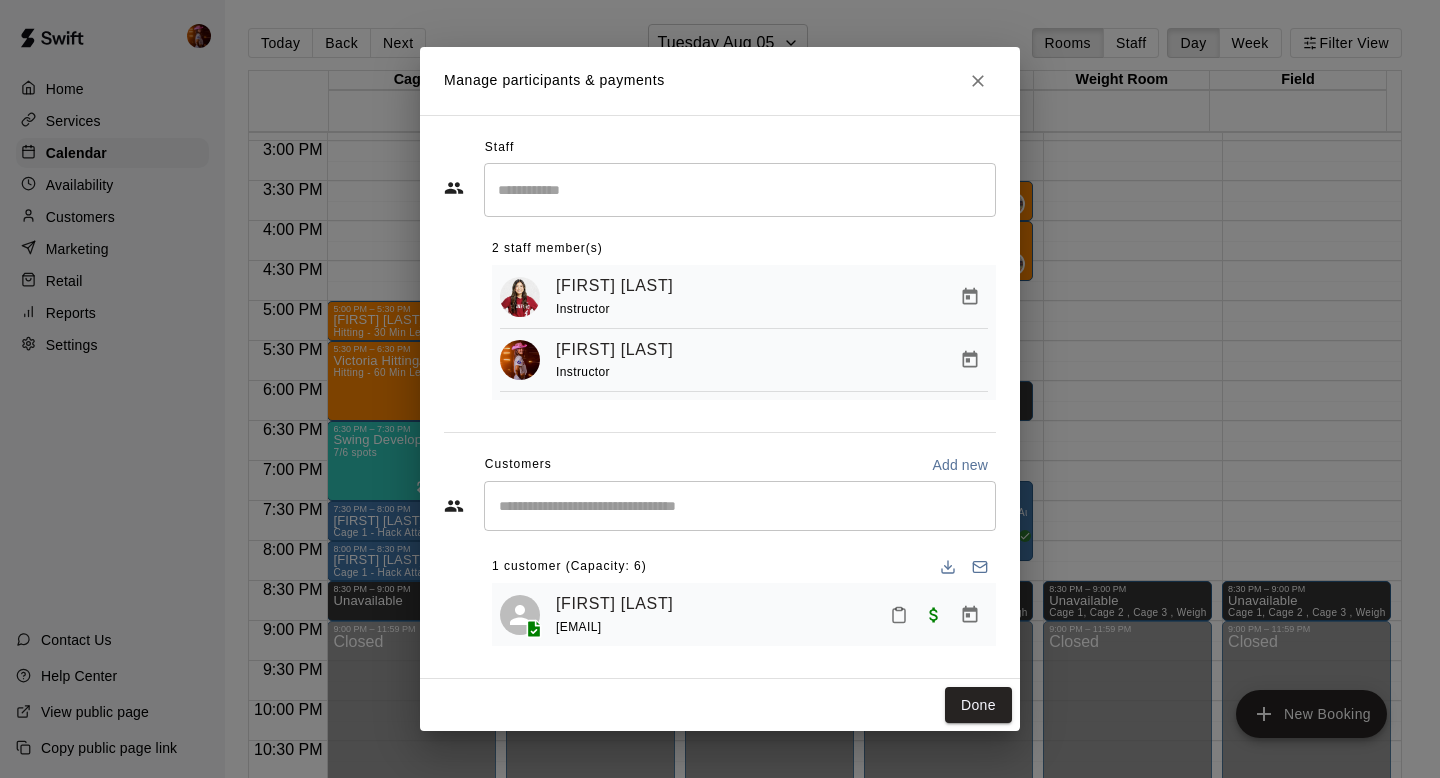 click on "Manage participants & payments Staff ​ 2 ​ staff member(s) [FIRST] [LAST] Instructor [FIRST] [LAST] Instructor Customers Add new ​ 1 ​ customer (Capacity: 6) [FIRST] [LAST] [EMAIL] Done" at bounding box center [720, 389] 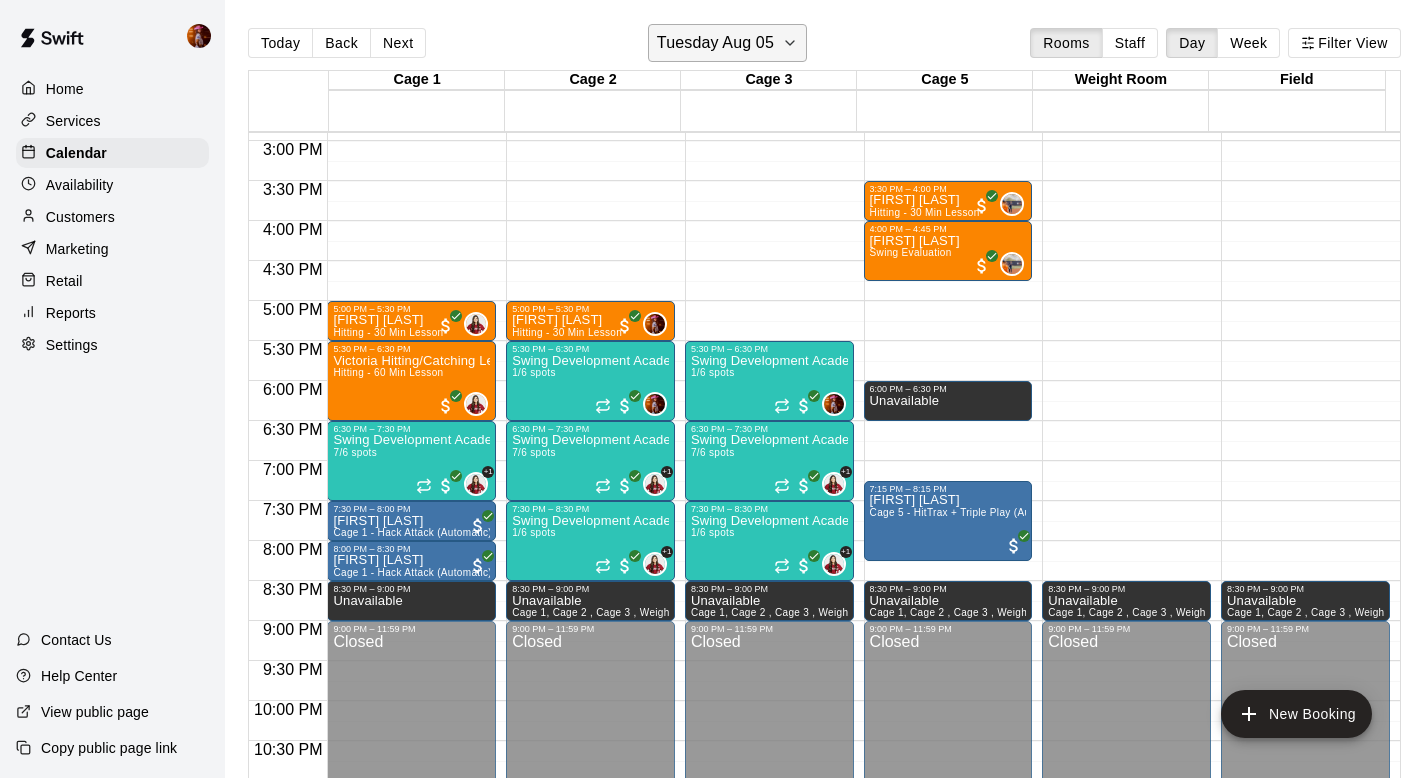 click on "Tuesday Aug 05" at bounding box center (715, 43) 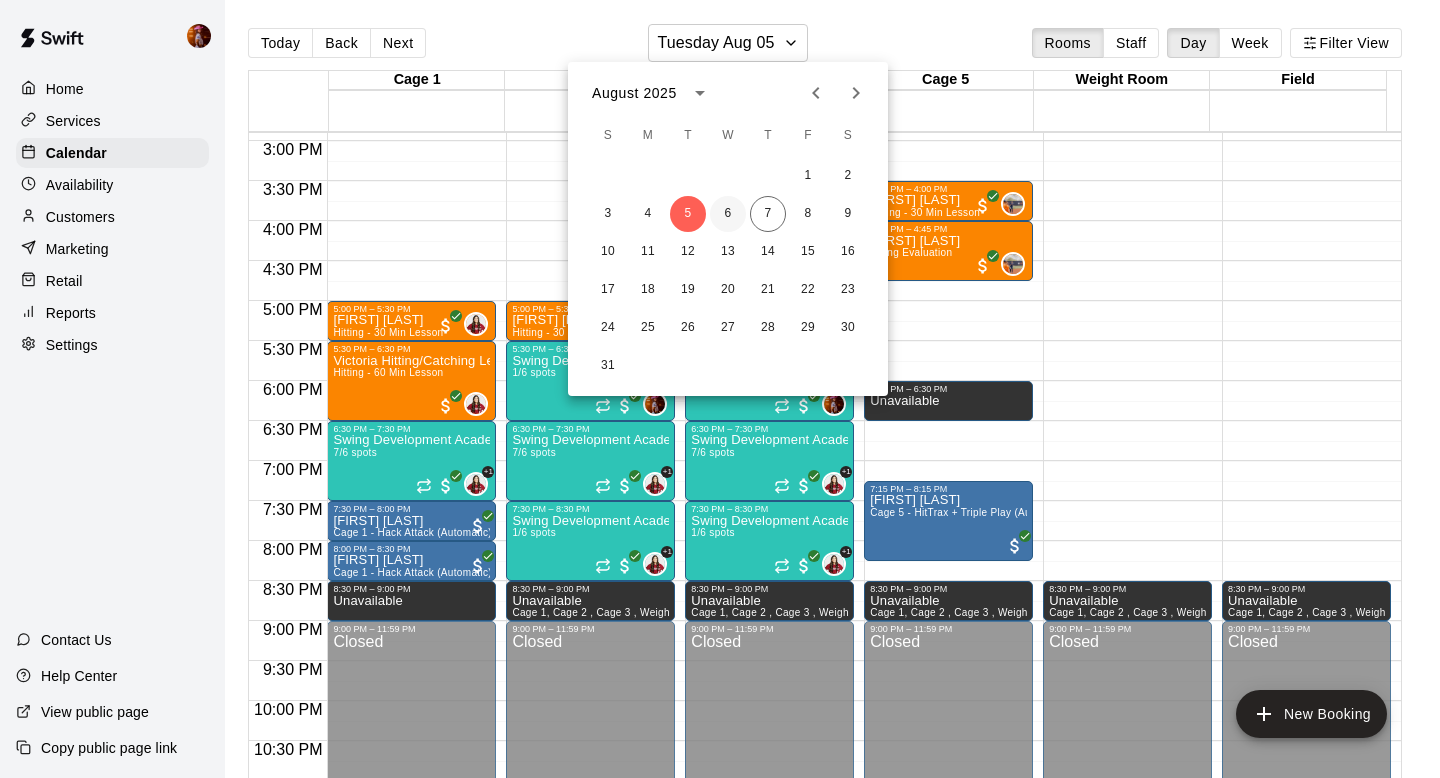click on "6" at bounding box center [728, 214] 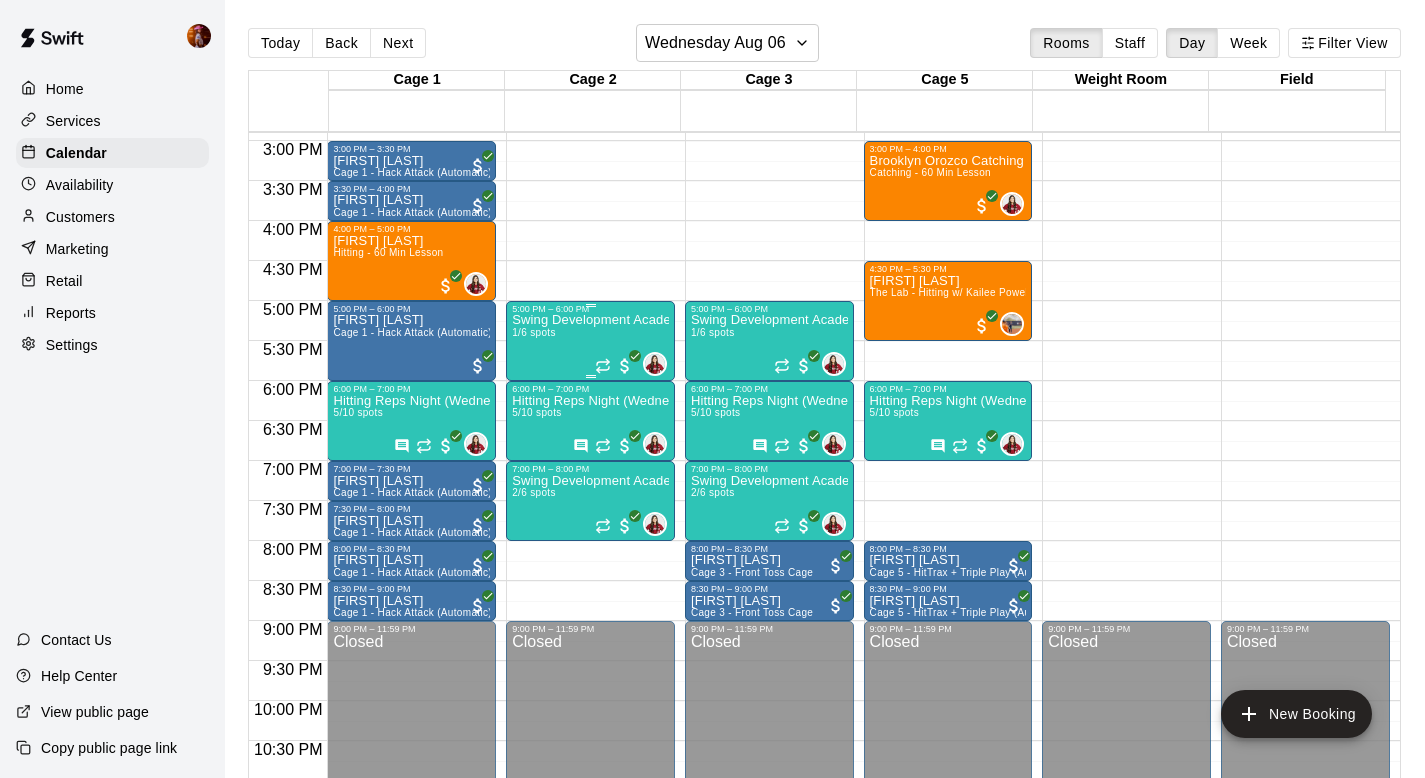click on "Swing Development Academy 12U/14U 1/6 spots" at bounding box center [590, 703] 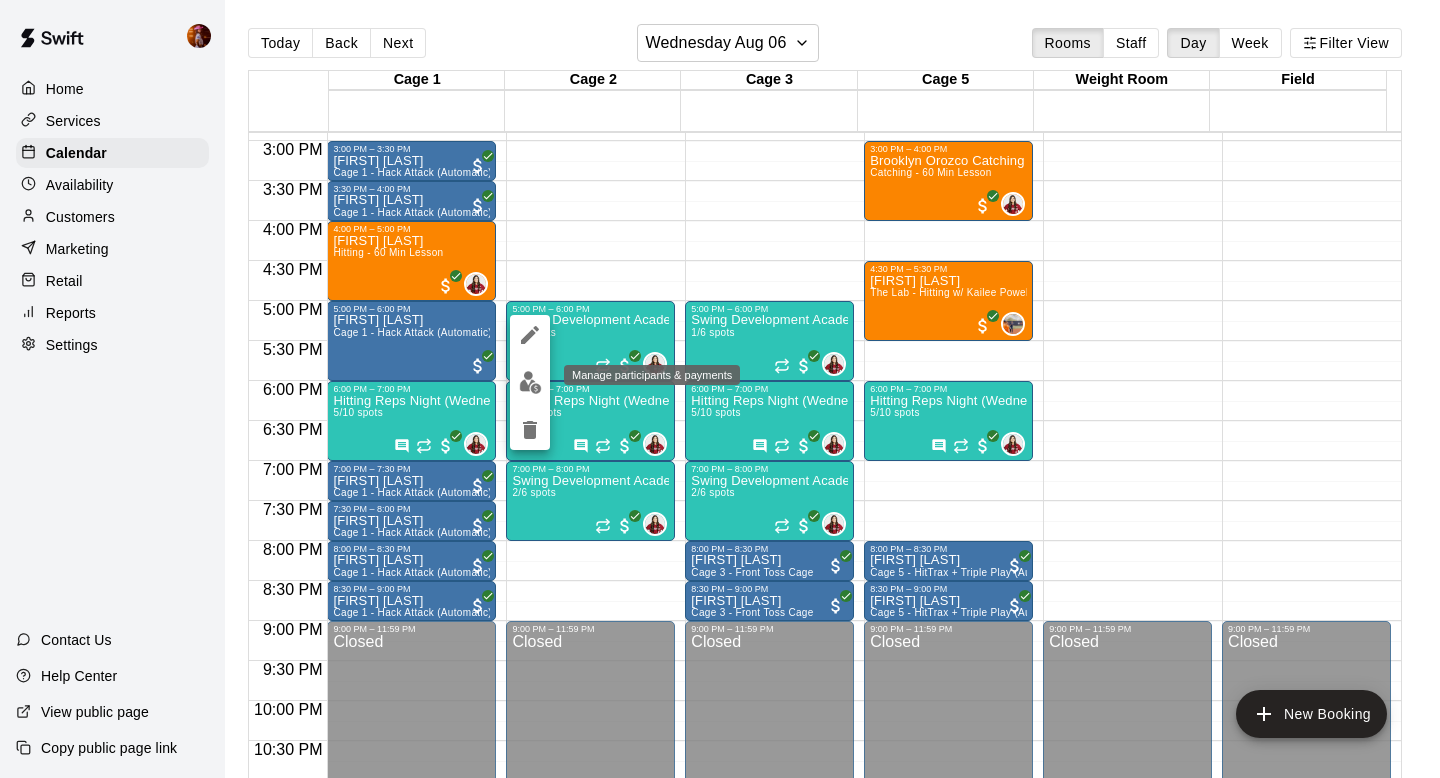 click at bounding box center (530, 382) 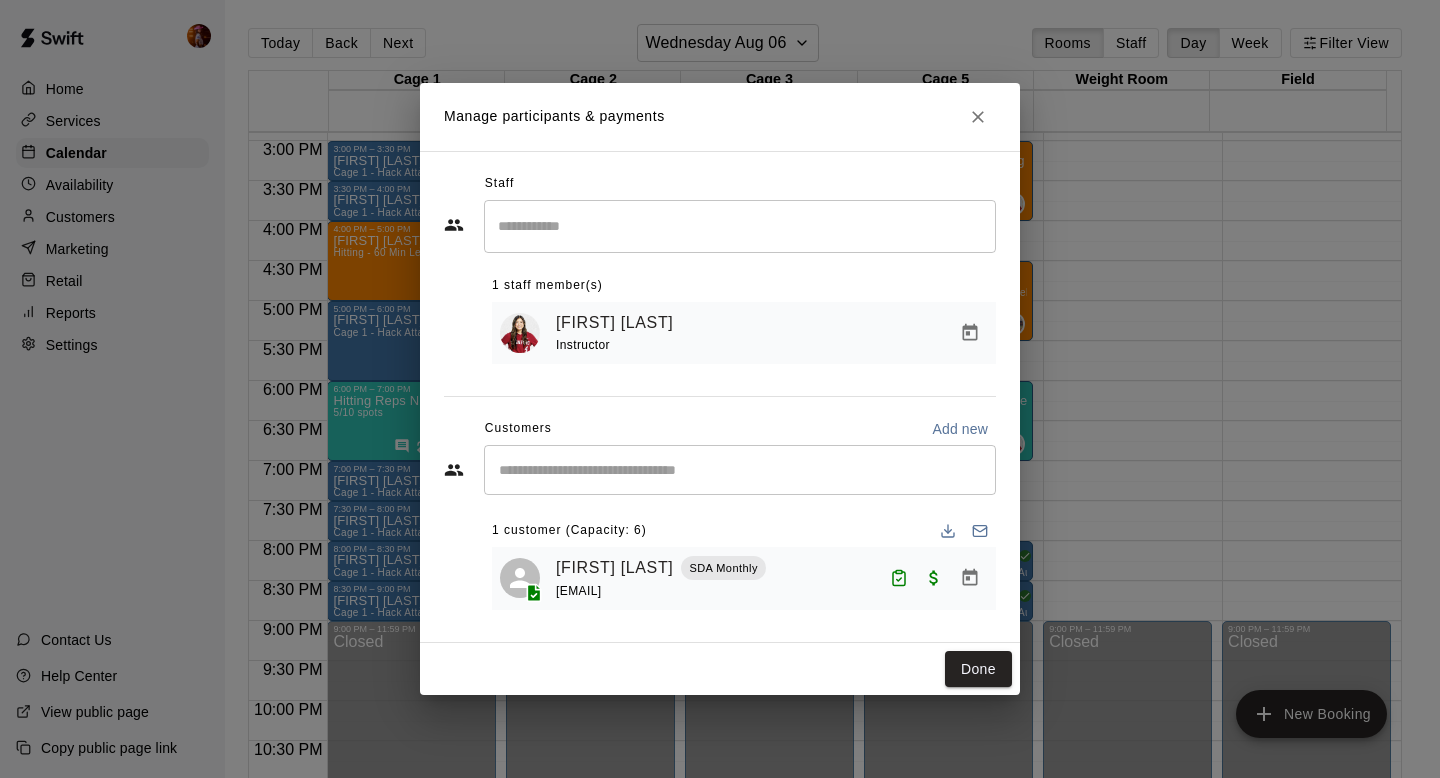 click on "Manage participants & payments Staff ​ 1 ​ staff member(s) [FIRST] [LAST] Instructor Customers Add new ​ 1 ​ customer (Capacity: 6) [FIRST] [LAST] [EMAIL] Done" at bounding box center [720, 389] 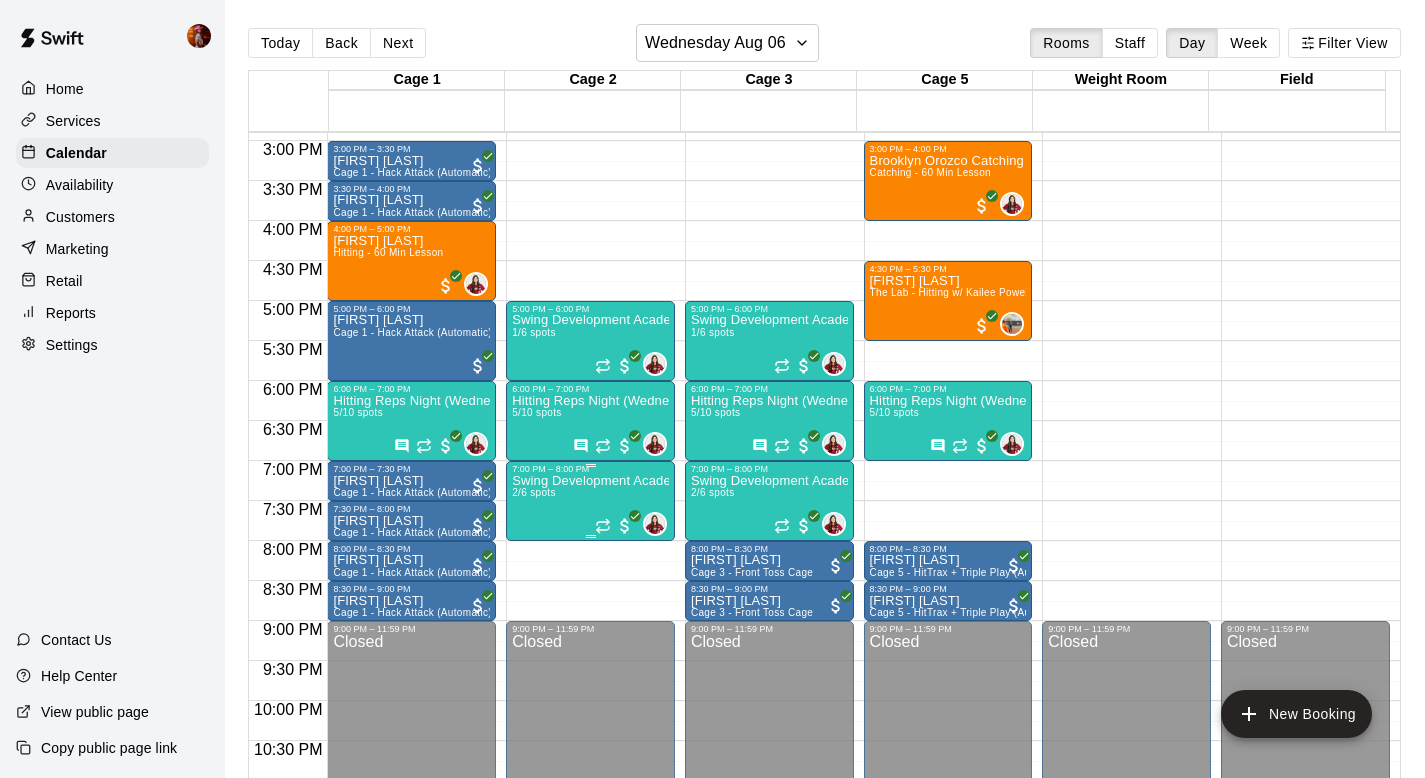 click on "Swing Development Academy 12U/14U 2/6 spots" at bounding box center (590, 863) 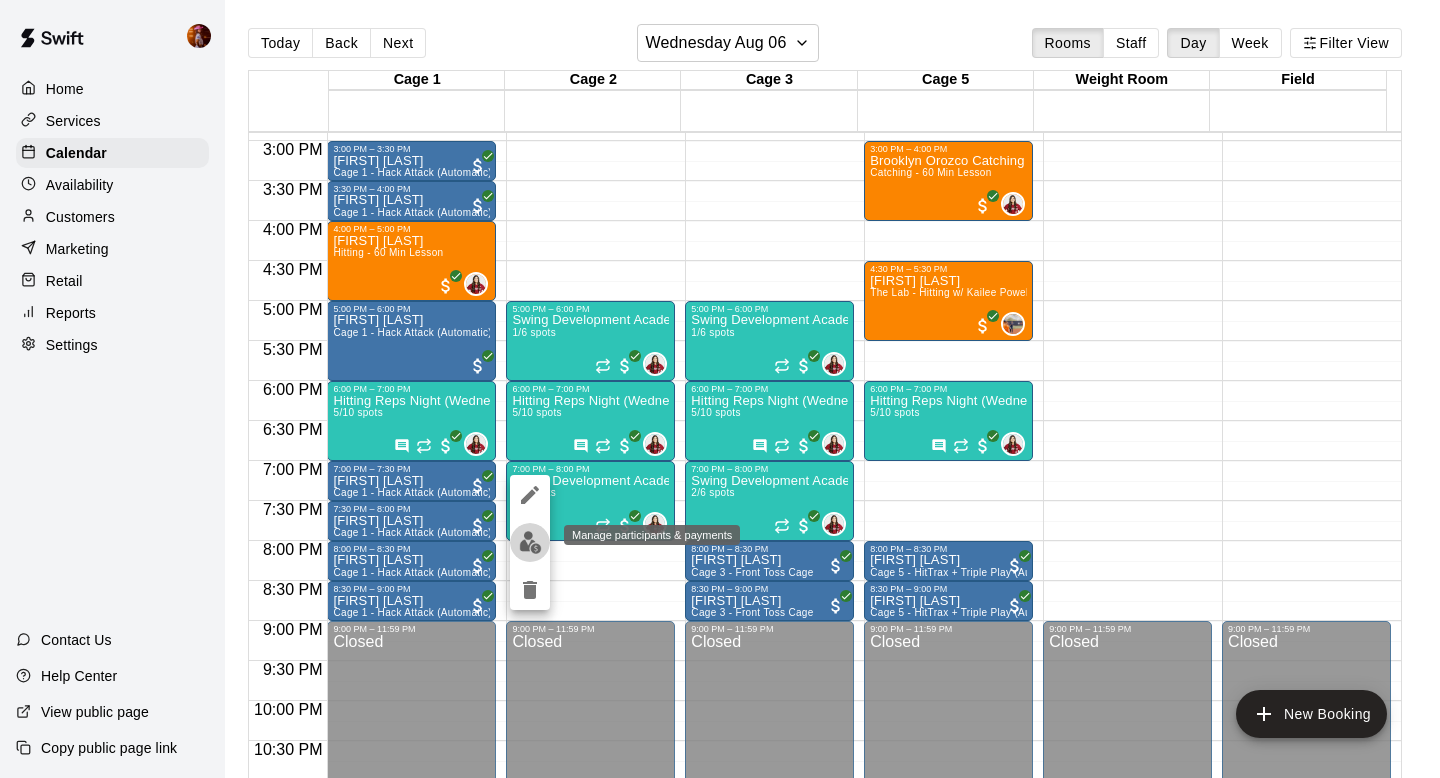 click at bounding box center (530, 542) 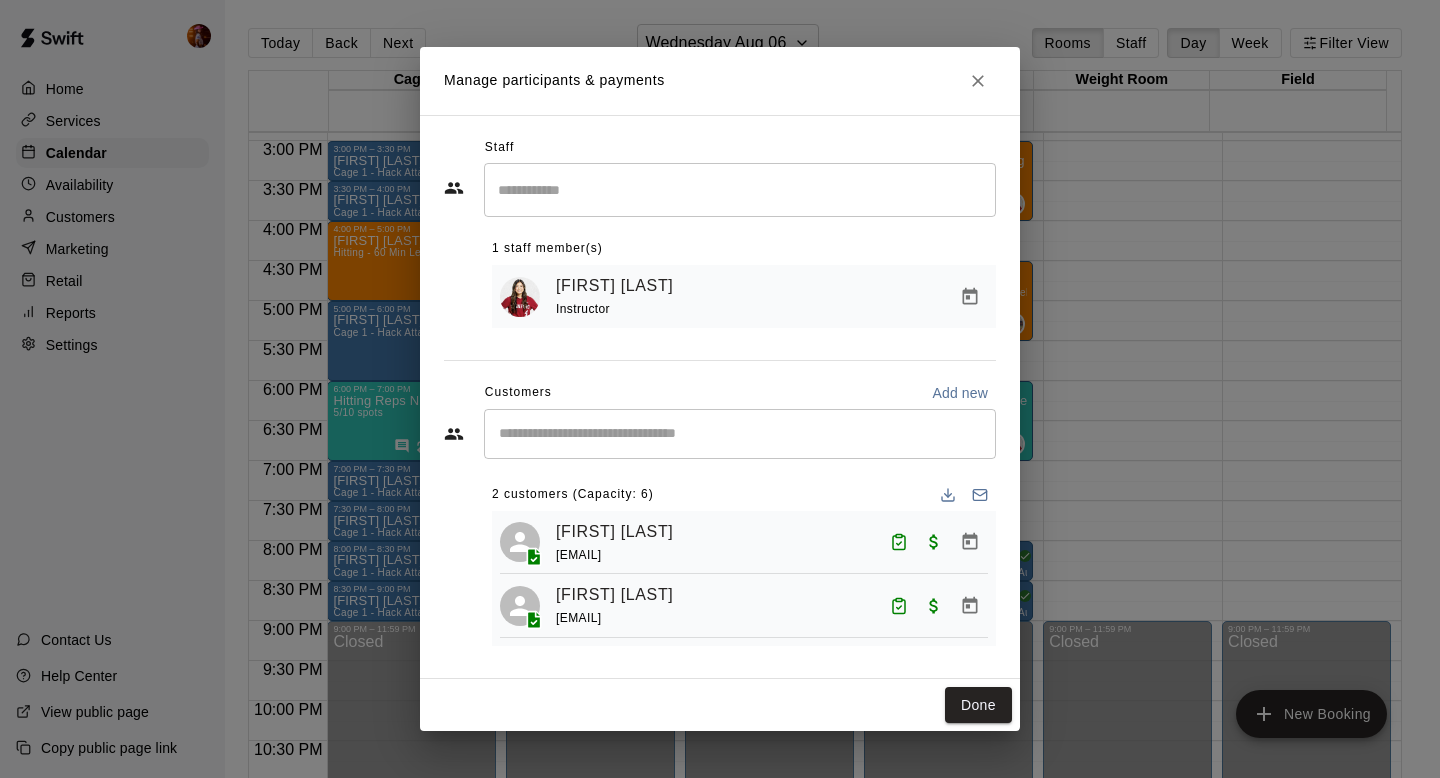 click on "Manage participants ​ 1   staff member(s) [NAME] Instructor Customers Add new ​ 2   customers (Capacity: 6) [NAME] [EMAIL] [NAME] [EMAIL] Done" at bounding box center [720, 389] 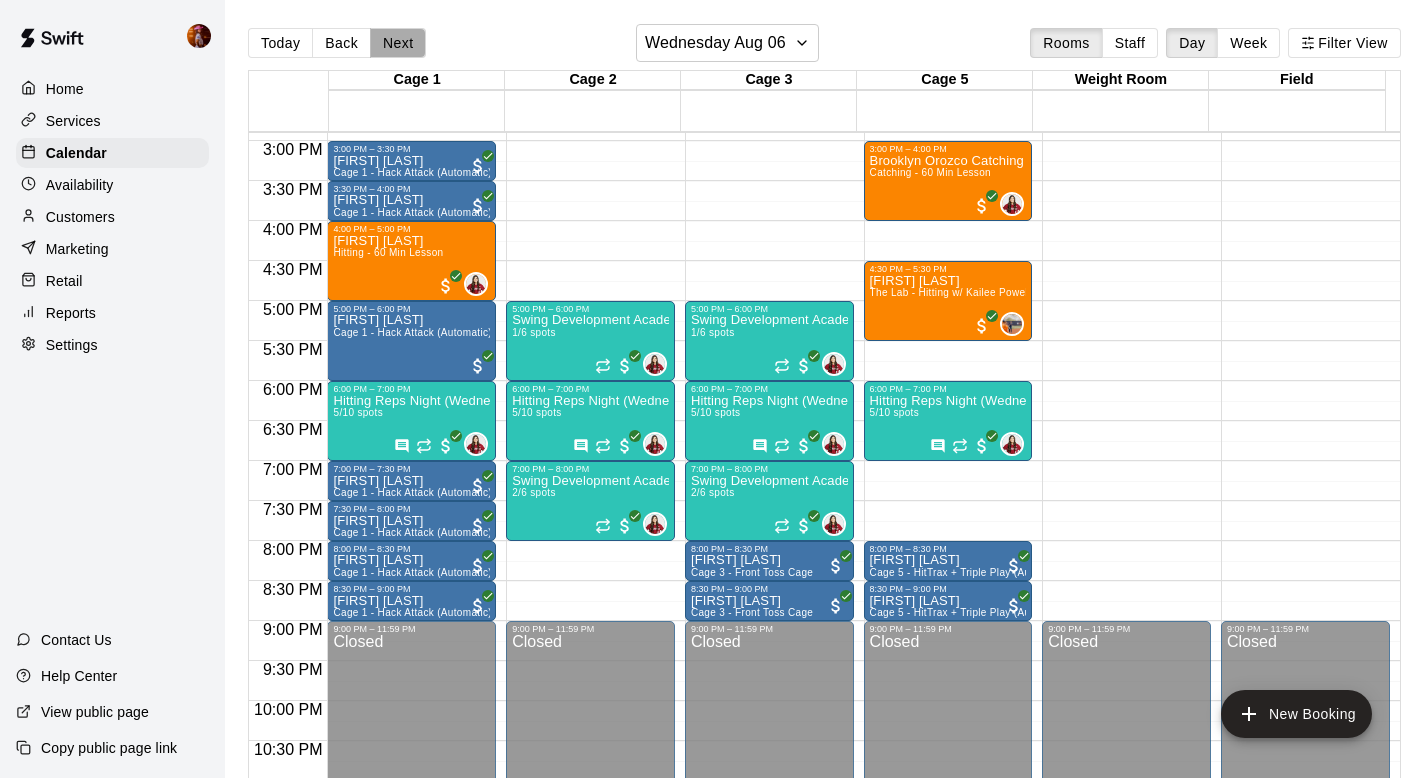 click on "Next" at bounding box center [398, 43] 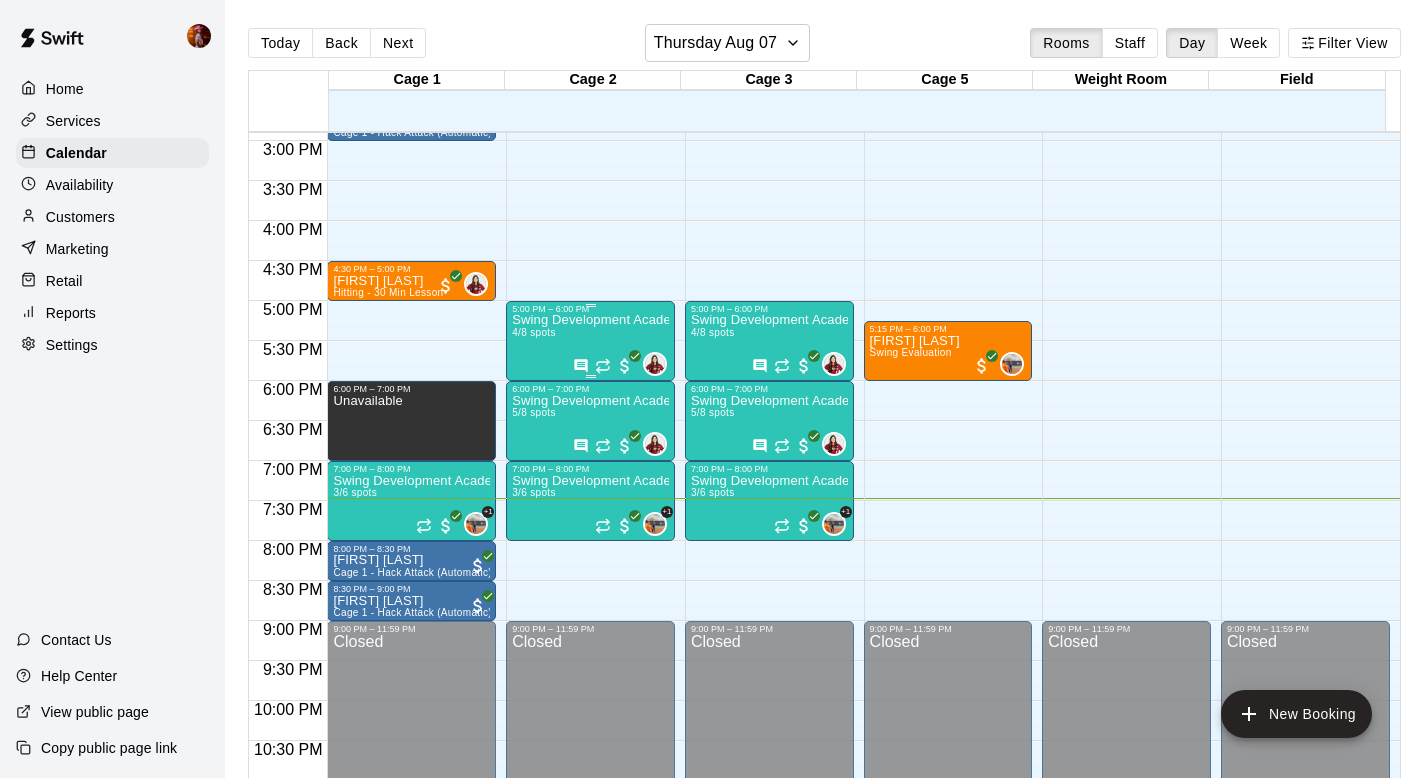 click on "Swing Development Academy 8U/10U 4/8 spots" at bounding box center (590, 703) 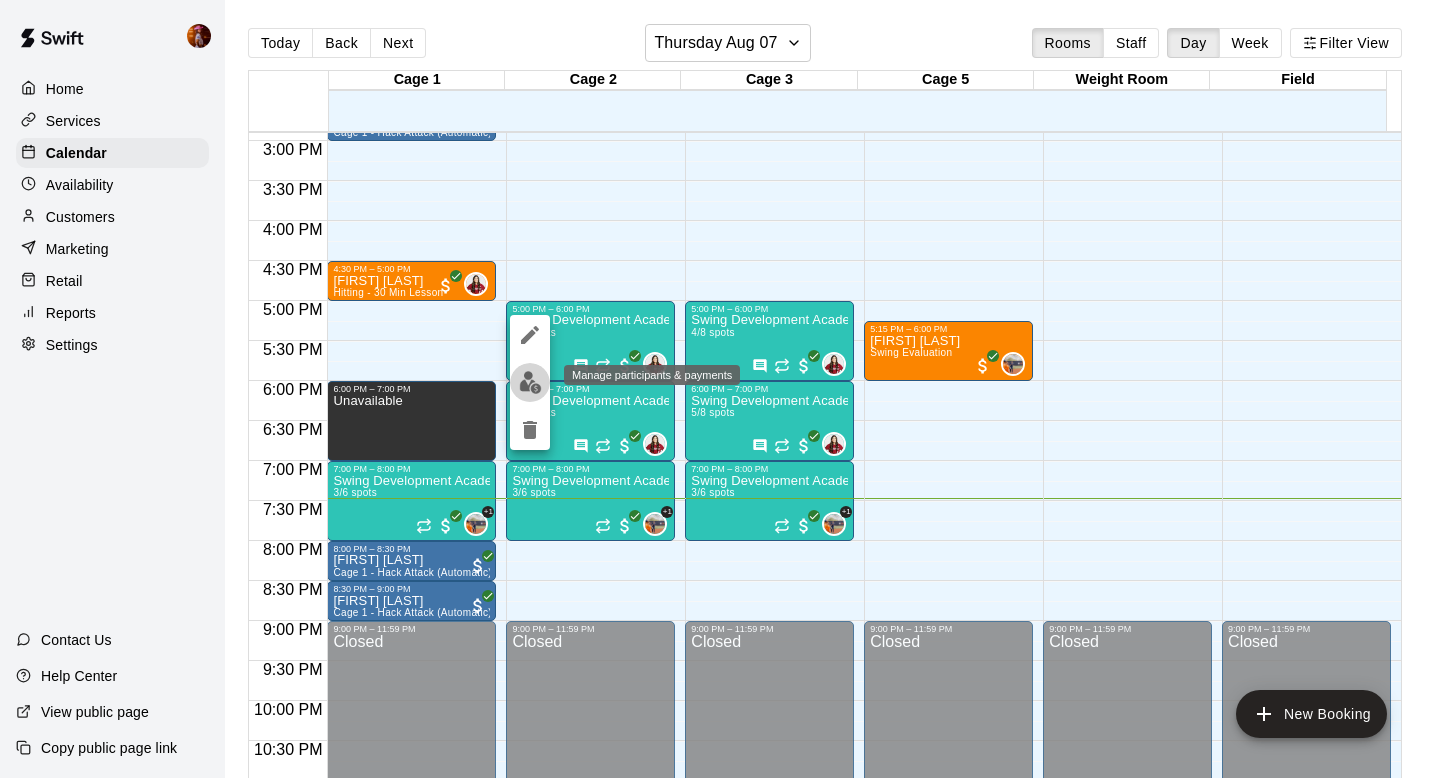 click at bounding box center [530, 382] 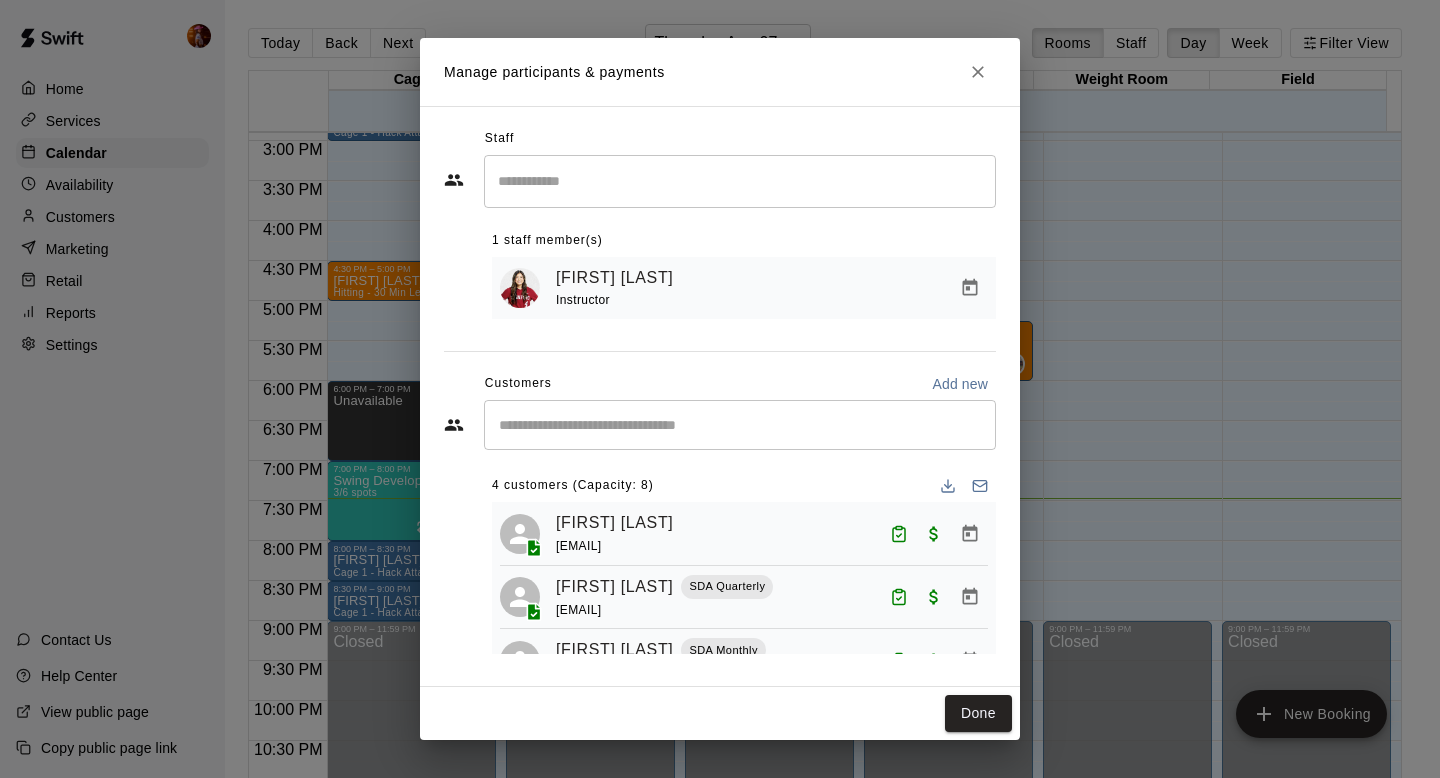 scroll, scrollTop: 31, scrollLeft: 0, axis: vertical 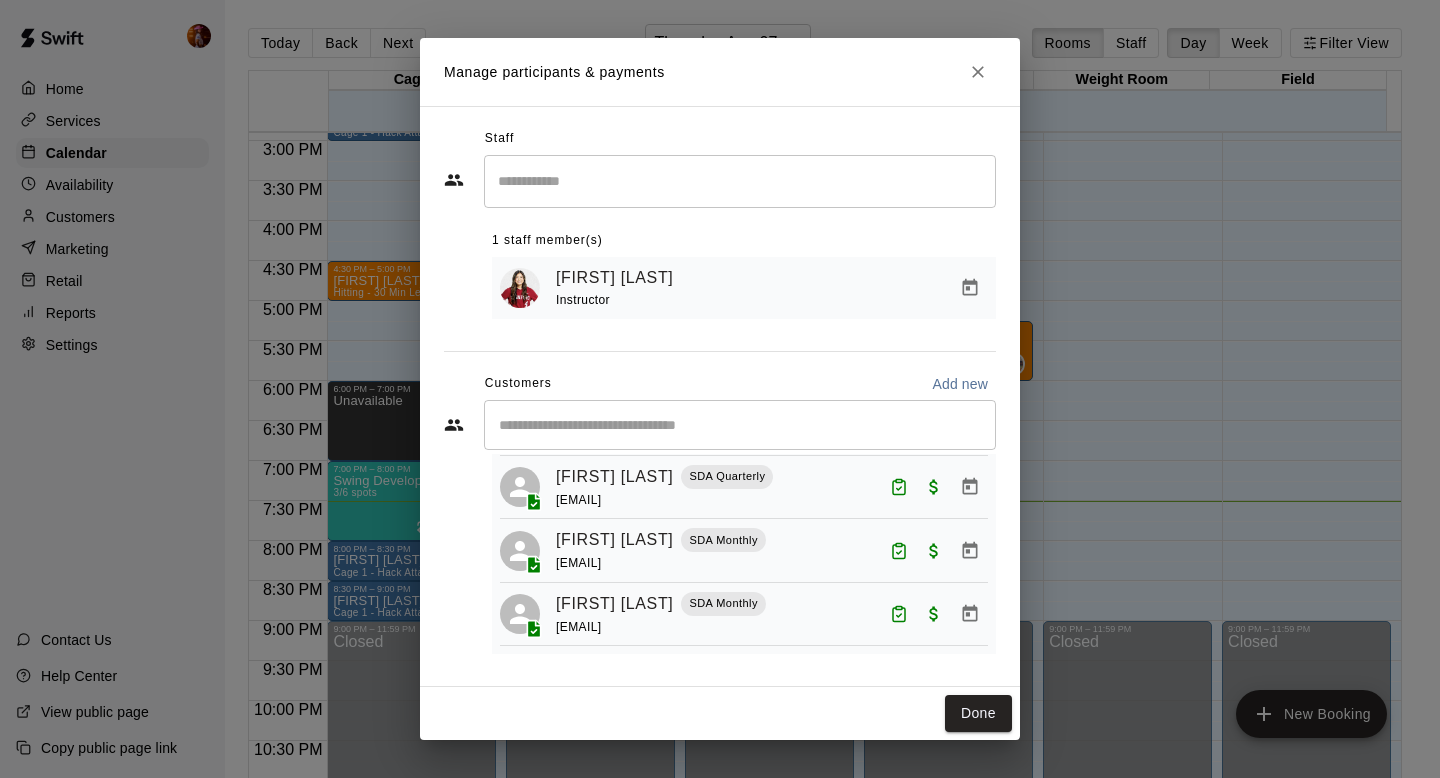 click on "Manage participants ​ 1   staff member(s) [NAME] Instructor Customers Add new ​ 4   customers (Capacity: 8) [NAME] [EMAIL] [NAME] [EMAIL] [NAME] [EMAIL] [NAME] [EMAIL] Done" at bounding box center [720, 389] 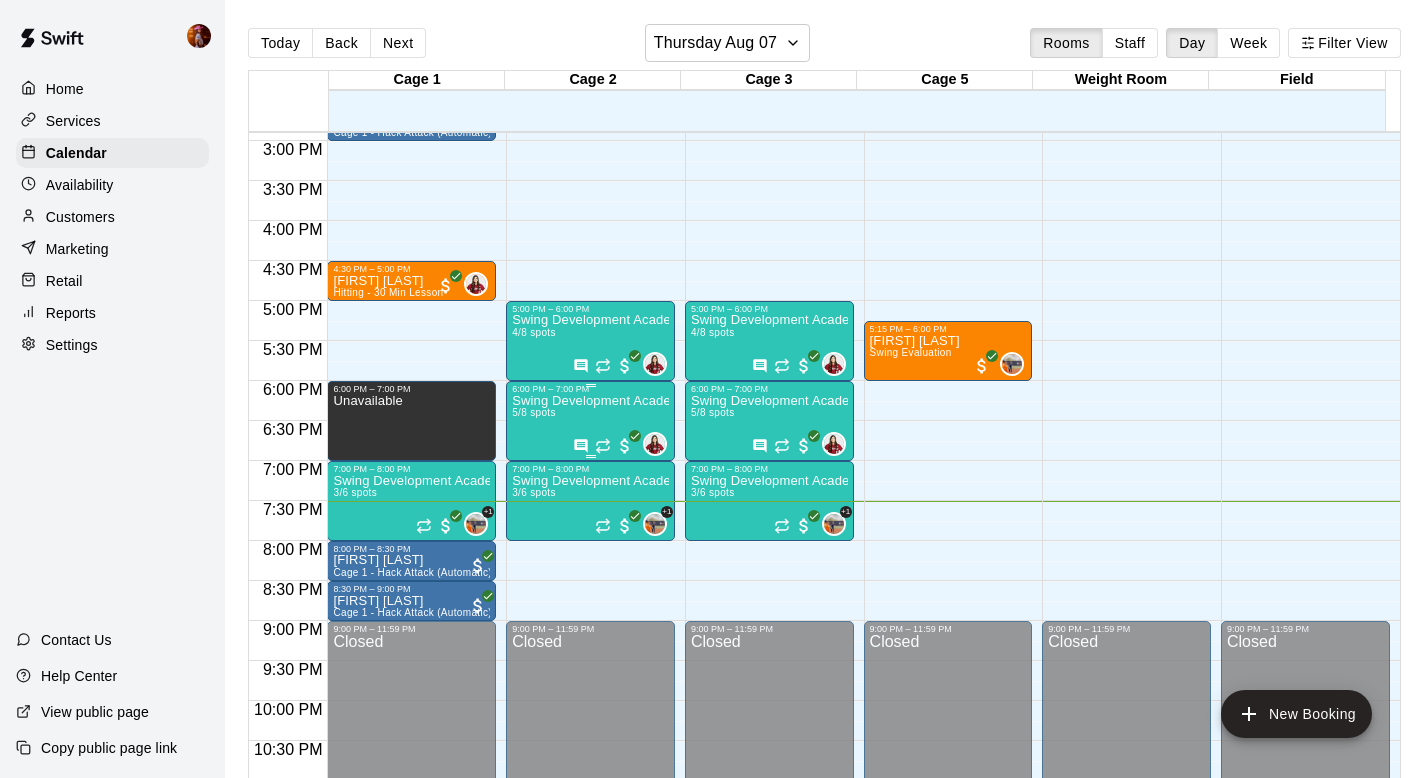click on "Swing Development Academy 12U/14U" at bounding box center (590, 401) 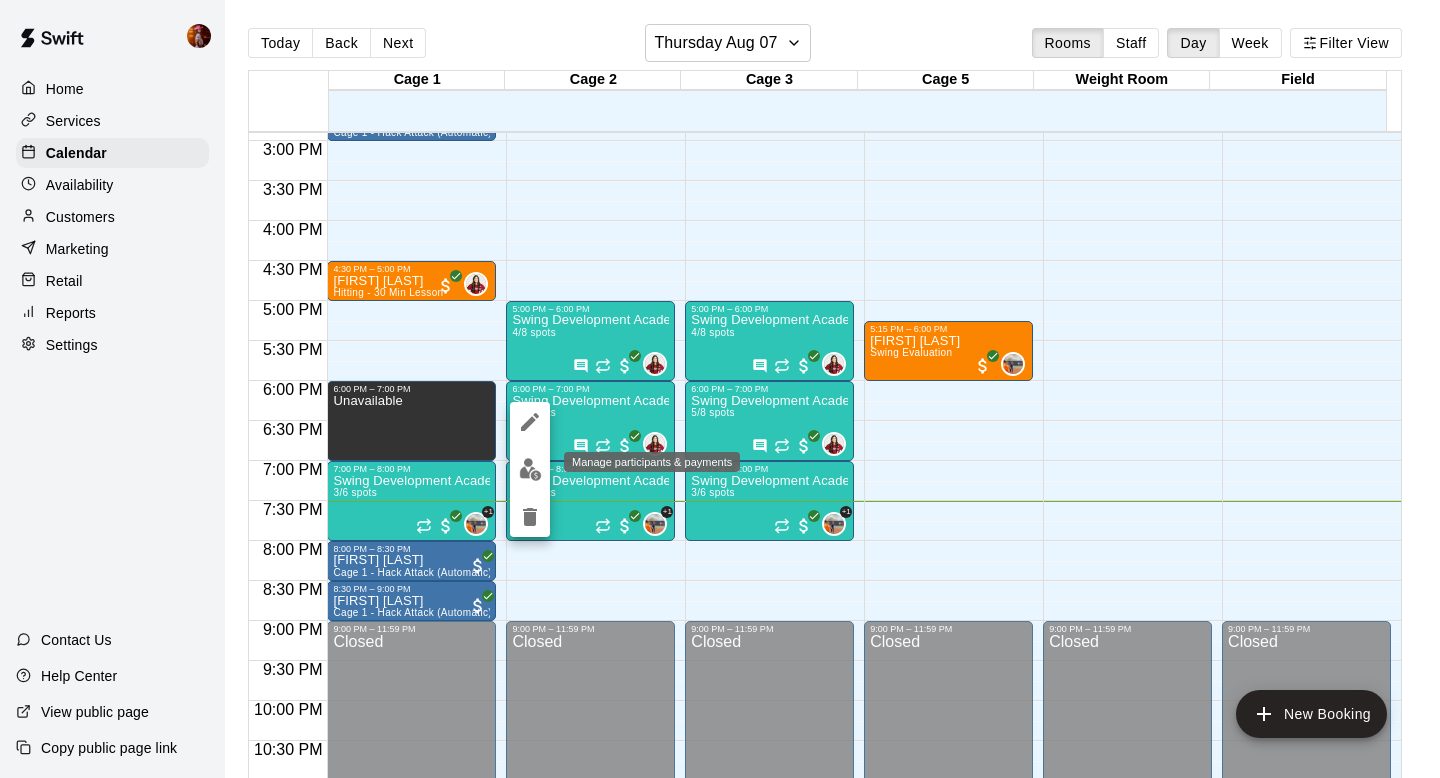 click at bounding box center (530, 469) 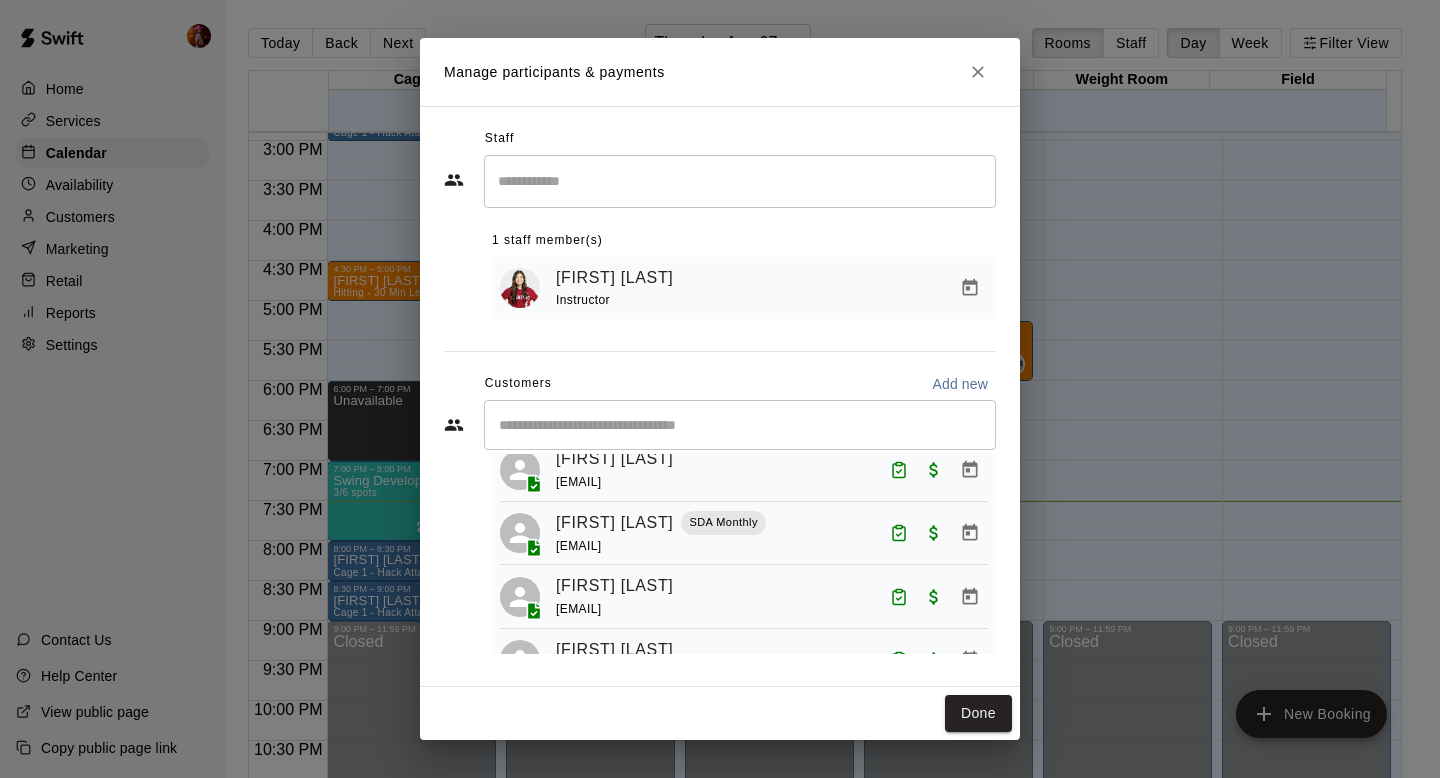 scroll, scrollTop: 72, scrollLeft: 0, axis: vertical 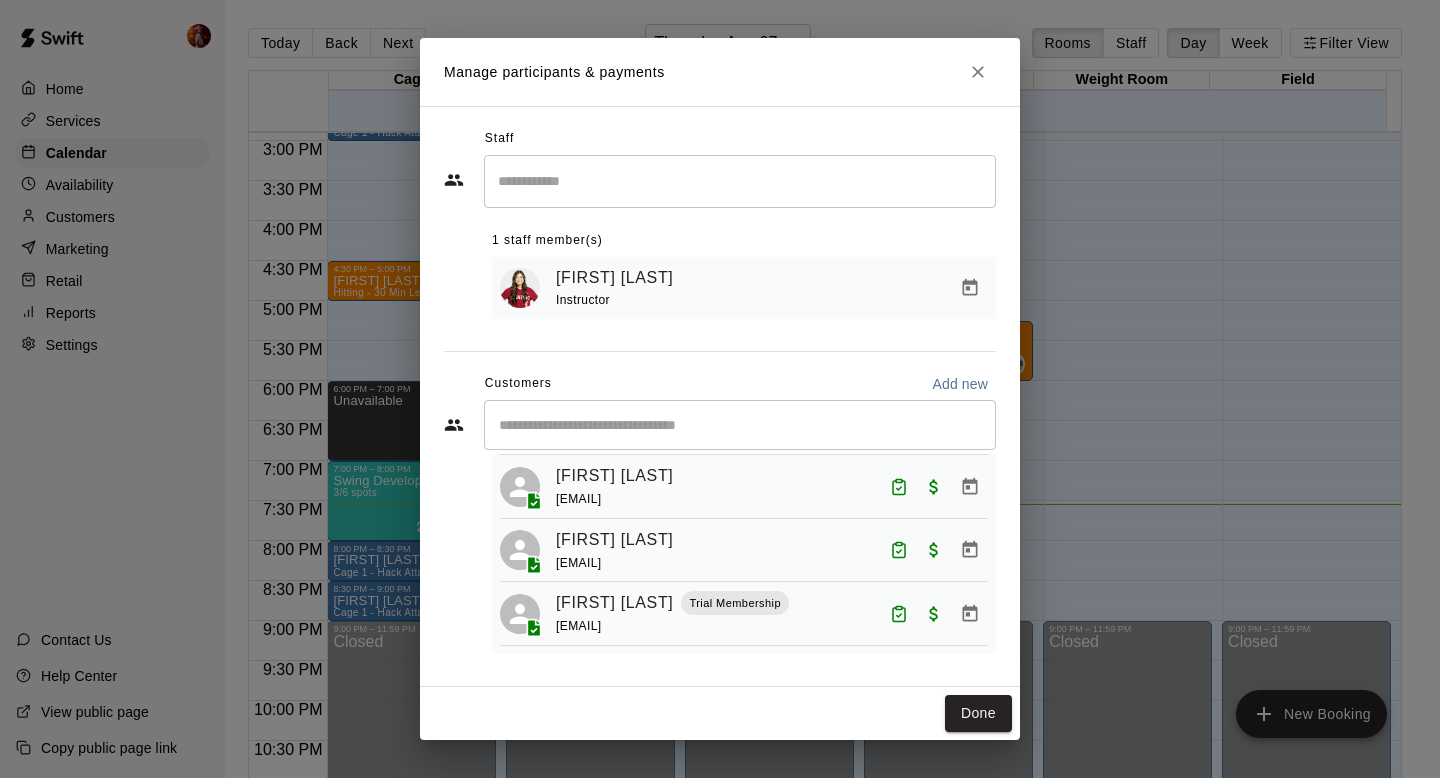click on "Manage participants ​ 1   staff member(s) [NAME] Instructor Customers Add new ​ 5   customers (Capacity: 8) [NAME] [EMAIL] [NAME] [EMAIL] [NAME]  [EMAIL] [NAME] [EMAIL] [NAME] [EMAIL] Done" at bounding box center (720, 389) 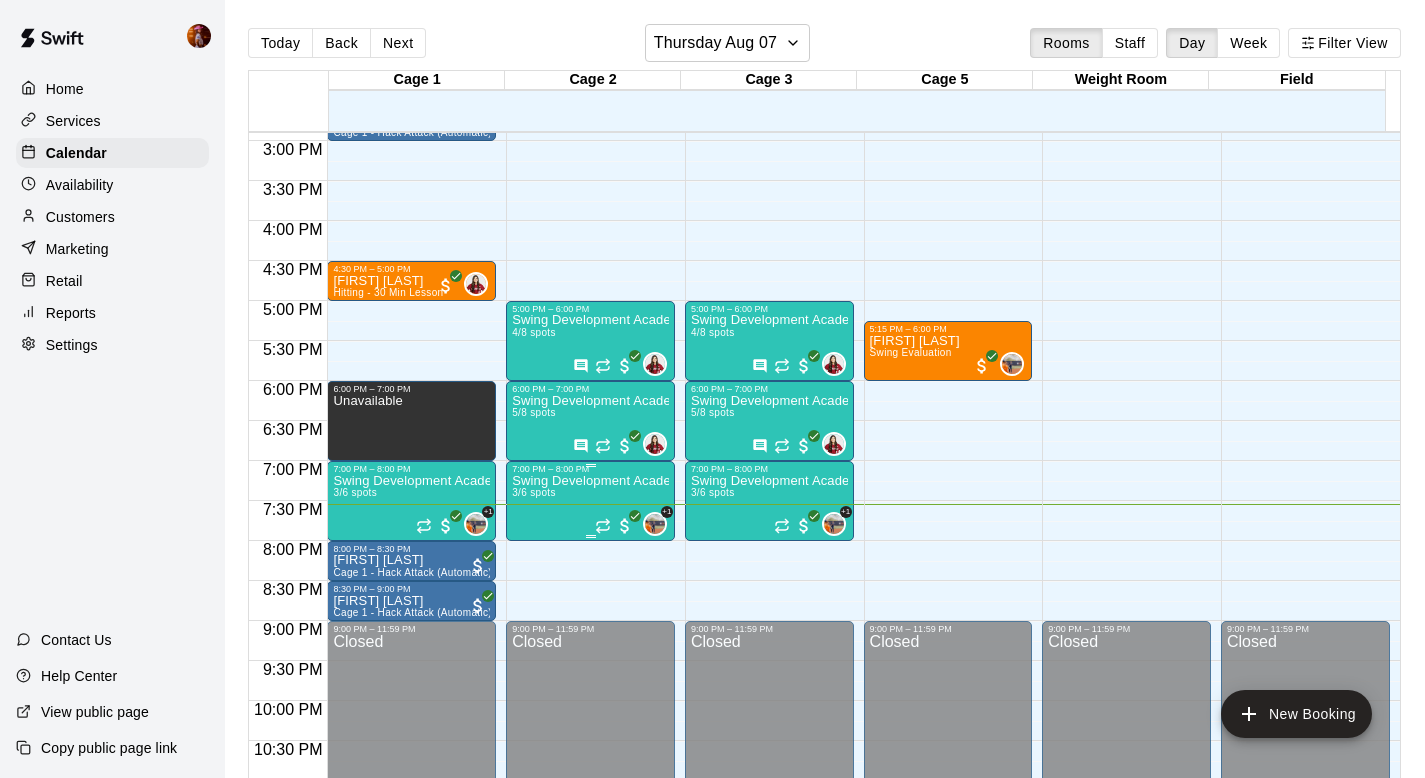 click on "Swing Development Academy High School 3/6 spots" at bounding box center (590, 863) 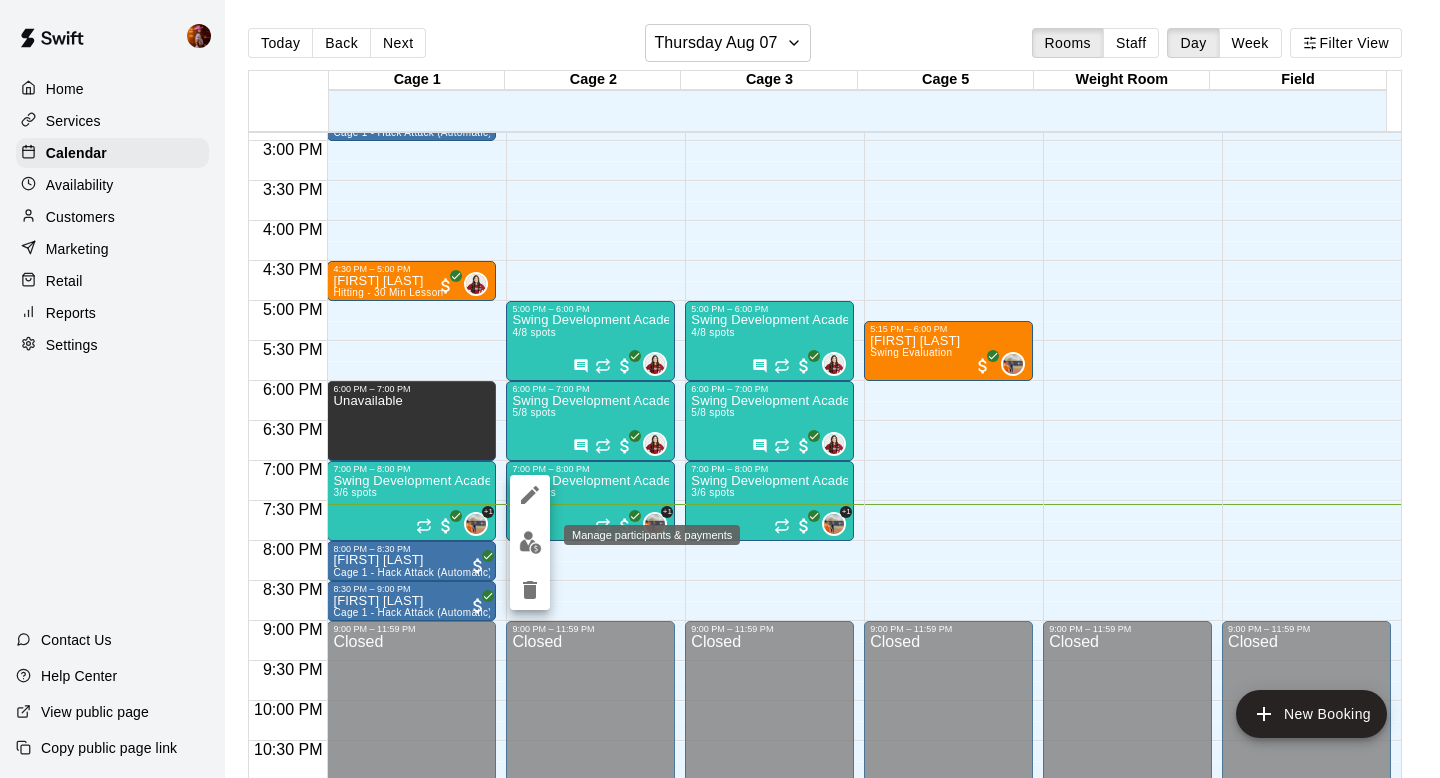 click at bounding box center (530, 542) 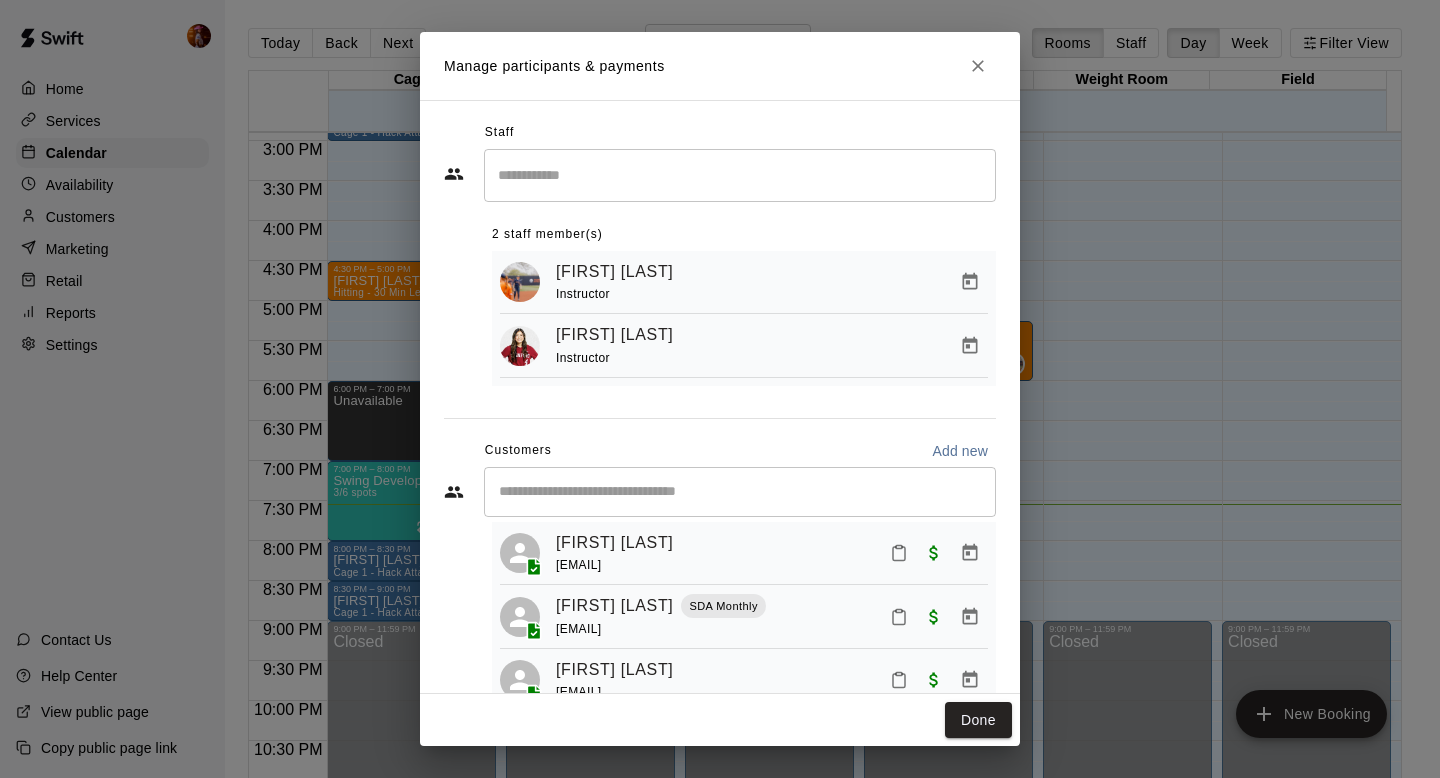 scroll, scrollTop: 49, scrollLeft: 0, axis: vertical 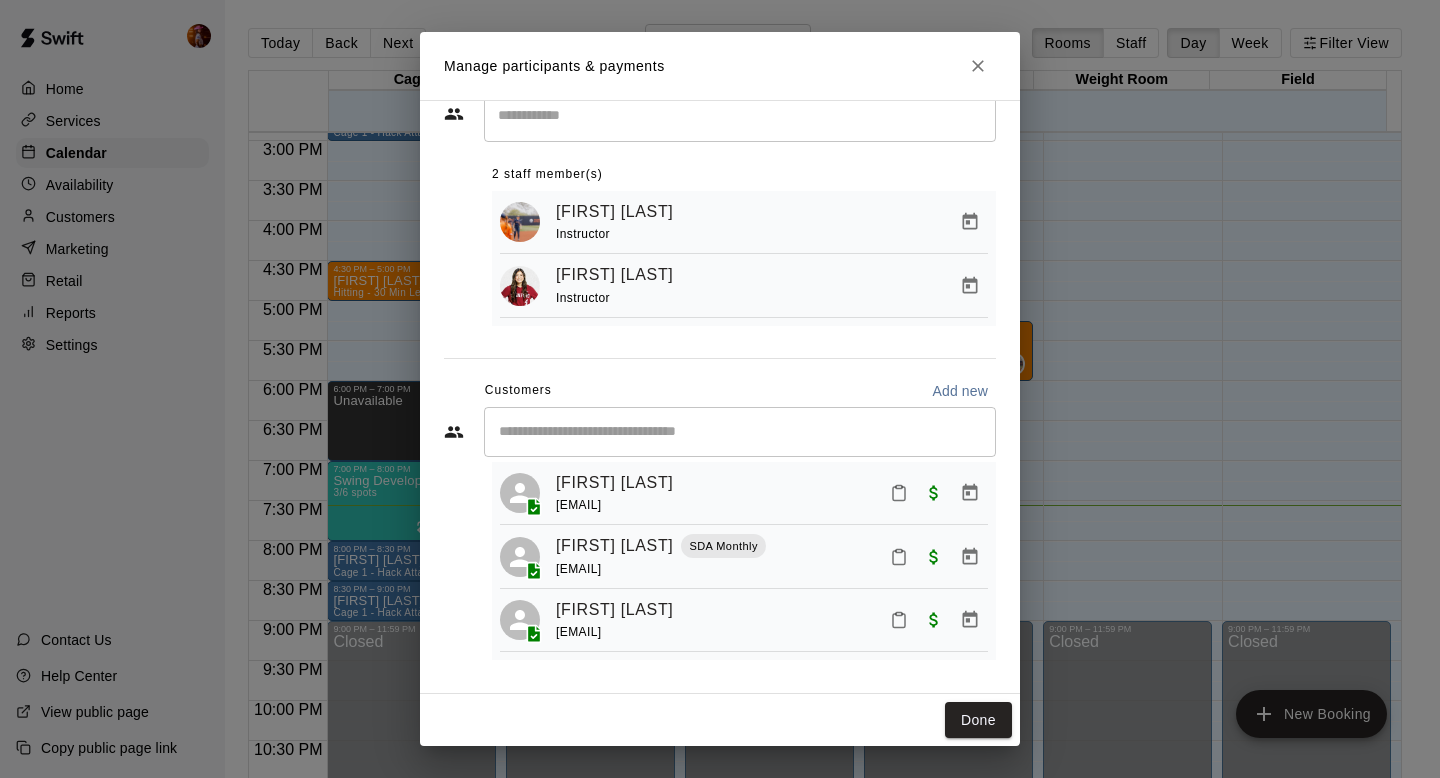 click on "Manage participants ​ 2   staff member(s) [NAME] Instructor [NAME] Instructor Customers Add new ​ 3   customers (Capacity: 6) [NAME] [EMAIL] [NAME] [EMAIL] [NAME] [EMAIL] Done" at bounding box center [720, 389] 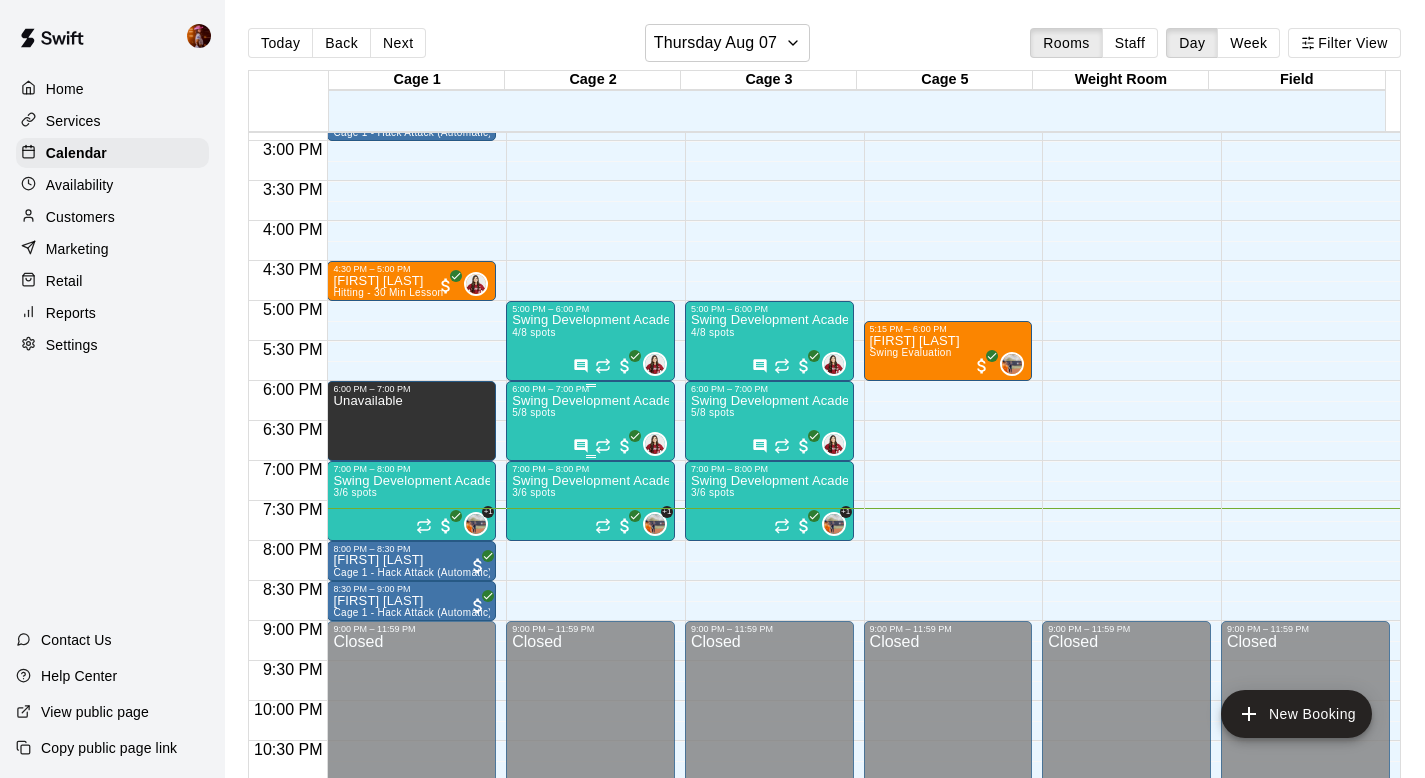 click on "Swing Development Academy 12U/14U 5/8 spots" at bounding box center [590, 783] 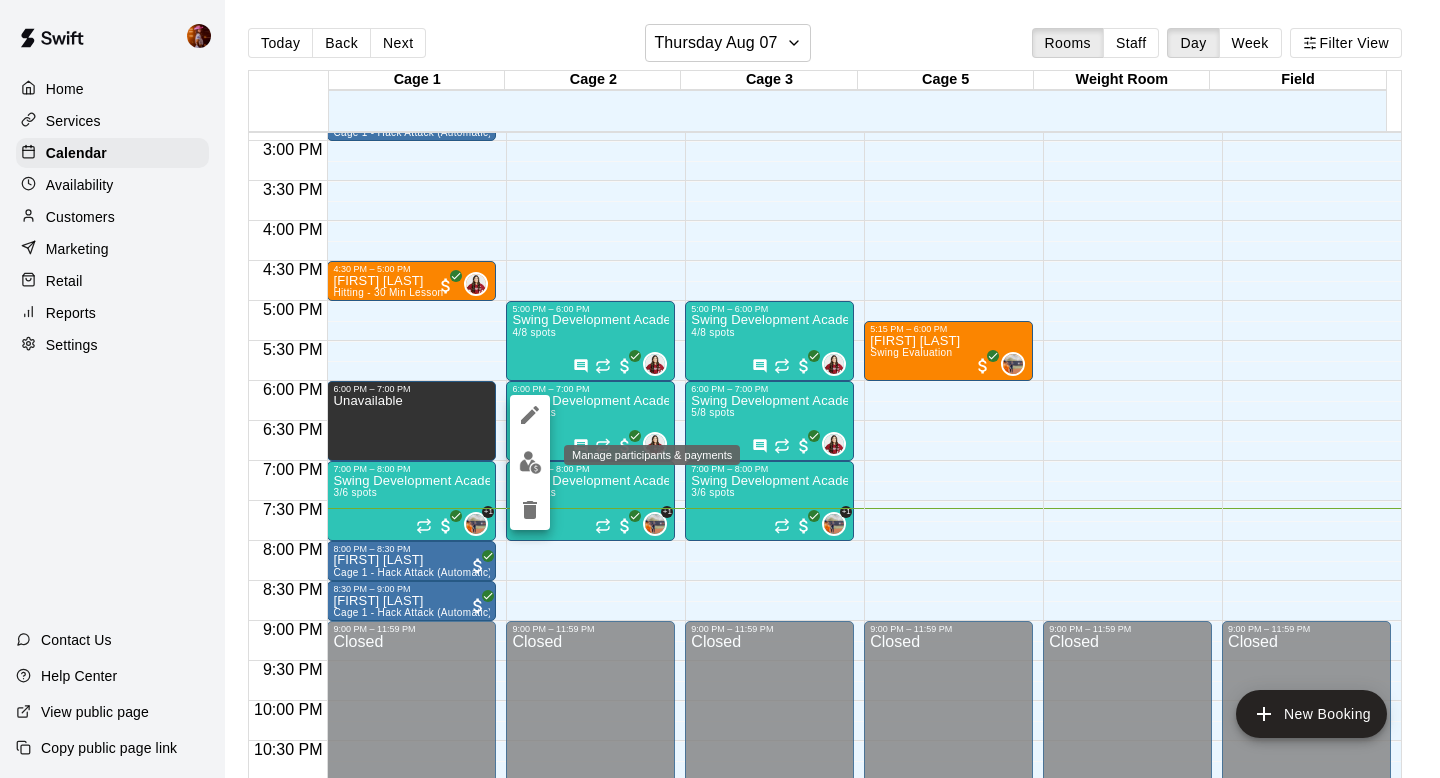 click at bounding box center [530, 462] 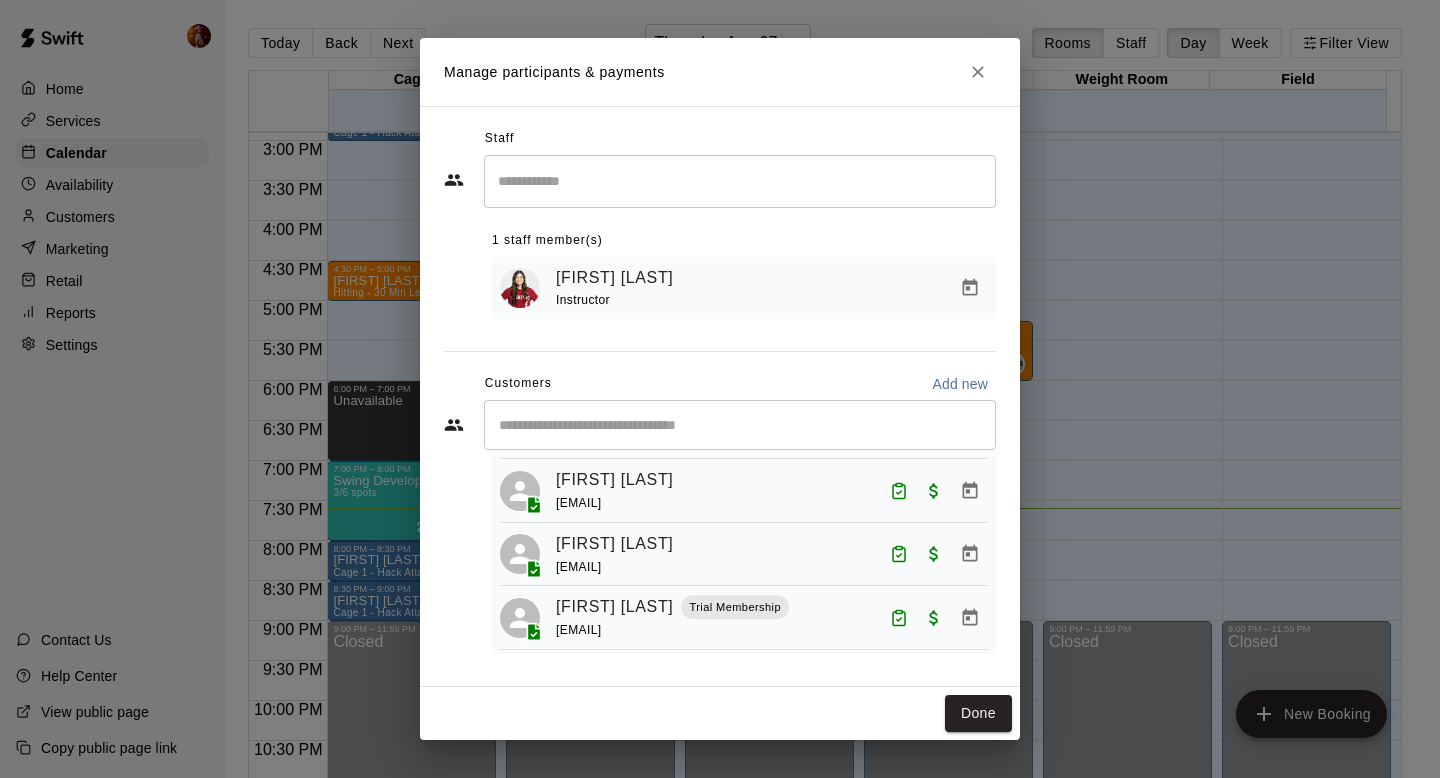scroll, scrollTop: 178, scrollLeft: 0, axis: vertical 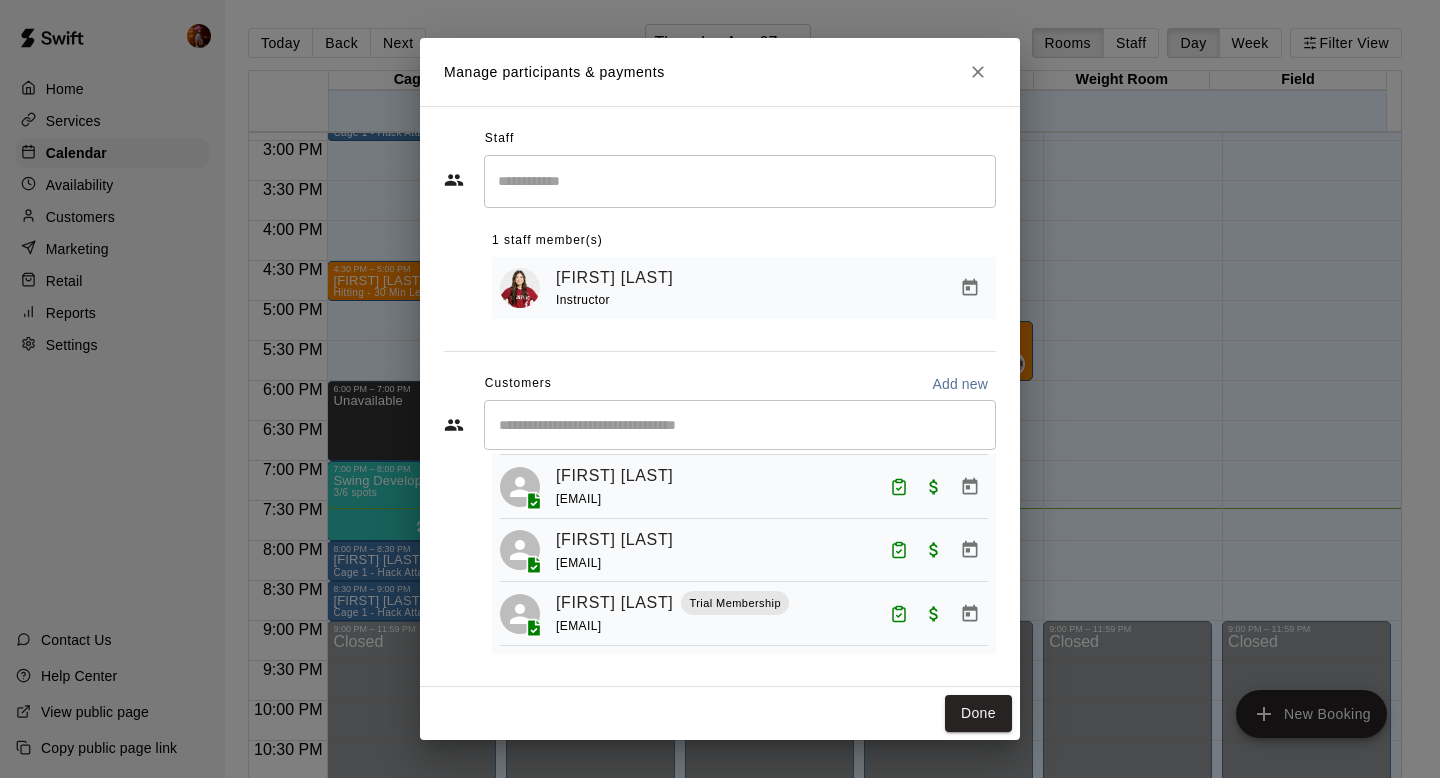 click on "[EMAIL]" at bounding box center (578, 563) 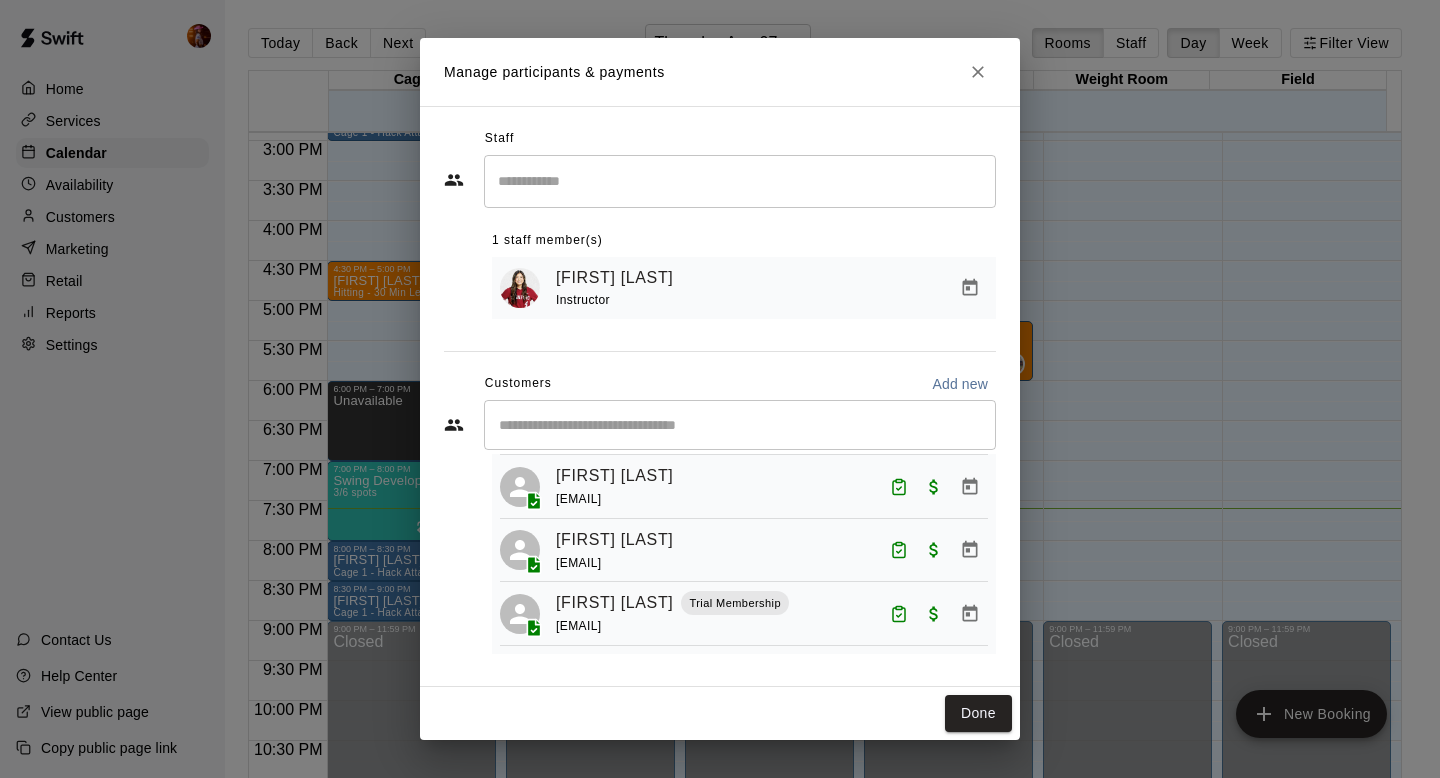 click on "[EMAIL]" at bounding box center (578, 563) 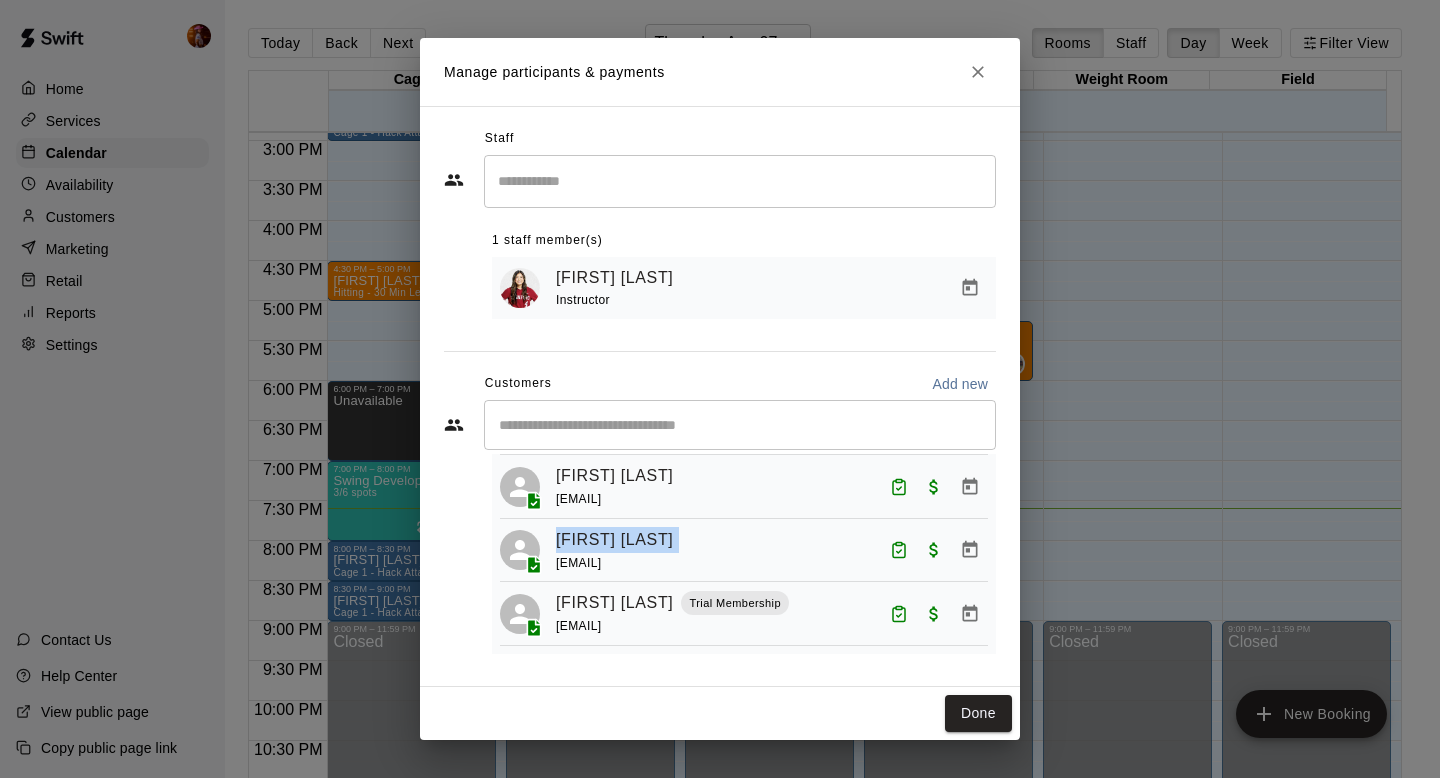 click on "[EMAIL]" at bounding box center (578, 563) 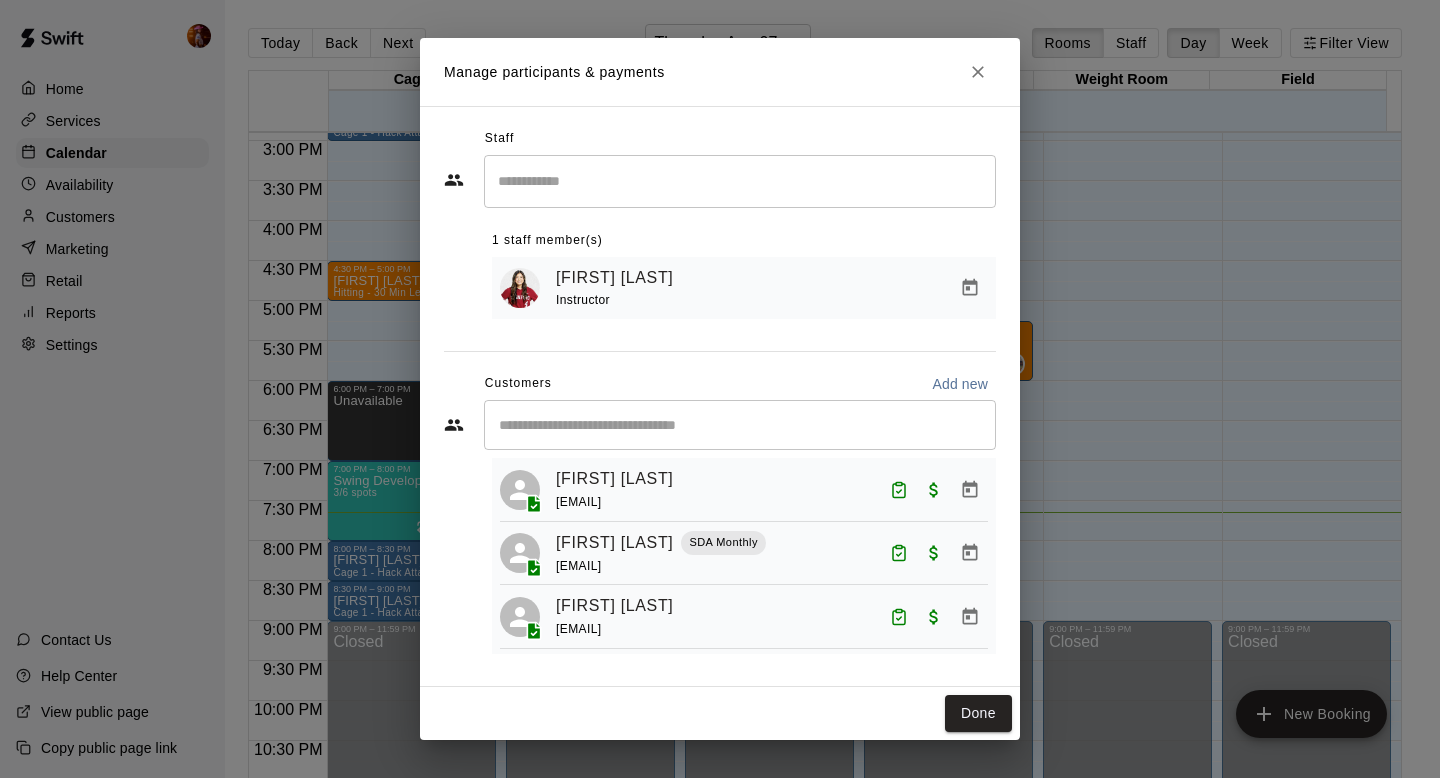 scroll, scrollTop: 0, scrollLeft: 0, axis: both 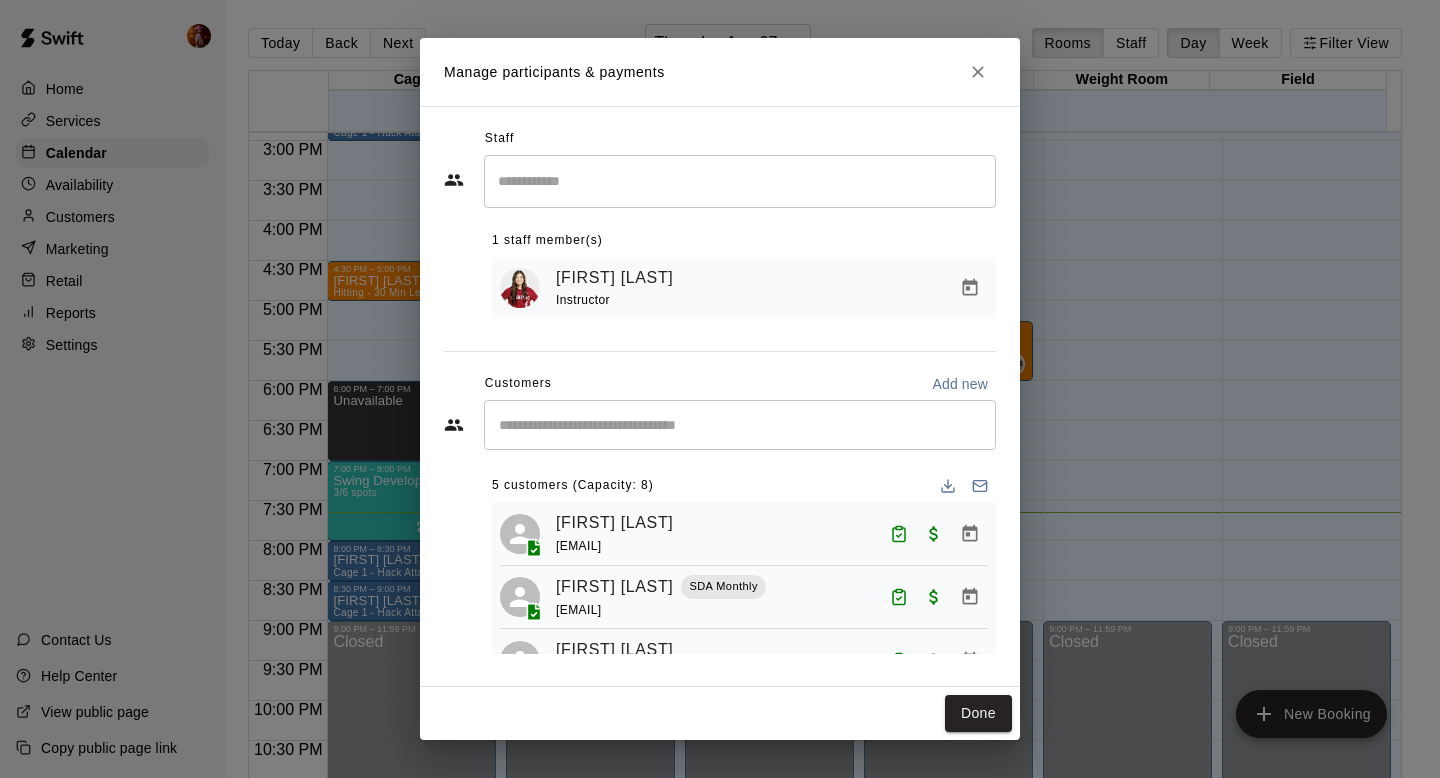 click on "Manage participants ​ 1   staff member(s) [NAME] Instructor Customers Add new ​ 5   customers (Capacity: 8) [NAME] [EMAIL] [NAME] [EMAIL] [NAME]  [EMAIL] [NAME] [EMAIL] [NAME] [EMAIL] Done" at bounding box center (720, 389) 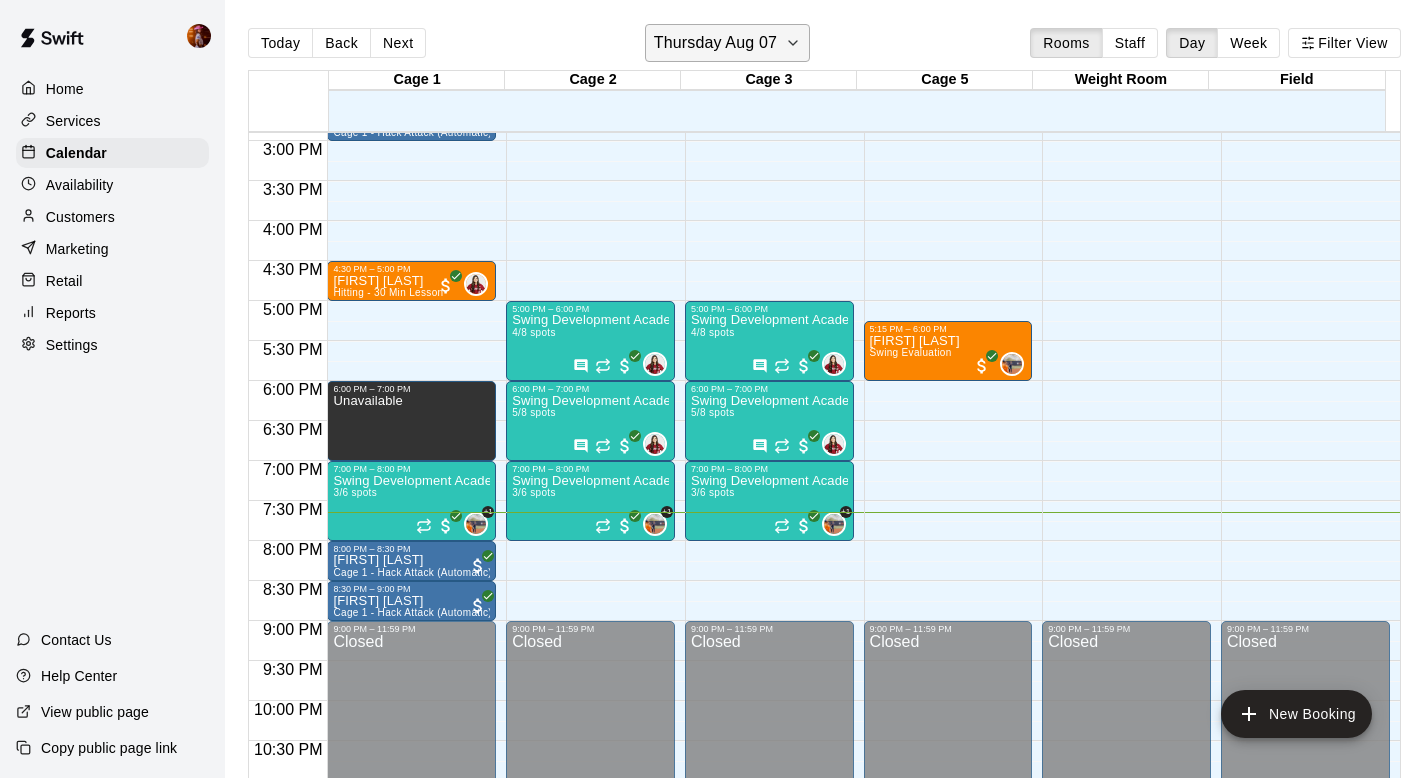 click on "Thursday Aug 07" at bounding box center [715, 43] 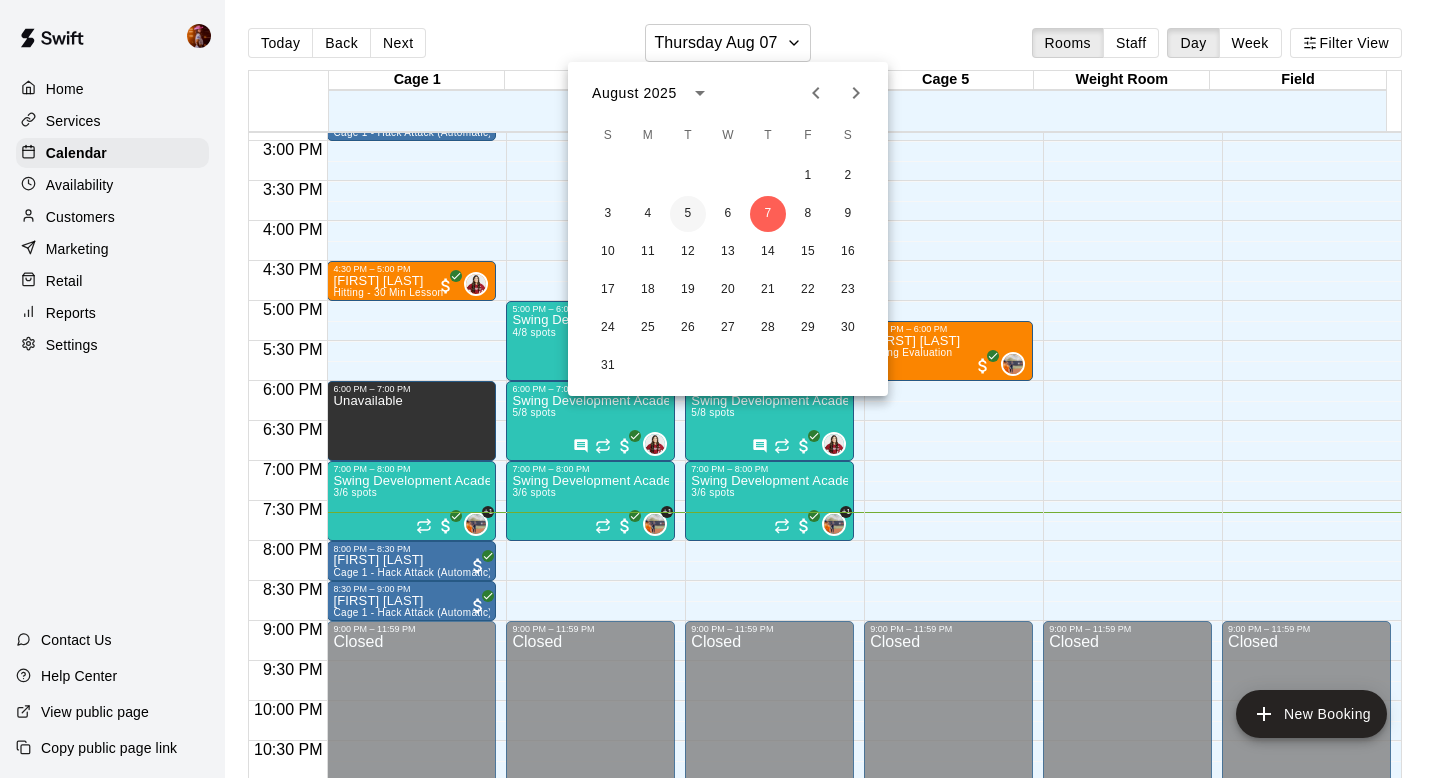 click on "5" at bounding box center (688, 214) 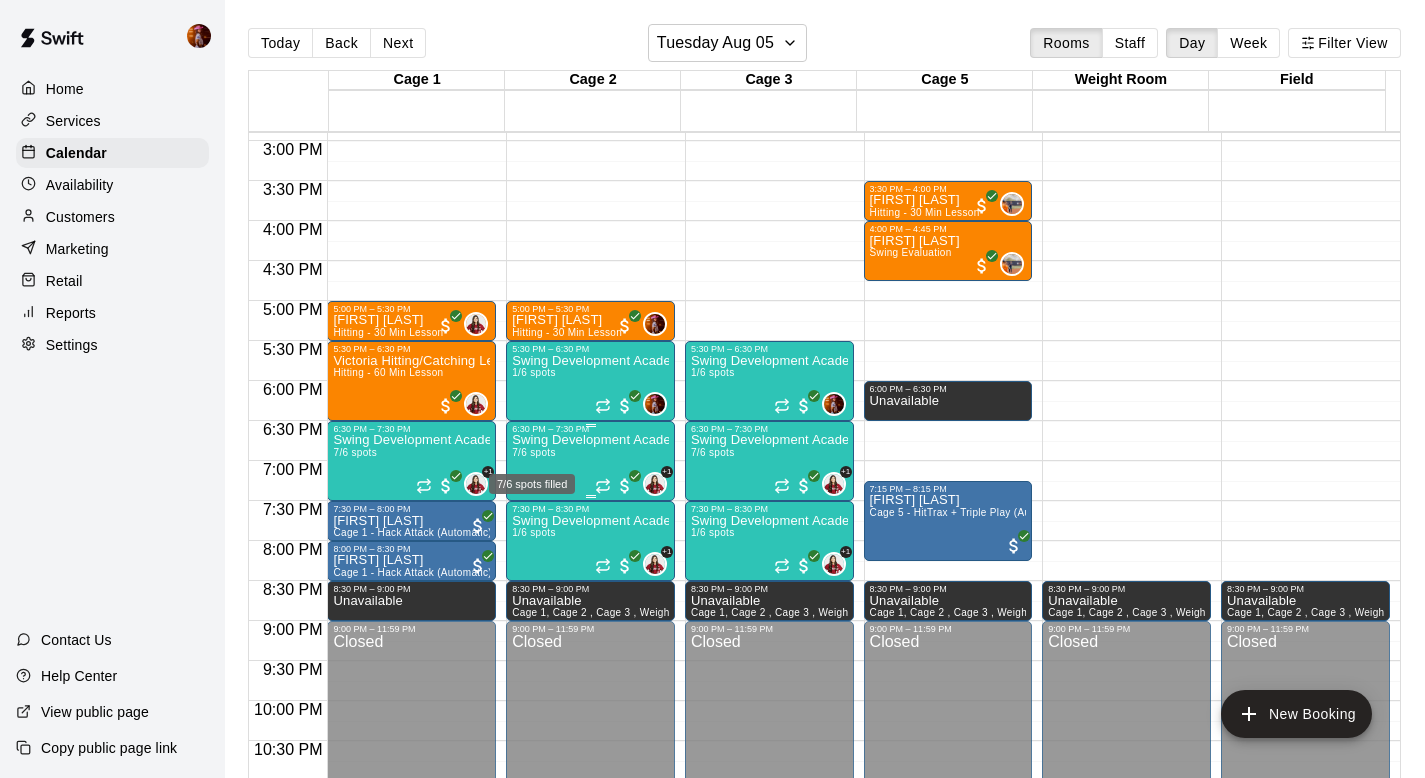 click on "7/6 spots" at bounding box center (534, 452) 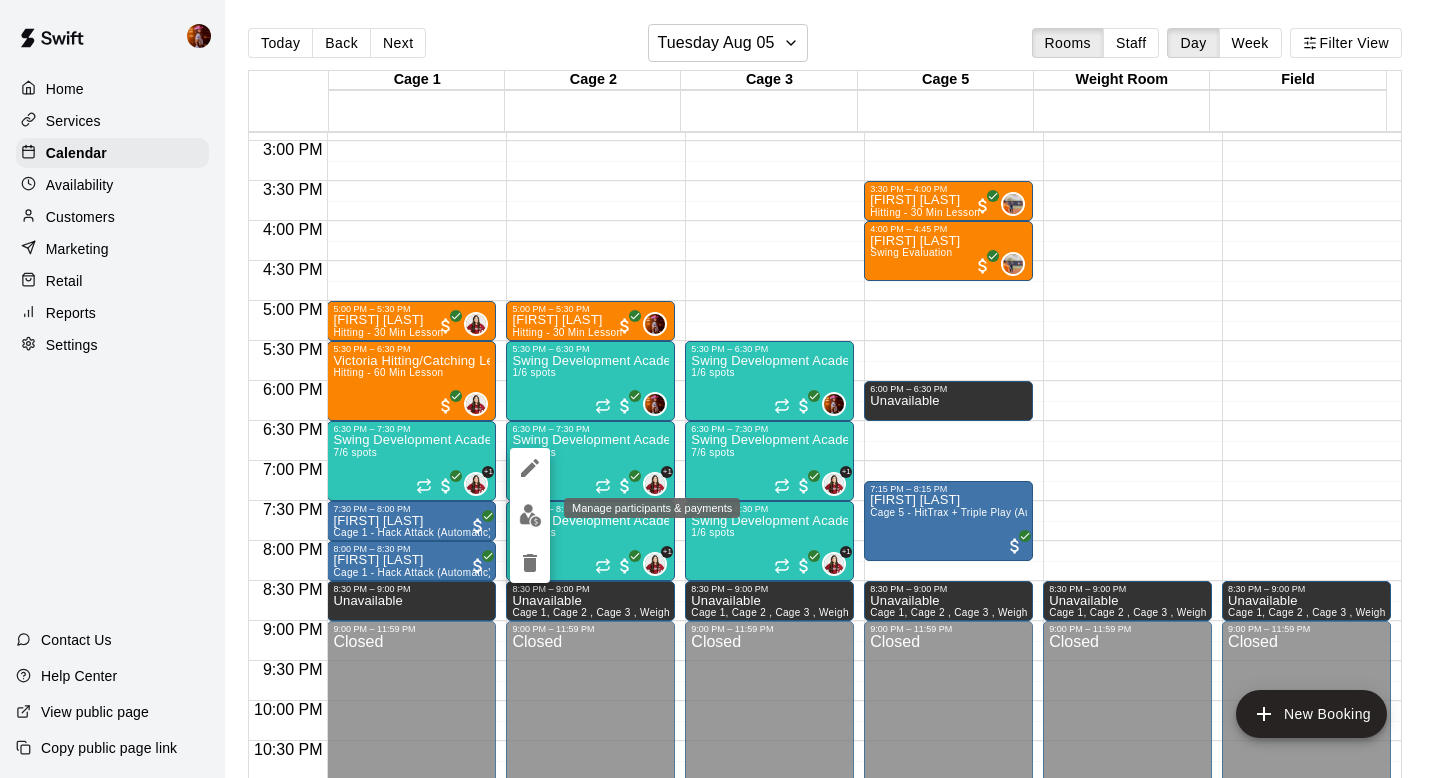 click at bounding box center (530, 515) 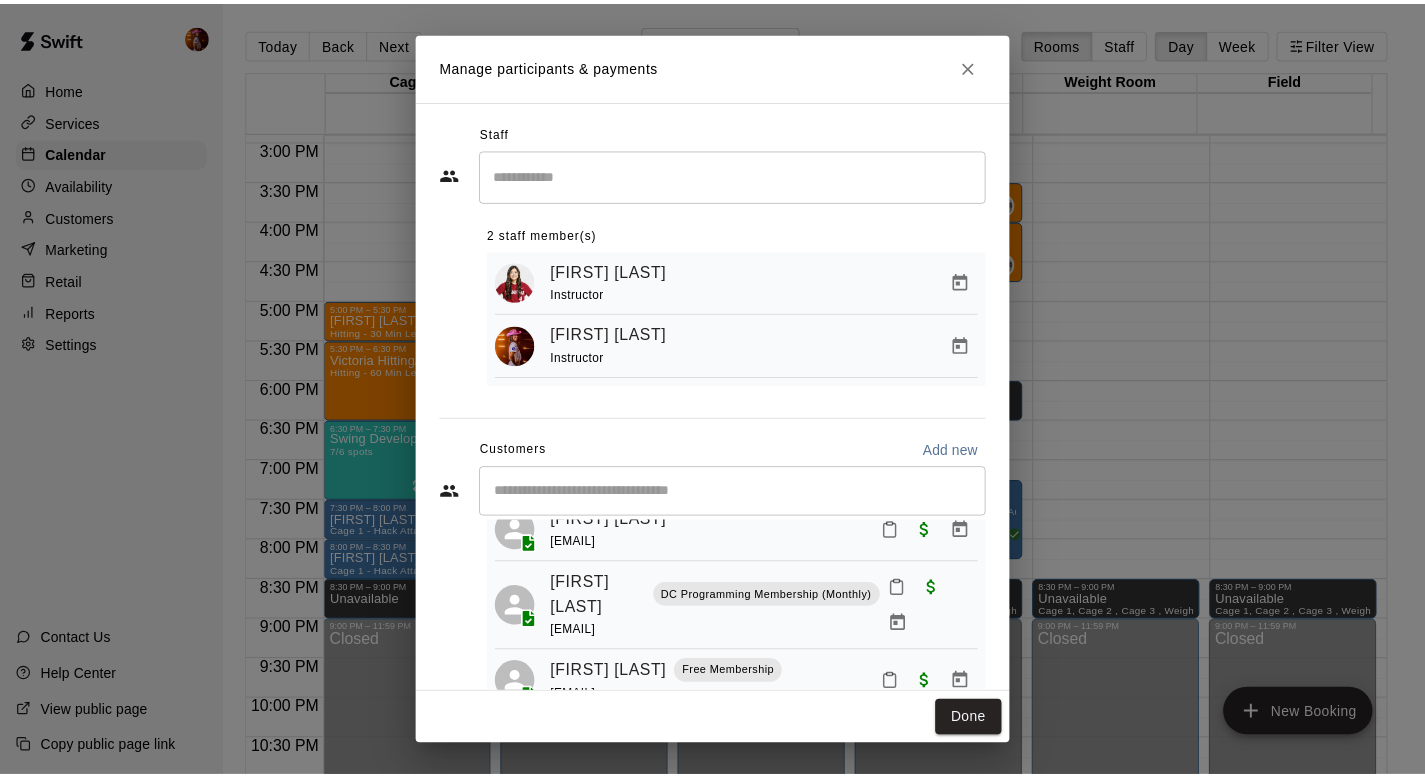 scroll, scrollTop: 261, scrollLeft: 0, axis: vertical 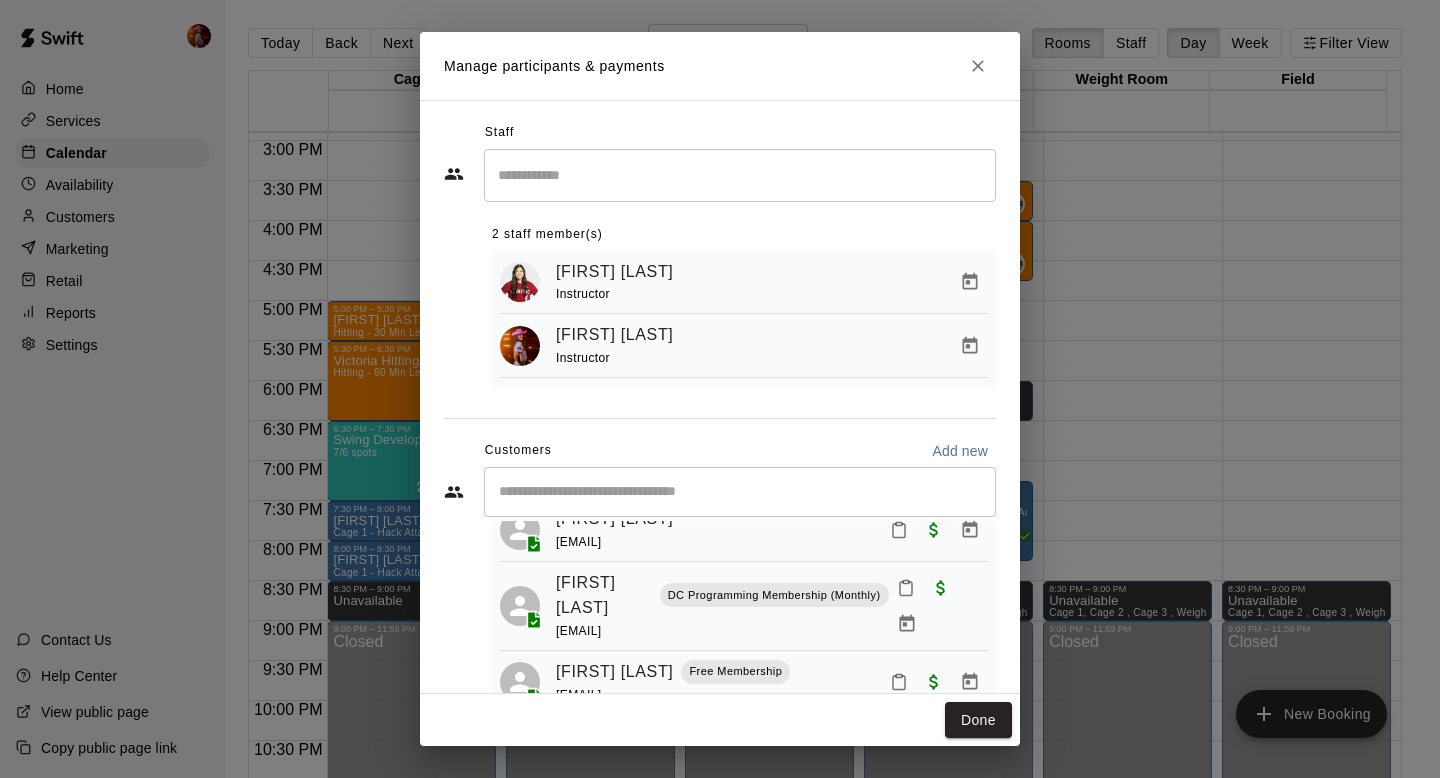 click on "Manage participants ​ 2   staff member(s) [NAME] Instructor [NAME] Instructor Customers Add new ​ 7   customers (Capacity: 6) [NAME] [EMAIL] [NAME] [EMAIL] [NAME] [EMAIL] [NAME] [EMAIL] [NAME] [EMAIL] [NAME] [EMAIL] Done" at bounding box center (720, 389) 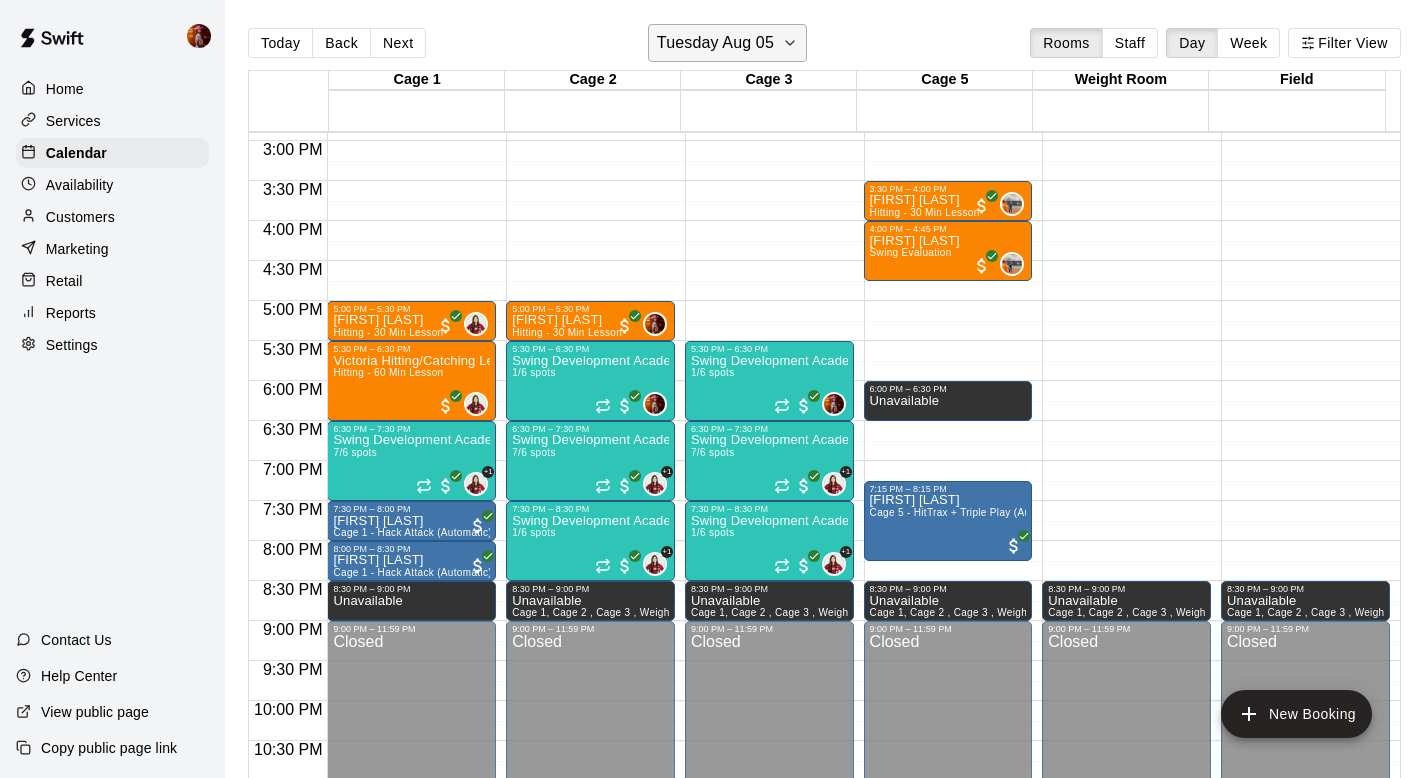 click on "Tuesday Aug 05" at bounding box center (715, 43) 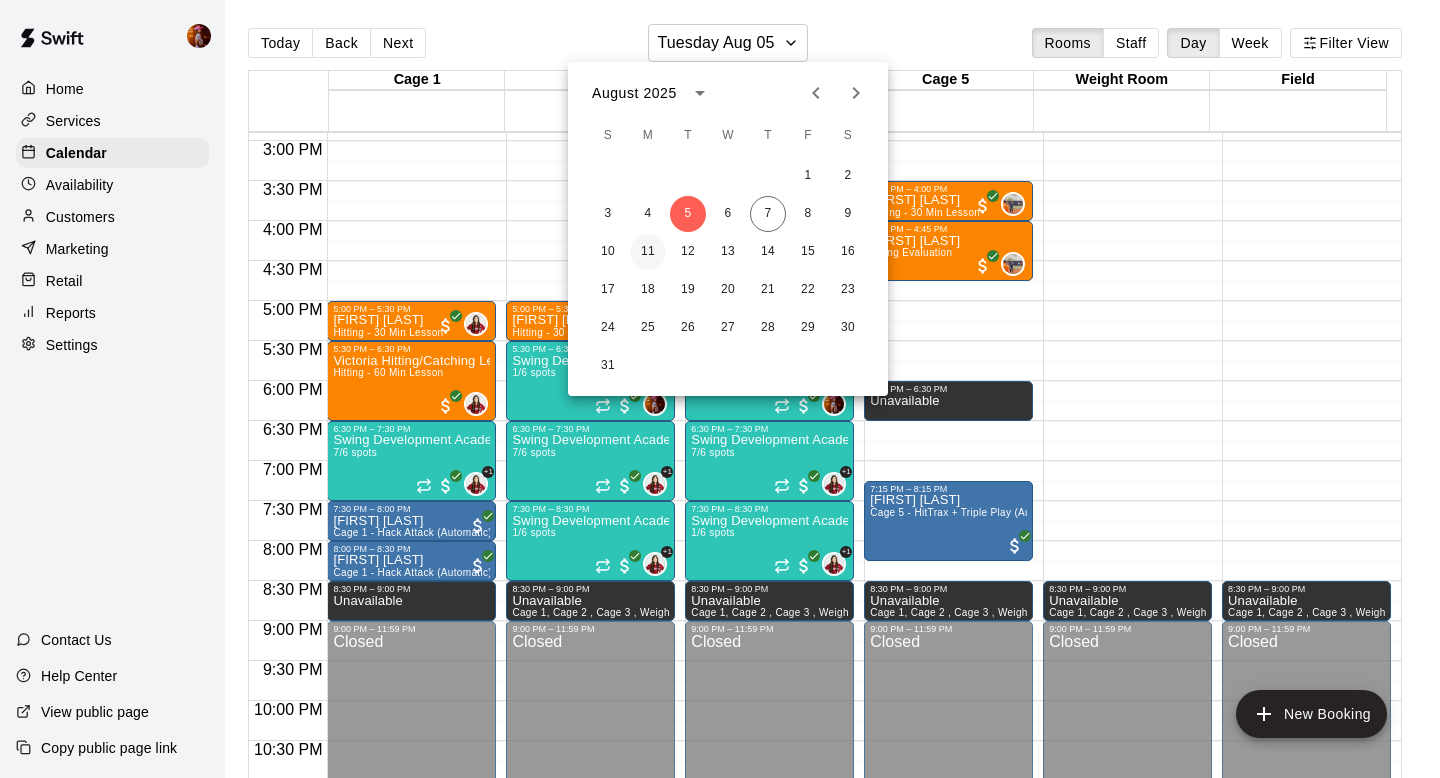 click on "11" at bounding box center [648, 252] 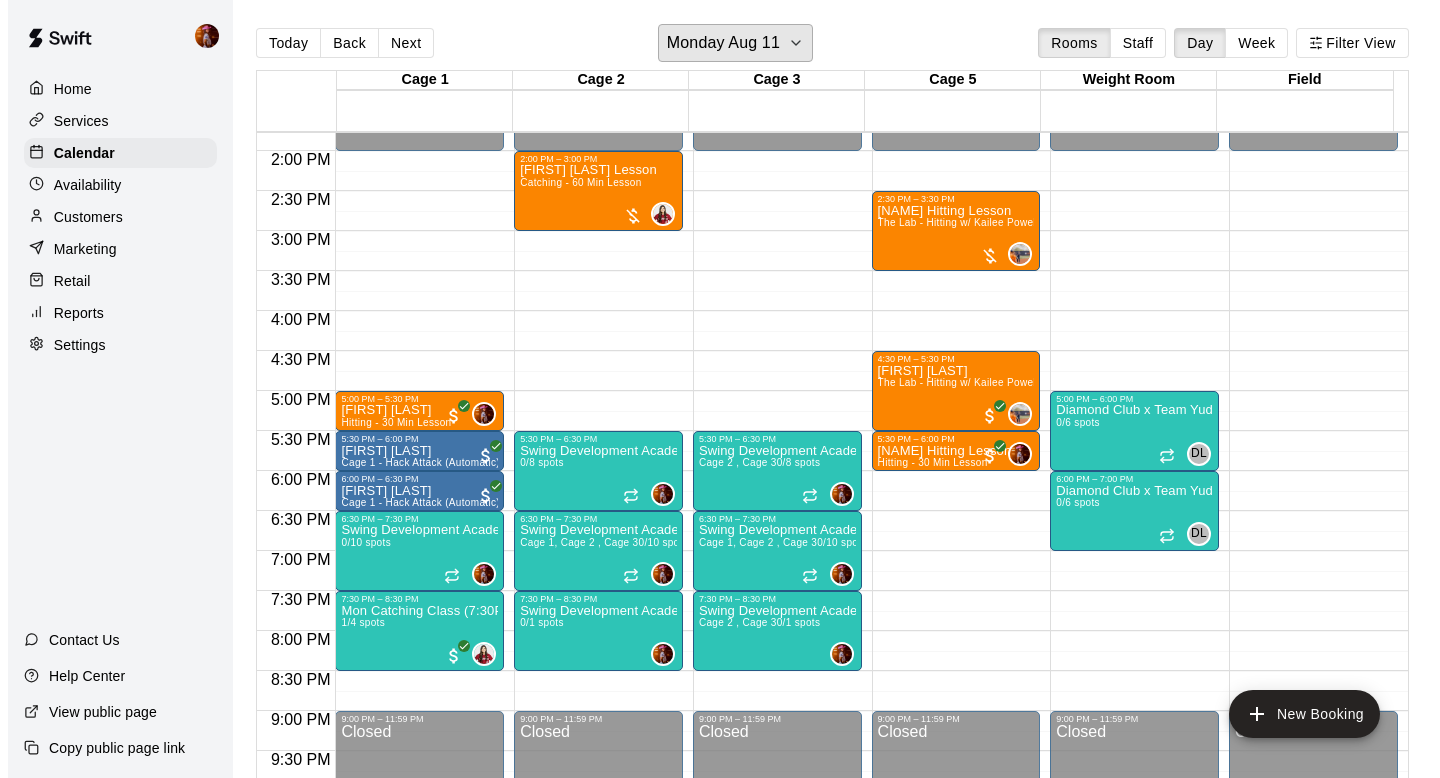 scroll, scrollTop: 1089, scrollLeft: 0, axis: vertical 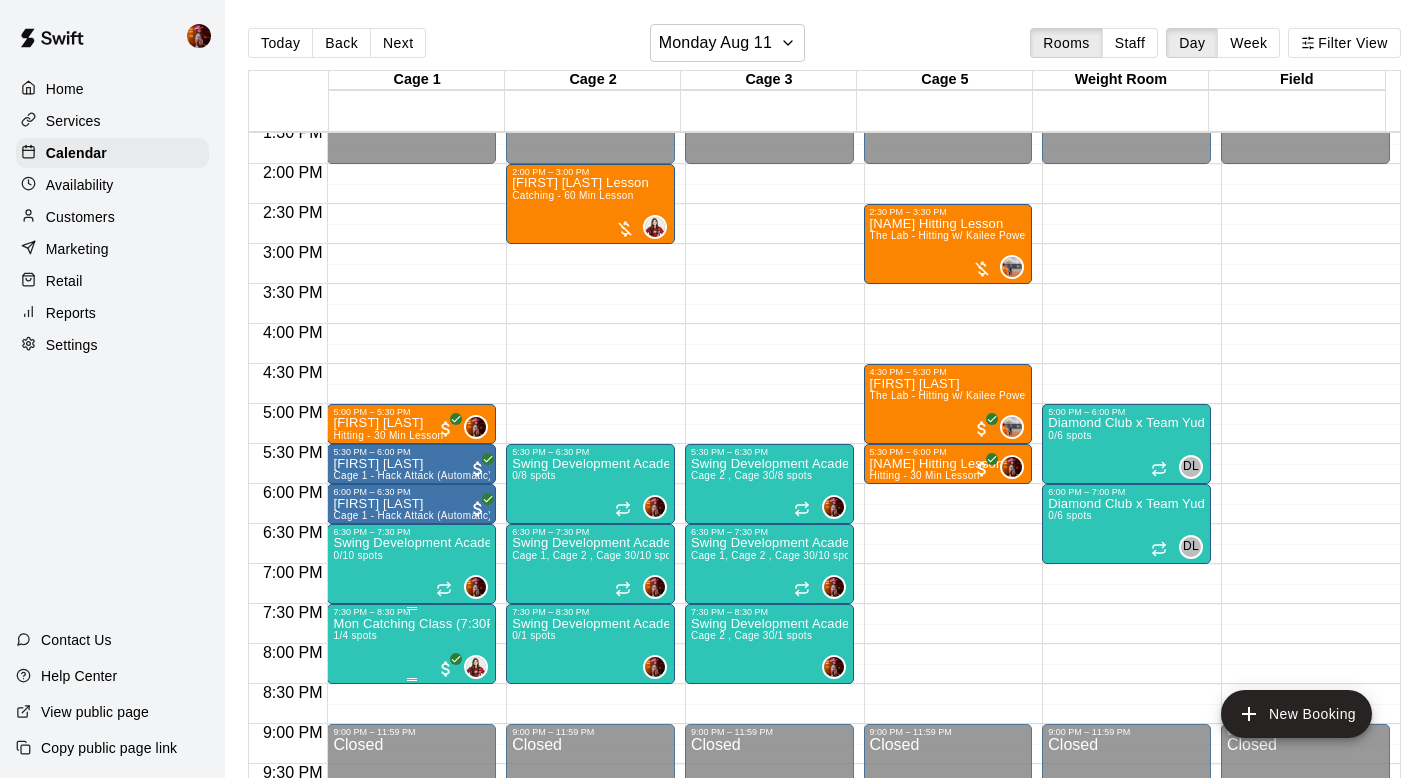 click on "Mon Catching Class (7:30PM-8:30PM) 1/4 spots" at bounding box center (411, 1006) 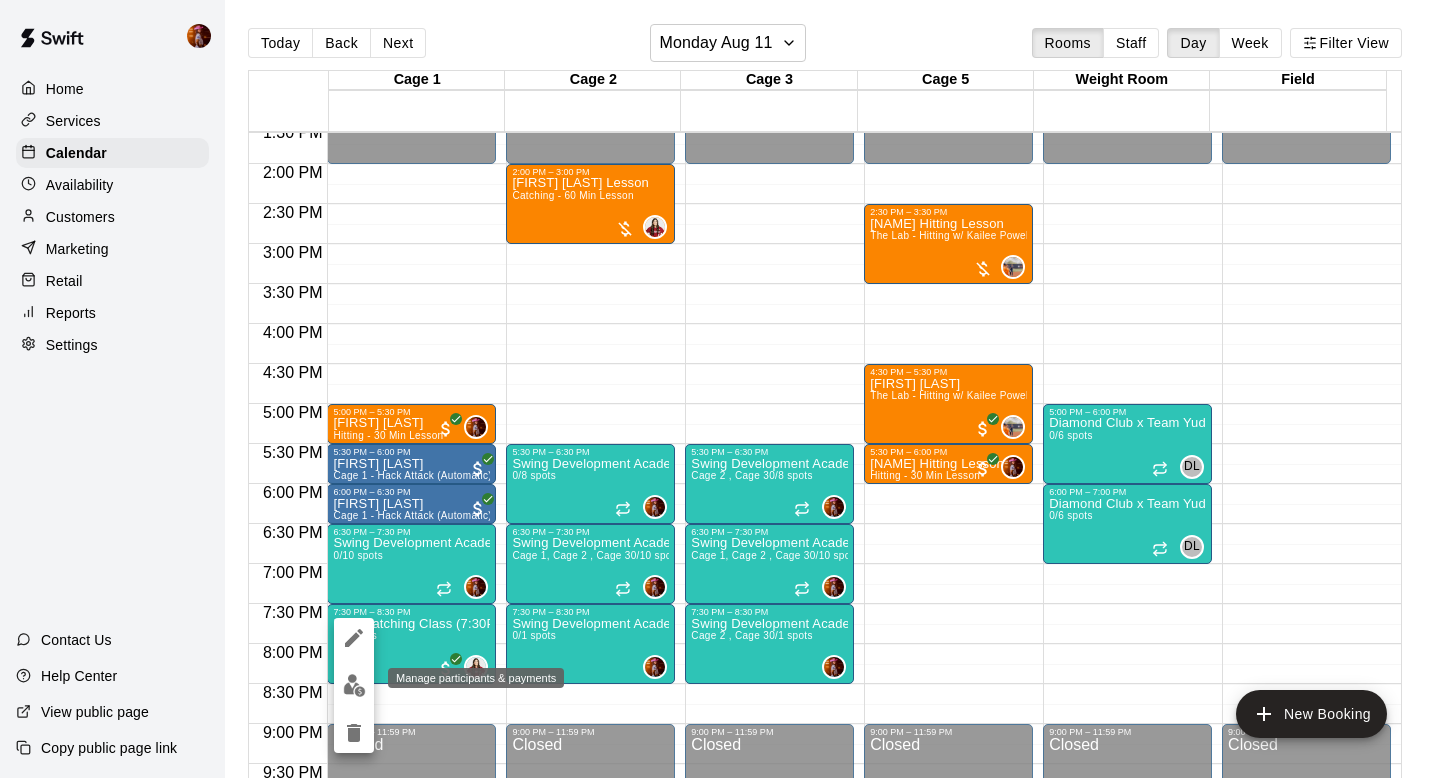 click at bounding box center (354, 685) 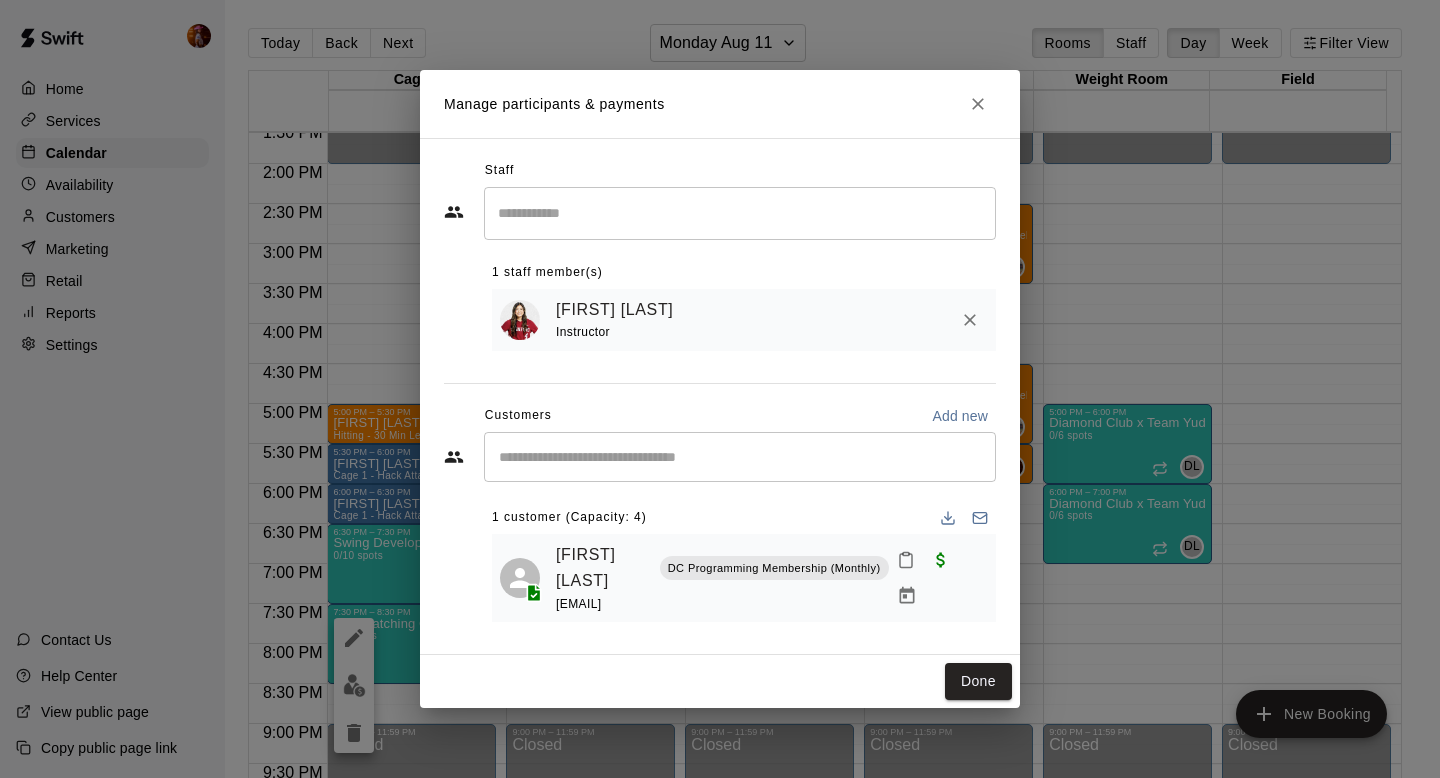 click on "Manage participants ​ 1   staff member(s) [NAME] Instructor Customers Add new ​ 1   customer (Capacity: 4) [NAME] [EMAIL] Done" at bounding box center [720, 389] 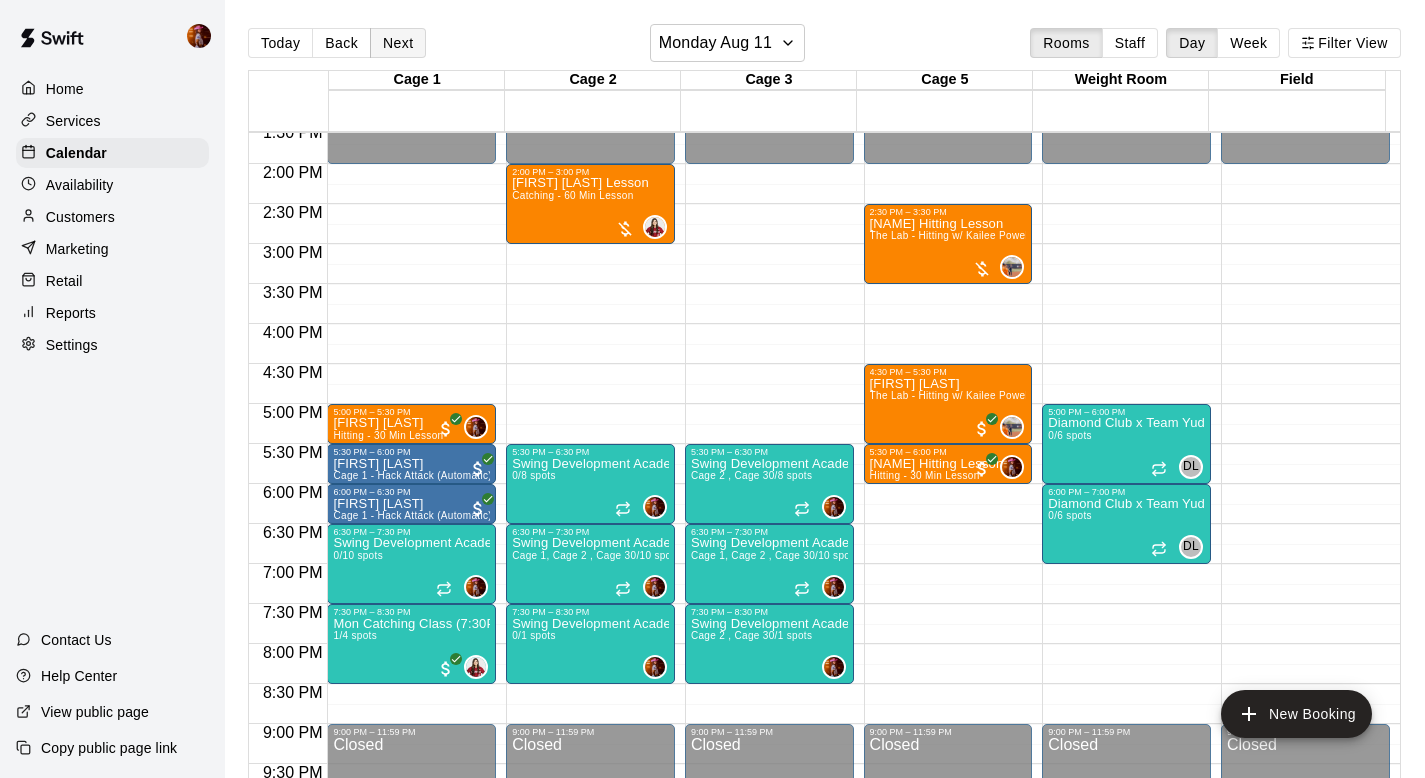 click on "Next" at bounding box center [398, 43] 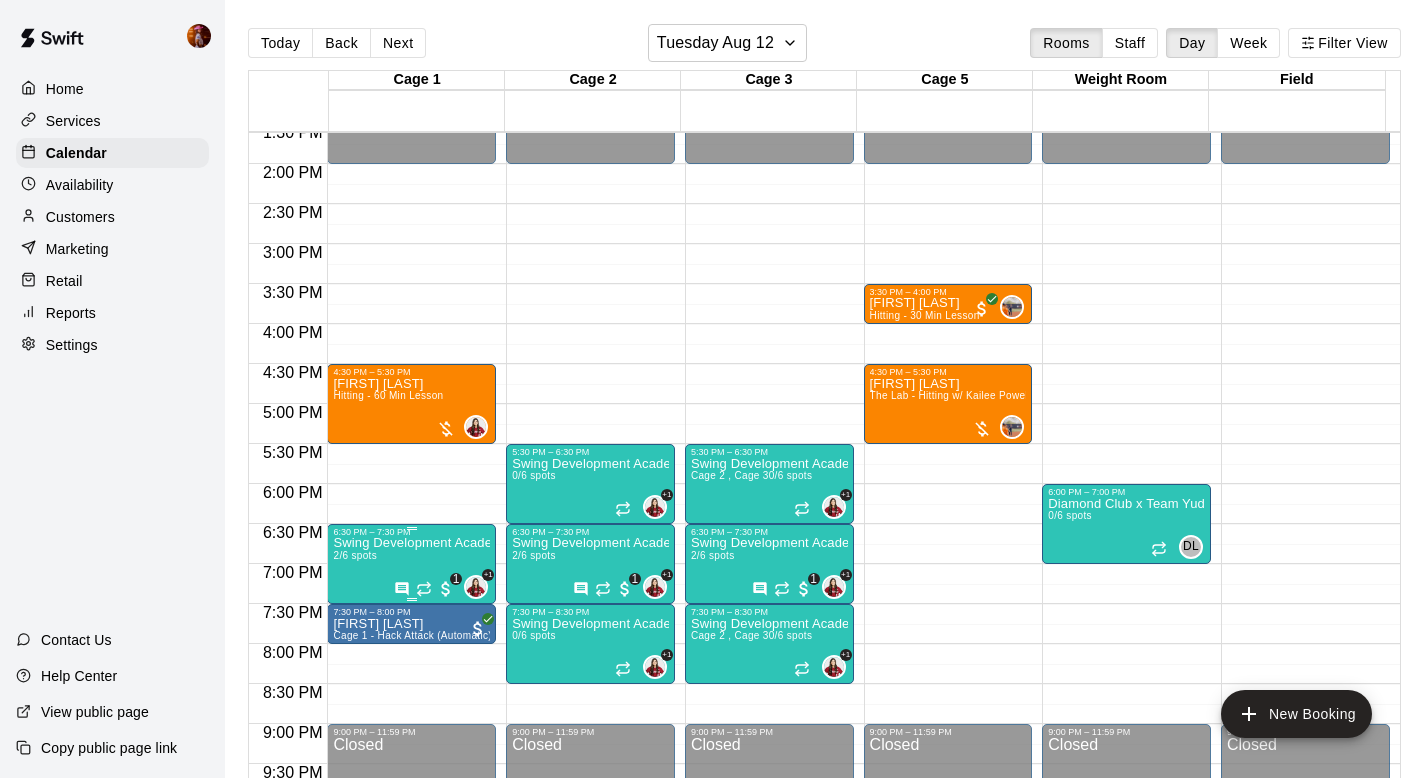 click on "Swing Development Academy 12U/14U 2/6 spots" at bounding box center (411, 926) 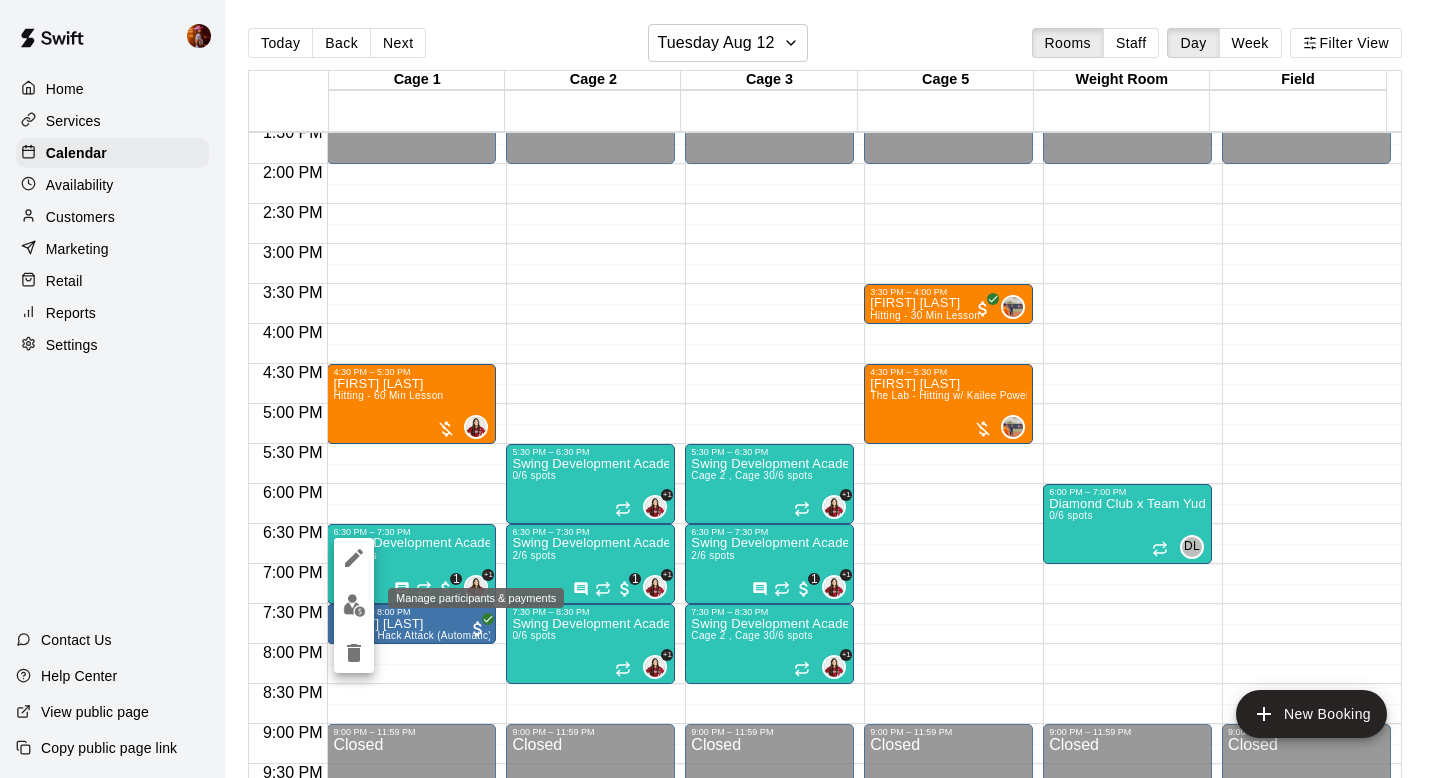 click at bounding box center [354, 605] 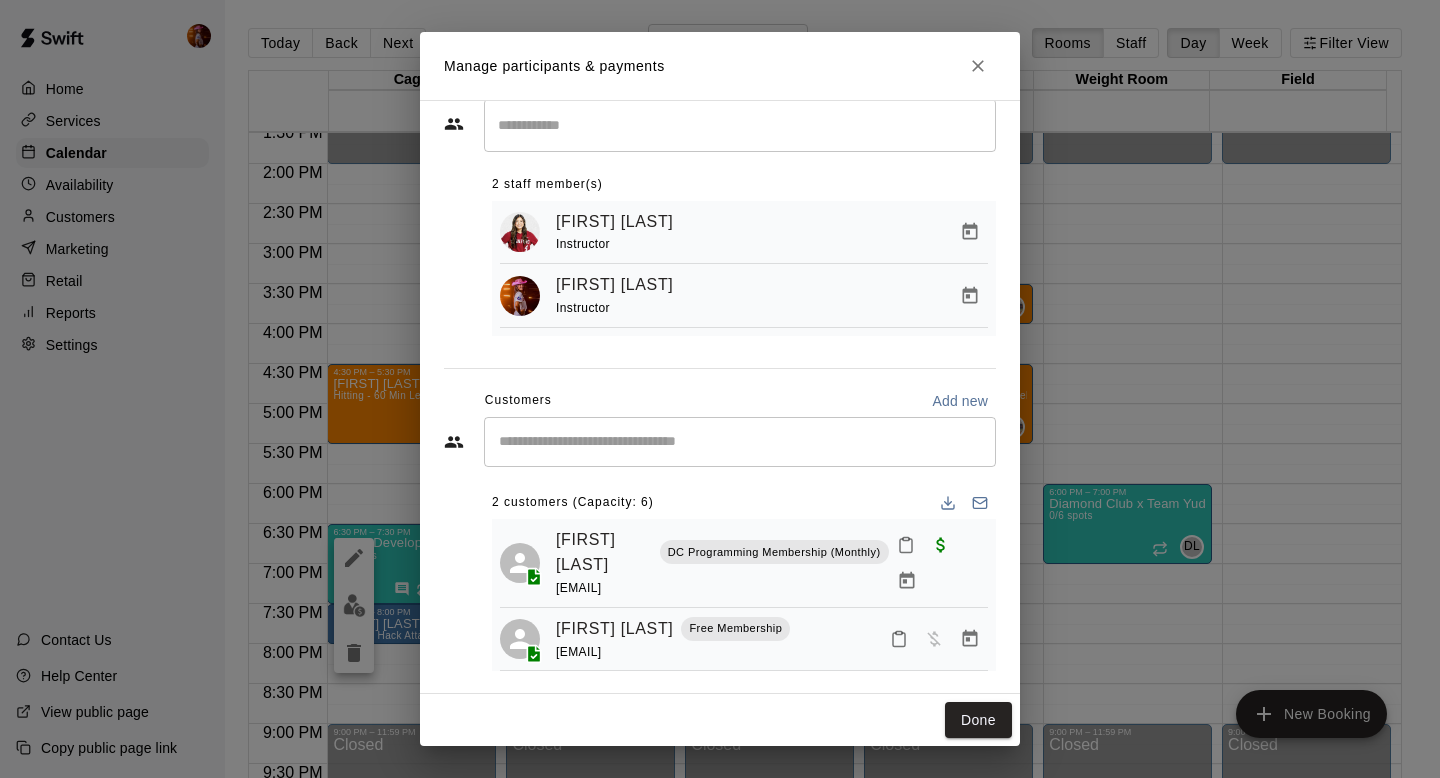 scroll, scrollTop: 62, scrollLeft: 0, axis: vertical 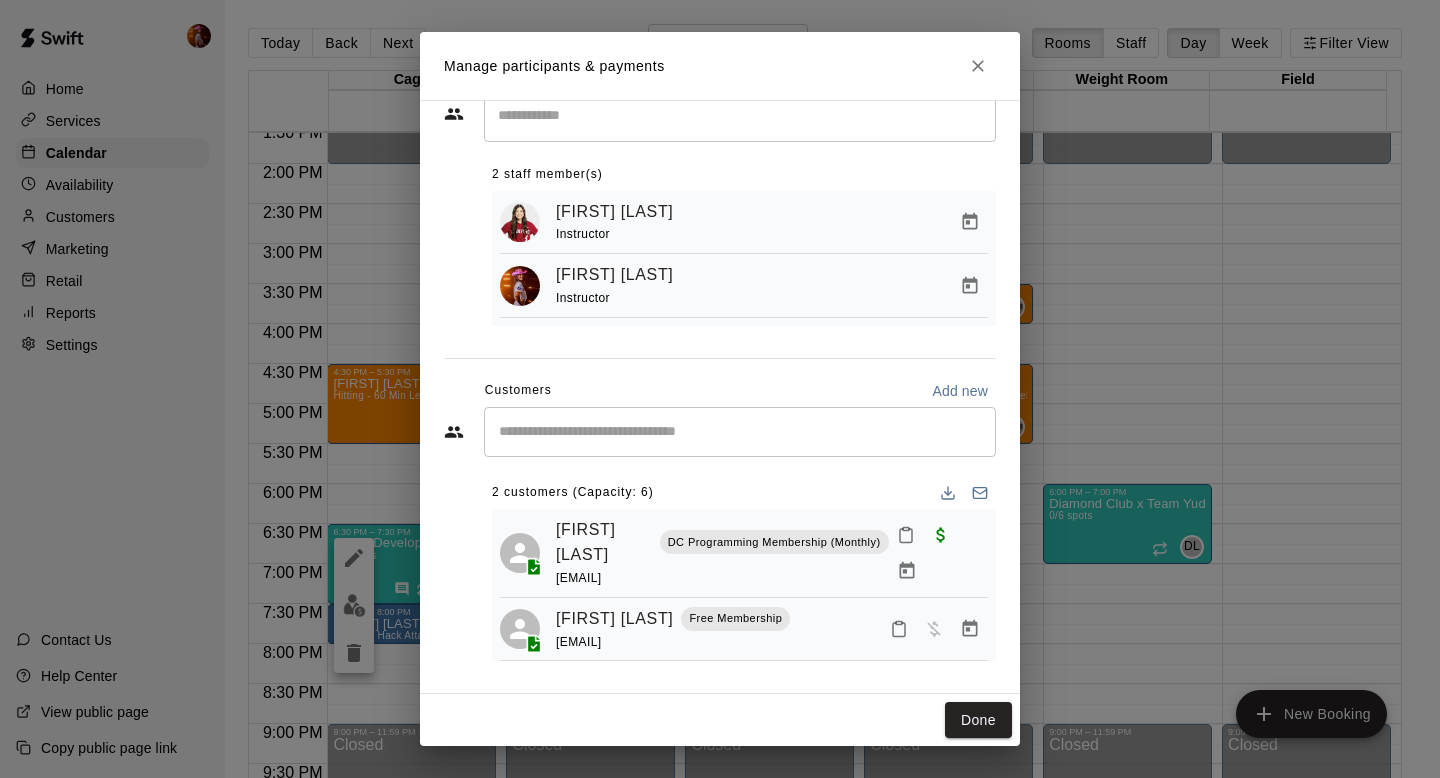 click on "Manage participants & payments Staff ​ 2 ​ staff member(s) [FIRST] [LAST] Instructor [FIRST] [LAST] Instructor Customers Add new ​ 2 ​ customers (Capacity: 6) [FIRST] [LAST] [EMAIL] [FIRST] [LAST] [EMAIL] Done" at bounding box center (720, 389) 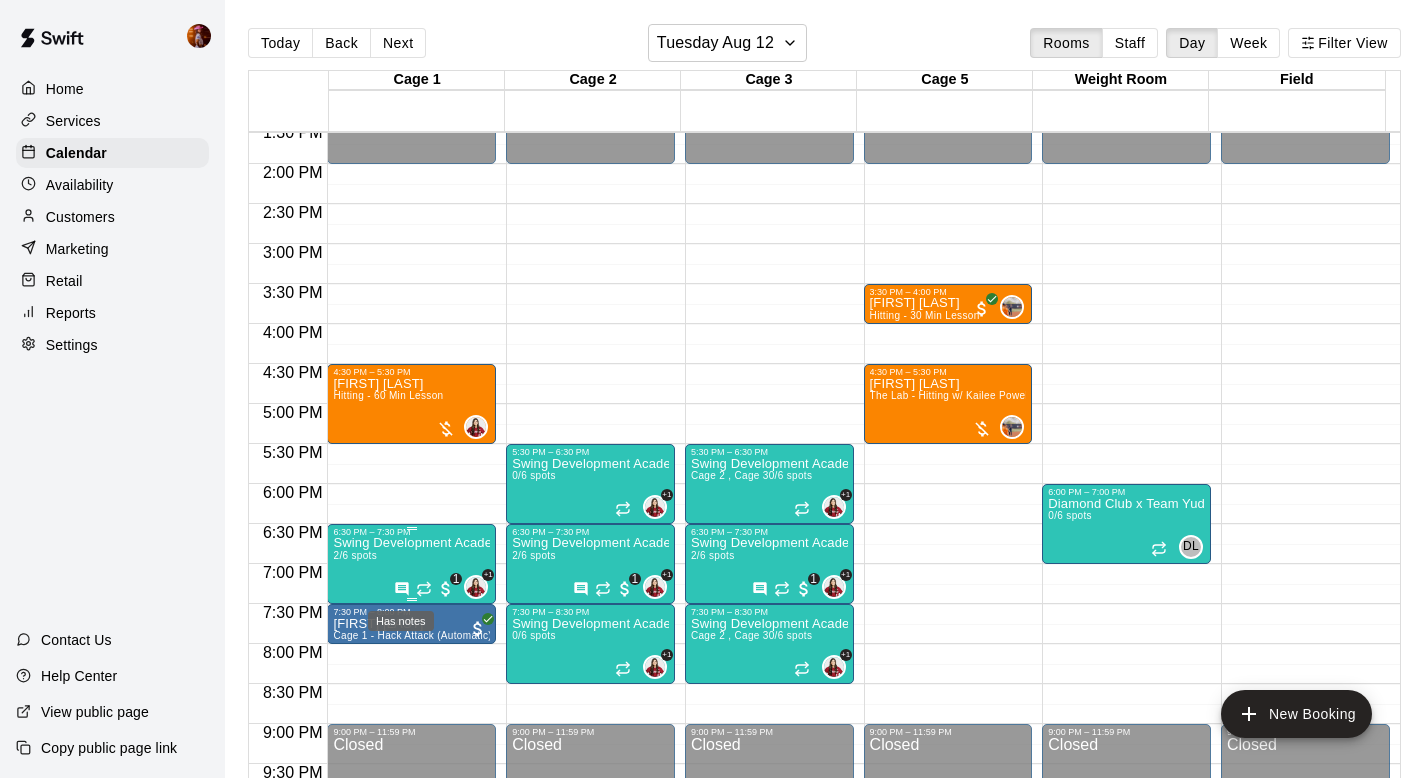 click 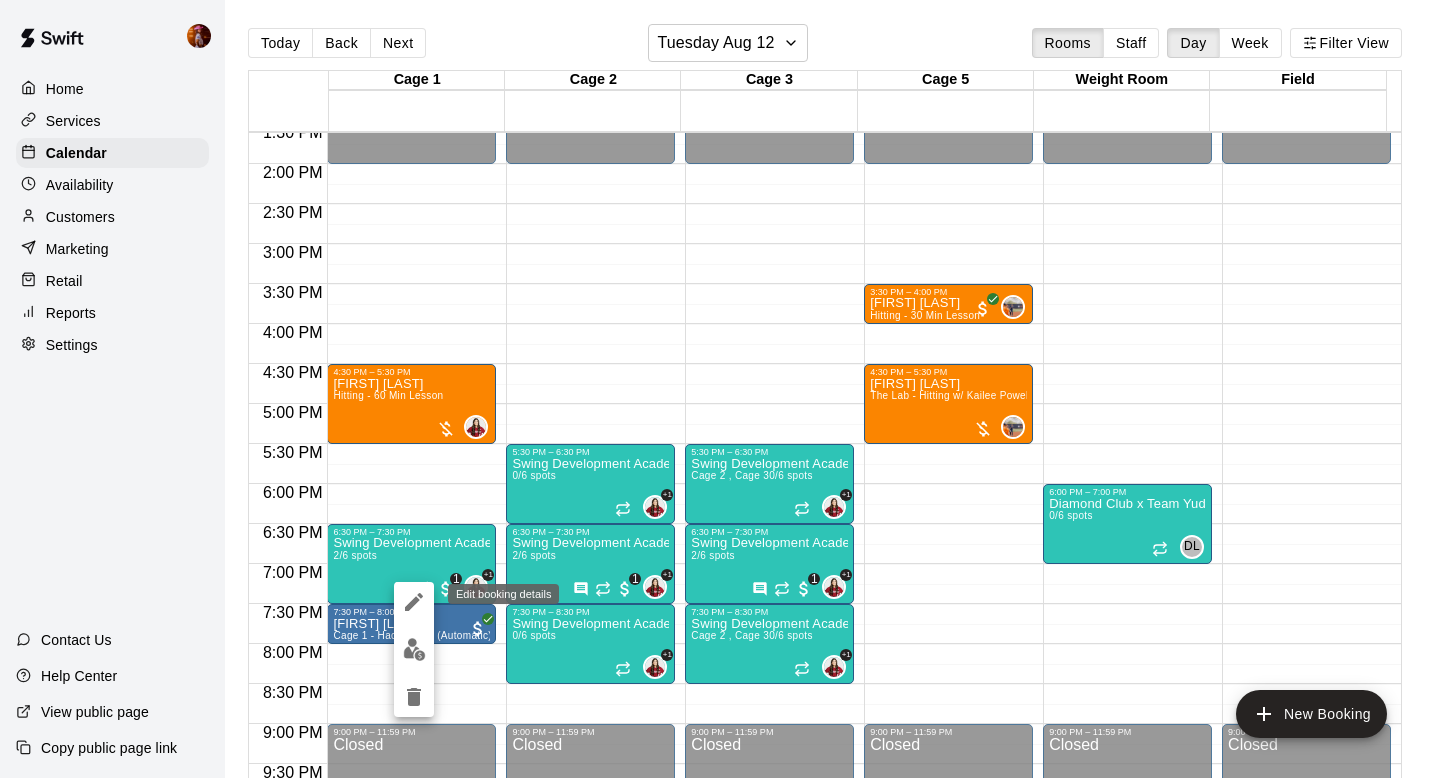 click at bounding box center (414, 602) 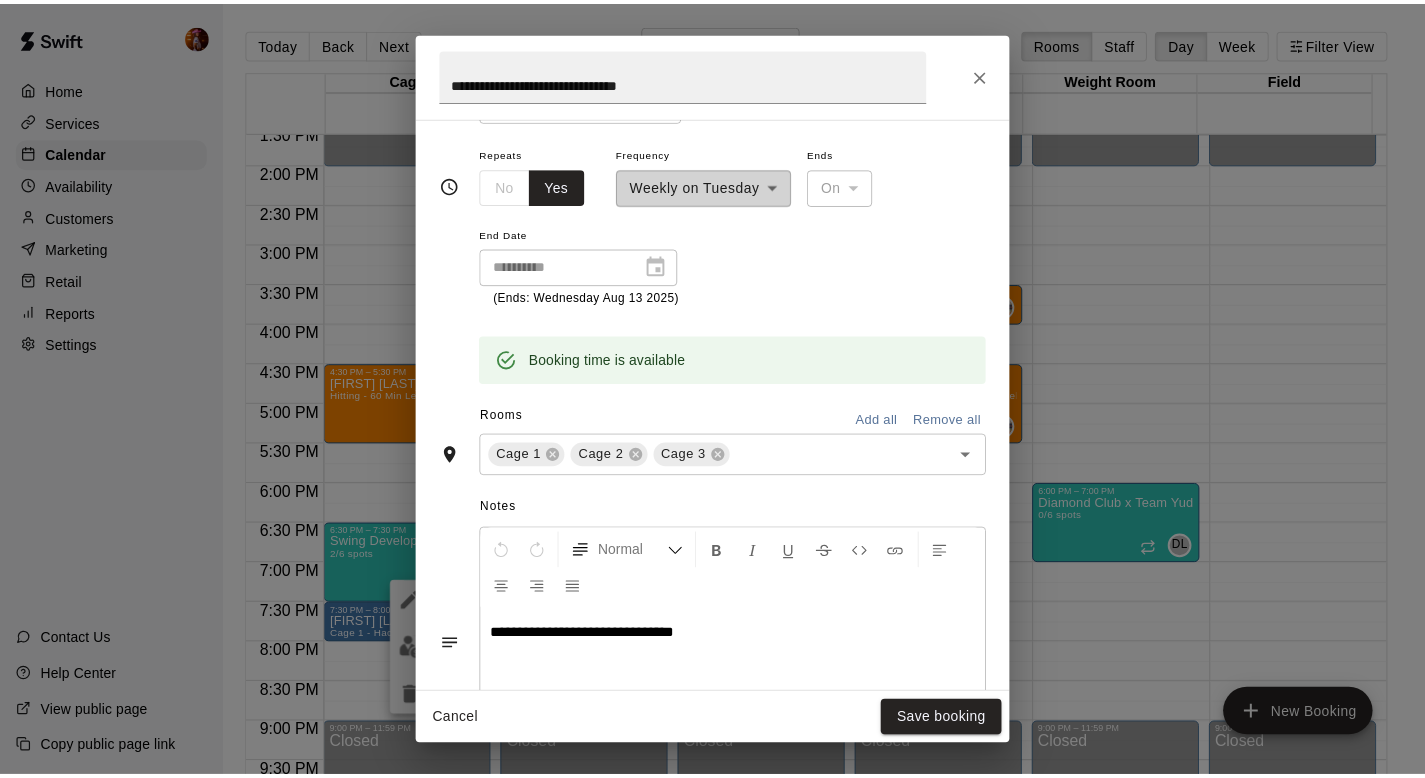 scroll, scrollTop: 423, scrollLeft: 0, axis: vertical 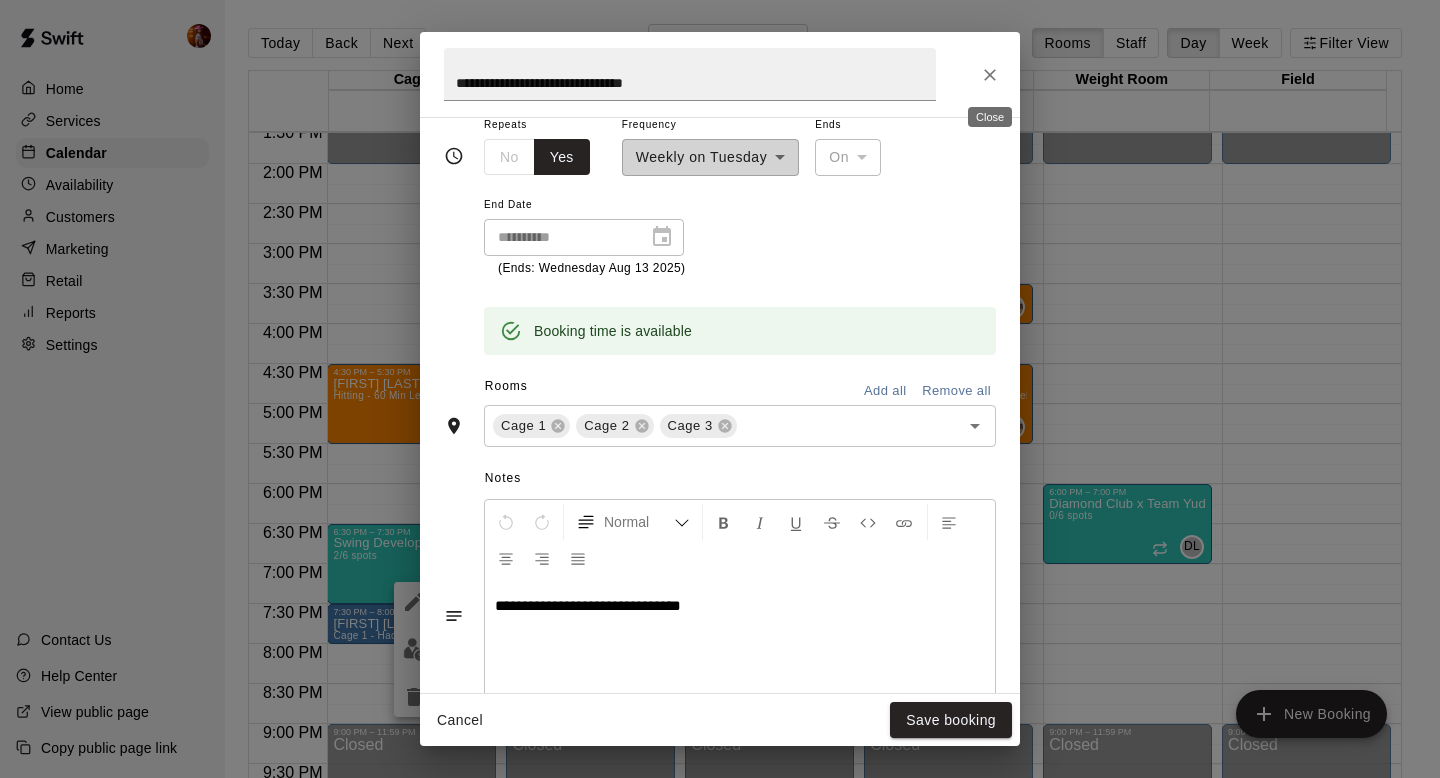 click at bounding box center (990, 75) 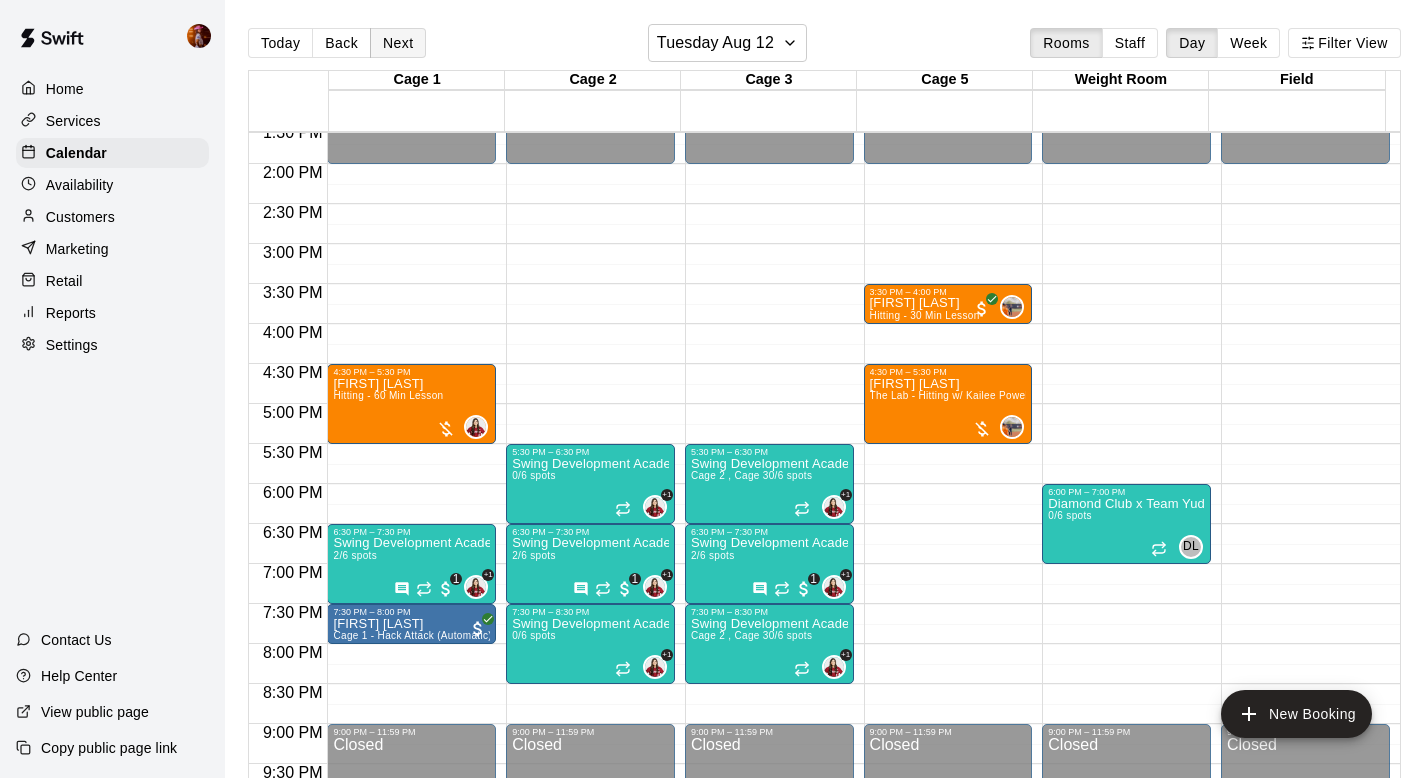 click on "Next" at bounding box center [398, 43] 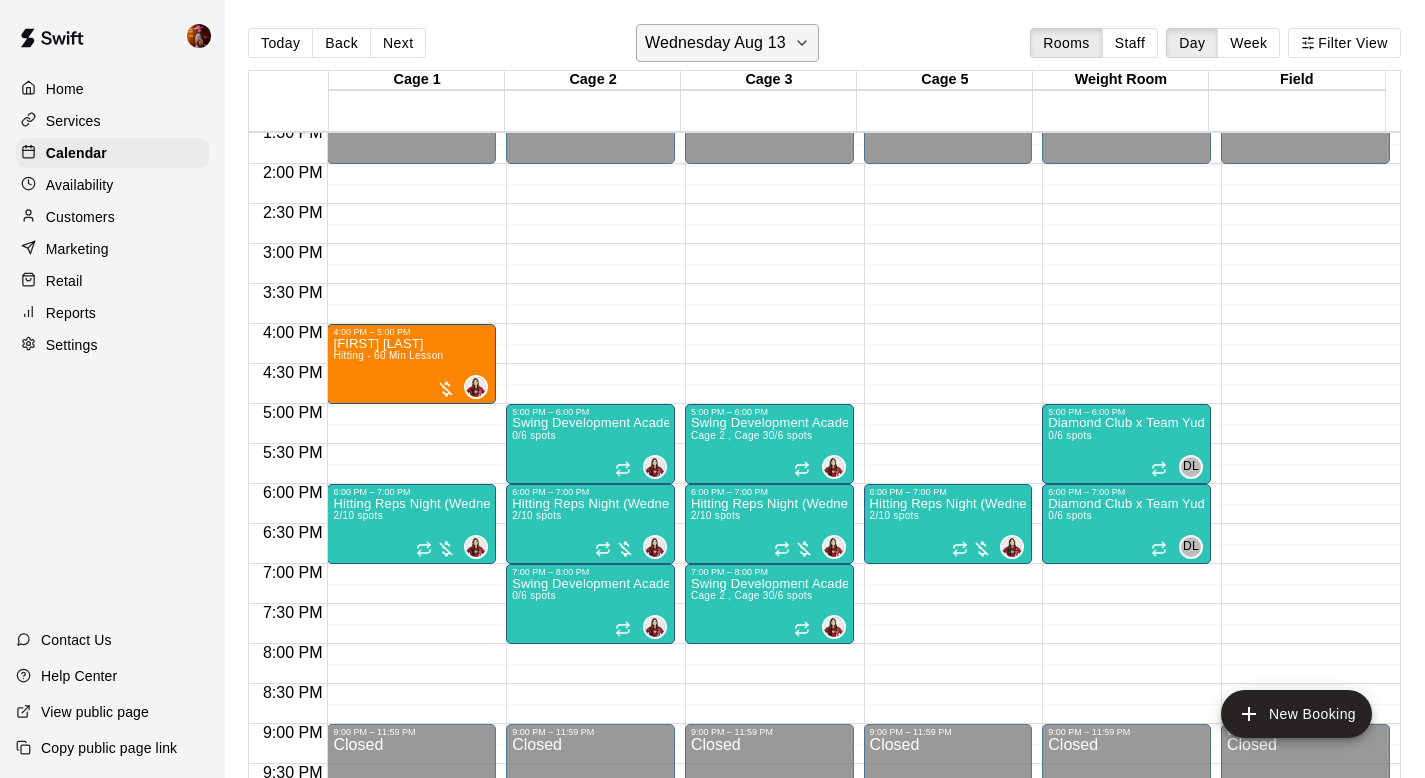 click on "Wednesday Aug 13" at bounding box center [715, 43] 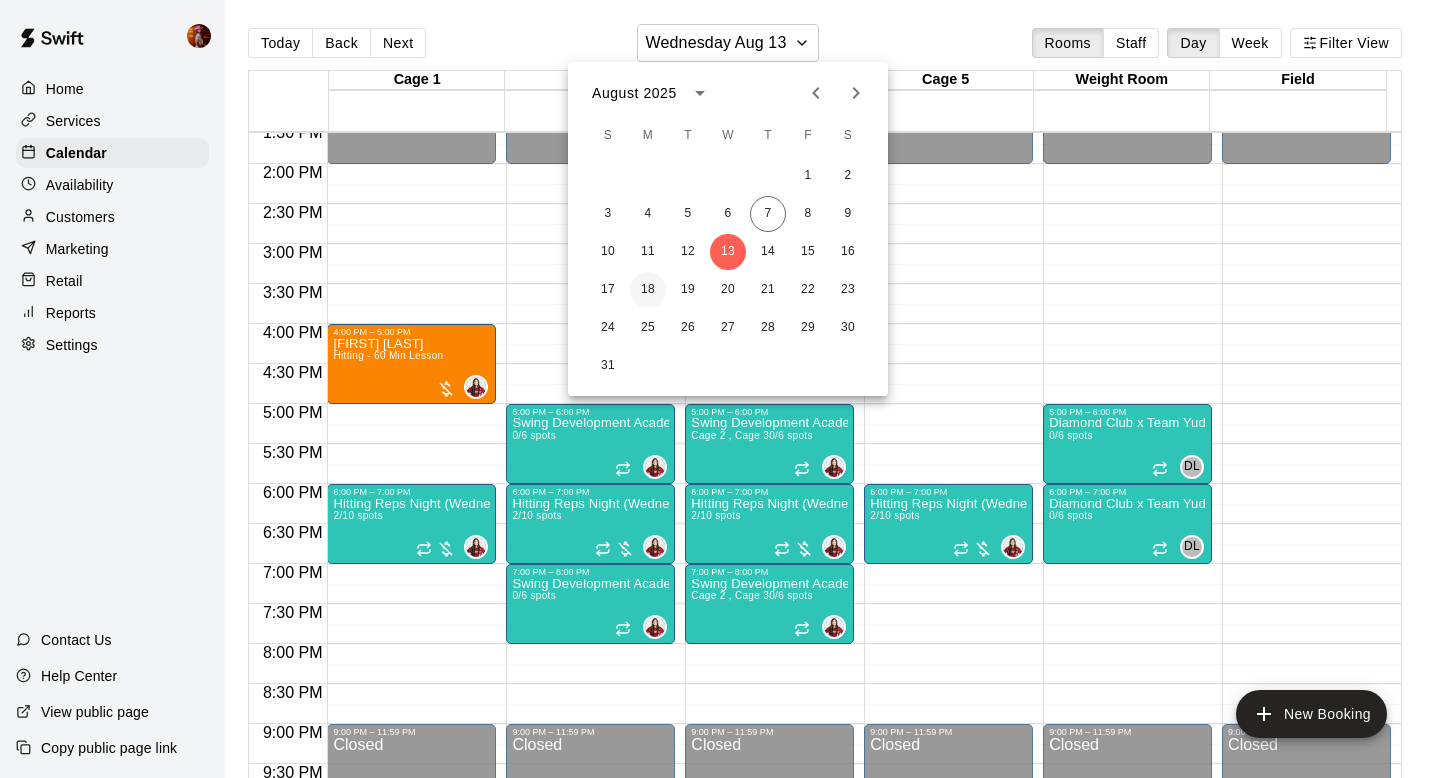 click on "18" at bounding box center [648, 290] 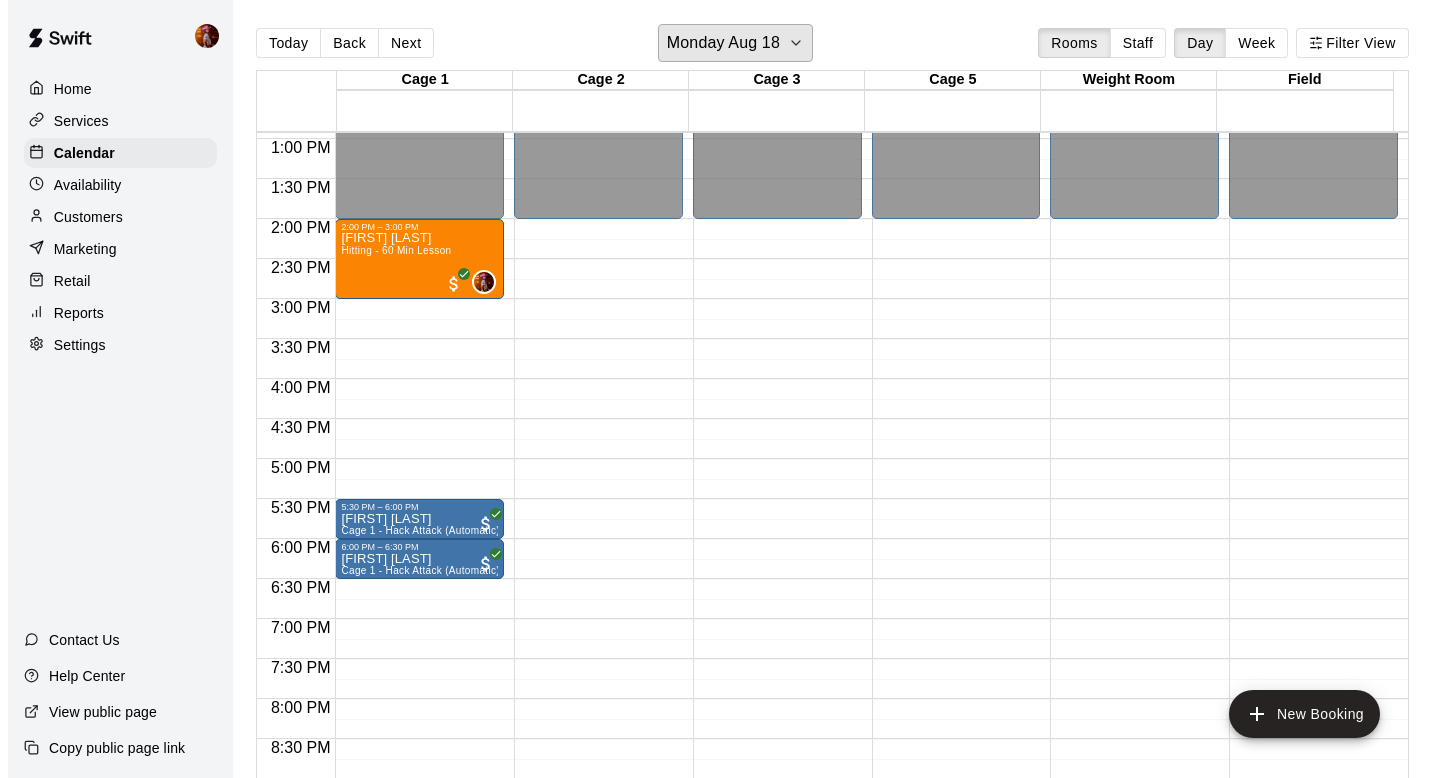 scroll, scrollTop: 1024, scrollLeft: 0, axis: vertical 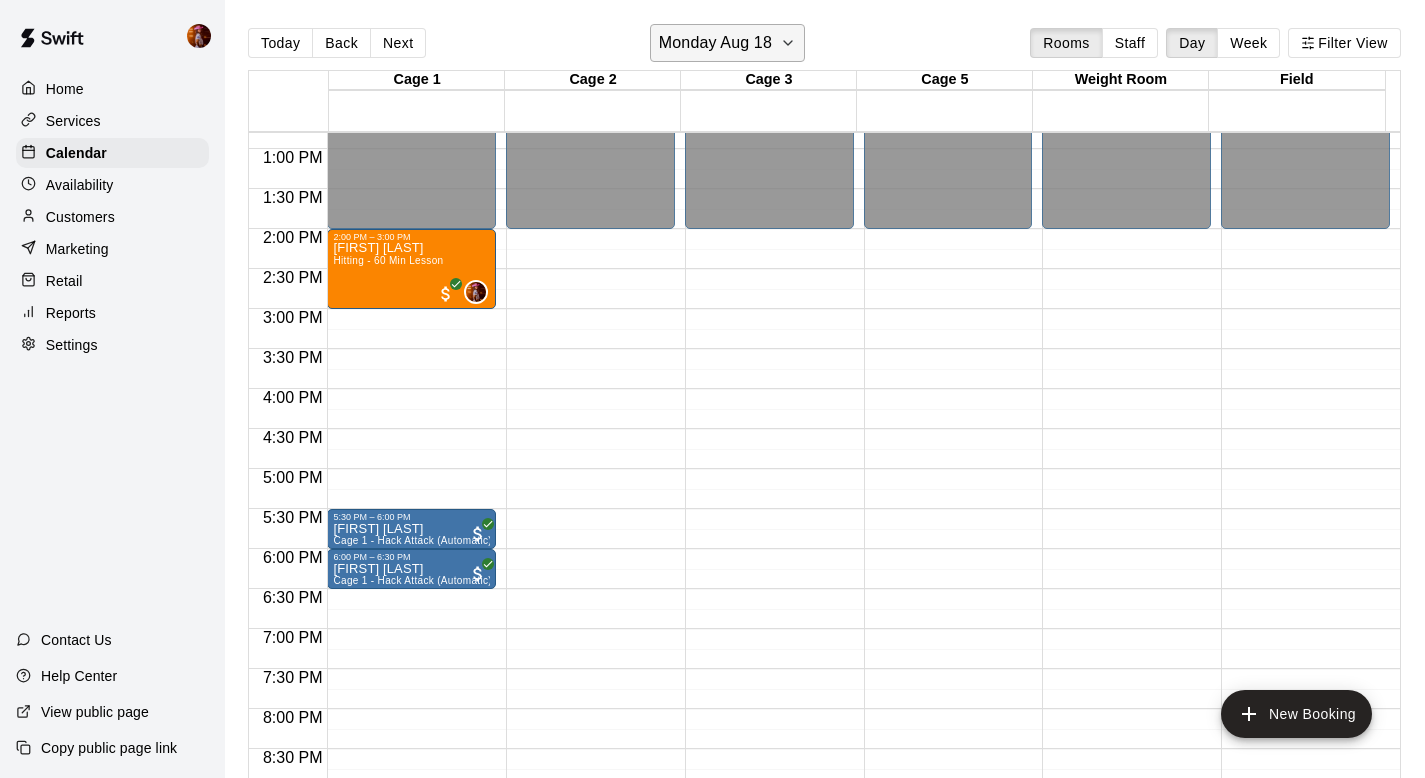 click on "Monday Aug 18" at bounding box center [715, 43] 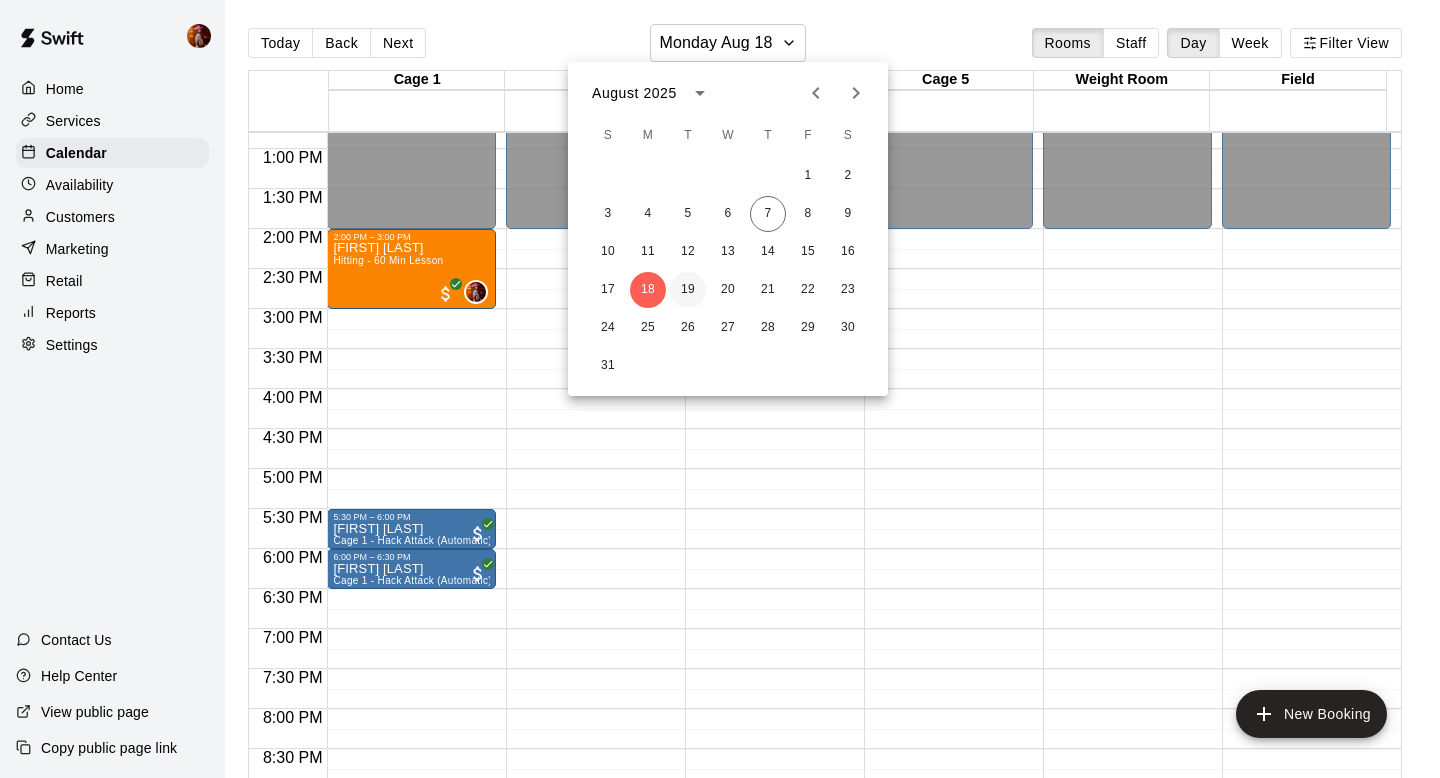 click on "19" at bounding box center [688, 290] 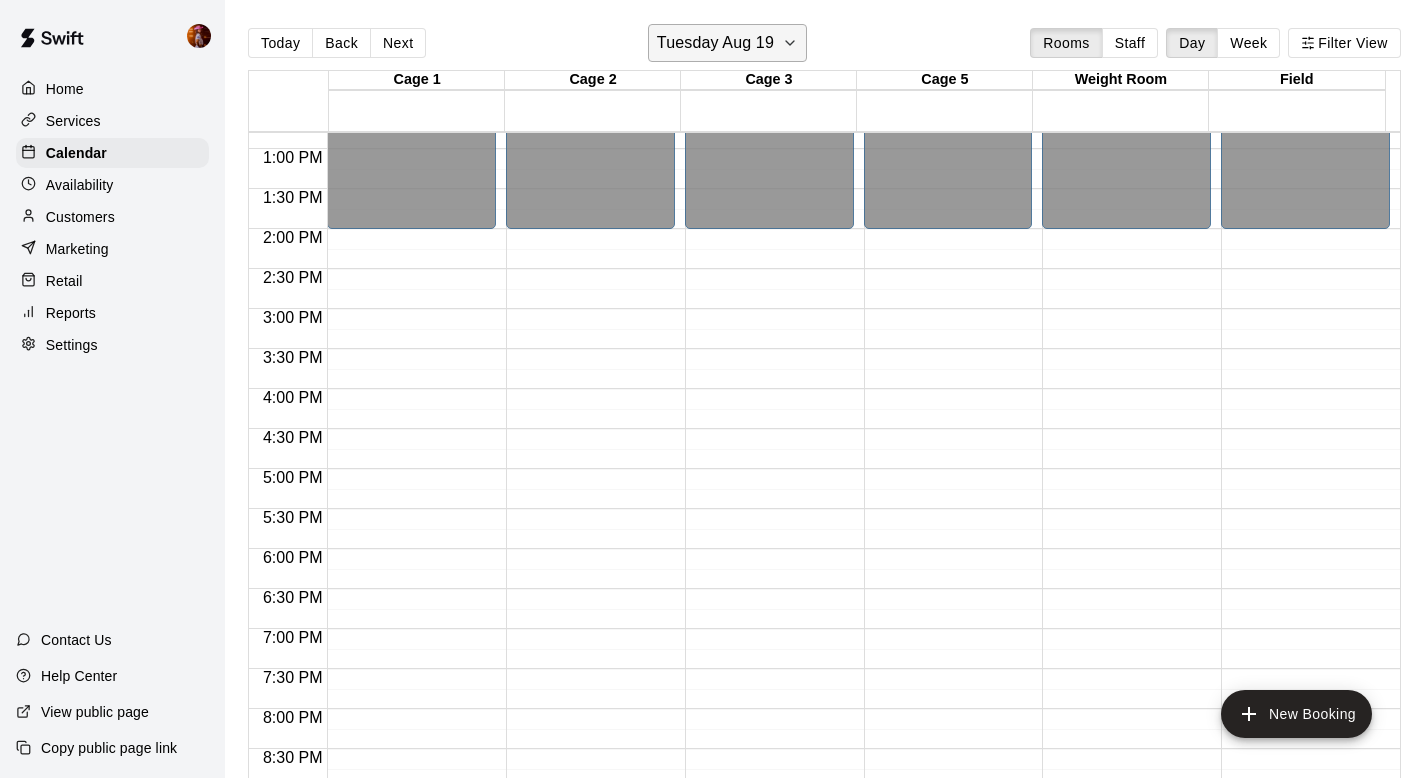 click on "Tuesday Aug 19" at bounding box center [715, 43] 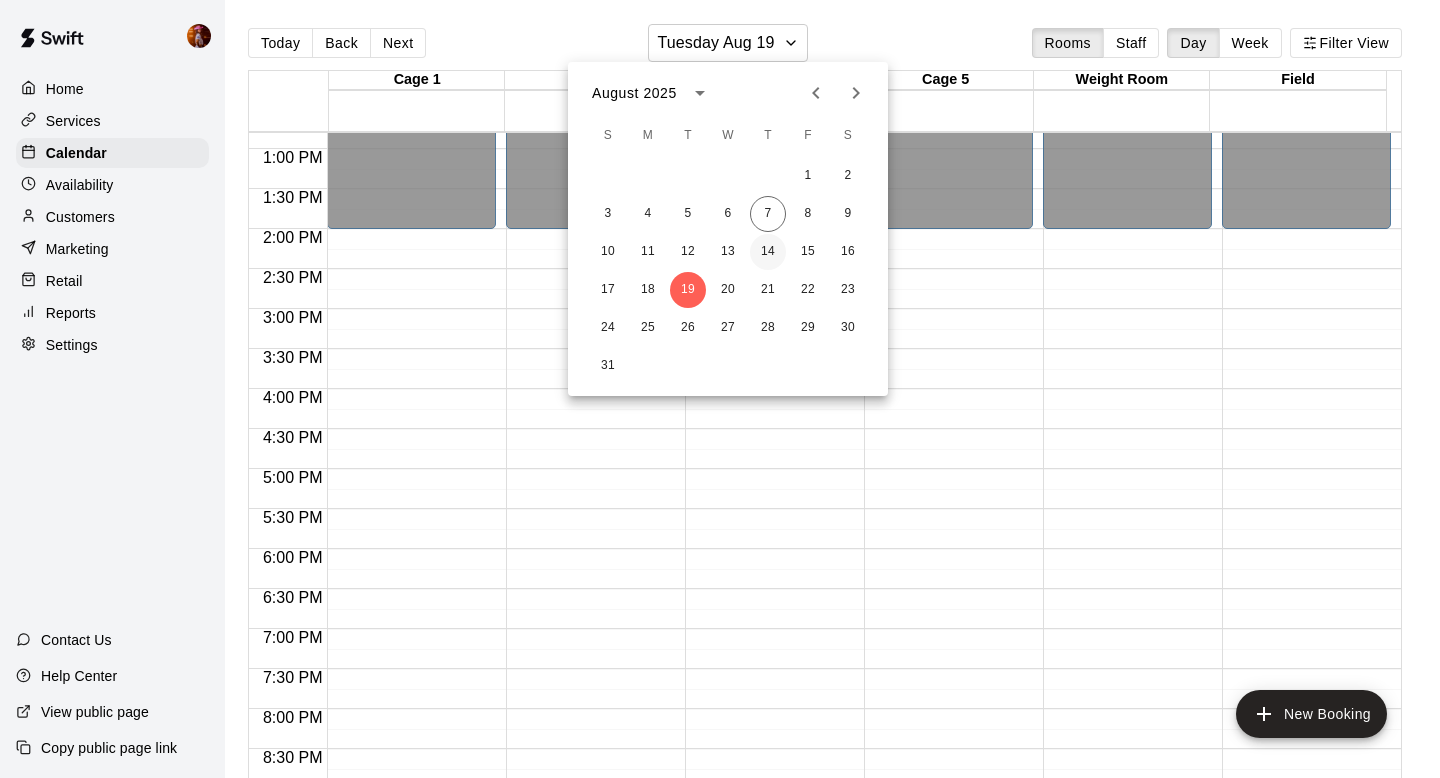 click on "14" at bounding box center (768, 252) 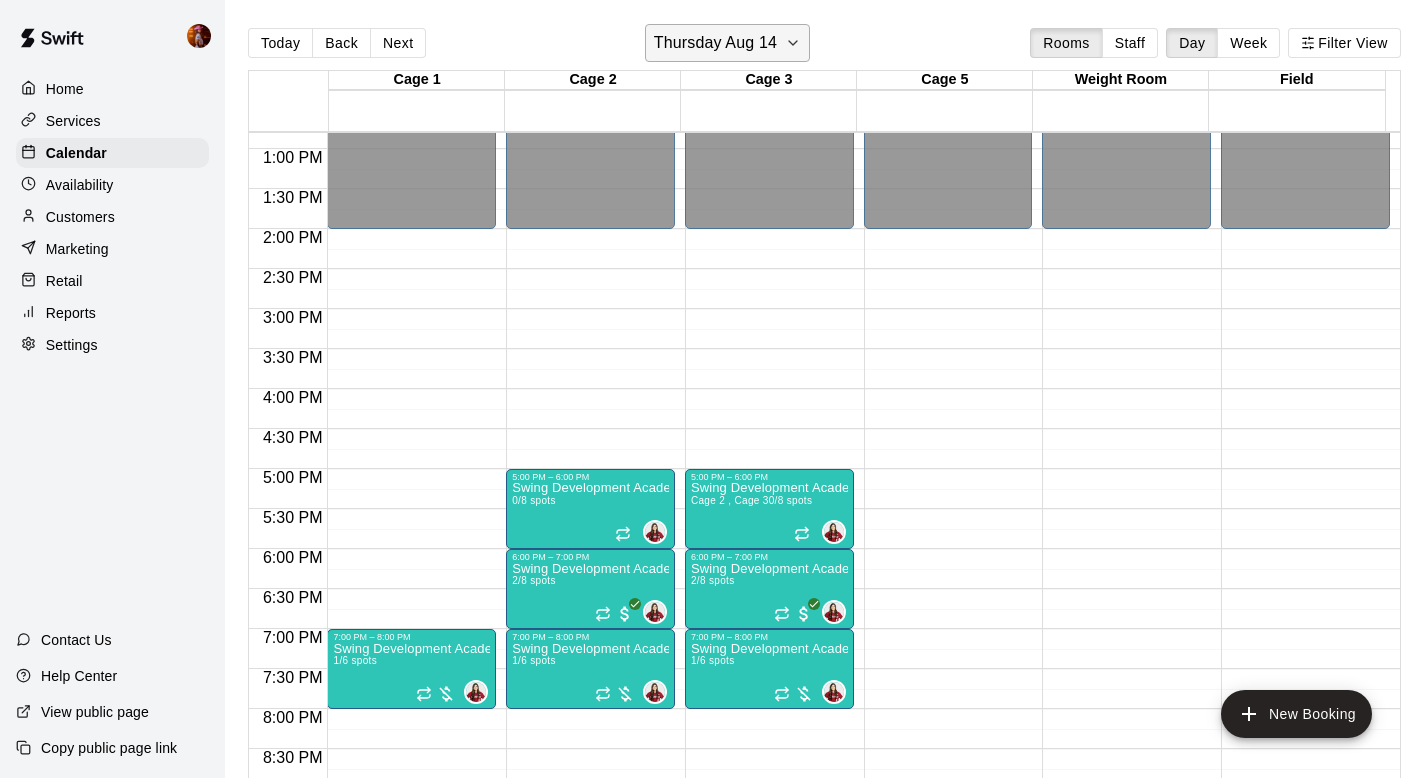 click on "Thursday Aug 14" at bounding box center [715, 43] 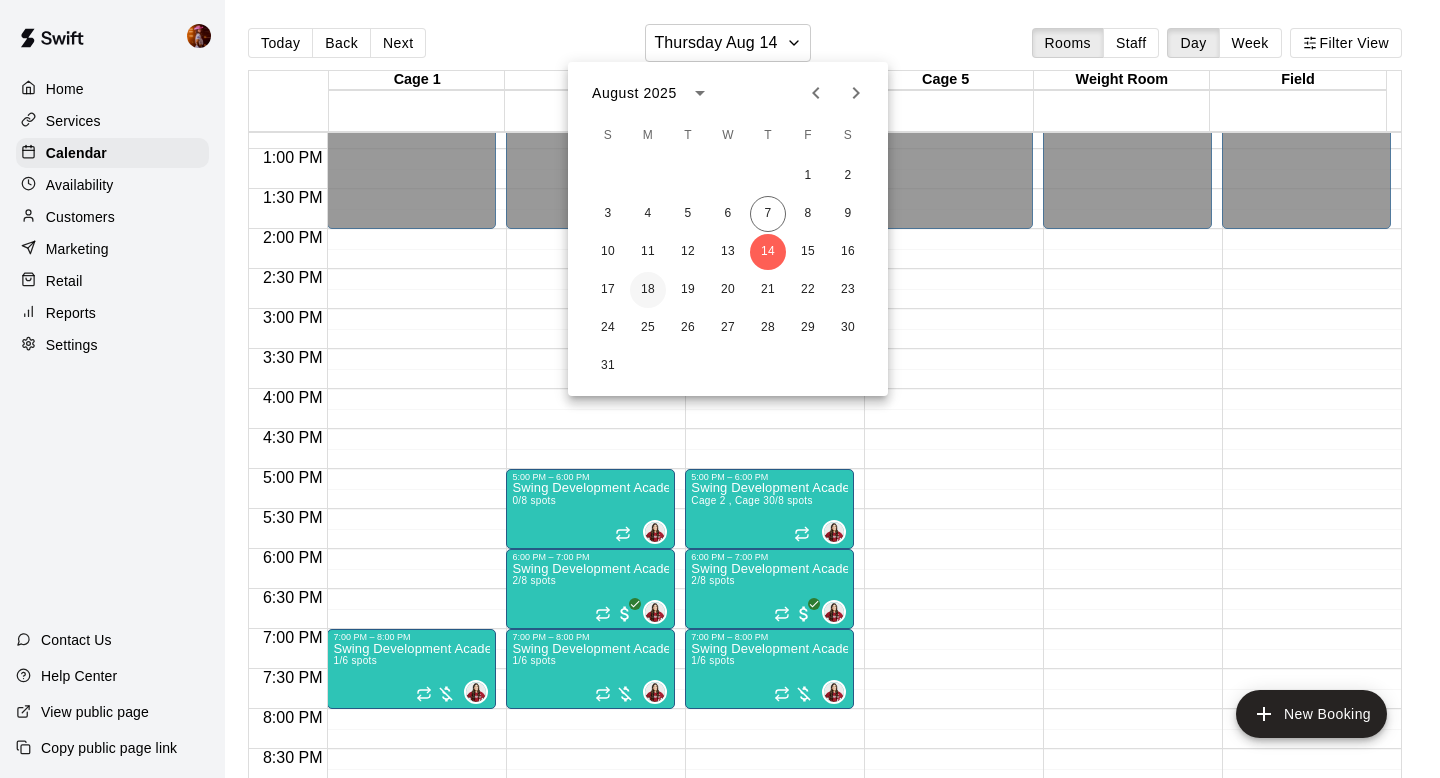 click on "18" at bounding box center (648, 290) 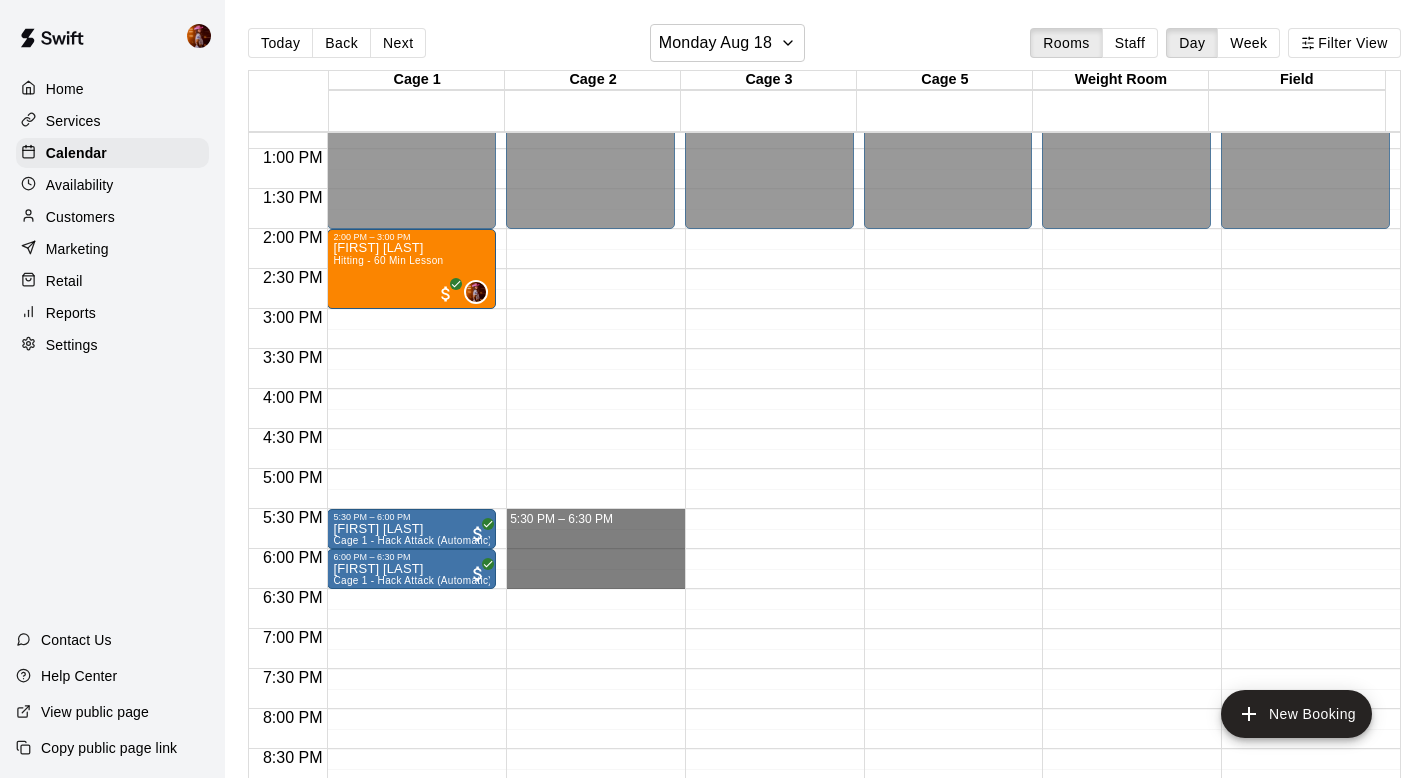 drag, startPoint x: 527, startPoint y: 518, endPoint x: 525, endPoint y: 576, distance: 58.034473 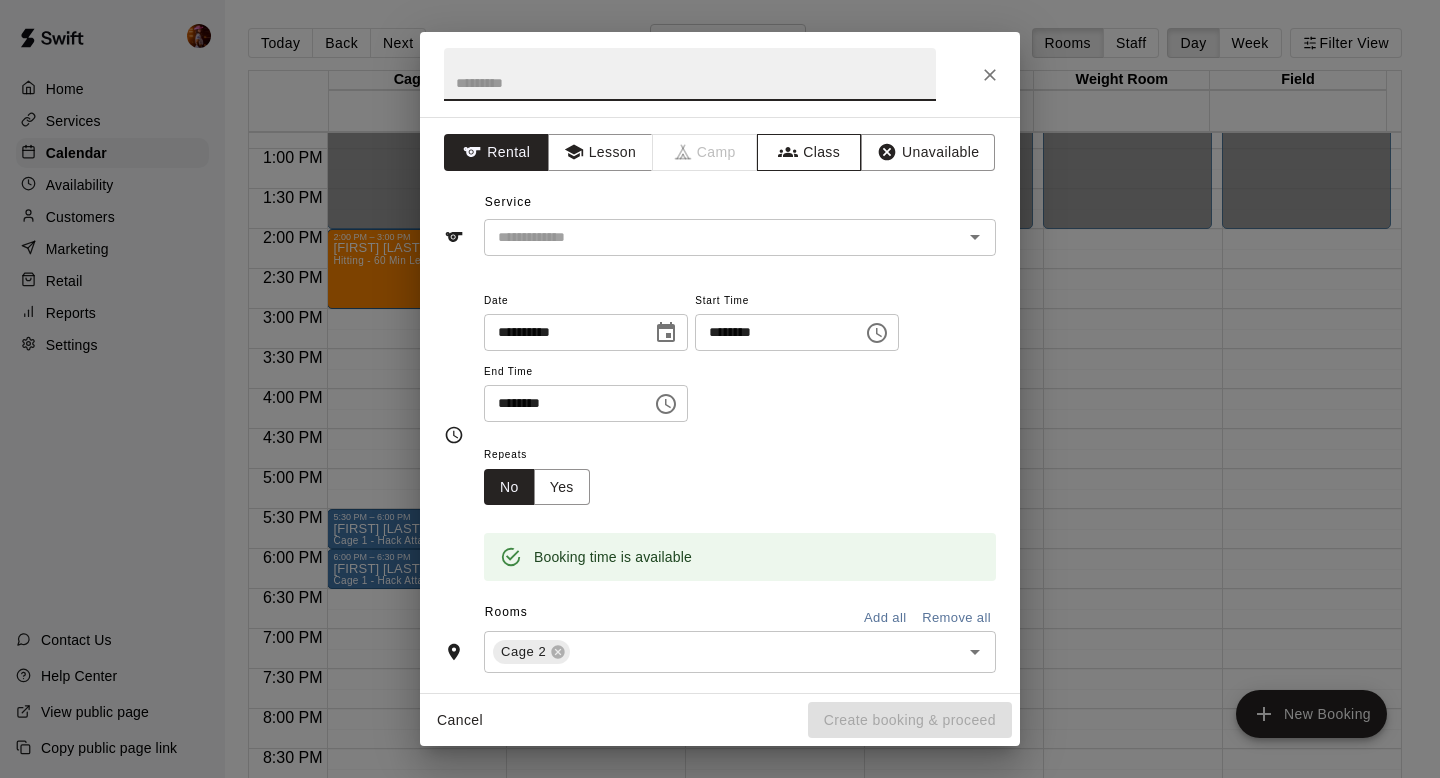 click on "Class" at bounding box center (809, 152) 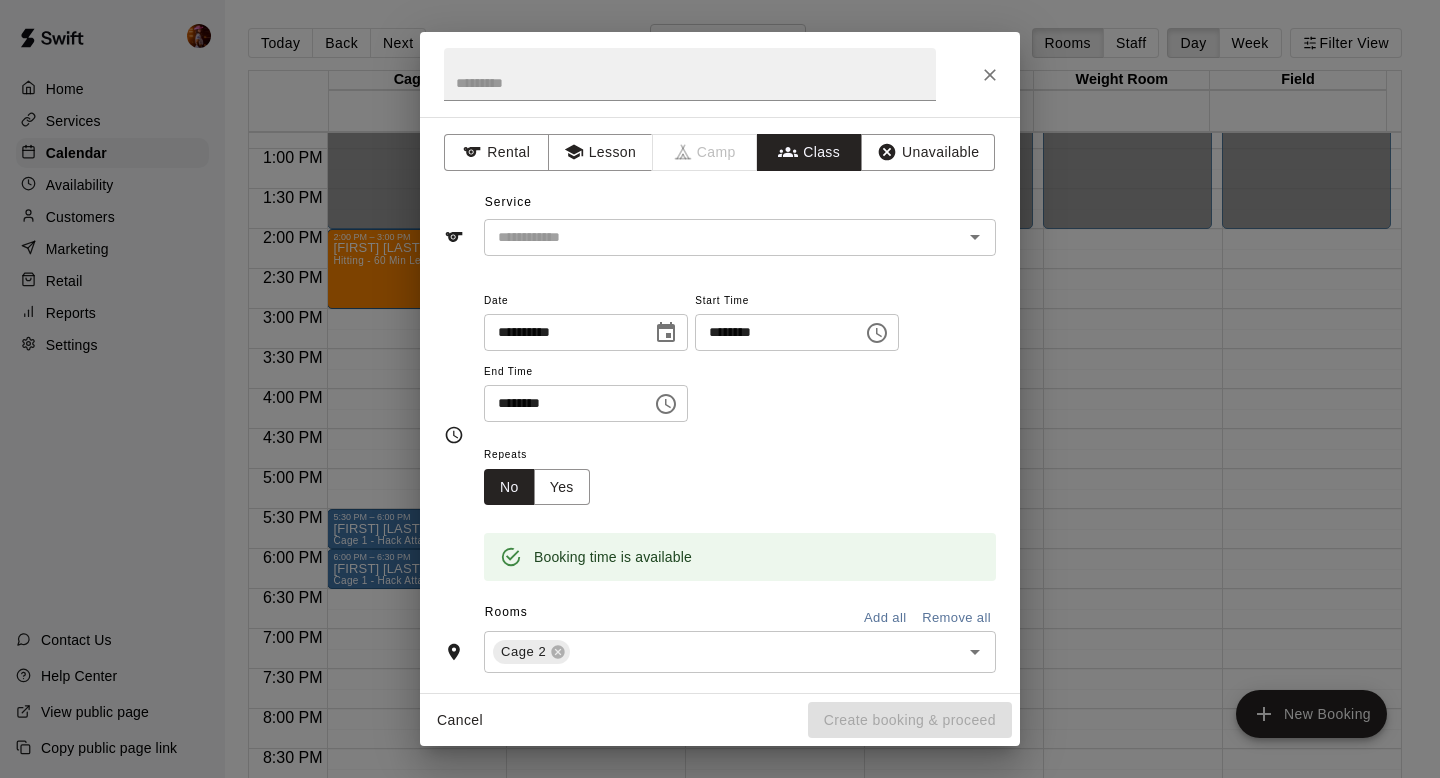 click at bounding box center [723, 237] 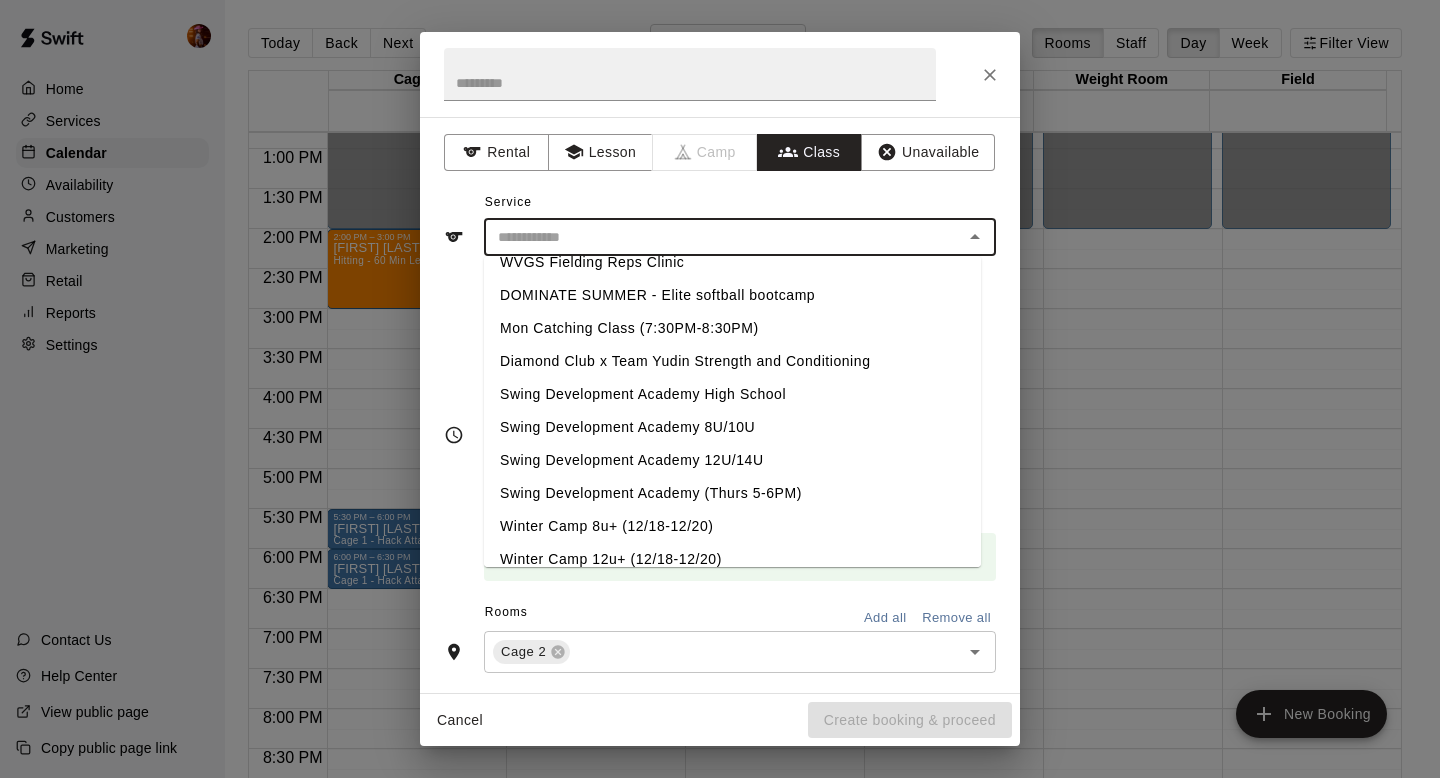 scroll, scrollTop: 22, scrollLeft: 0, axis: vertical 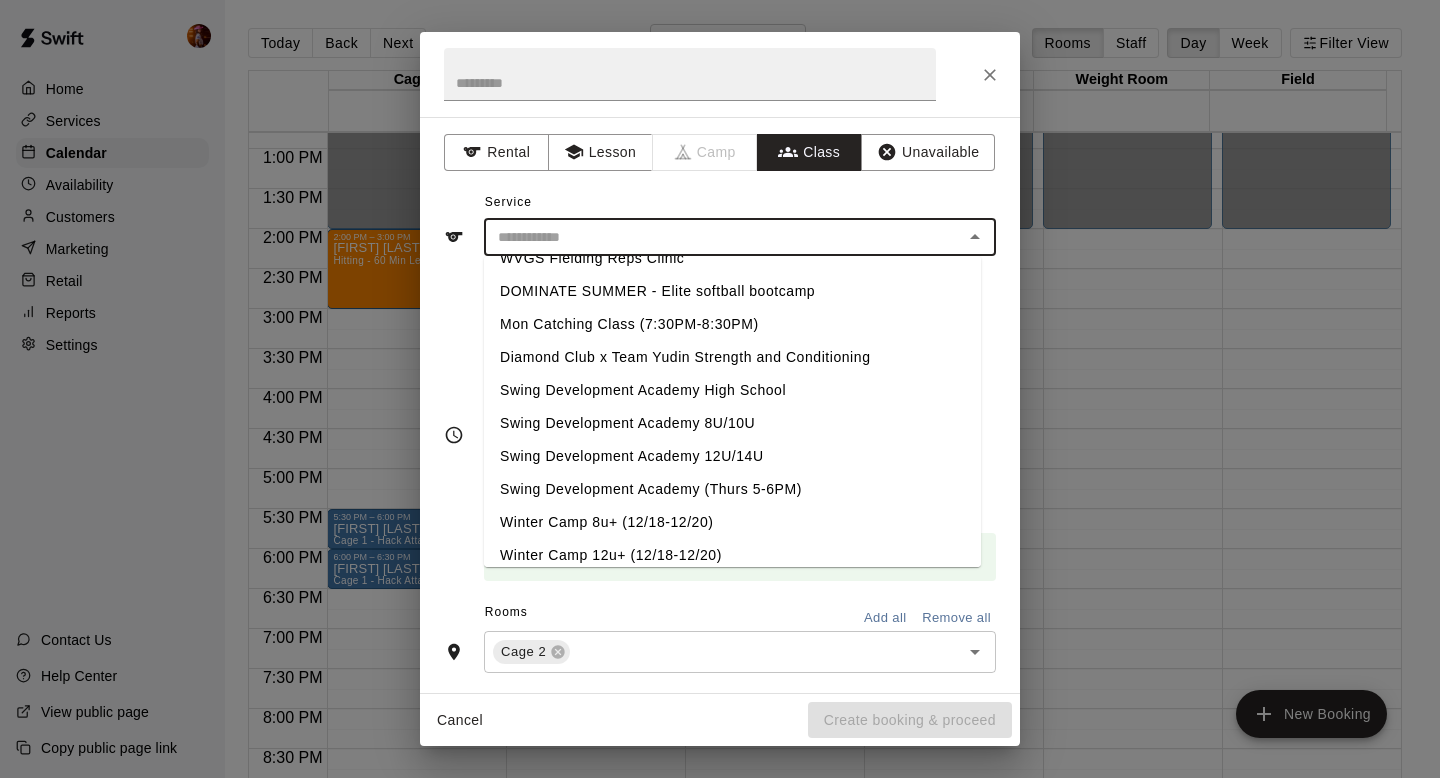 click on "Swing Development Academy 8U/10U" at bounding box center [732, 423] 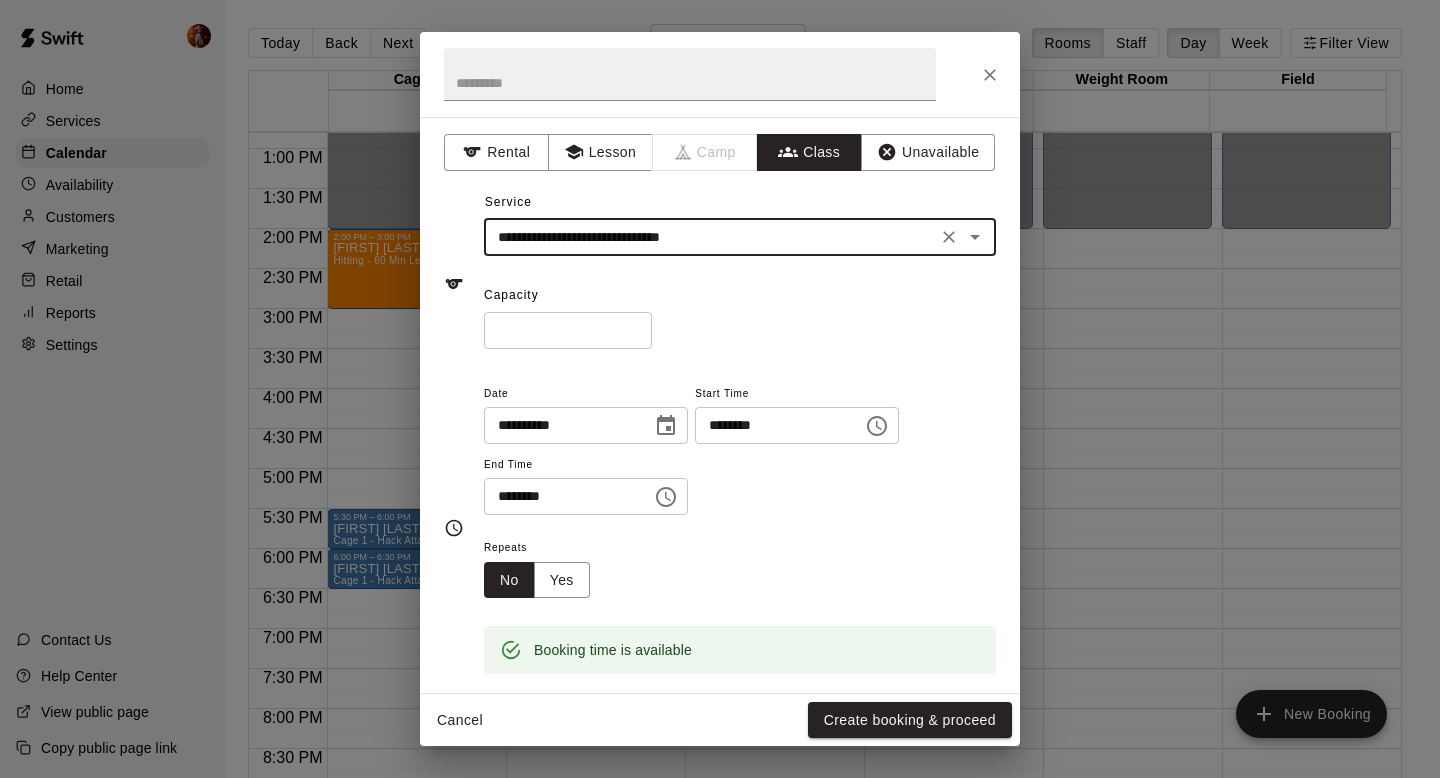 click on "**********" at bounding box center (710, 237) 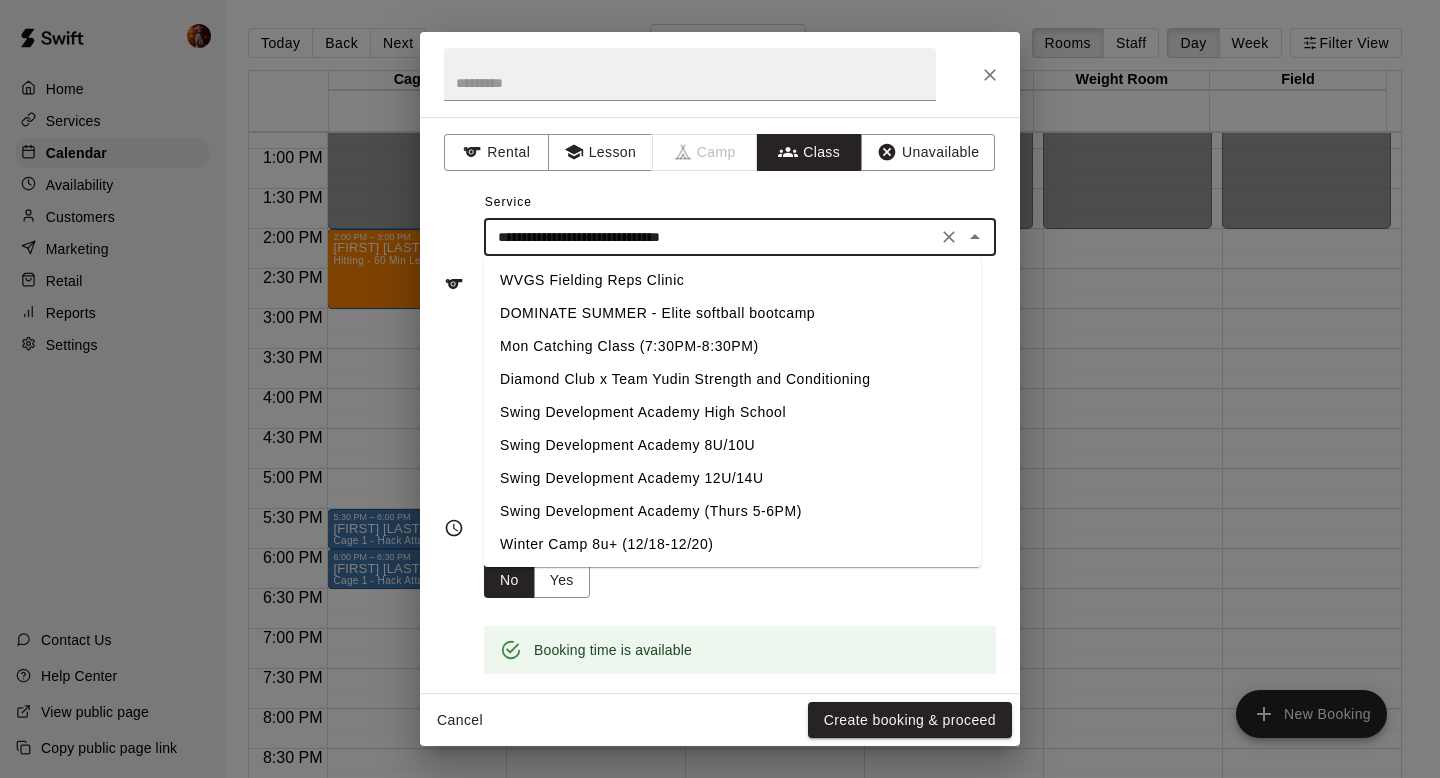 click on "**********" at bounding box center (710, 237) 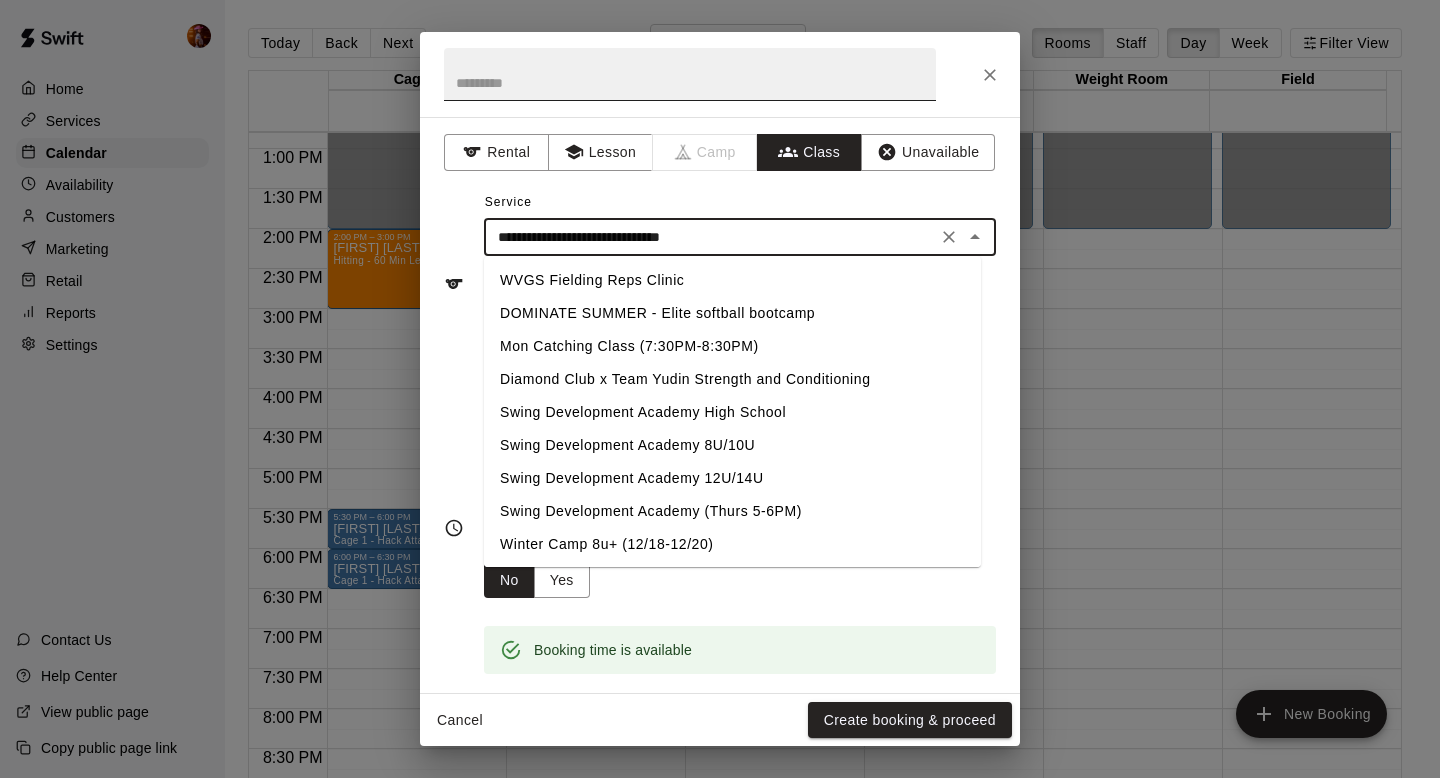 click at bounding box center [690, 74] 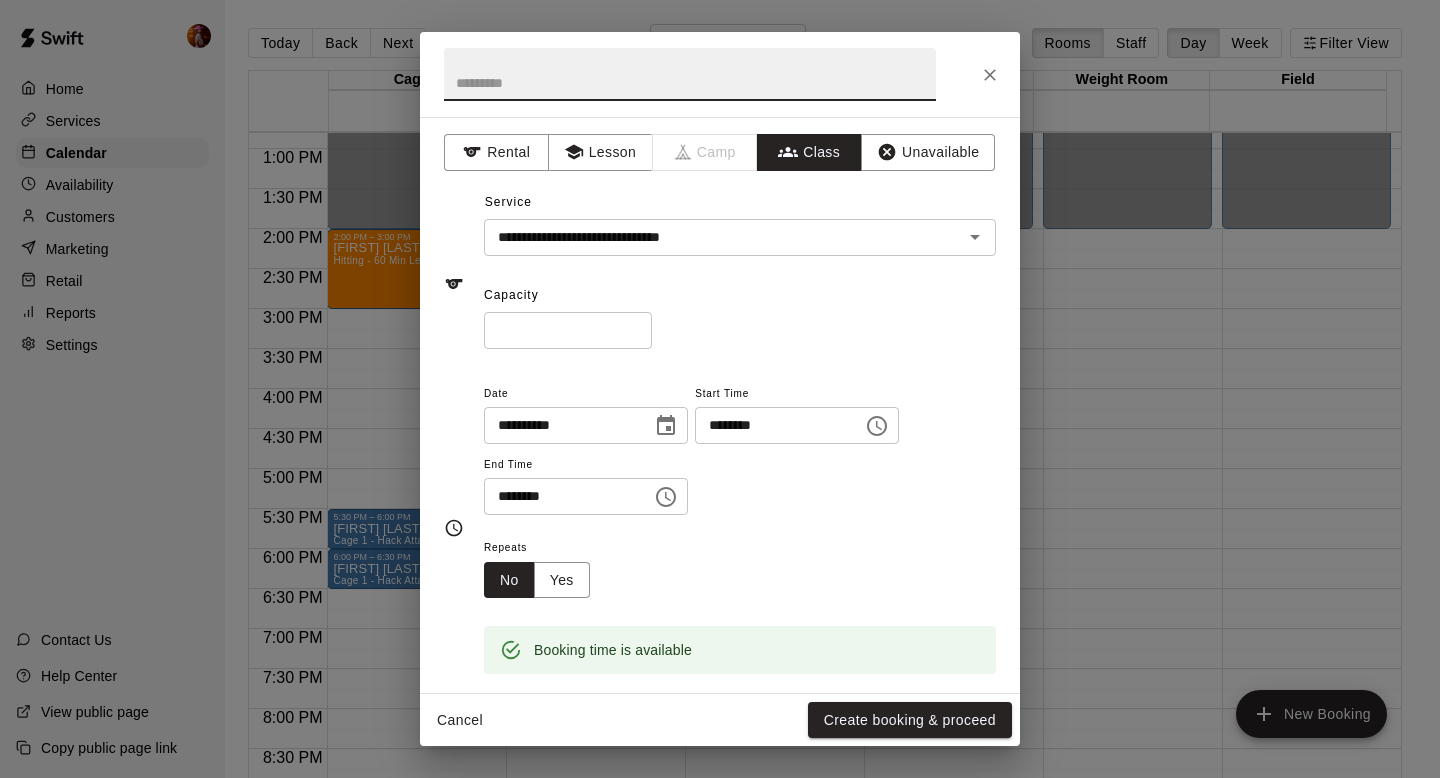 paste on "**********" 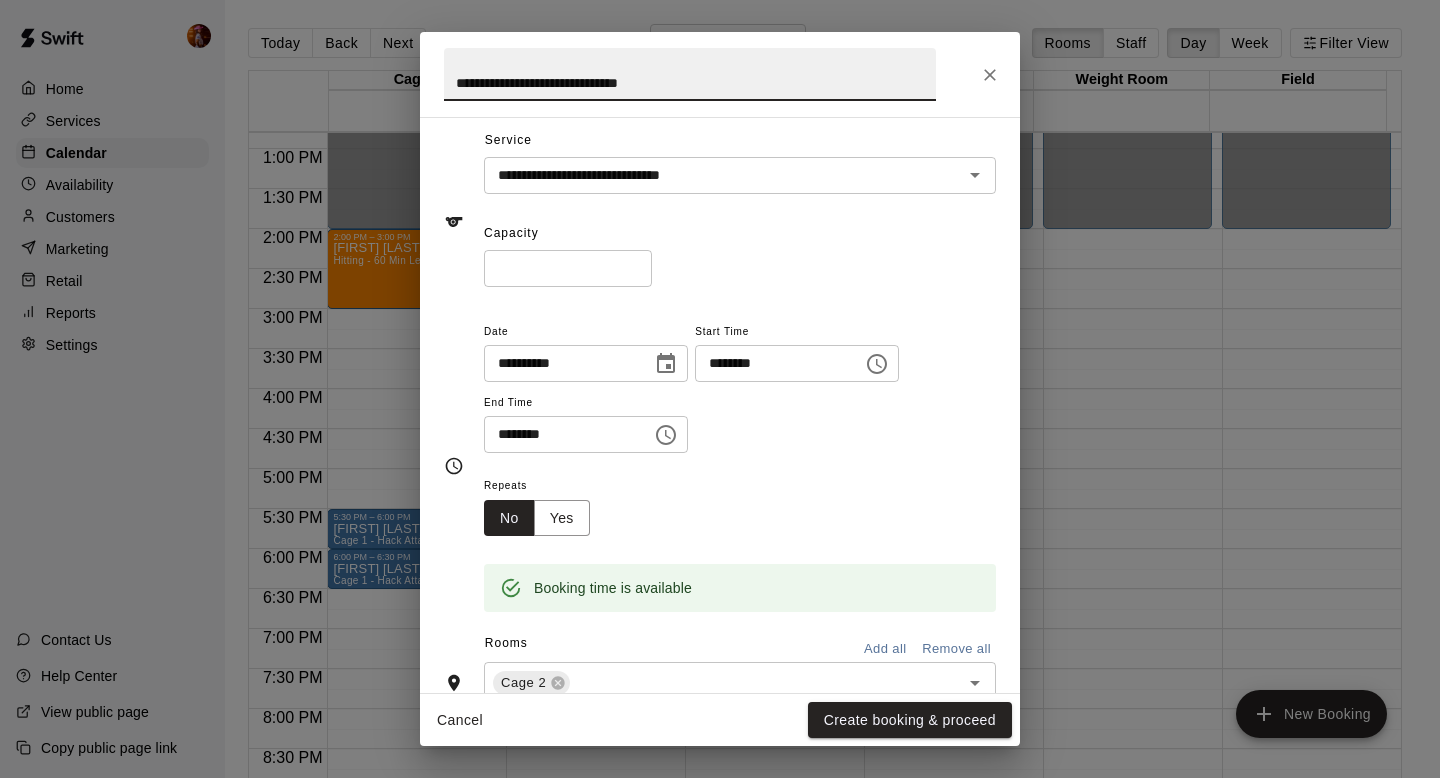 scroll, scrollTop: 66, scrollLeft: 0, axis: vertical 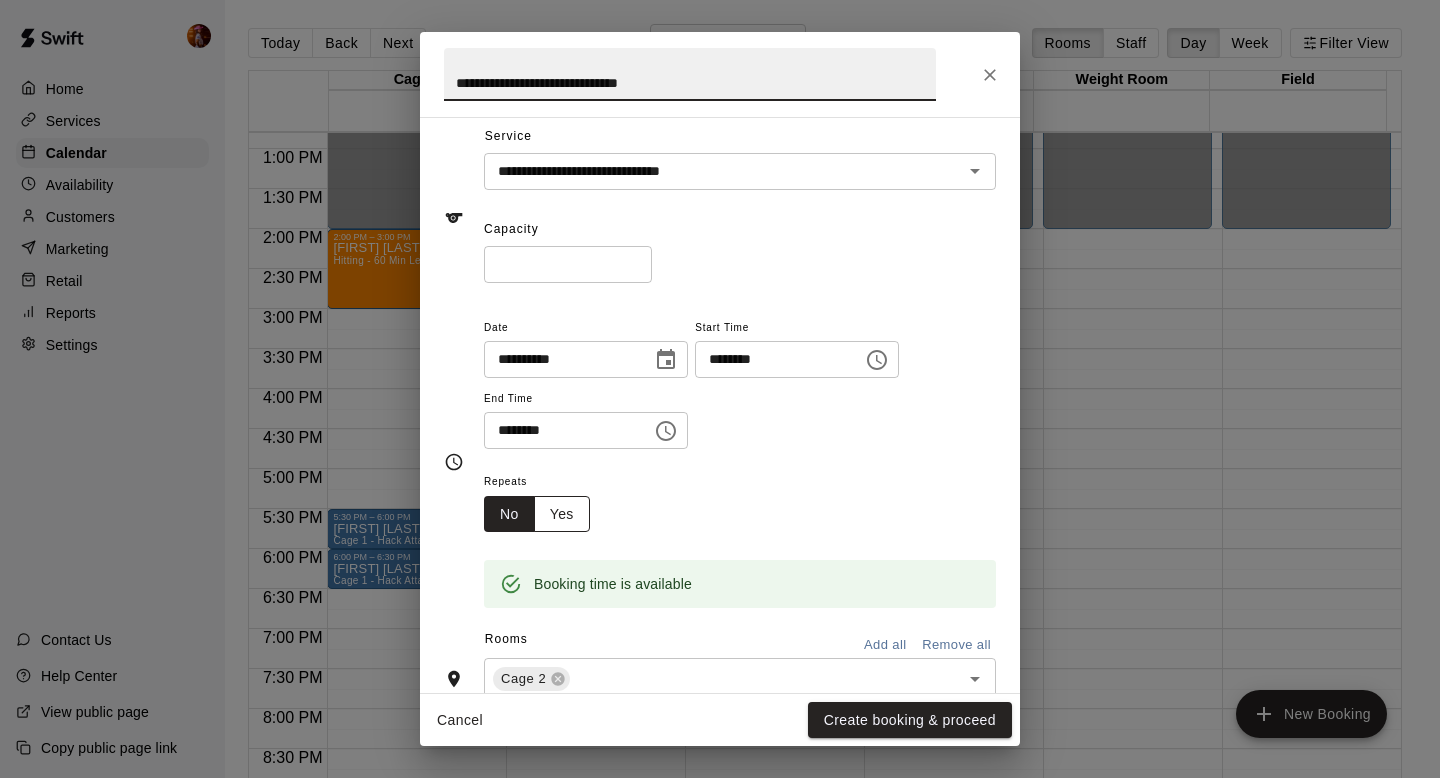 type on "**********" 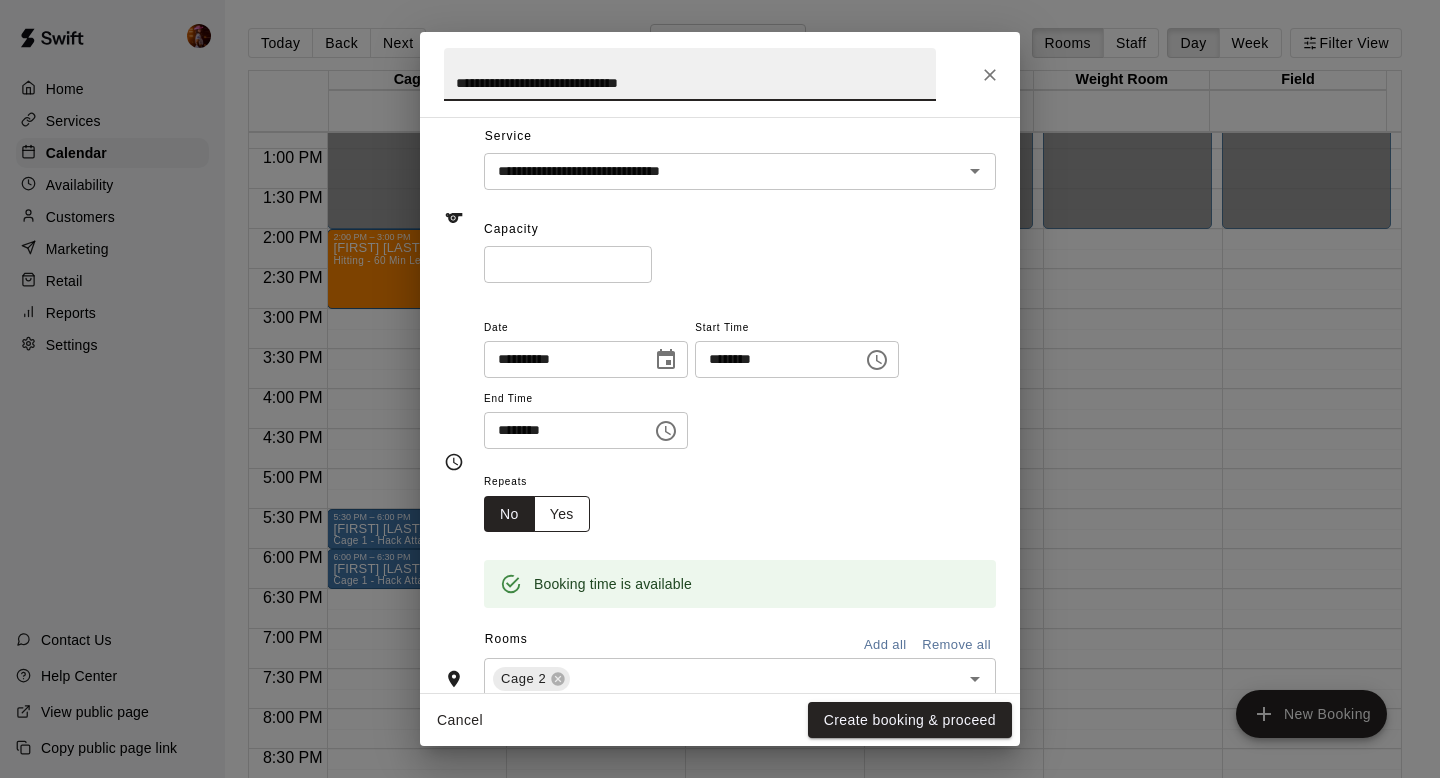 click on "Yes" at bounding box center [562, 514] 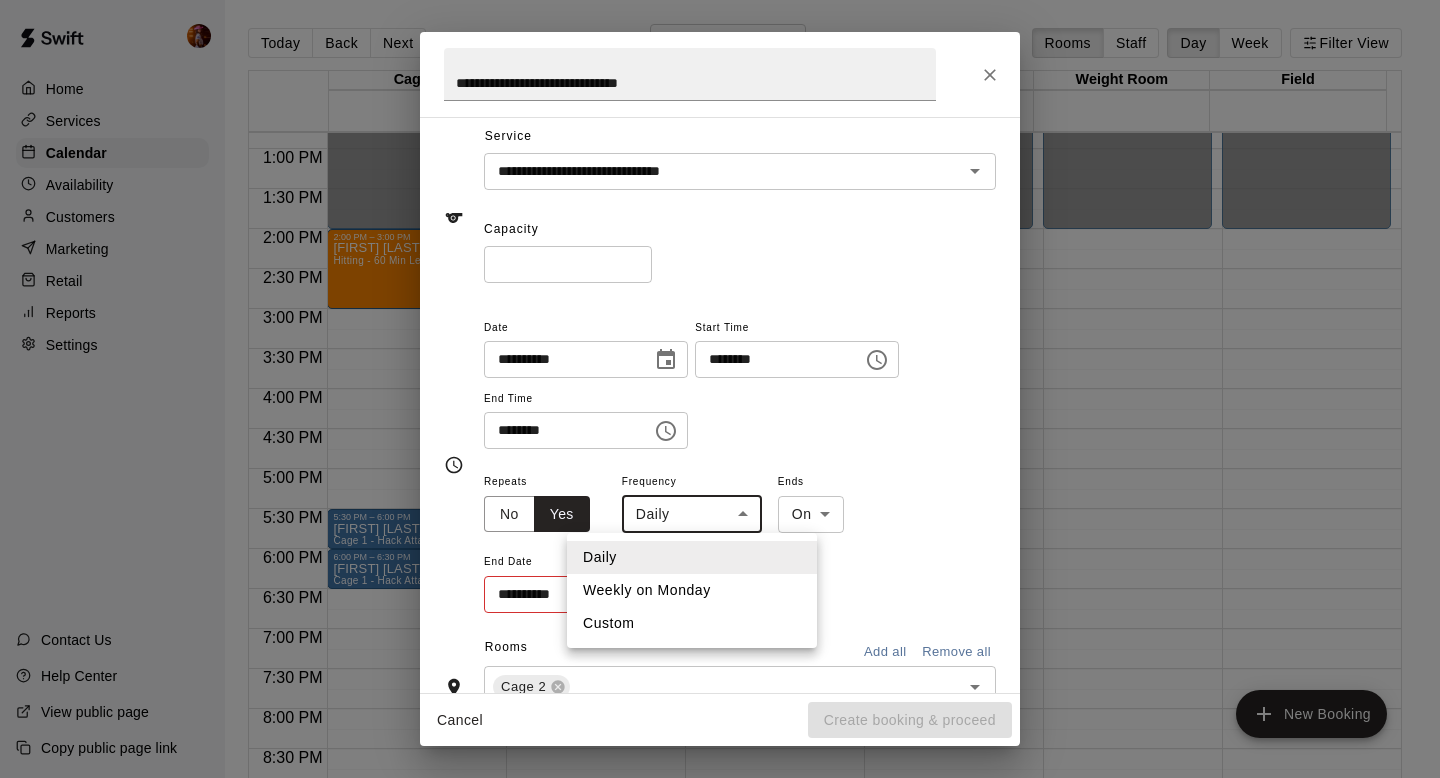 click on "Home Services Calendar Availability Customers Marketing Retail Reports Settings Contact Us Help Center View public page Copy public page link Today Back Next Monday Aug 18 Rooms Staff Day Week Filter View Cage 1 18 Mon Cage 2  18 Mon Cage 3  18 Mon Cage 5  18 Mon Weight Room 18 Mon Field 18 Mon 12:00 AM 12:30 AM 1:00 AM 1:30 AM 2:00 AM 2:30 AM 3:00 AM 3:30 AM 4:00 AM 4:30 AM 5:00 AM 5:30 AM 6:00 AM 6:30 AM 7:00 AM 7:30 AM 8:00 AM 8:30 AM 9:00 AM 9:30 AM 10:00 AM 10:30 AM 11:00 AM 11:30 AM 12:00 PM 12:30 PM 1:00 PM 1:30 PM 2:00 PM 2:30 PM 3:00 PM 3:30 PM 4:00 PM 4:30 PM 5:00 PM 5:30 PM 6:00 PM 6:30 PM 7:00 PM 7:30 PM 8:00 PM 8:30 PM 9:00 PM 9:30 PM 10:00 PM 10:30 PM 11:00 PM 11:30 PM 12:00 AM – 2:00 PM Closed 2:00 PM – 3:00 PM [NAME] Hitting - 60 Min Lesson 0 5:30 PM – 6:00 PM [NAME] Fair Cage 1 - Hack Attack (Automatic) 6:00 PM – 6:30 PM [NAME] Fair Cage 1 - Hack Attack (Automatic) 9:00 PM – 11:59 PM Closed 12:00 AM – 2:00 PM Closed 9:00 PM – 11:59 PM Closed 12:00 AM – 2:00 PM" at bounding box center [720, 405] 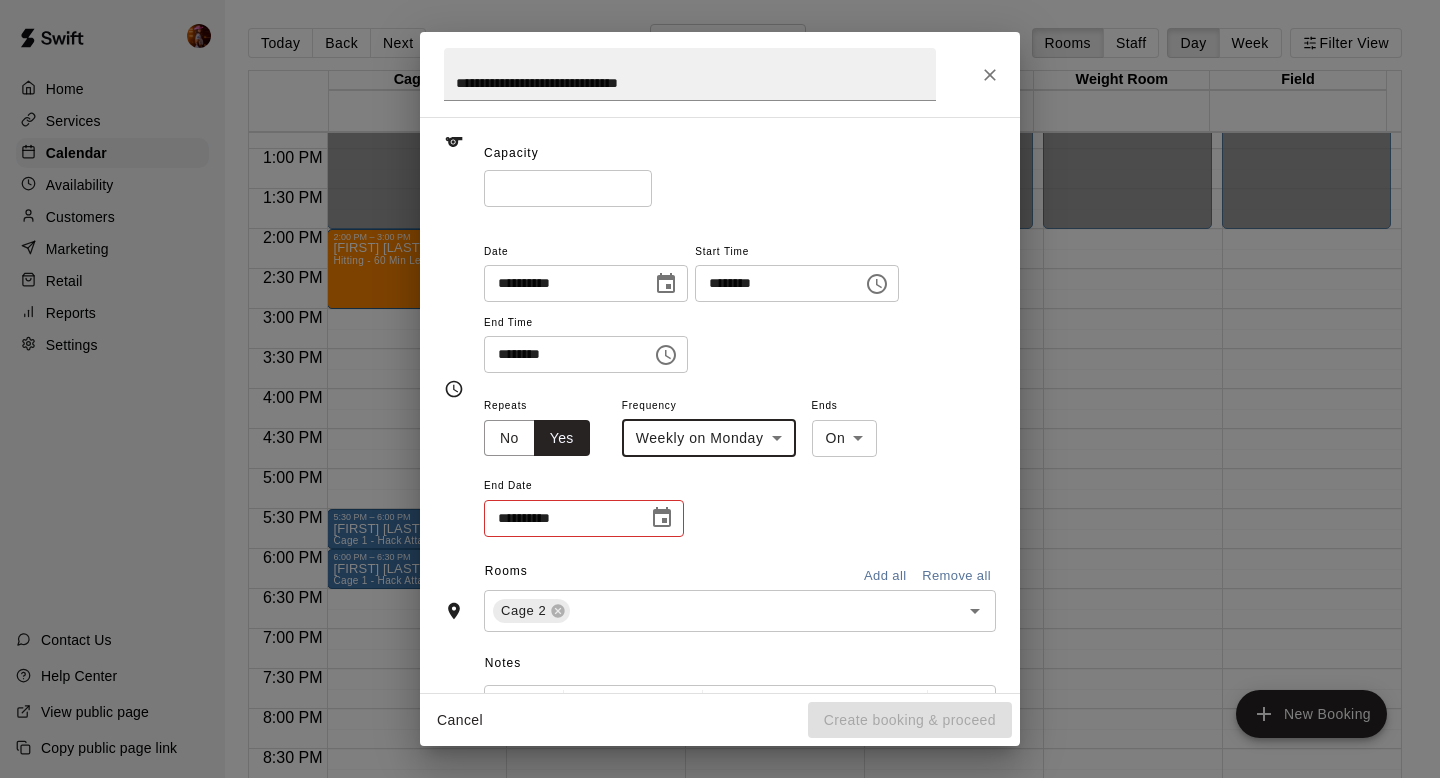 scroll, scrollTop: 143, scrollLeft: 0, axis: vertical 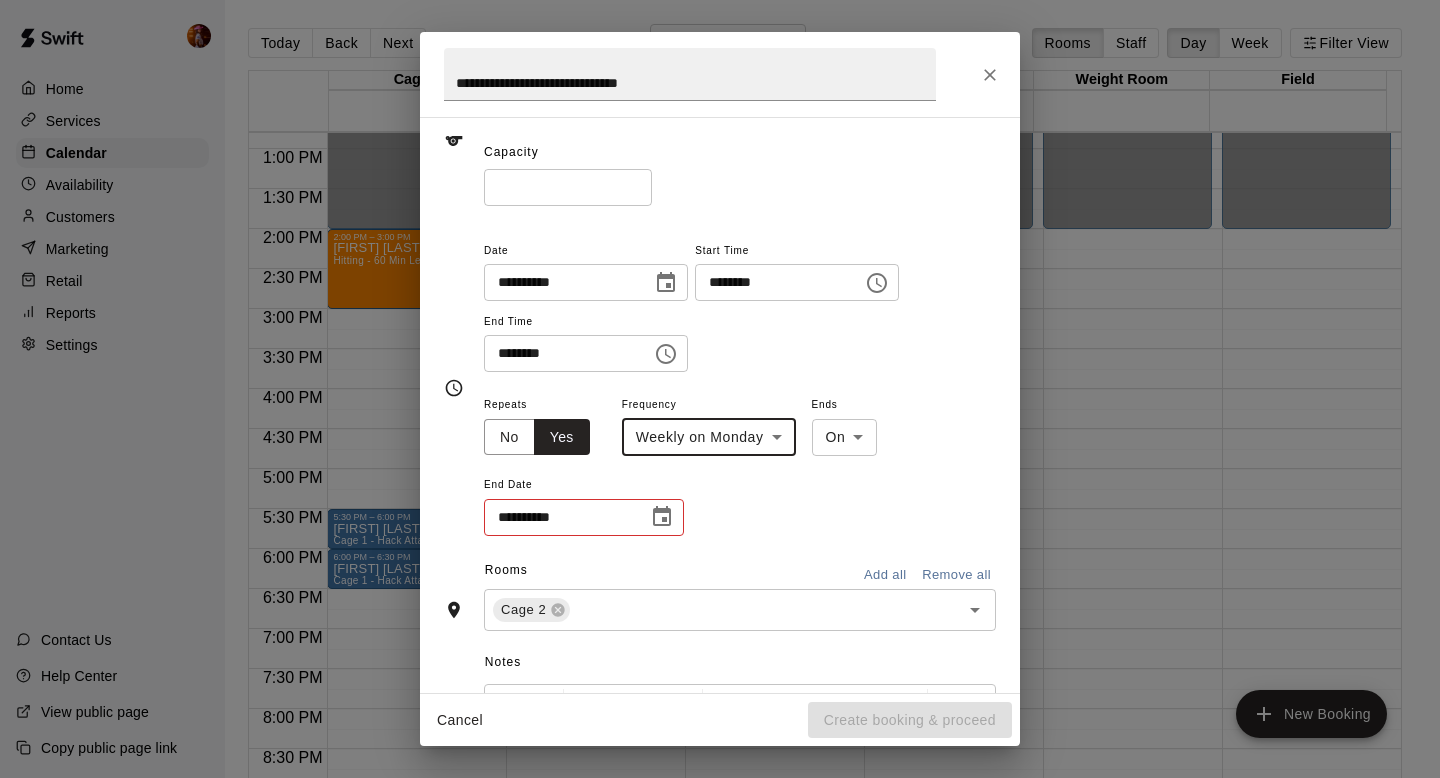 click on "Home Services Calendar Availability Customers Marketing Retail Reports Settings Contact Us Help Center View public page Copy public page link Today Back Next Monday Aug 18 Rooms Staff Day Week Filter View Cage 1 18 Mon Cage 2  18 Mon Cage 3  18 Mon Cage 5  18 Mon Weight Room 18 Mon Field 18 Mon 12:00 AM 12:30 AM 1:00 AM 1:30 AM 2:00 AM 2:30 AM 3:00 AM 3:30 AM 4:00 AM 4:30 AM 5:00 AM 5:30 AM 6:00 AM 6:30 AM 7:00 AM 7:30 AM 8:00 AM 8:30 AM 9:00 AM 9:30 AM 10:00 AM 10:30 AM 11:00 AM 11:30 AM 12:00 PM 12:30 PM 1:00 PM 1:30 PM 2:00 PM 2:30 PM 3:00 PM 3:30 PM 4:00 PM 4:30 PM 5:00 PM 5:30 PM 6:00 PM 6:30 PM 7:00 PM 7:30 PM 8:00 PM 8:30 PM 9:00 PM 9:30 PM 10:00 PM 10:30 PM 11:00 PM 11:30 PM 12:00 AM – 2:00 PM Closed 2:00 PM – 3:00 PM [NAME] Hitting - 60 Min Lesson 0 5:30 PM – 6:00 PM [NAME] Fair Cage 1 - Hack Attack (Automatic) 6:00 PM – 6:30 PM [NAME] Fair Cage 1 - Hack Attack (Automatic) 9:00 PM – 11:59 PM Closed 12:00 AM – 2:00 PM Closed 9:00 PM – 11:59 PM Closed 12:00 AM – 2:00 PM" at bounding box center (720, 405) 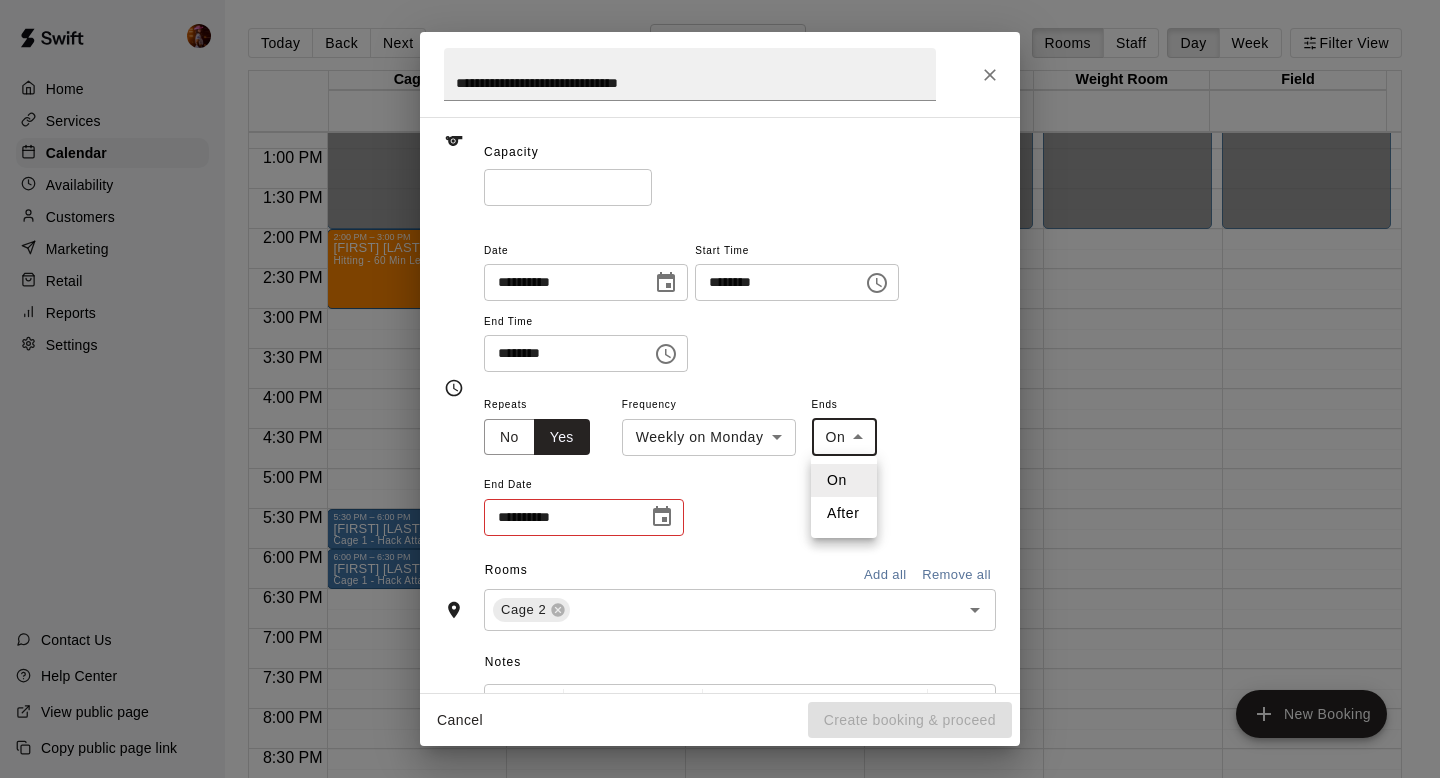click on "After" at bounding box center (844, 513) 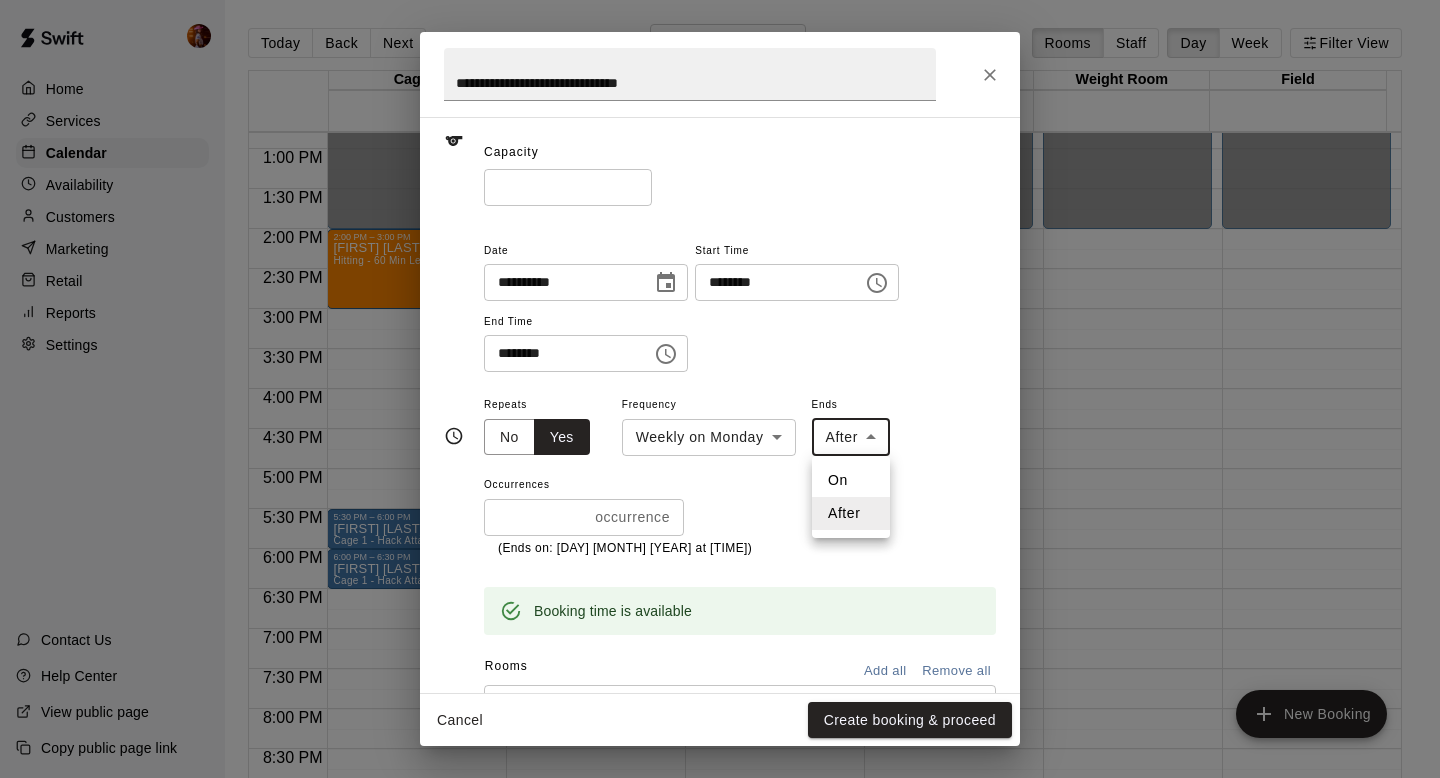 click on "Home Services Calendar Availability Customers Marketing Retail Reports Settings Contact Us Help Center View public page Copy public page link Today Back Next Monday Aug 18 Rooms Staff Day Week Filter View Cage 1 18 Mon Cage 2  18 Mon Cage 3  18 Mon Cage 5  18 Mon Weight Room 18 Mon Field 18 Mon 12:00 AM 12:30 AM 1:00 AM 1:30 AM 2:00 AM 2:30 AM 3:00 AM 3:30 AM 4:00 AM 4:30 AM 5:00 AM 5:30 AM 6:00 AM 6:30 AM 7:00 AM 7:30 AM 8:00 AM 8:30 AM 9:00 AM 9:30 AM 10:00 AM 10:30 AM 11:00 AM 11:30 AM 12:00 PM 12:30 PM 1:00 PM 1:30 PM 2:00 PM 2:30 PM 3:00 PM 3:30 PM 4:00 PM 4:30 PM 5:00 PM 5:30 PM 6:00 PM 6:30 PM 7:00 PM 7:30 PM 8:00 PM 8:30 PM 9:00 PM 9:30 PM 10:00 PM 10:30 PM 11:00 PM 11:30 PM 12:00 AM – 2:00 PM Closed 2:00 PM – 3:00 PM [NAME] Hitting - 60 Min Lesson 0 5:30 PM – 6:00 PM [NAME] Fair Cage 1 - Hack Attack (Automatic) 6:00 PM – 6:30 PM [NAME] Fair Cage 1 - Hack Attack (Automatic) 9:00 PM – 11:59 PM Closed 12:00 AM – 2:00 PM Closed 9:00 PM – 11:59 PM Closed 12:00 AM – 2:00 PM" at bounding box center [720, 405] 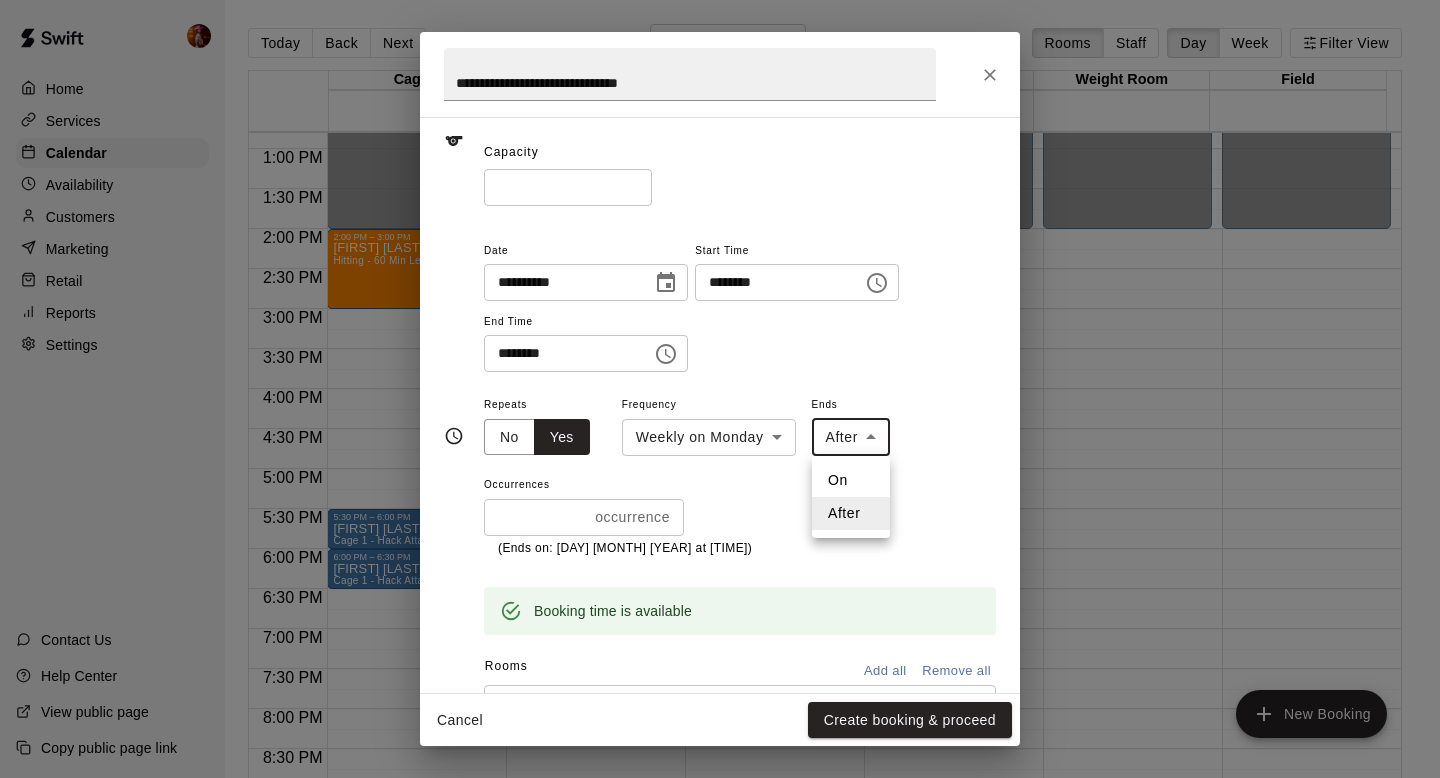 click on "On" at bounding box center [851, 480] 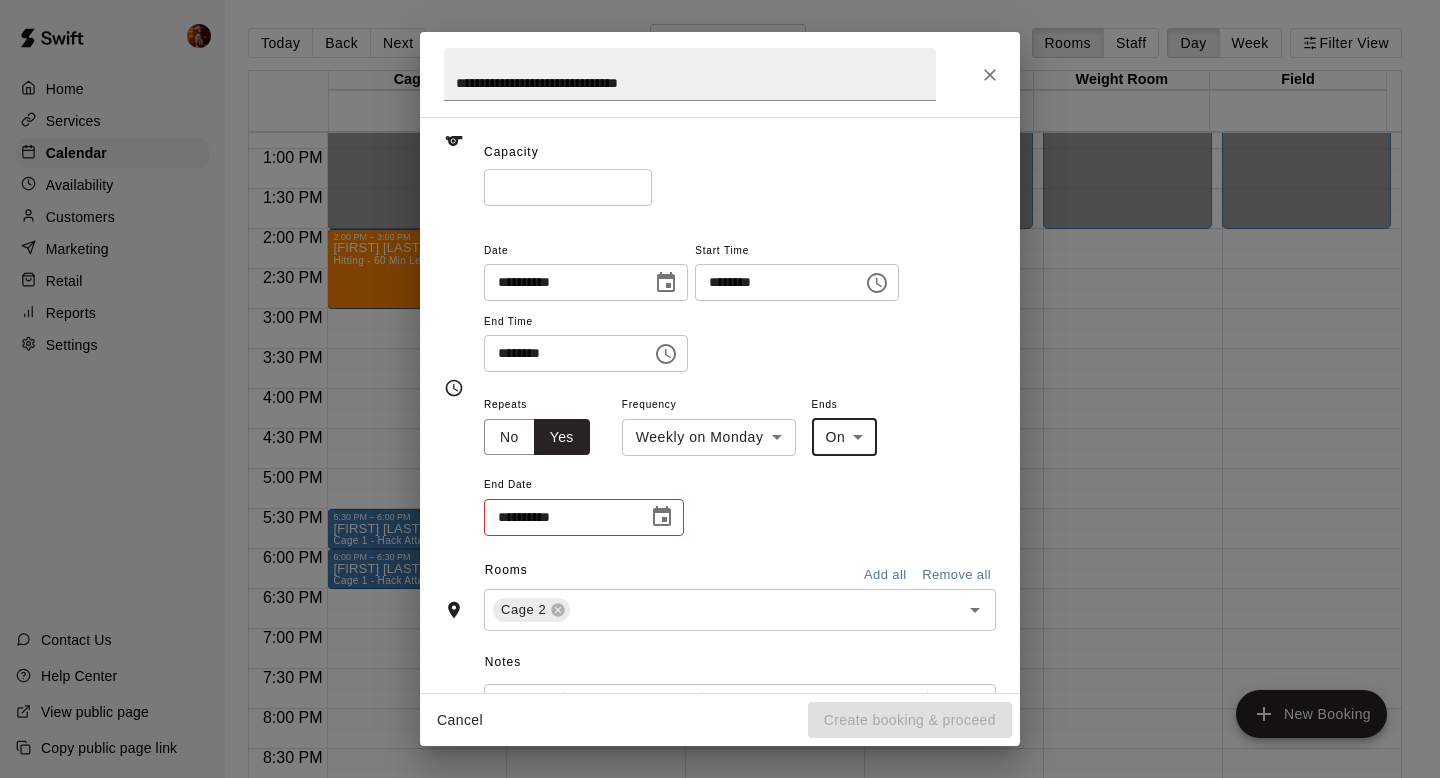 click 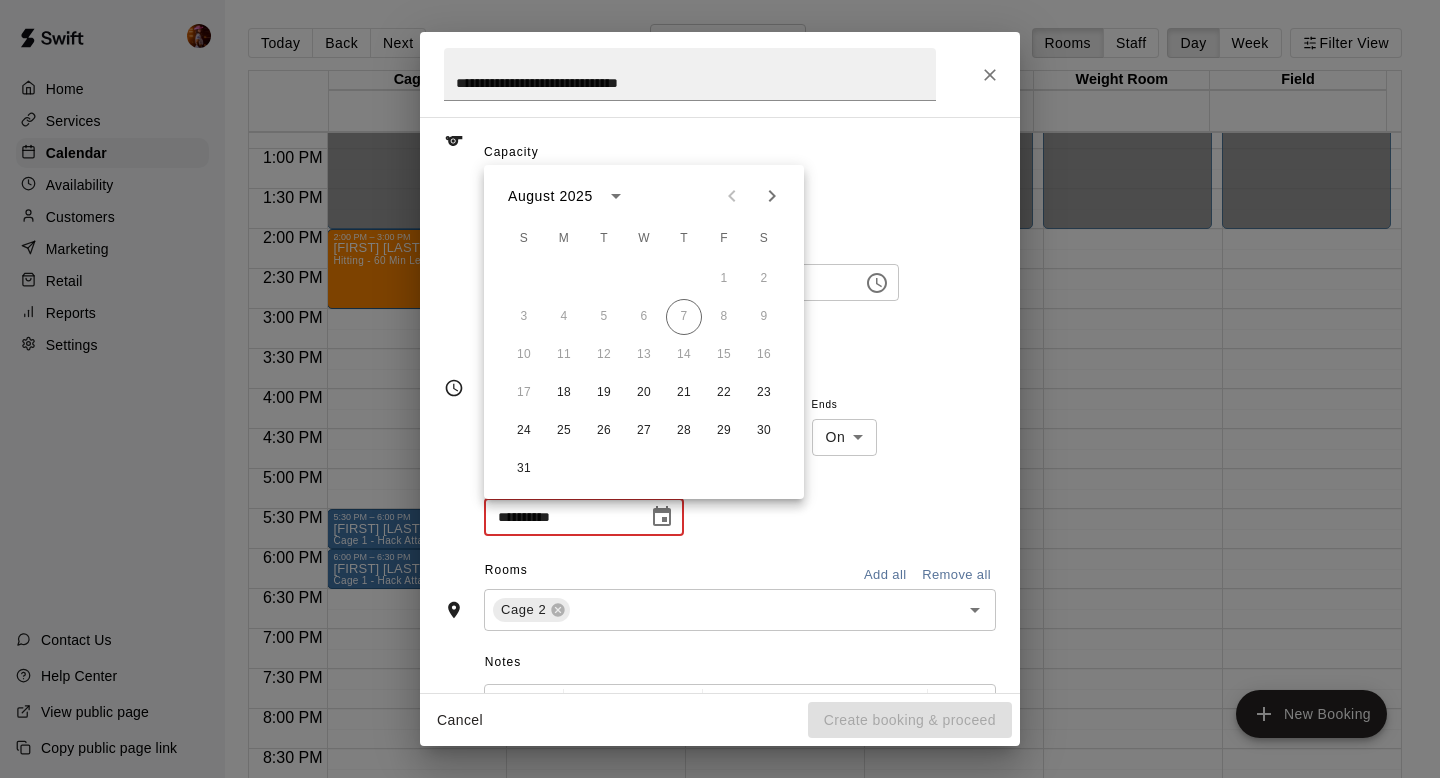 click 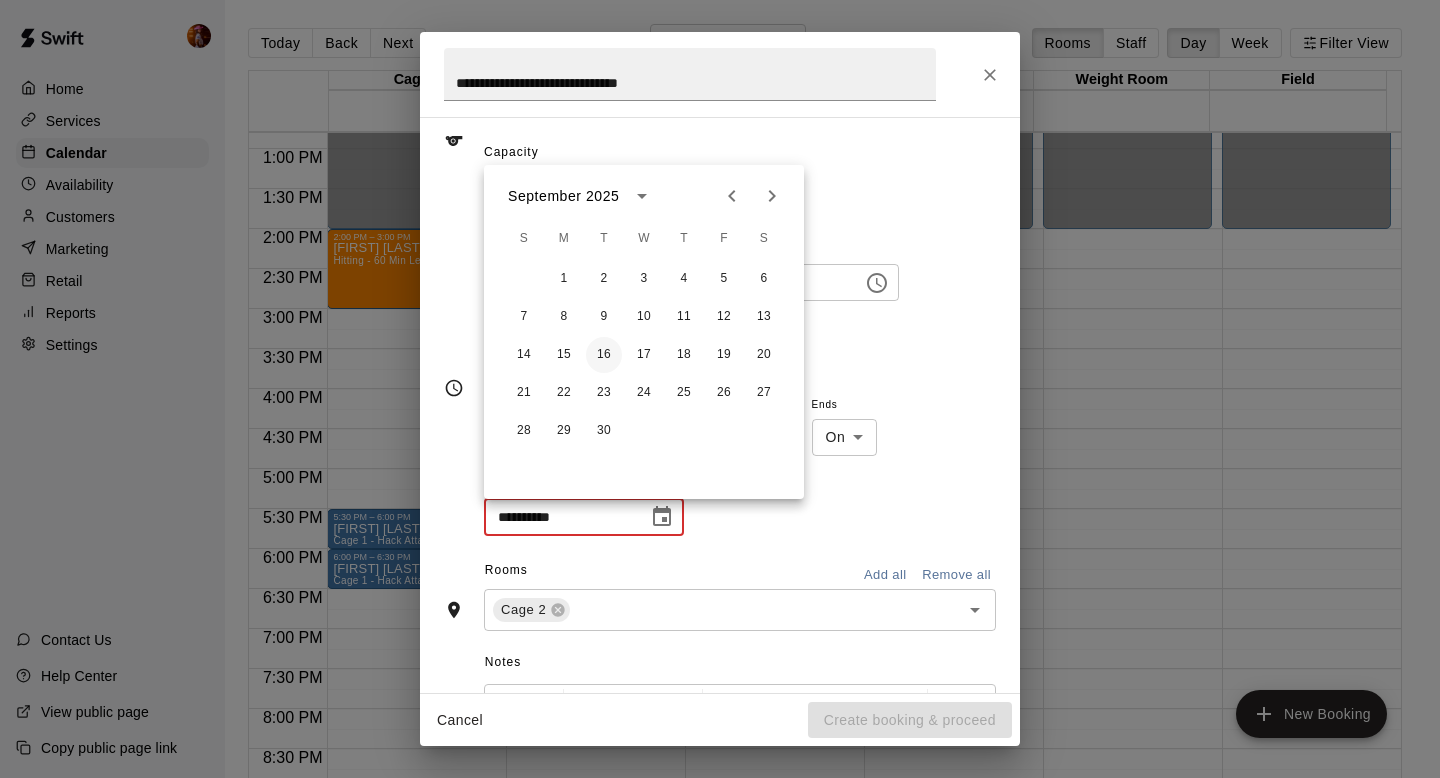 click on "16" at bounding box center (604, 355) 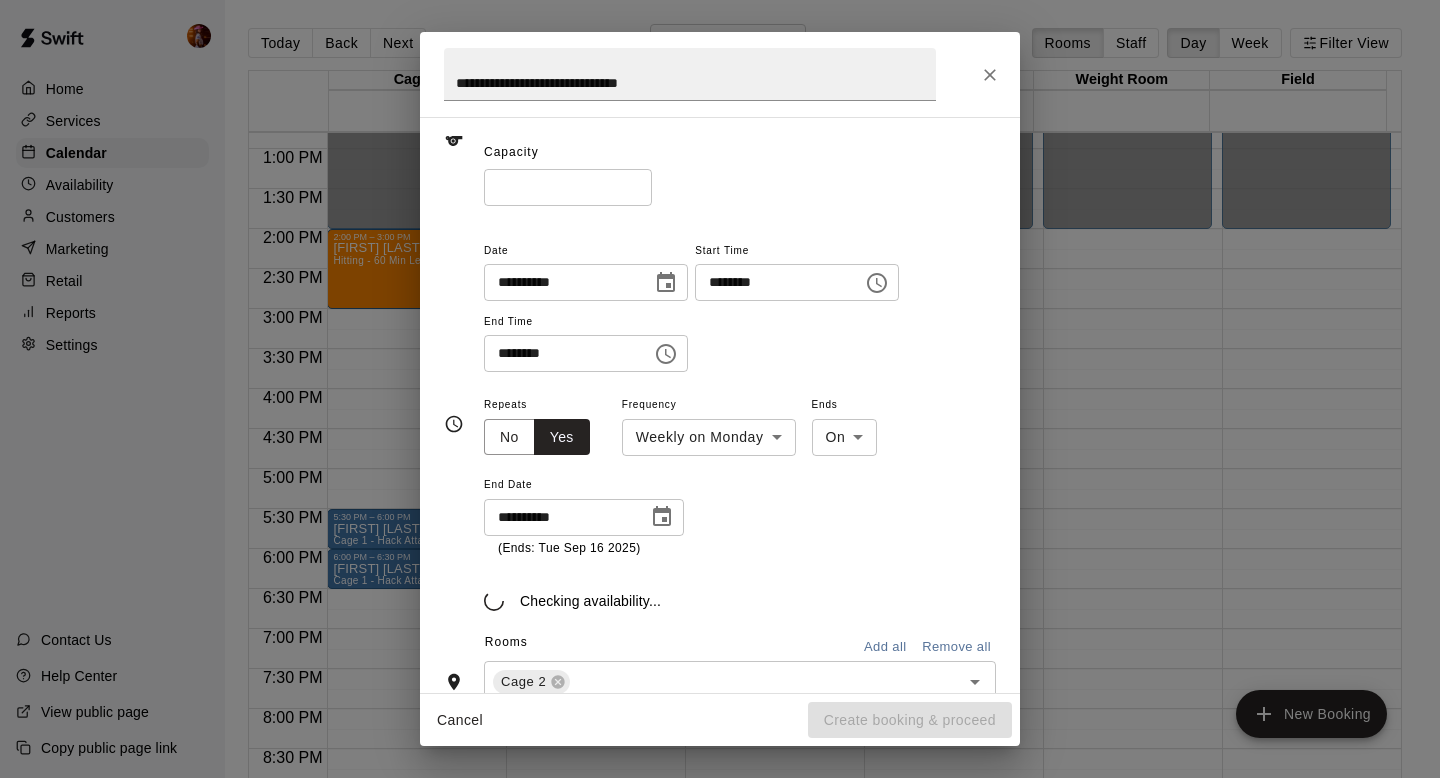 type on "**********" 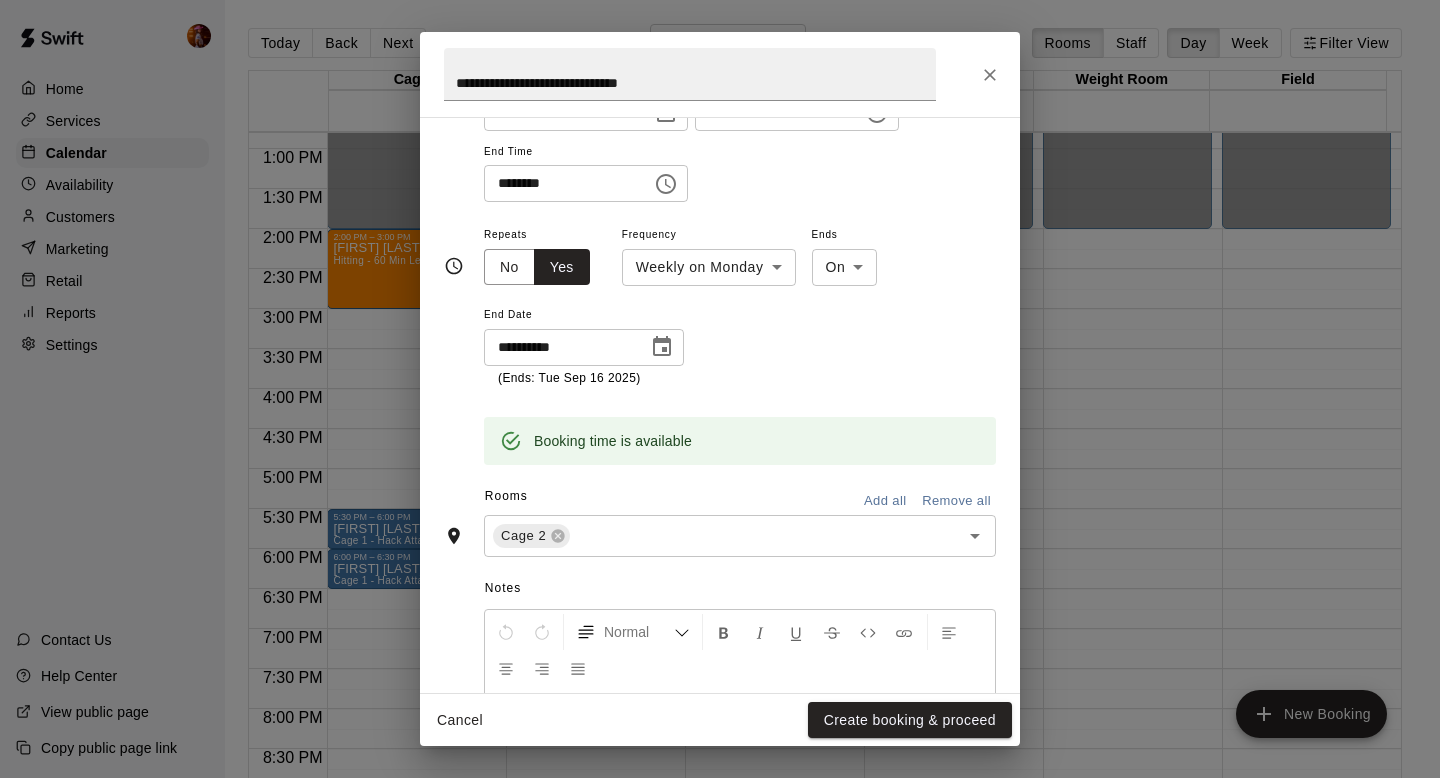scroll, scrollTop: 314, scrollLeft: 0, axis: vertical 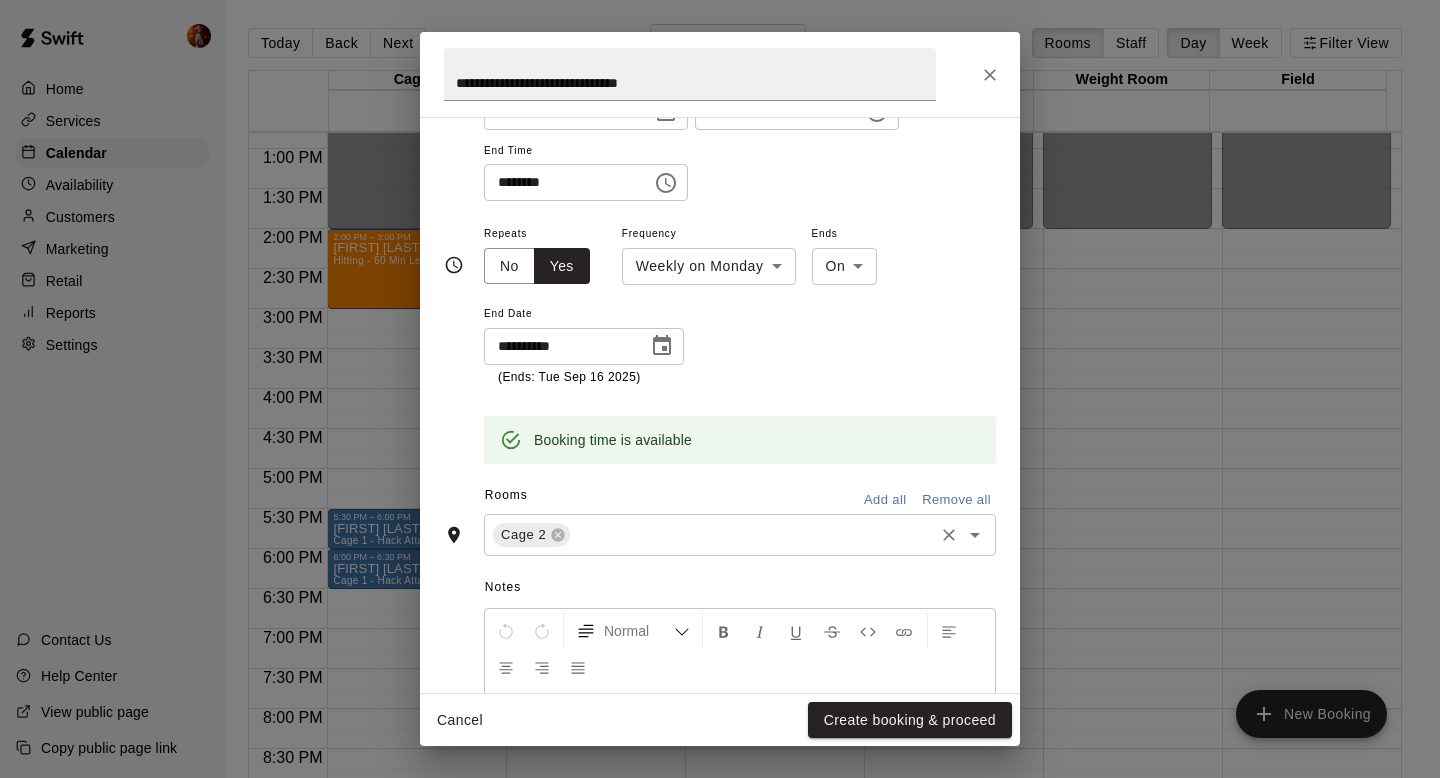 click at bounding box center (752, 534) 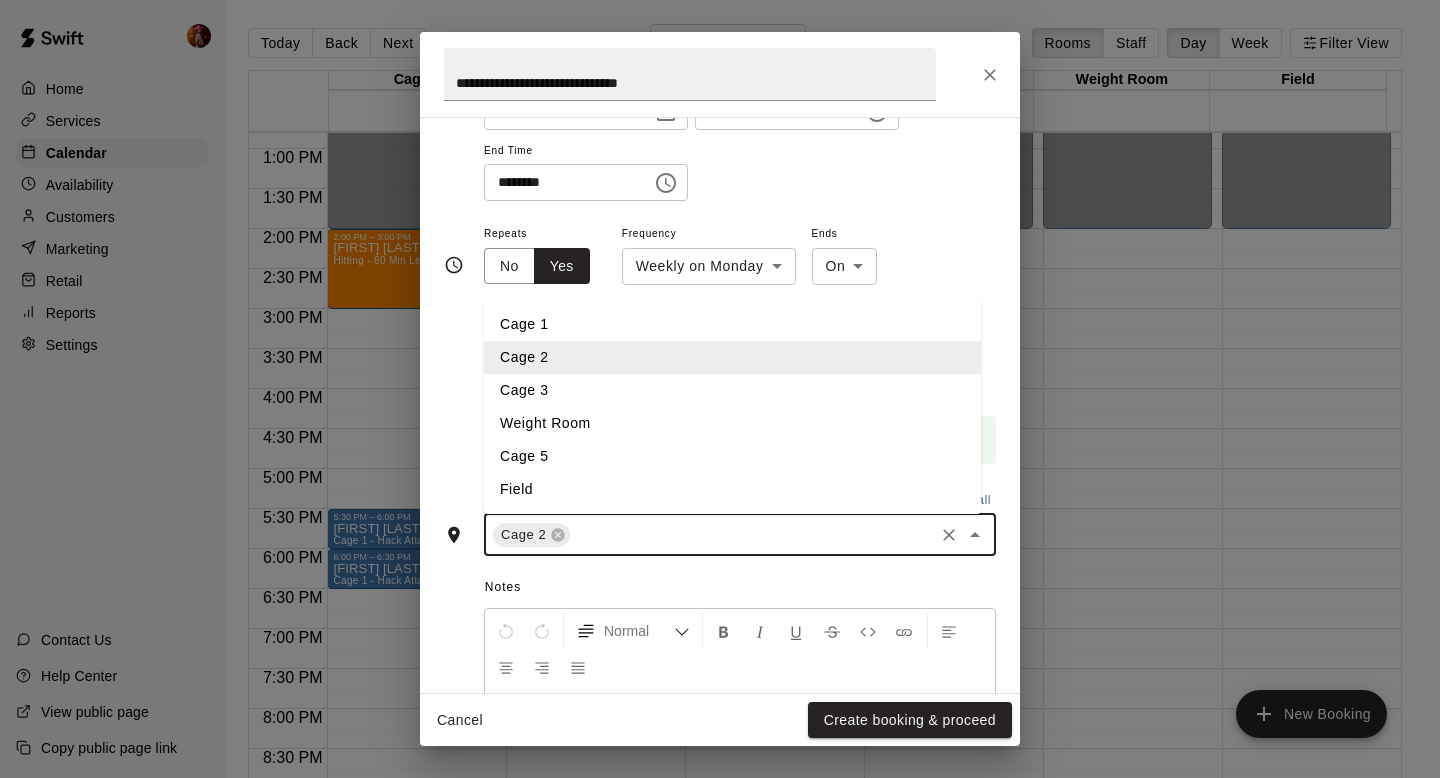 click on "Cage 3" at bounding box center (732, 390) 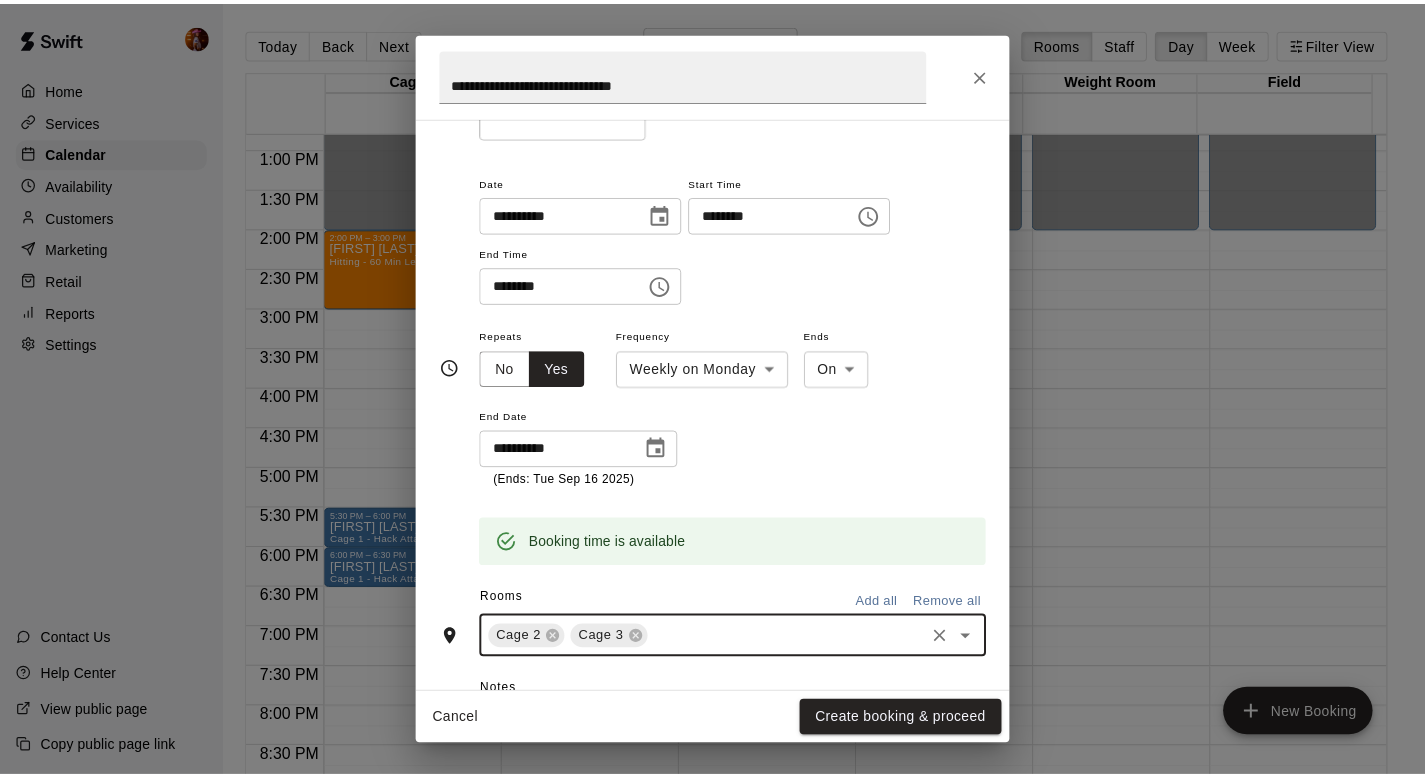 scroll, scrollTop: 499, scrollLeft: 0, axis: vertical 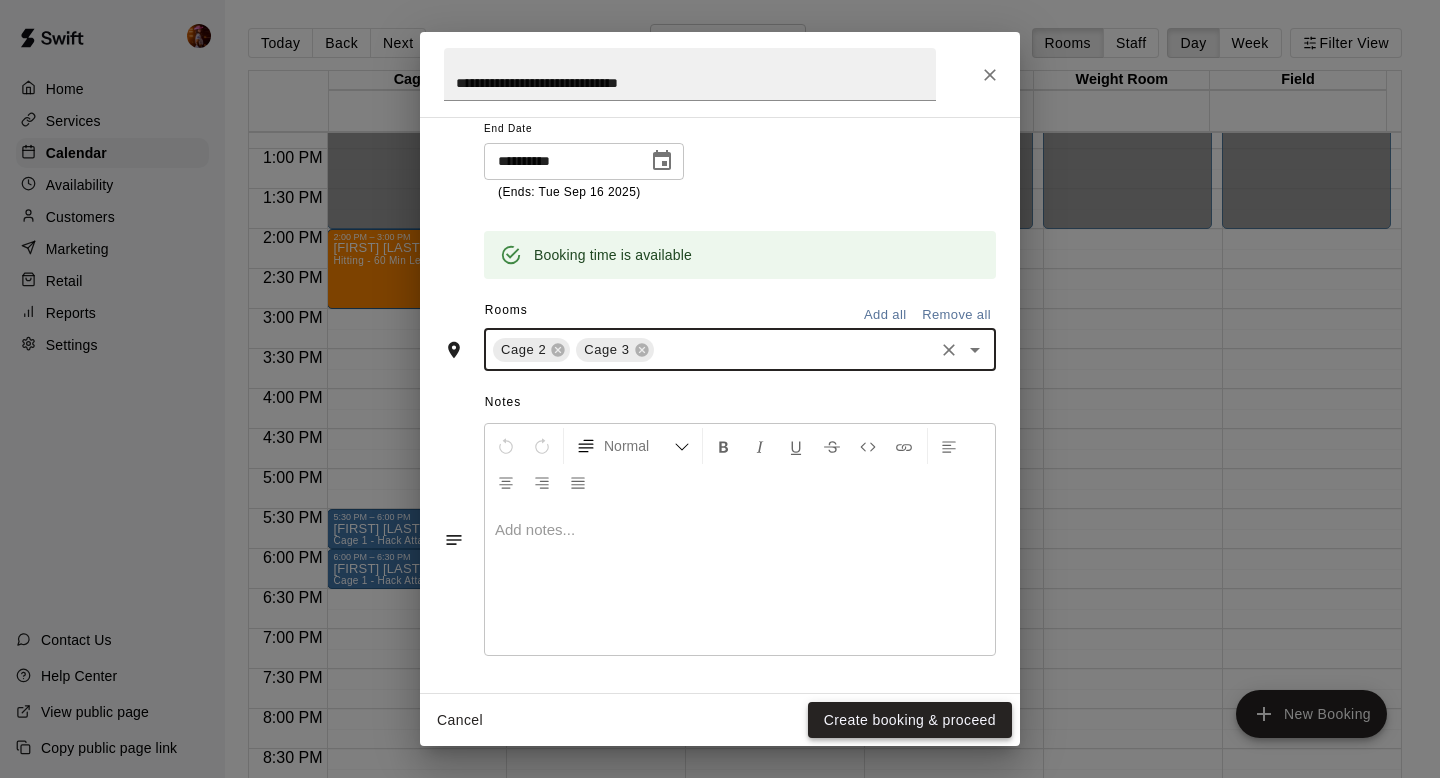 click on "Create booking & proceed" at bounding box center [910, 720] 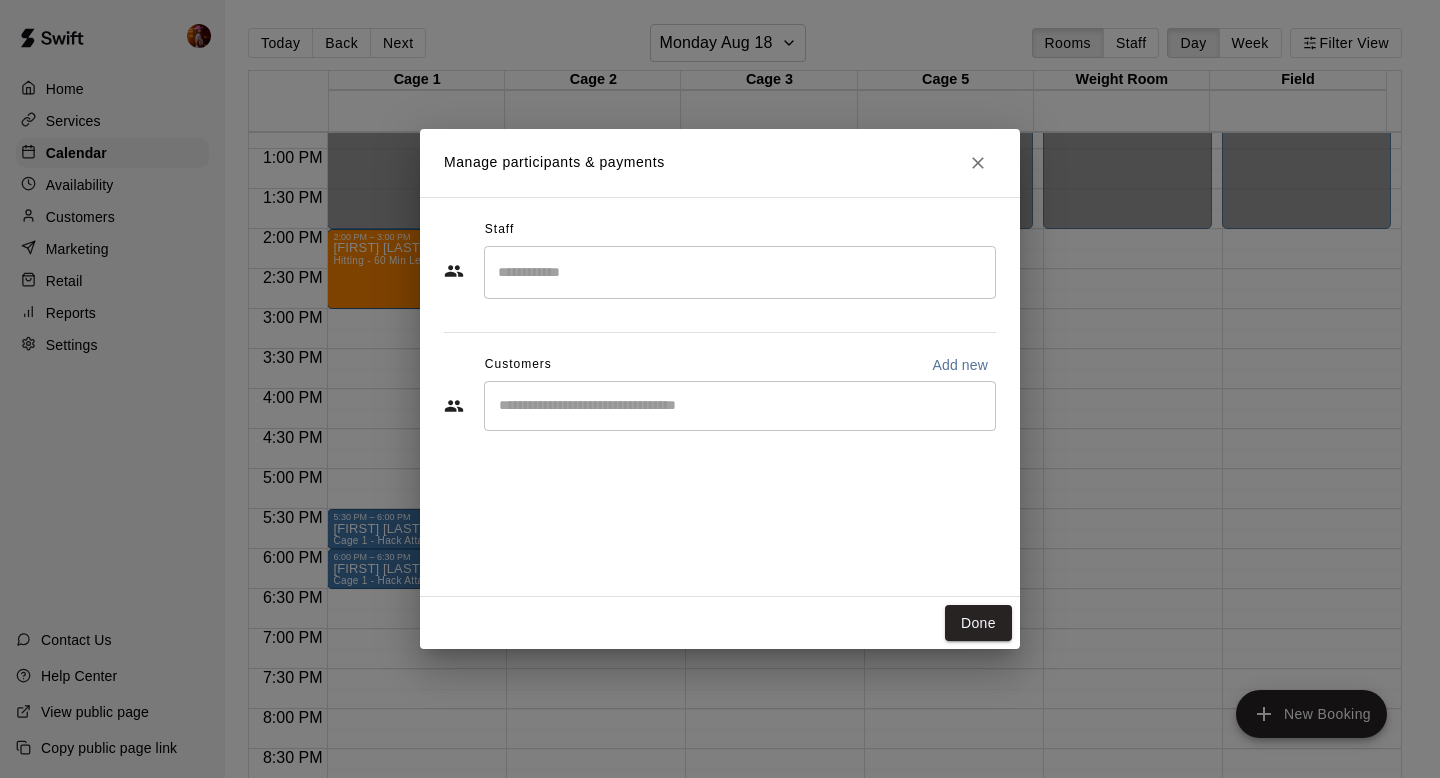 click at bounding box center [740, 272] 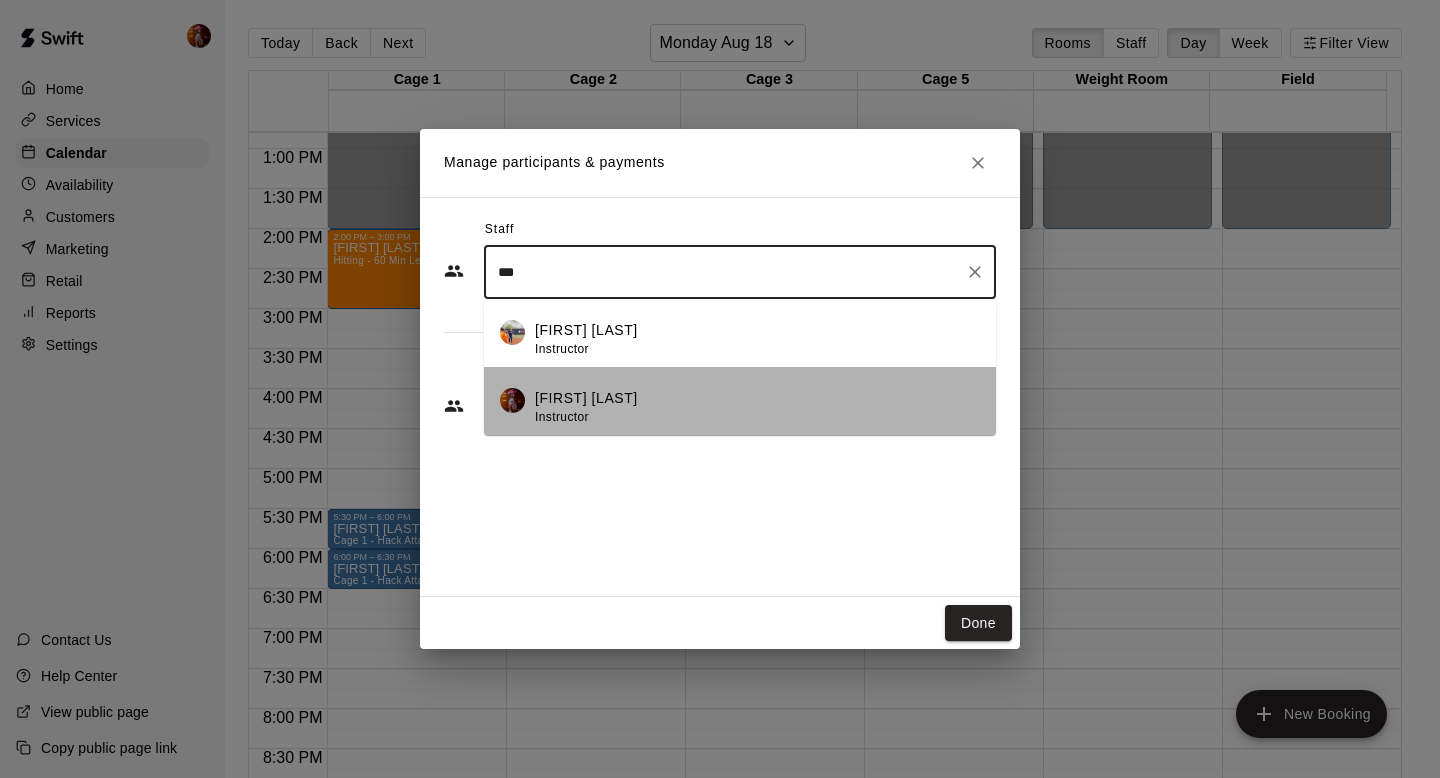 click on "[FIRST] [LAST]" at bounding box center (586, 398) 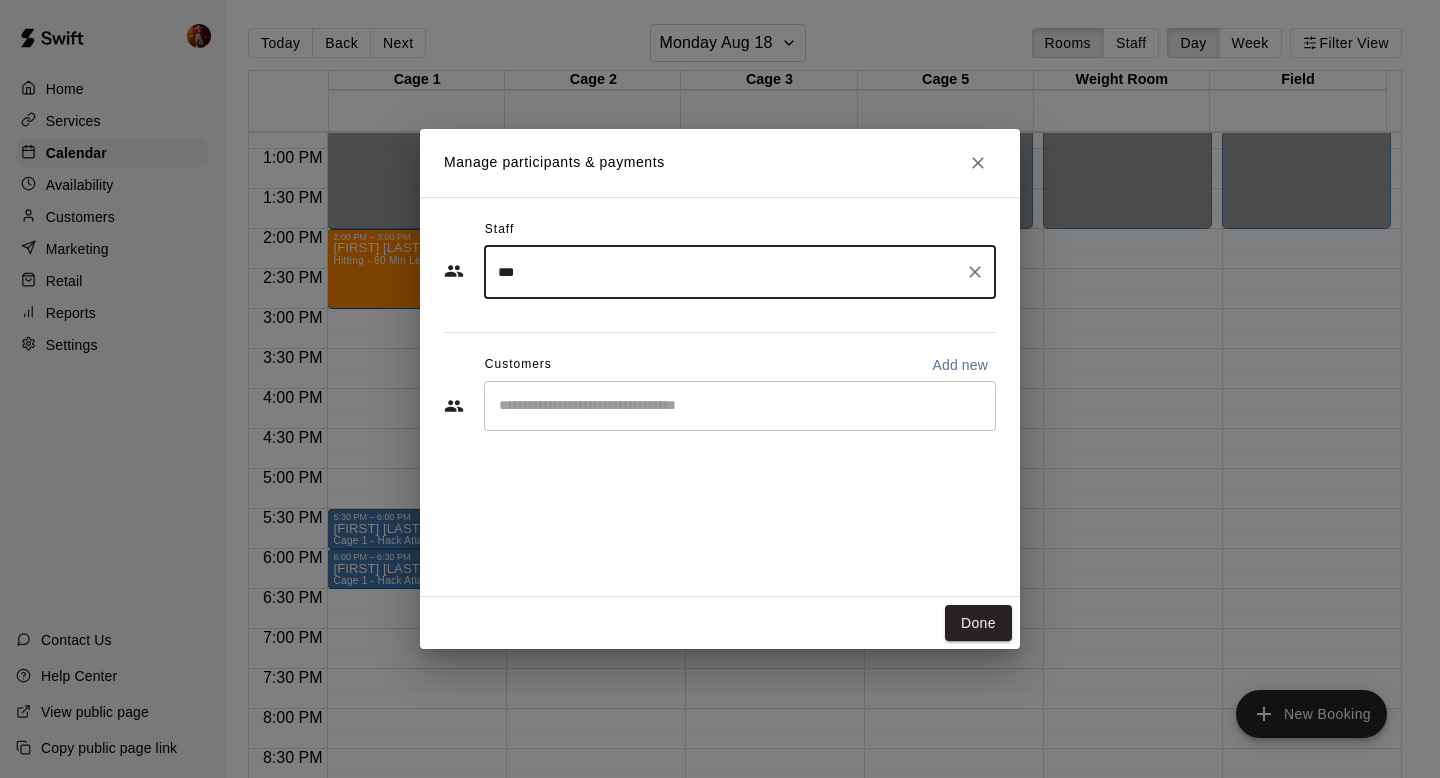 type on "***" 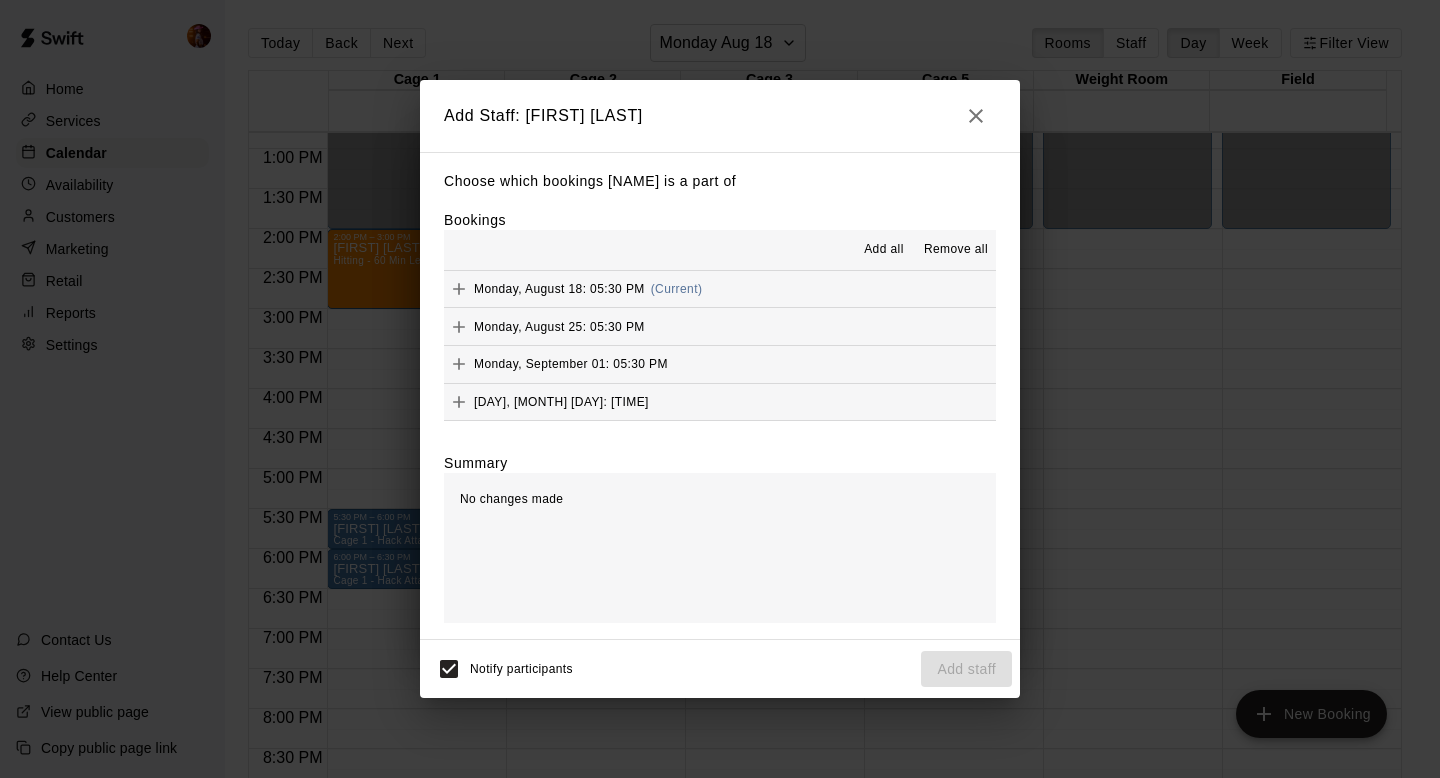 click on "Add all" at bounding box center [884, 250] 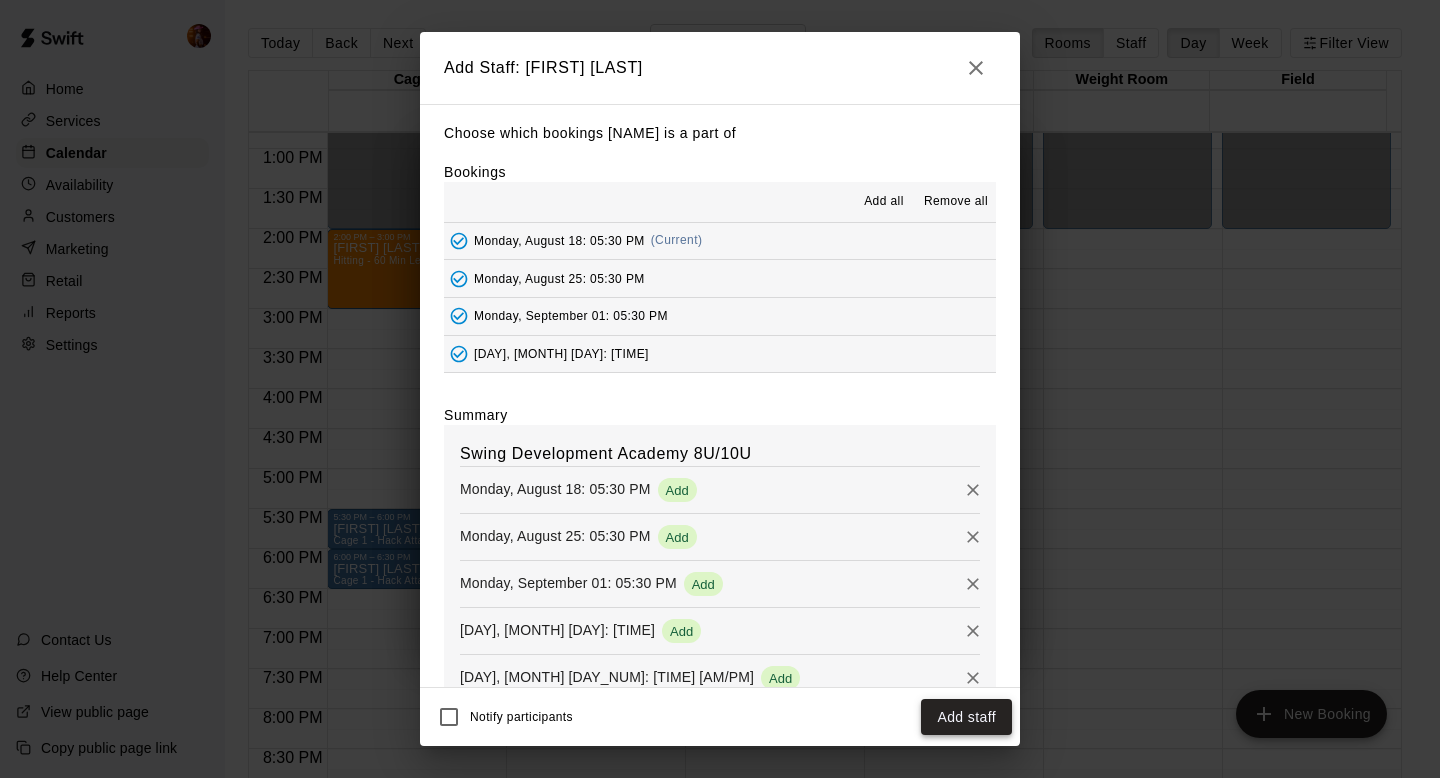 click on "Add staff" at bounding box center [966, 717] 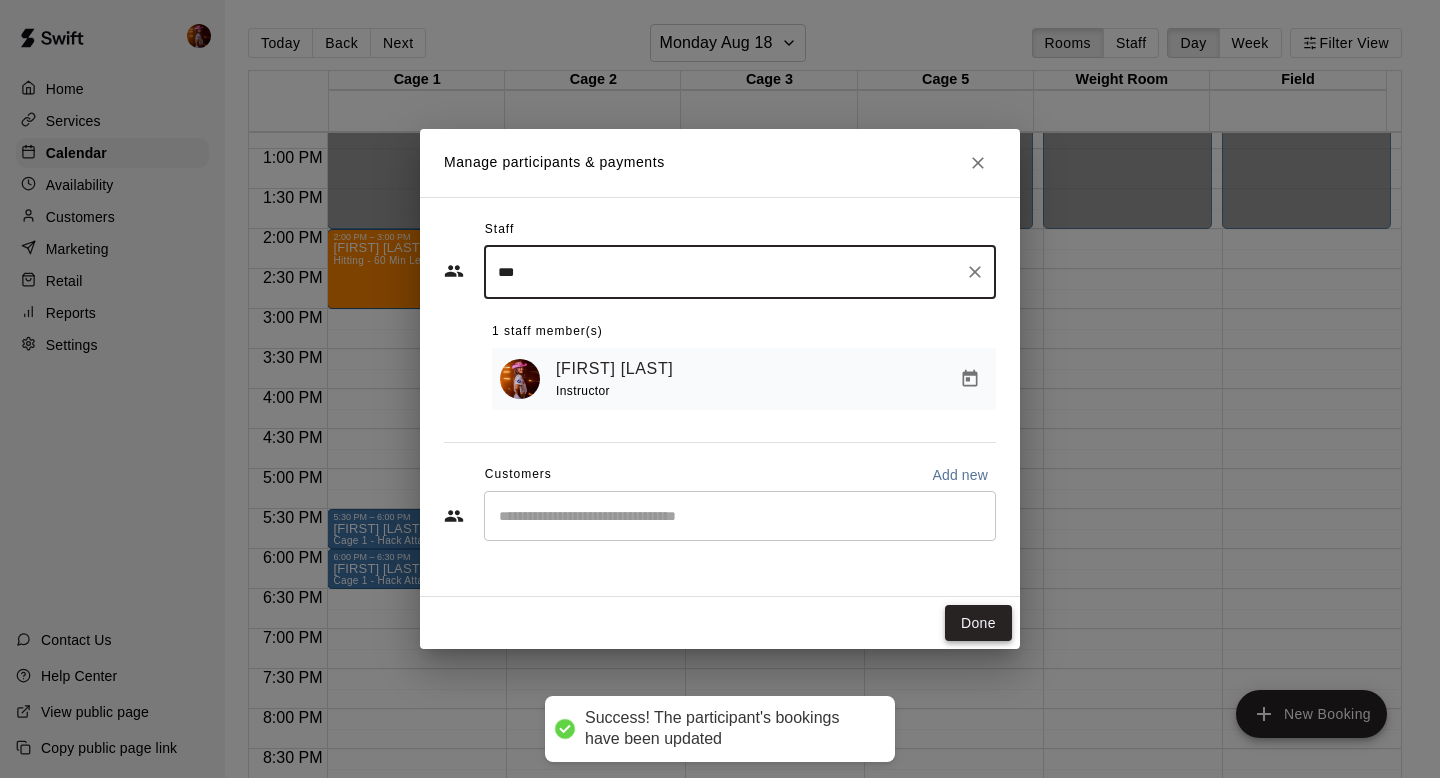 click on "Done" at bounding box center (978, 623) 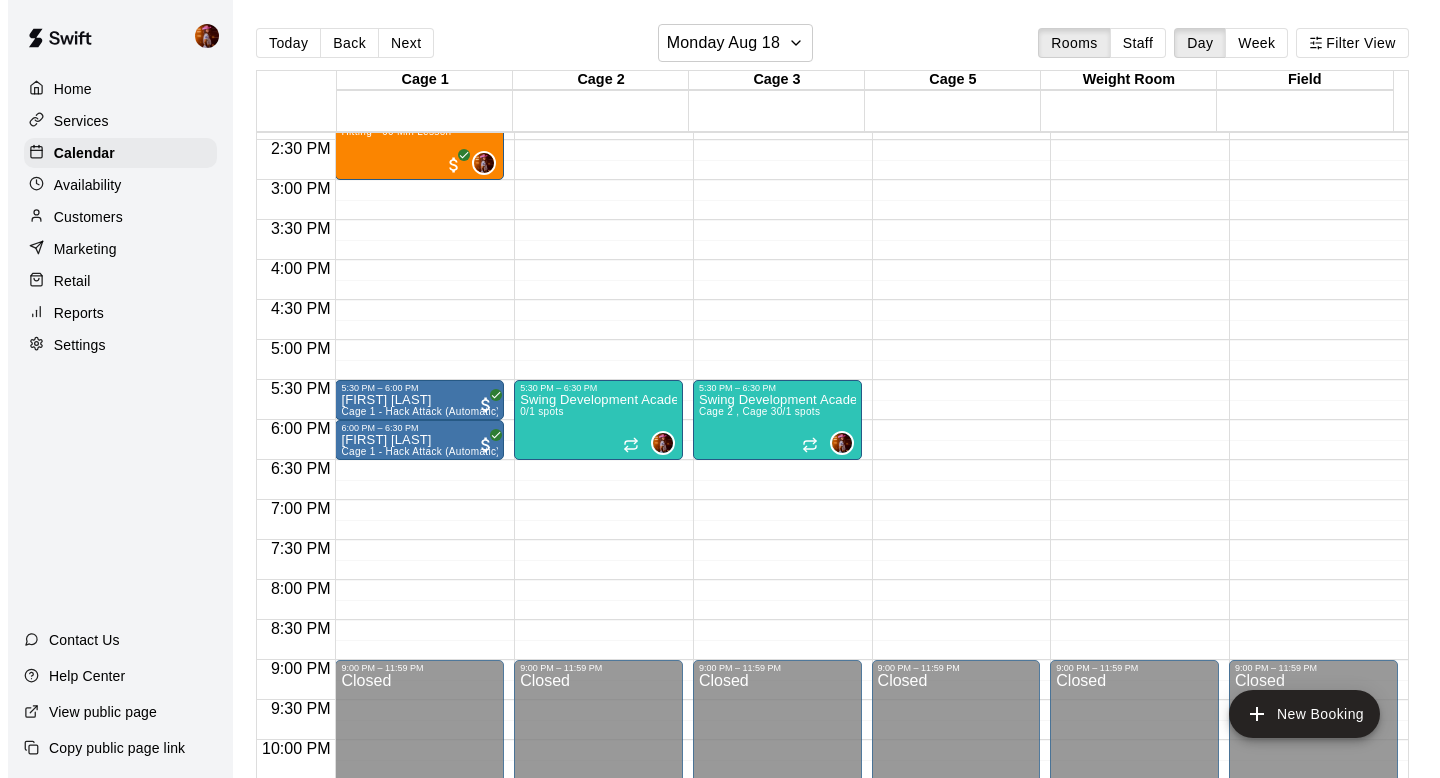 scroll, scrollTop: 1190, scrollLeft: 0, axis: vertical 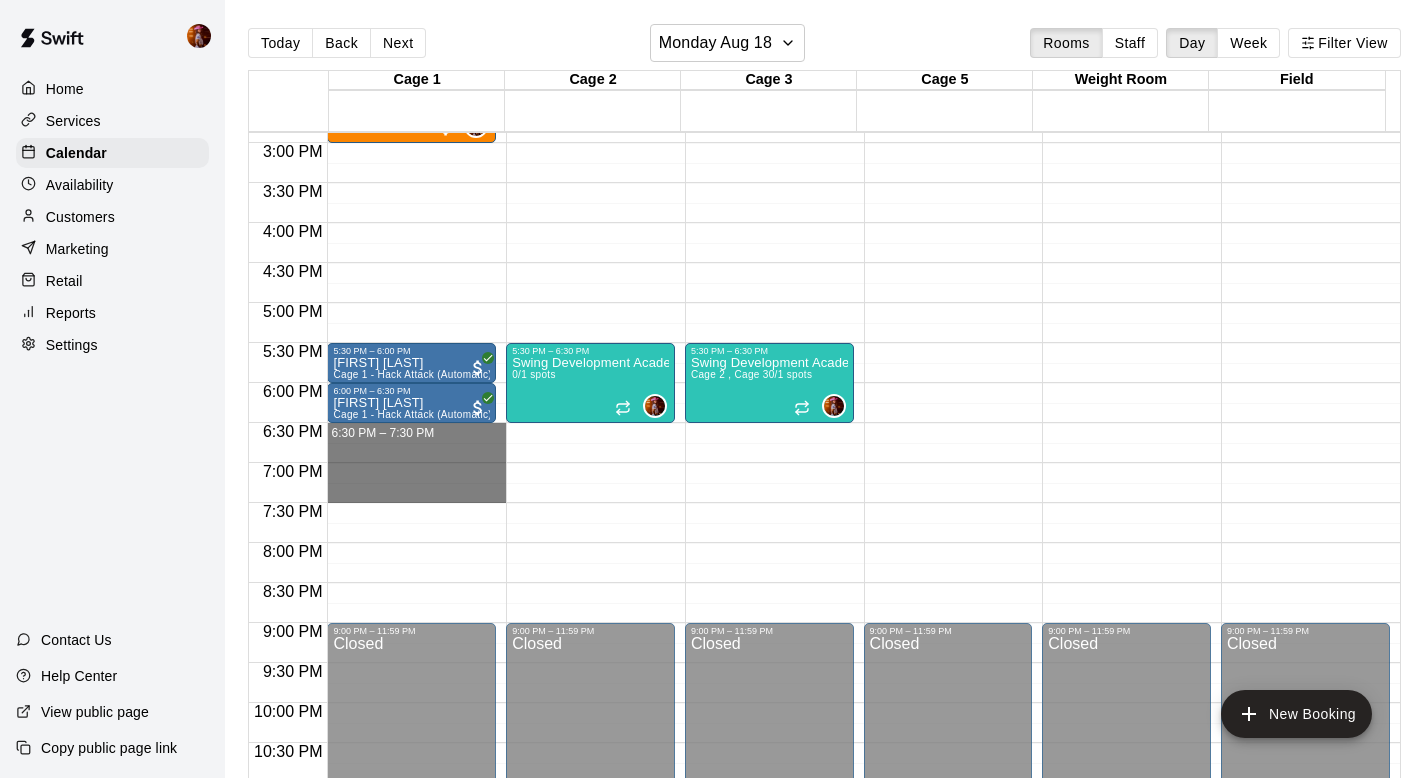 drag, startPoint x: 477, startPoint y: 432, endPoint x: 478, endPoint y: 493, distance: 61.008198 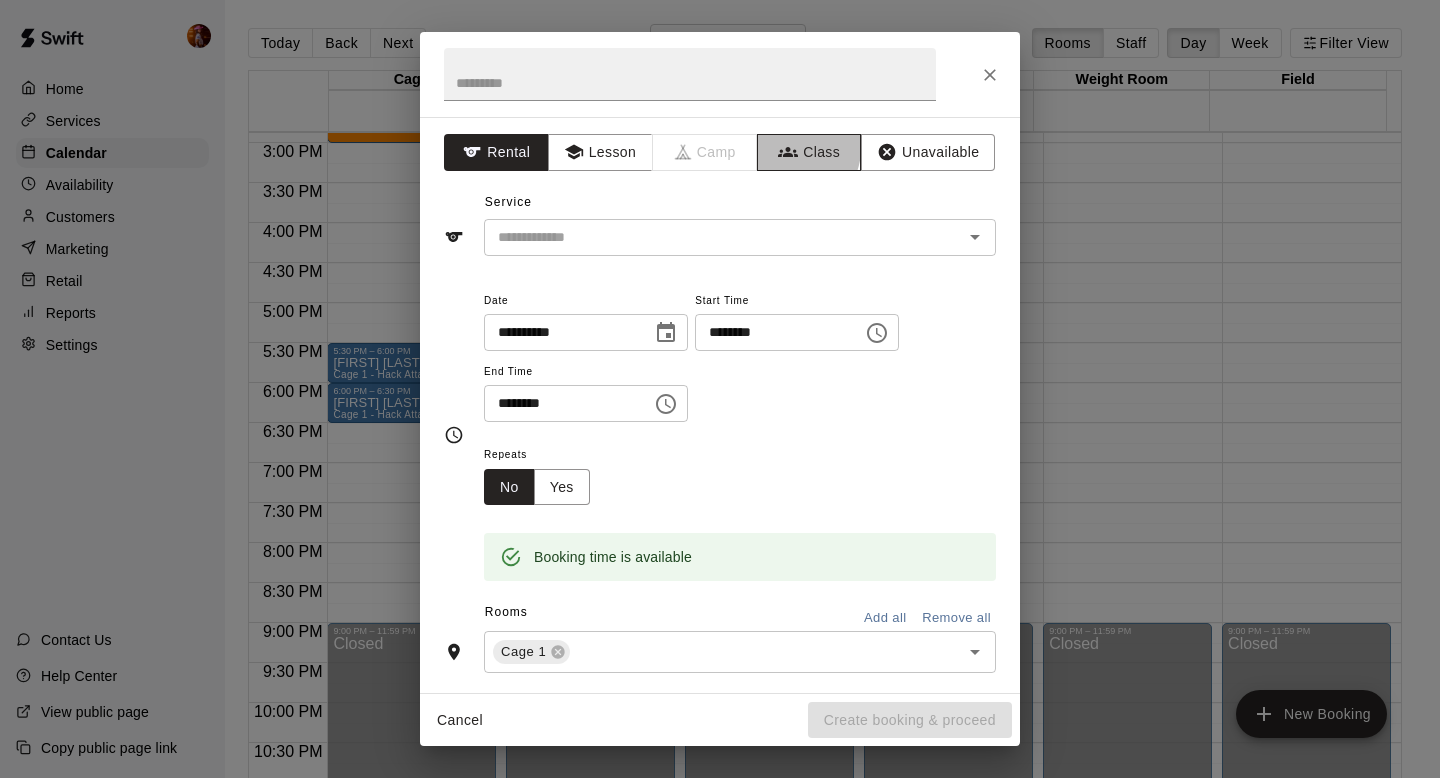 click 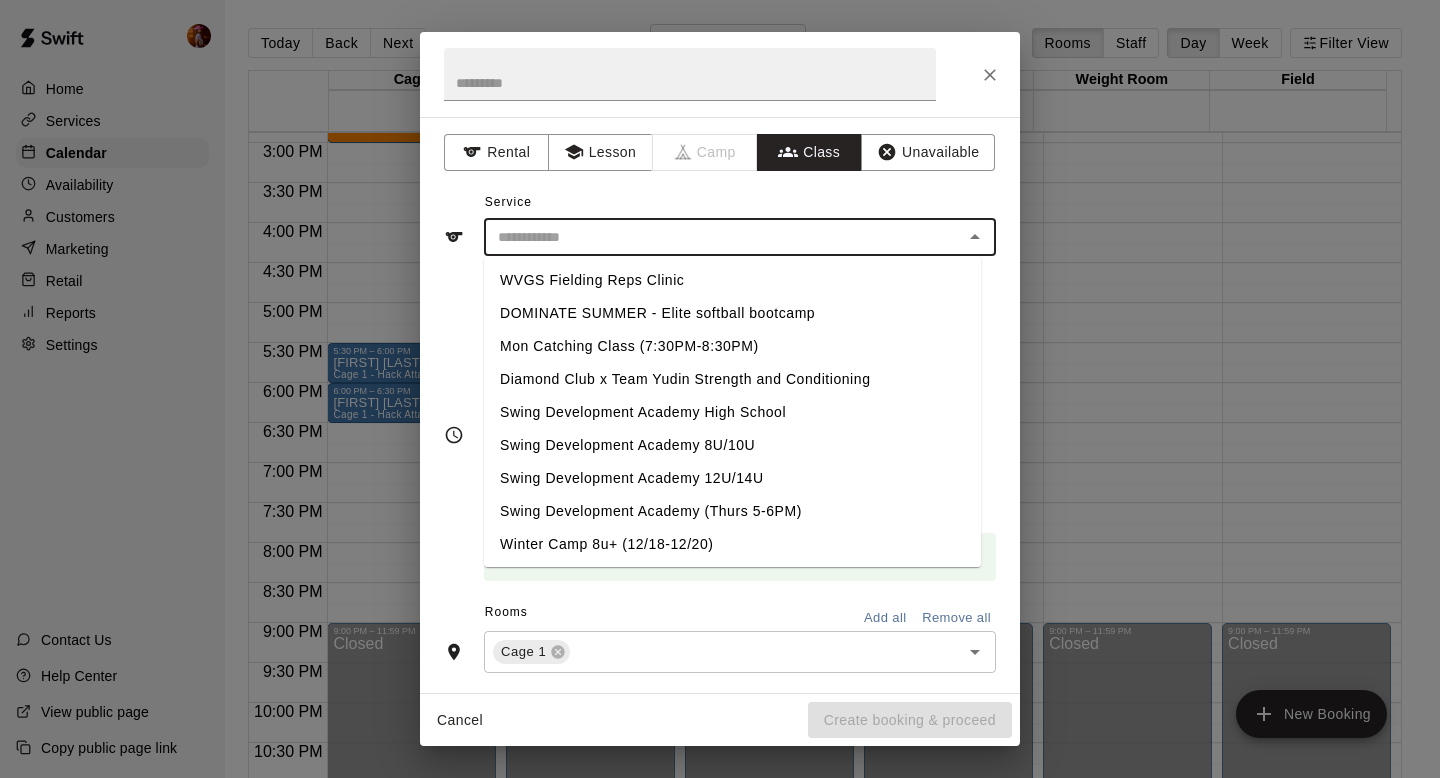 click at bounding box center [723, 237] 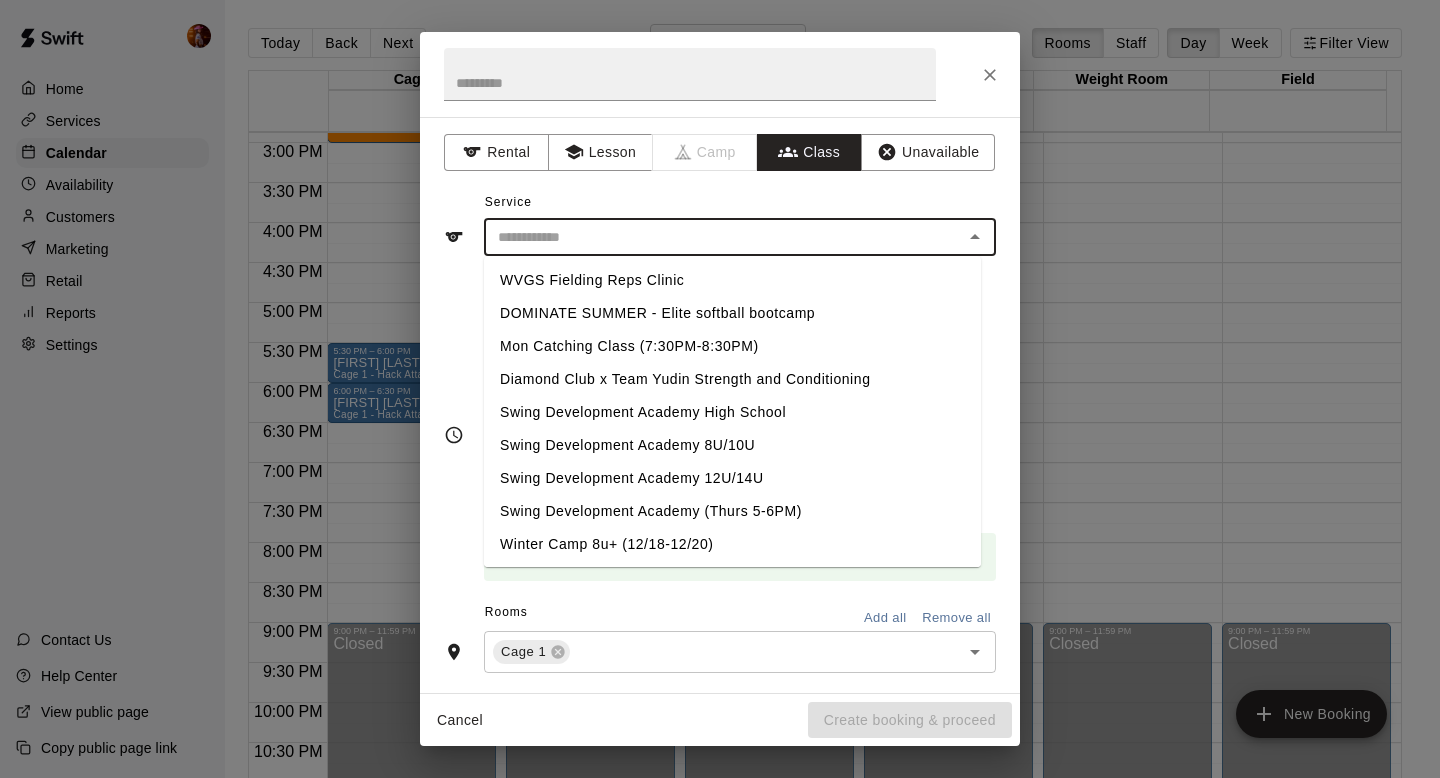 click on "Swing Development Academy High School" at bounding box center [732, 412] 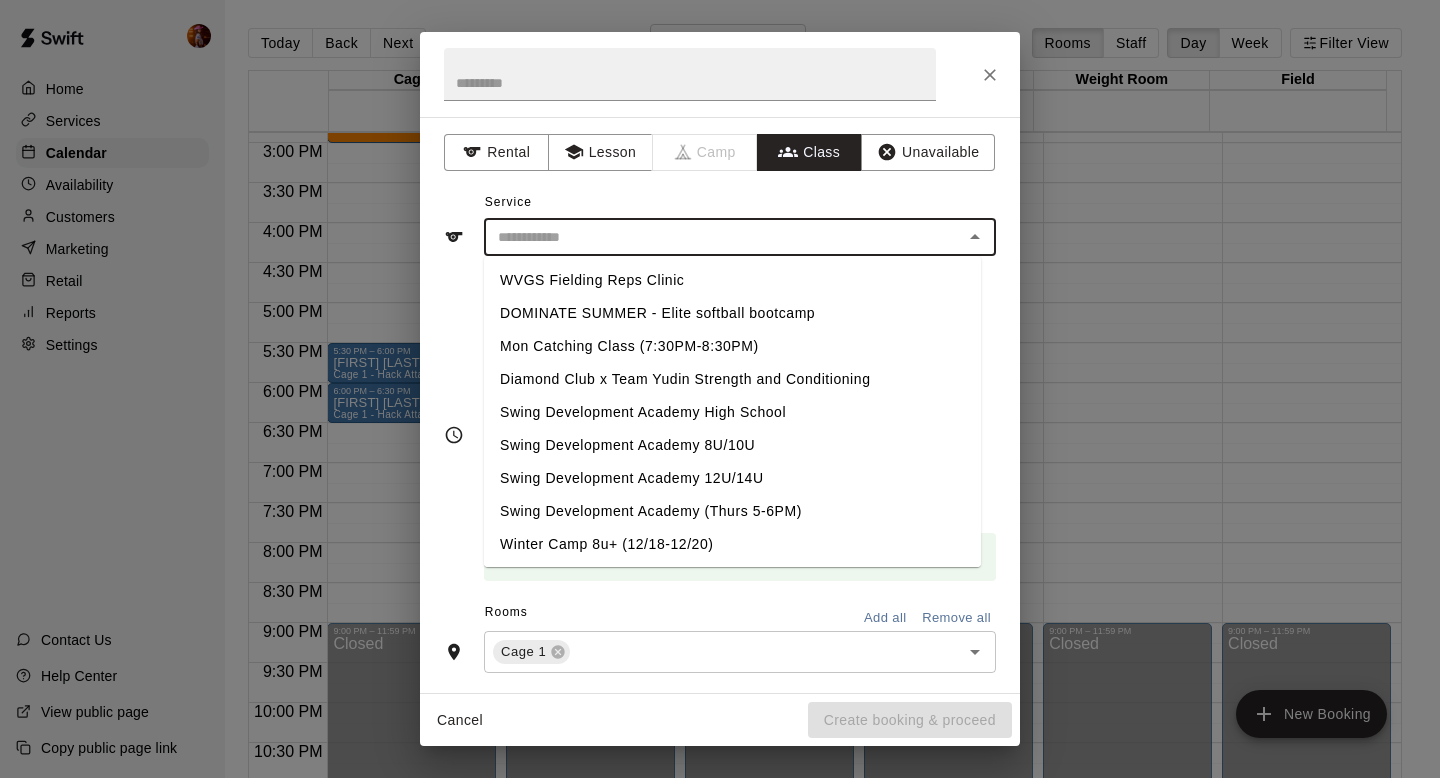 type on "**********" 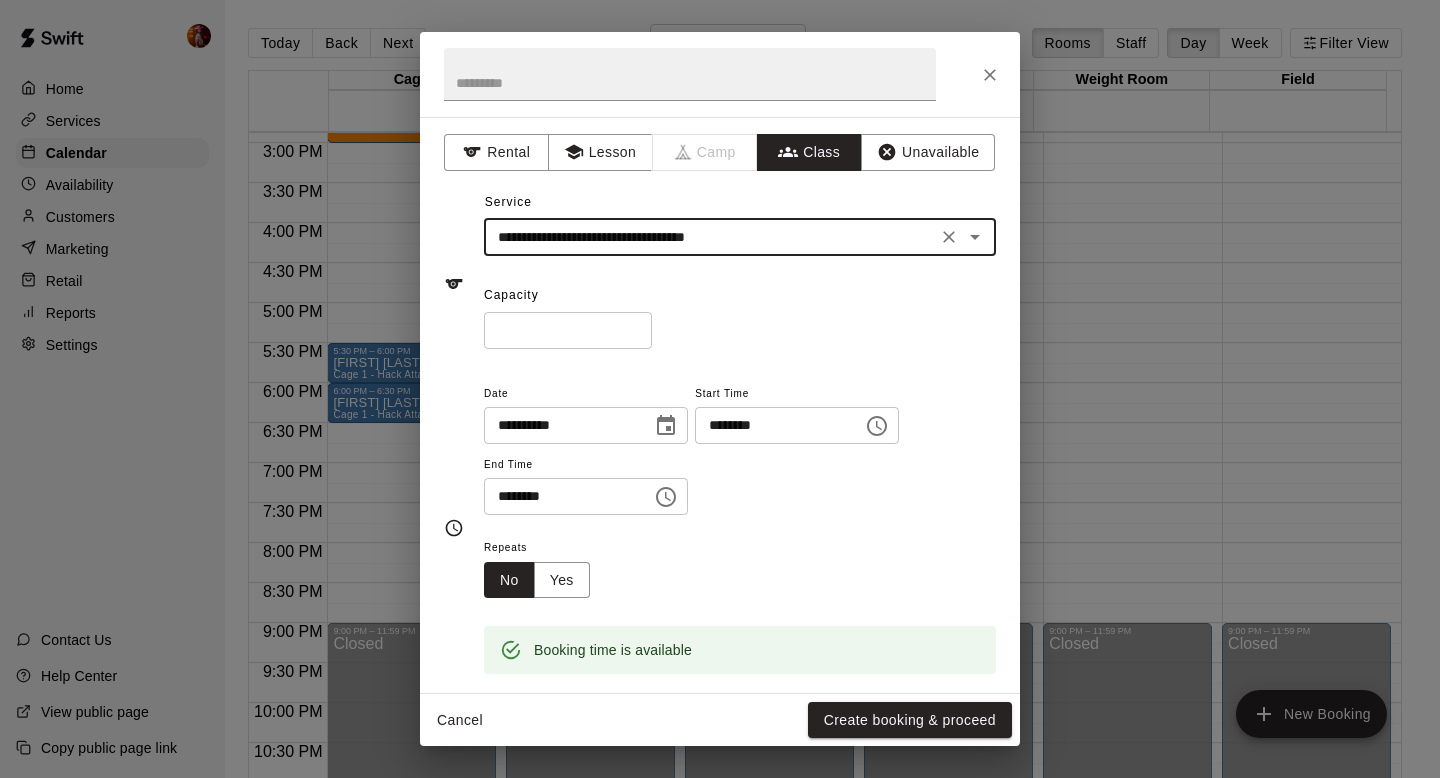 click on "**********" at bounding box center (710, 237) 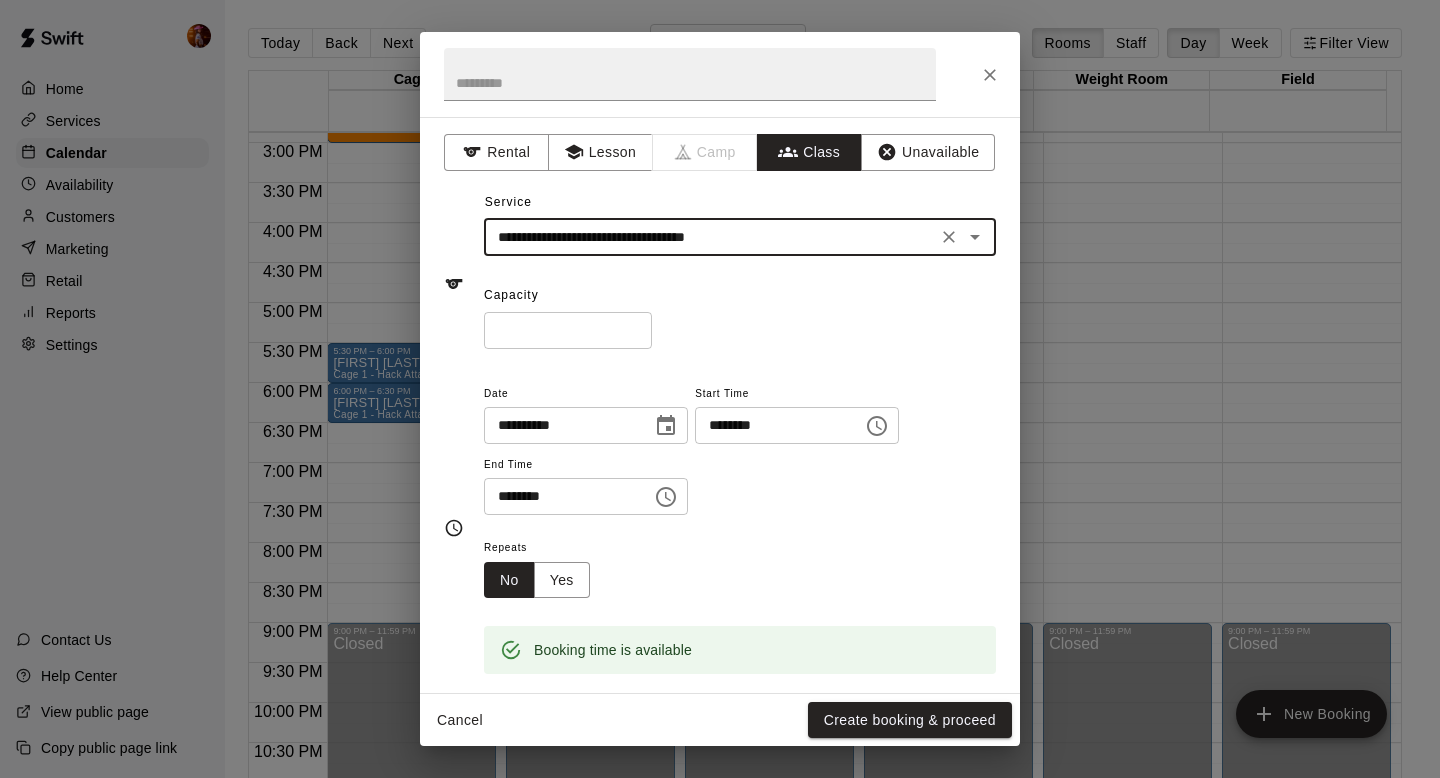 click on "**********" at bounding box center [710, 237] 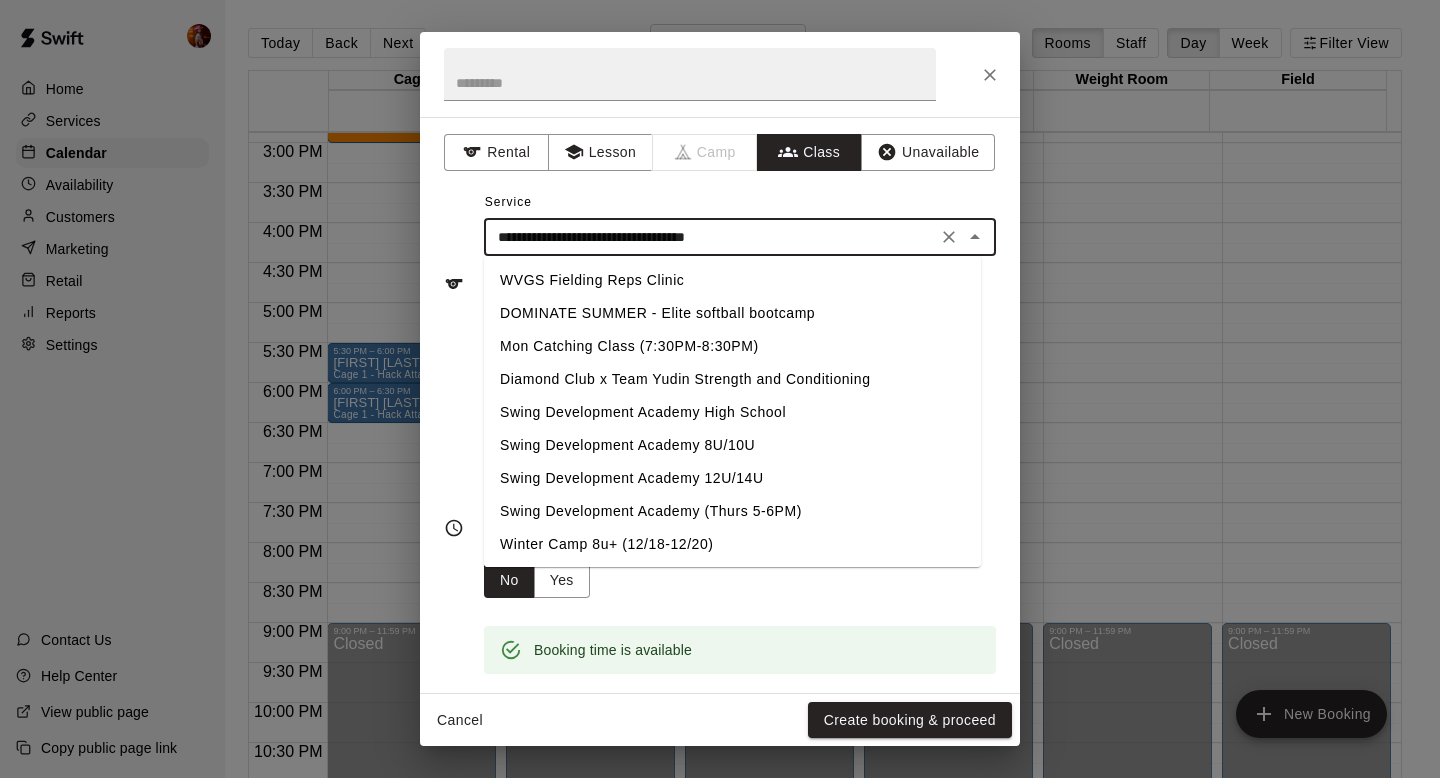 click on "**********" at bounding box center [710, 237] 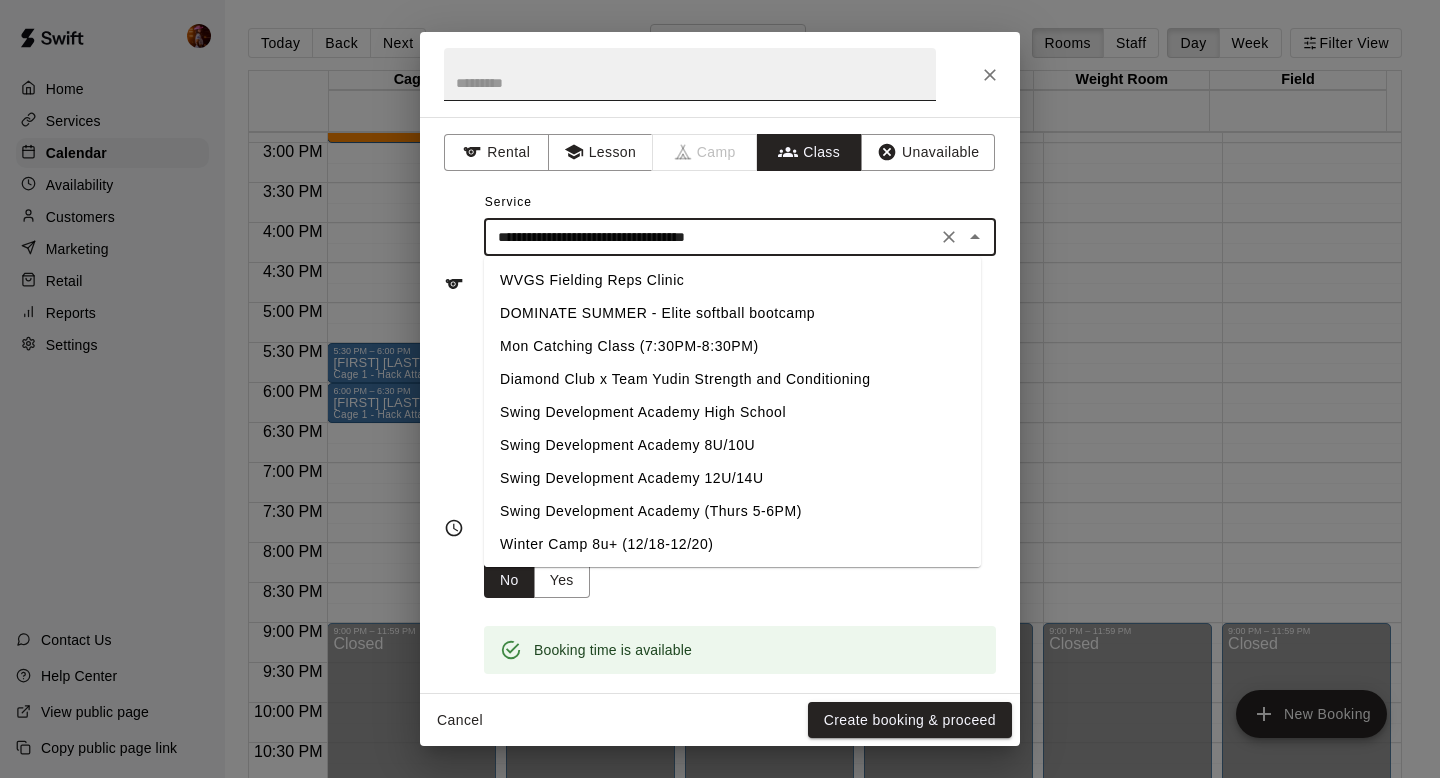 click at bounding box center (690, 74) 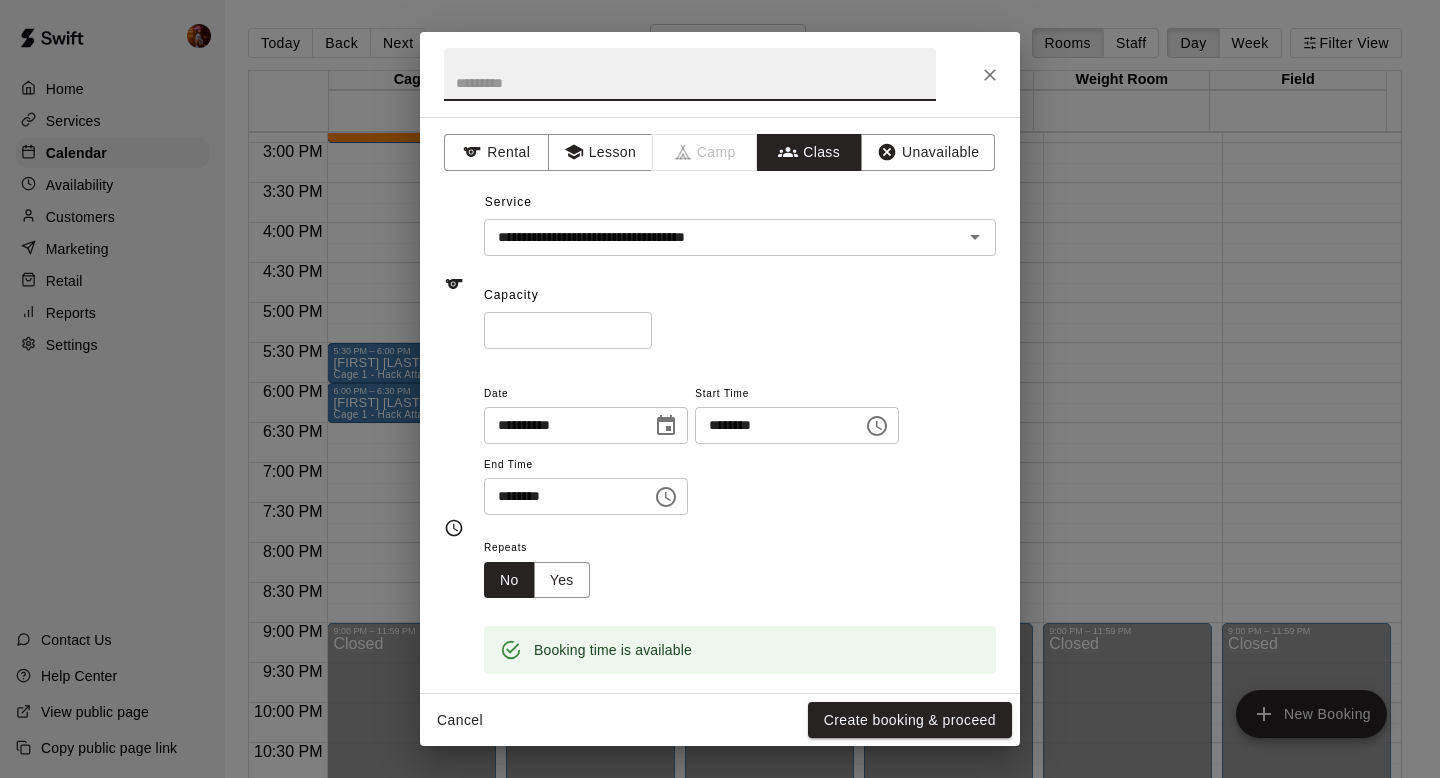 paste on "**********" 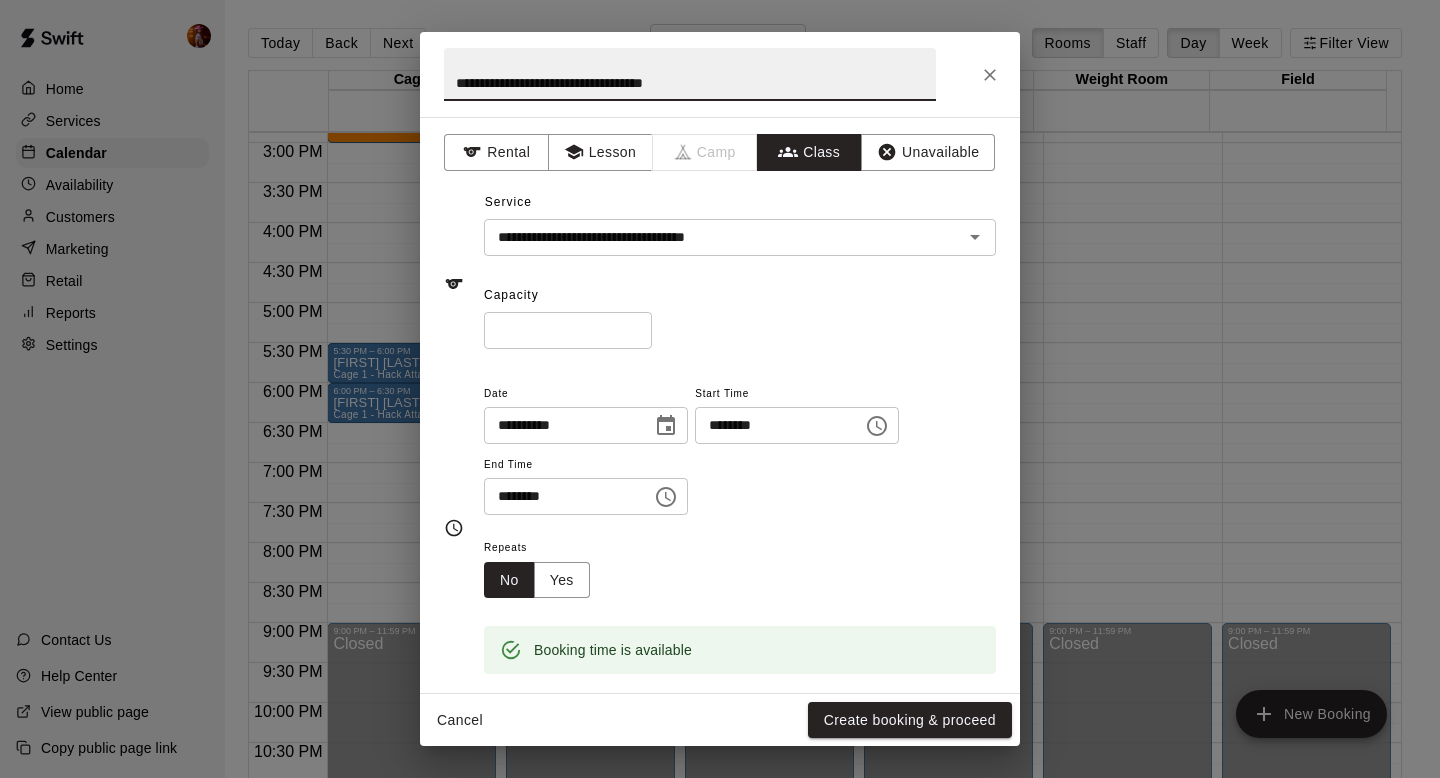 type on "**********" 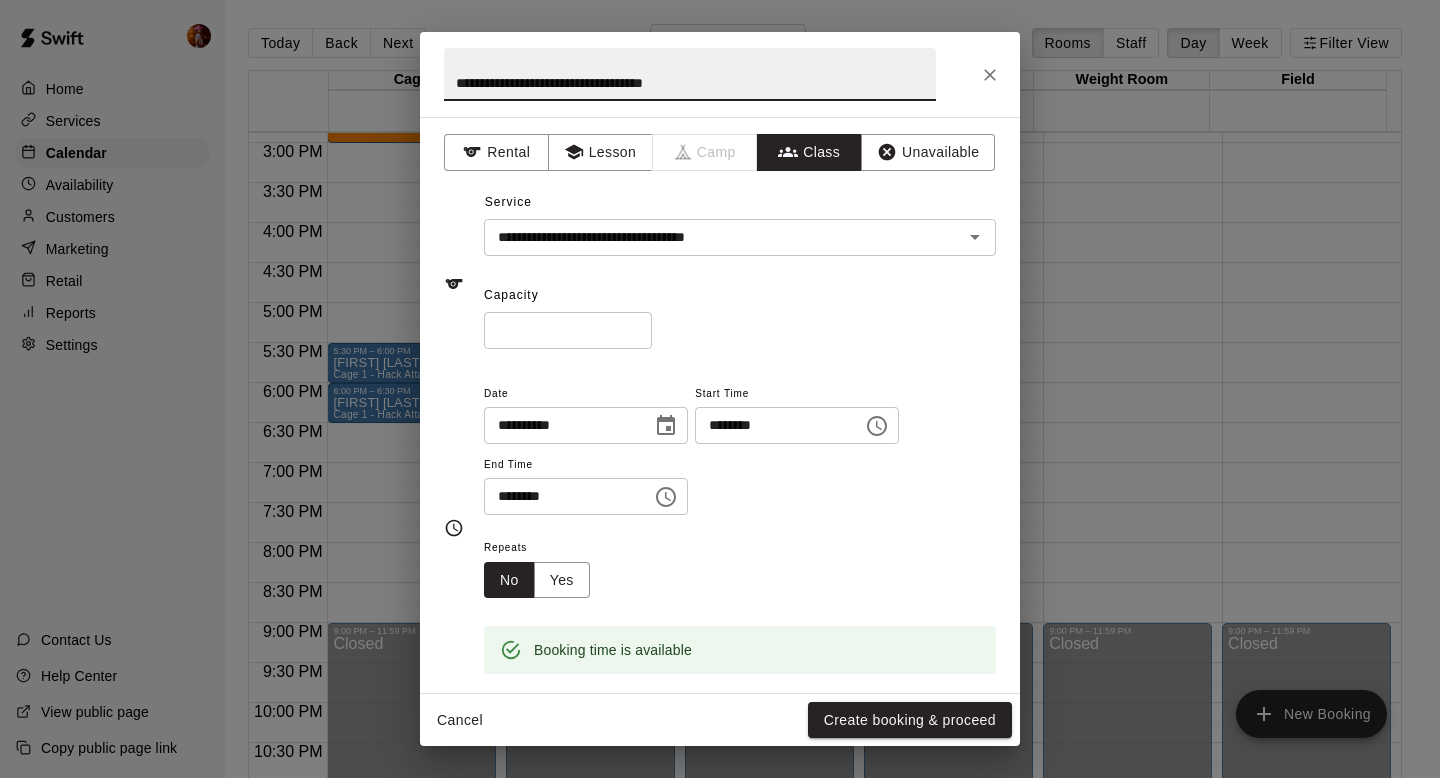 click on "*" at bounding box center (568, 330) 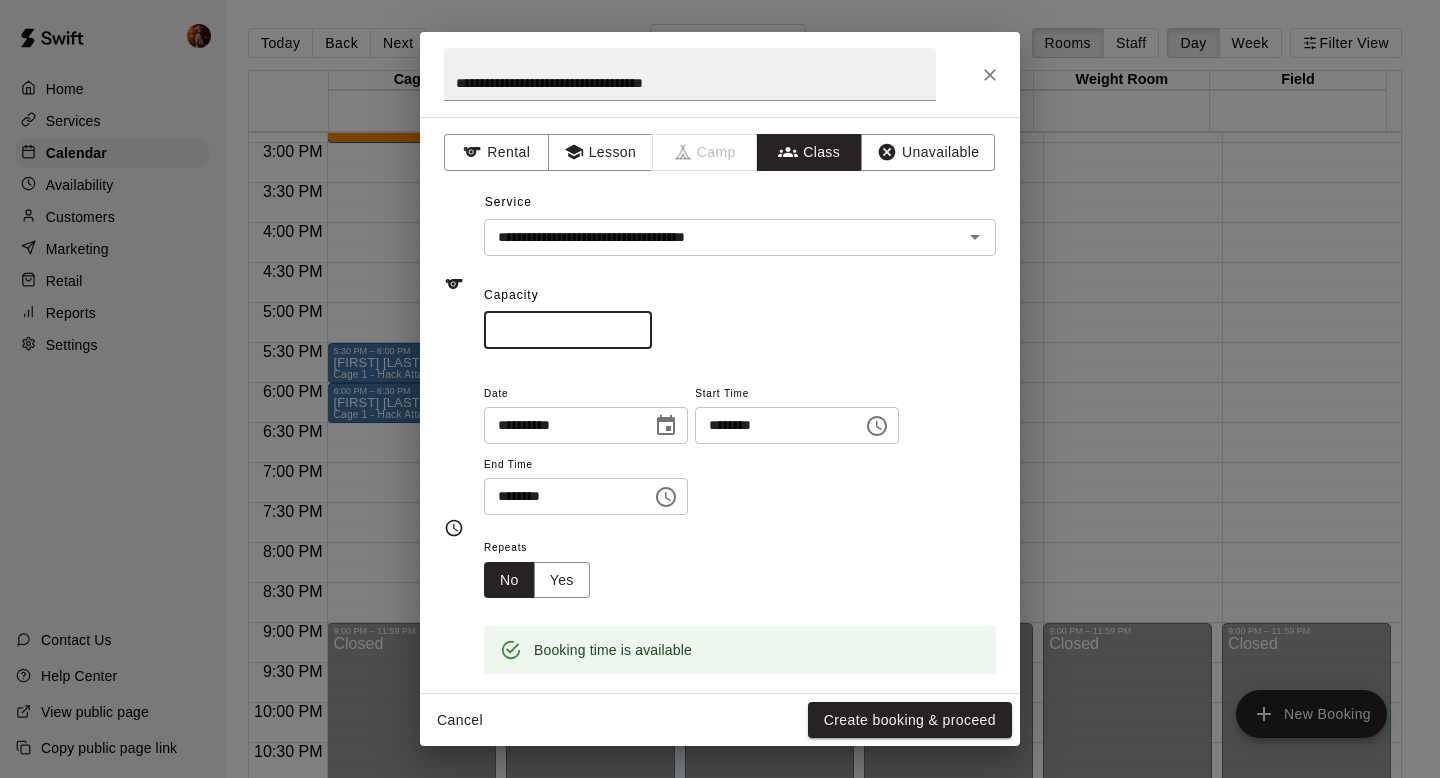 click on "*" at bounding box center [568, 330] 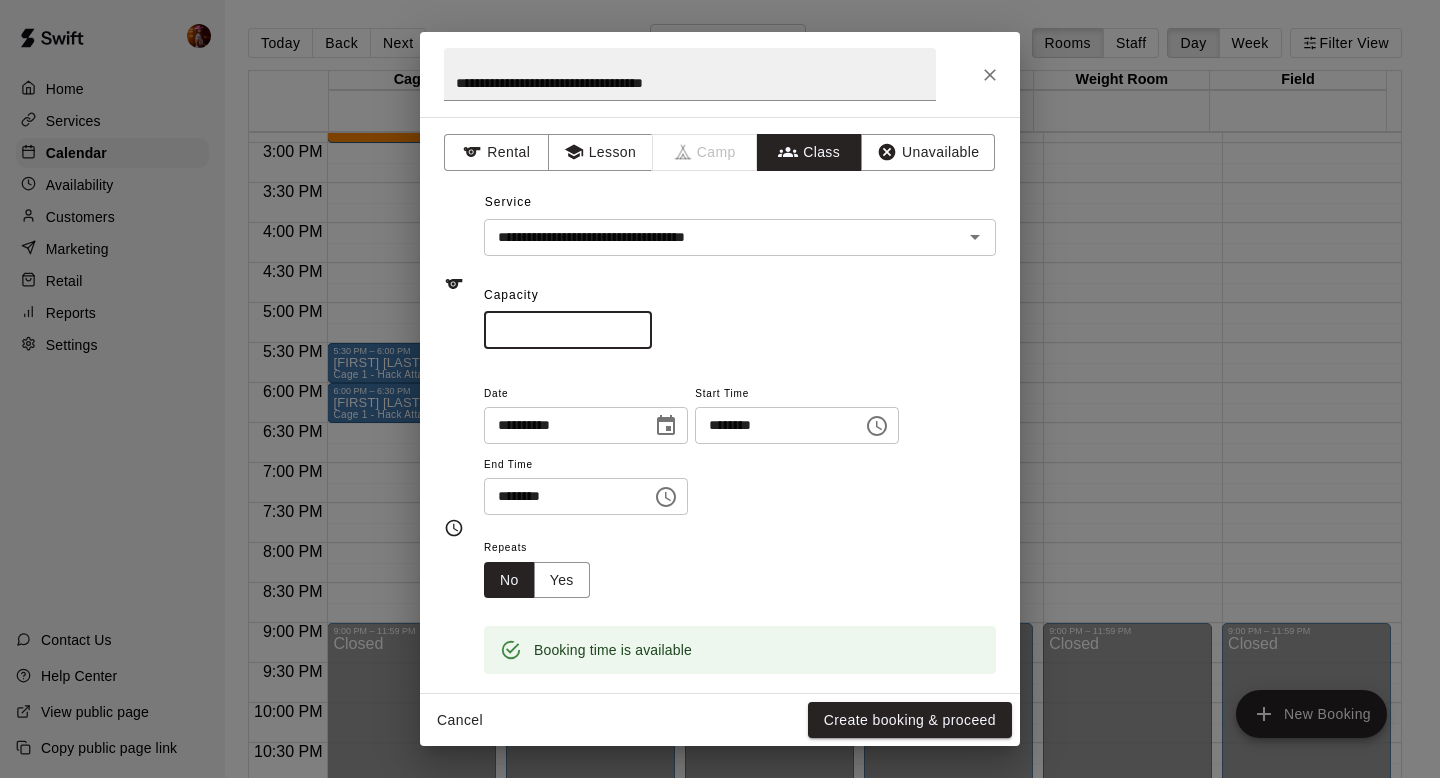 click on "*" at bounding box center [568, 330] 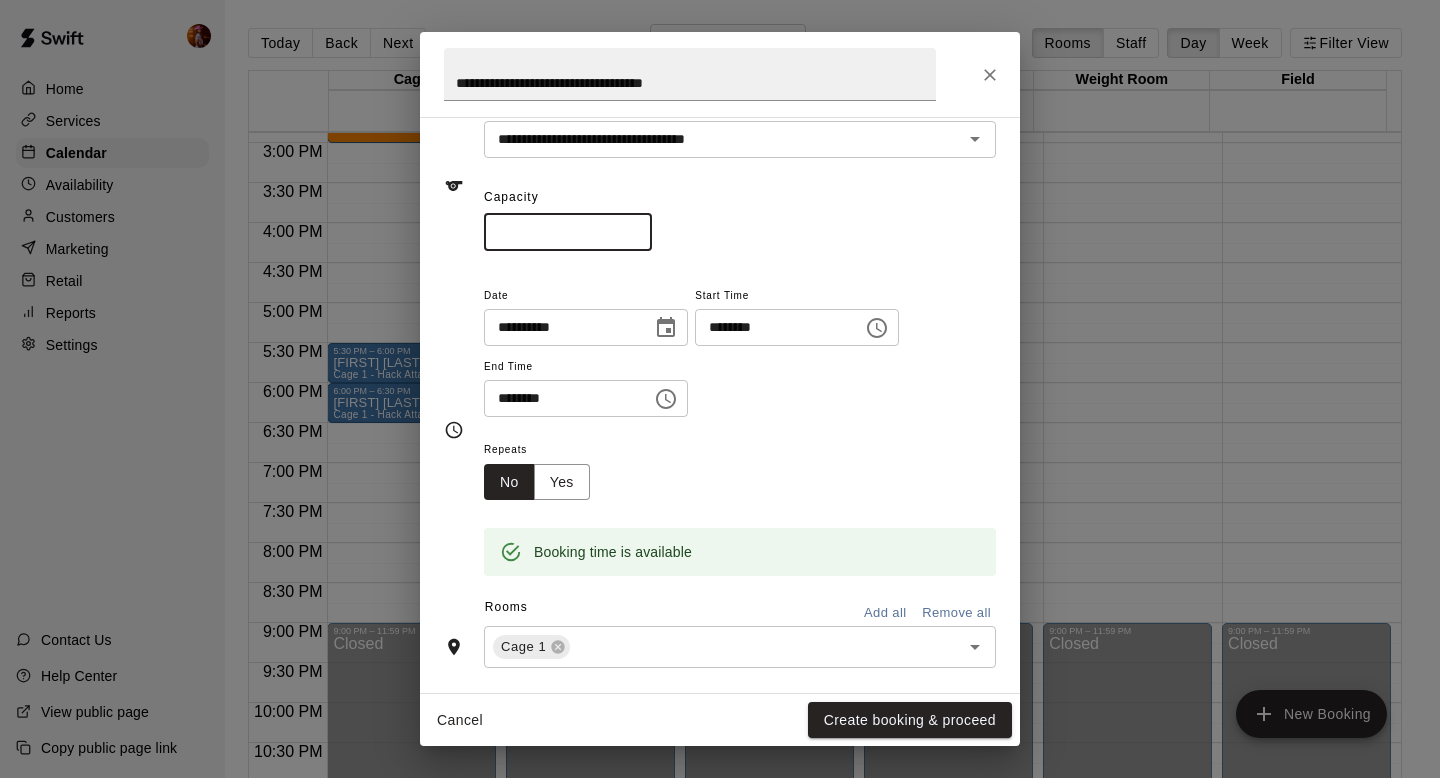 scroll, scrollTop: 113, scrollLeft: 0, axis: vertical 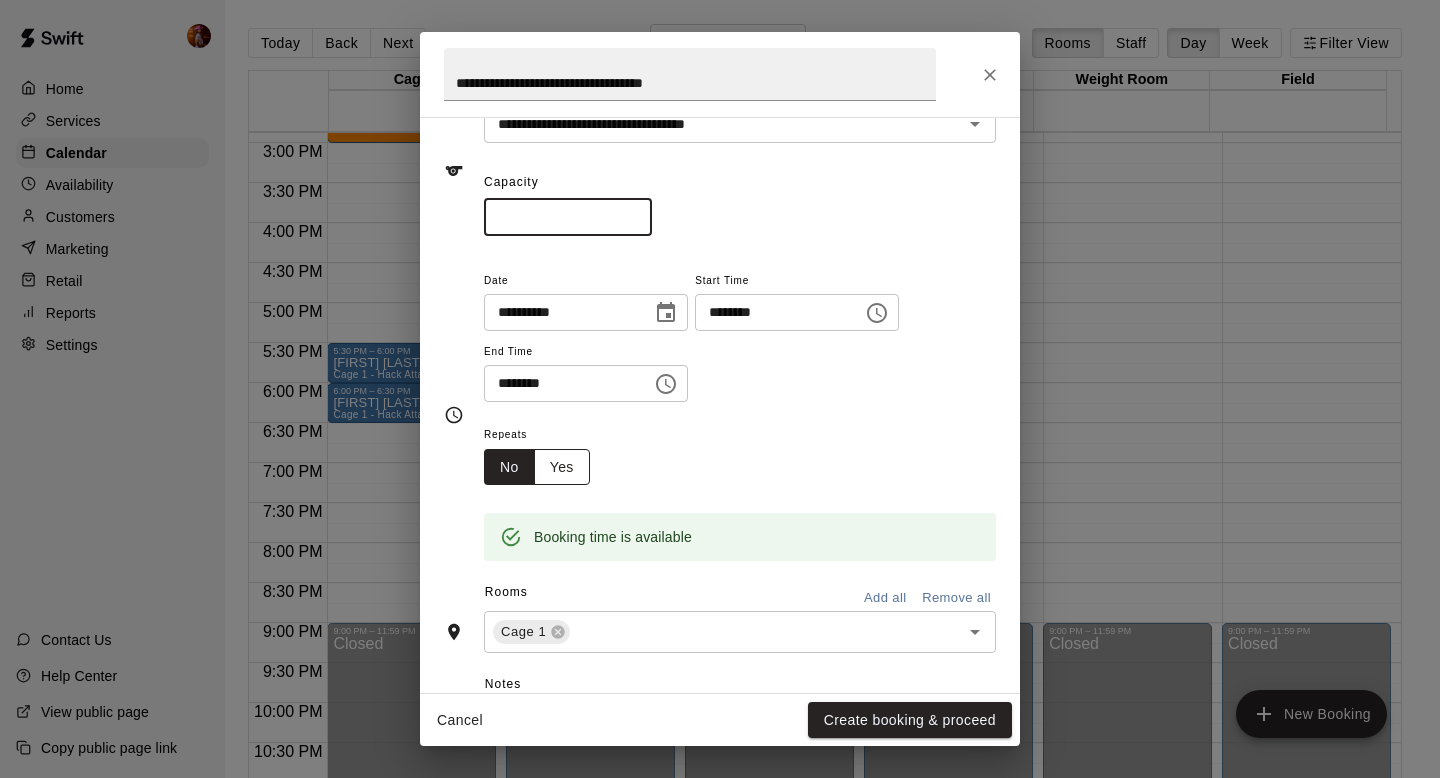 click on "Yes" at bounding box center [562, 467] 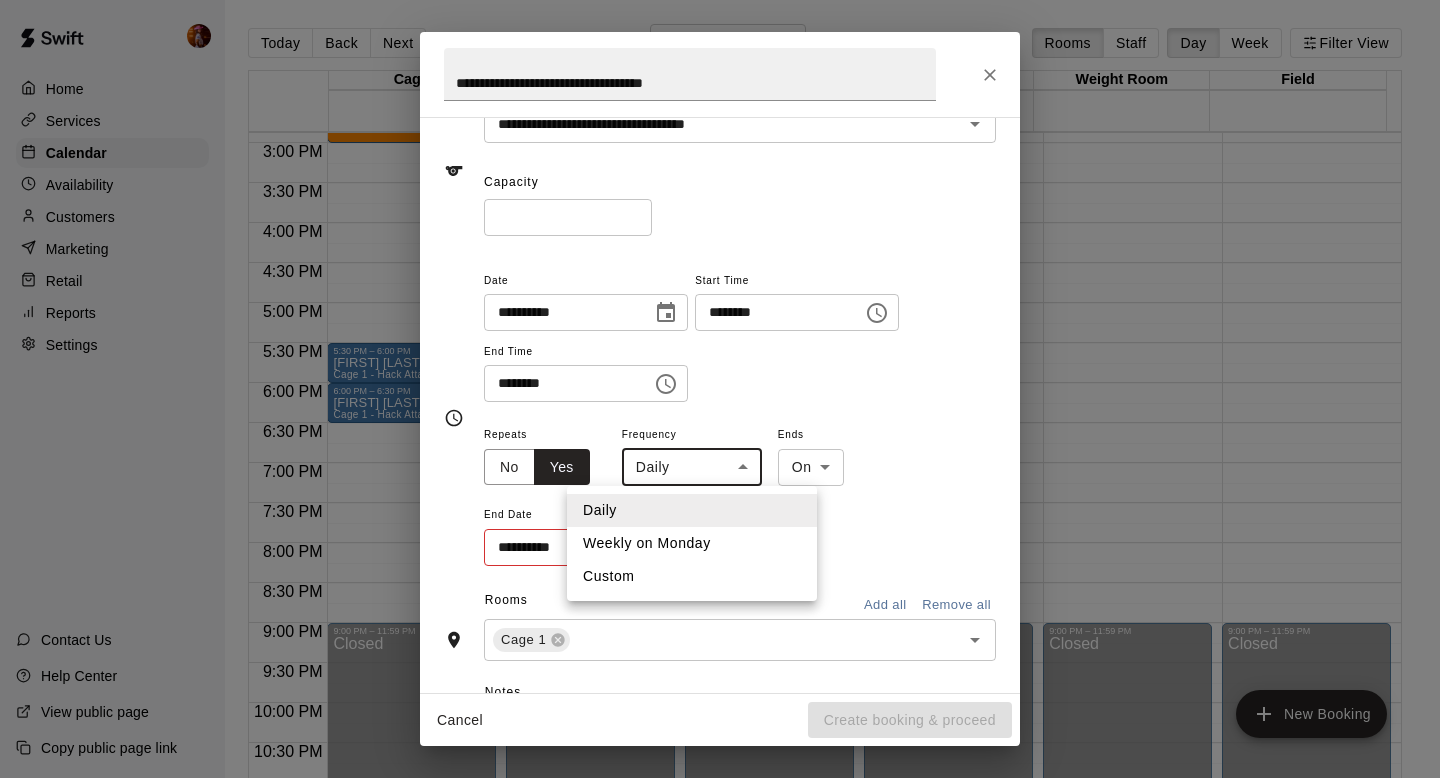 click on "2:00 PM – 3:00 PM [FIRST] [LAST] Hitting - 60 Min Lesson 0 5:30 PM – 6:00 PM [FIRST] [LAST] Fair Cage 1 - Hack Attack (Automatic) 6:00 PM – 6:30 PM [FIRST] [LAST] Fair Cage 1 - Hack Attack (Automatic) 9:00 PM – 11:59 PM Closed 12:00 AM – 2:00 PM Closed 5:30 PM – 6:30 PM 0/1 spots 0 Closed Closed 0" at bounding box center [720, 405] 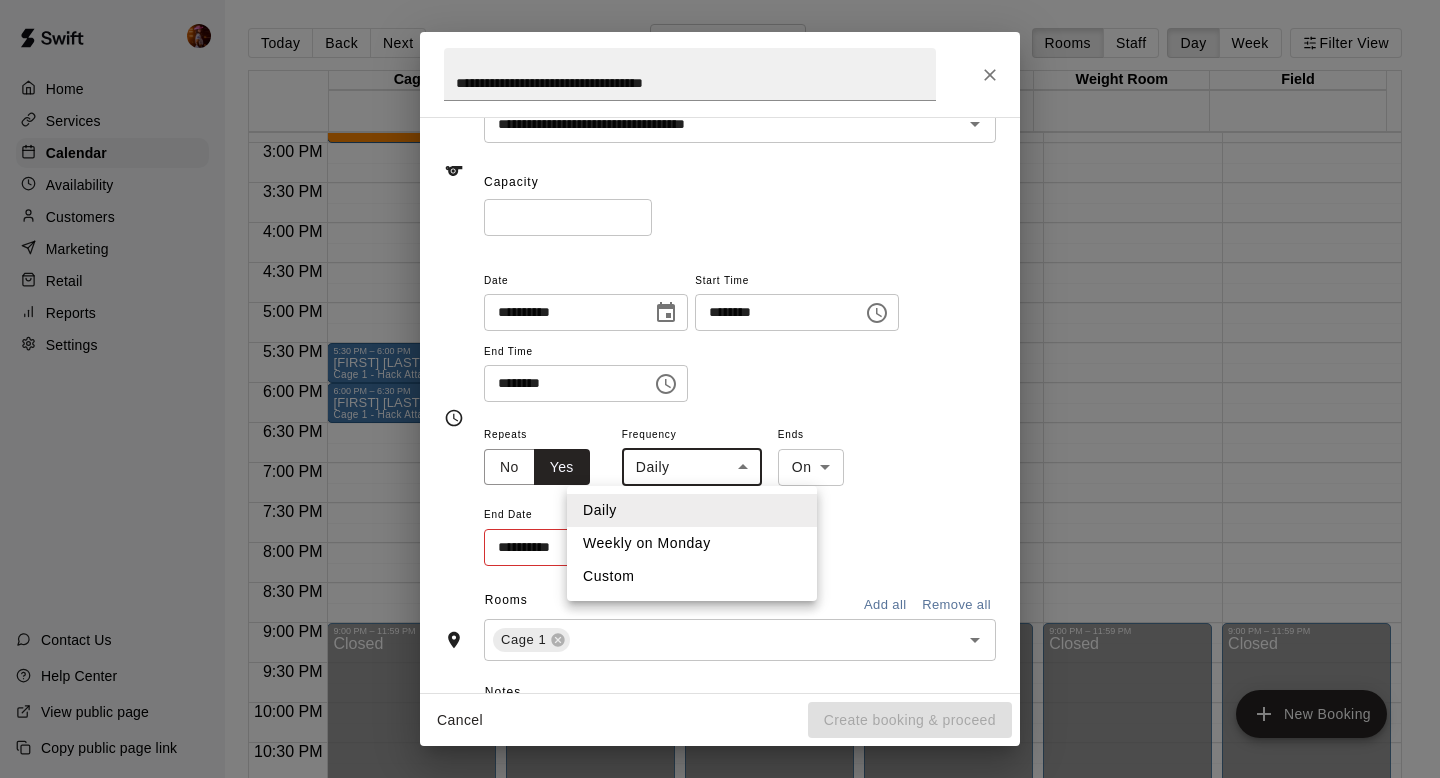 click on "Weekly on Monday" at bounding box center (692, 543) 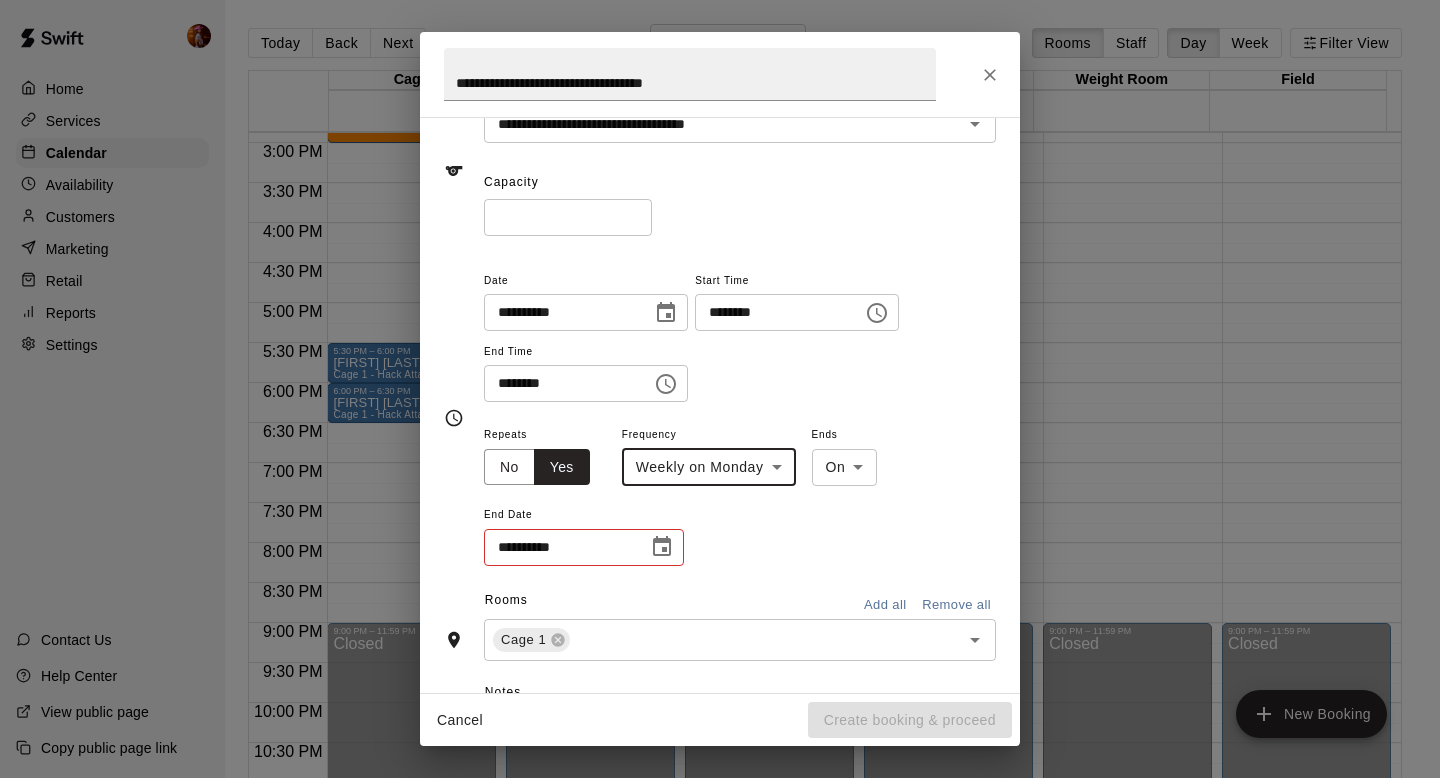 click 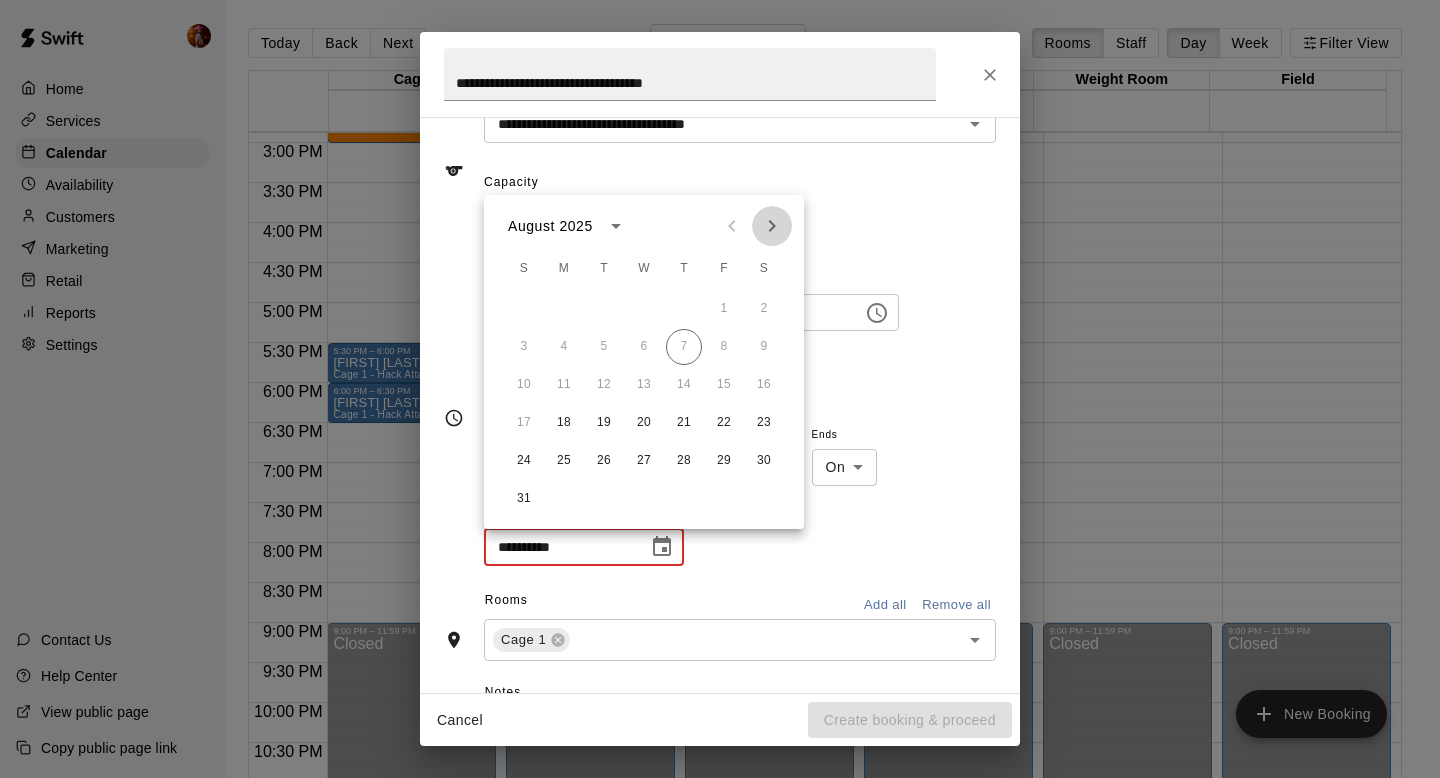 click 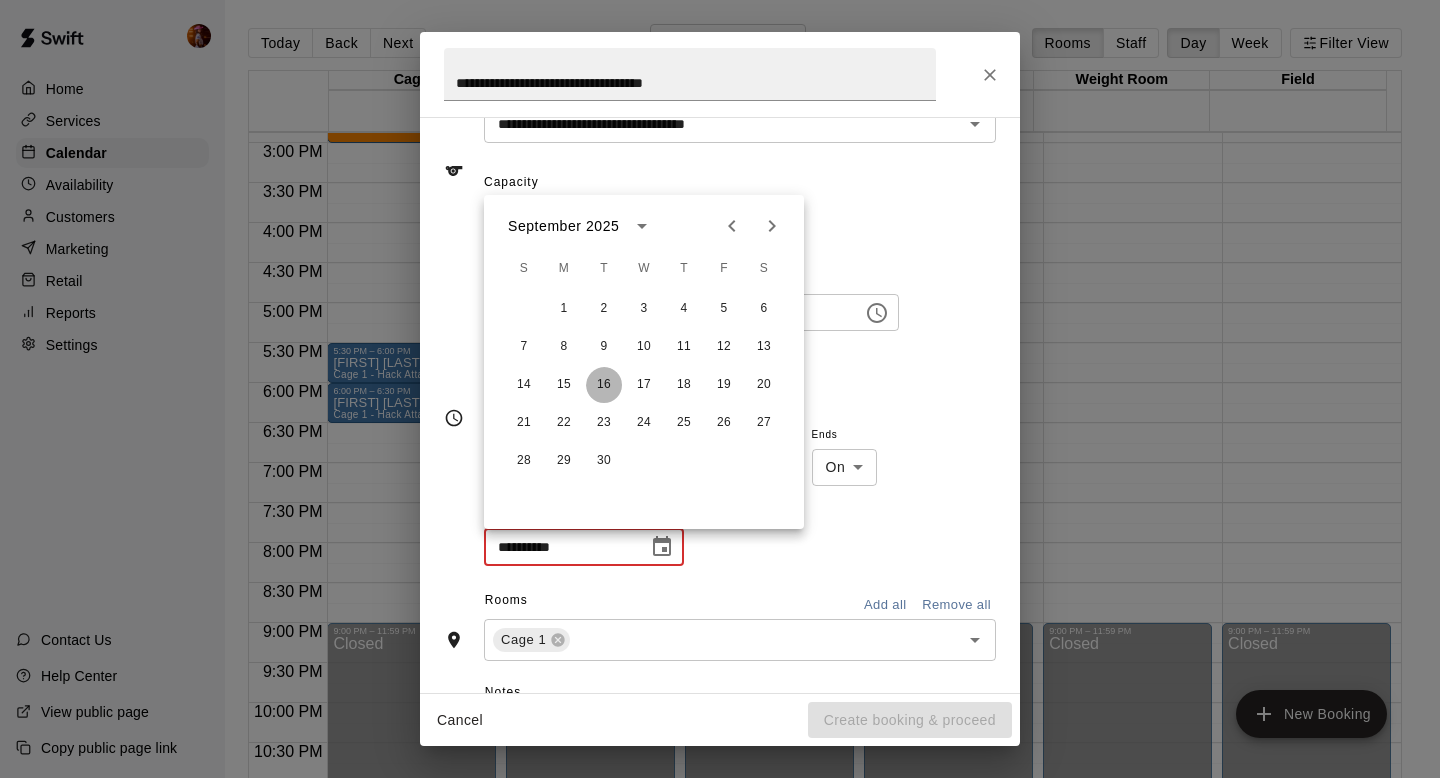 click on "16" at bounding box center [604, 385] 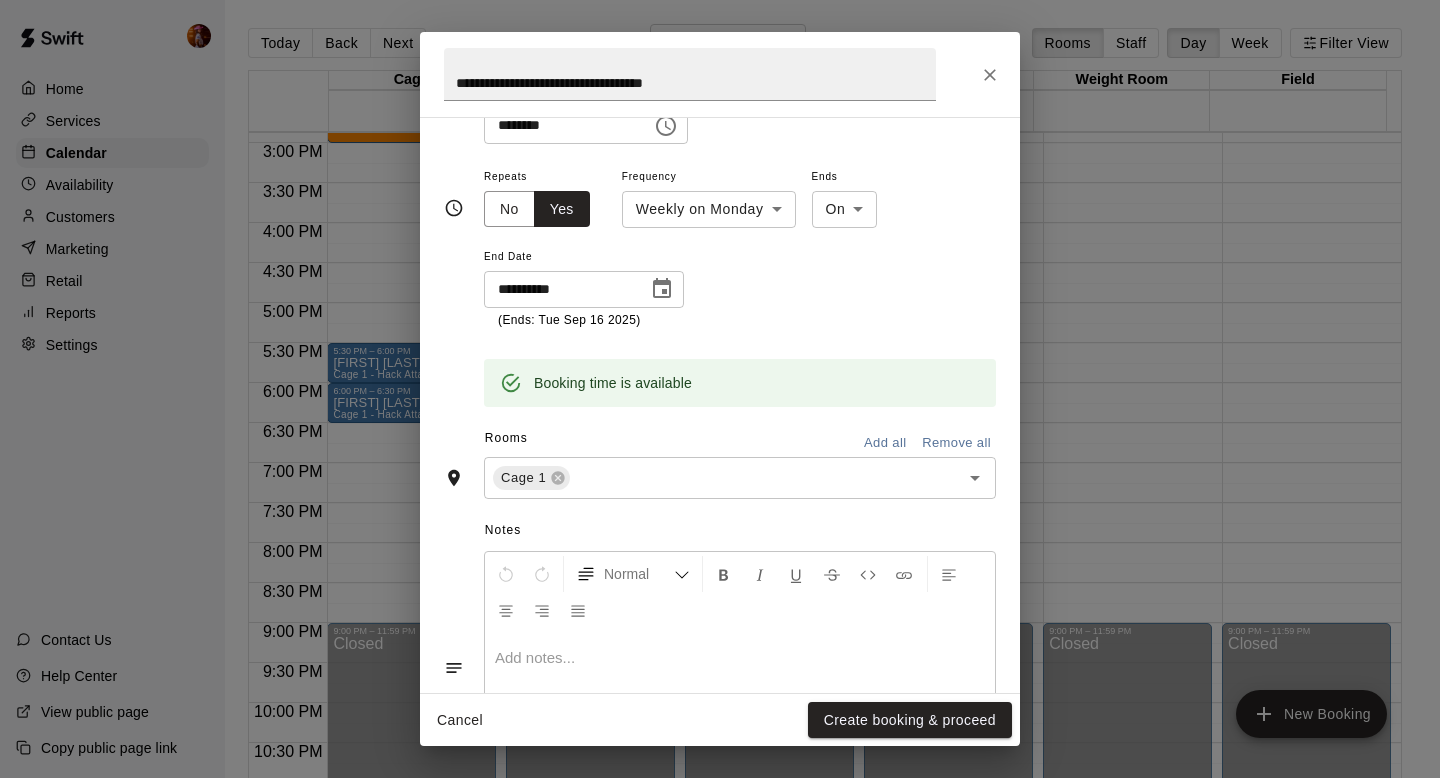 scroll, scrollTop: 372, scrollLeft: 0, axis: vertical 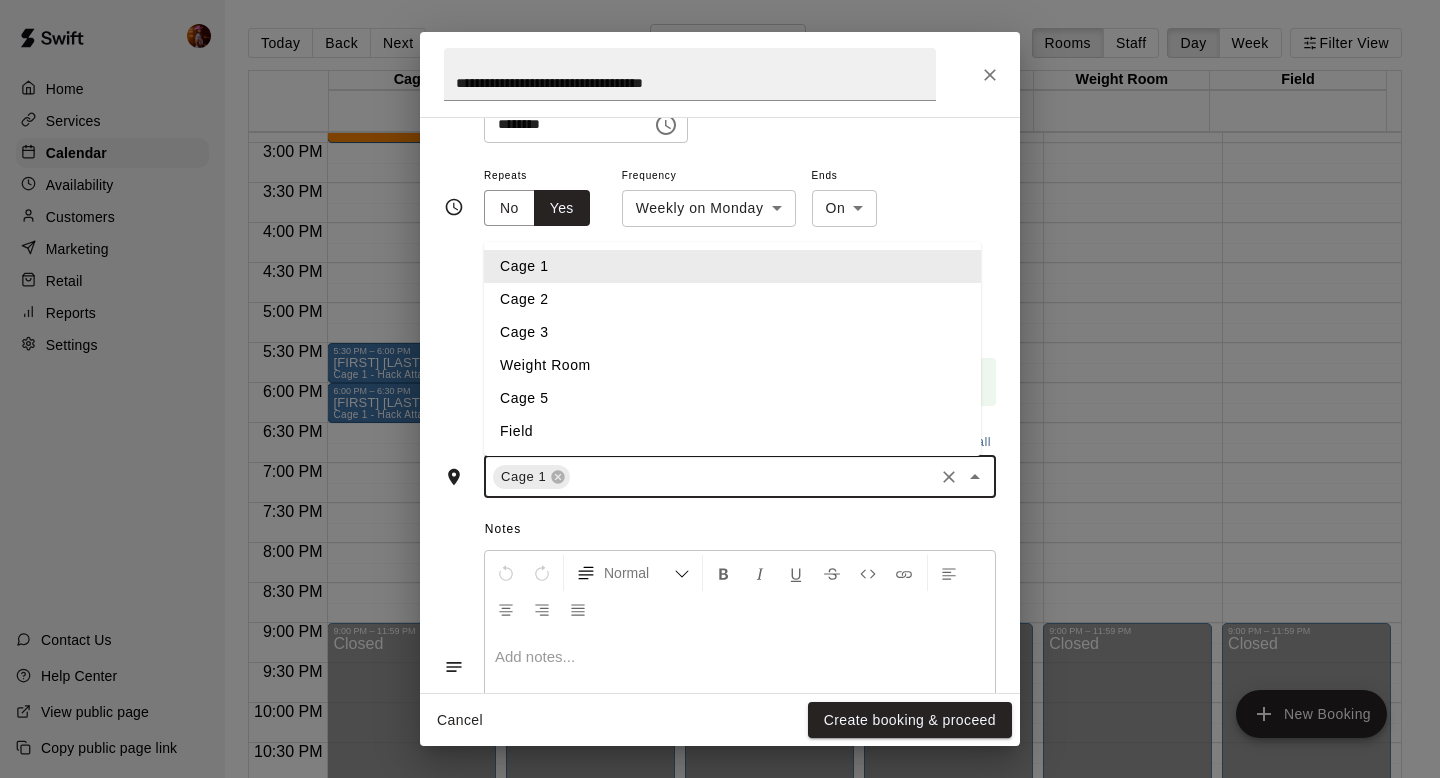 click at bounding box center [752, 476] 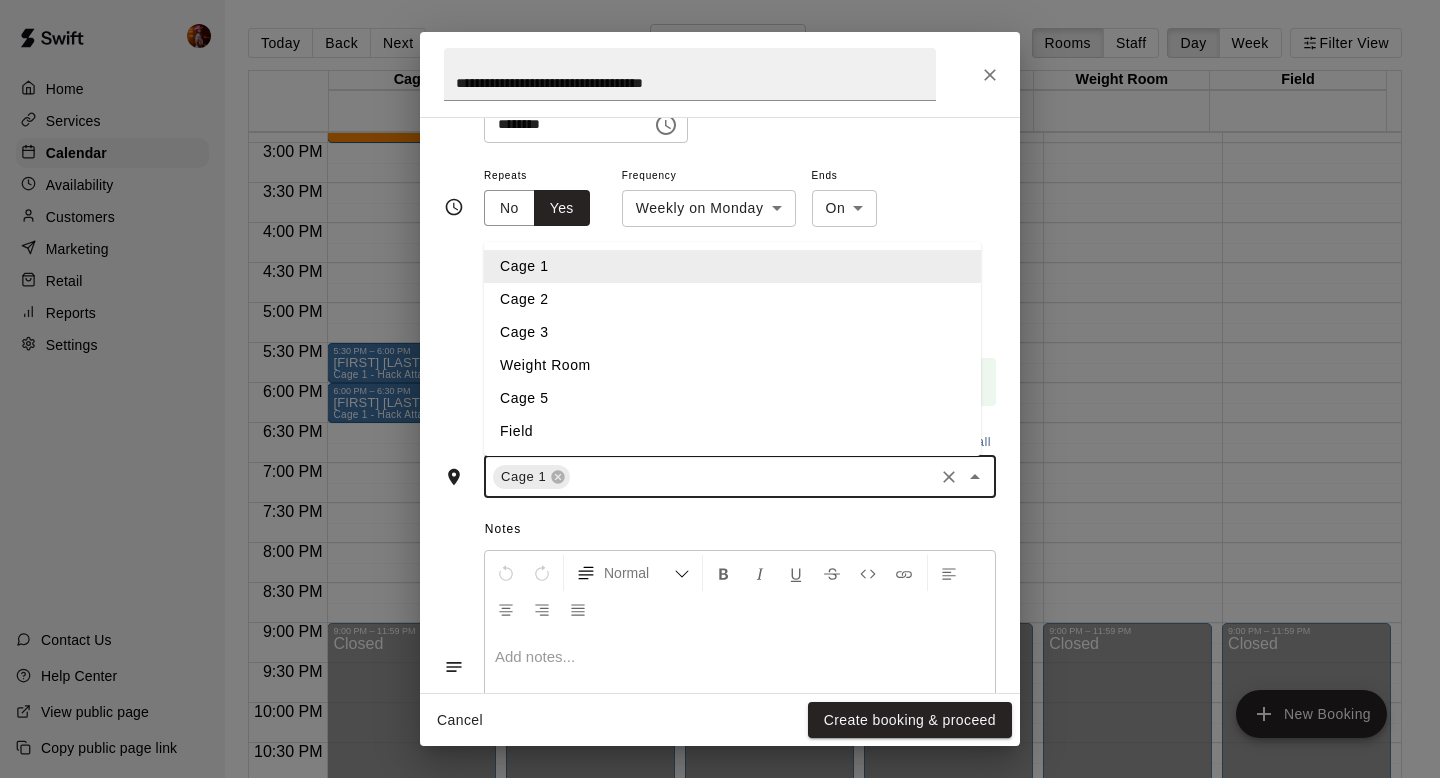 click on "Cage 2" at bounding box center [732, 299] 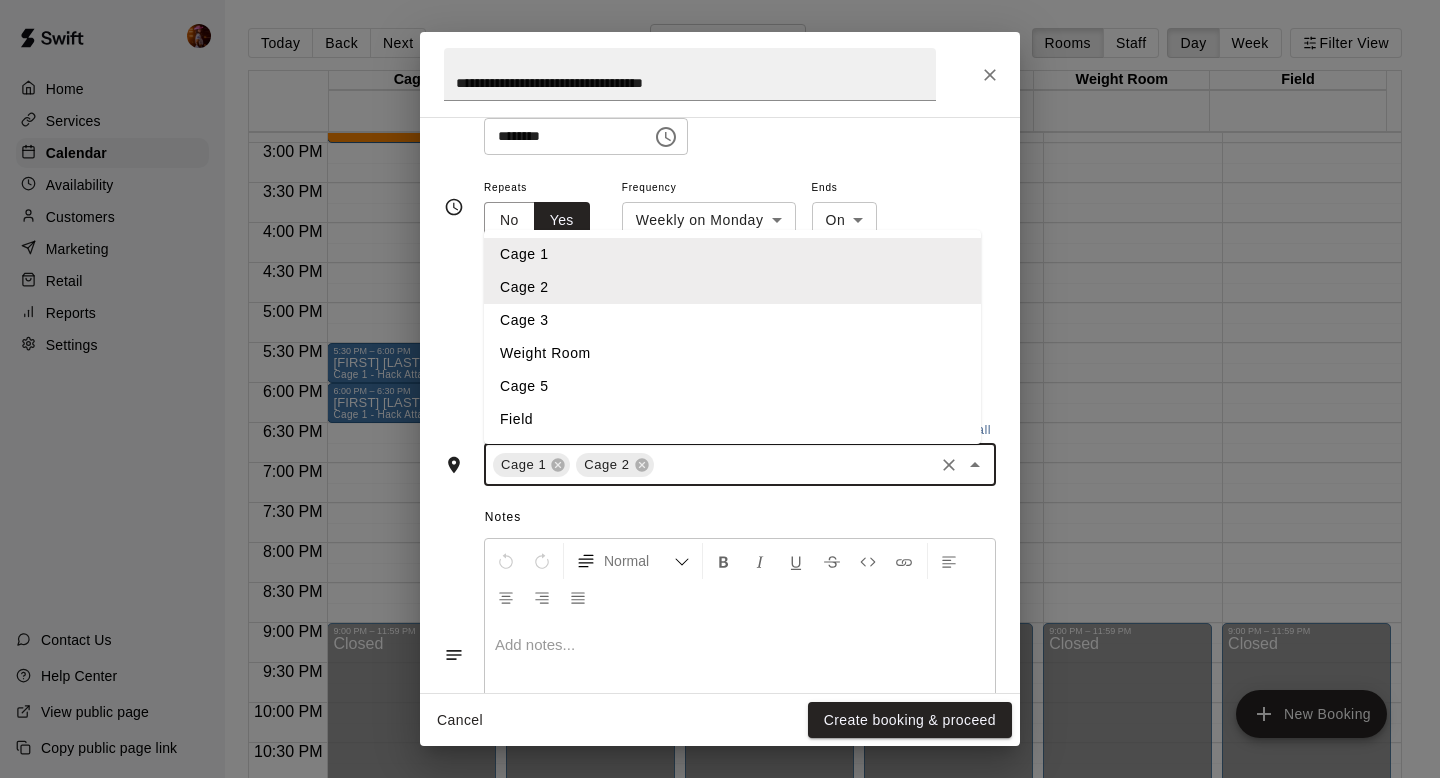 click at bounding box center [794, 464] 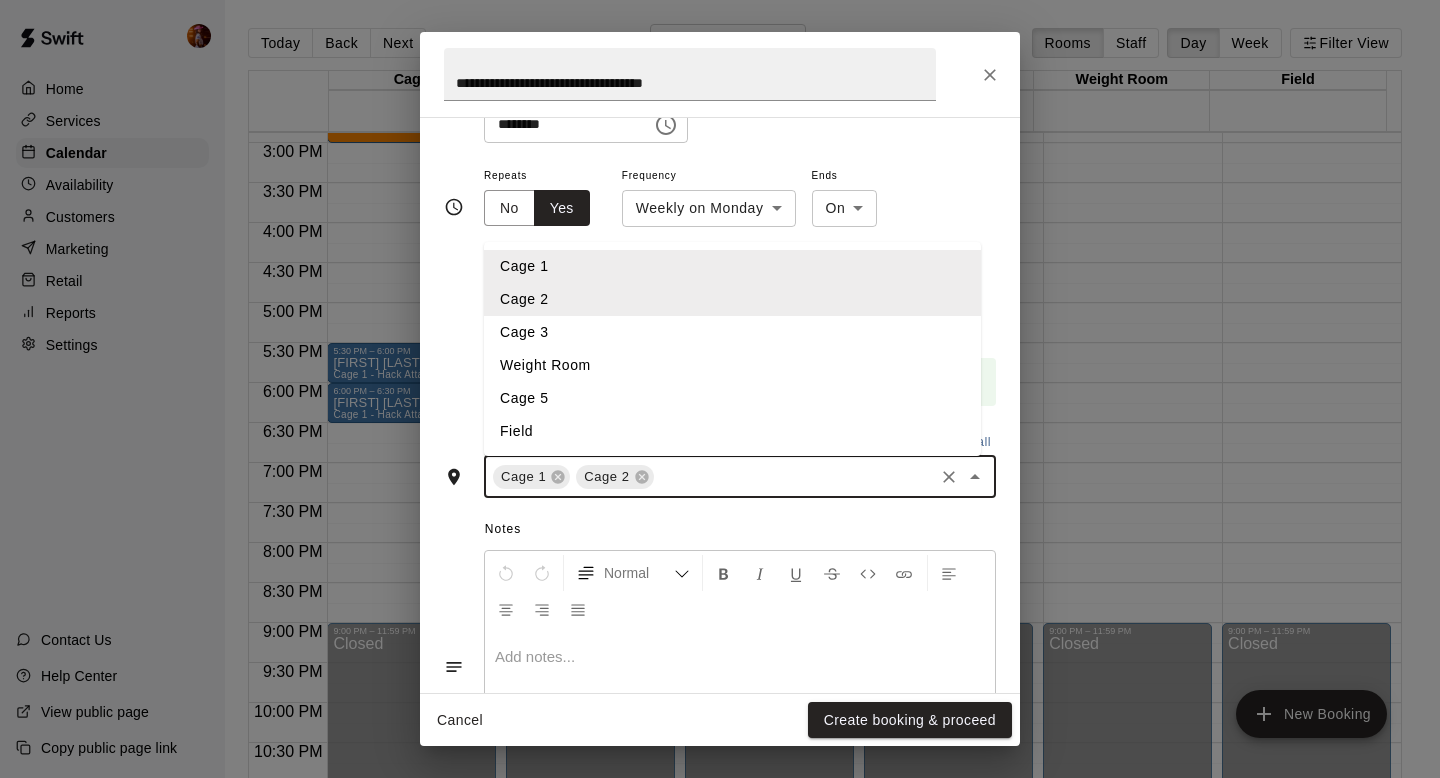 click on "Cage 3" at bounding box center (732, 332) 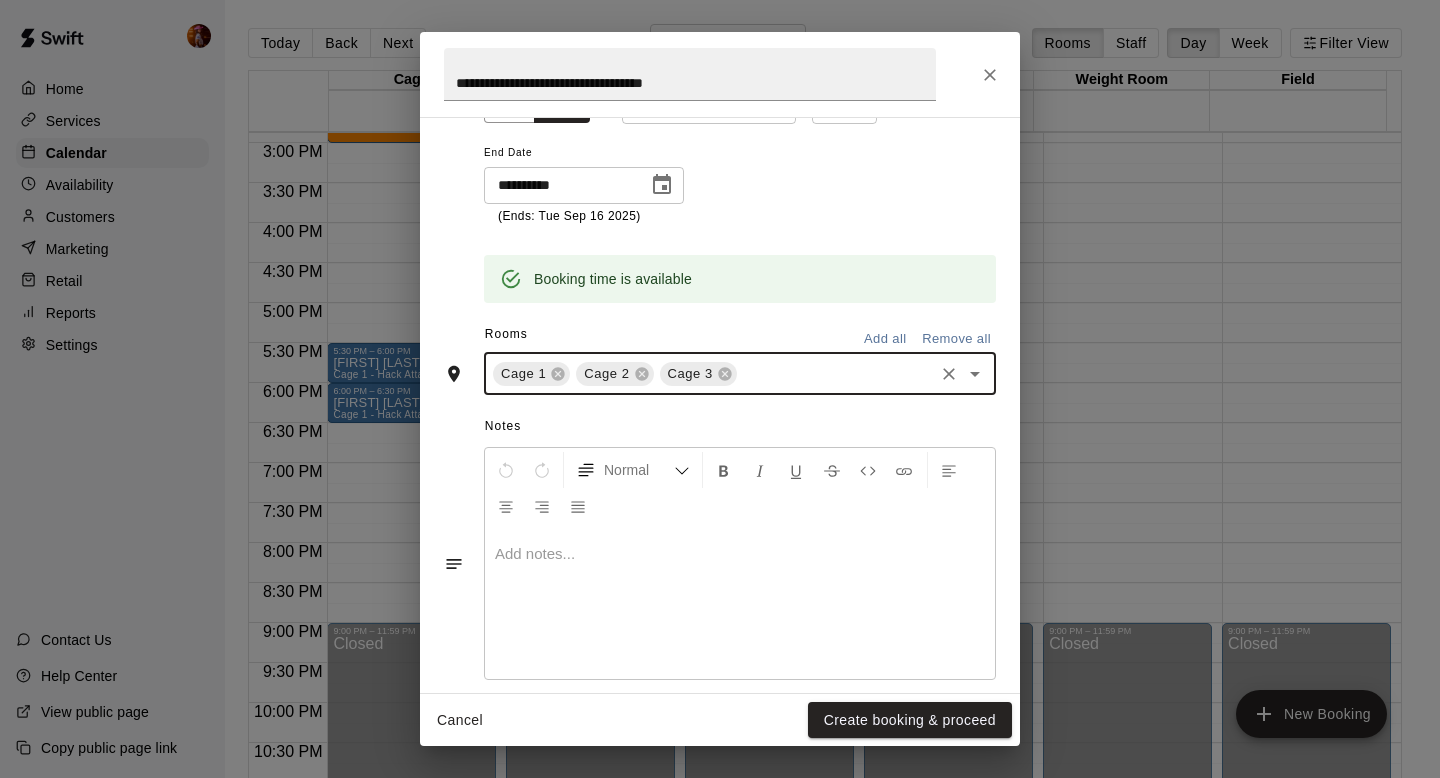 scroll, scrollTop: 476, scrollLeft: 0, axis: vertical 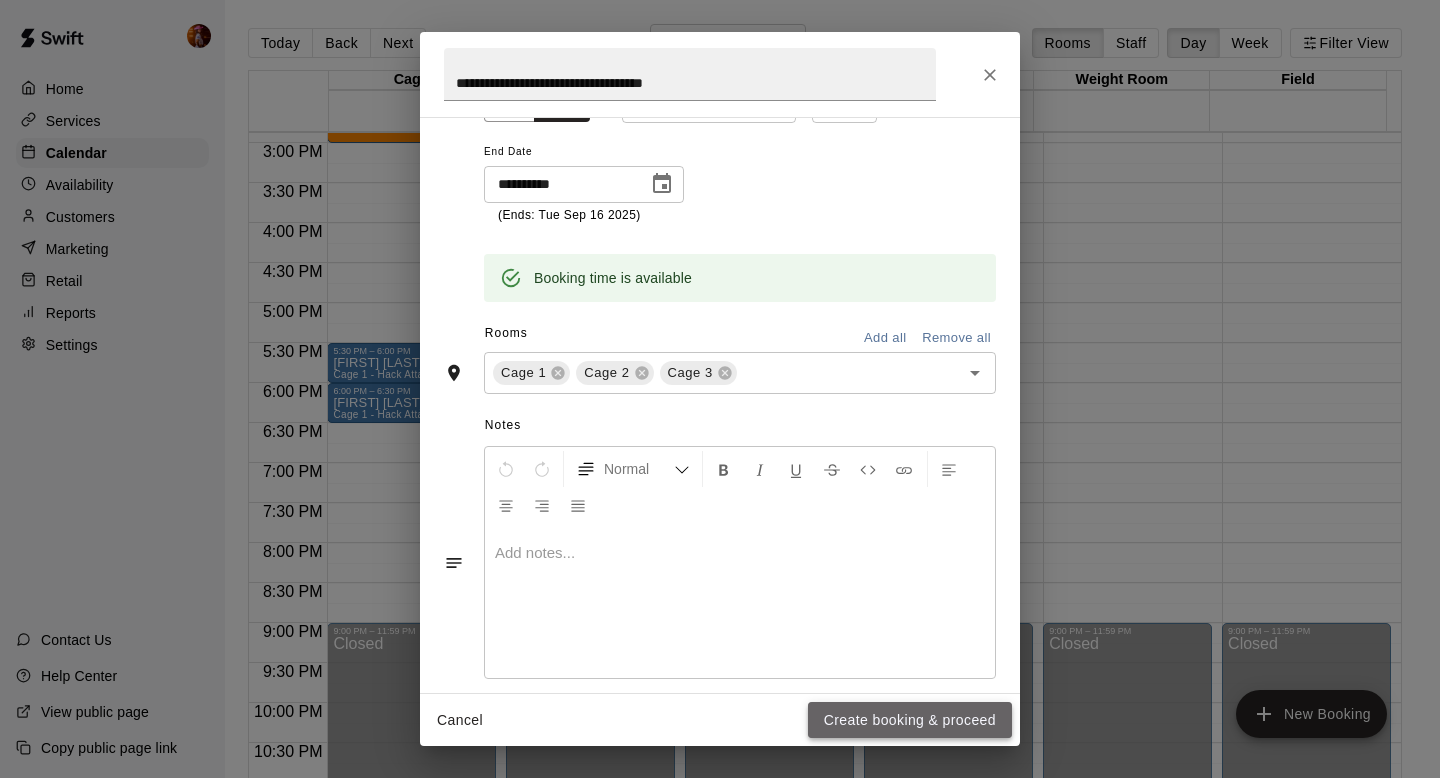 click on "Create booking & proceed" at bounding box center [910, 720] 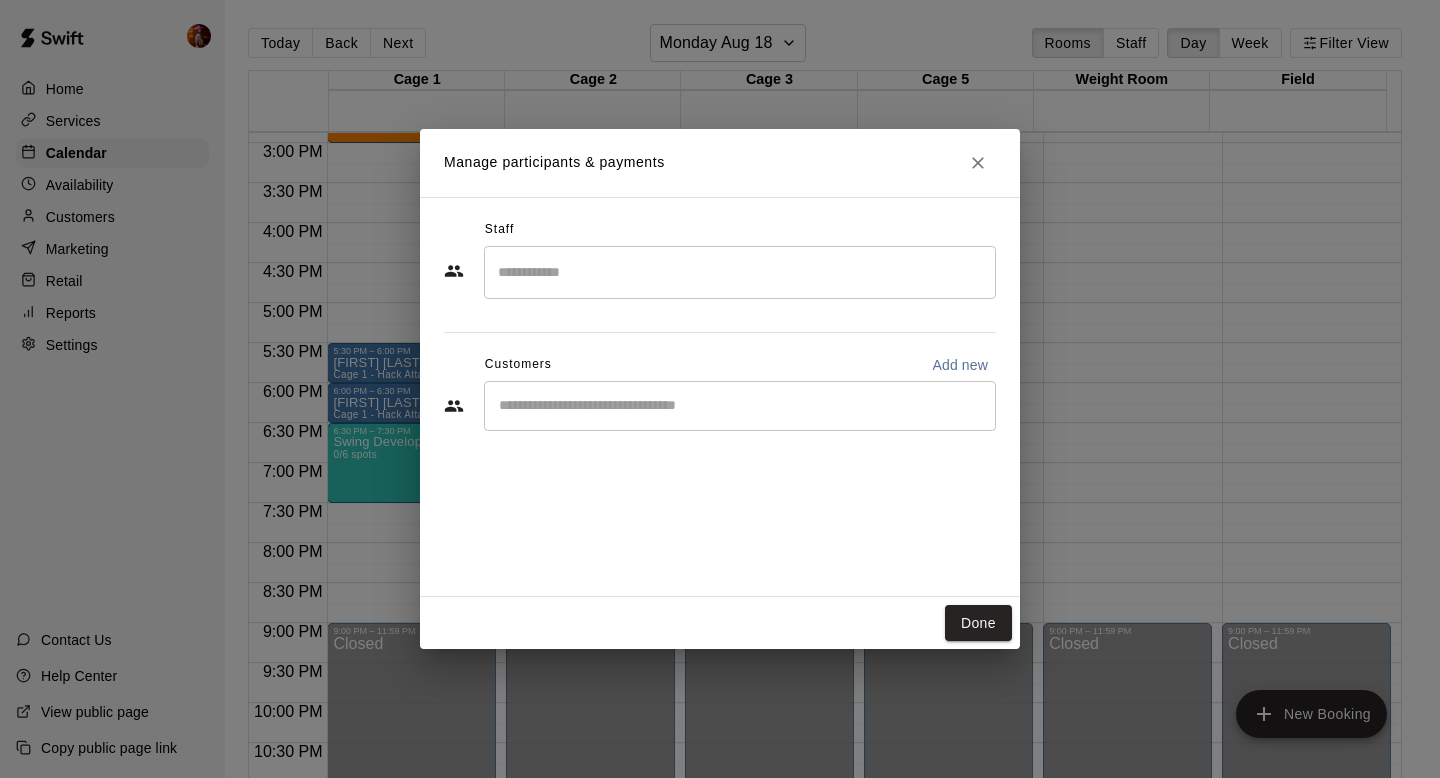 click at bounding box center [740, 272] 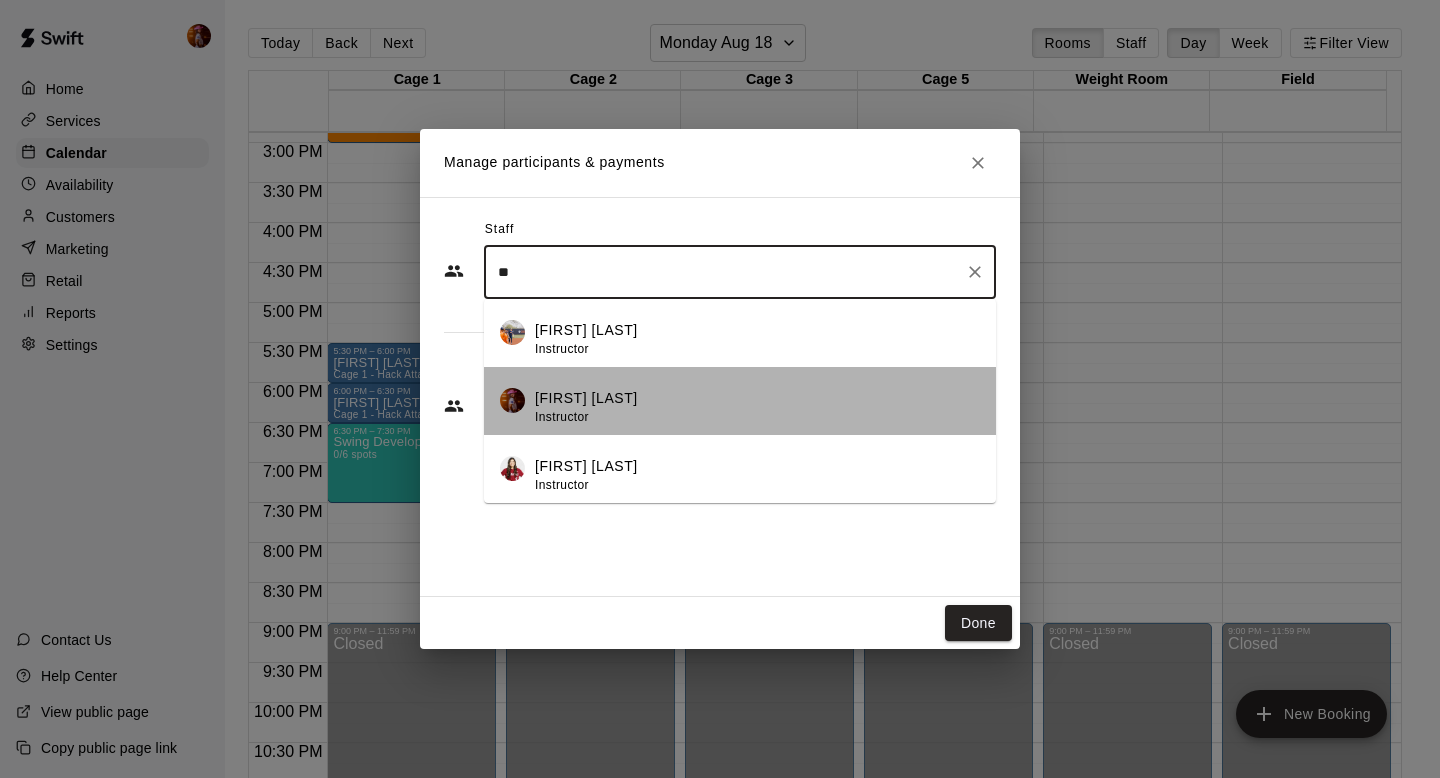 click on "[FIRST] [LAST] Instructor" at bounding box center (740, 401) 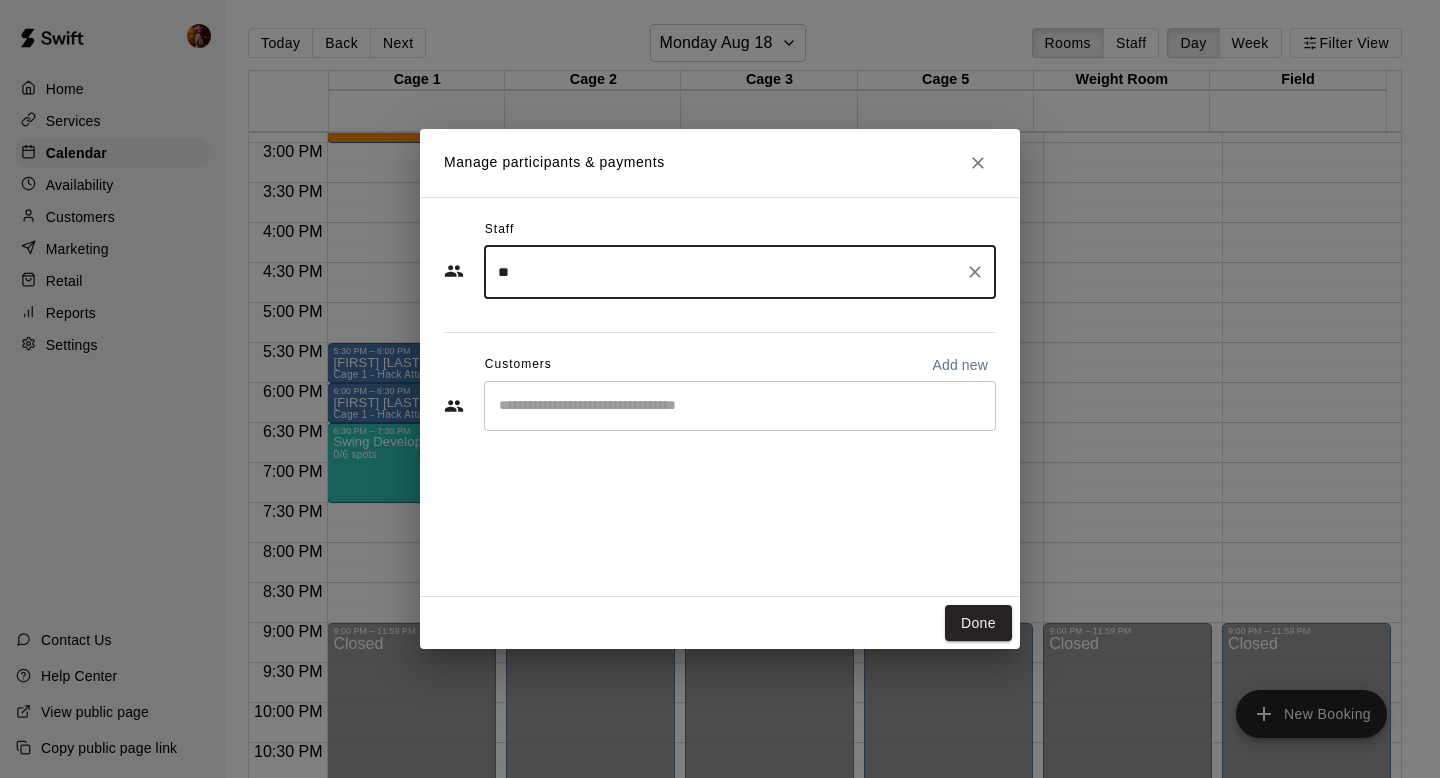 type on "**" 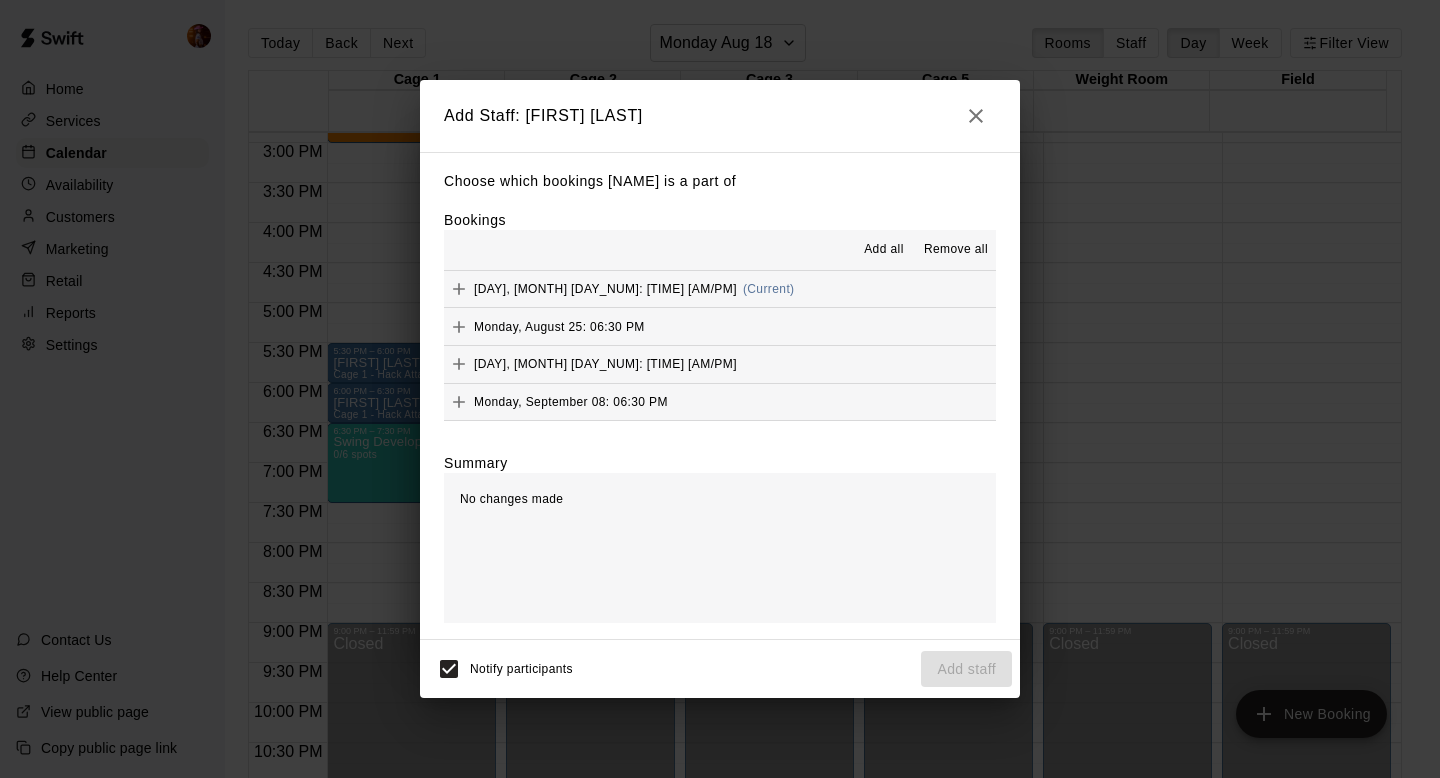 click on "Add all" at bounding box center (884, 250) 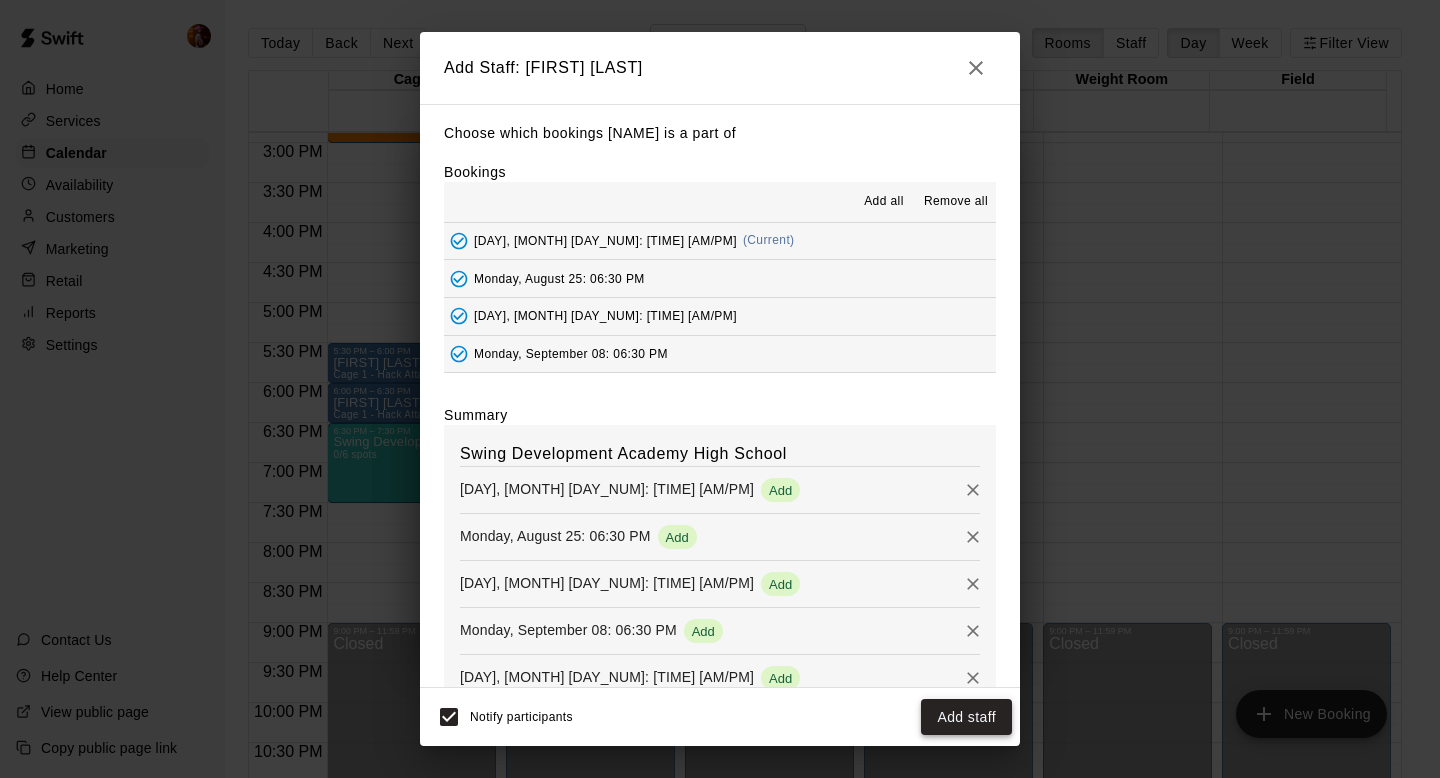 click on "Add staff" at bounding box center [966, 717] 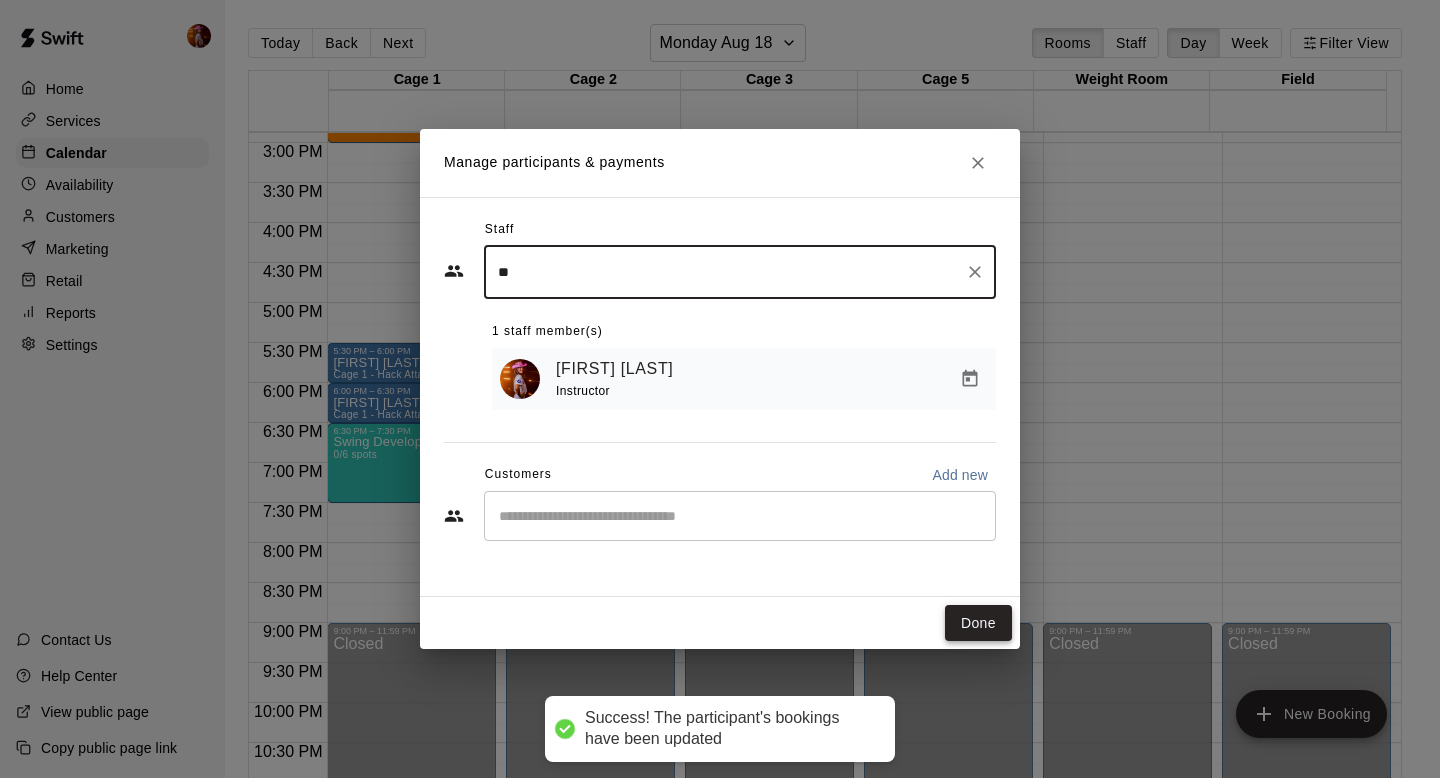 click on "Done" at bounding box center (978, 623) 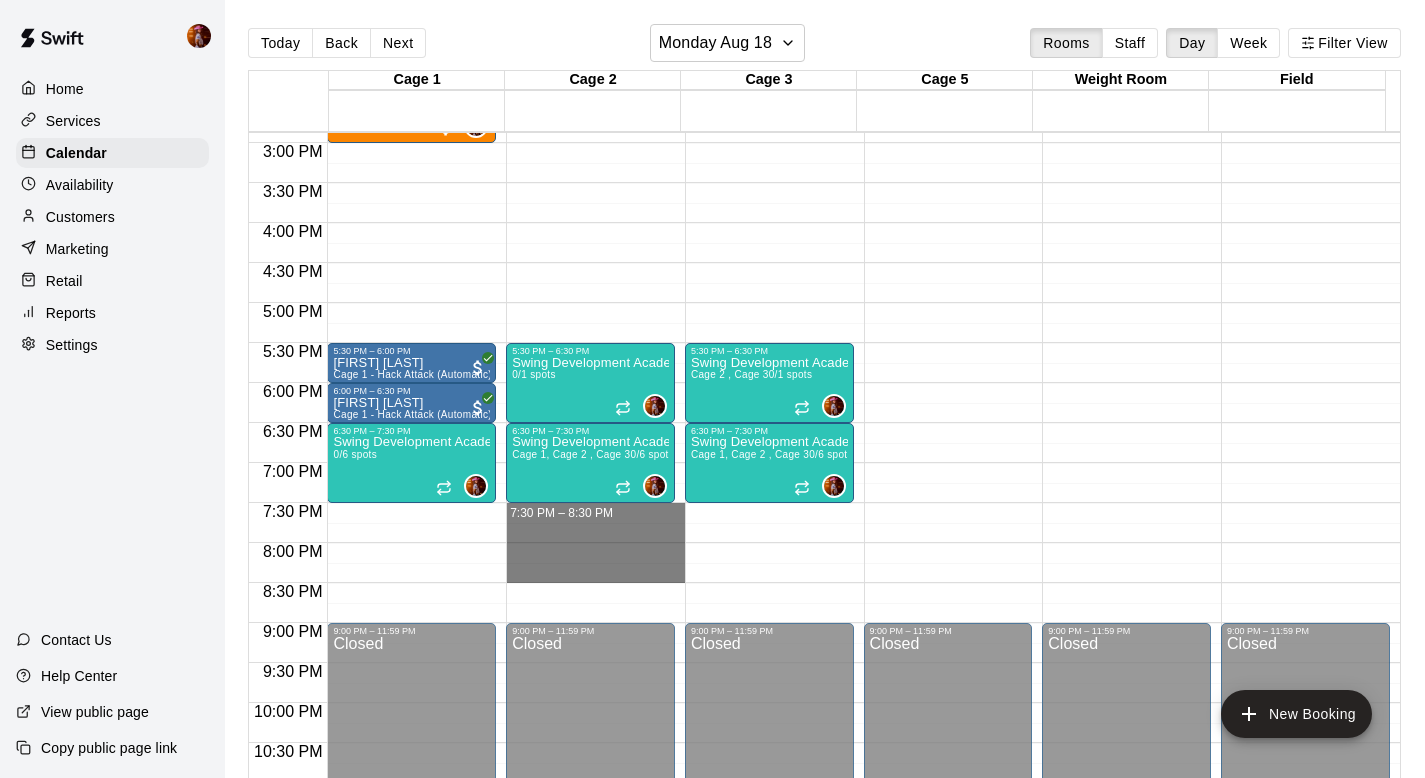 drag, startPoint x: 554, startPoint y: 509, endPoint x: 554, endPoint y: 568, distance: 59 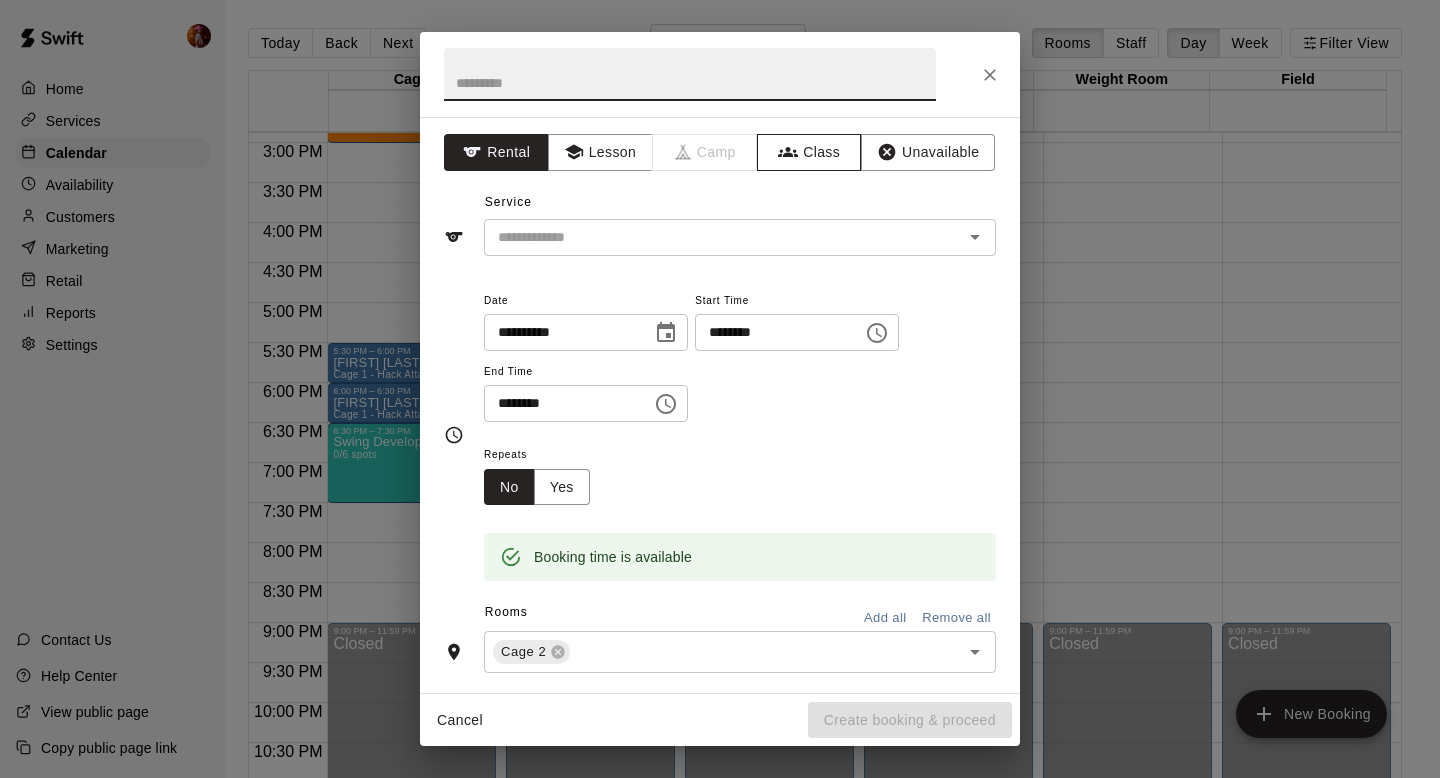 click on "Class" at bounding box center [809, 152] 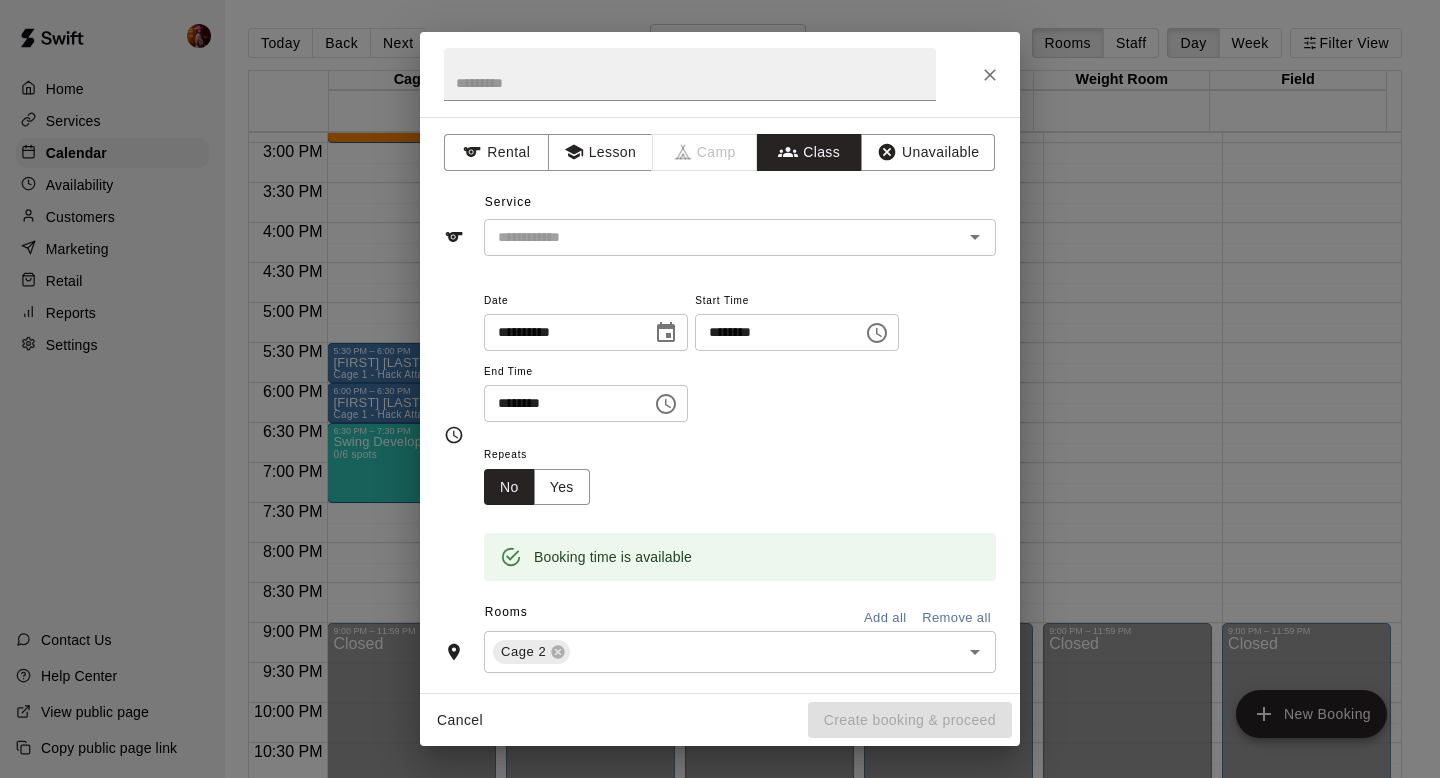 click on "​" at bounding box center (740, 237) 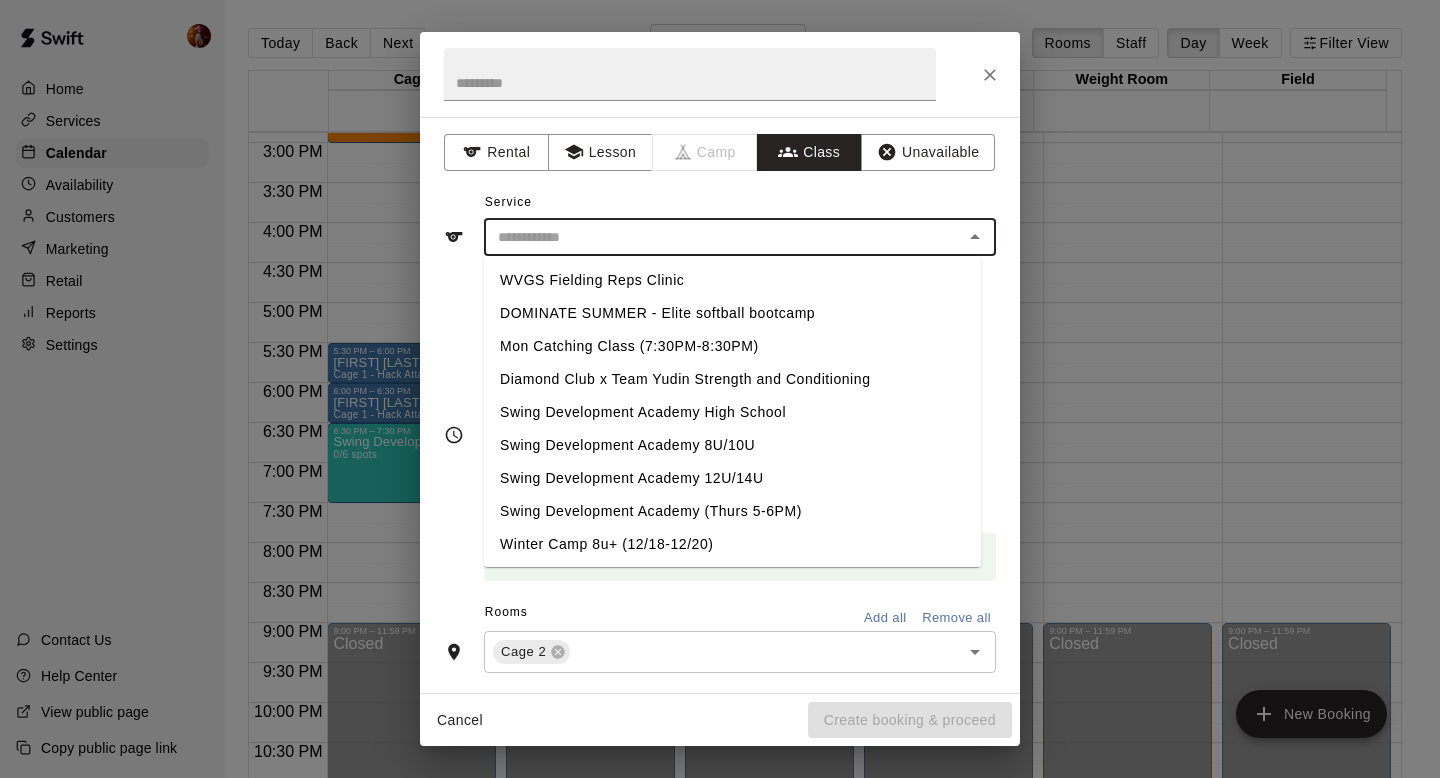 click on "Swing Development Academy 12U/14U" at bounding box center (732, 478) 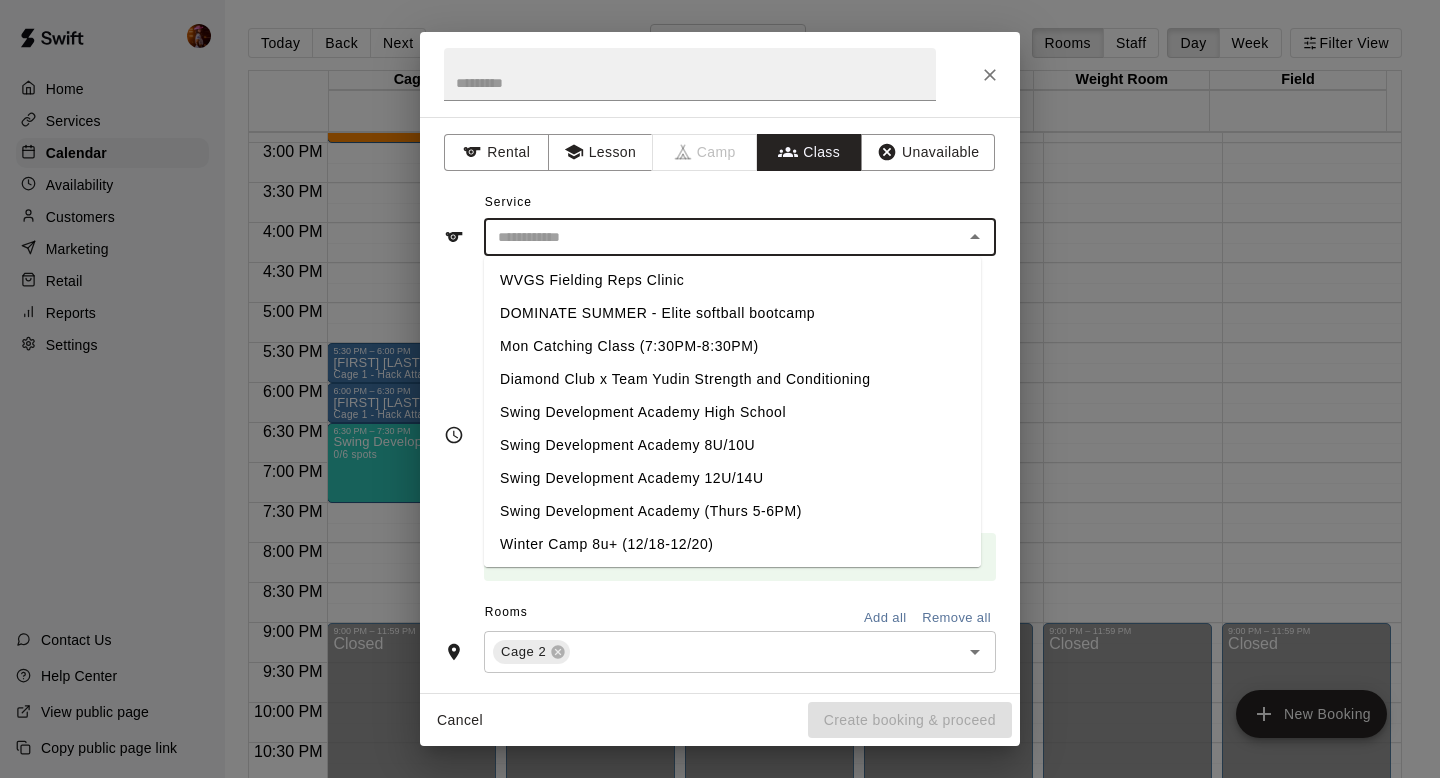 type on "**********" 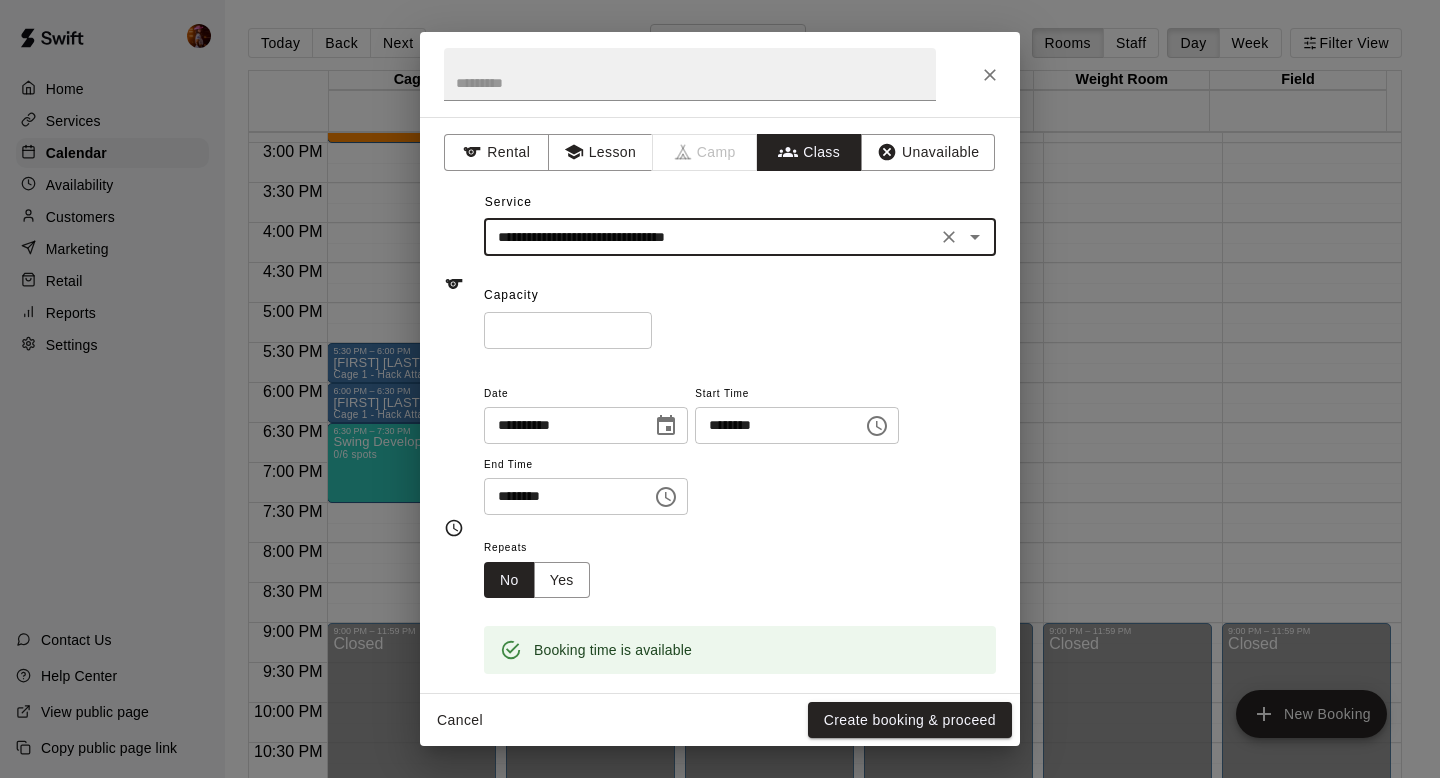 click on "**********" at bounding box center [710, 237] 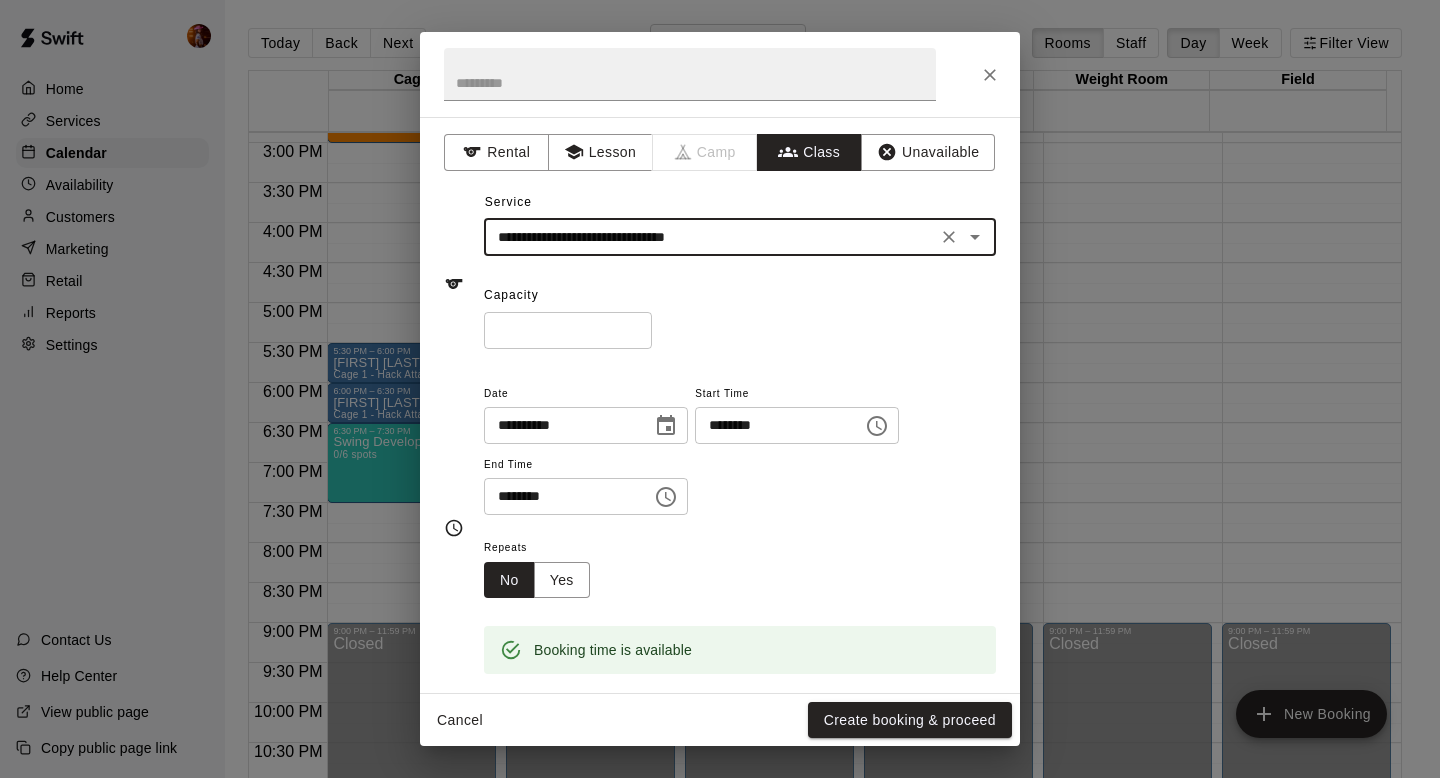 click on "**********" at bounding box center [710, 237] 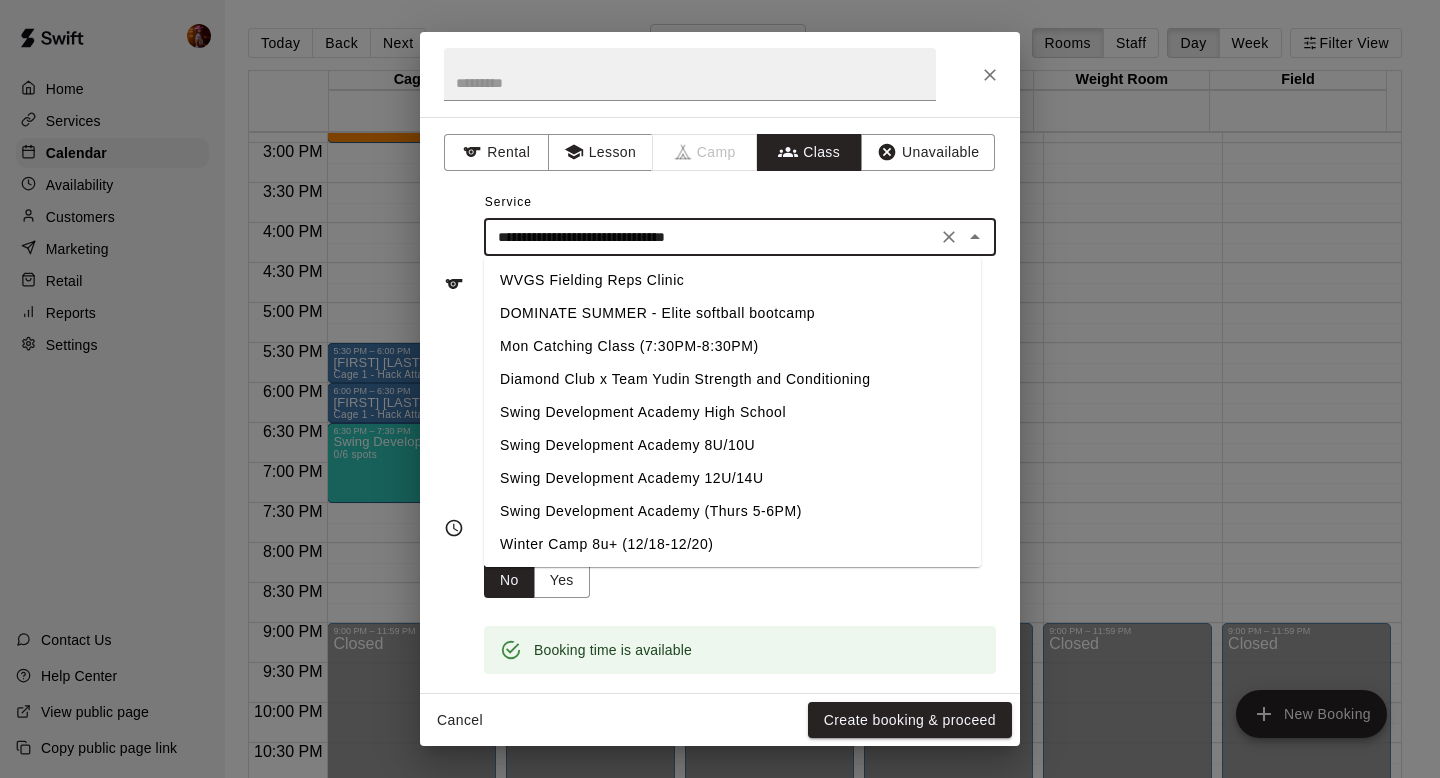 click on "**********" at bounding box center (710, 237) 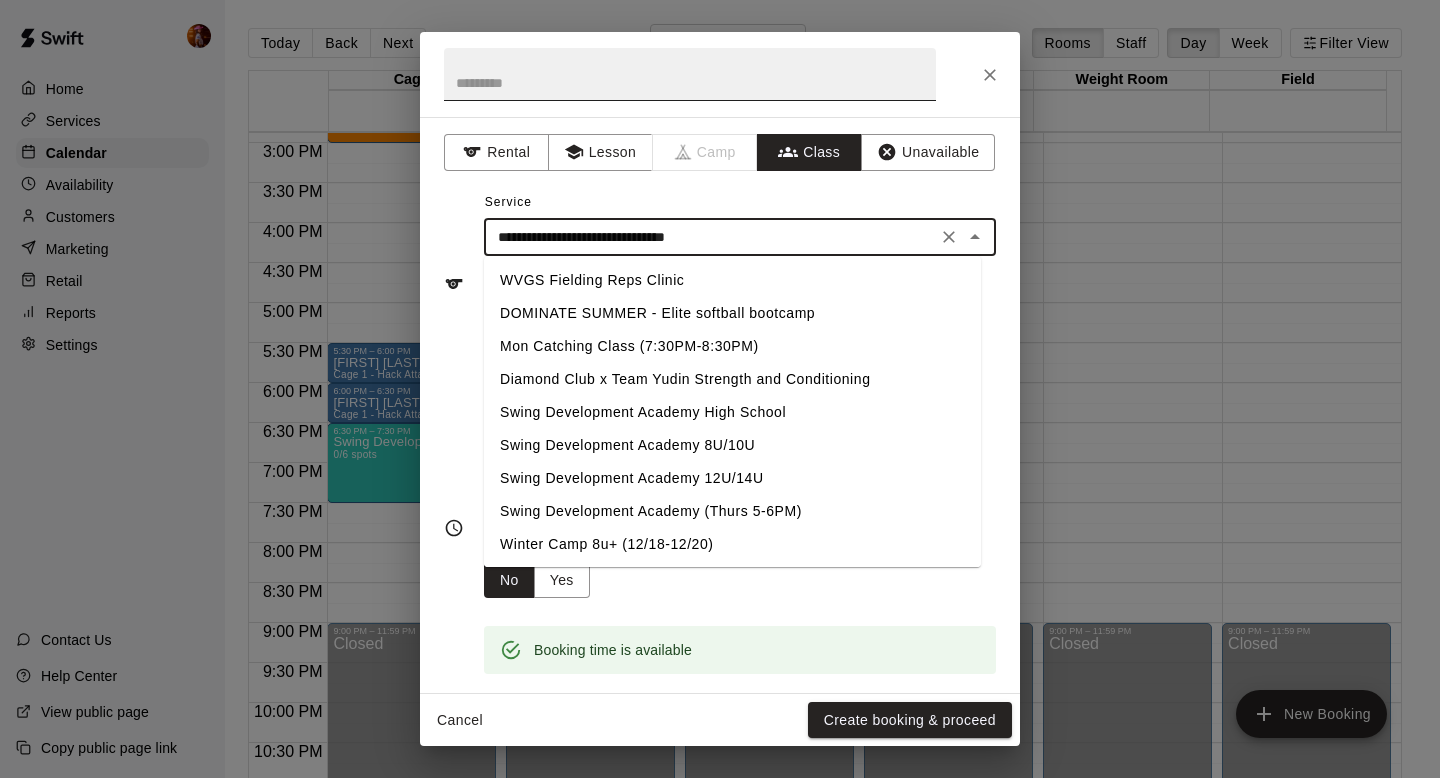 click at bounding box center [690, 74] 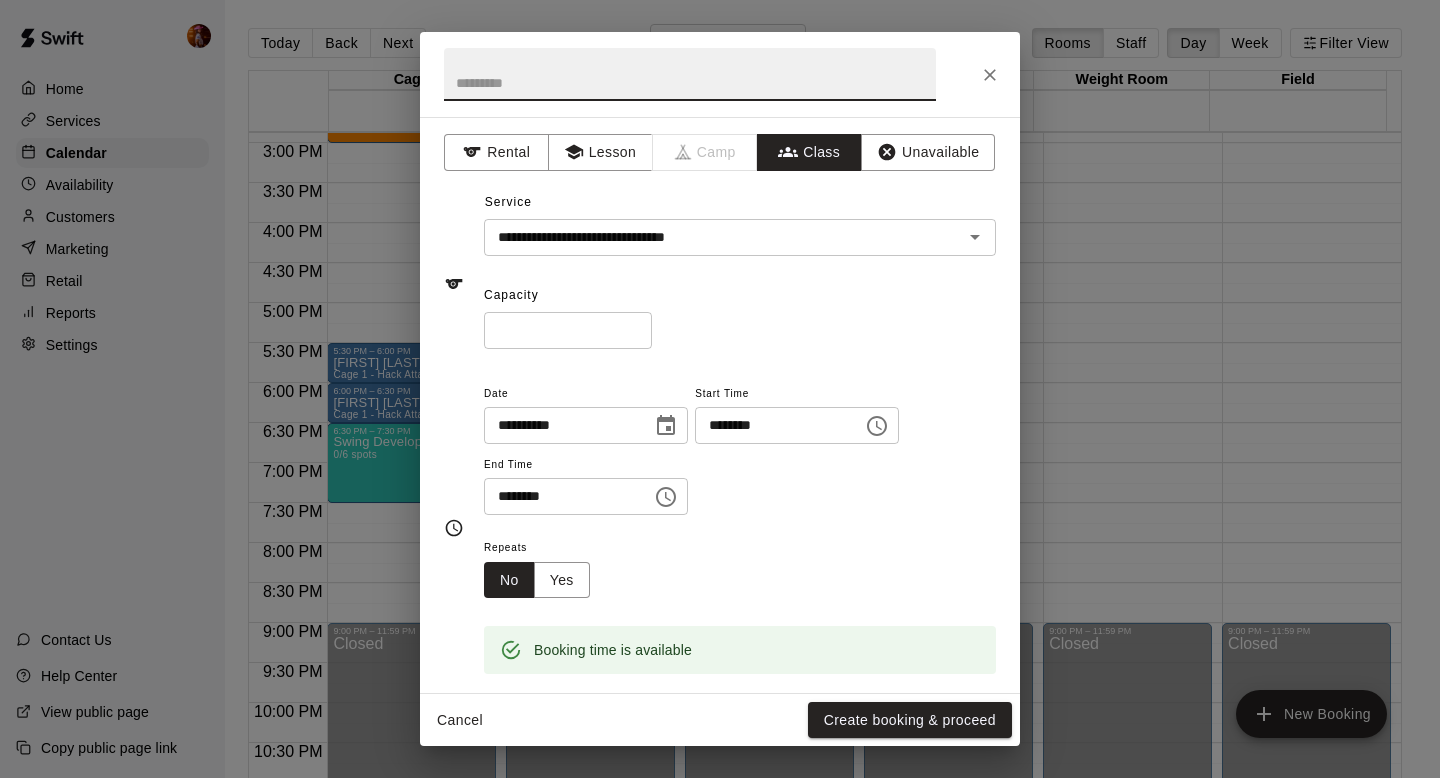 paste on "**********" 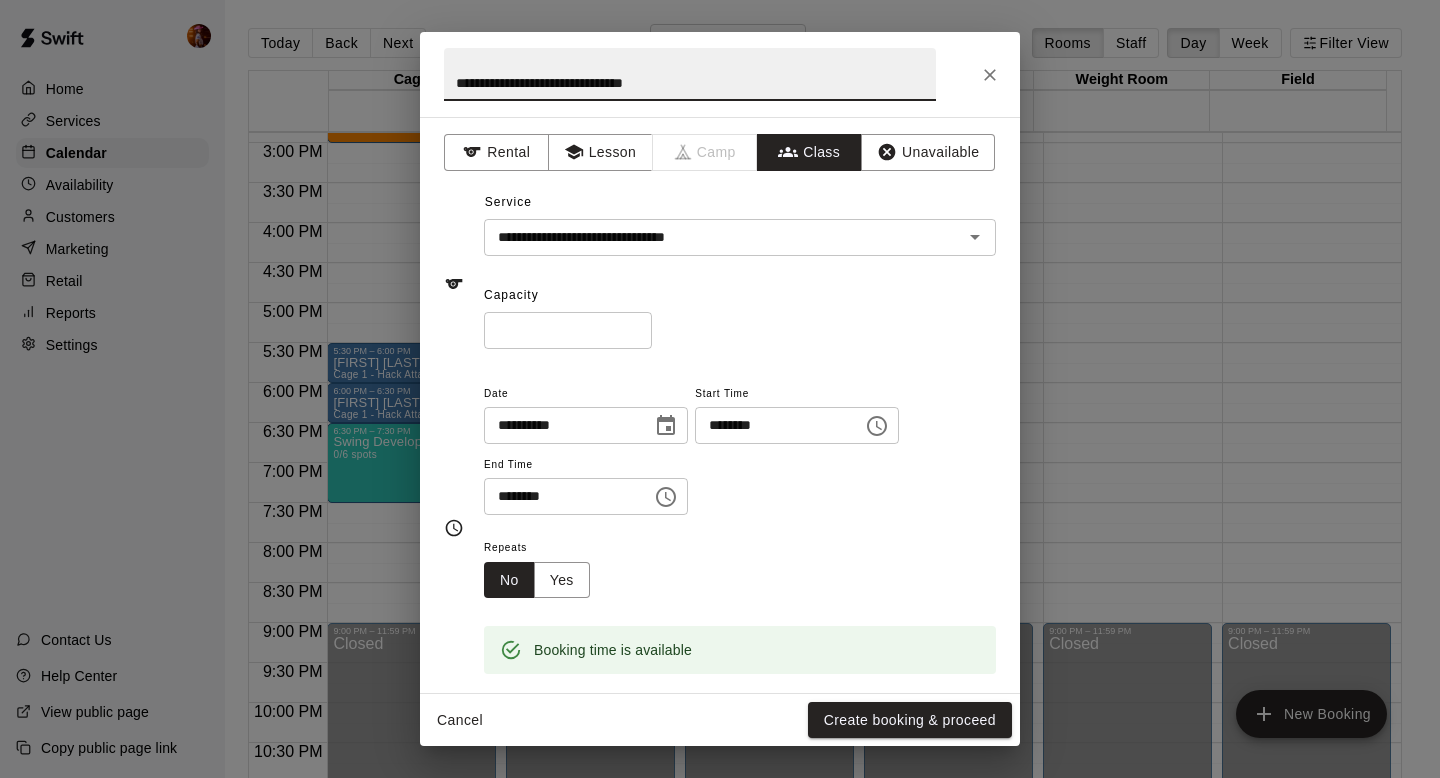 type on "**********" 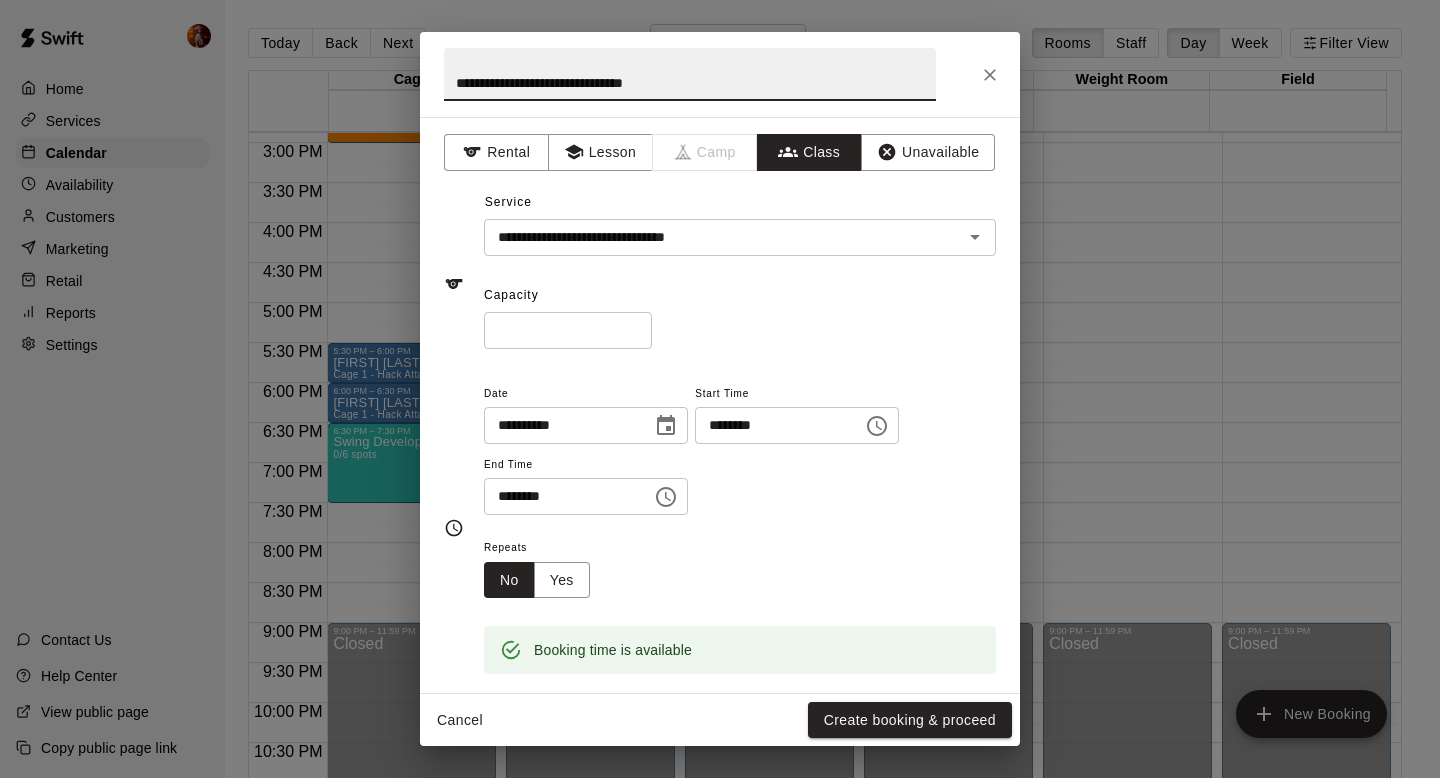 click on "*" at bounding box center [568, 330] 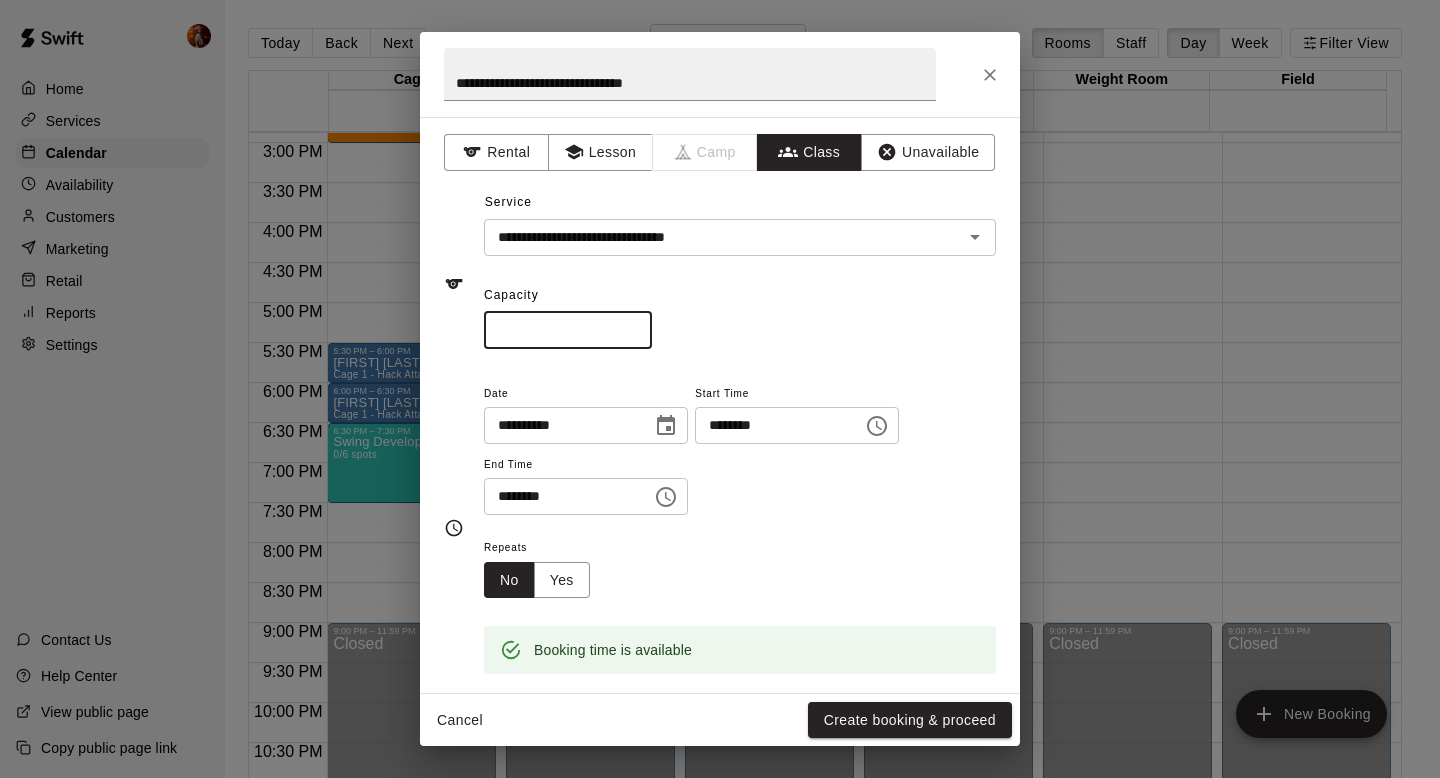click on "*" at bounding box center (568, 330) 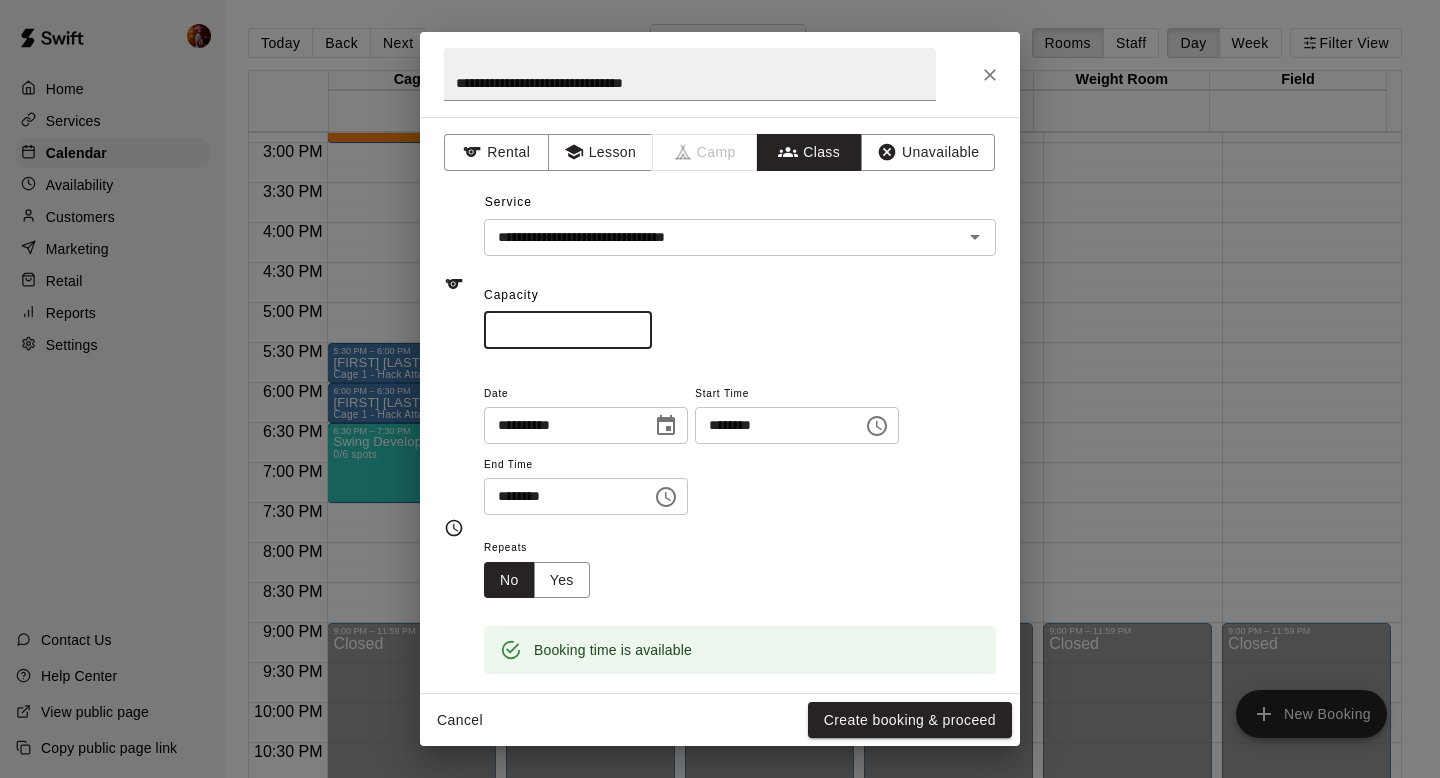 click on "*" at bounding box center [568, 330] 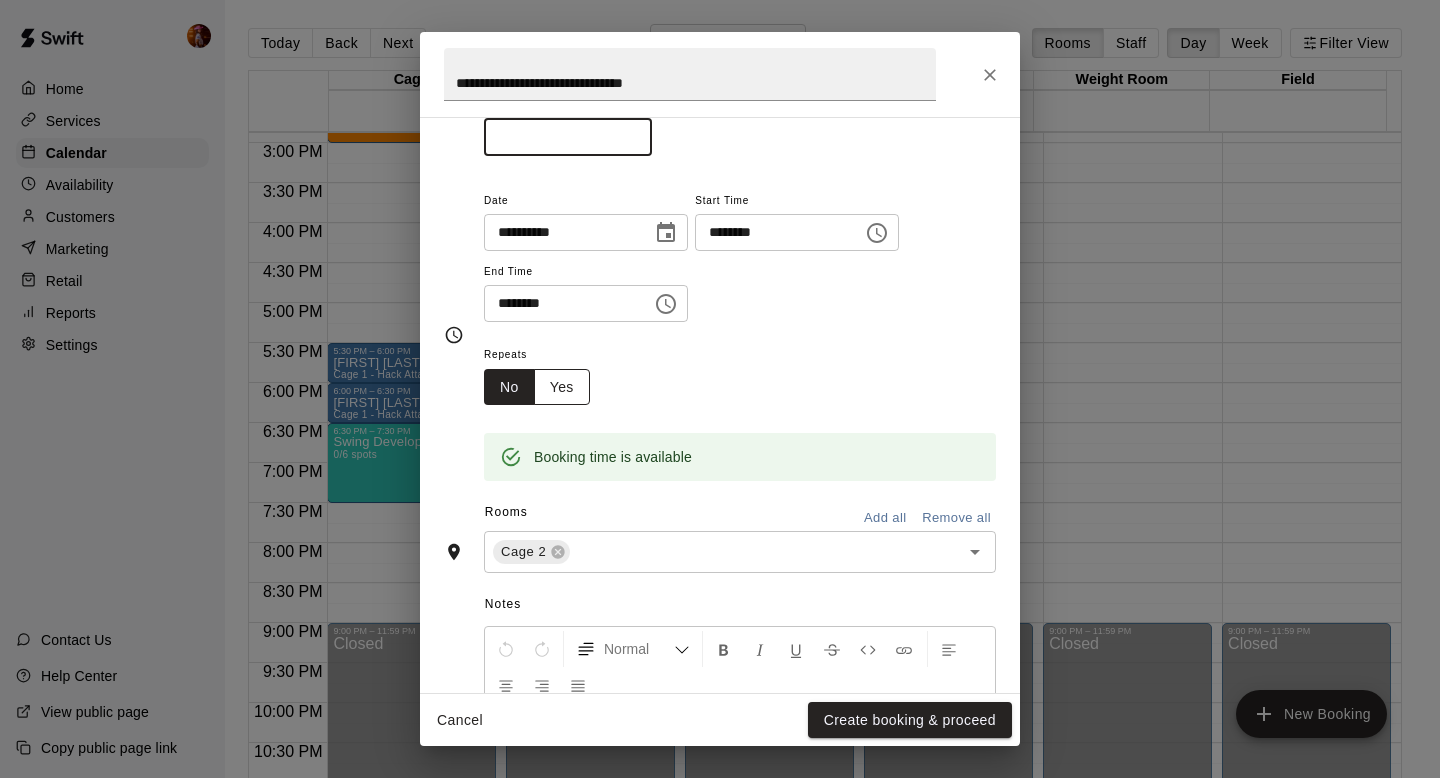 click on "Yes" at bounding box center [562, 387] 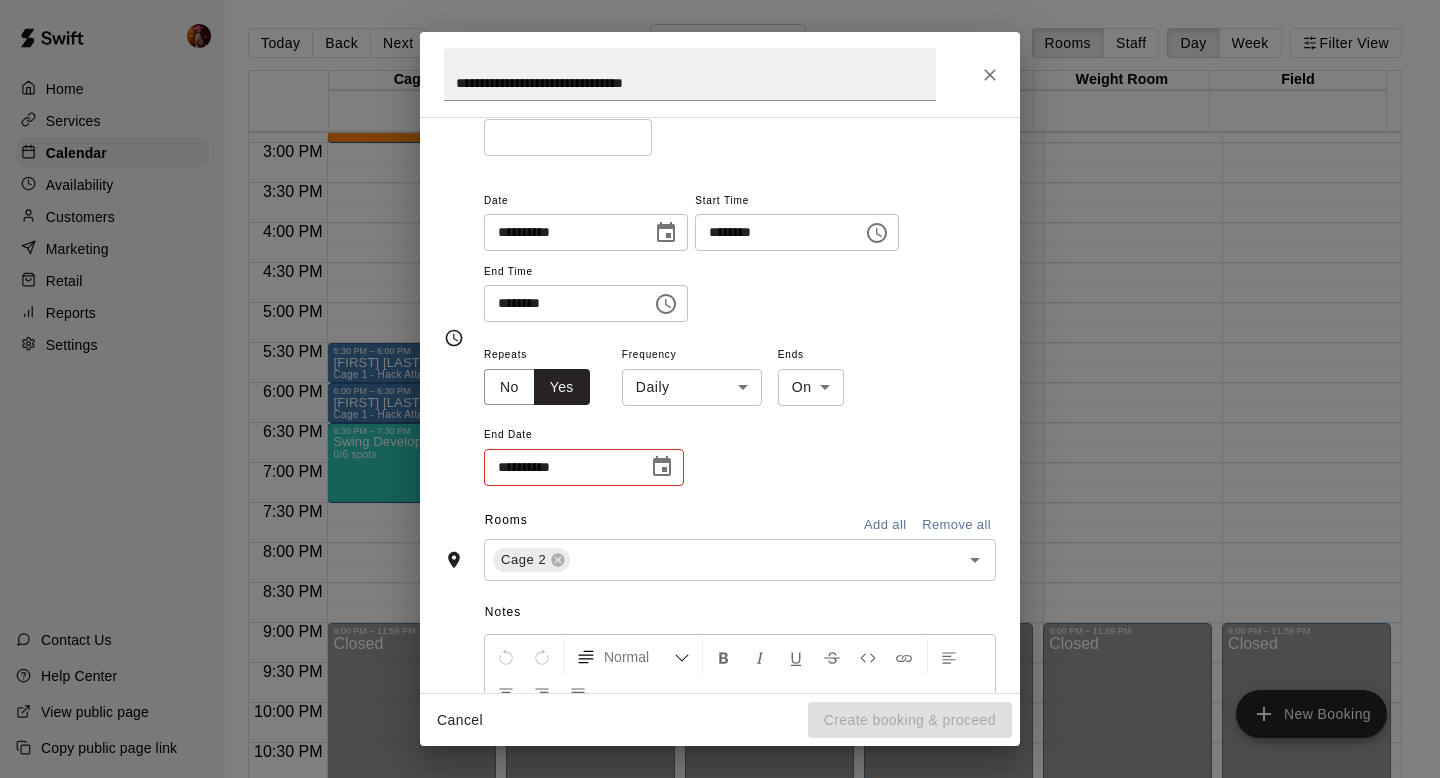 click on "2:00 PM – 3:00 PM [FIRST] [LAST] Hitting - 60 Min Lesson 0 5:30 PM – 6:00 PM [FIRST] [LAST] Fair Cage 1 - Hack Attack (Automatic) 6:00 PM – 6:30 PM [FIRST] [LAST] Fair Cage 1 - Hack Attack (Automatic) 6:30 PM – 7:30 PM Swing Development Academy High School 0/6 spots 0 9:00 PM – 11:59 PM Closed Closed" at bounding box center [720, 405] 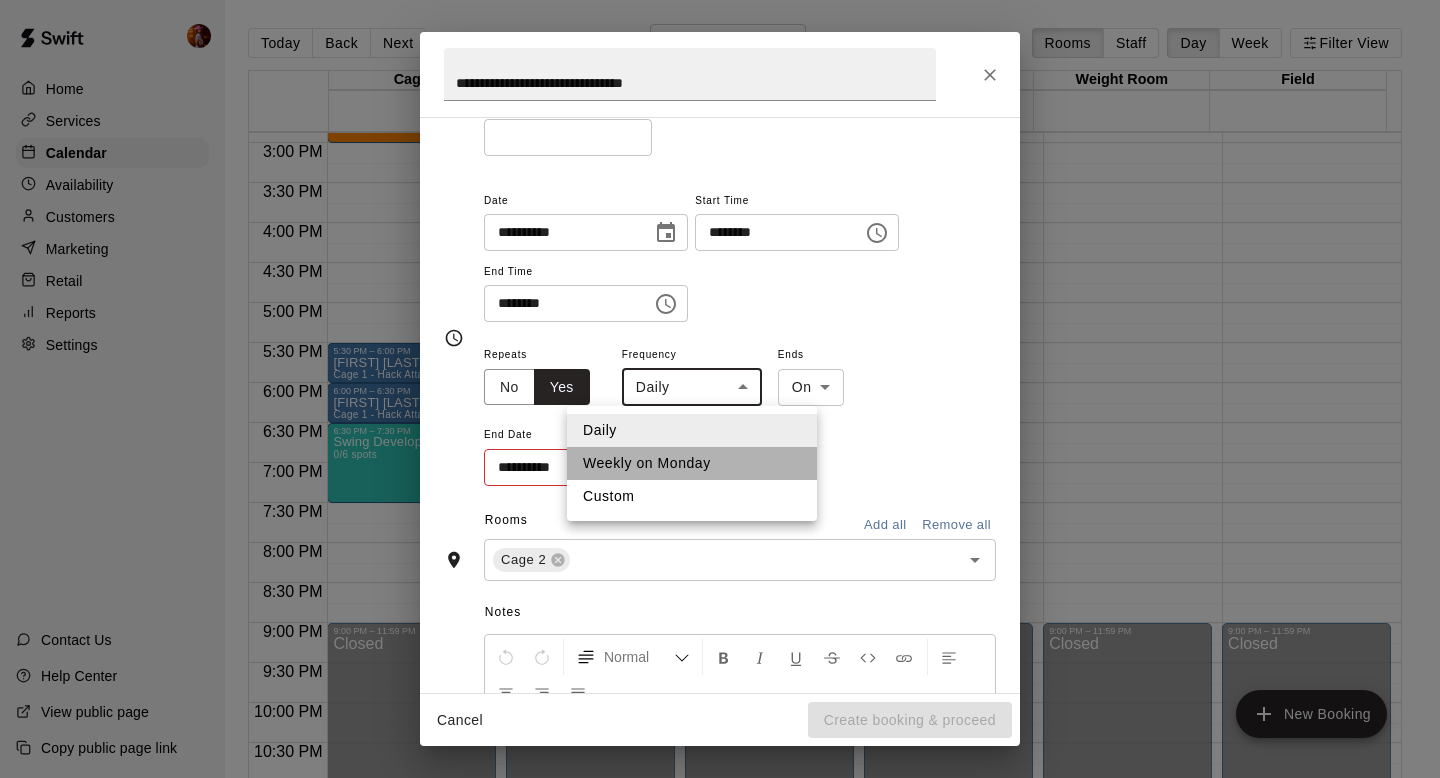 click on "Weekly on Monday" at bounding box center [692, 463] 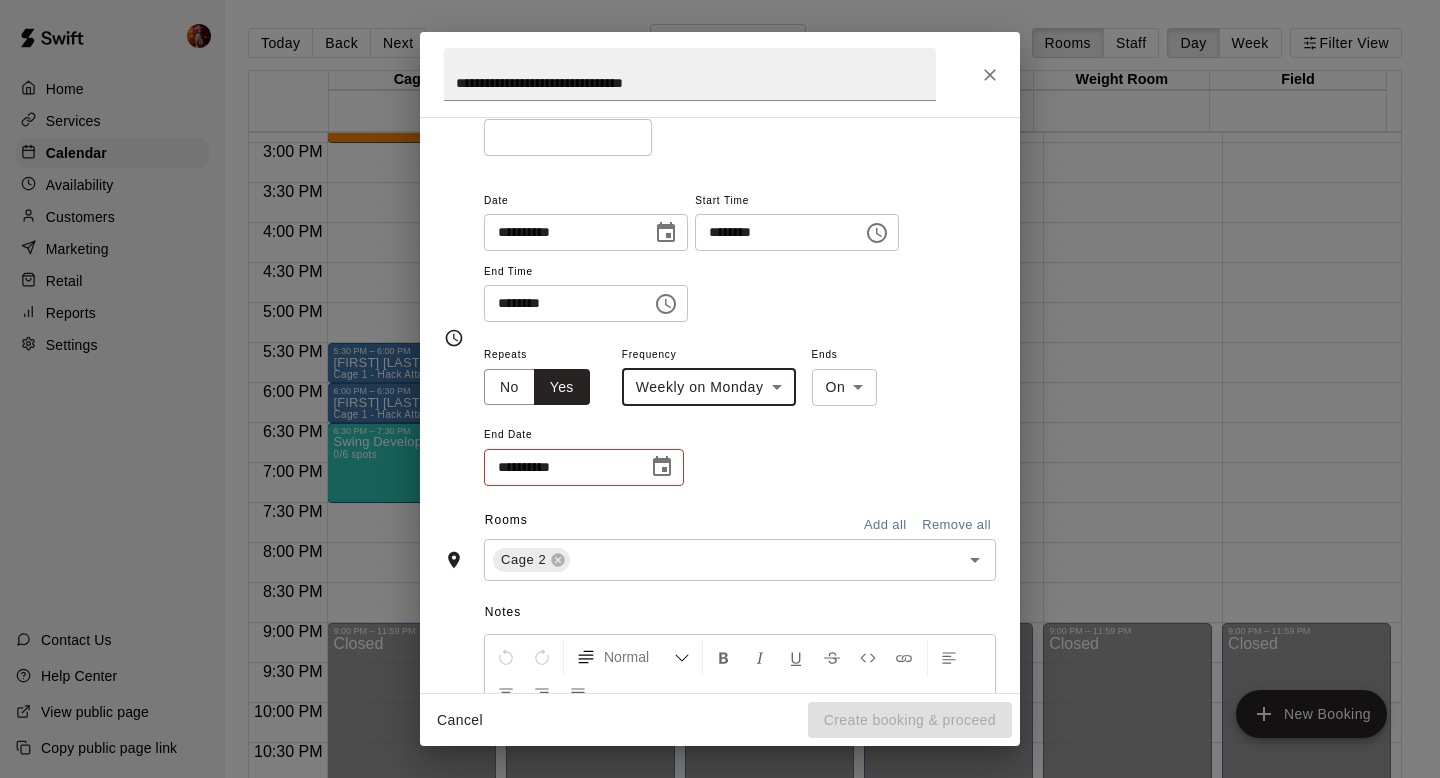 click on "**********" at bounding box center [584, 467] 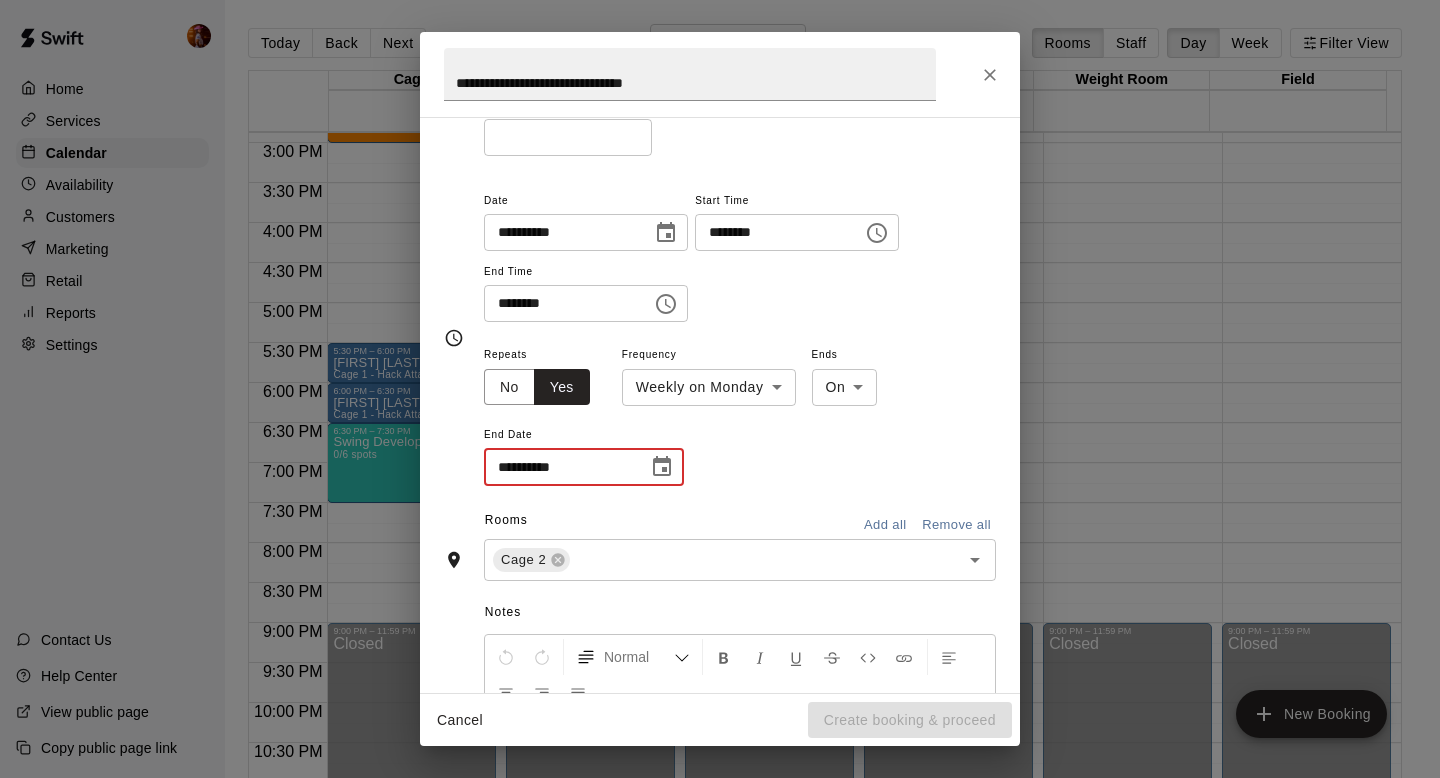 click 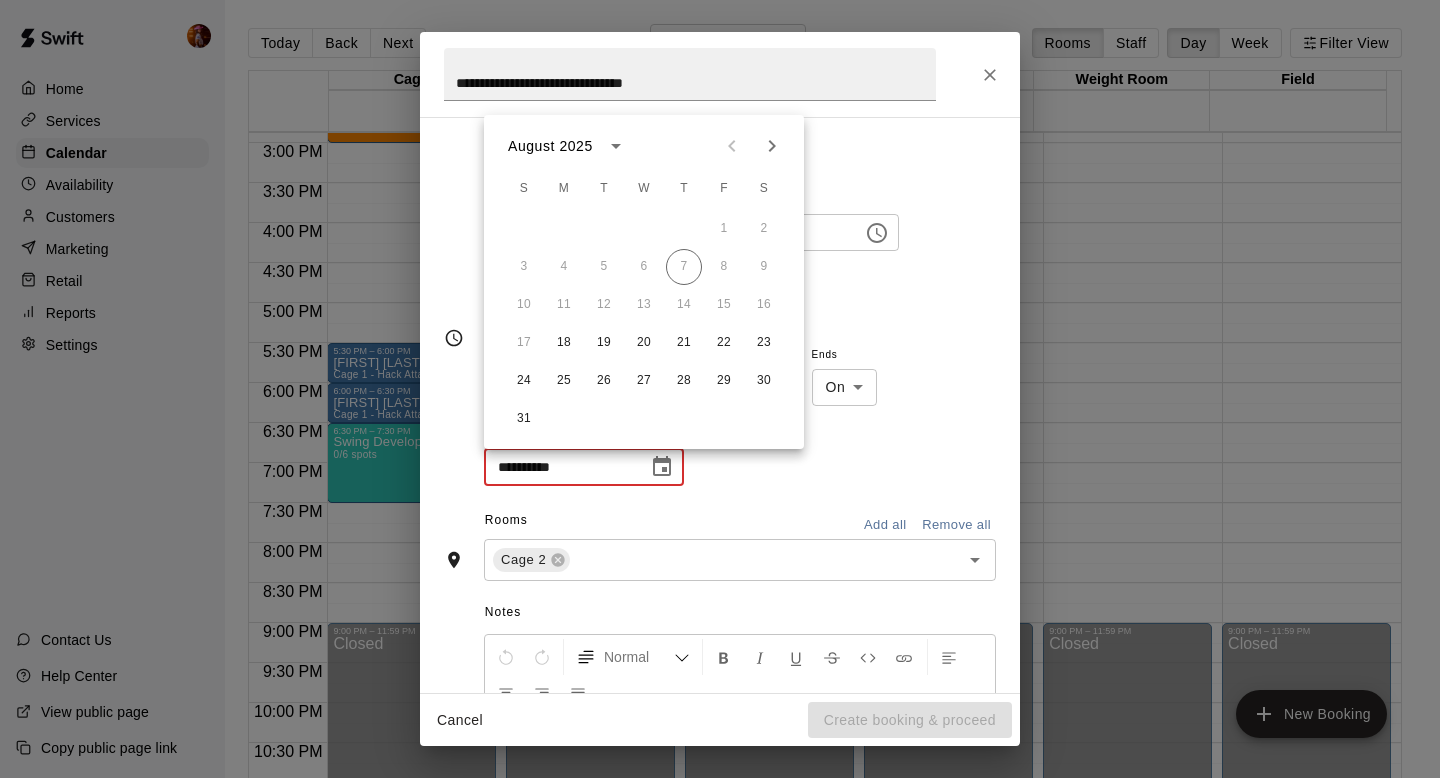 click 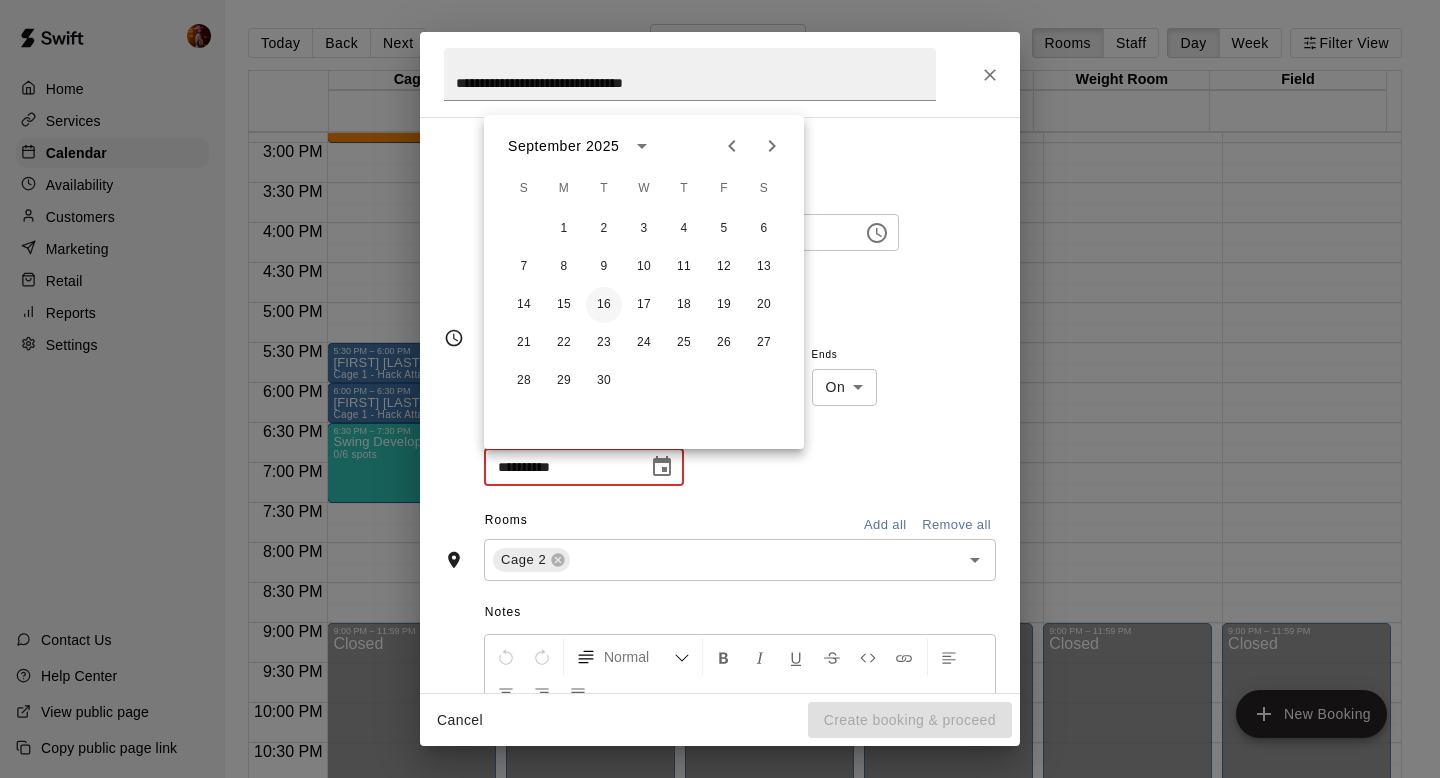 click on "16" at bounding box center (604, 305) 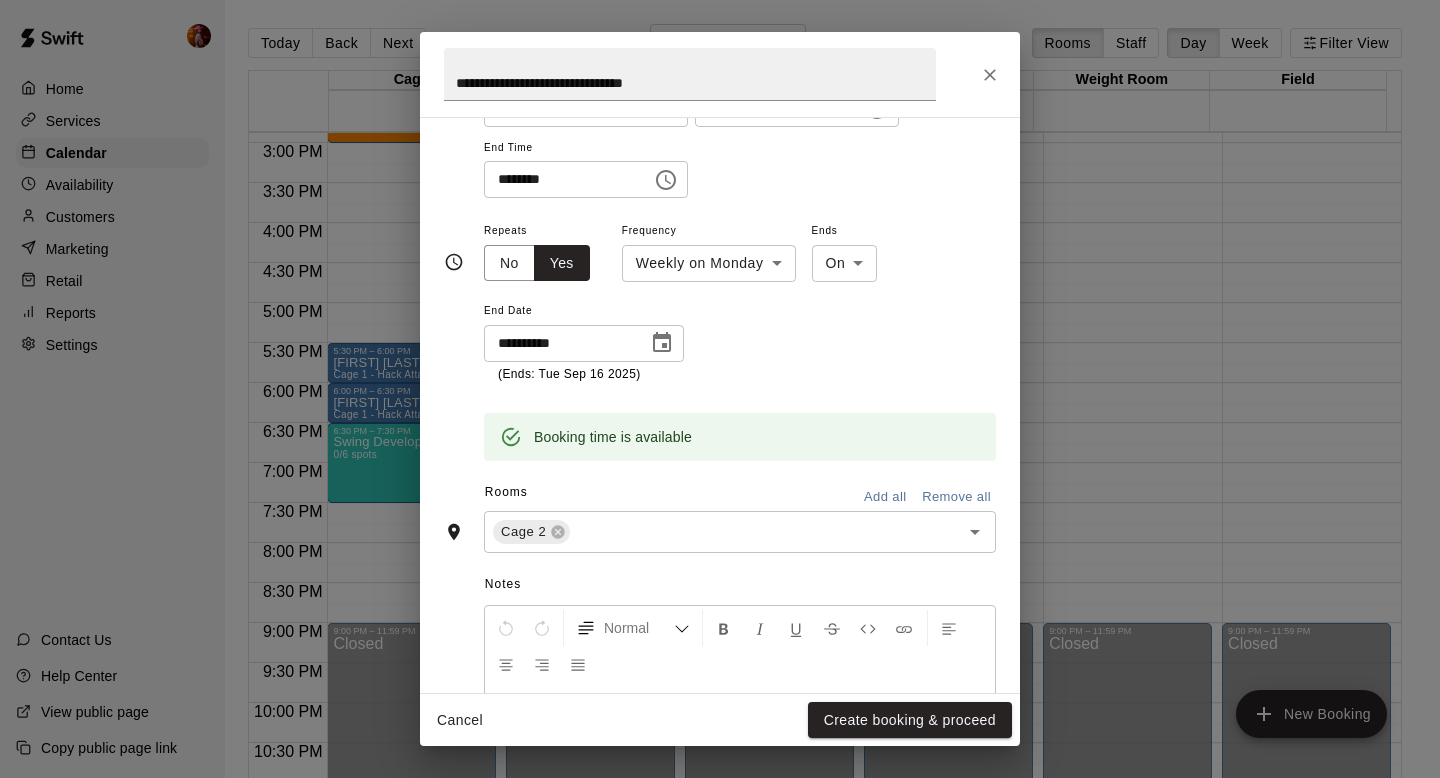 scroll, scrollTop: 372, scrollLeft: 0, axis: vertical 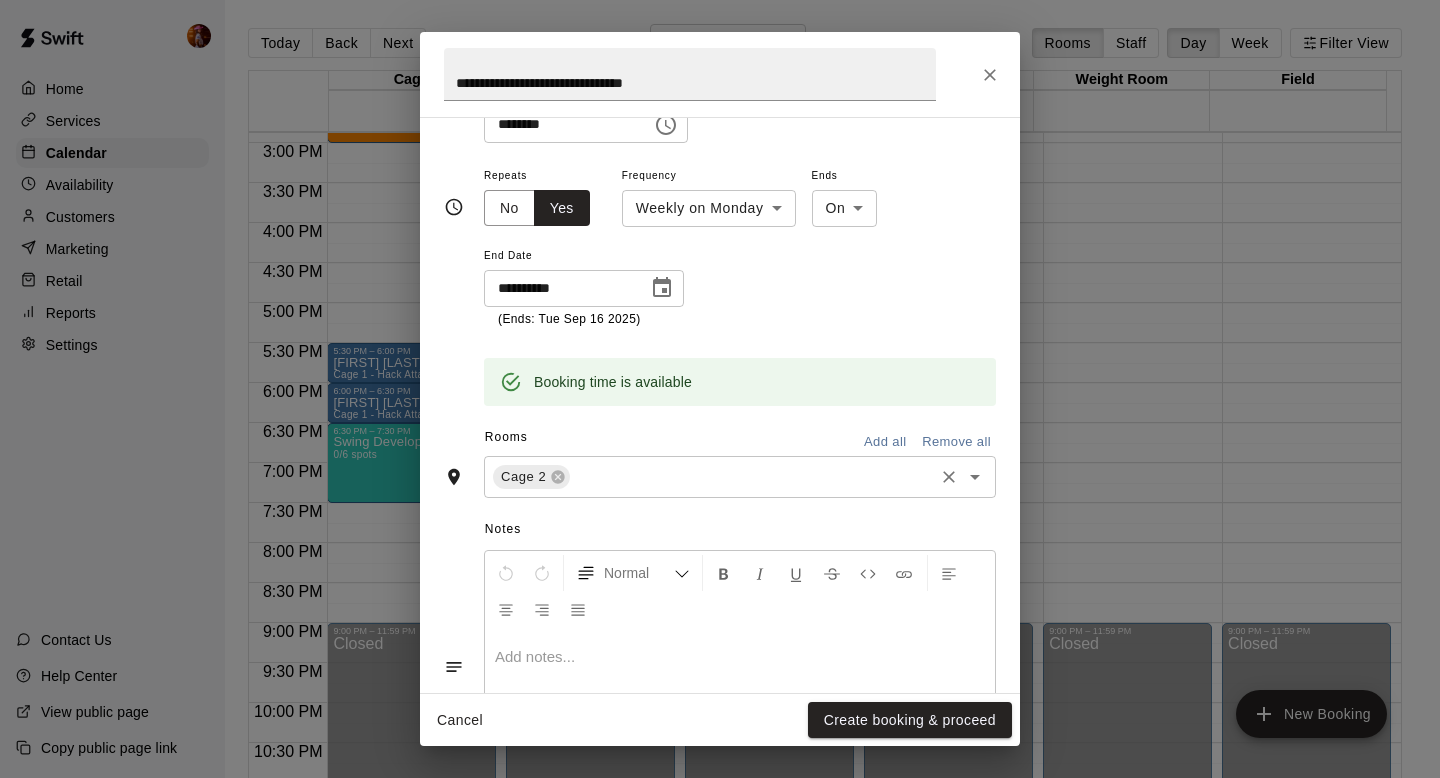 click at bounding box center [752, 476] 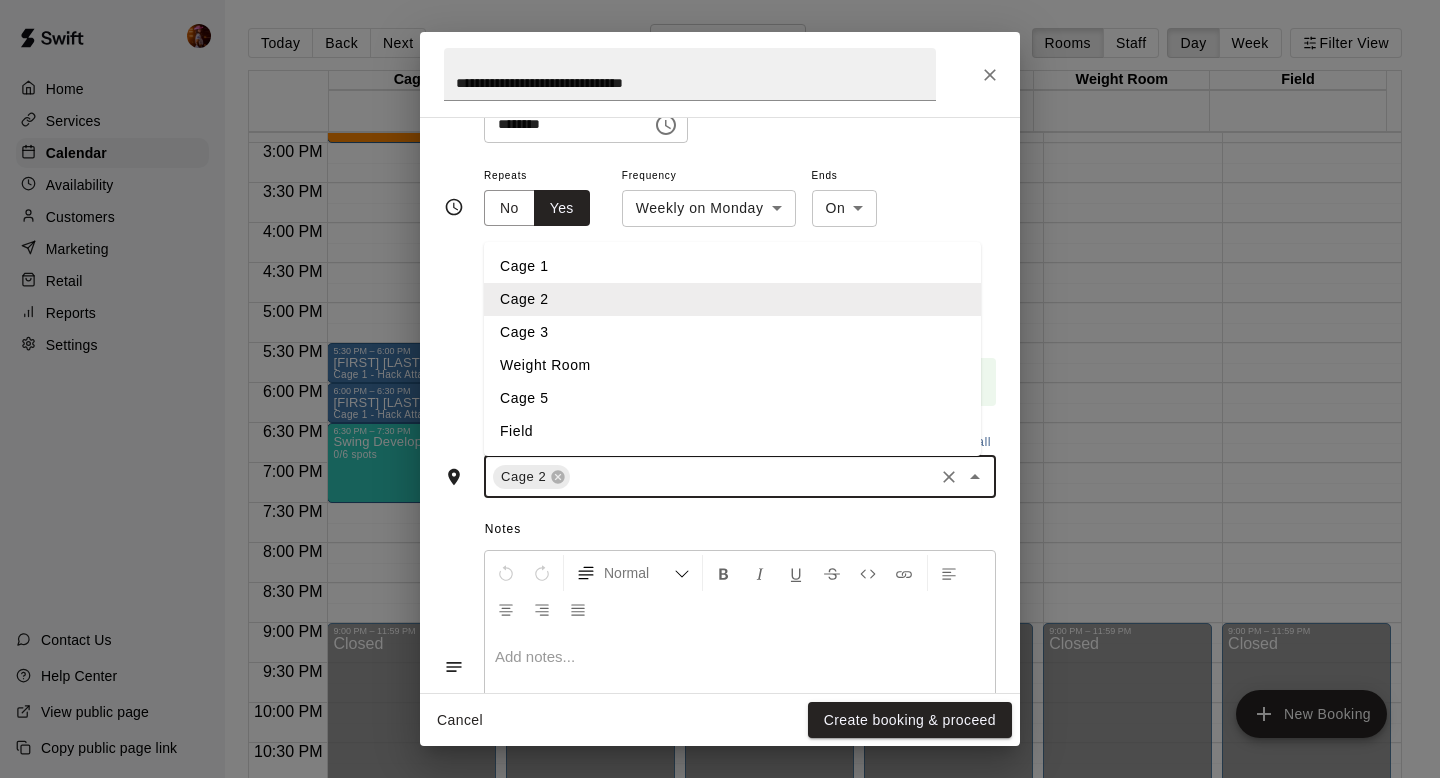click on "Cage 3" at bounding box center (732, 332) 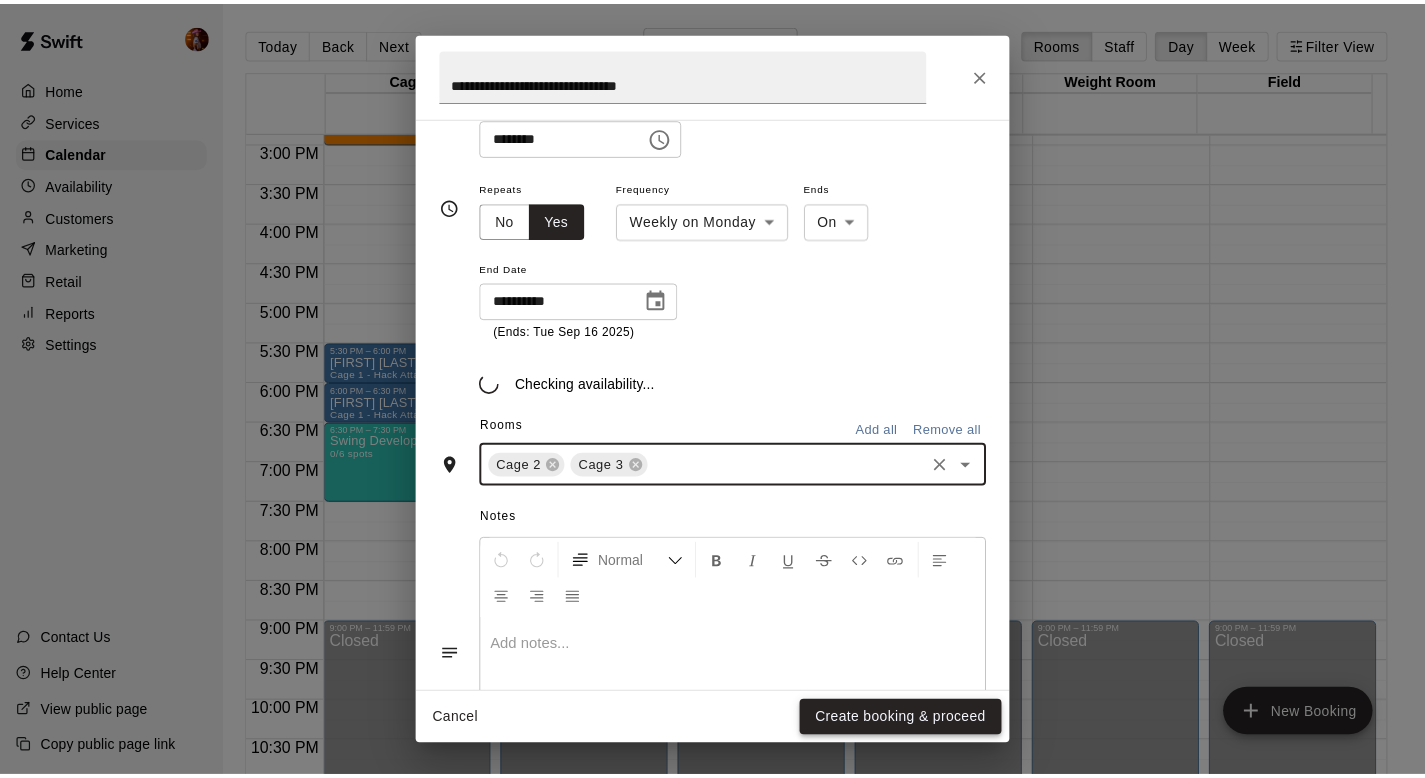 scroll, scrollTop: 372, scrollLeft: 0, axis: vertical 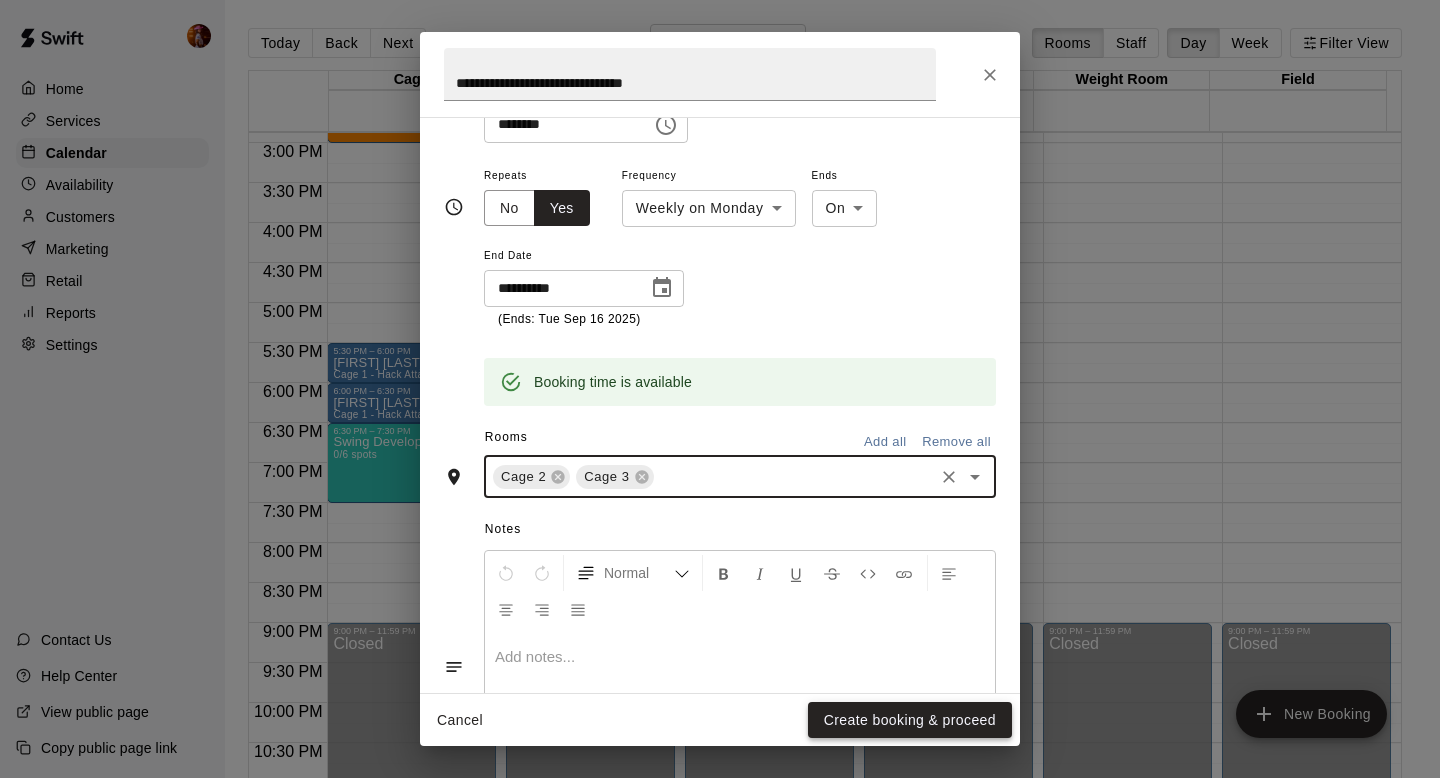 click on "Create booking & proceed" at bounding box center [910, 720] 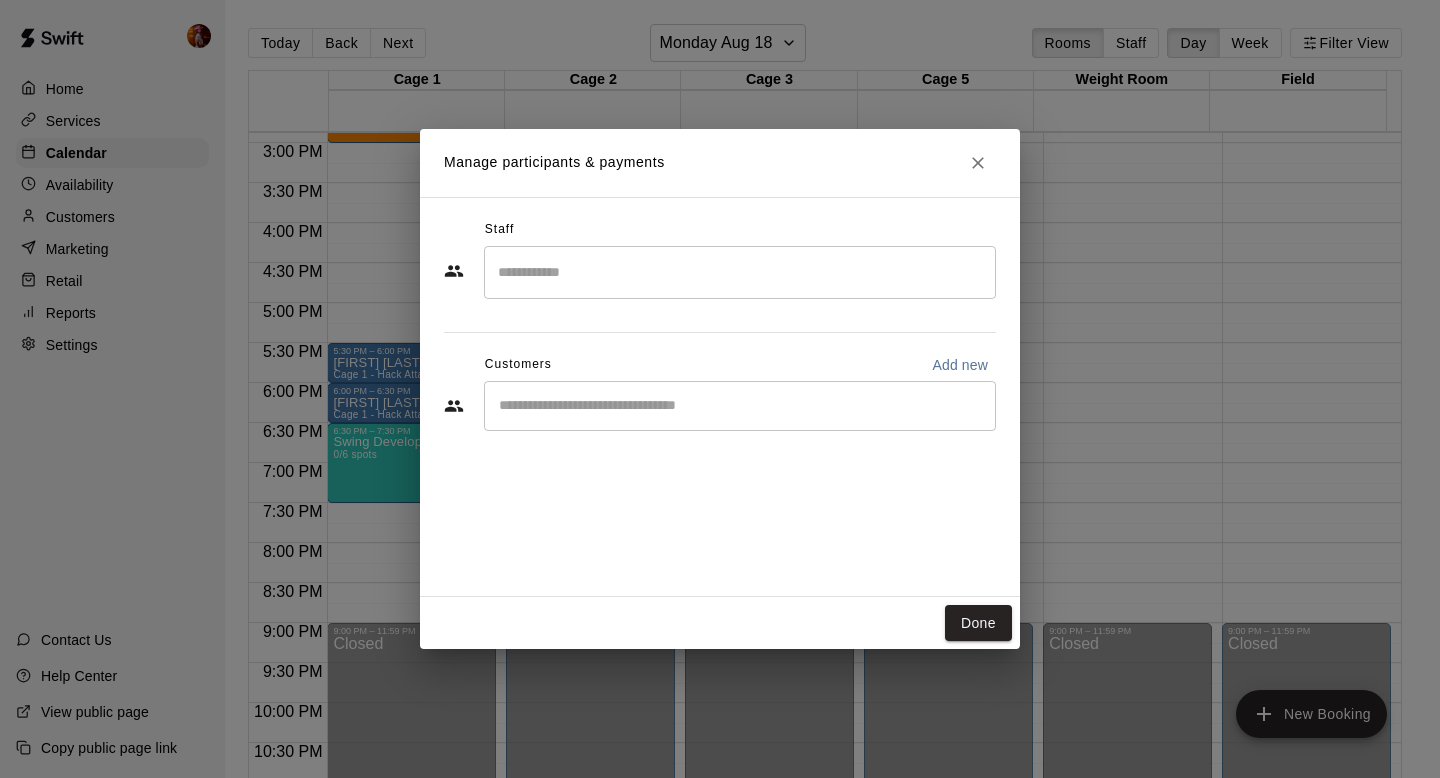 click on "​" at bounding box center [740, 272] 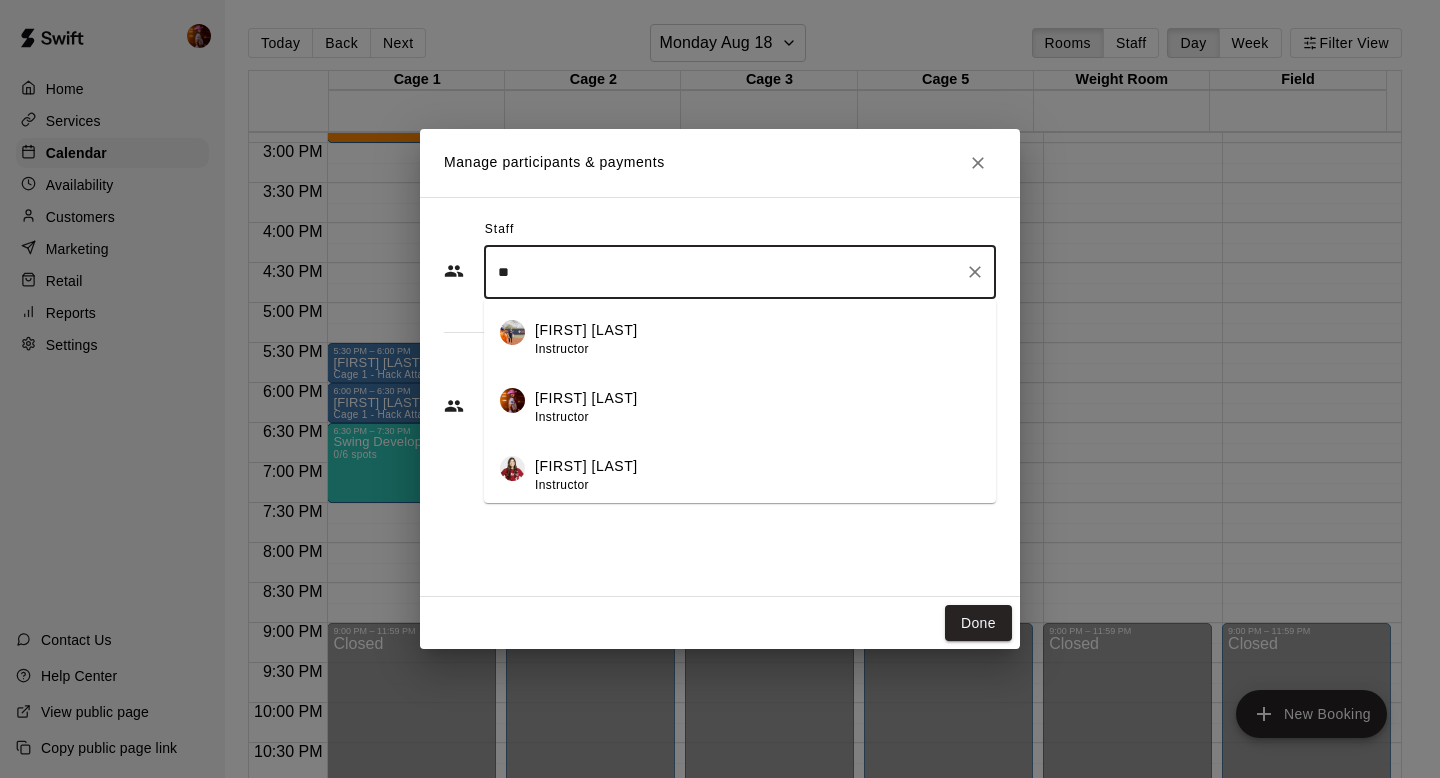 click on "[FIRST] [LAST] Instructor" at bounding box center (740, 401) 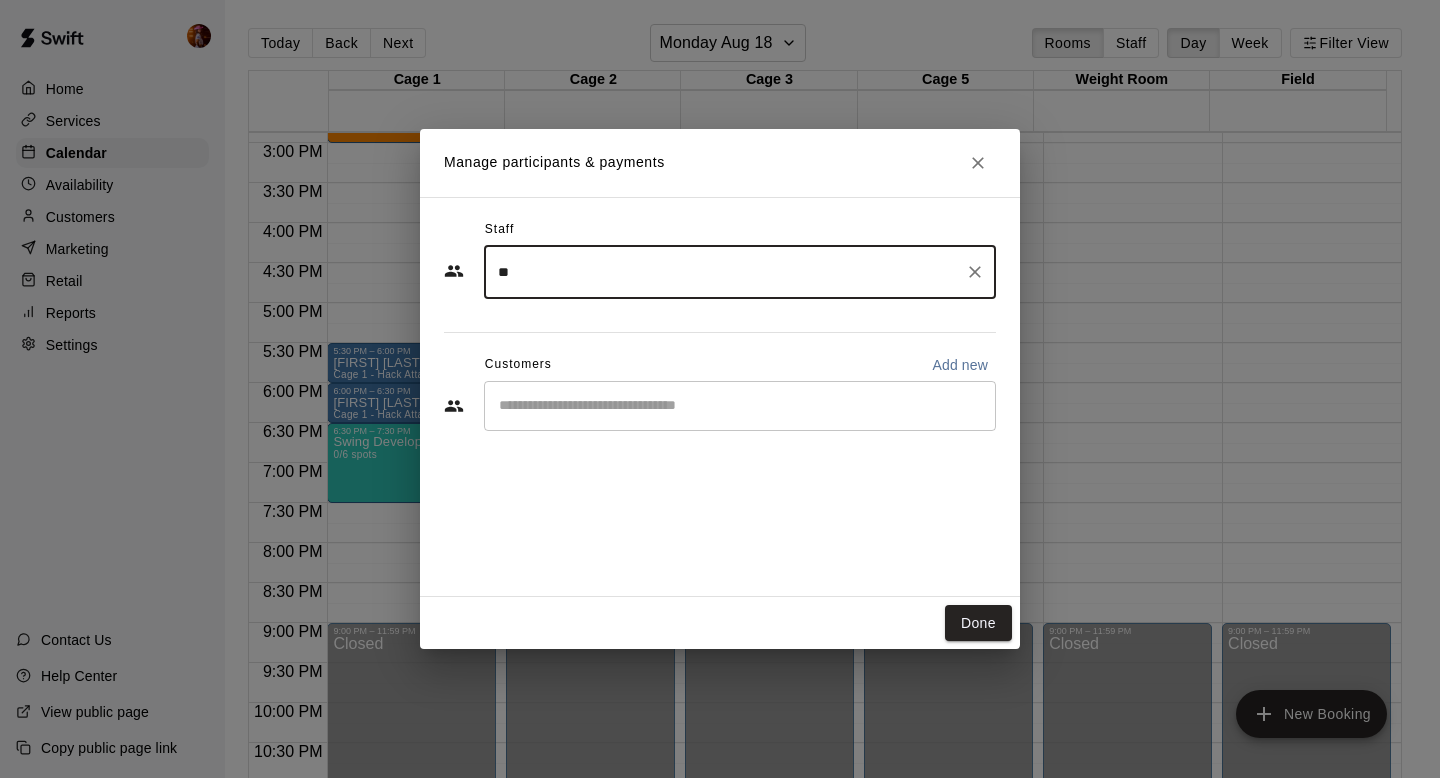 type on "**" 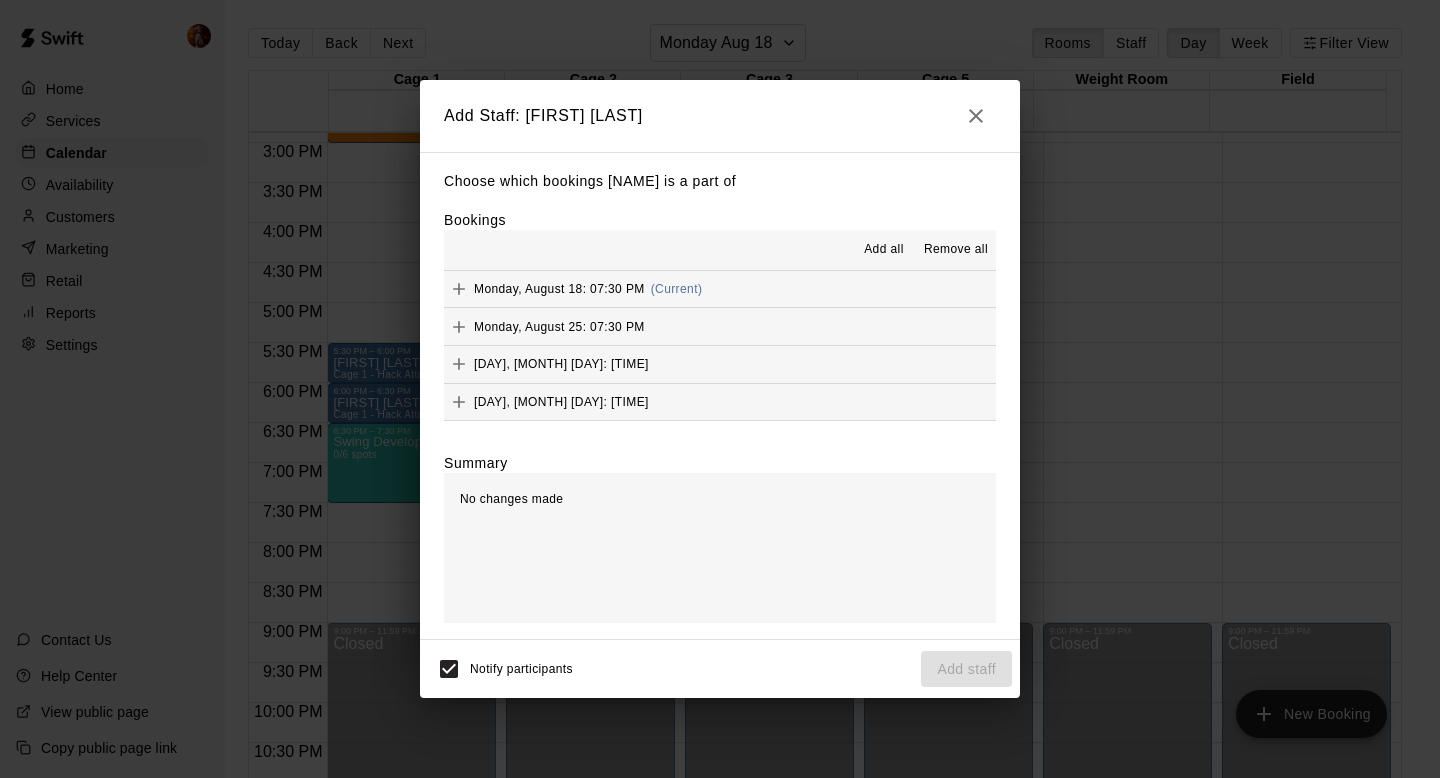 click on "Add all" at bounding box center [884, 250] 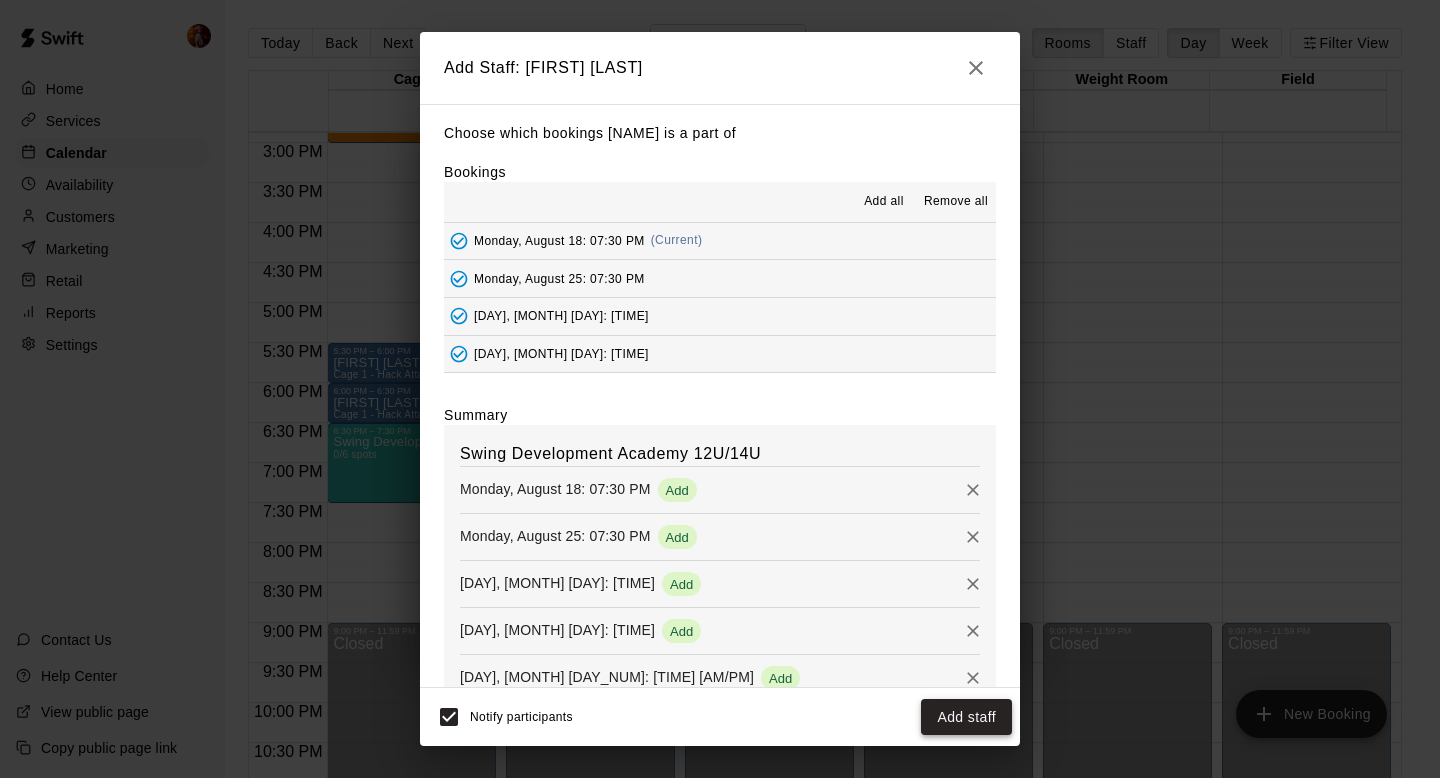 click on "Add staff" at bounding box center [966, 717] 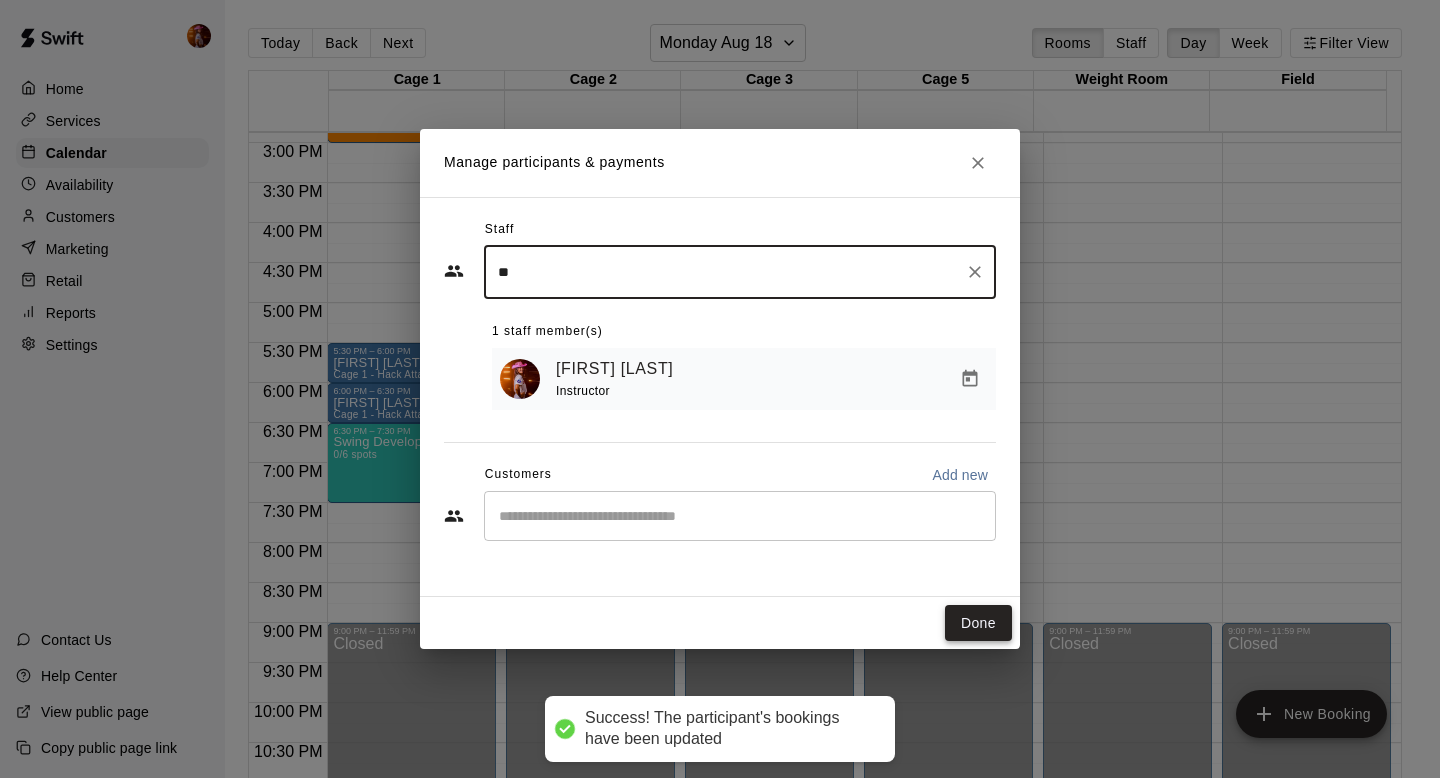 click on "Done" at bounding box center [978, 623] 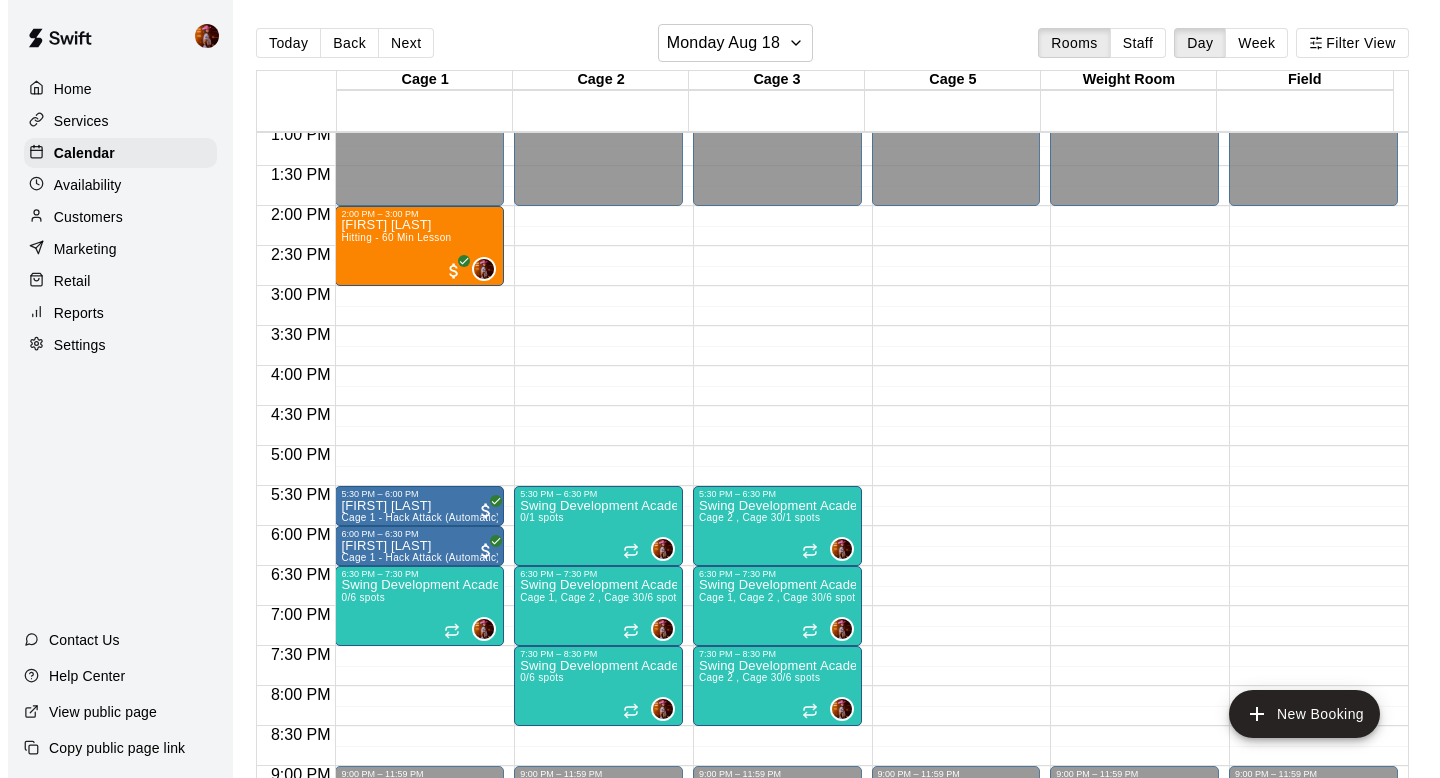 scroll, scrollTop: 1046, scrollLeft: 0, axis: vertical 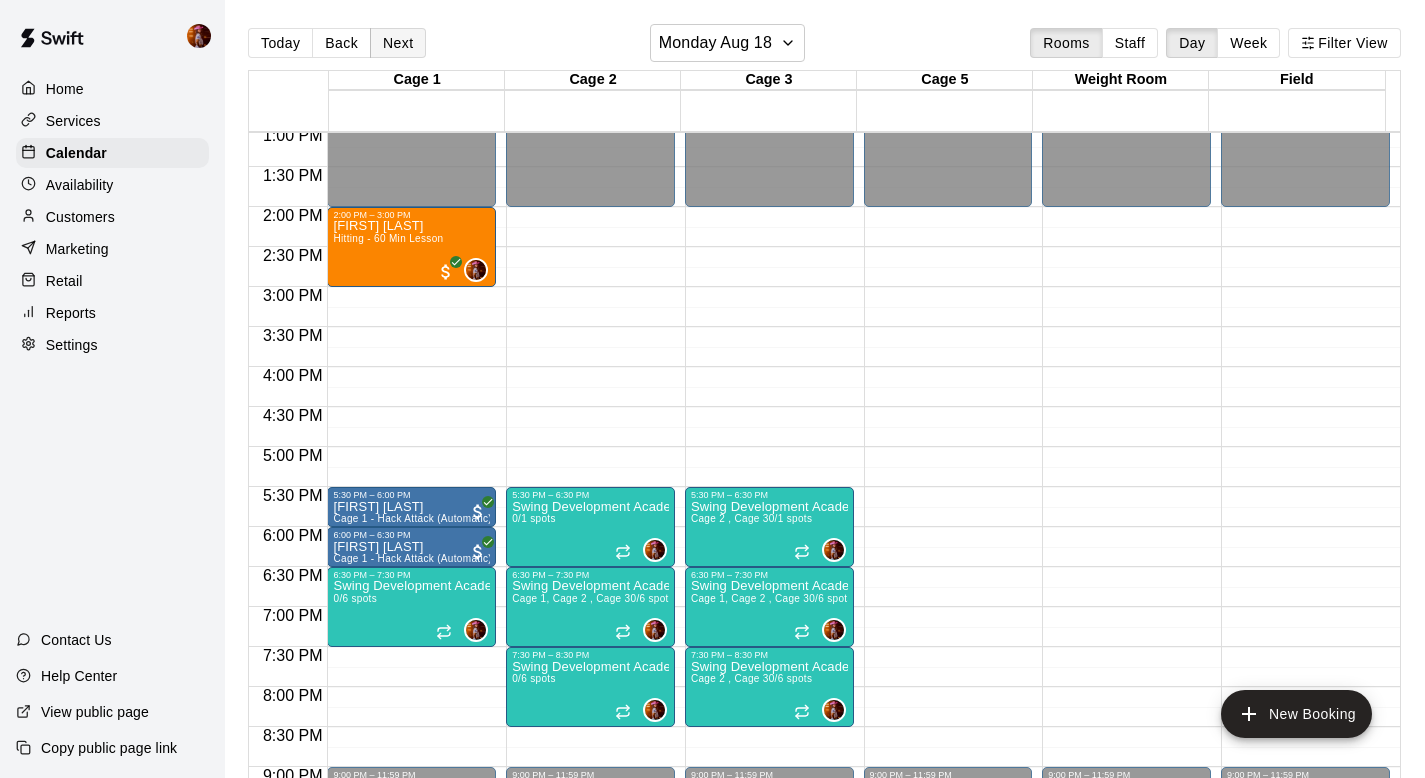 click on "Next" at bounding box center [398, 43] 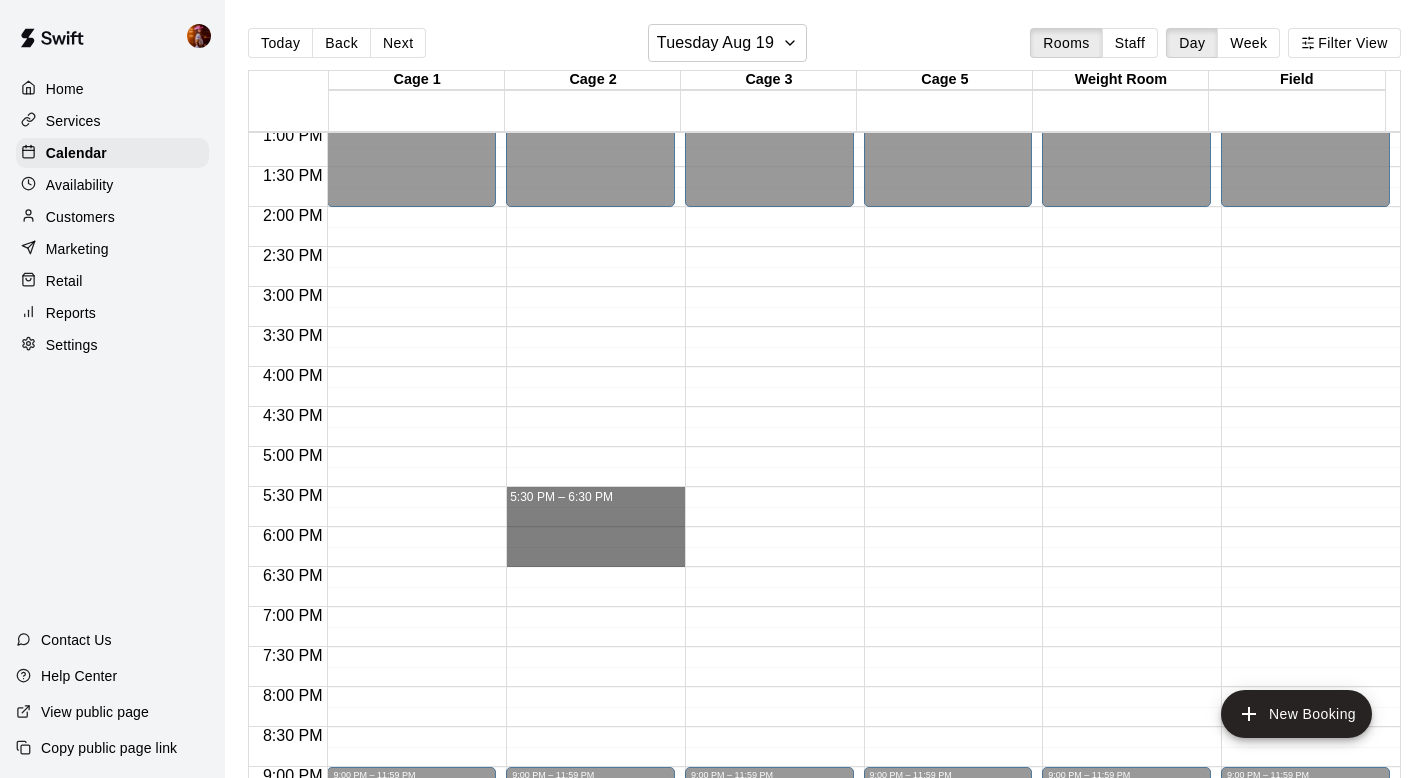 drag, startPoint x: 519, startPoint y: 494, endPoint x: 521, endPoint y: 551, distance: 57.035076 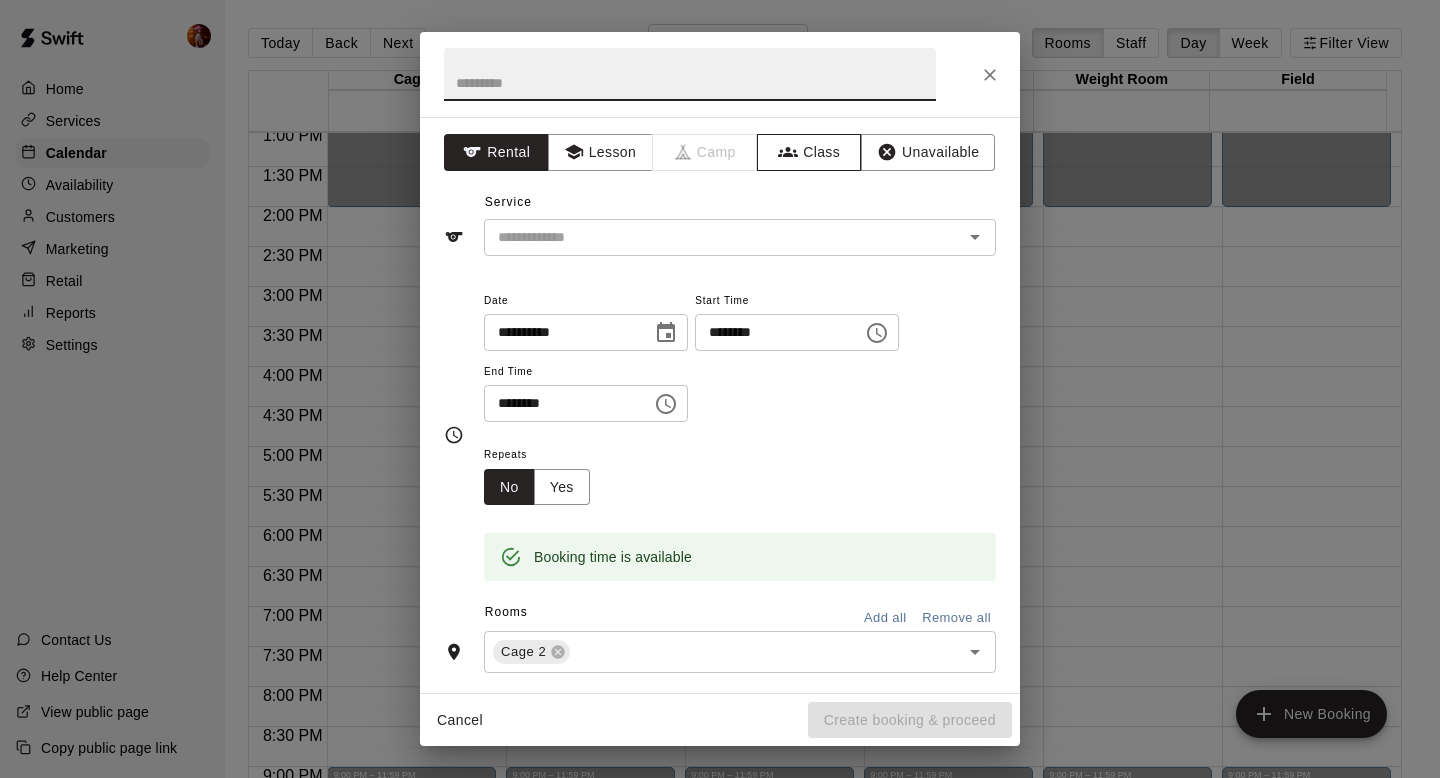 click on "Class" at bounding box center [809, 152] 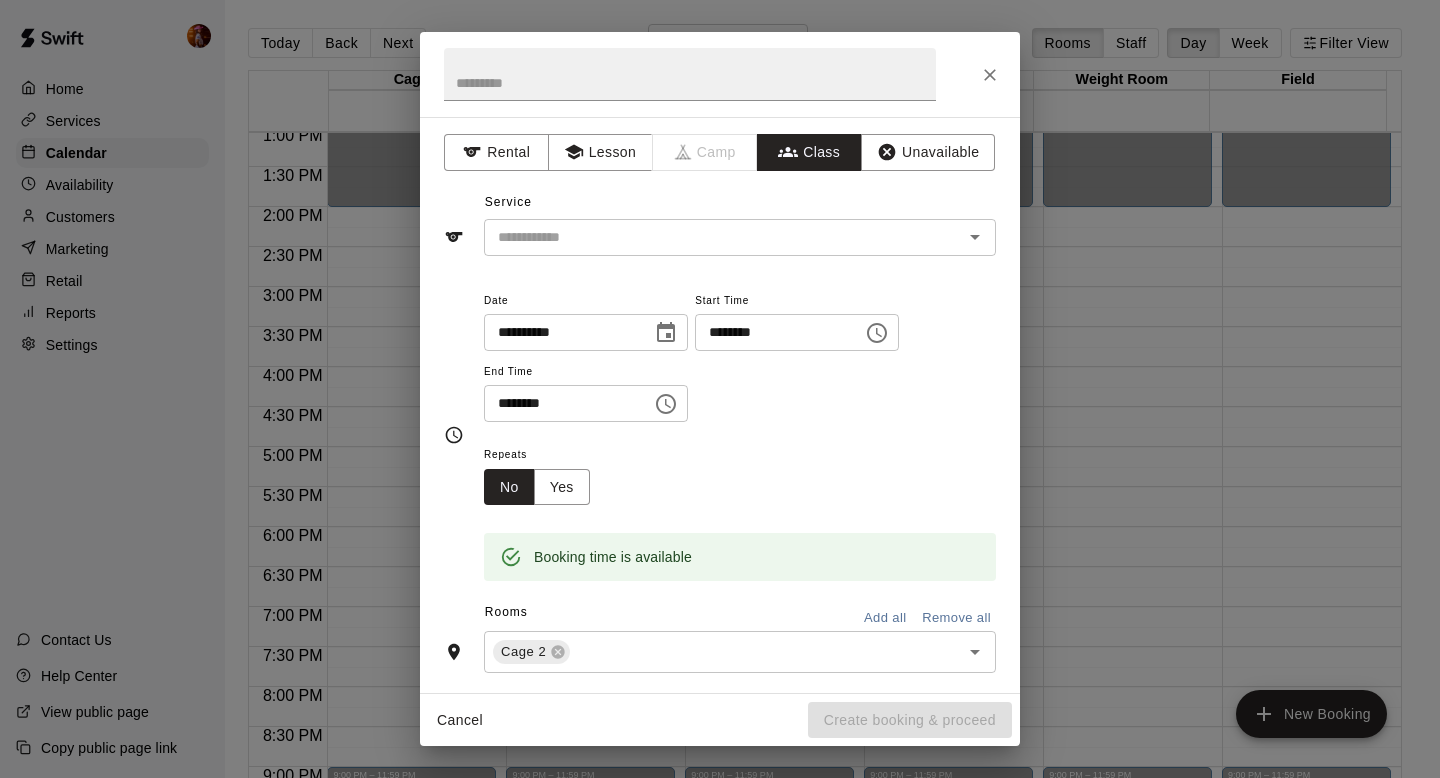 click on "**********" at bounding box center [720, 405] 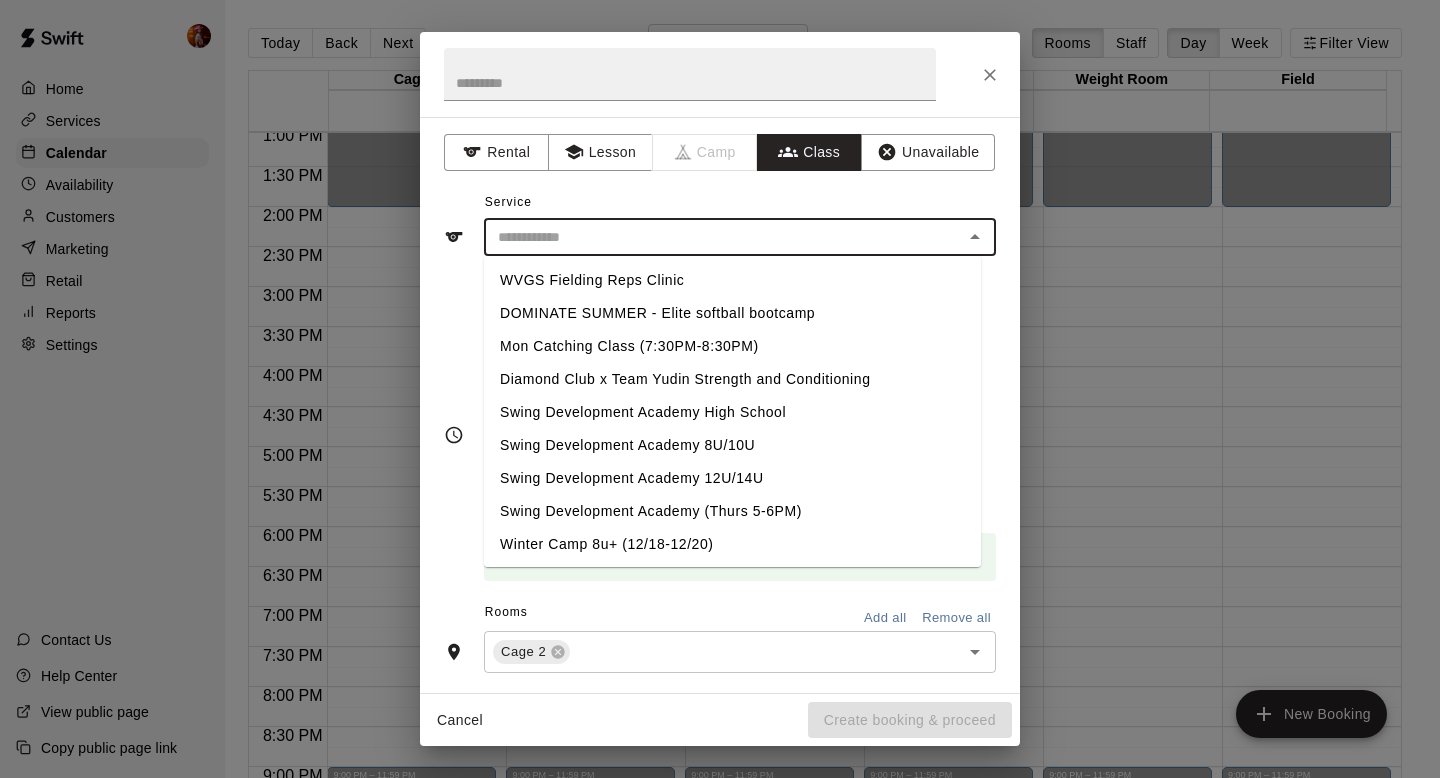 click at bounding box center (723, 237) 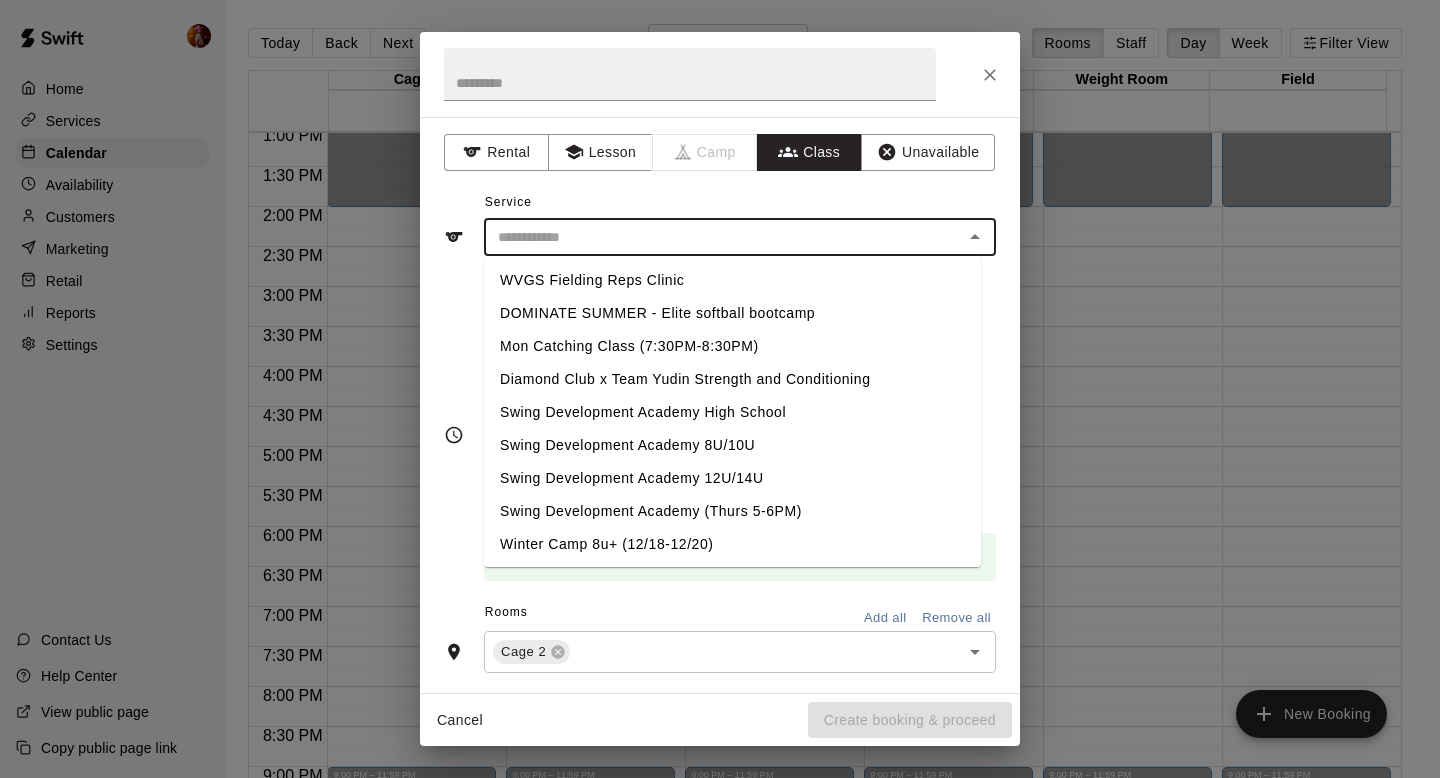 click on "Swing Development Academy 8U/10U" at bounding box center [732, 445] 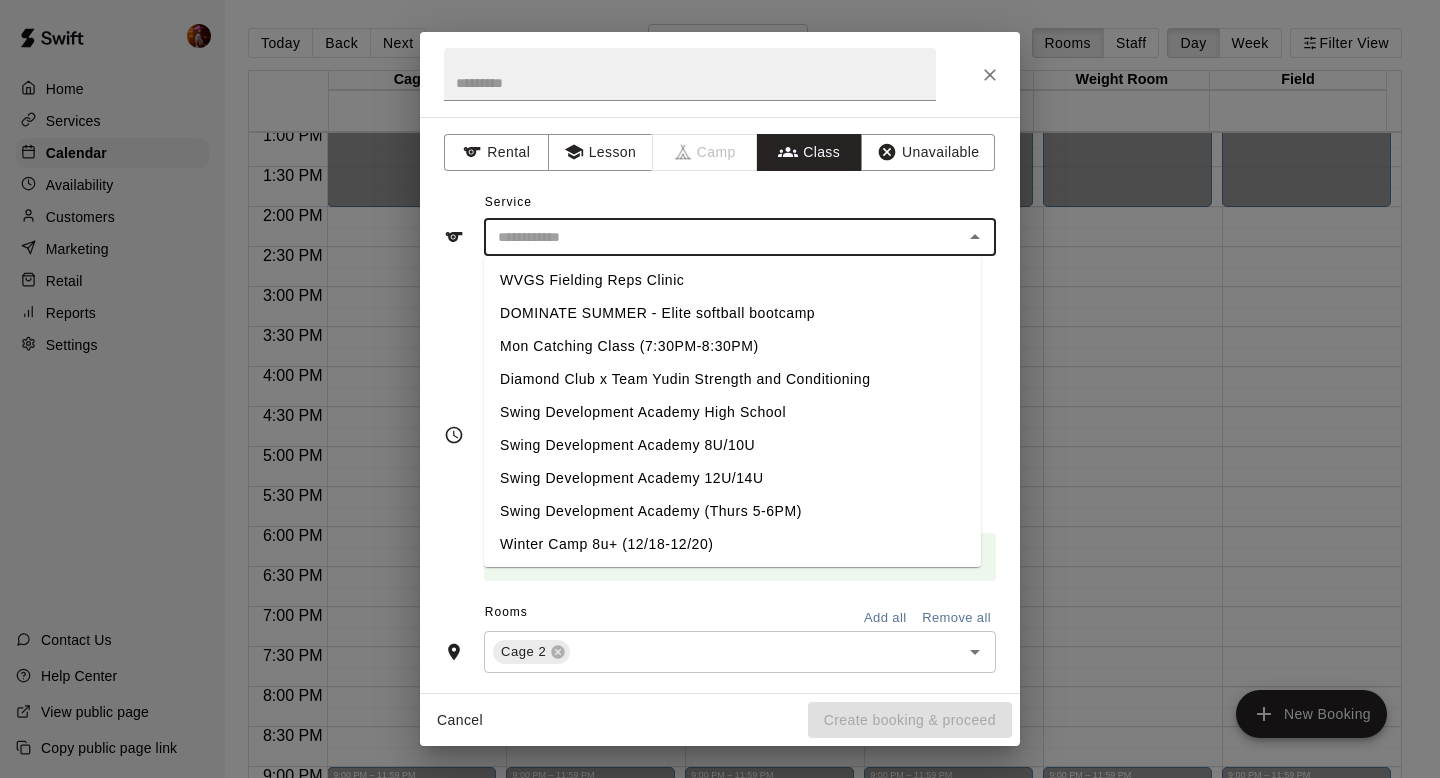 type on "**********" 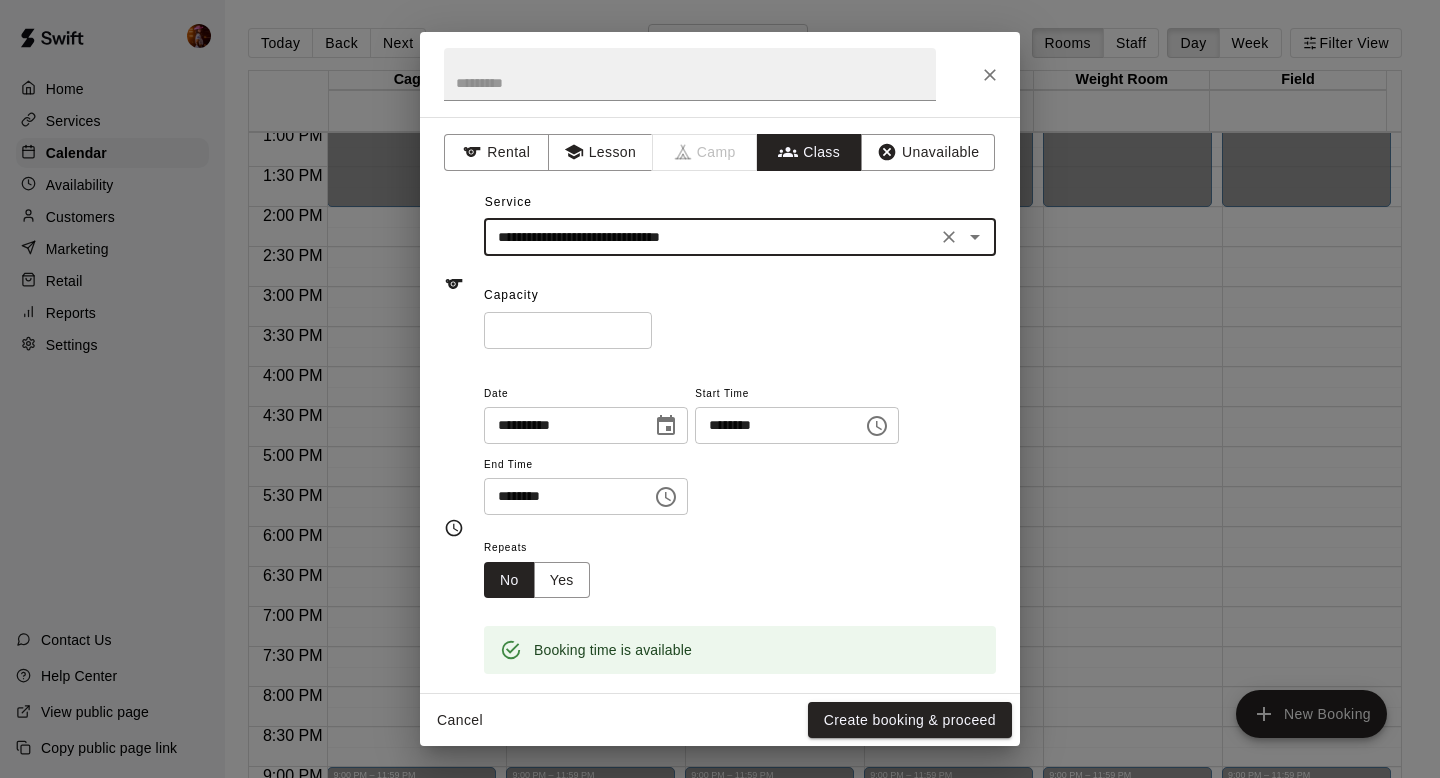 click on "**********" at bounding box center [710, 237] 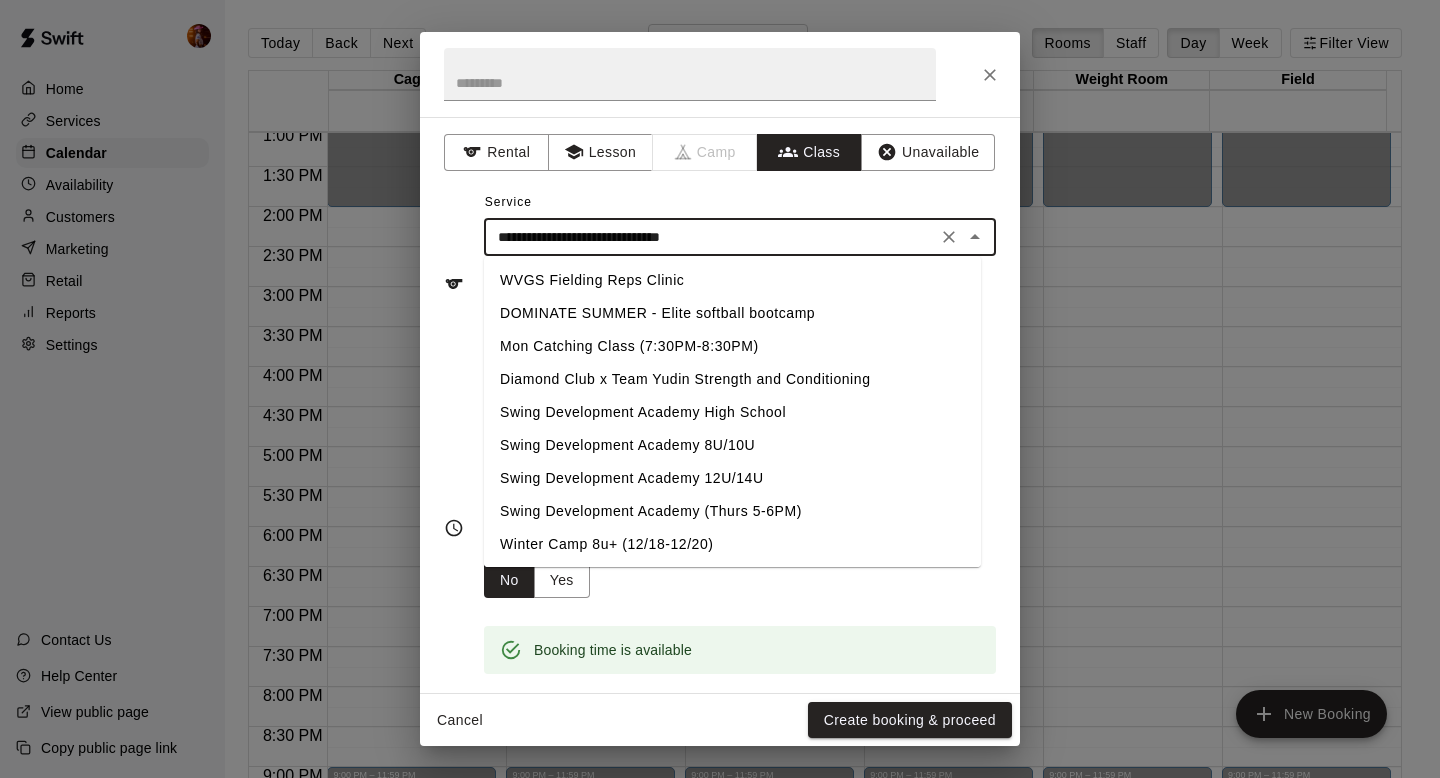 click on "**********" at bounding box center (710, 237) 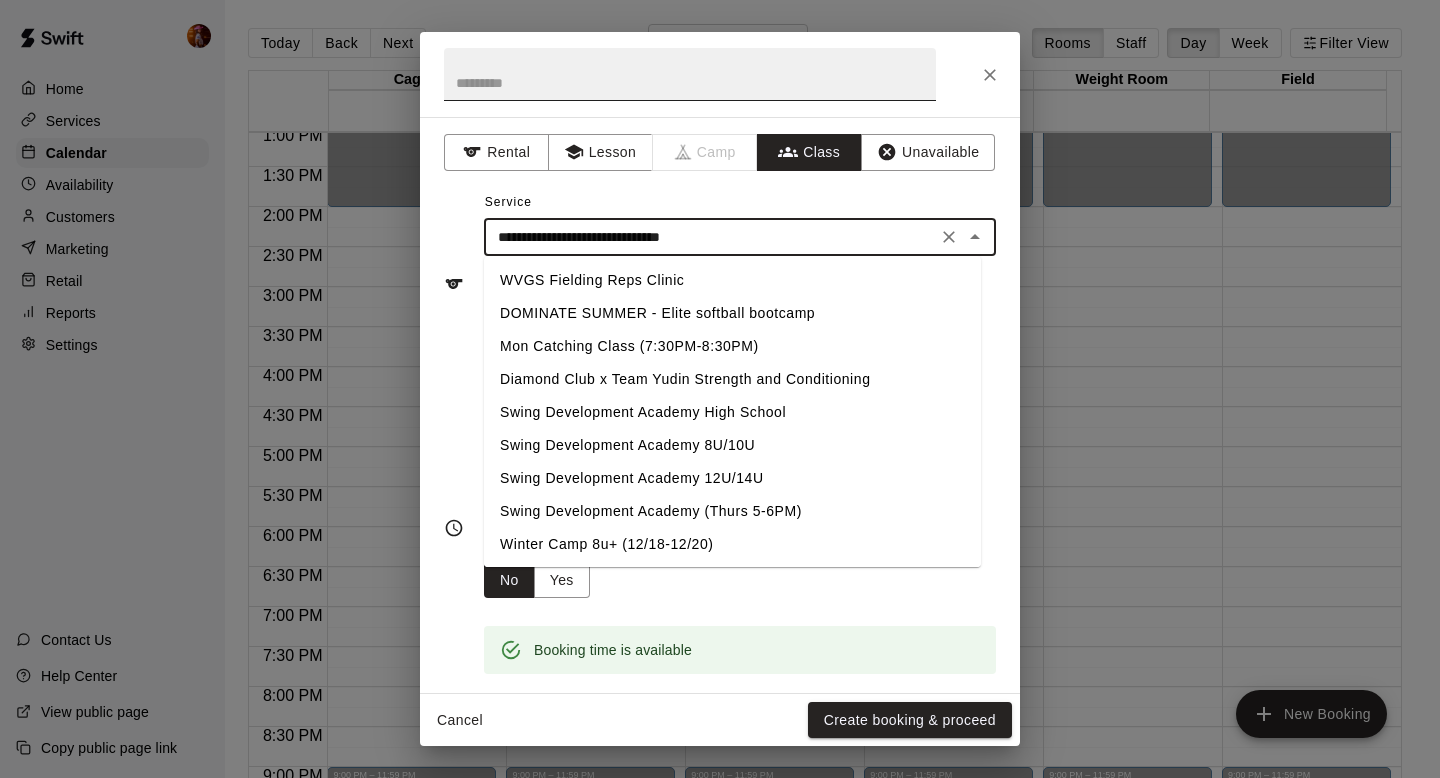 click at bounding box center [690, 74] 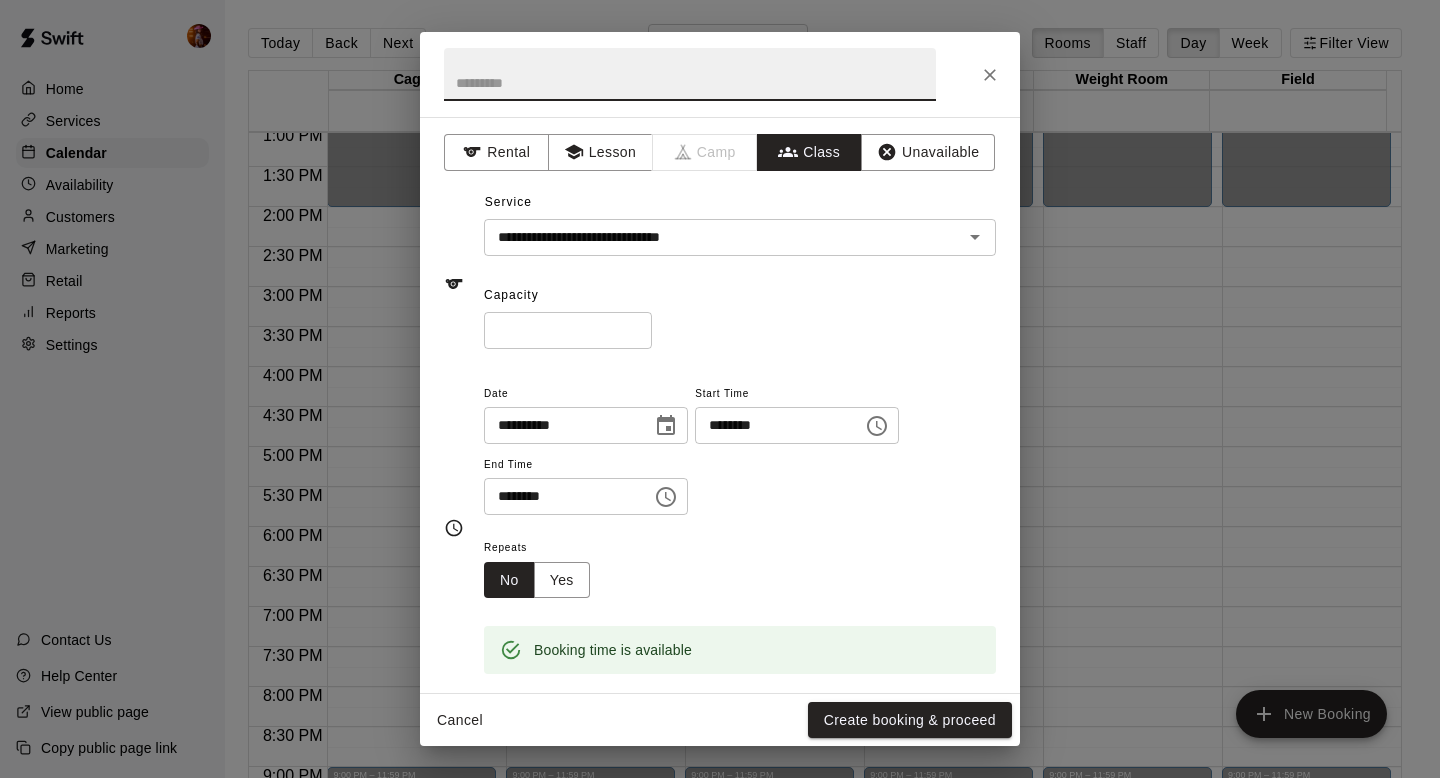 paste on "**********" 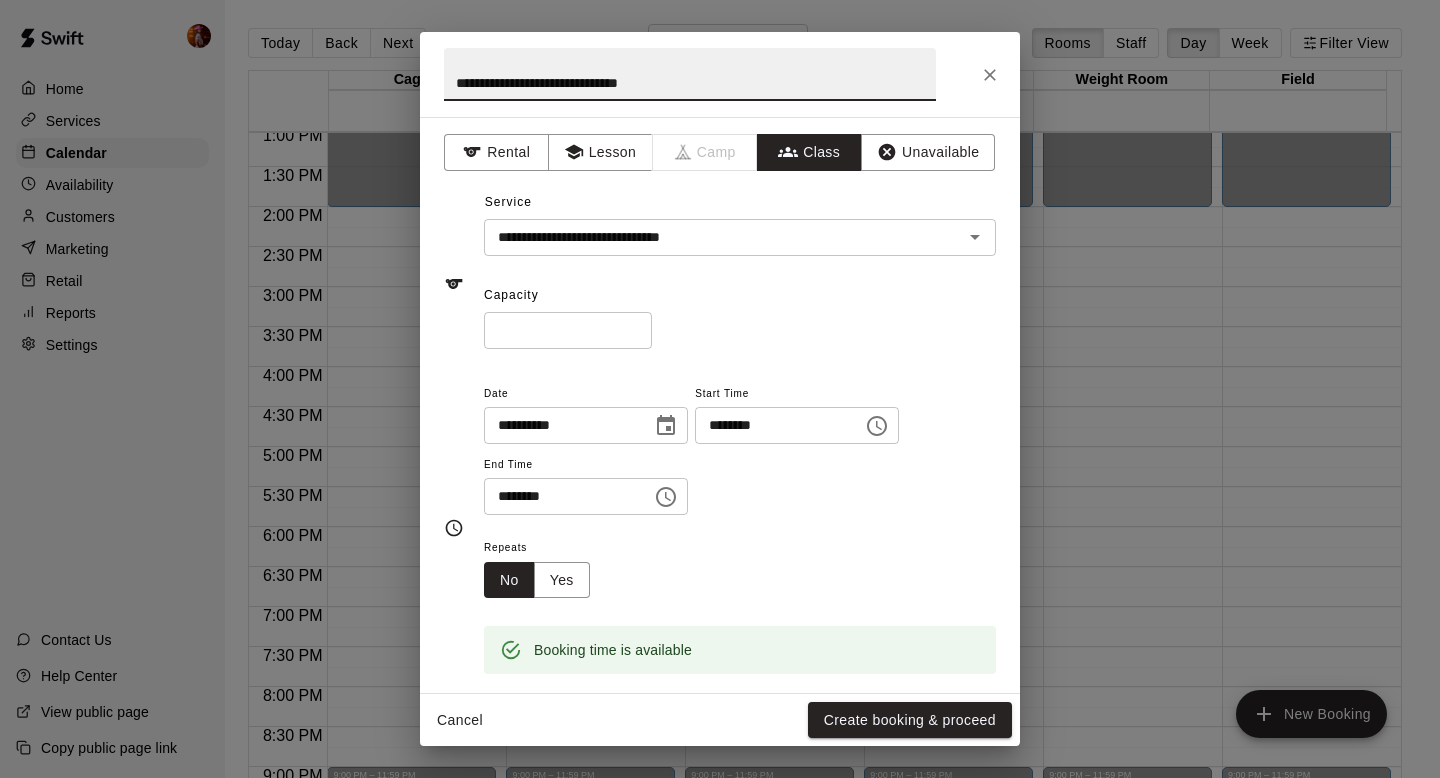 type on "**********" 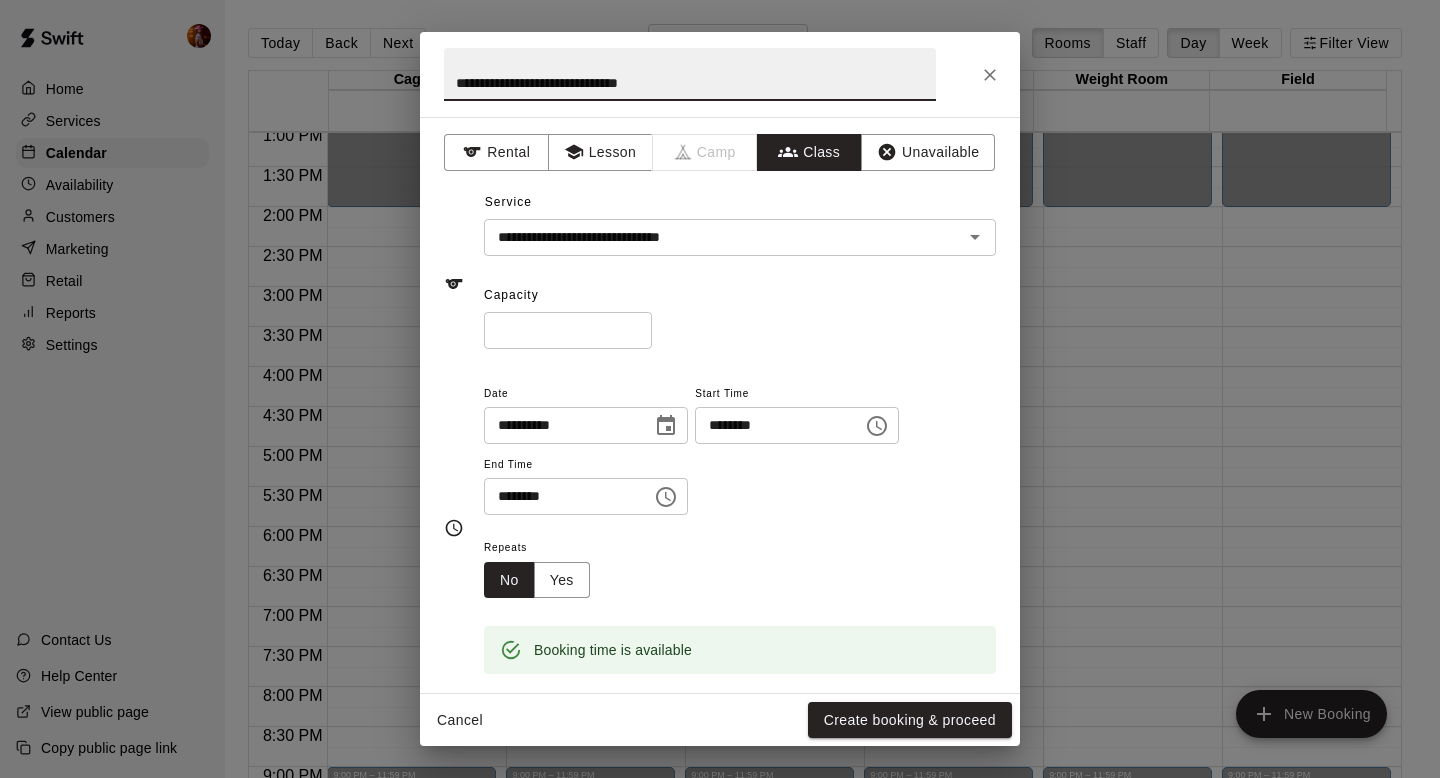 click on "*" at bounding box center [568, 330] 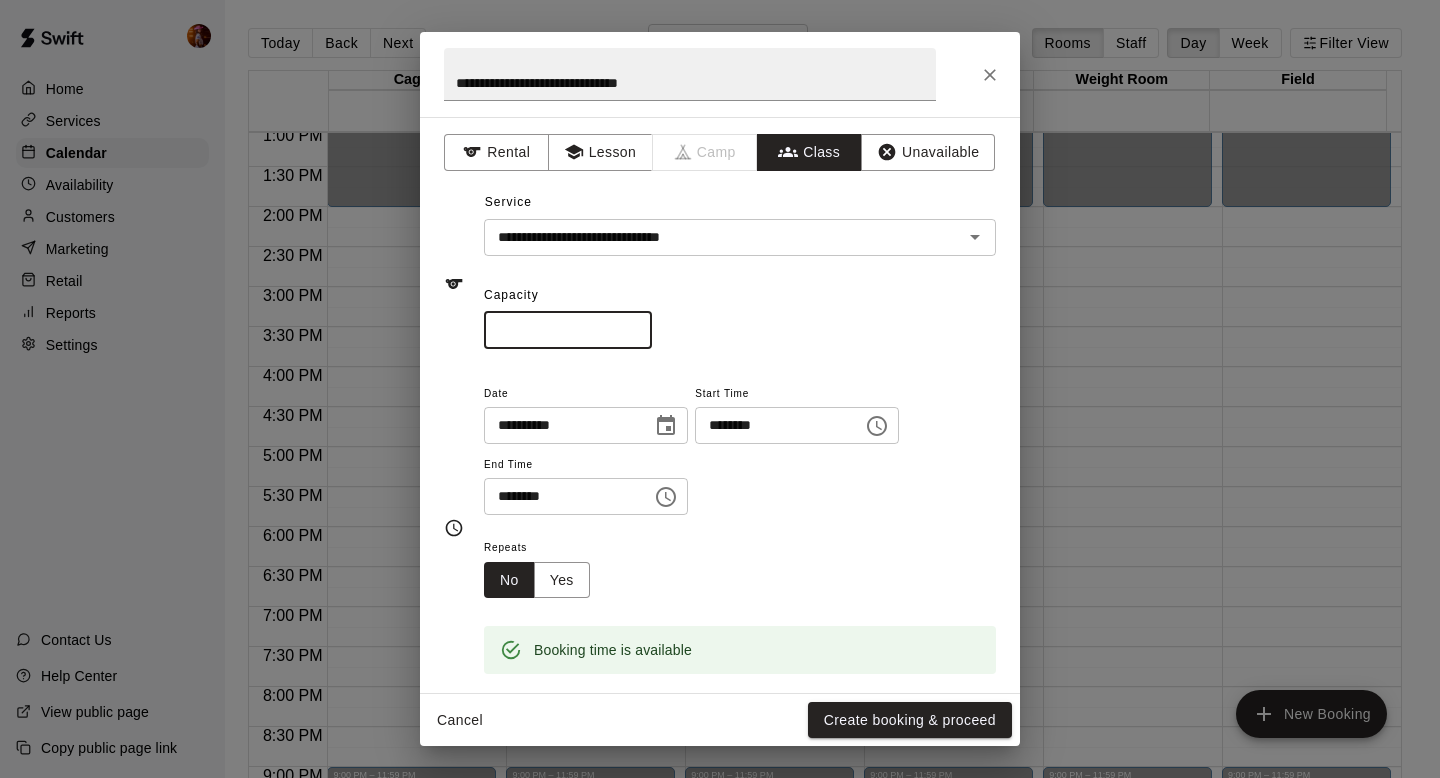 click on "*" at bounding box center [568, 330] 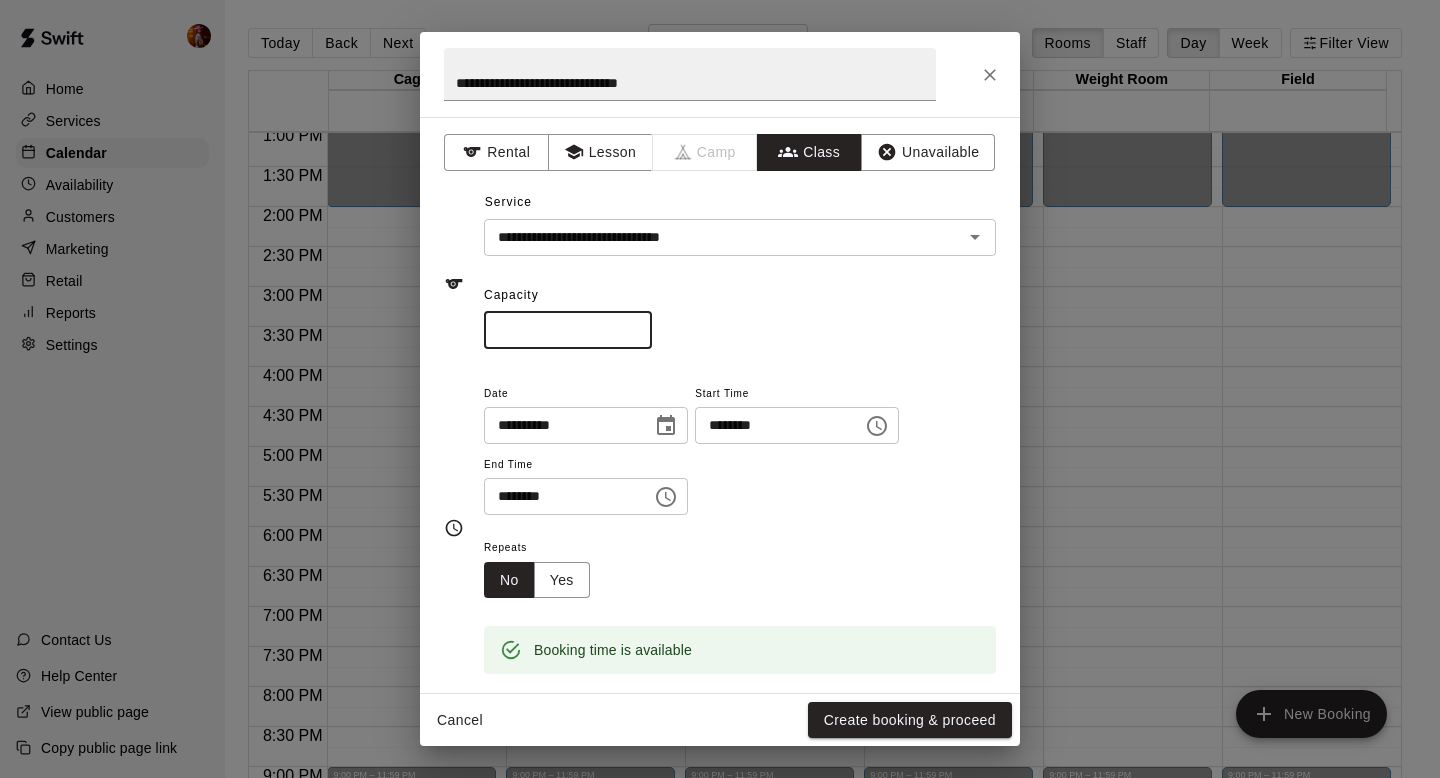 click on "*" at bounding box center [568, 330] 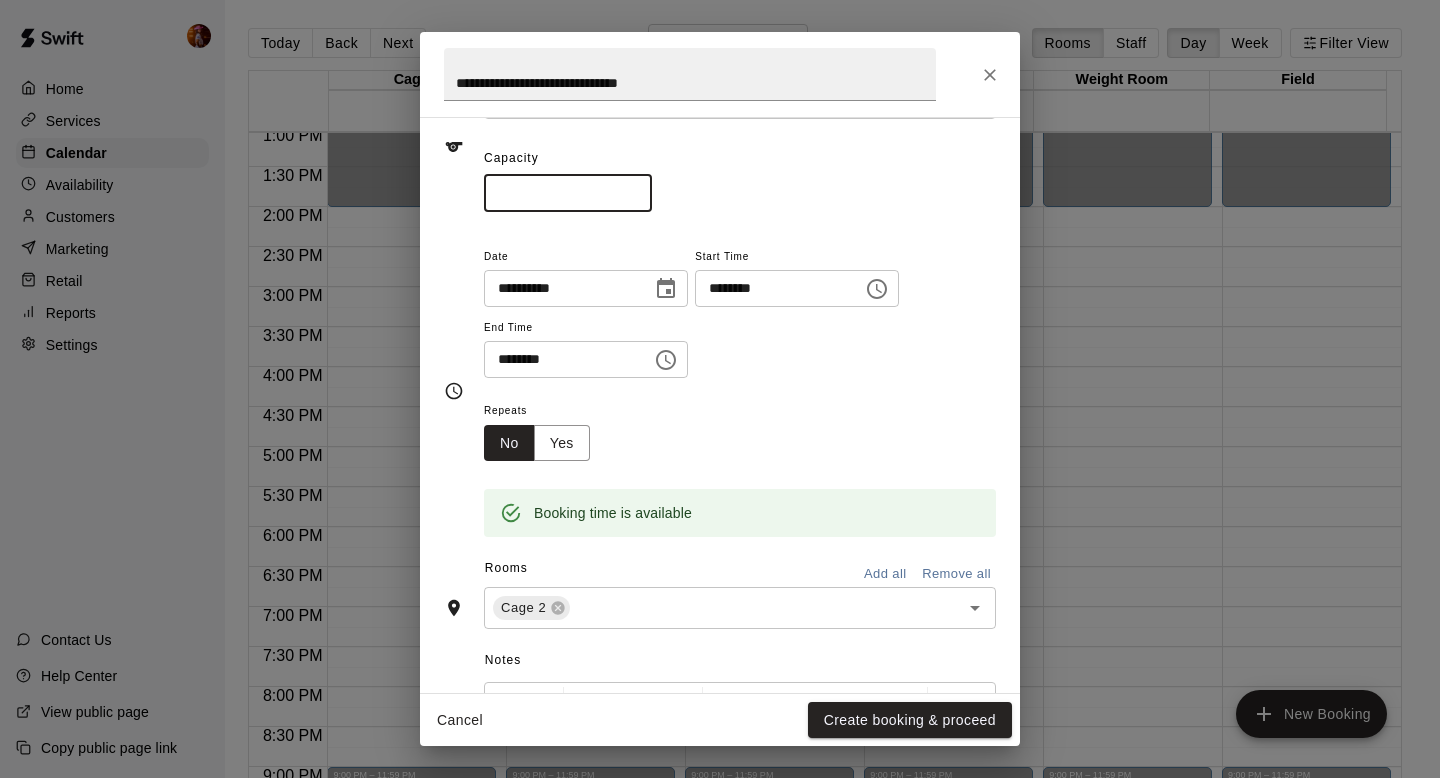scroll, scrollTop: 159, scrollLeft: 0, axis: vertical 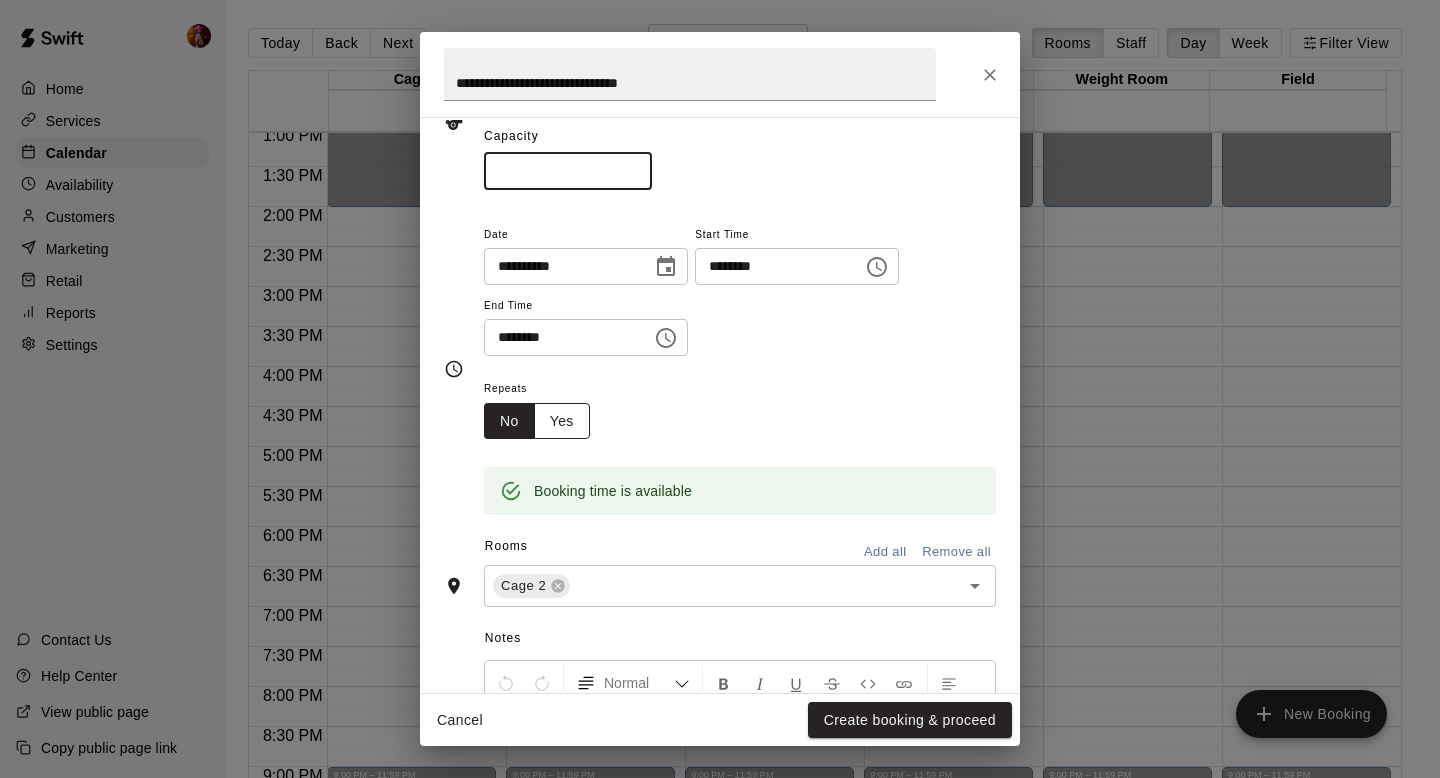 click on "Yes" at bounding box center [562, 421] 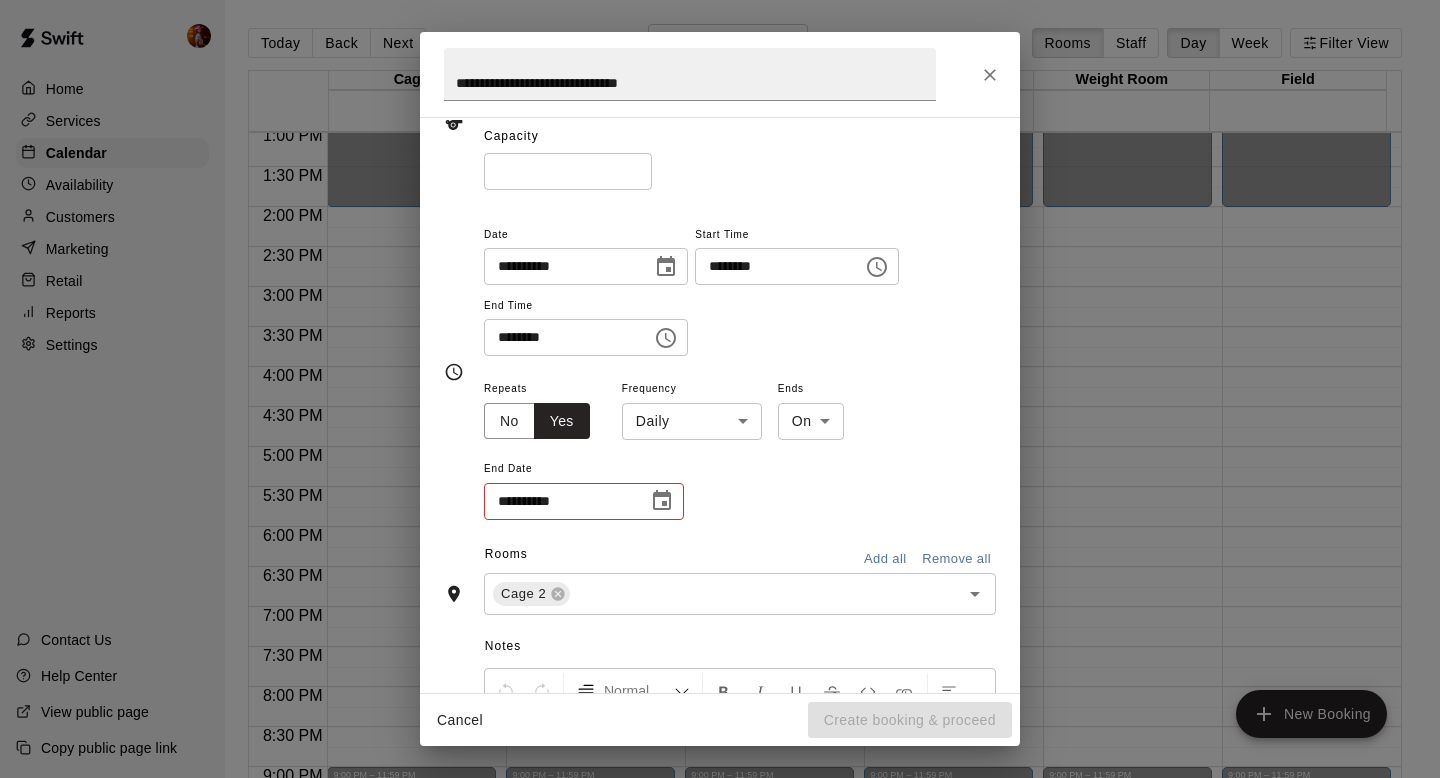 click on "Home Services Calendar Availability Customers Marketing Retail Reports Settings Contact Us Help Center View public page Copy public page link Today Back Next Tuesday Aug 19 Rooms Staff Day Week Filter View Cage 1 19 Tue Cage 2  19 Tue Cage 3  19 Tue Cage 5  19 Tue Weight Room 19 Tue Field 19 Tue 12:00 AM 12:30 AM 1:00 AM 1:30 AM 2:00 AM 2:30 AM 3:00 AM 3:30 AM 4:00 AM 4:30 AM 5:00 AM 5:30 AM 6:00 AM 6:30 AM 7:00 AM 7:30 AM 8:00 AM 8:30 AM 9:00 AM 9:30 AM 10:00 AM 10:30 AM 11:00 AM 11:30 AM 12:00 PM 12:30 PM 1:00 PM 1:30 PM 2:00 PM 2:30 PM 3:00 PM 3:30 PM 4:00 PM 4:30 PM 5:00 PM 5:30 PM 6:00 PM 6:30 PM 7:00 PM 7:30 PM 8:00 PM 8:30 PM 9:00 PM 9:30 PM 10:00 PM 10:30 PM 11:00 PM 11:30 PM 12:00 AM – 2:00 PM Closed 9:00 PM – 11:59 PM Closed 12:00 AM – 2:00 PM Closed 9:00 PM – 11:59 PM Closed 12:00 AM – 2:00 PM Closed 9:00 PM – 11:59 PM Closed 12:00 AM – 2:00 PM Closed 9:00 PM – 11:59 PM Closed 12:00 AM – 2:00 PM Closed 9:00 PM – 11:59 PM Closed 12:00 AM – 2:00 PM Closed 9:00 PM – 11:59 PM" at bounding box center [720, 405] 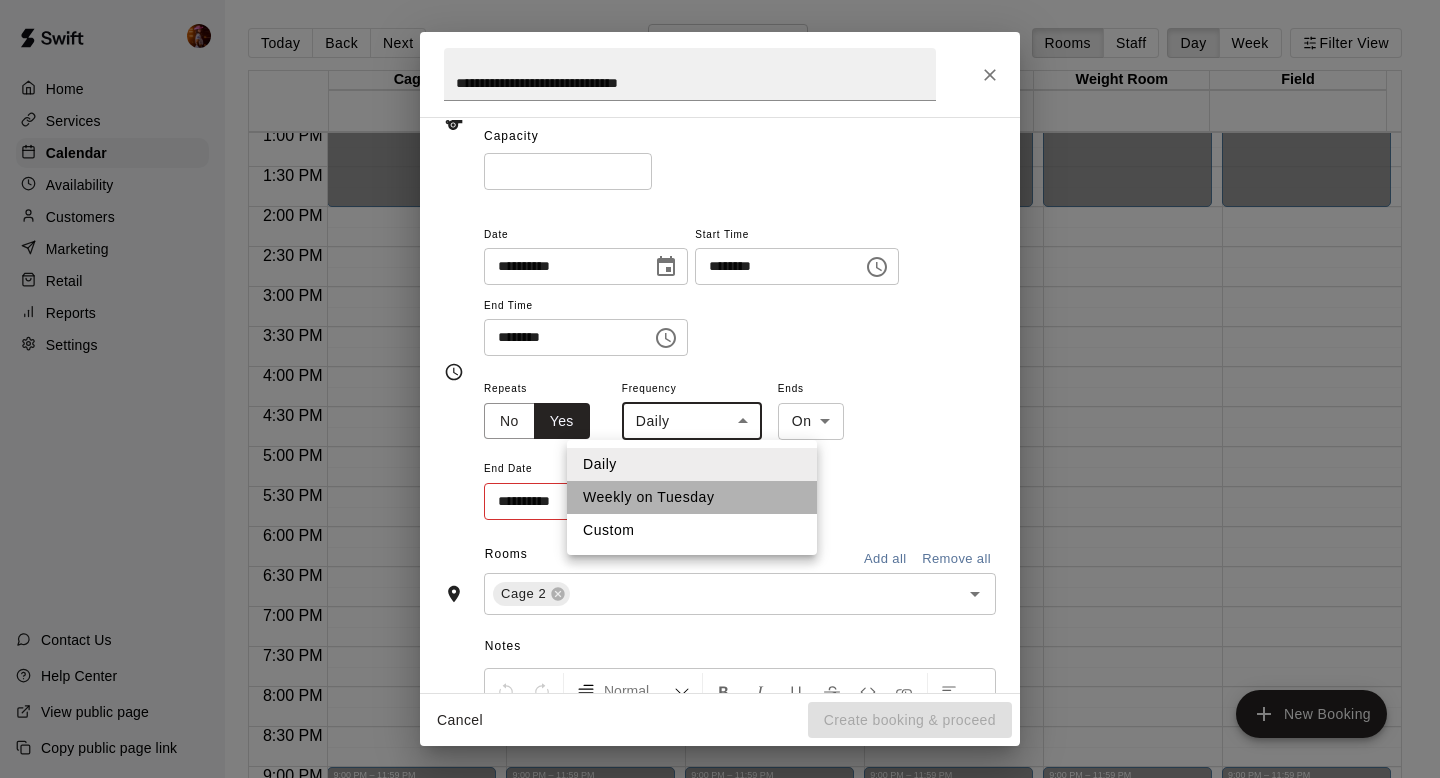 click on "Weekly on Tuesday" at bounding box center (692, 497) 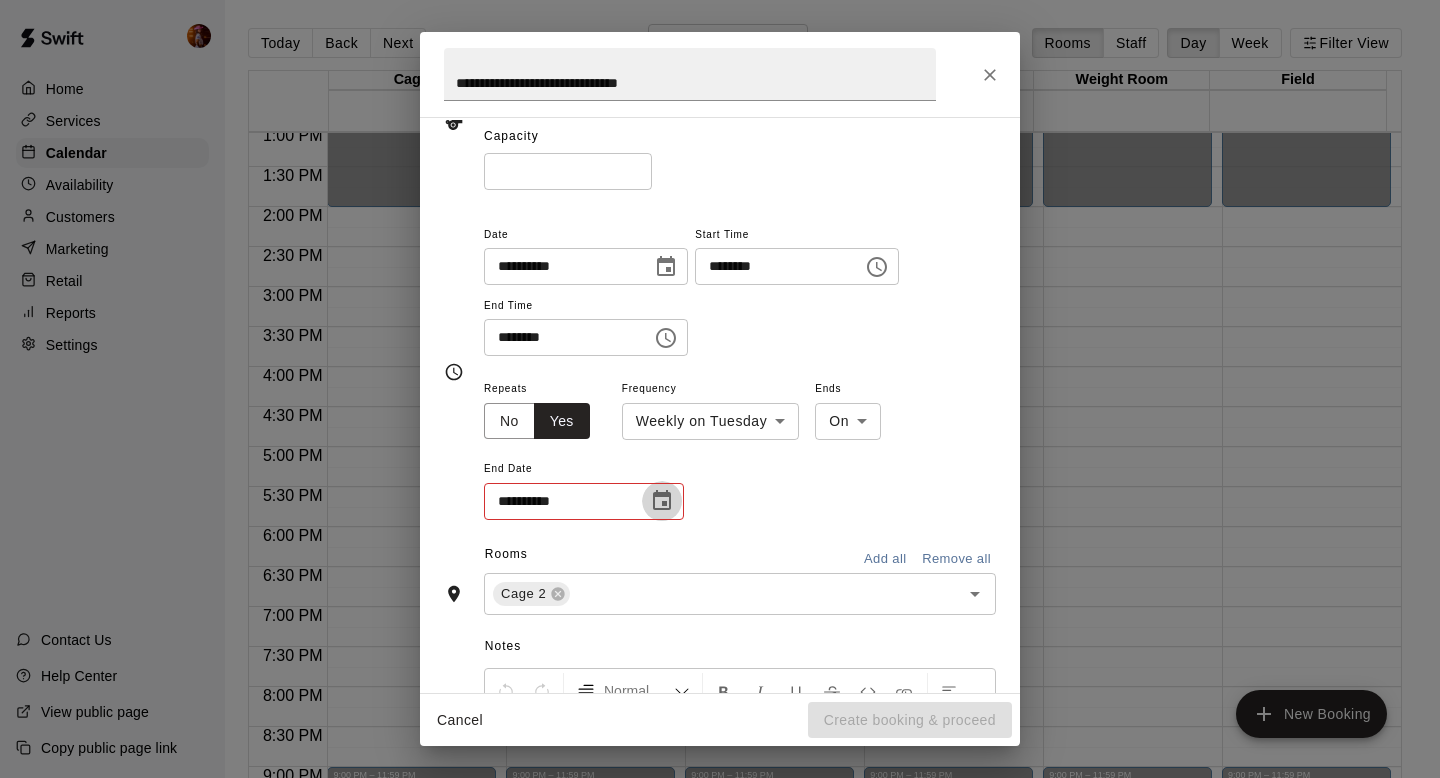 click at bounding box center [662, 501] 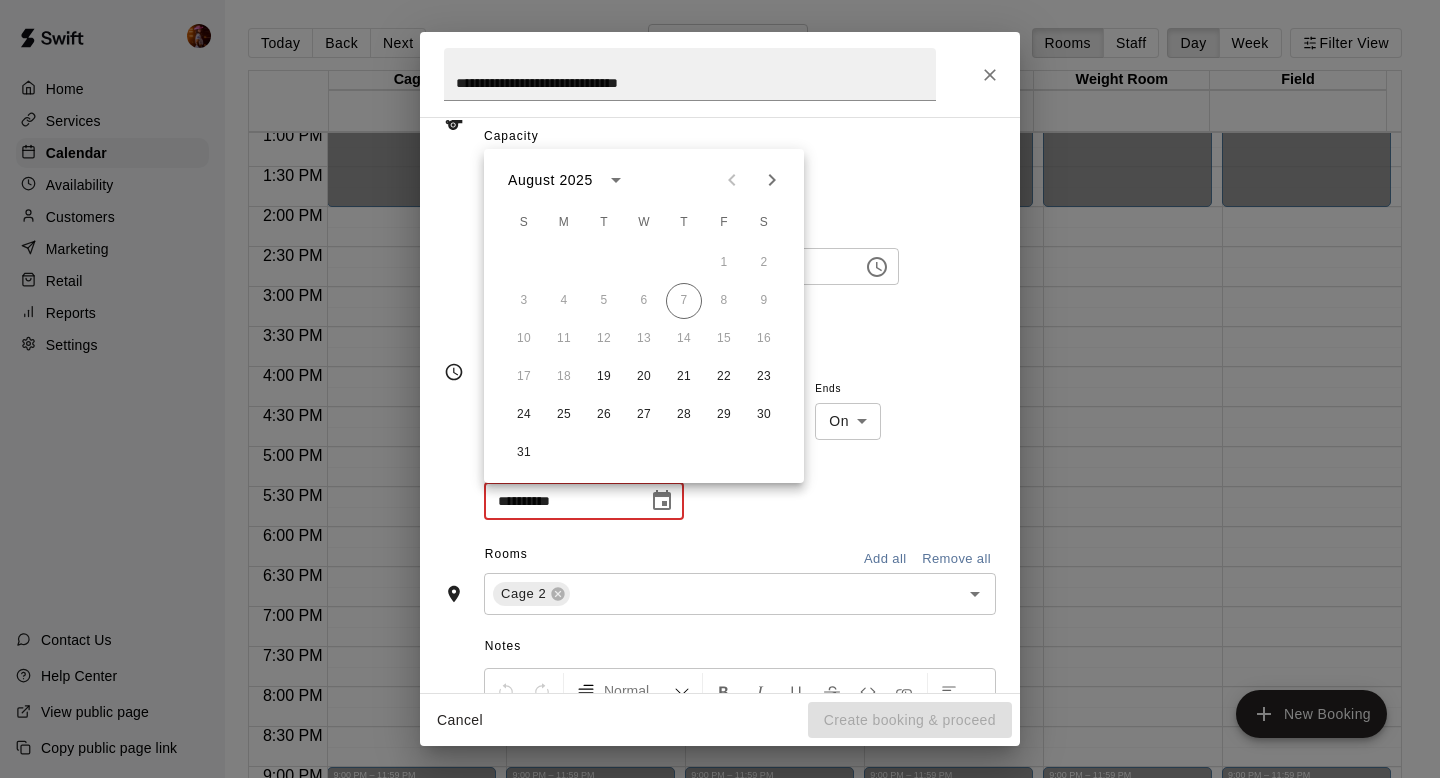 click 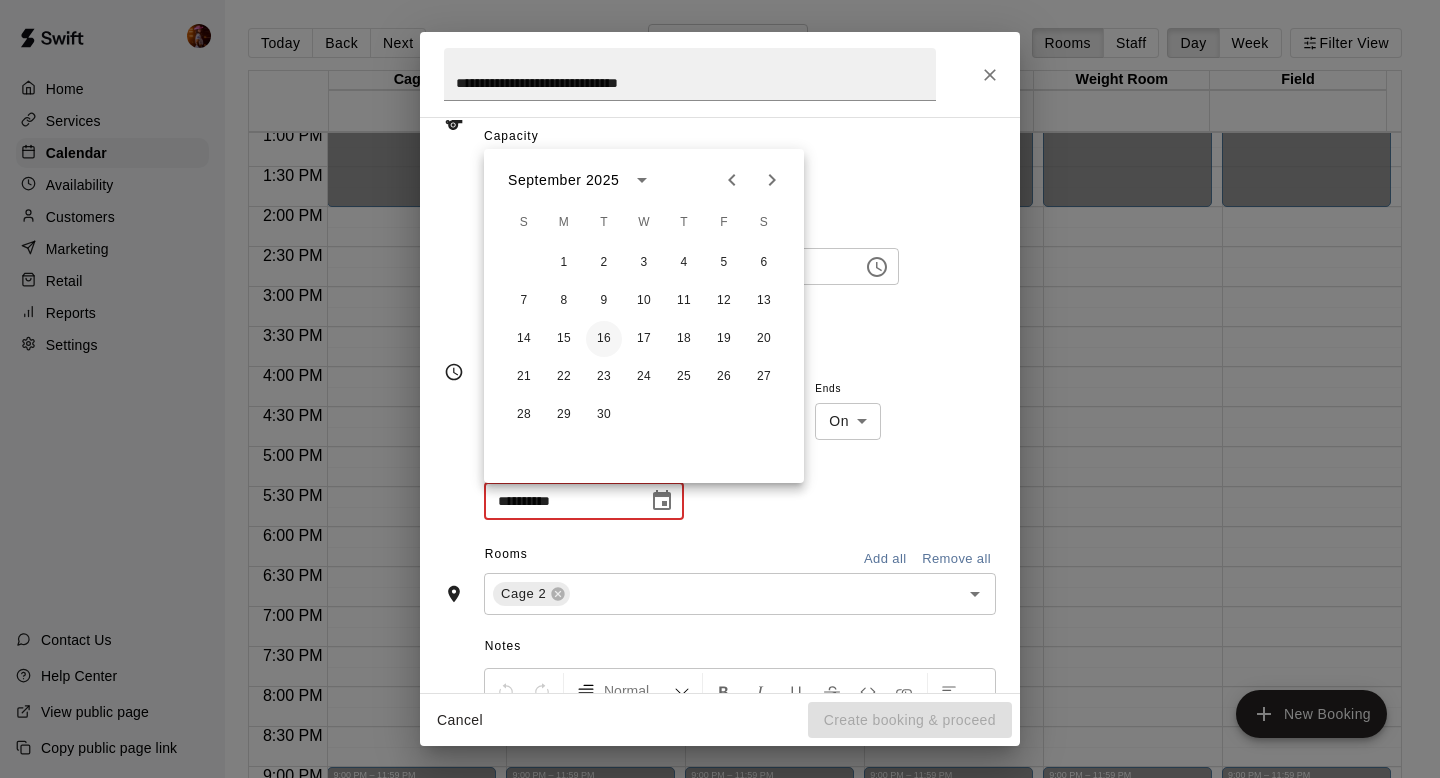 click on "16" at bounding box center [604, 339] 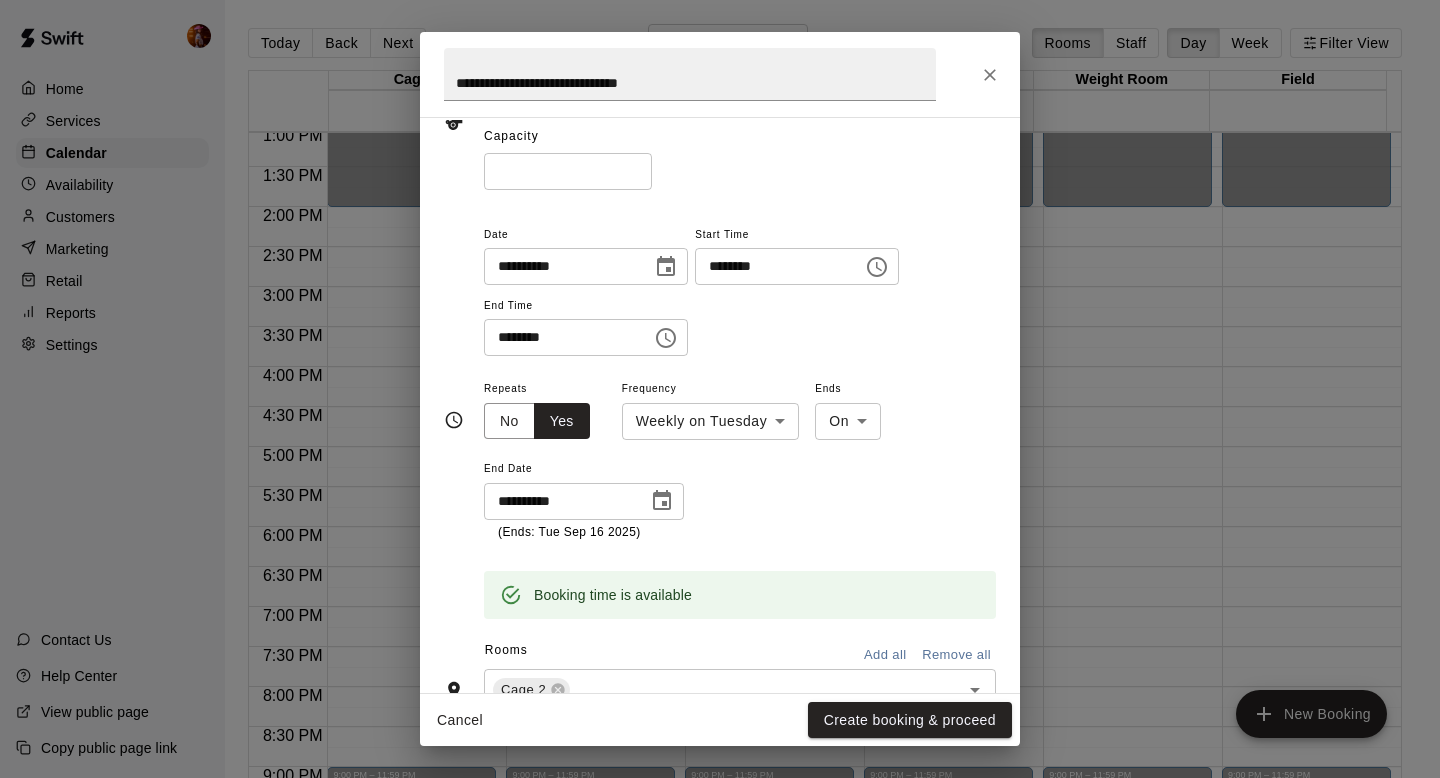 click at bounding box center [662, 501] 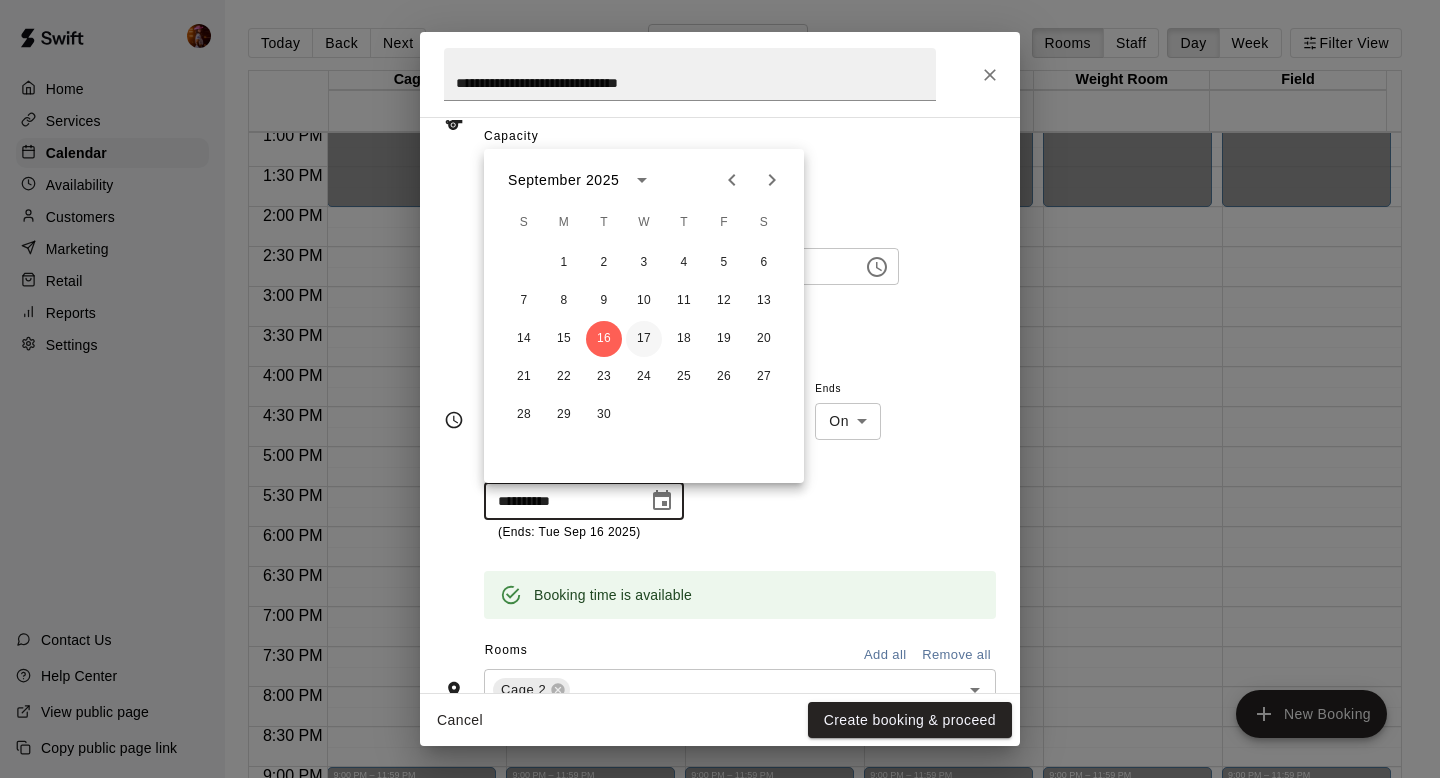 click on "17" at bounding box center [644, 339] 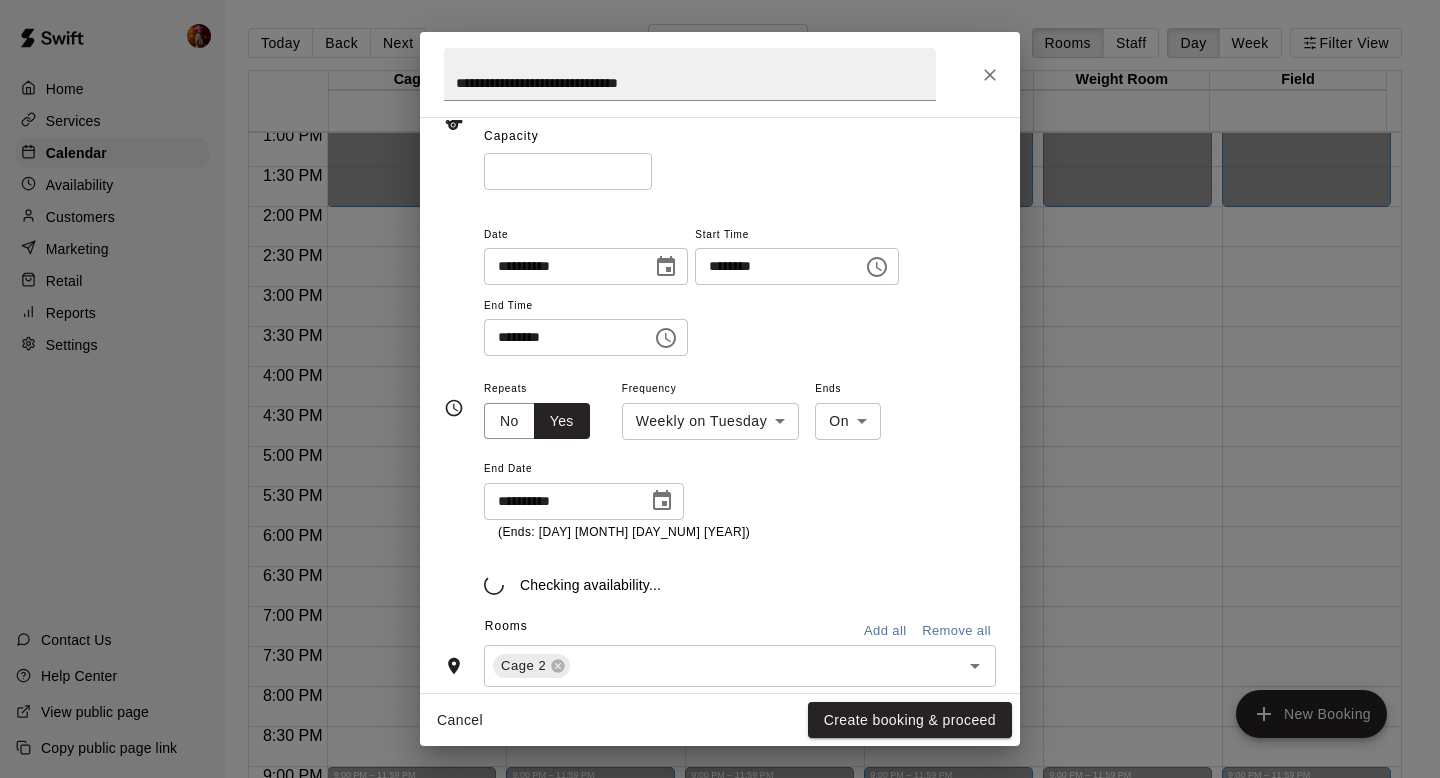 type on "**********" 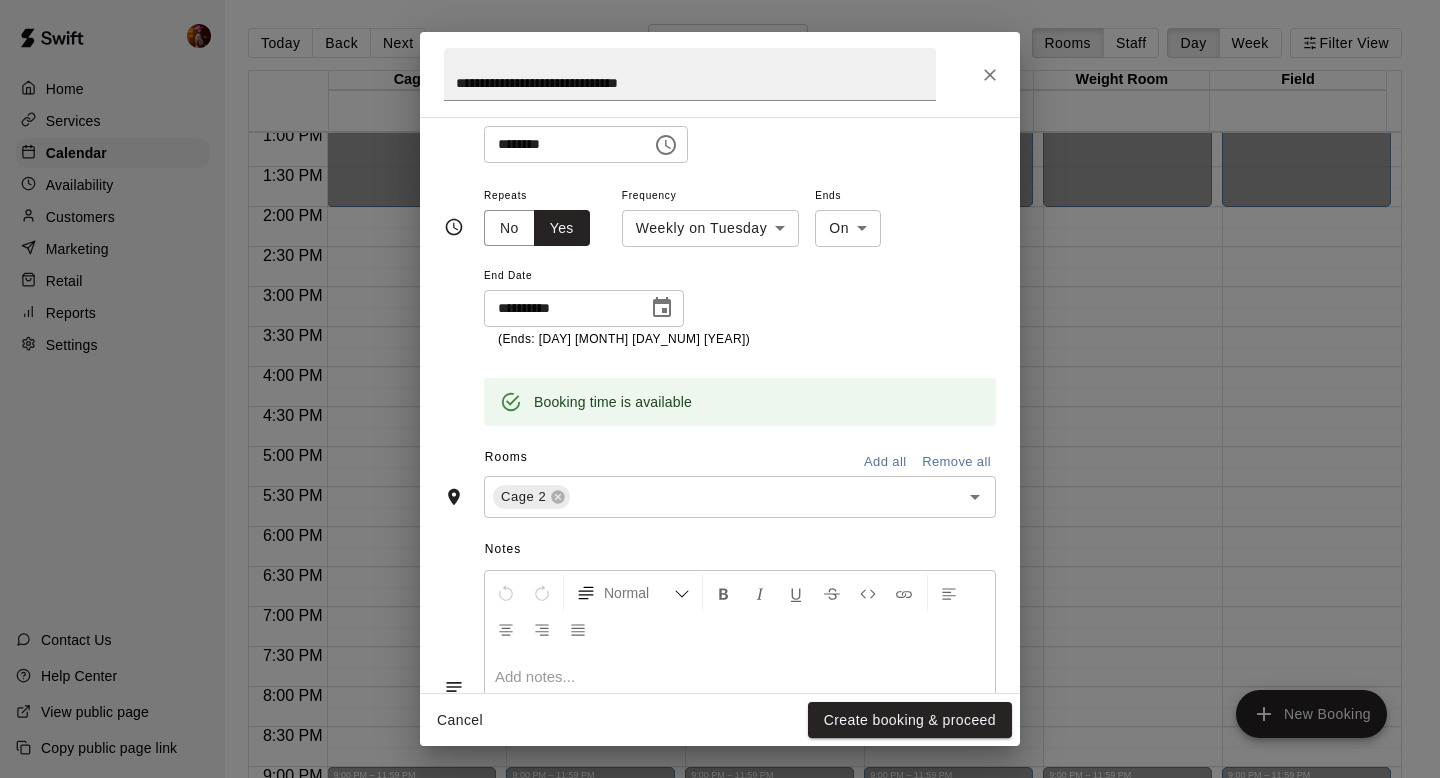 scroll, scrollTop: 383, scrollLeft: 0, axis: vertical 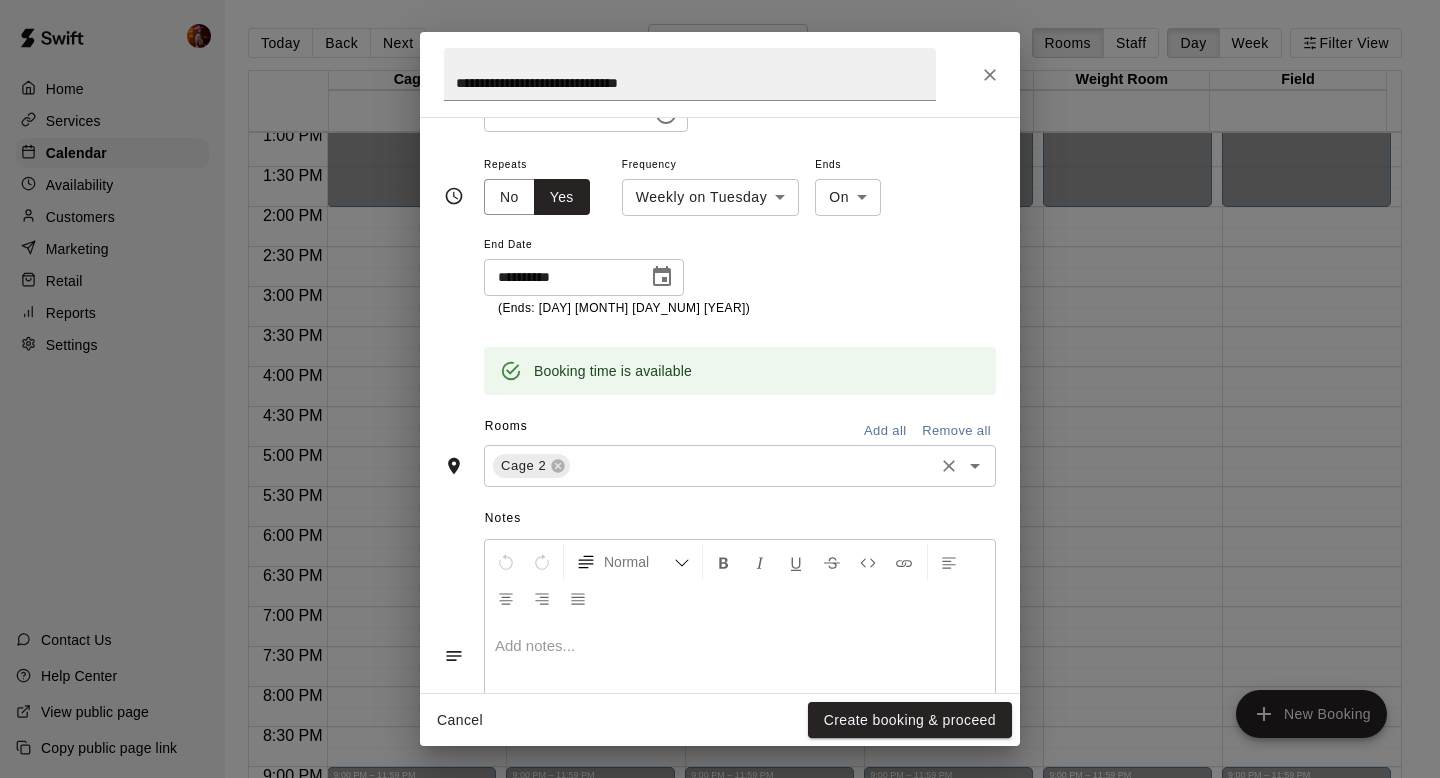 click at bounding box center (752, 465) 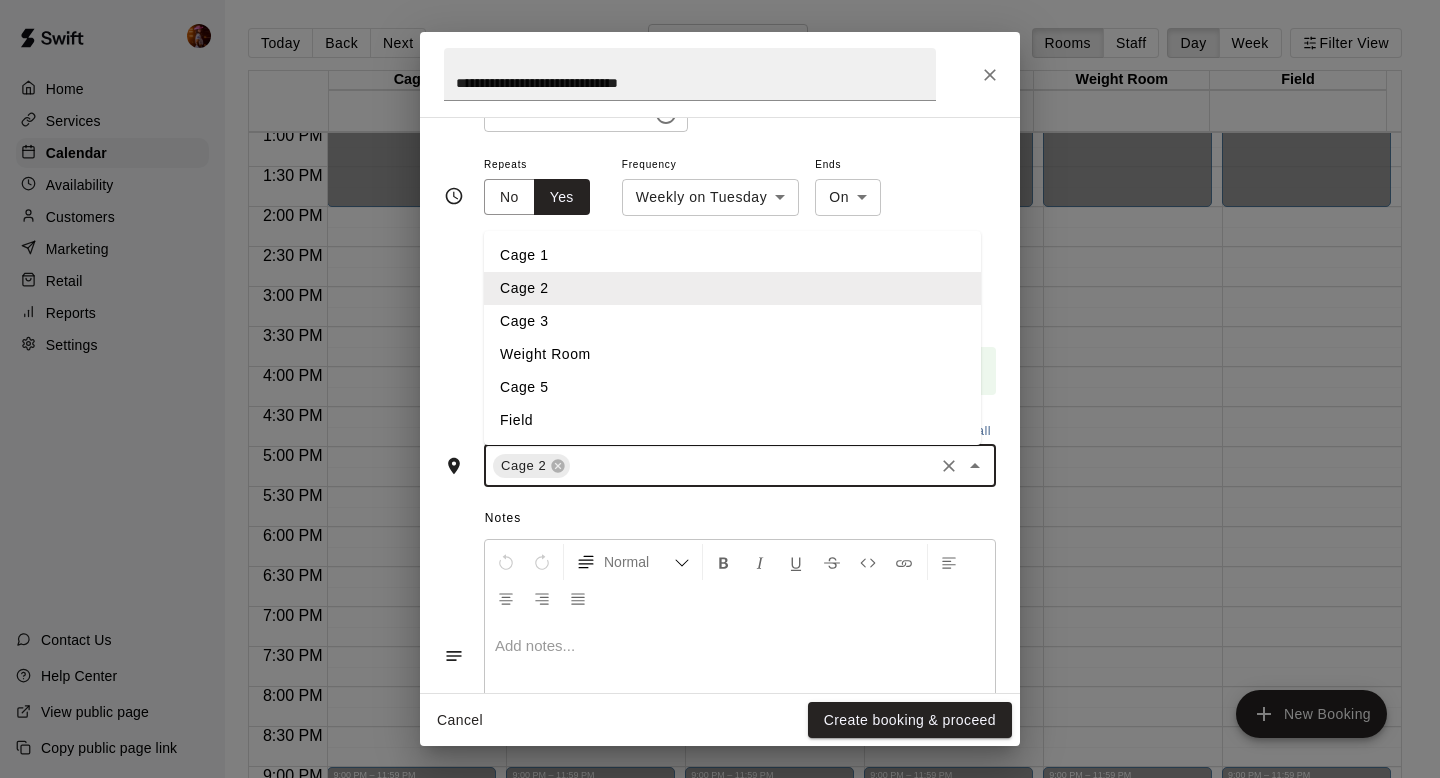 click on "Cage 3" at bounding box center (732, 321) 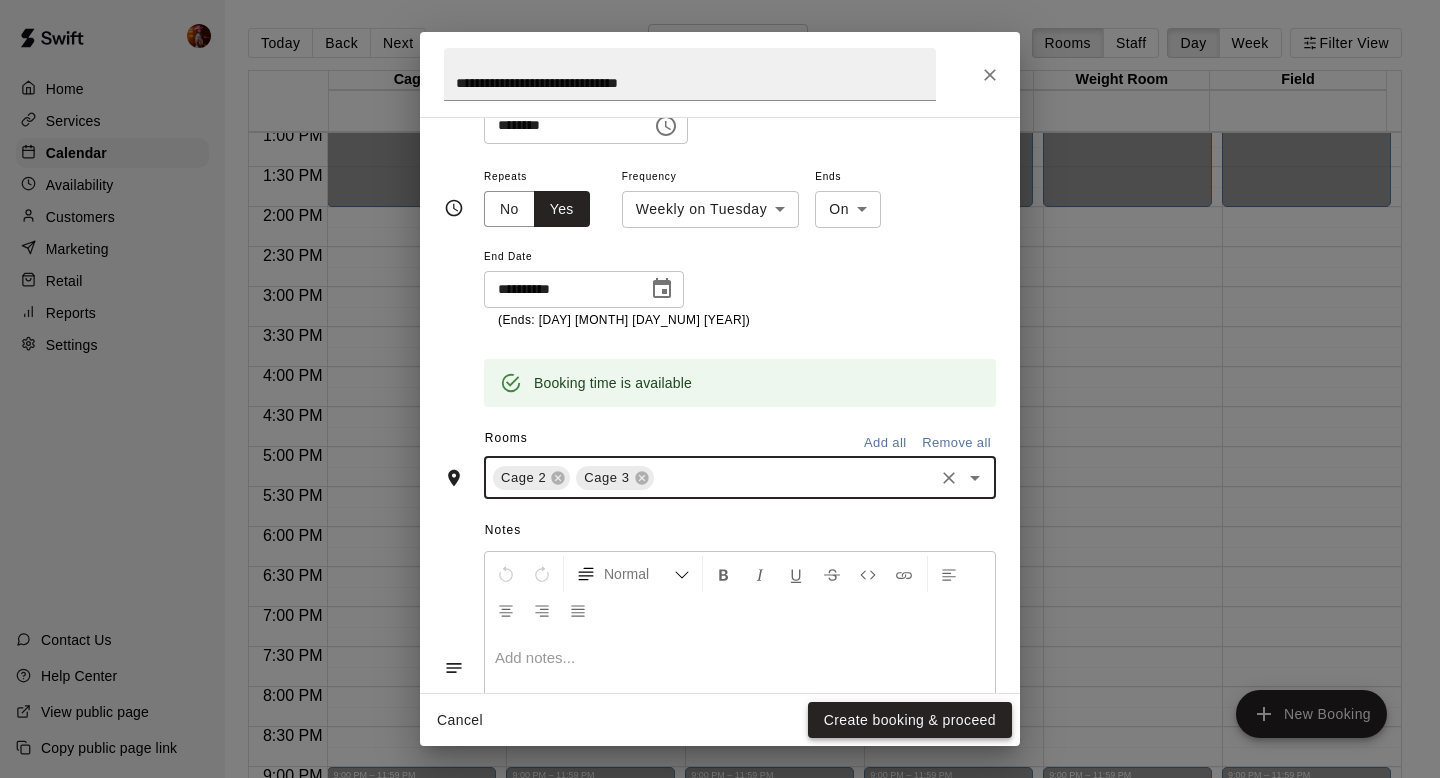 scroll, scrollTop: 383, scrollLeft: 0, axis: vertical 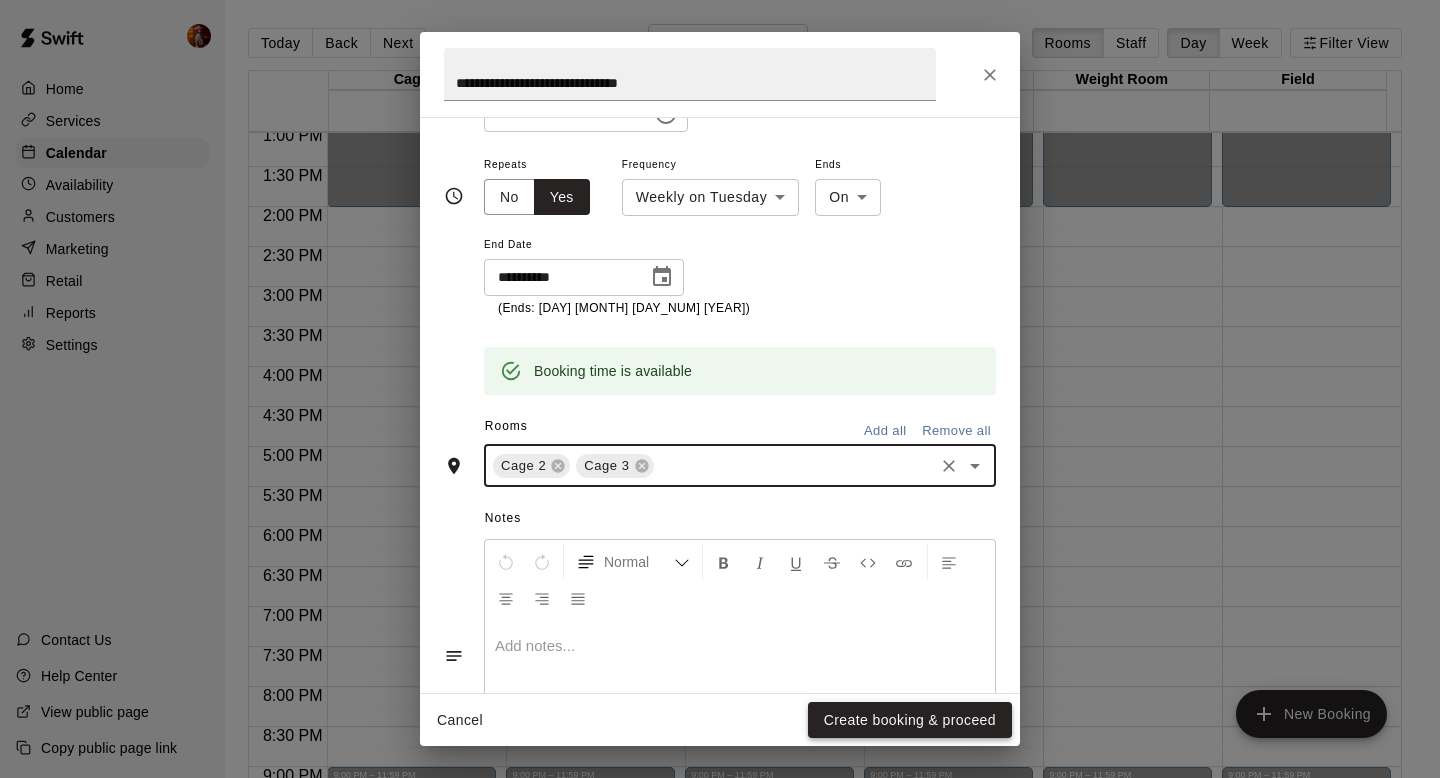 click on "Create booking & proceed" at bounding box center (910, 720) 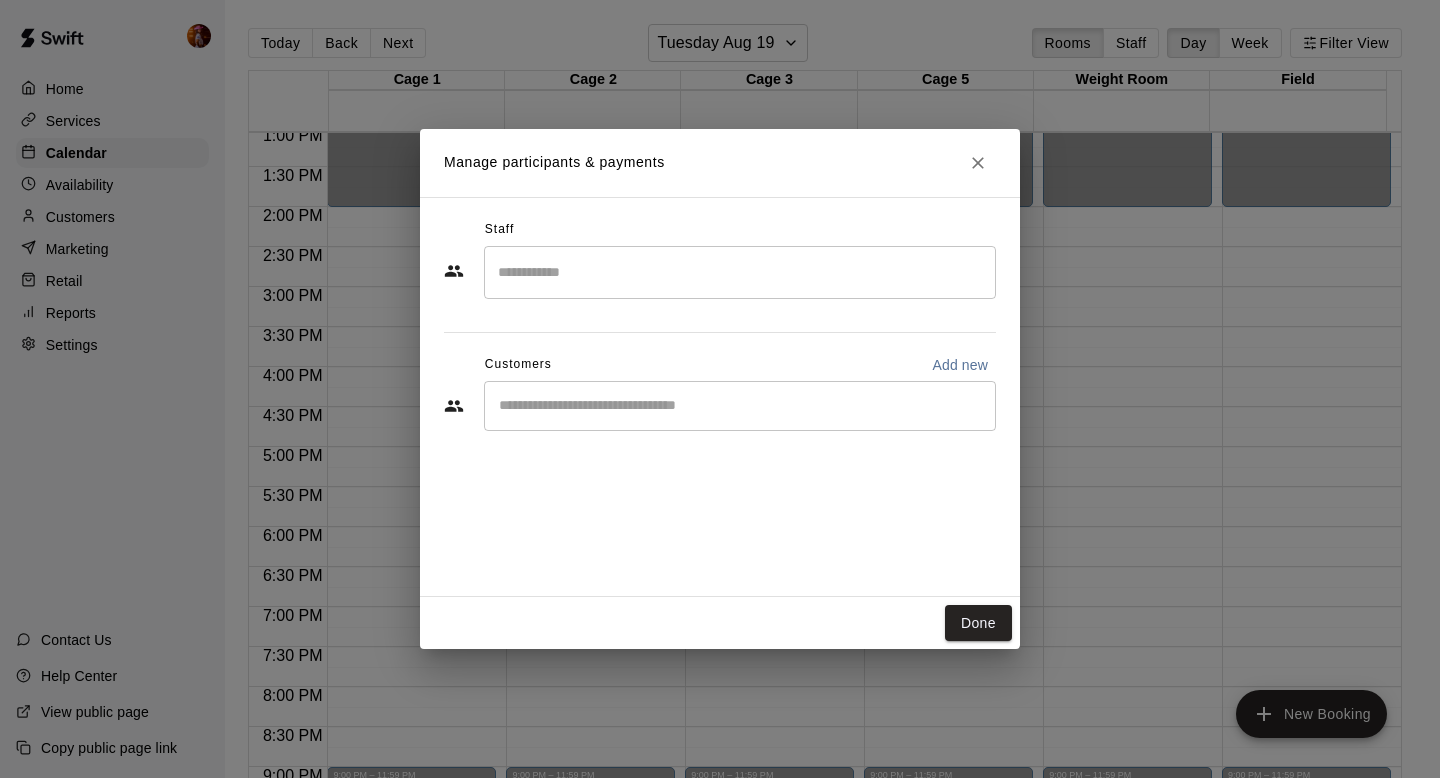 click at bounding box center [740, 272] 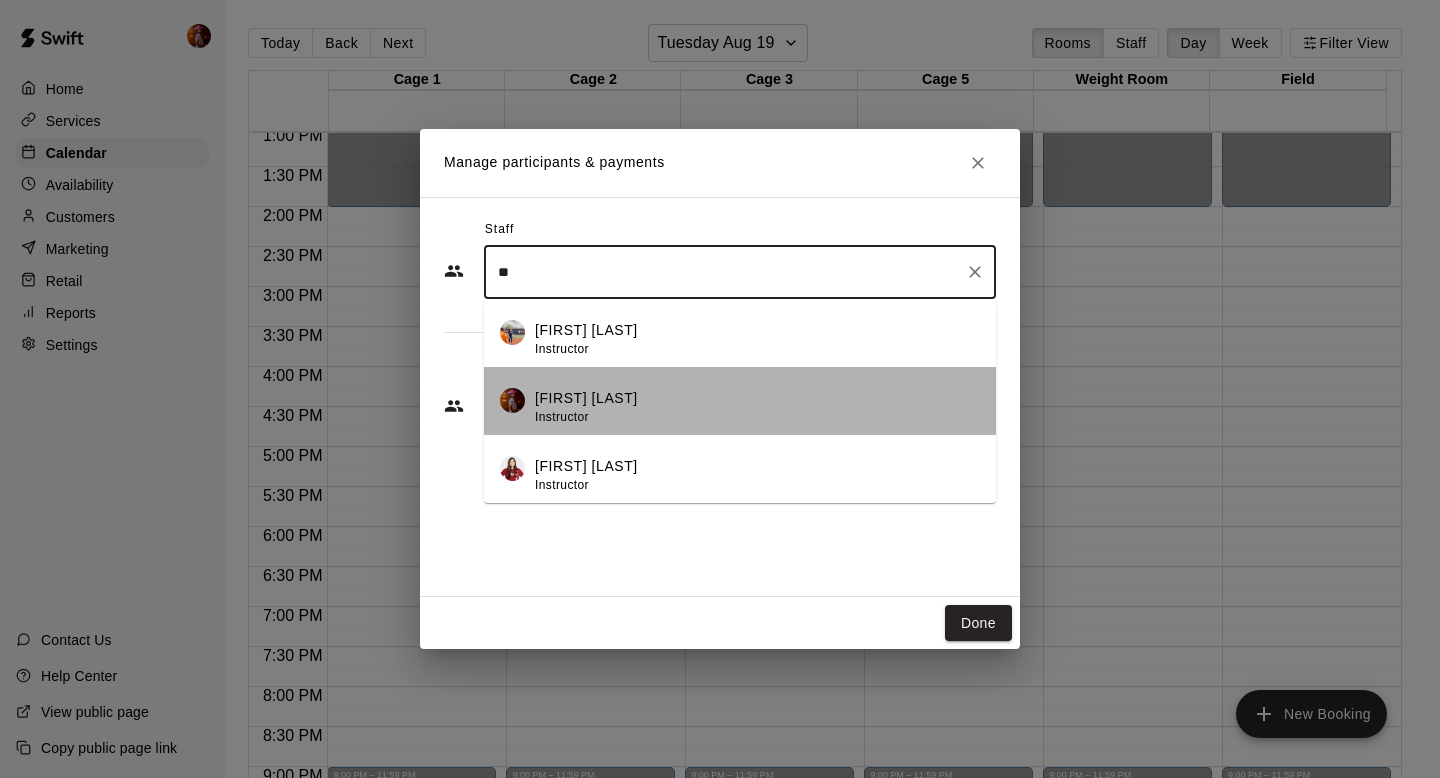 click at bounding box center [512, 400] 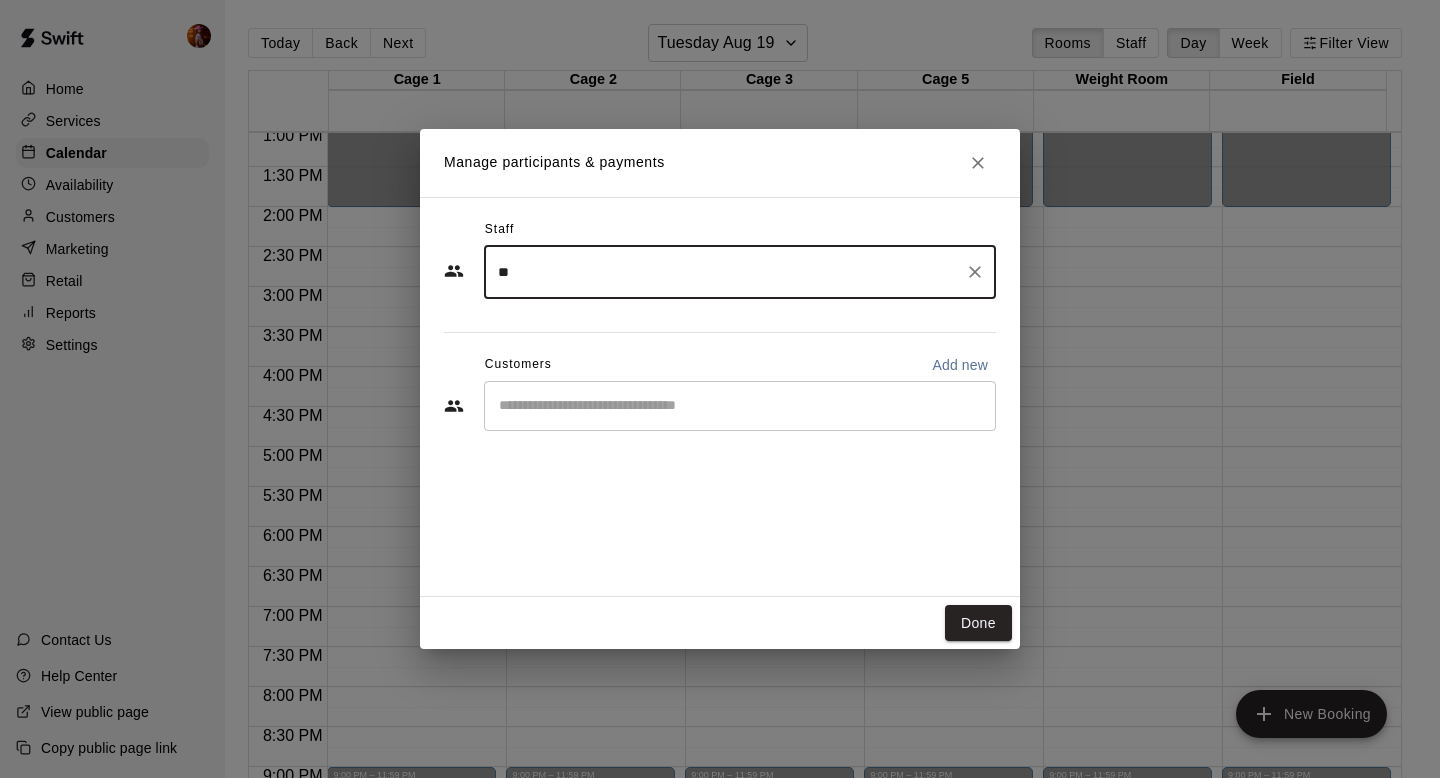 type on "**" 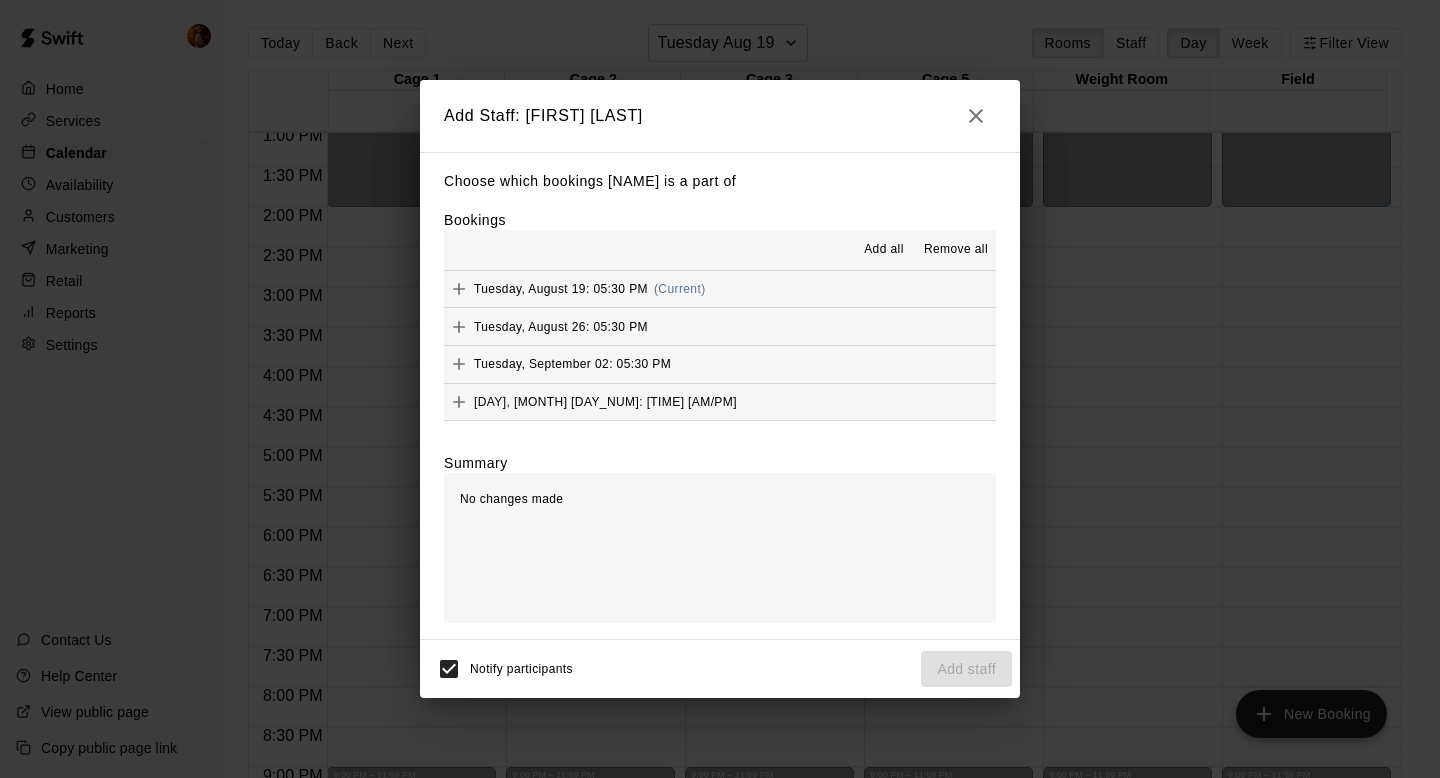 click on "Add all" at bounding box center (884, 250) 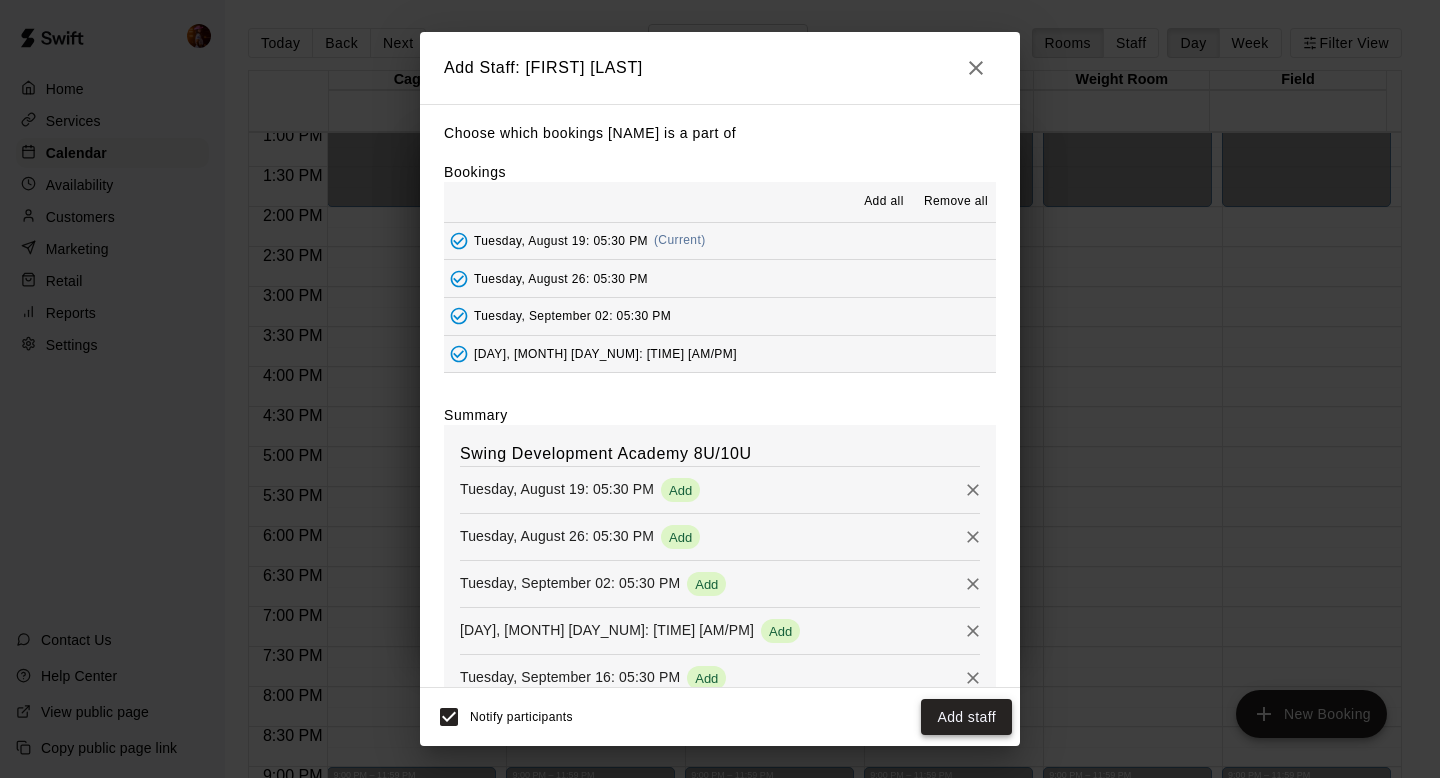click on "Add staff" at bounding box center [966, 717] 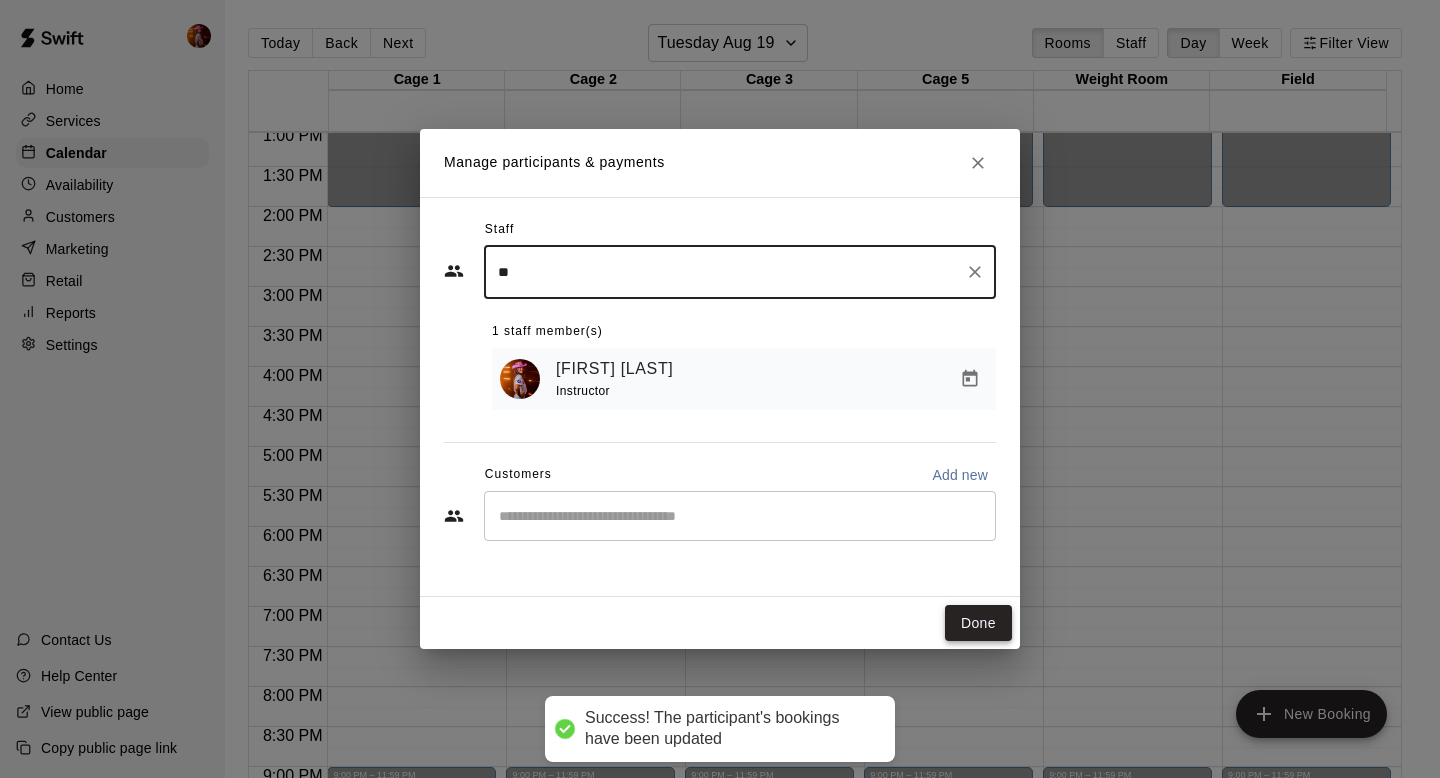 click on "Done" at bounding box center [978, 623] 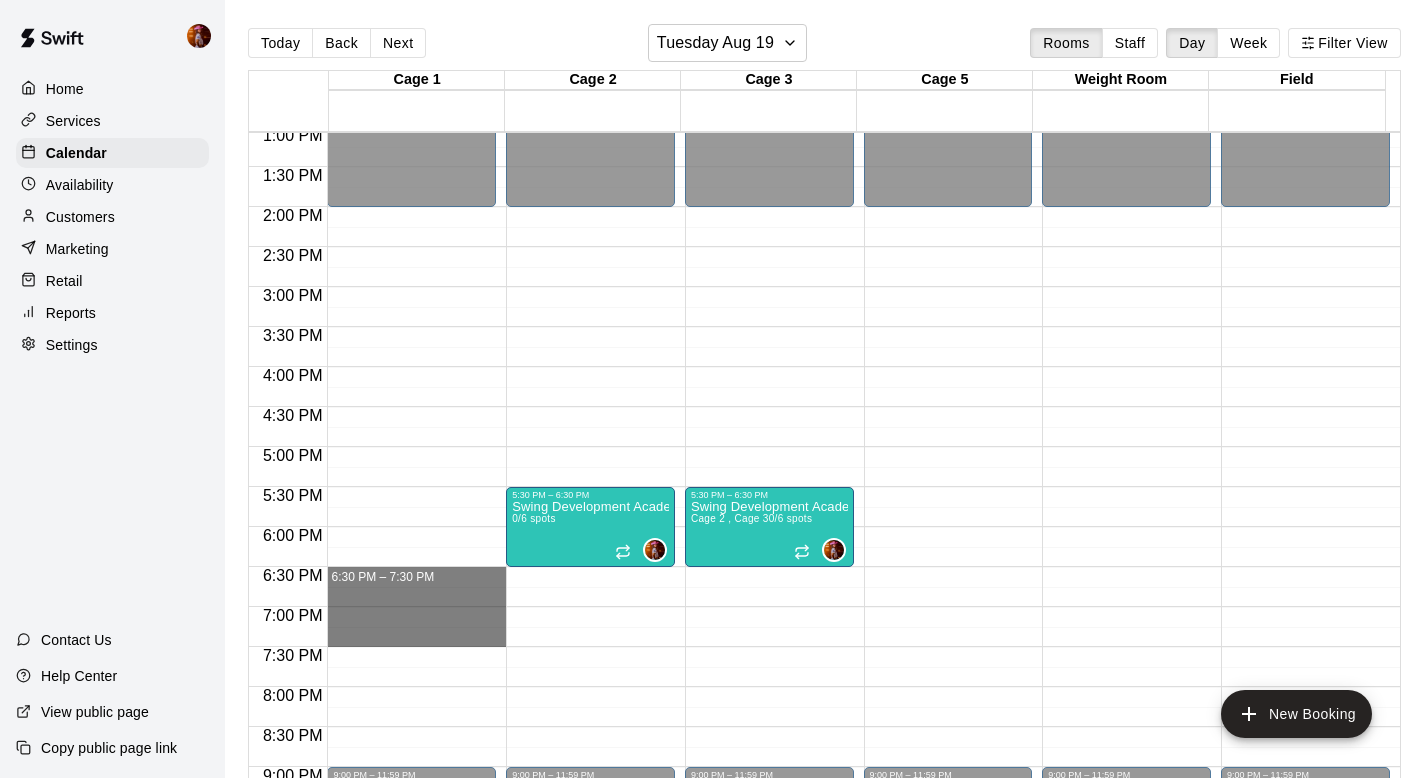 drag, startPoint x: 476, startPoint y: 574, endPoint x: 481, endPoint y: 634, distance: 60.207973 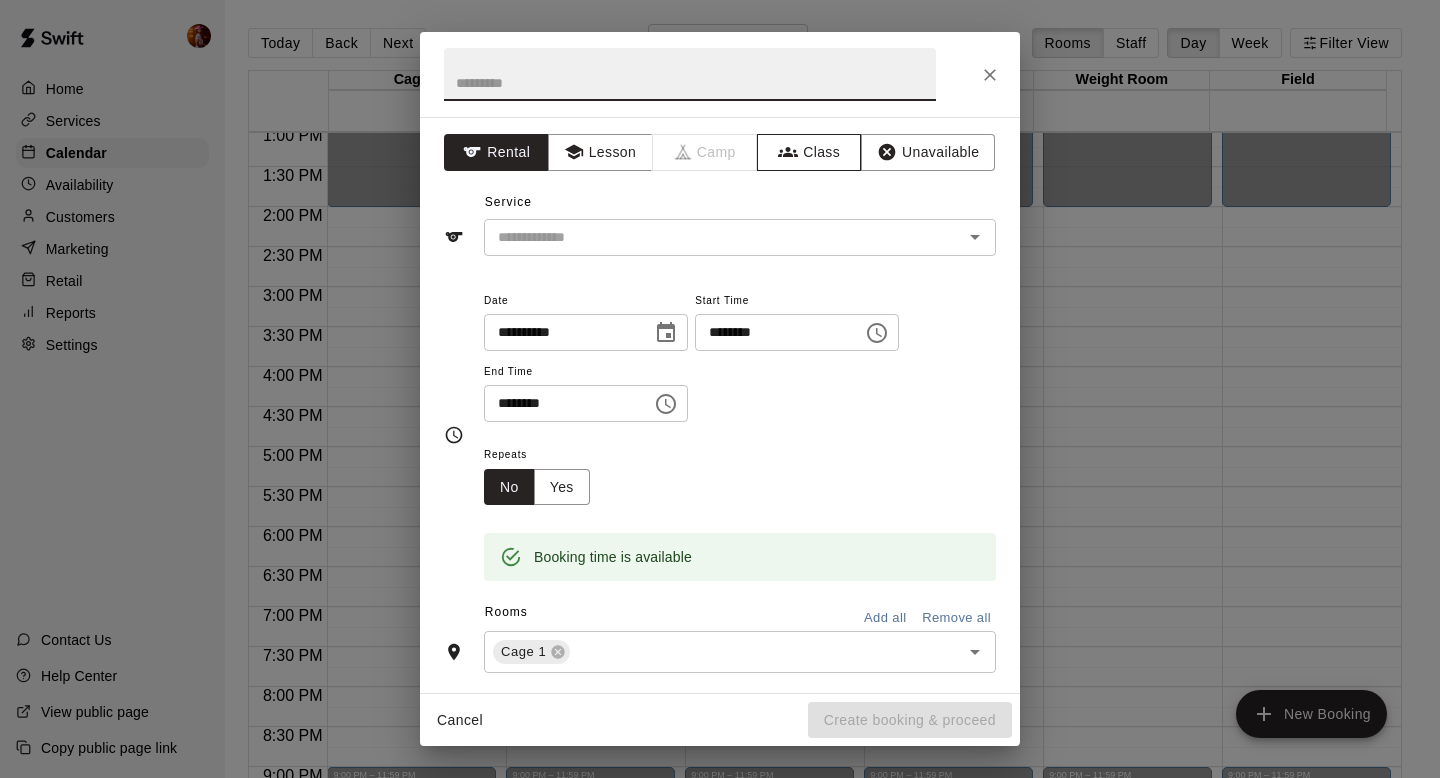 click on "Class" at bounding box center [809, 152] 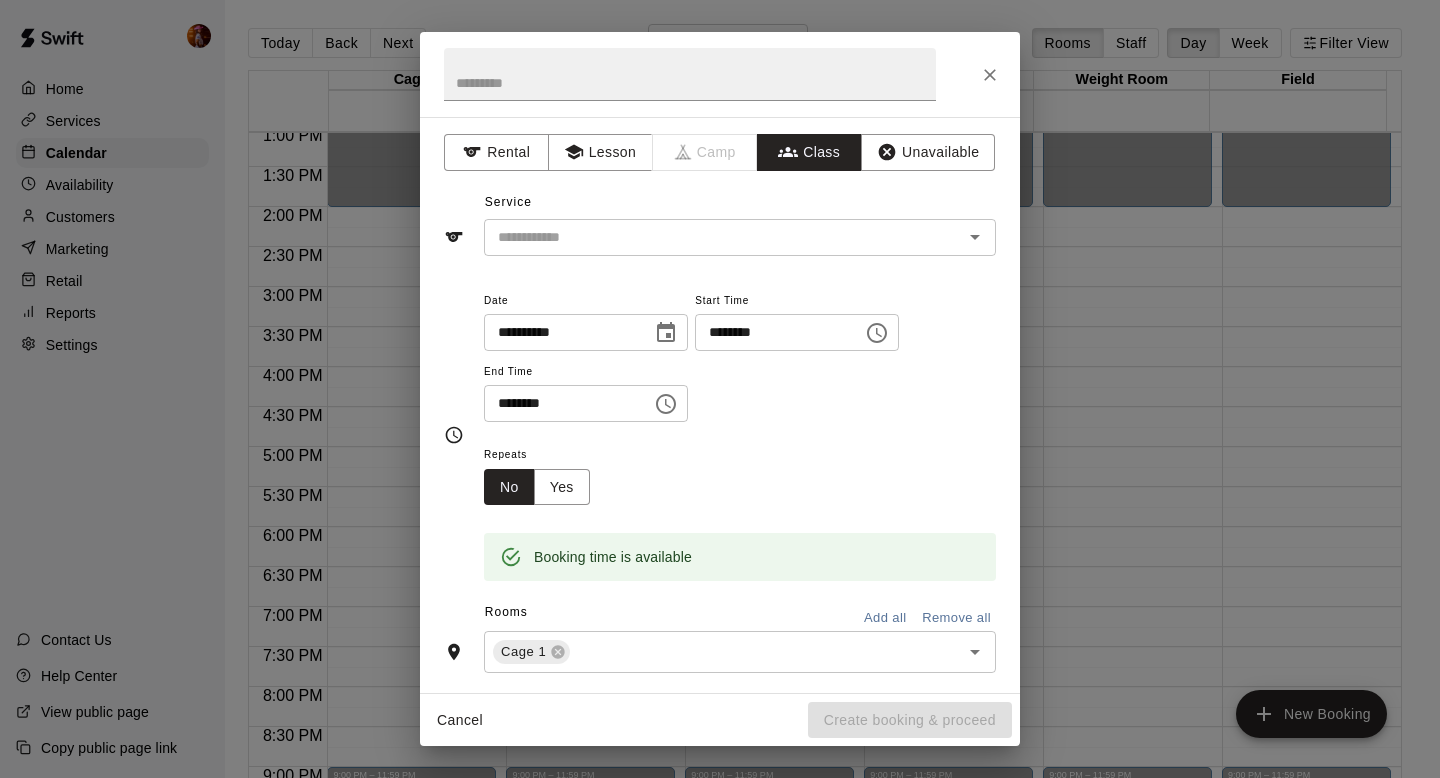 click at bounding box center [723, 237] 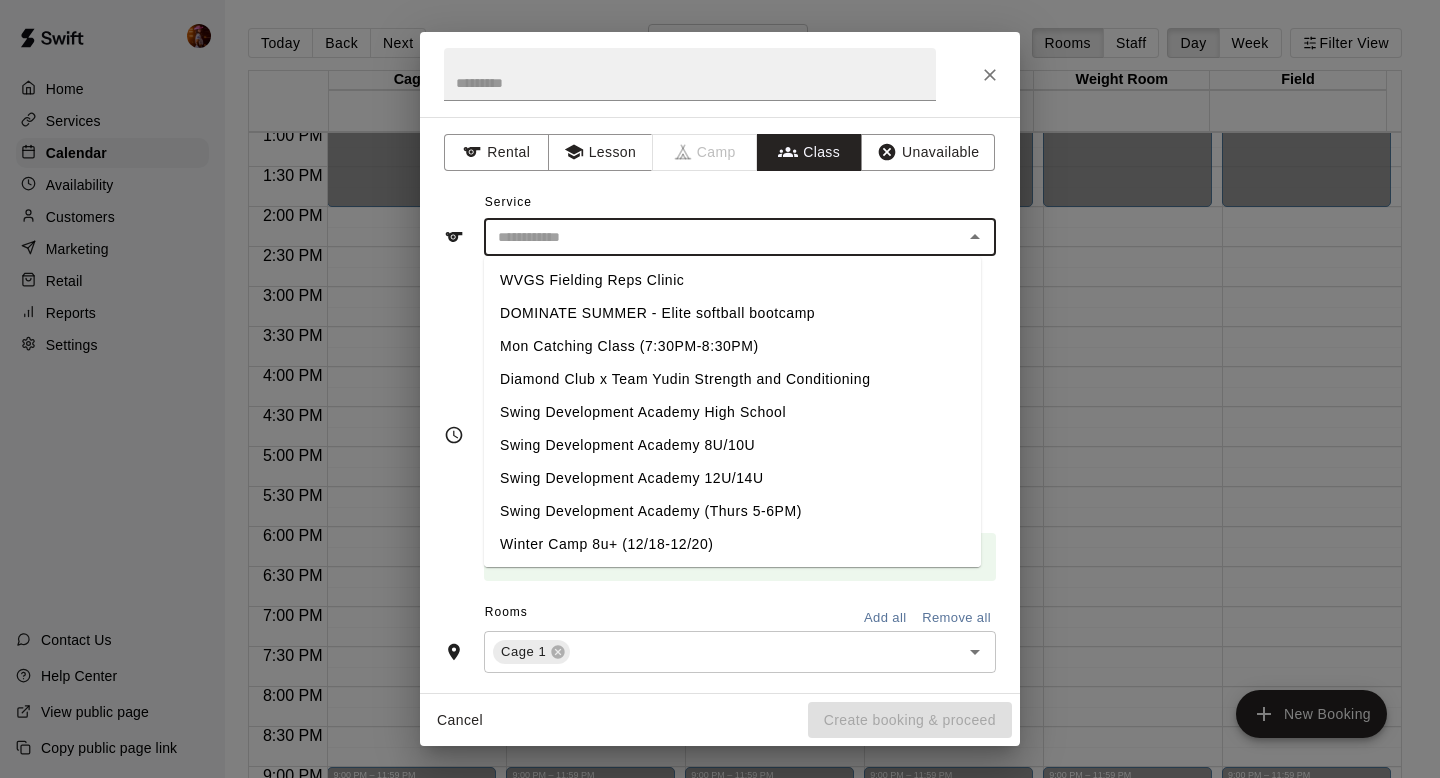 click on "Swing Development Academy 12U/14U" at bounding box center [732, 478] 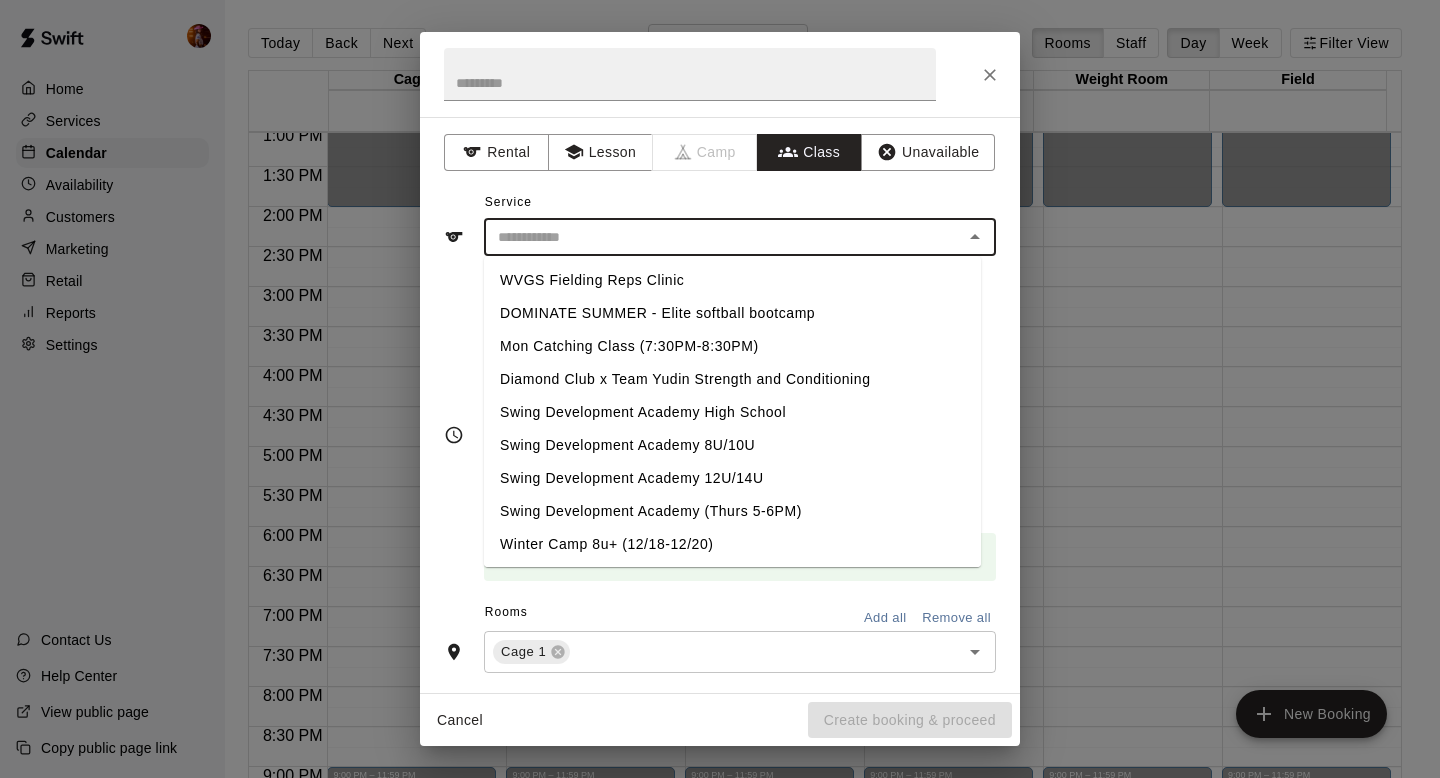 type on "**********" 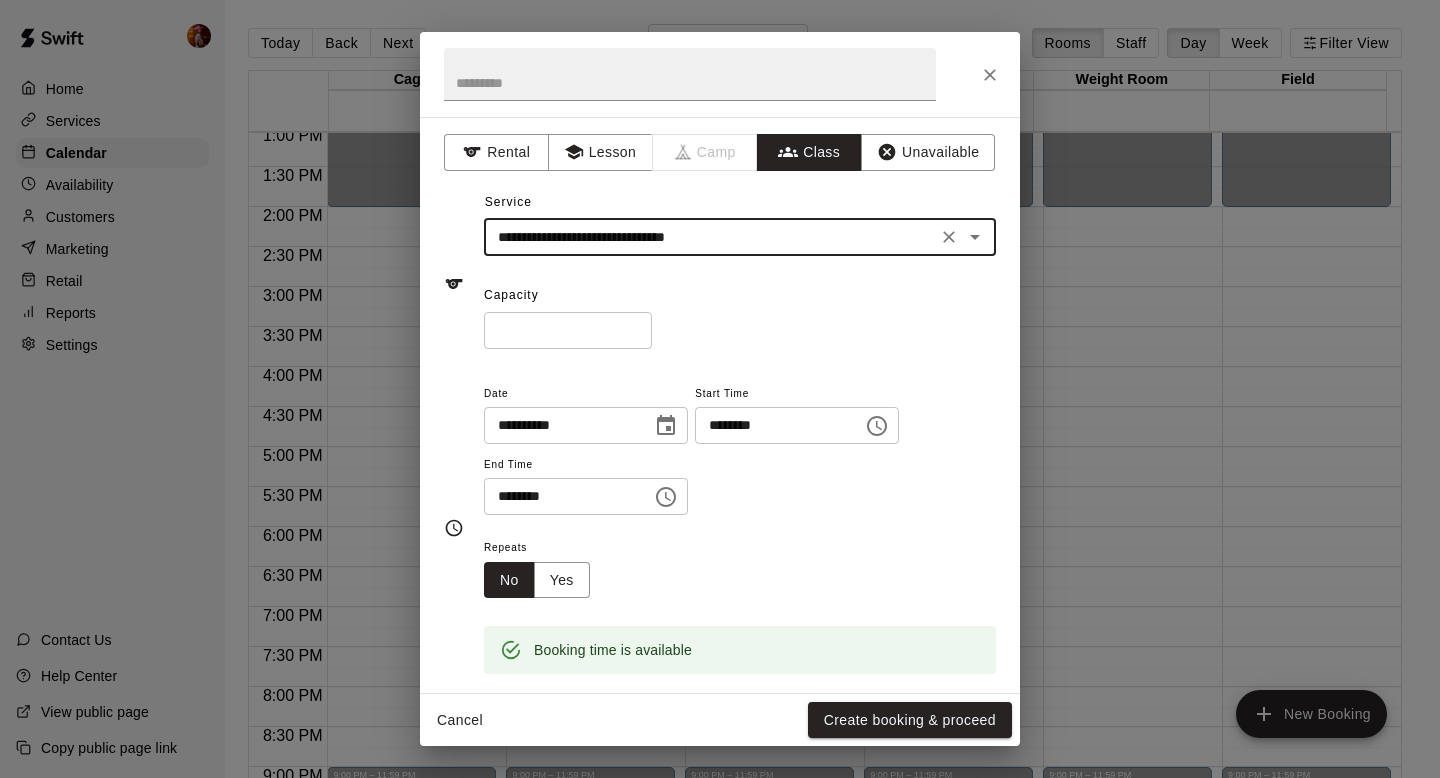 click on "**********" at bounding box center [710, 237] 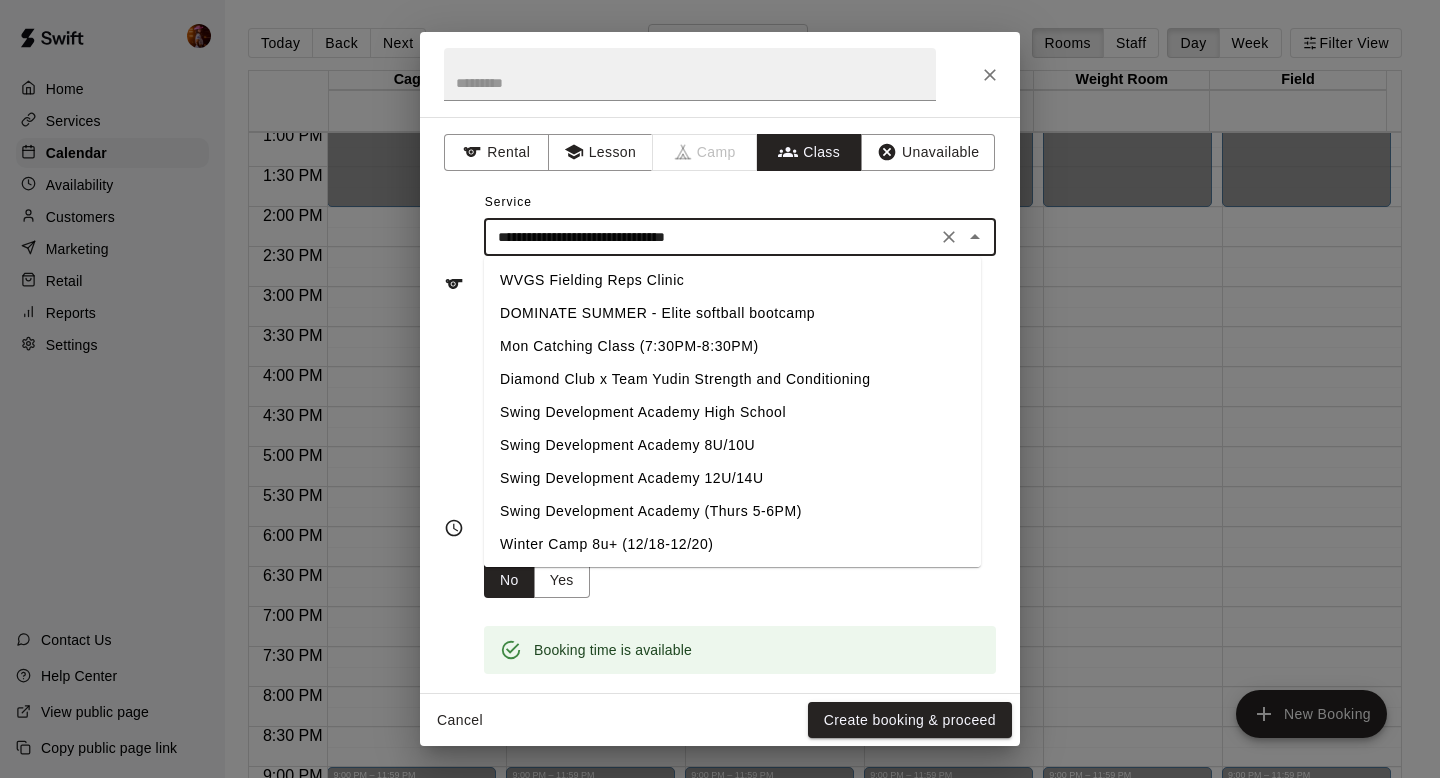 click on "**********" at bounding box center (710, 237) 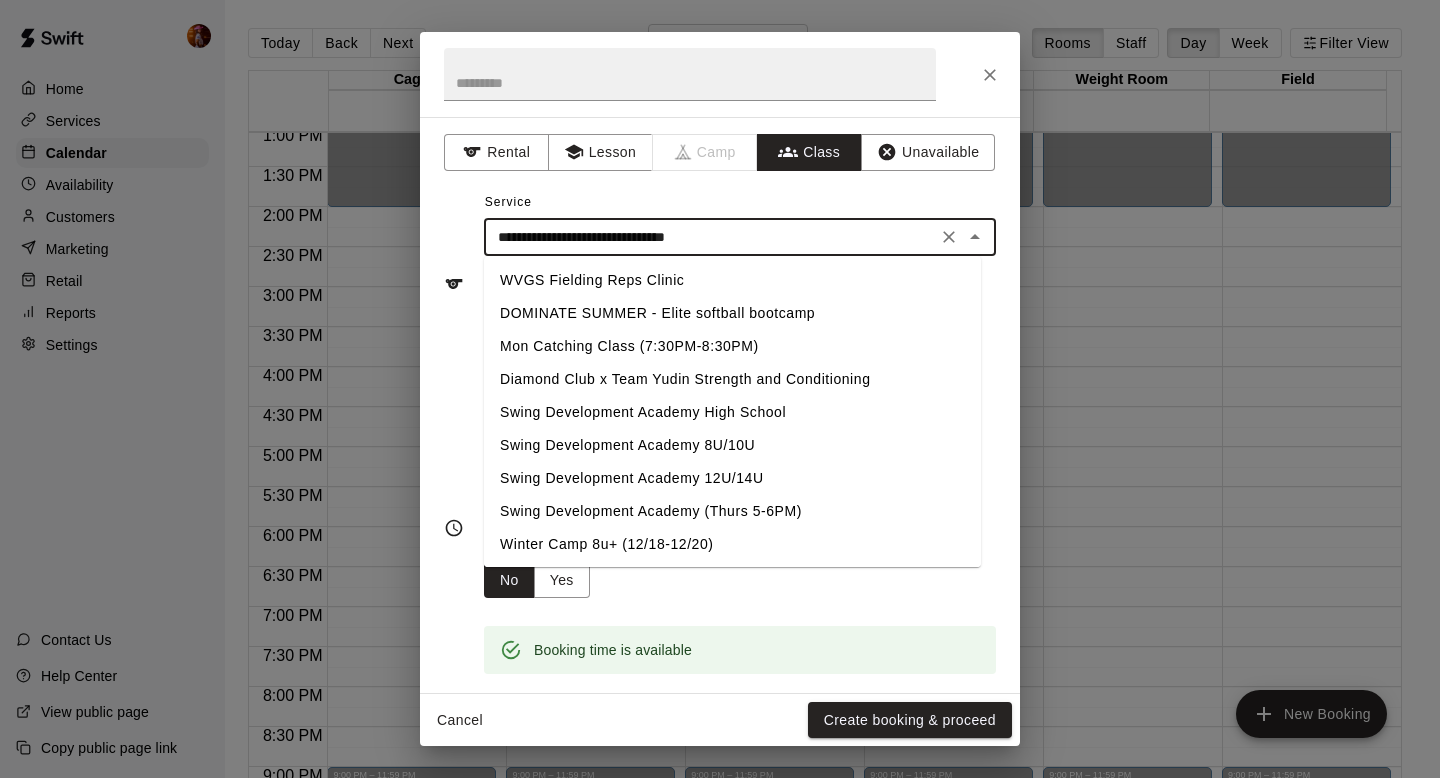 click on "**********" at bounding box center [710, 237] 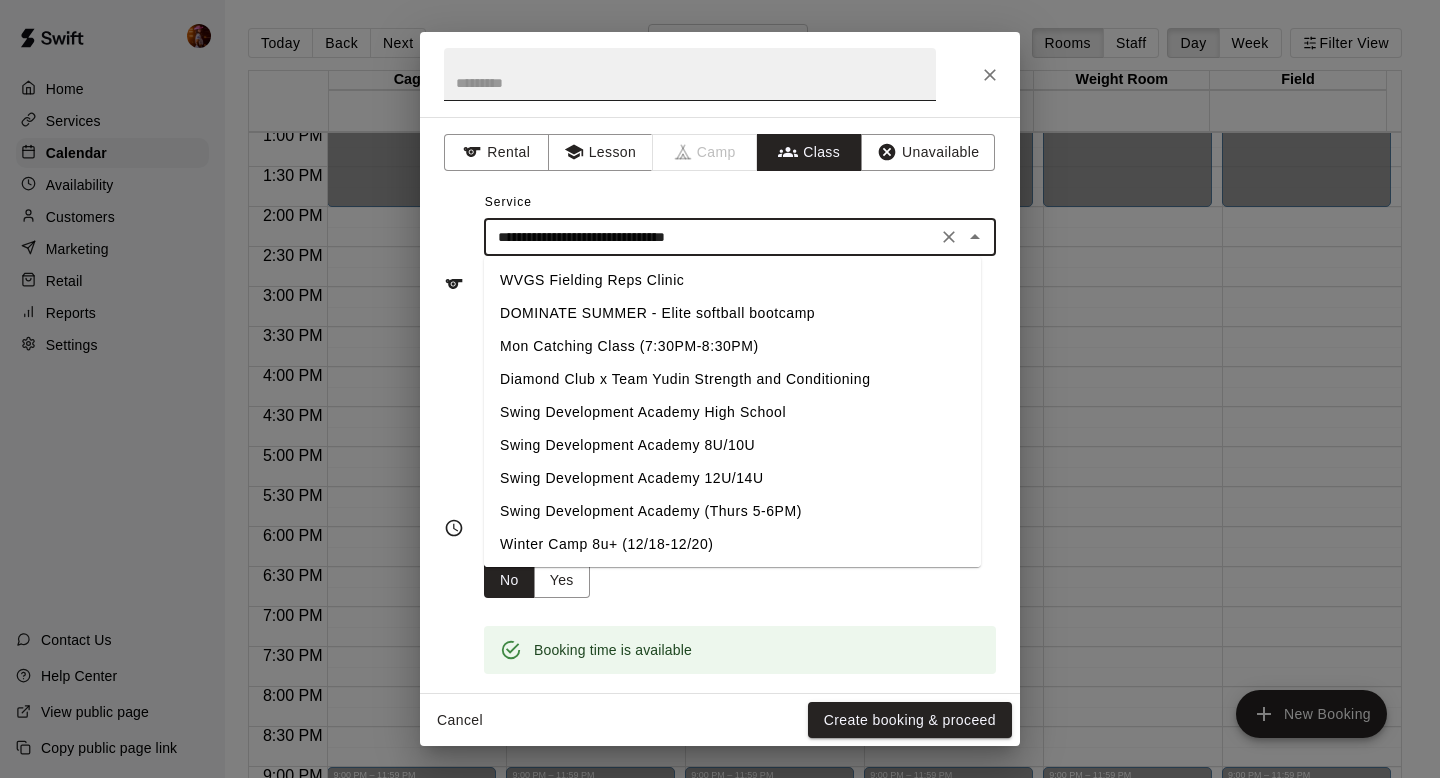 click at bounding box center (690, 74) 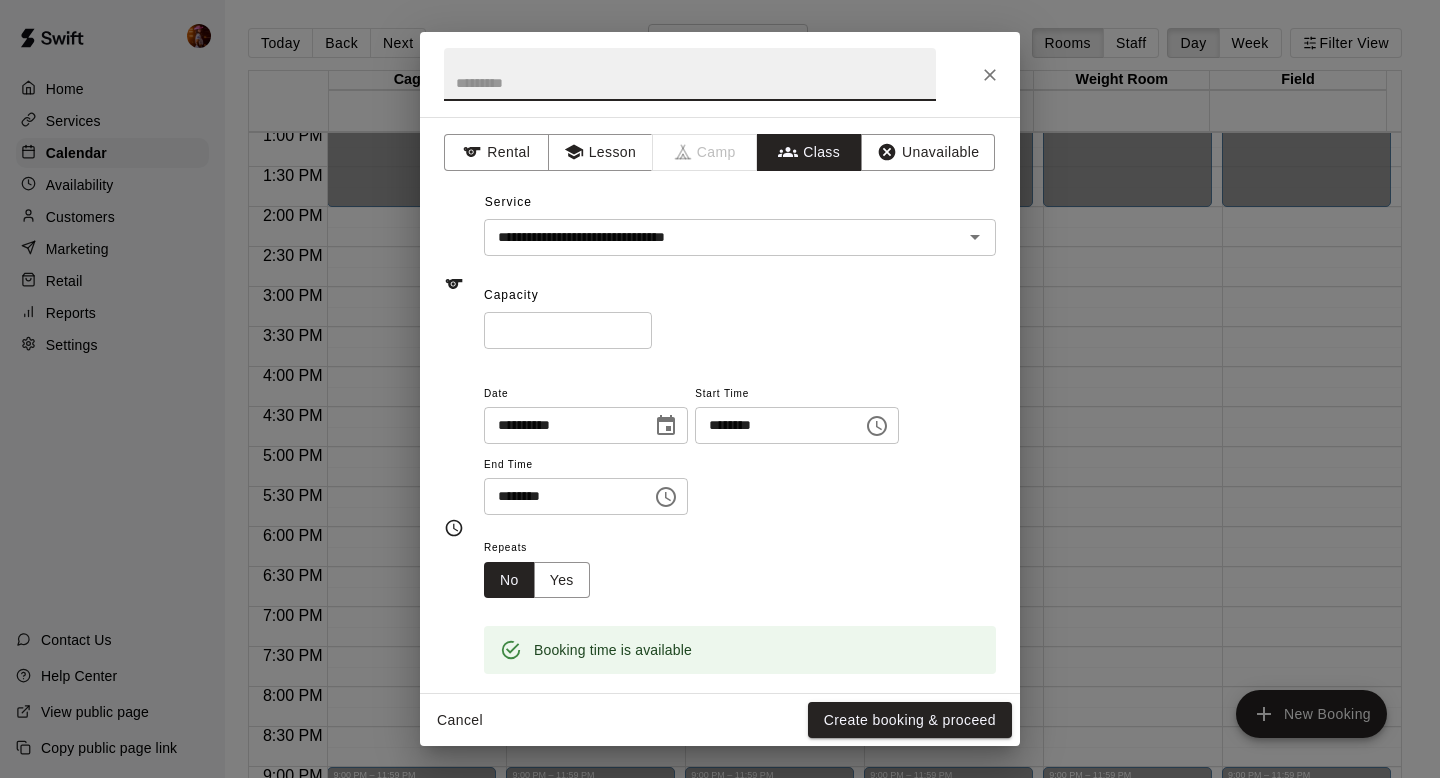 paste on "**********" 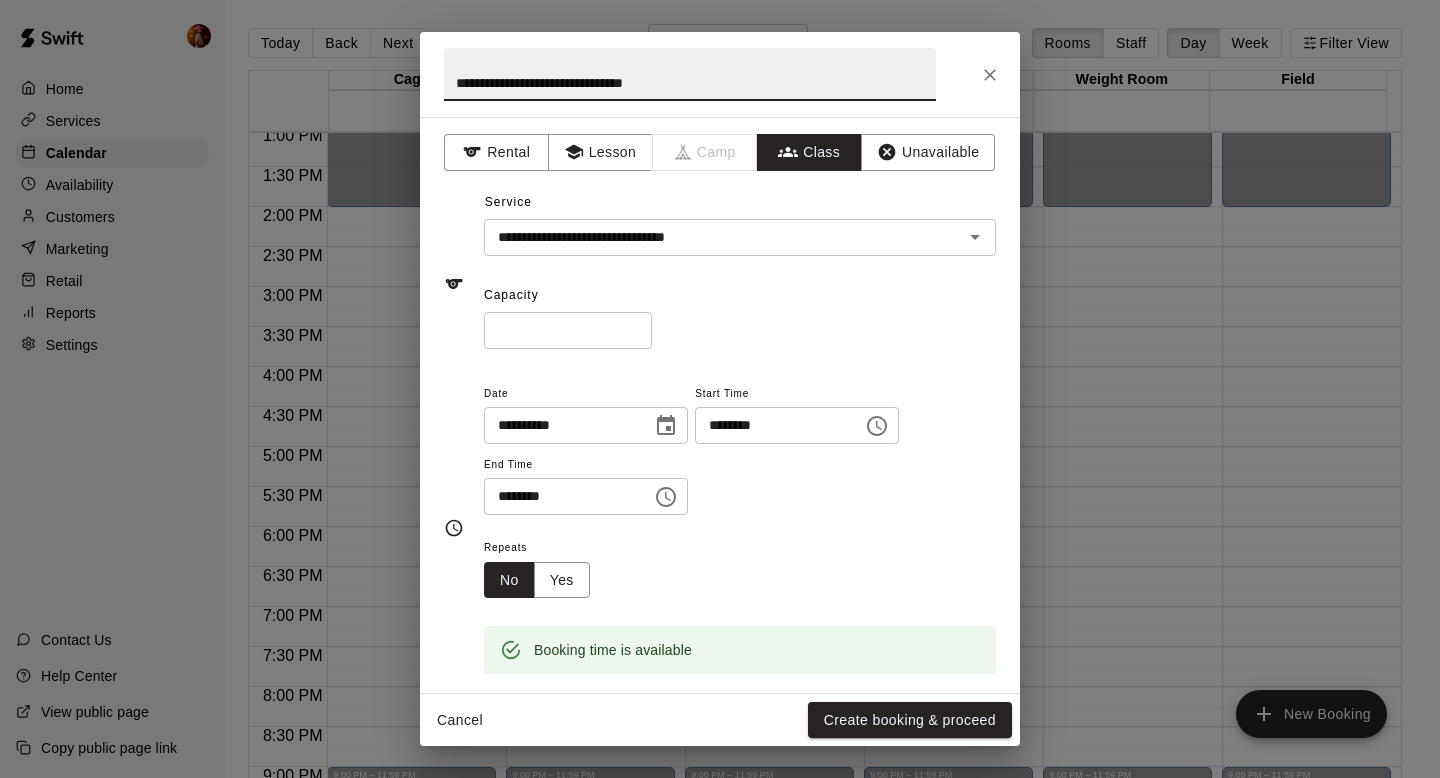 type on "**********" 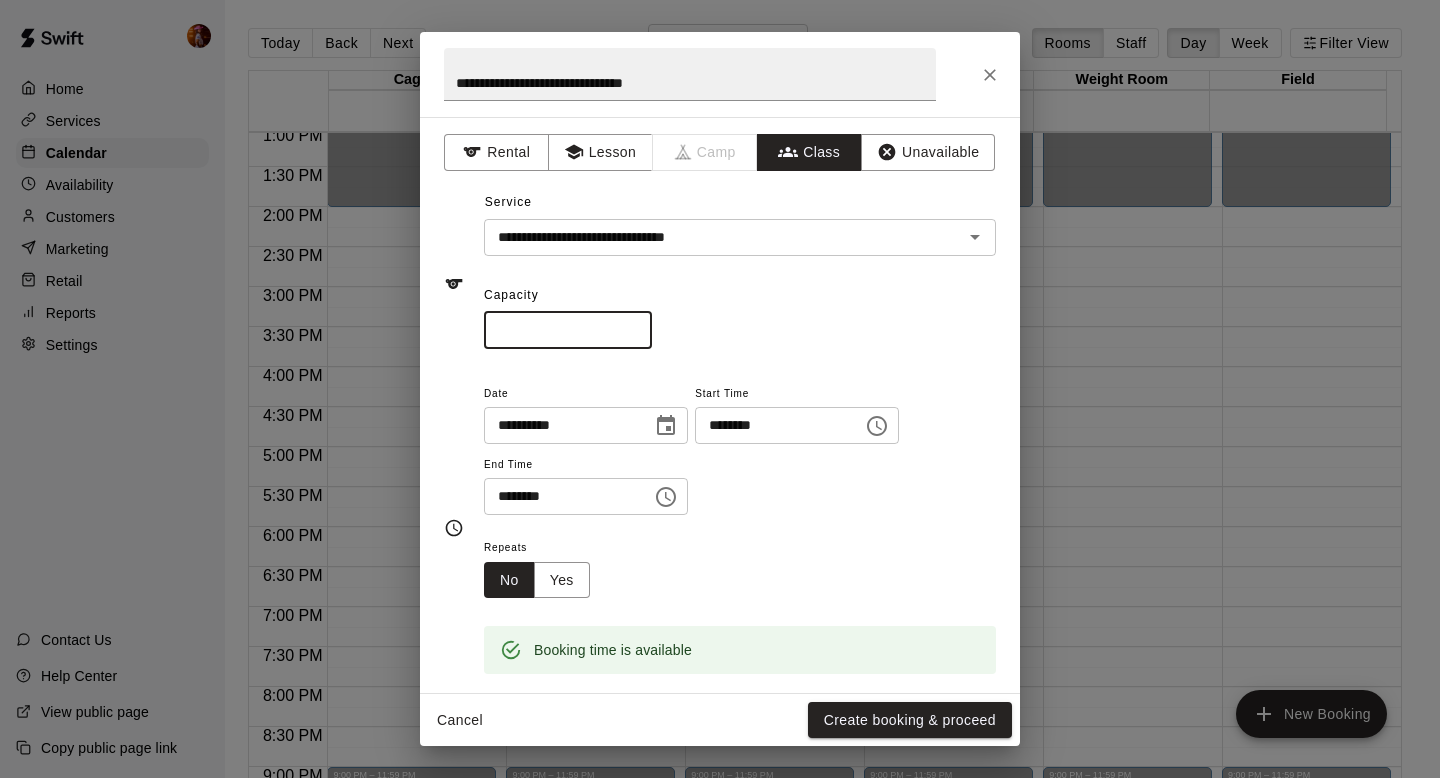 click on "*" at bounding box center (568, 330) 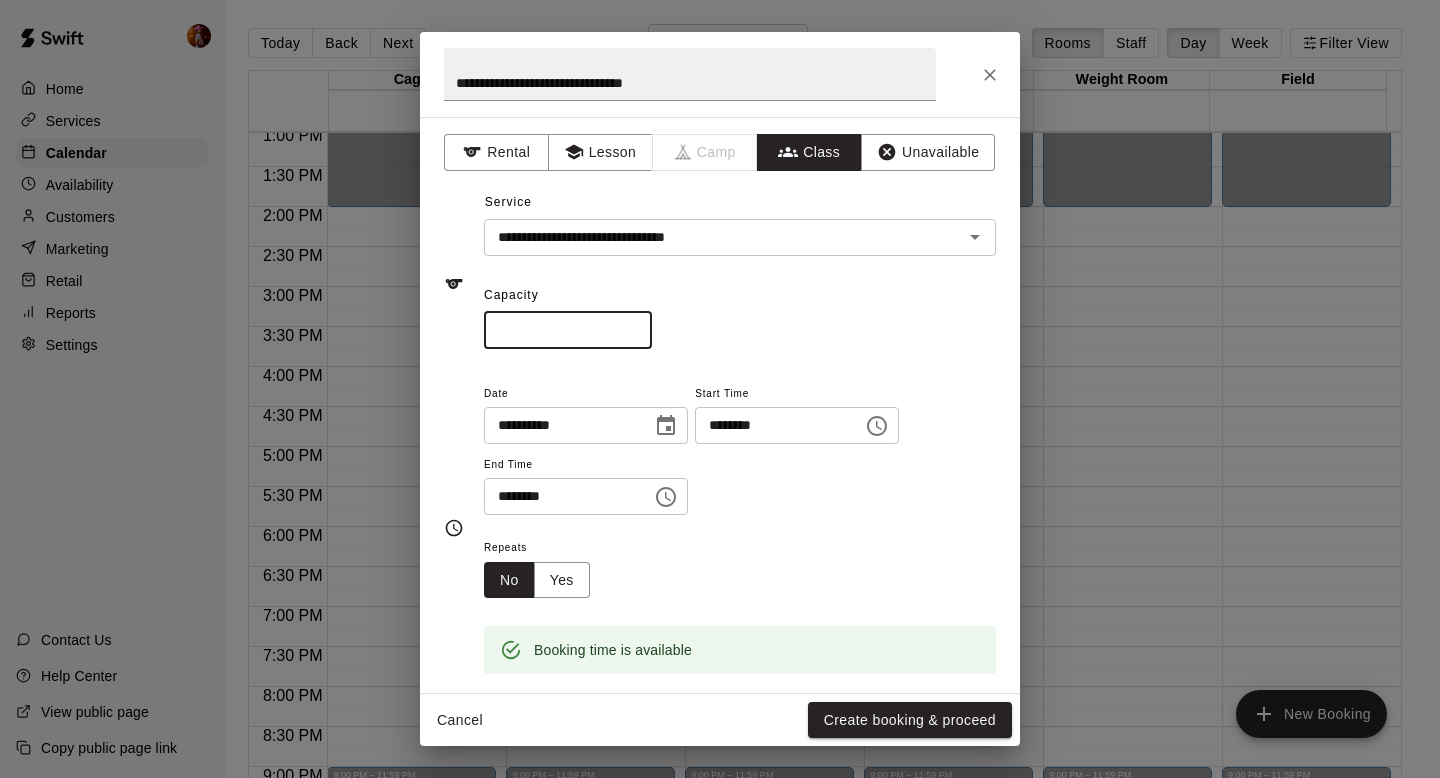 click on "*" at bounding box center [568, 330] 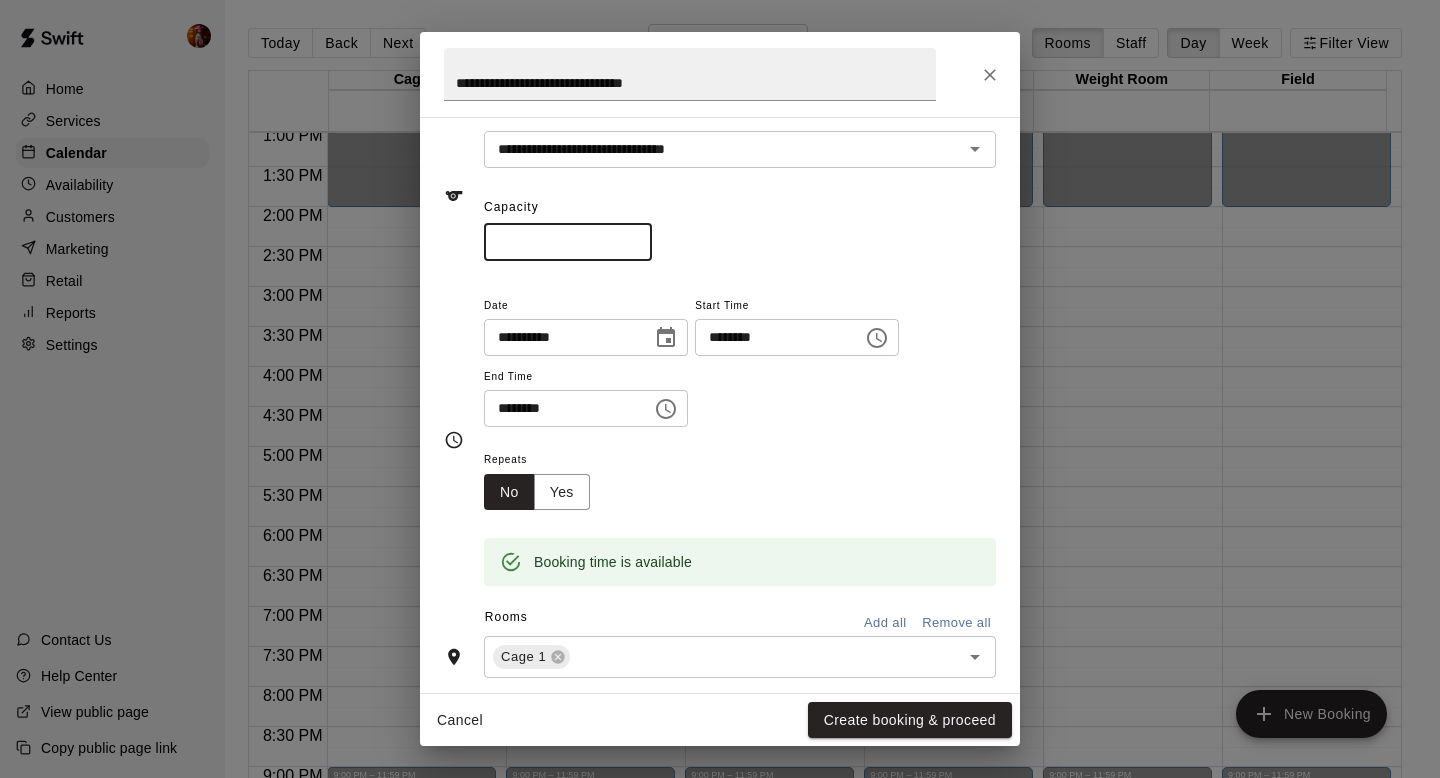 scroll, scrollTop: 118, scrollLeft: 0, axis: vertical 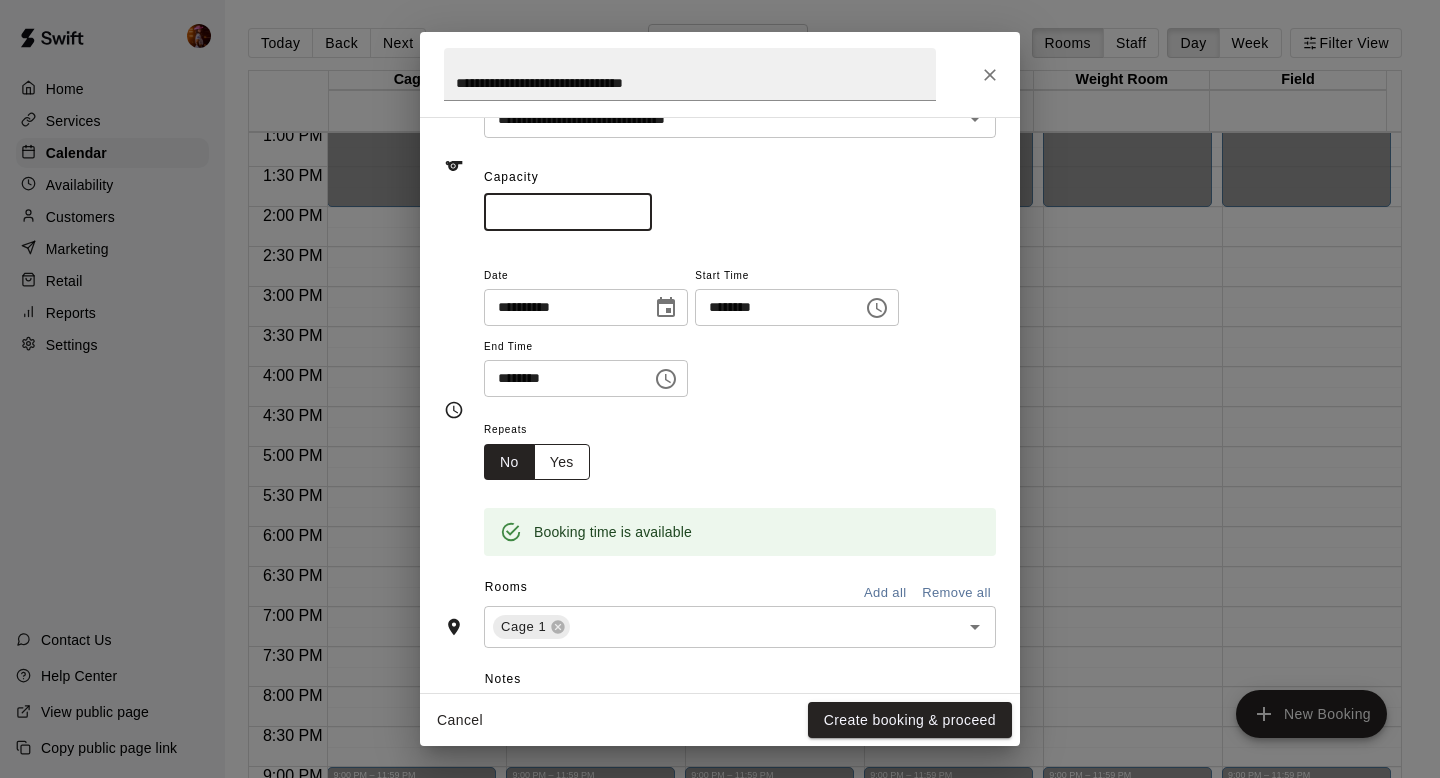 click on "Yes" at bounding box center [562, 462] 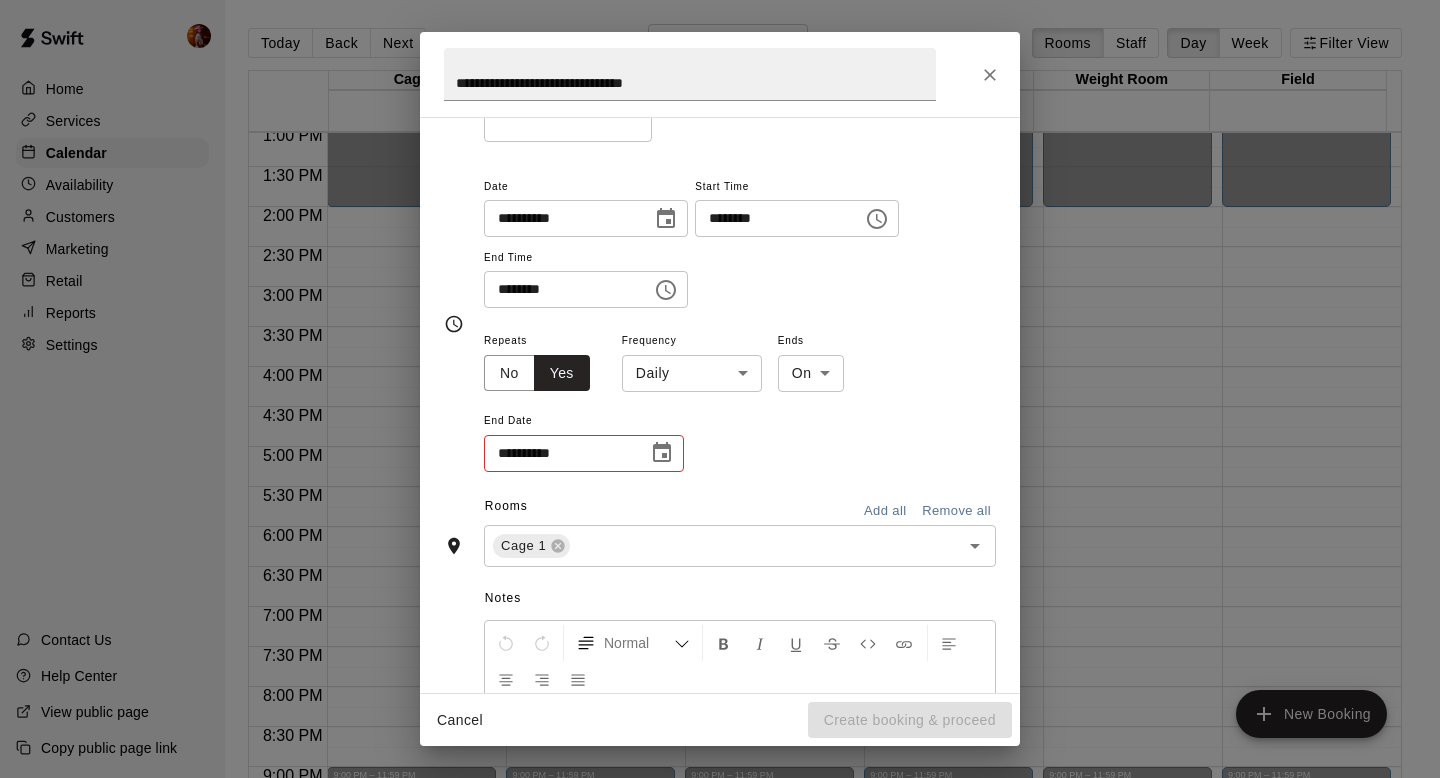 scroll, scrollTop: 222, scrollLeft: 0, axis: vertical 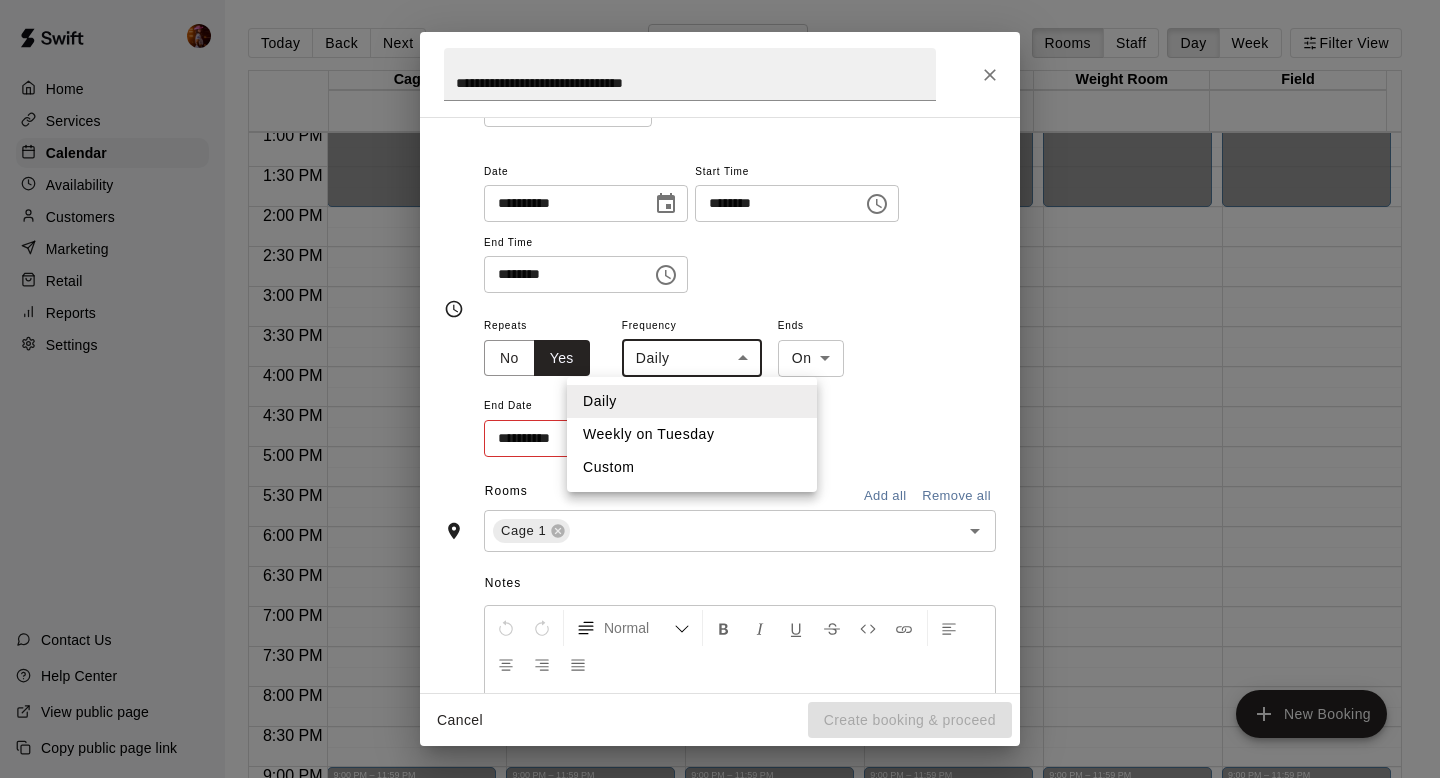 click on "Home Services Calendar Availability Customers Marketing Retail Reports Settings Contact Us Help Center View public page Copy public page link Today Back Next Tuesday Aug 19 Rooms Staff Day Week Filter View Cage 1 19 Tue Cage 2  19 Tue Cage 3  19 Tue Cage 5  19 Tue Weight Room 19 Tue Field 19 Tue 12:00 AM 12:30 AM 1:00 AM 1:30 AM 2:00 AM 2:30 AM 3:00 AM 3:30 AM 4:00 AM 4:30 AM 5:00 AM 5:30 AM 6:00 AM 6:30 AM 7:00 AM 7:30 AM 8:00 AM 8:30 AM 9:00 AM 9:30 AM 10:00 AM 10:30 AM 11:00 AM 11:30 AM 12:00 PM 12:30 PM 1:00 PM 1:30 PM 2:00 PM 2:30 PM 3:00 PM 3:30 PM 4:00 PM 4:30 PM 5:00 PM 5:30 PM 6:00 PM 6:30 PM 7:00 PM 7:30 PM 8:00 PM 8:30 PM 9:00 PM 9:30 PM 10:00 PM 10:30 PM 11:00 PM 11:30 PM 12:00 AM – 2:00 PM Closed 9:00 PM – 11:59 PM Closed 12:00 AM – 2:00 PM Closed 5:30 PM – 6:30 PM Swing Development Academy 8U/10U 0/6 spots 0 9:00 PM – 11:59 PM Closed 12:00 AM – 2:00 PM Closed 5:30 PM – 6:30 PM Swing Development Academy 8U/10U Cage 2 , Cage 3  0/6 spots 0 9:00 PM – 11:59 PM Closed Closed Closed" at bounding box center [720, 405] 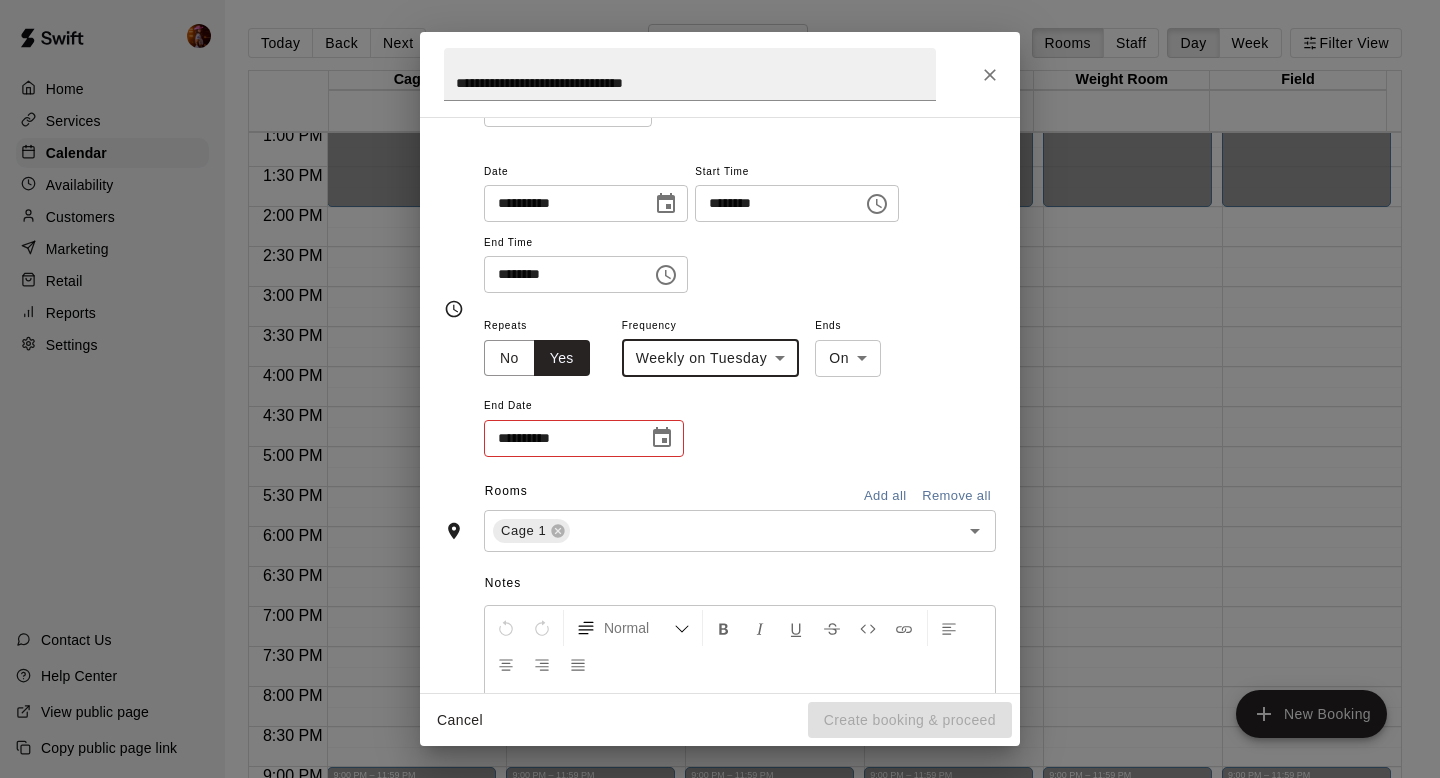 click 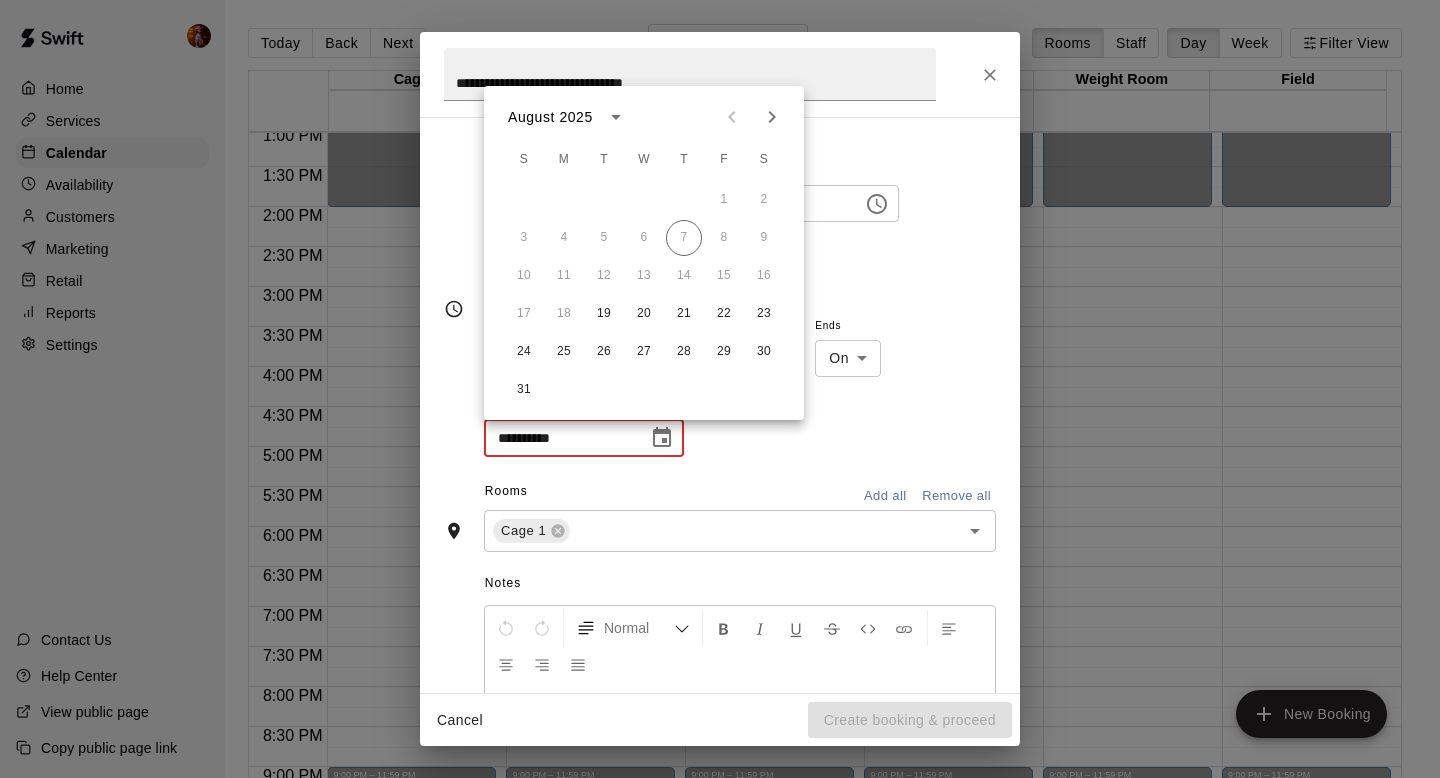 click at bounding box center [772, 117] 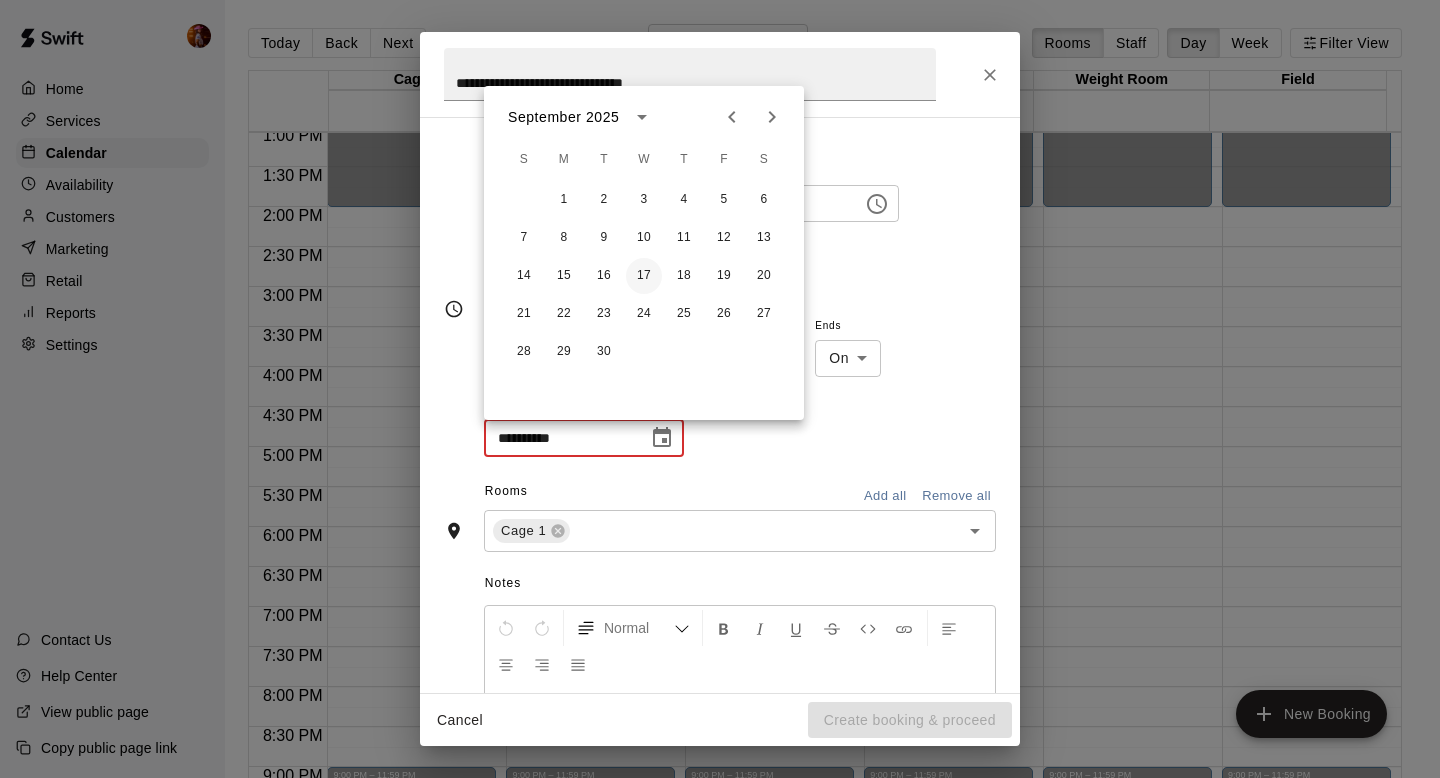 click on "17" at bounding box center [644, 276] 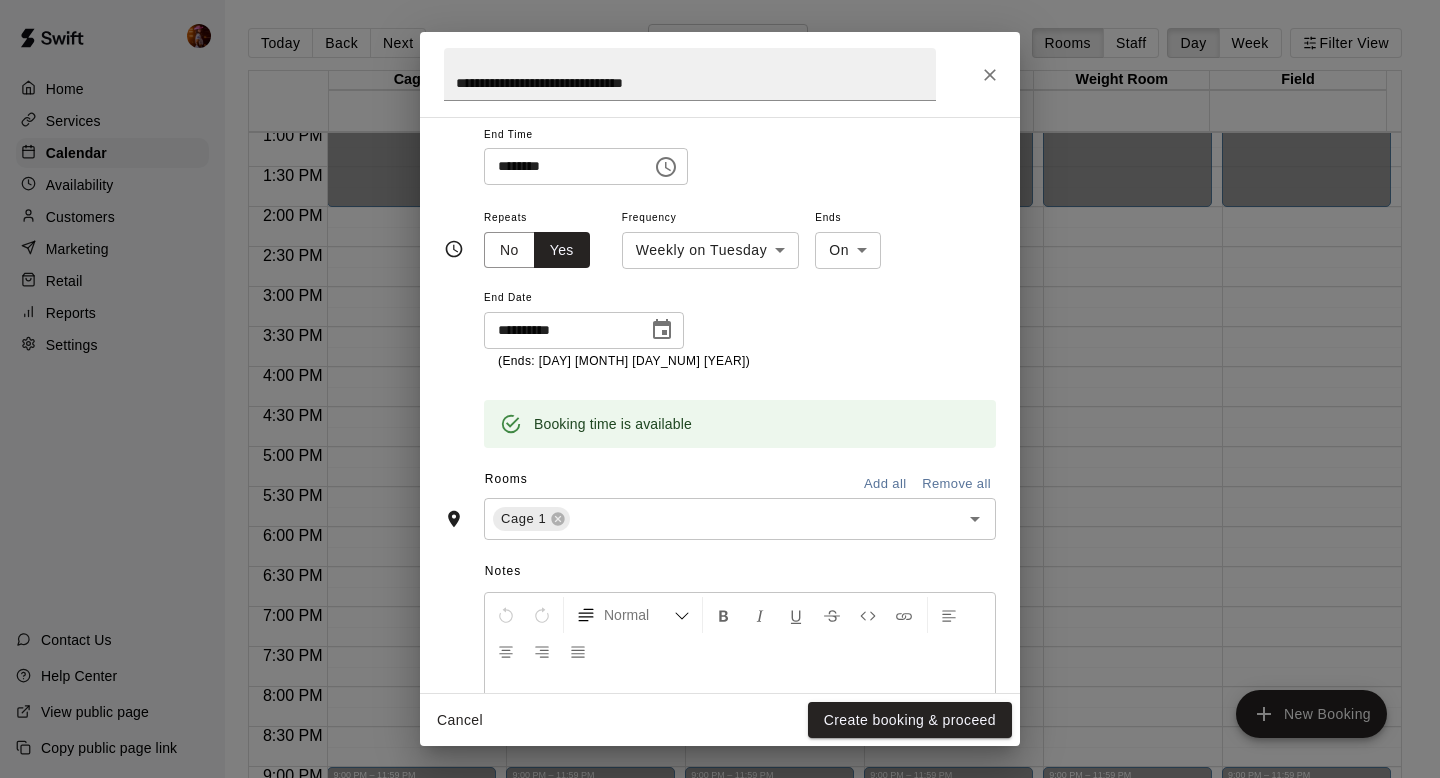 scroll, scrollTop: 332, scrollLeft: 0, axis: vertical 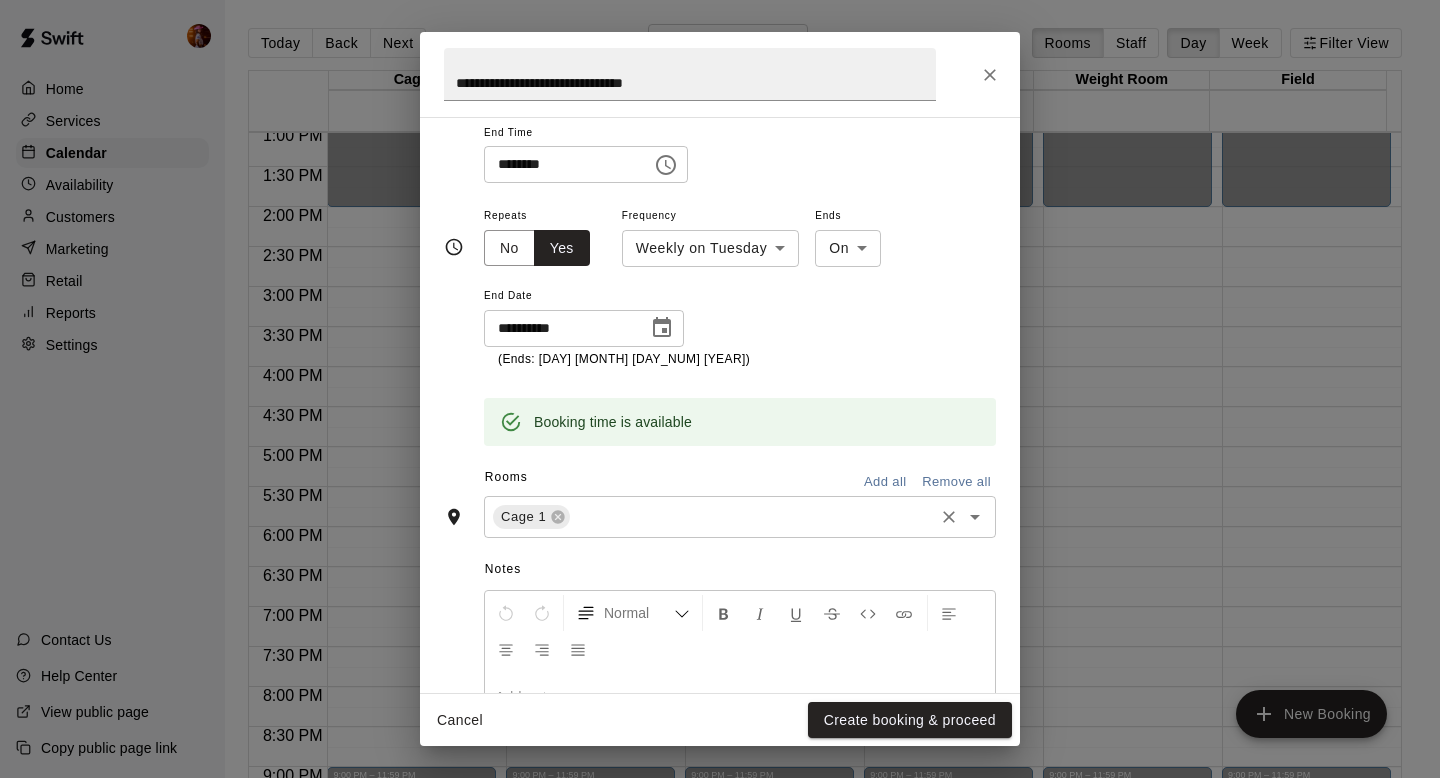 click on "Cage 1 ​" at bounding box center (740, 517) 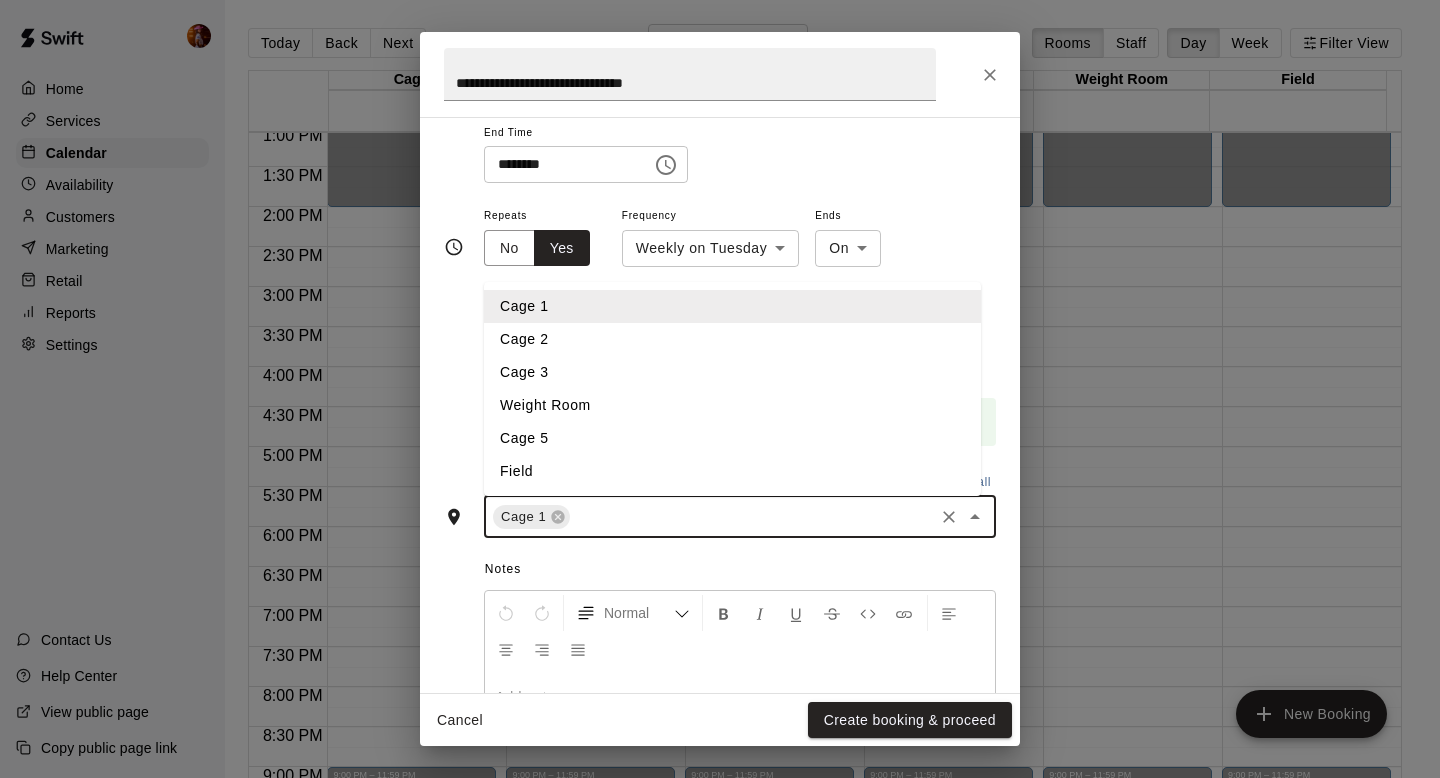 click on "Cage 2" at bounding box center [732, 339] 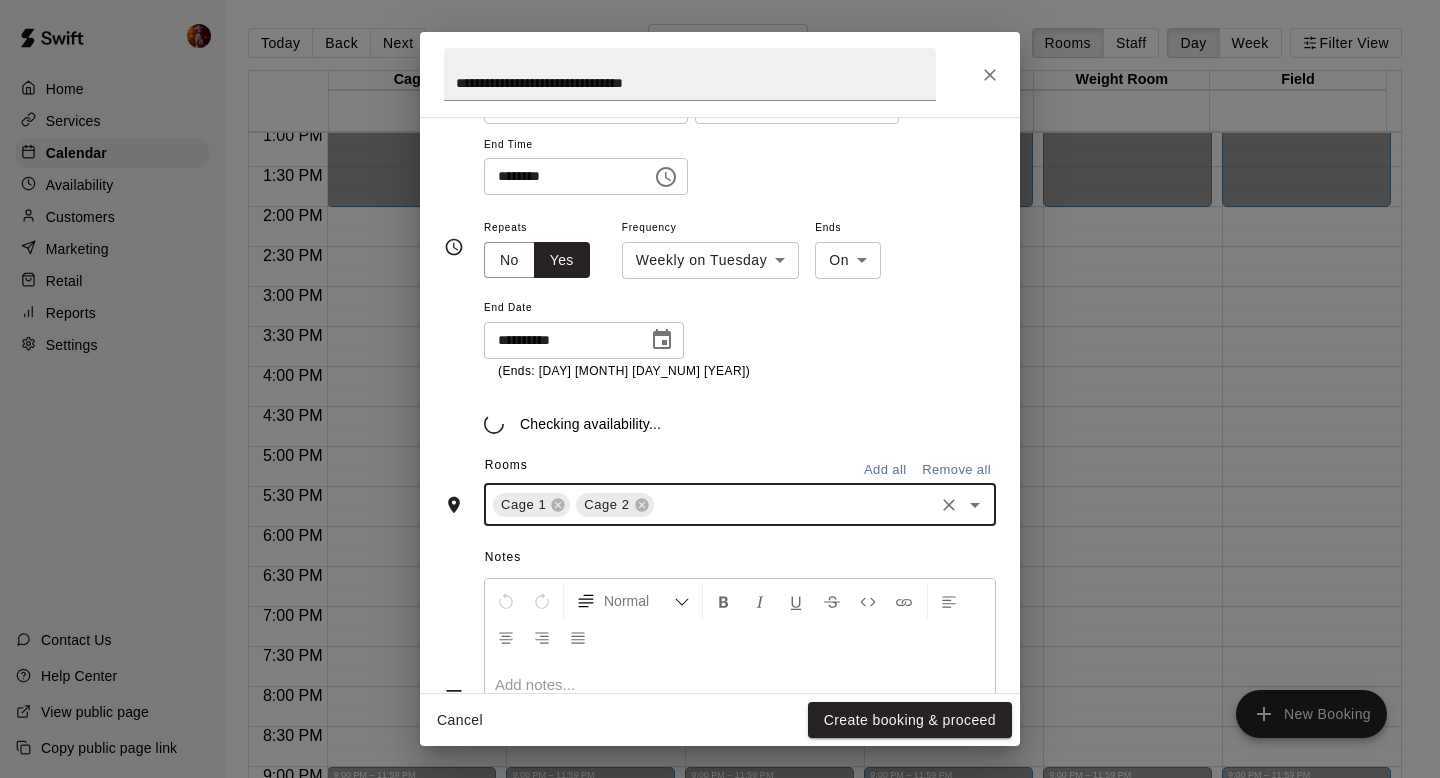 scroll, scrollTop: 332, scrollLeft: 0, axis: vertical 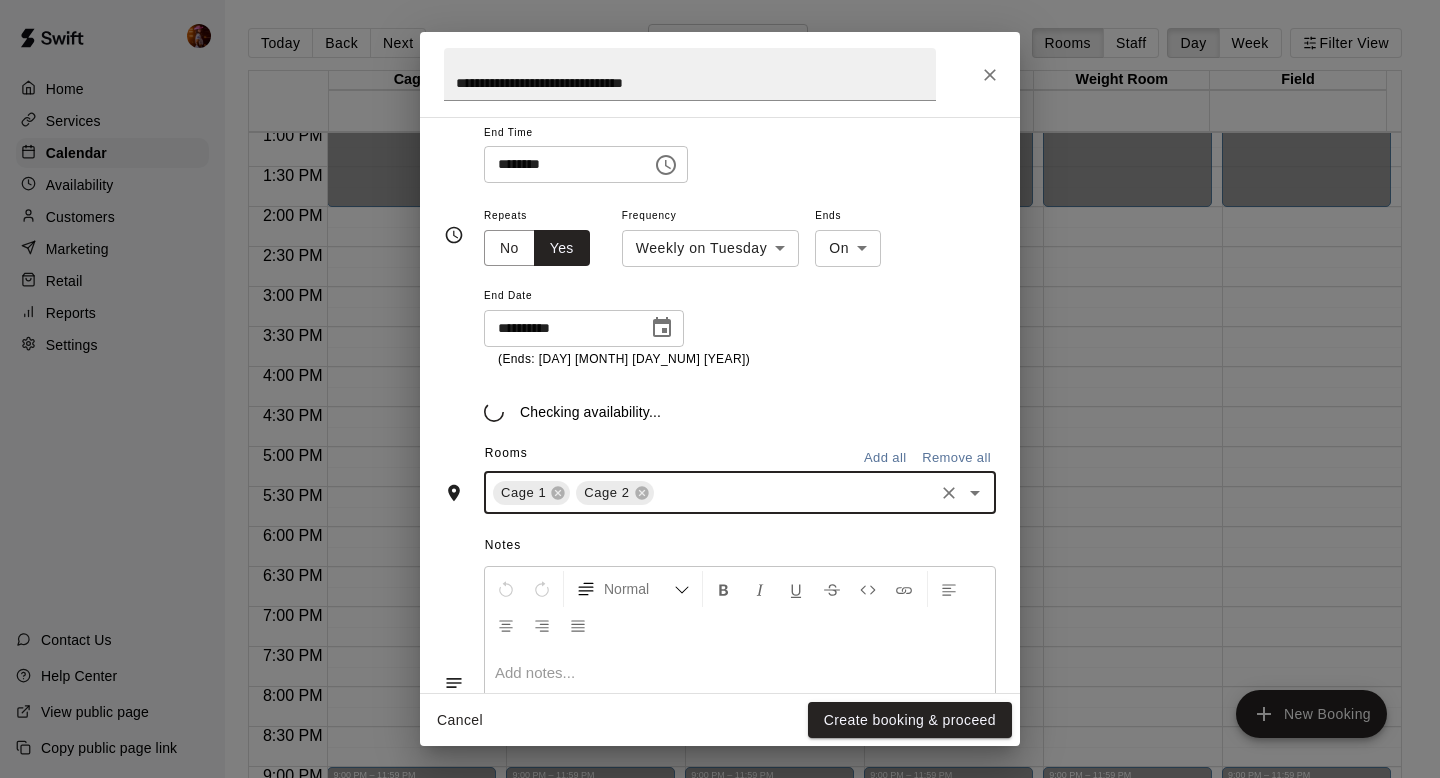 click on "Cage 1 Cage 2  ​" at bounding box center [740, 493] 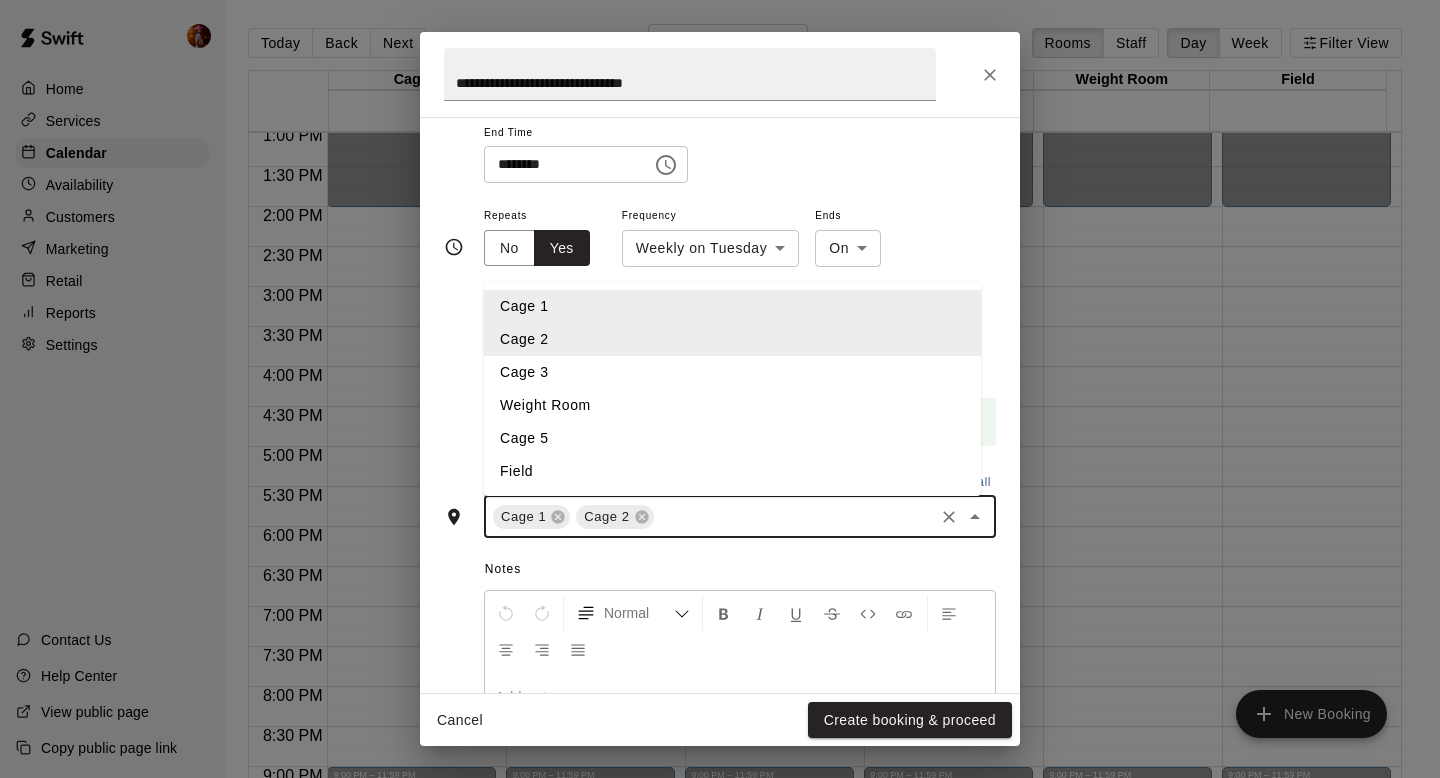 click at bounding box center [794, 516] 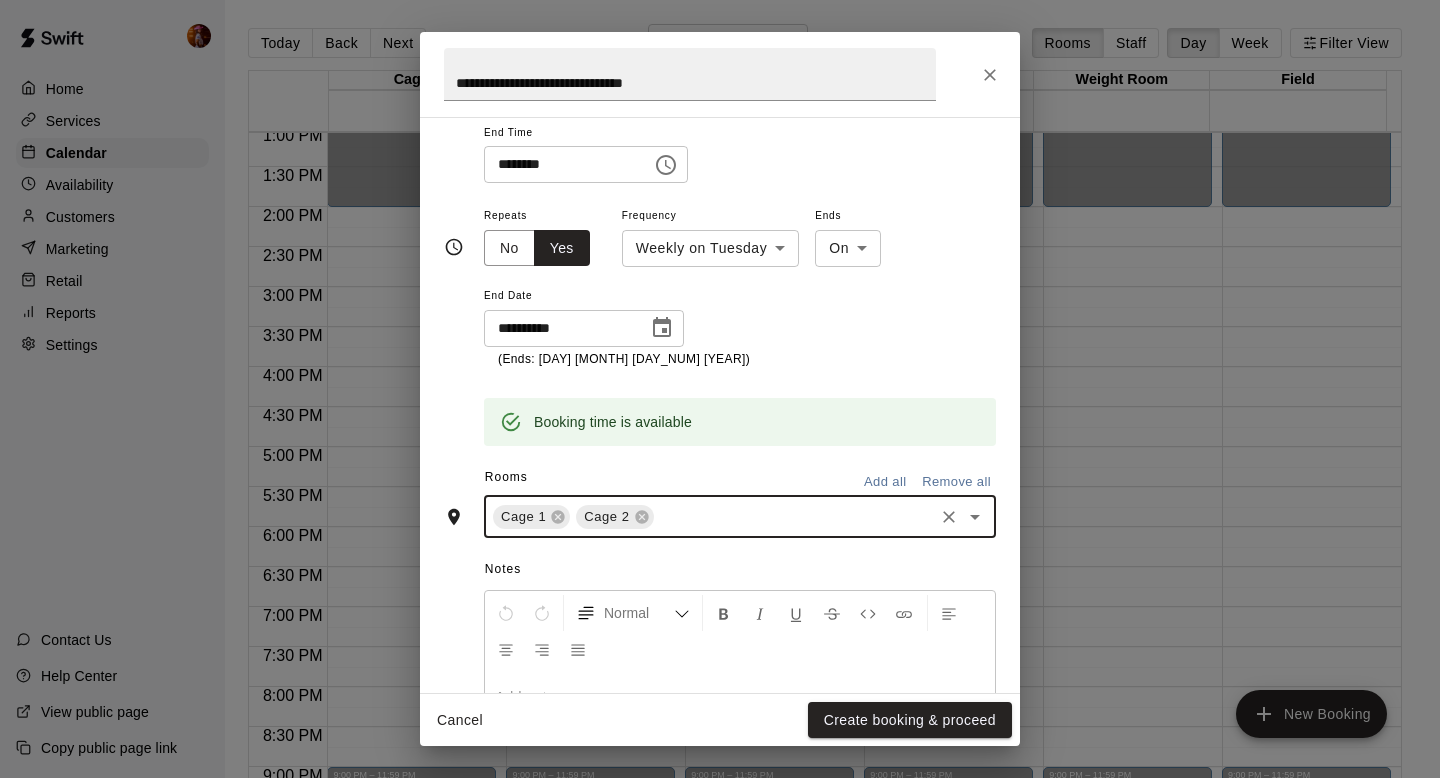 click at bounding box center (794, 516) 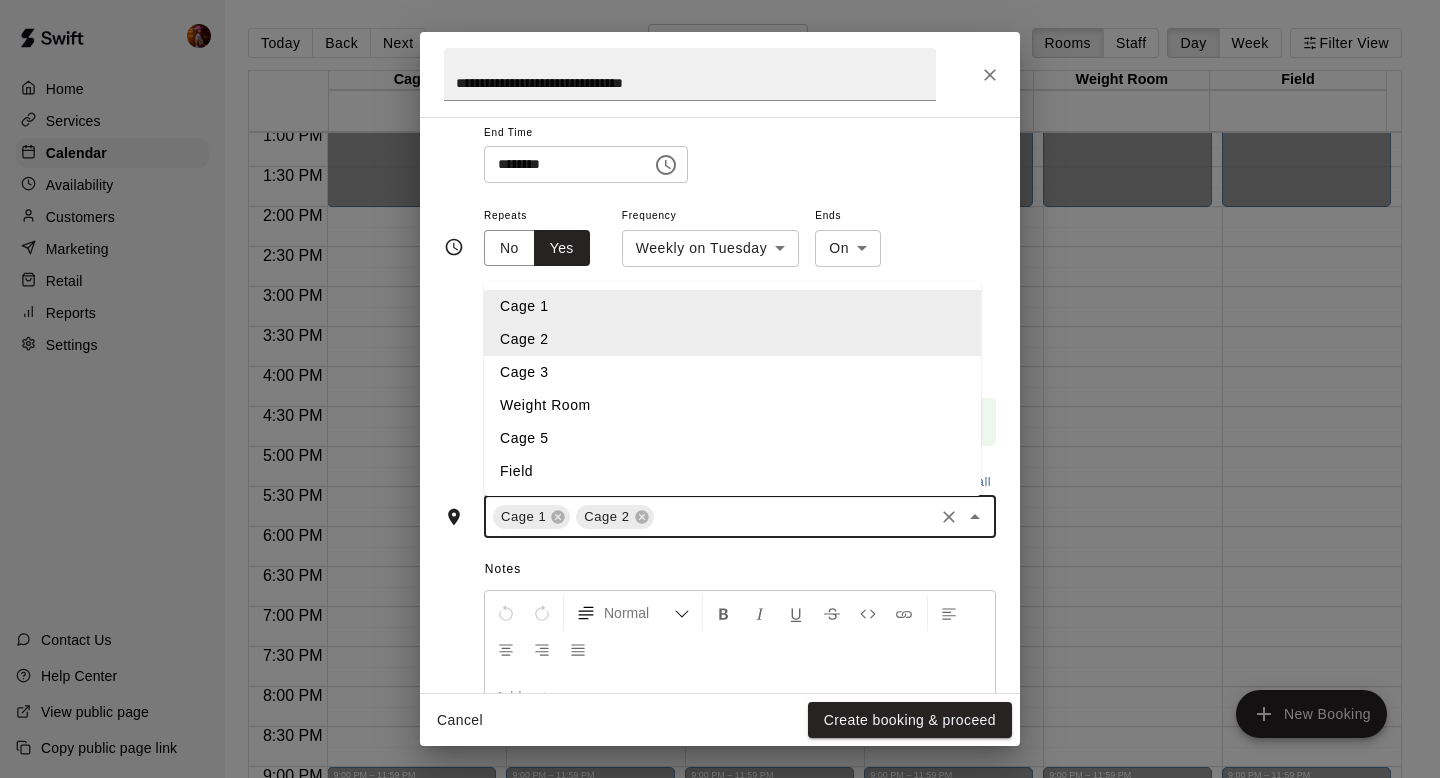 click on "Cage 3" at bounding box center (732, 372) 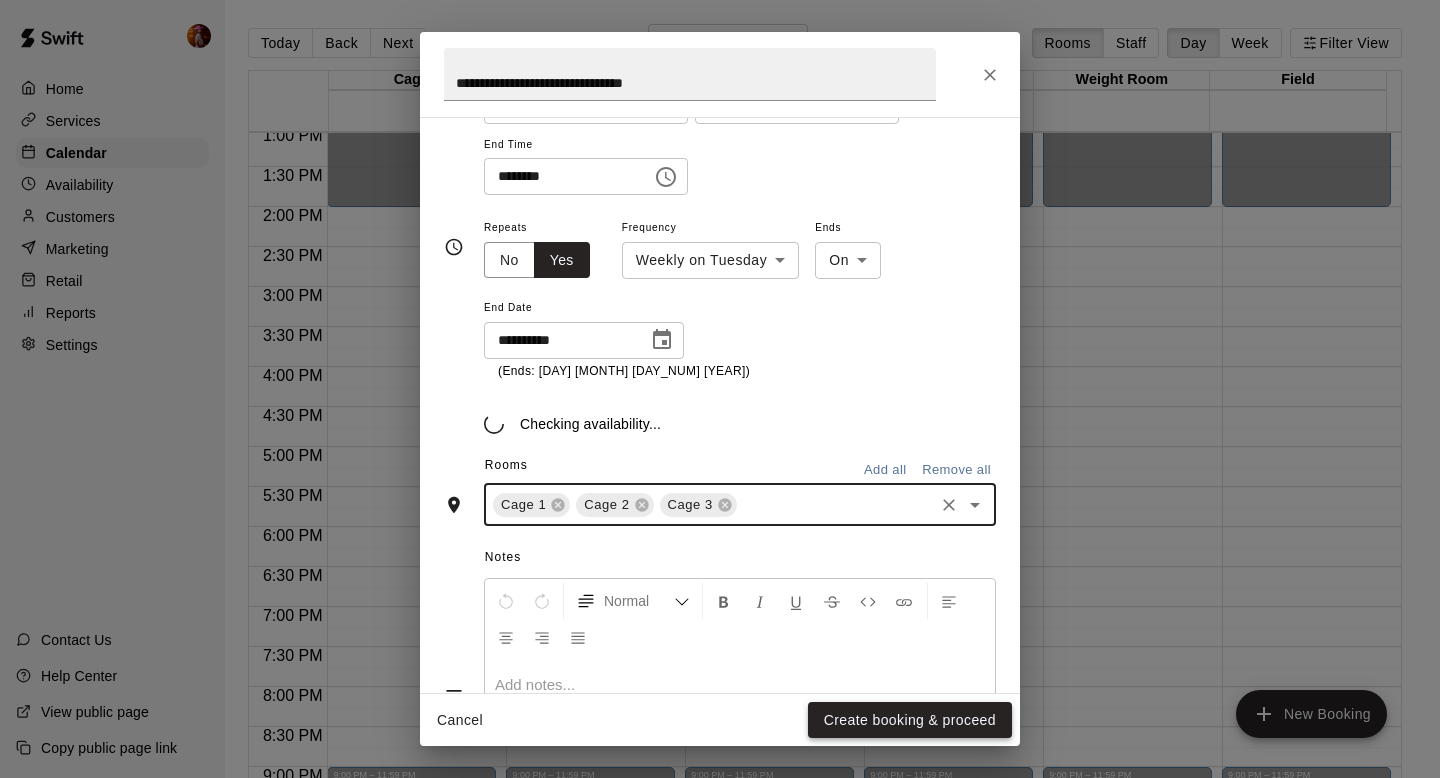 scroll, scrollTop: 332, scrollLeft: 0, axis: vertical 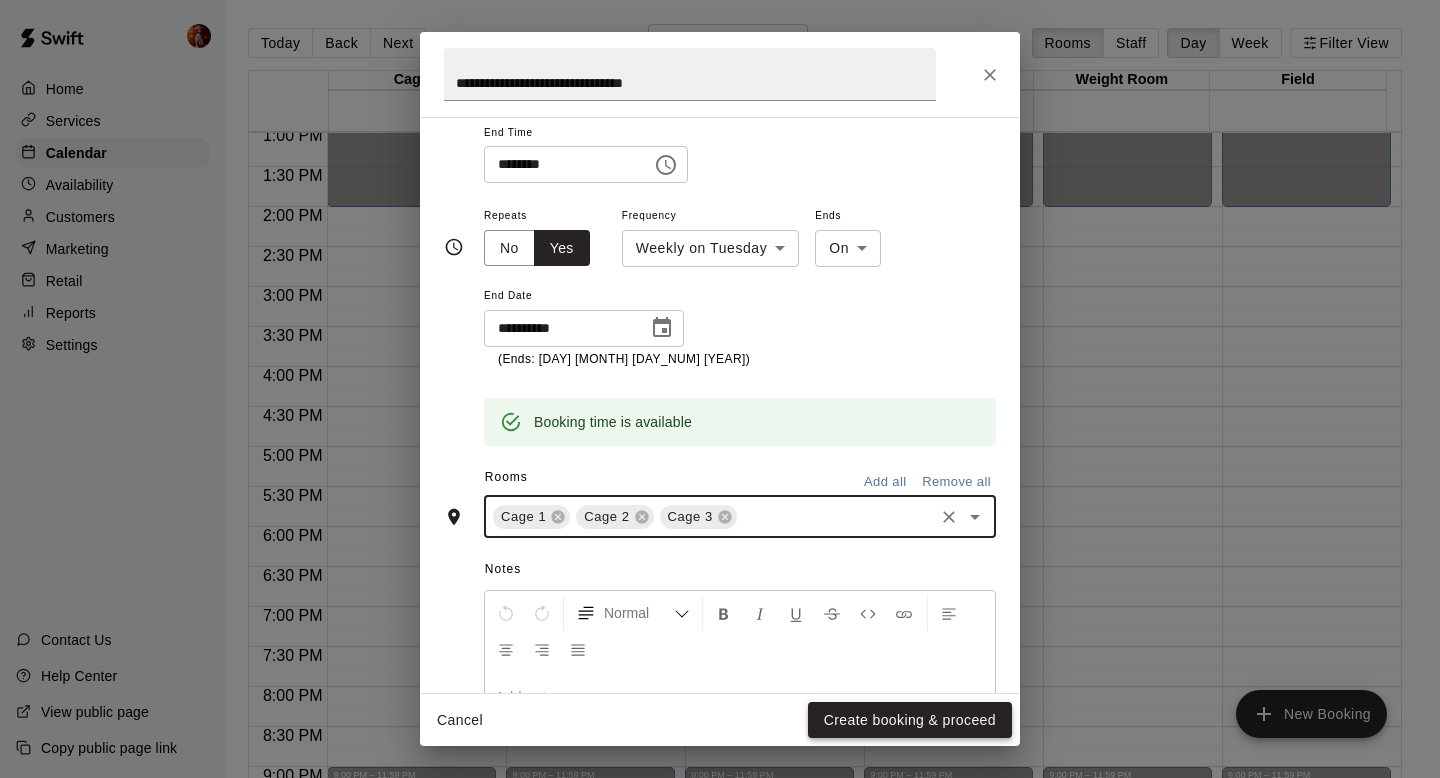 click on "Create booking & proceed" at bounding box center (910, 720) 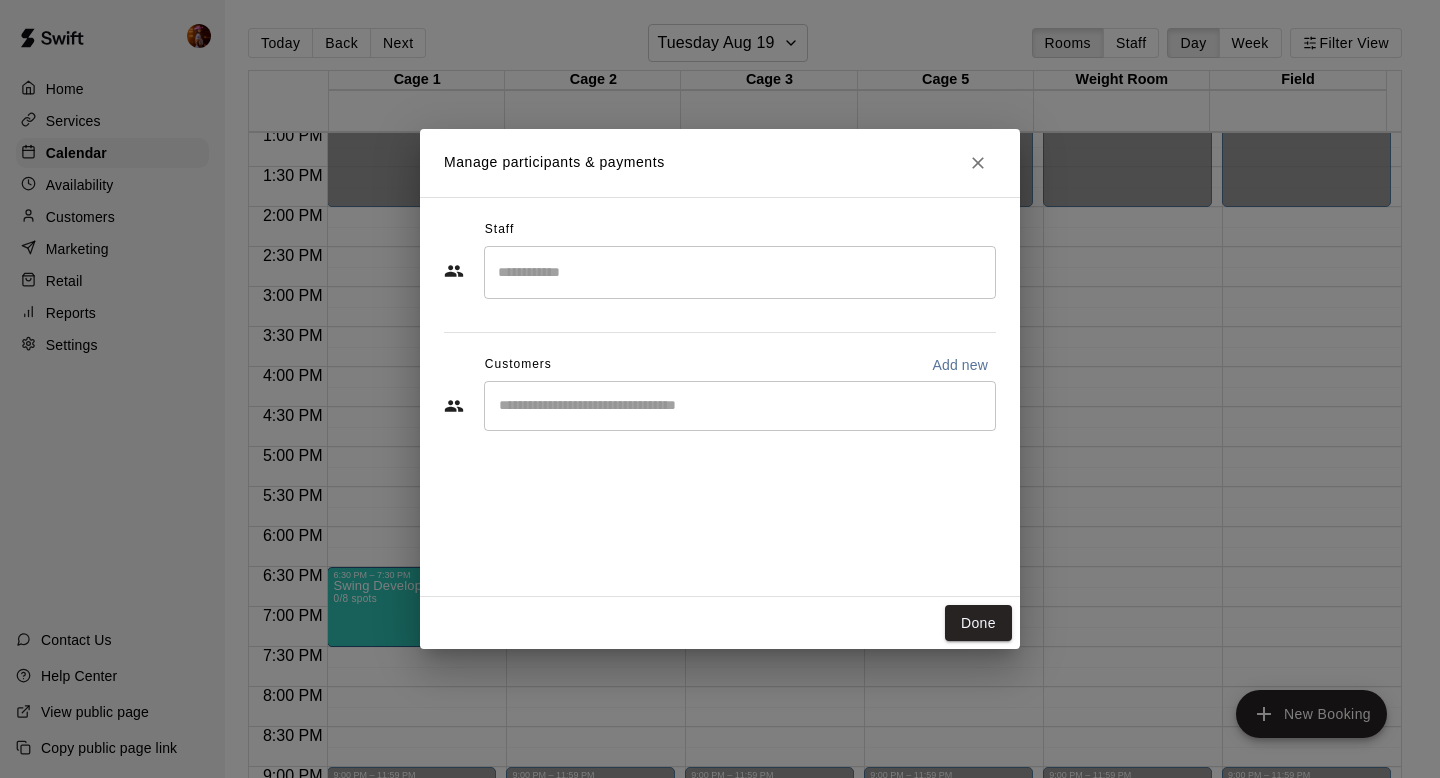 click at bounding box center [740, 272] 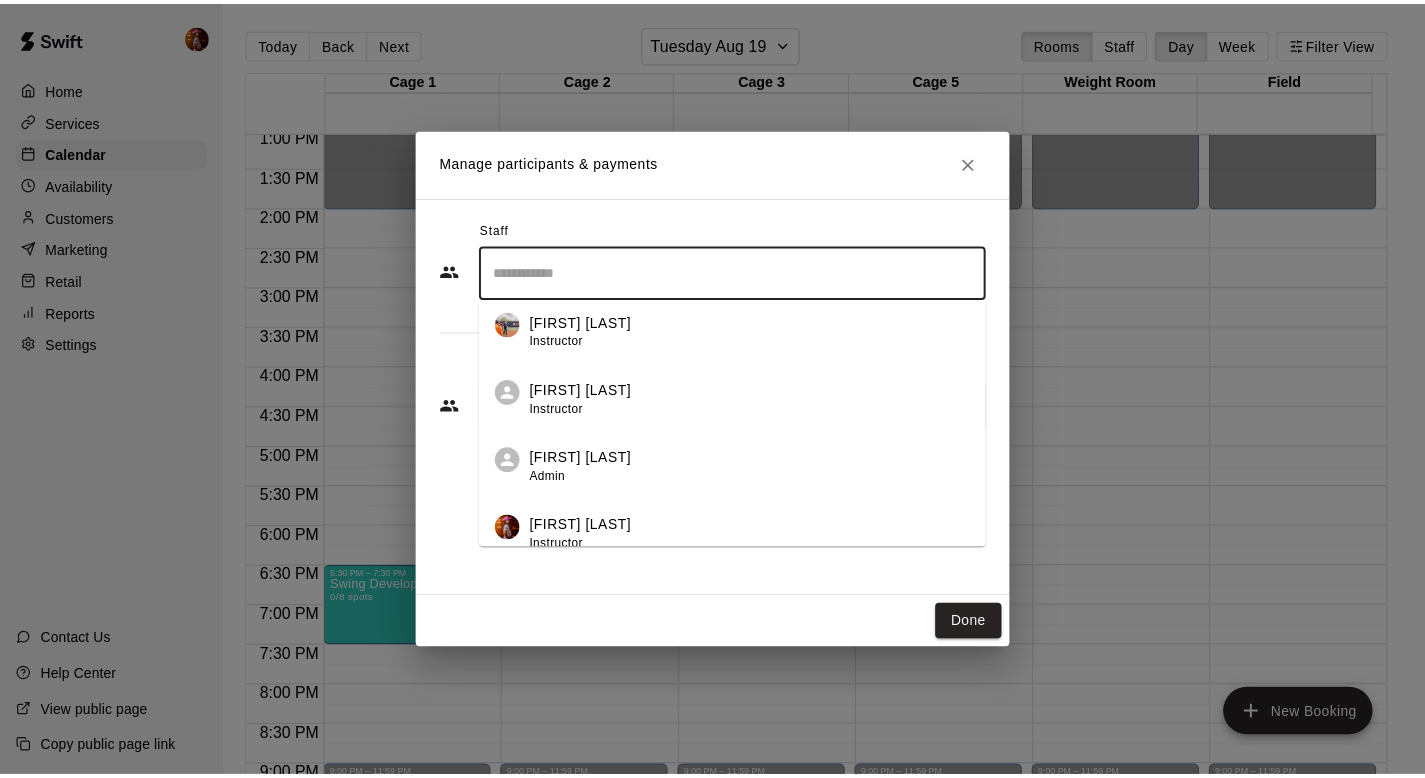 scroll, scrollTop: 124, scrollLeft: 0, axis: vertical 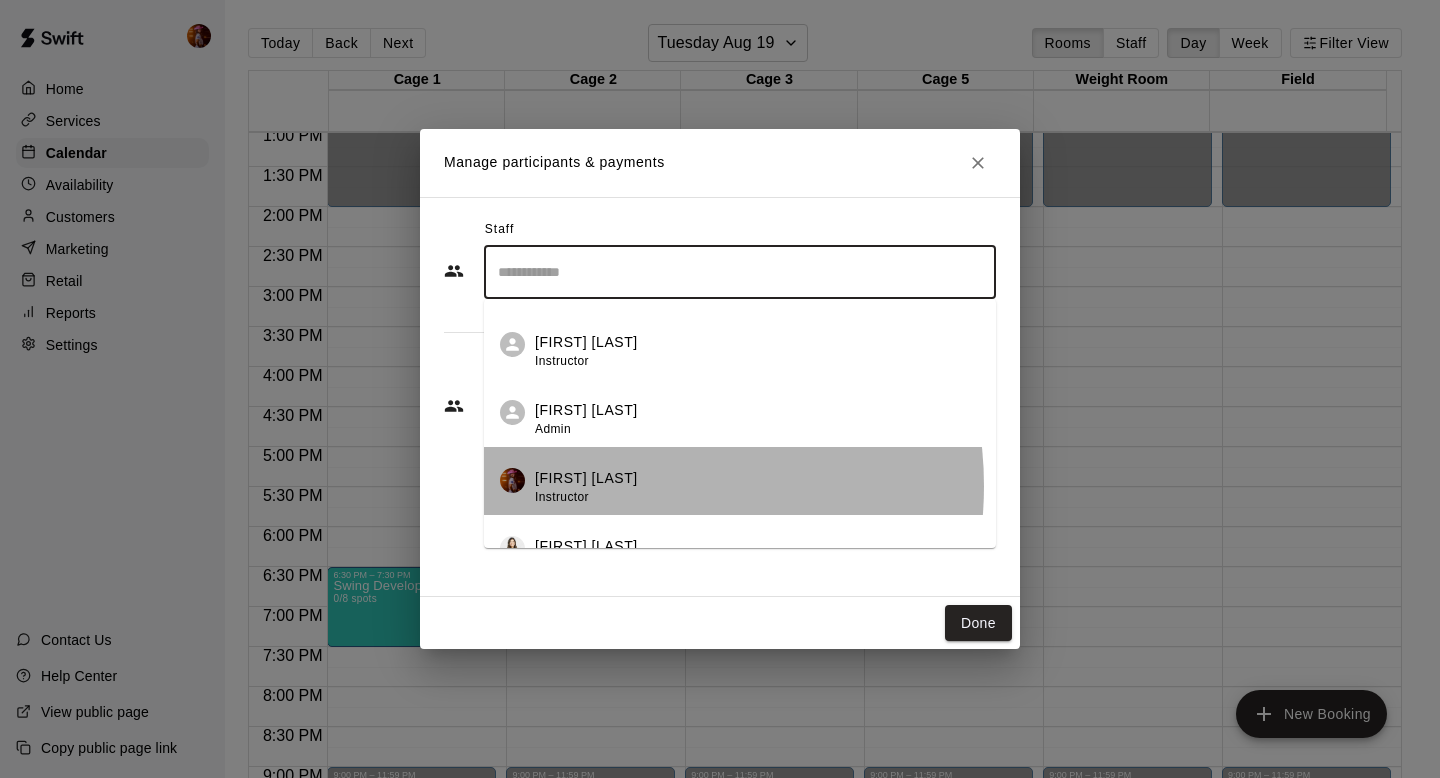 click on "[FIRST] [LAST] Instructor" at bounding box center [757, 487] 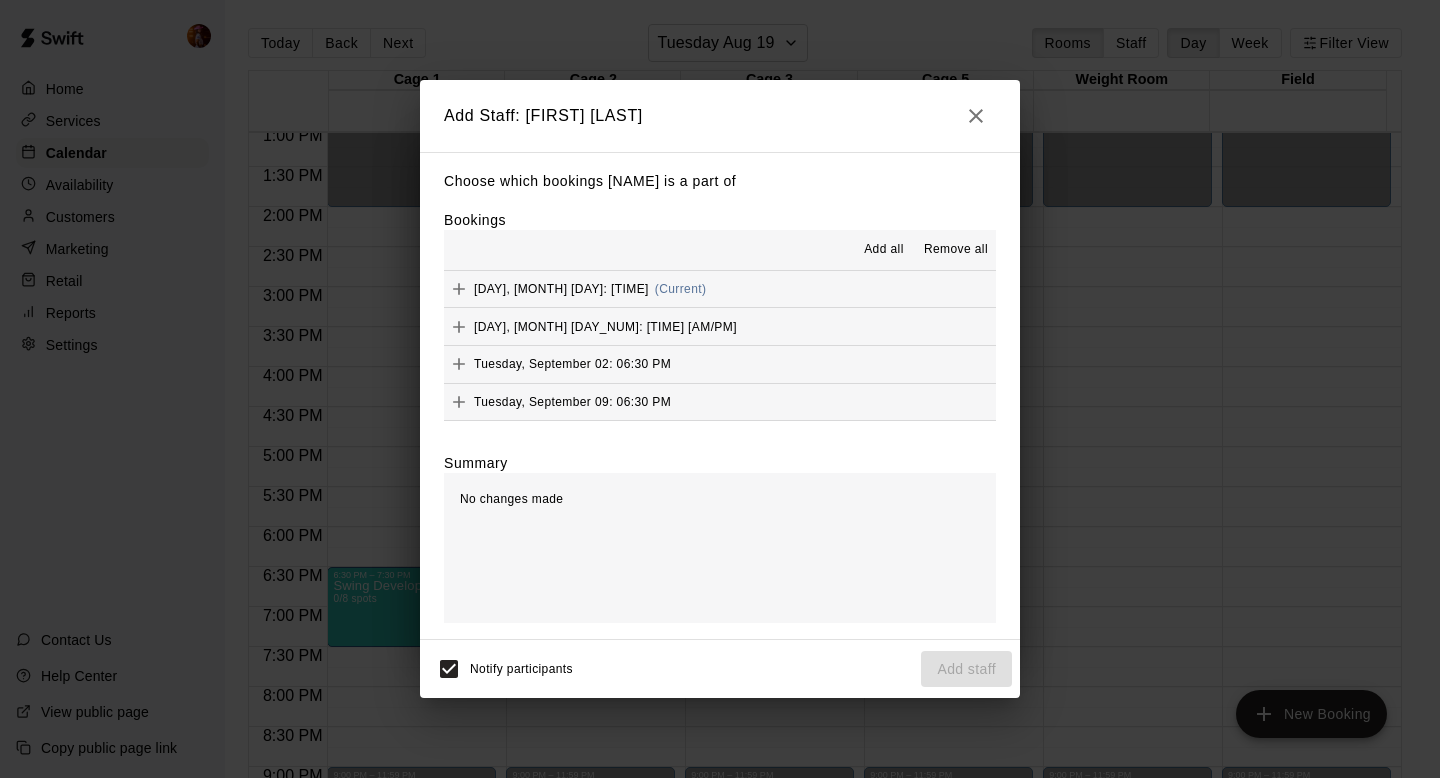 click on "Add all" at bounding box center [884, 250] 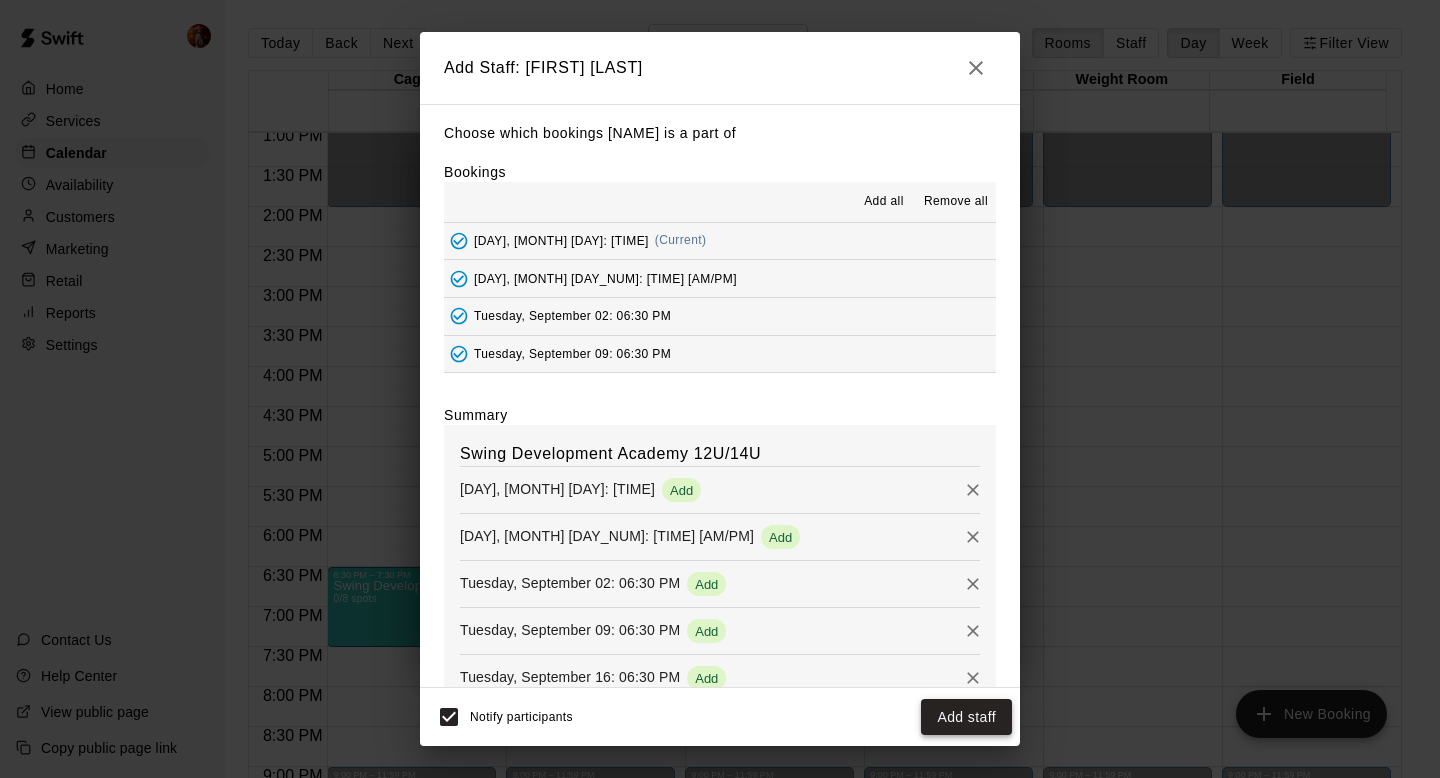 click on "Add staff" at bounding box center [966, 717] 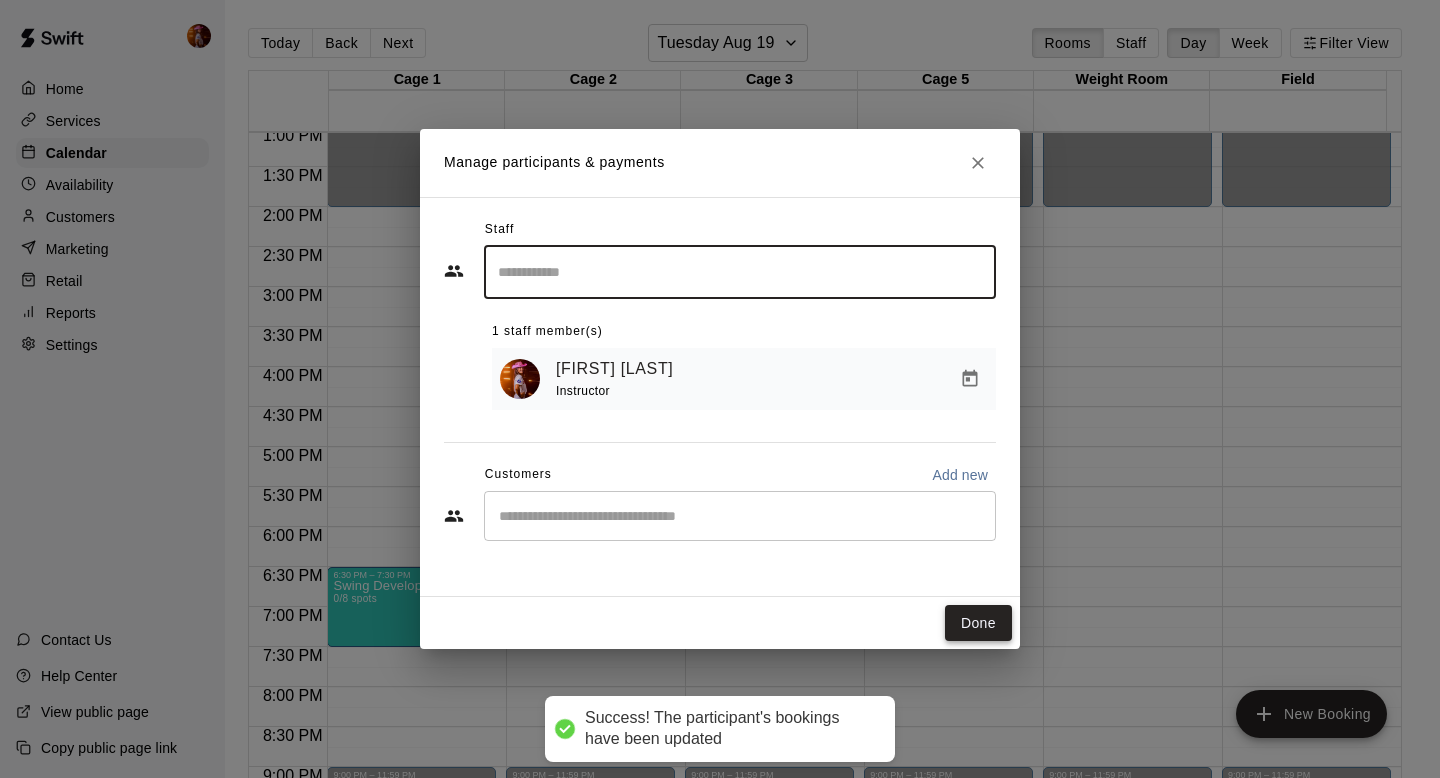 click on "Done" at bounding box center (978, 623) 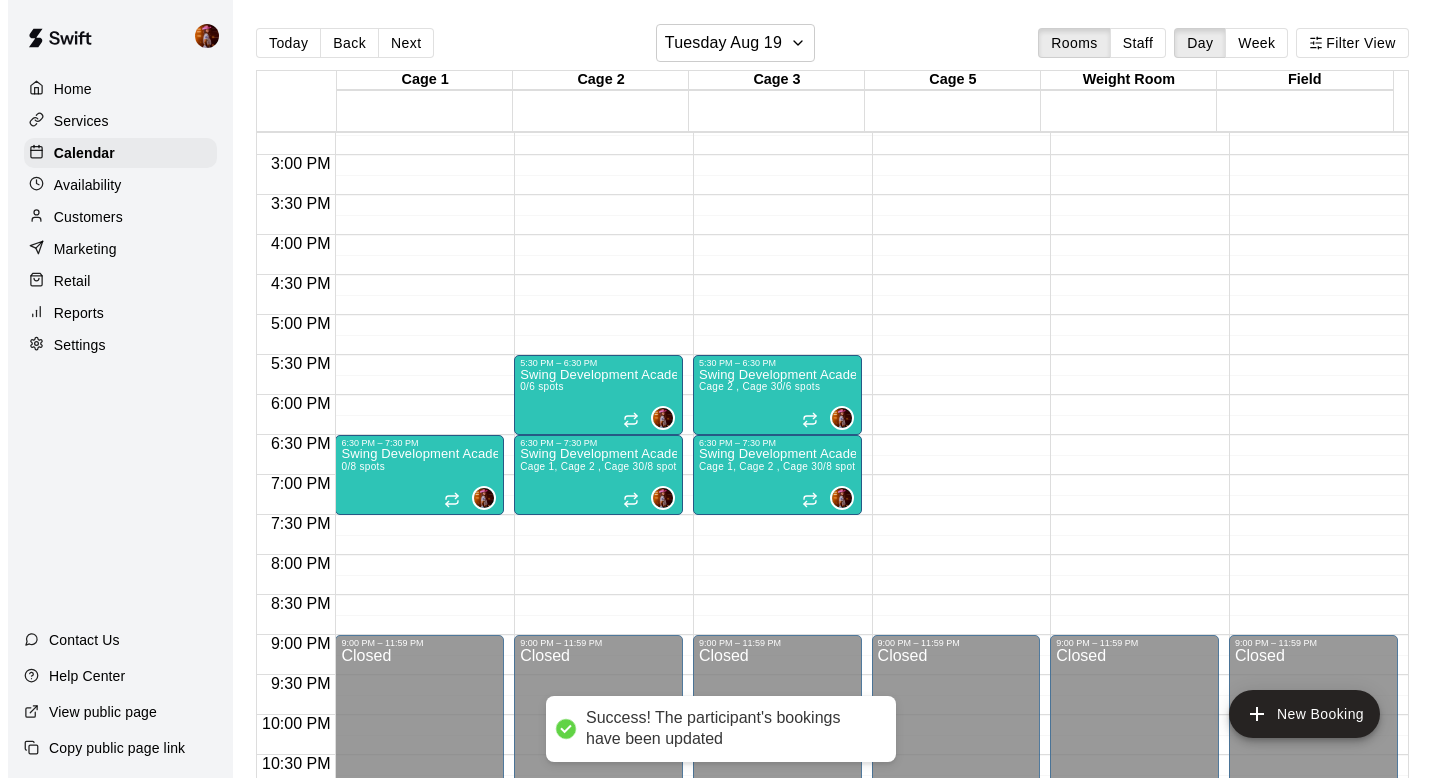 scroll, scrollTop: 1187, scrollLeft: 0, axis: vertical 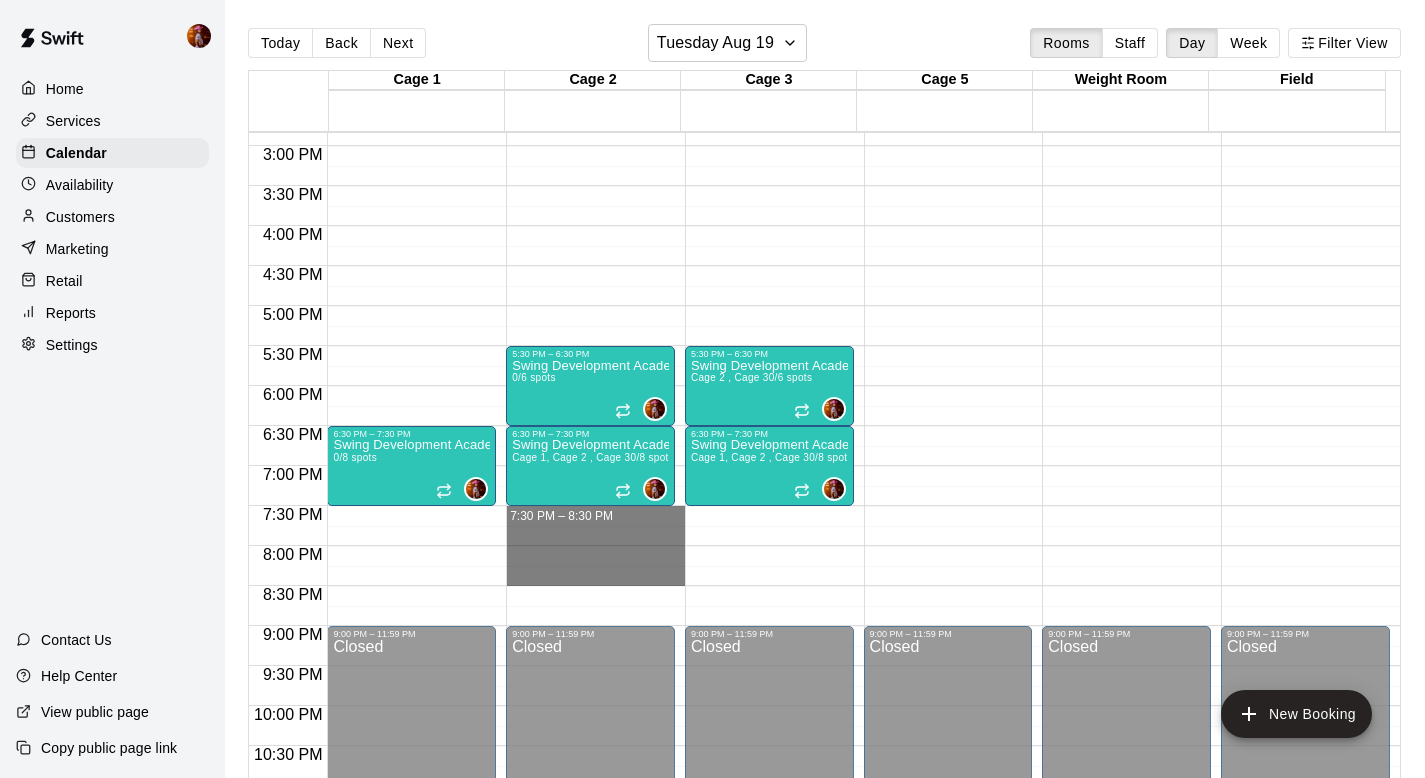 drag, startPoint x: 543, startPoint y: 520, endPoint x: 546, endPoint y: 584, distance: 64.070274 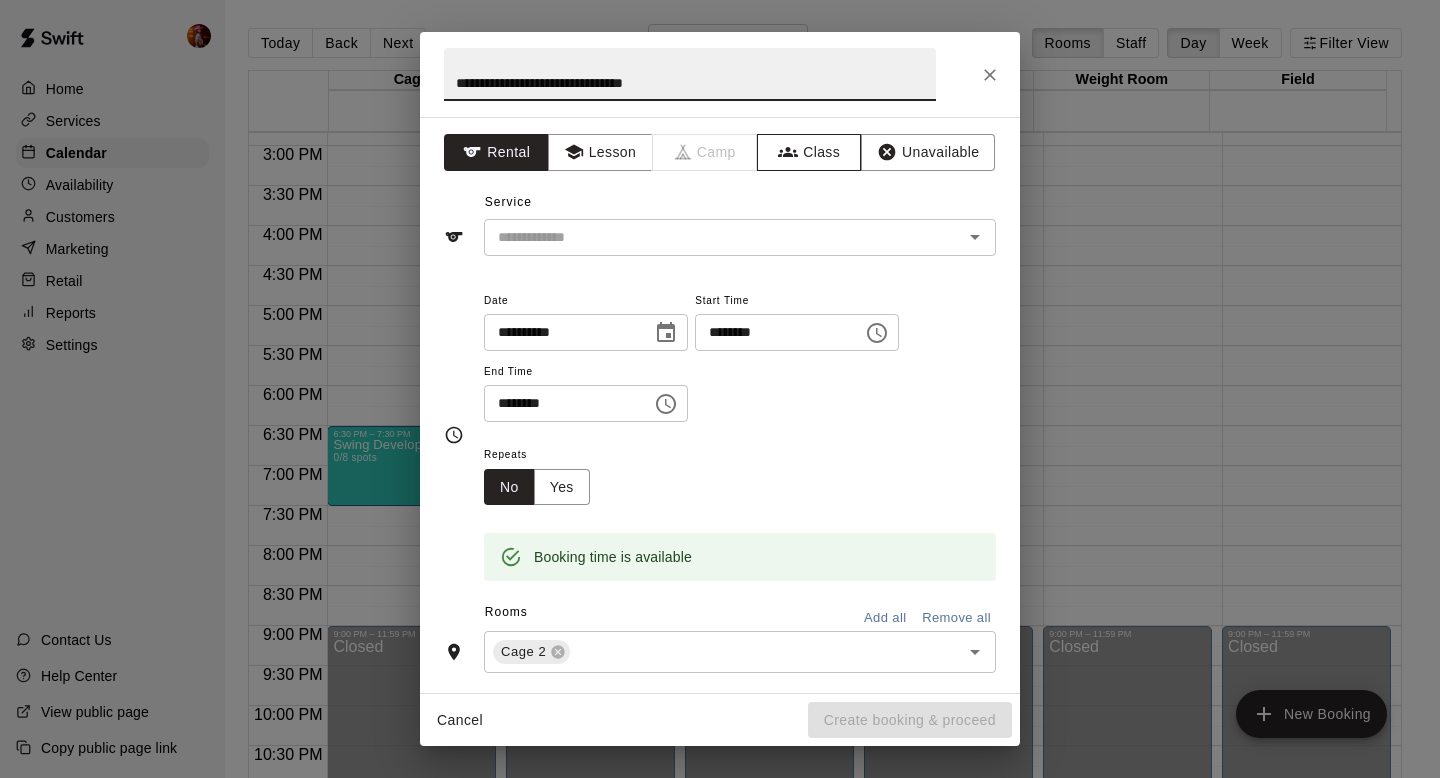 type on "**********" 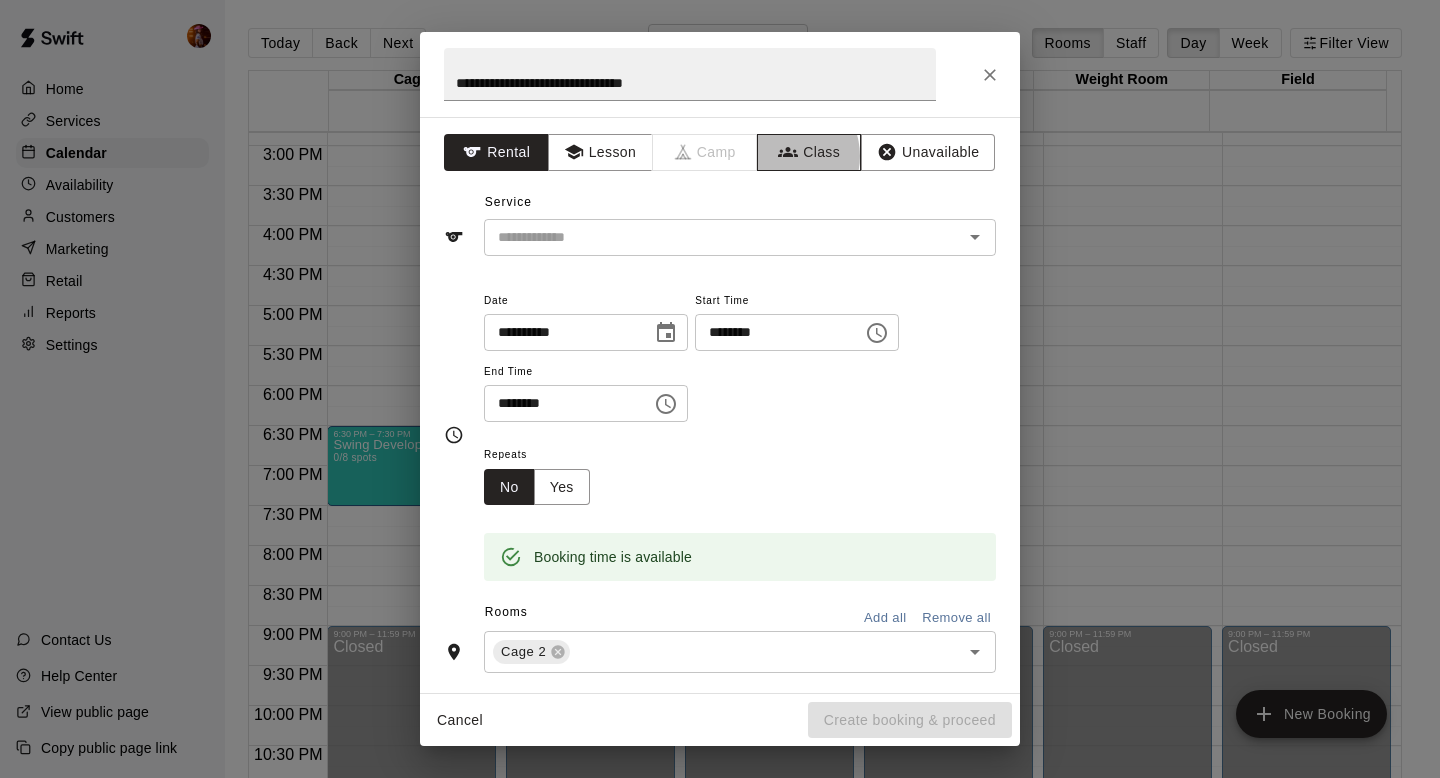 click 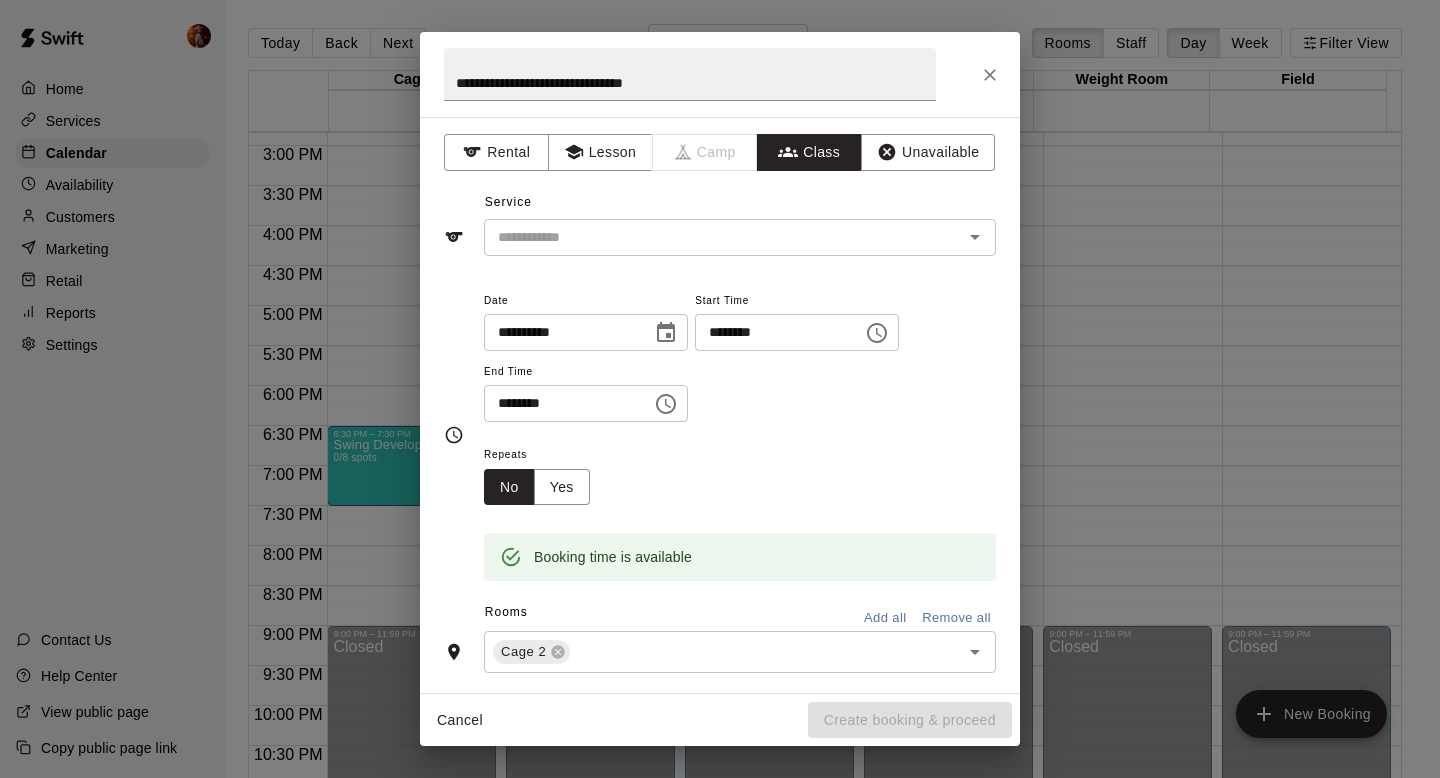 click at bounding box center [723, 237] 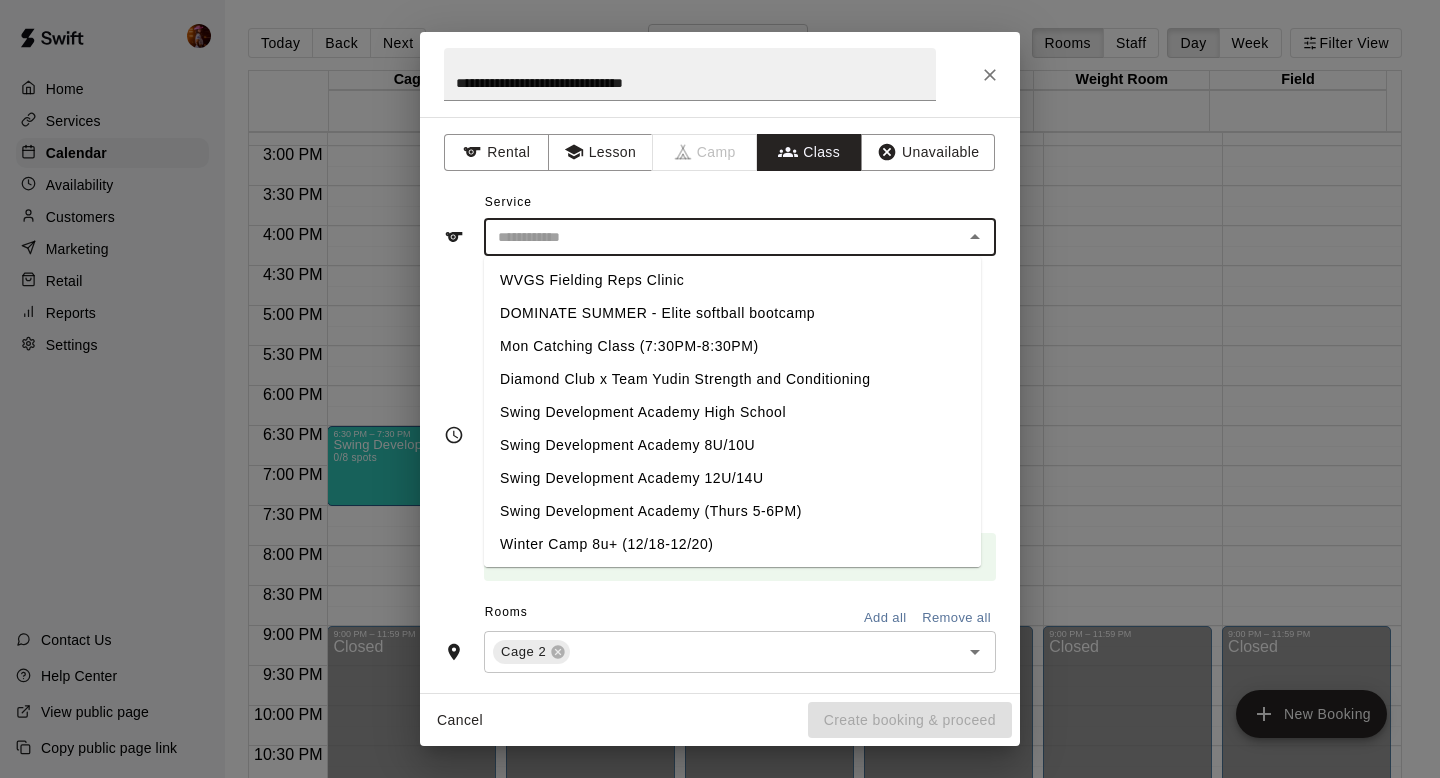 click at bounding box center (723, 237) 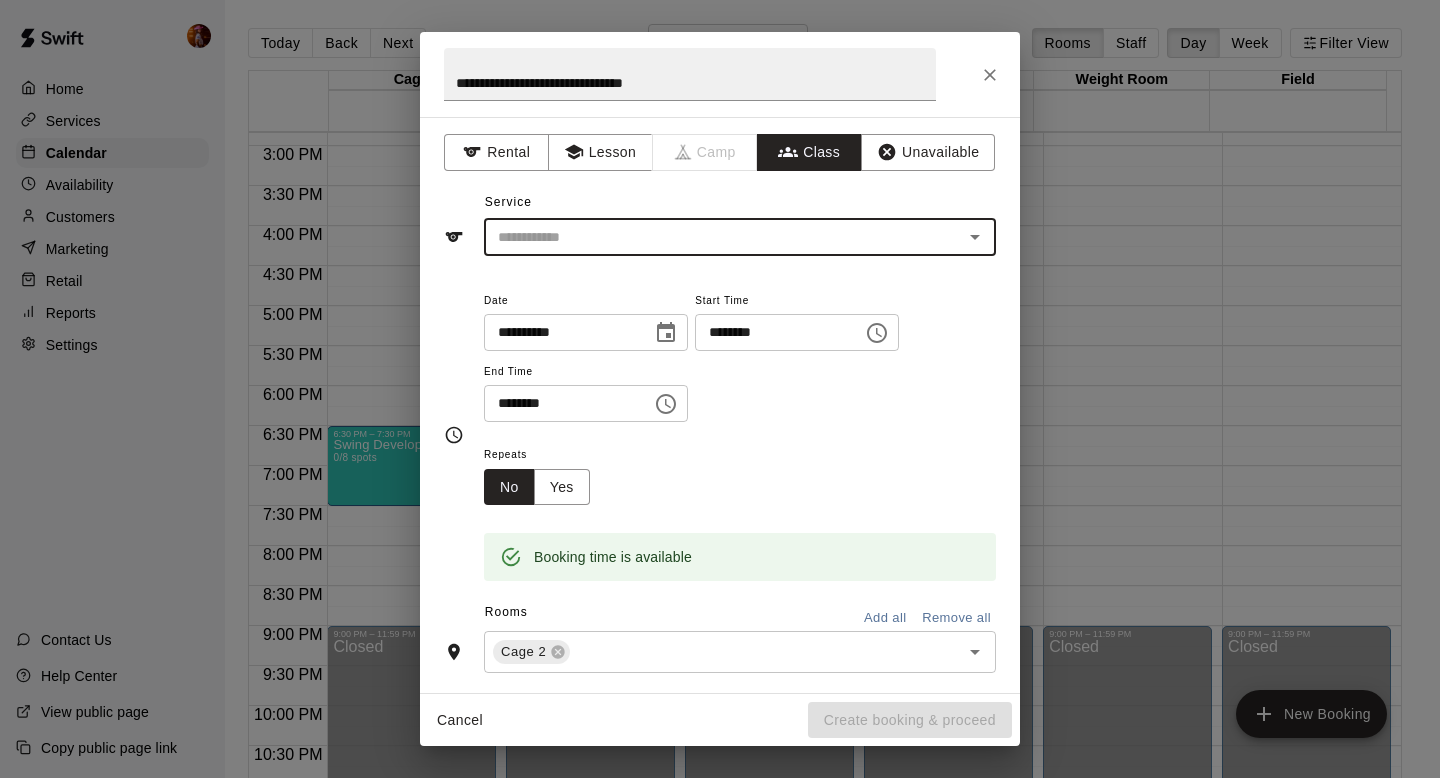 click at bounding box center (723, 237) 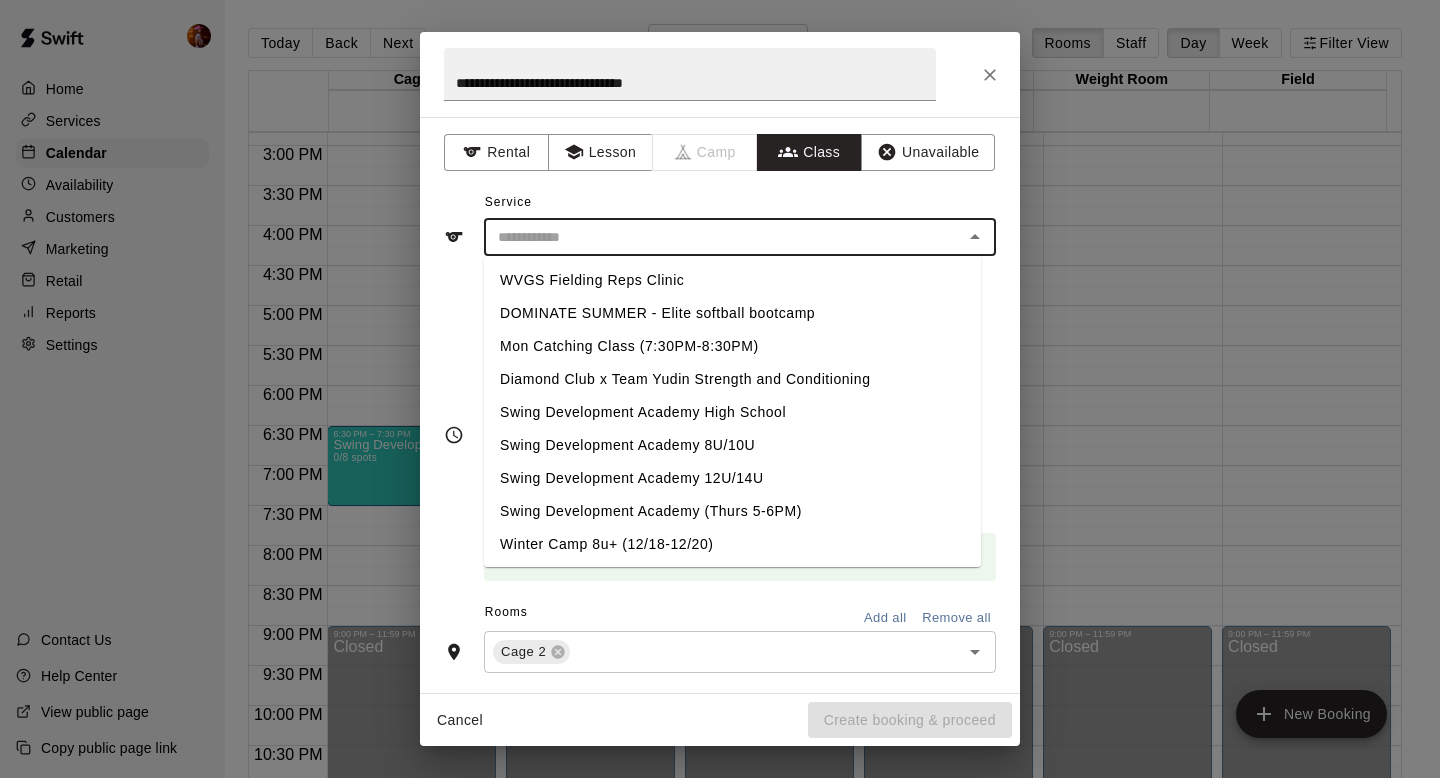 click on "Swing Development Academy 12U/14U" at bounding box center [732, 478] 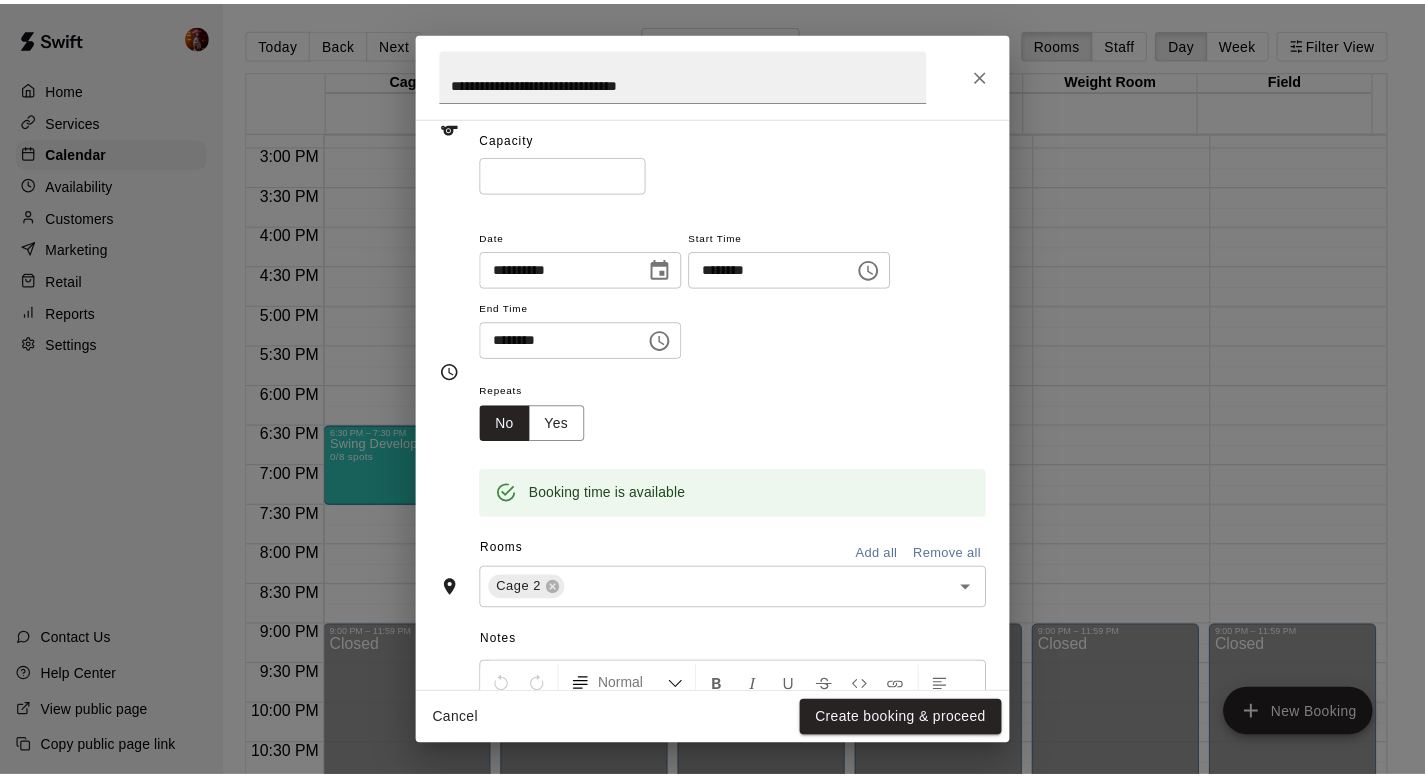 scroll, scrollTop: 188, scrollLeft: 0, axis: vertical 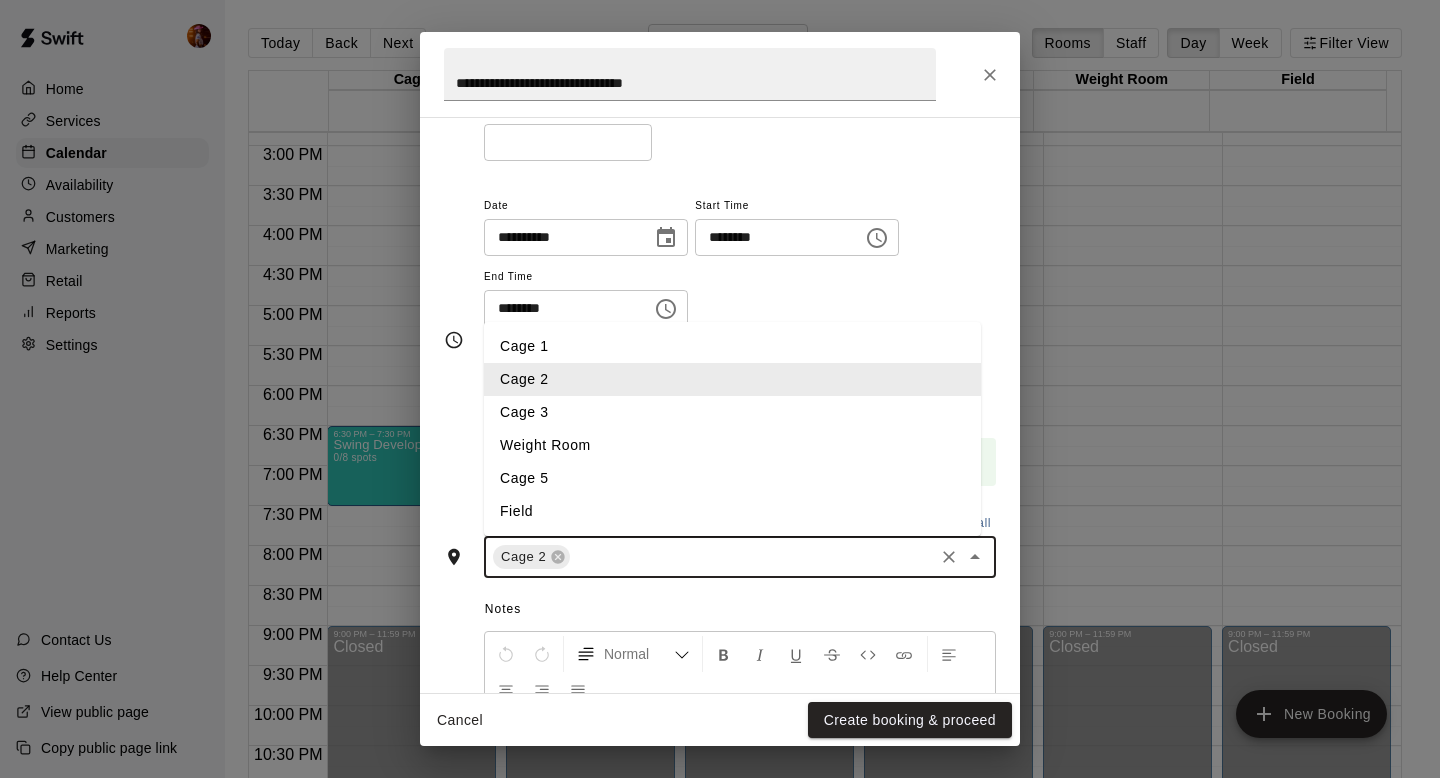 click at bounding box center (752, 557) 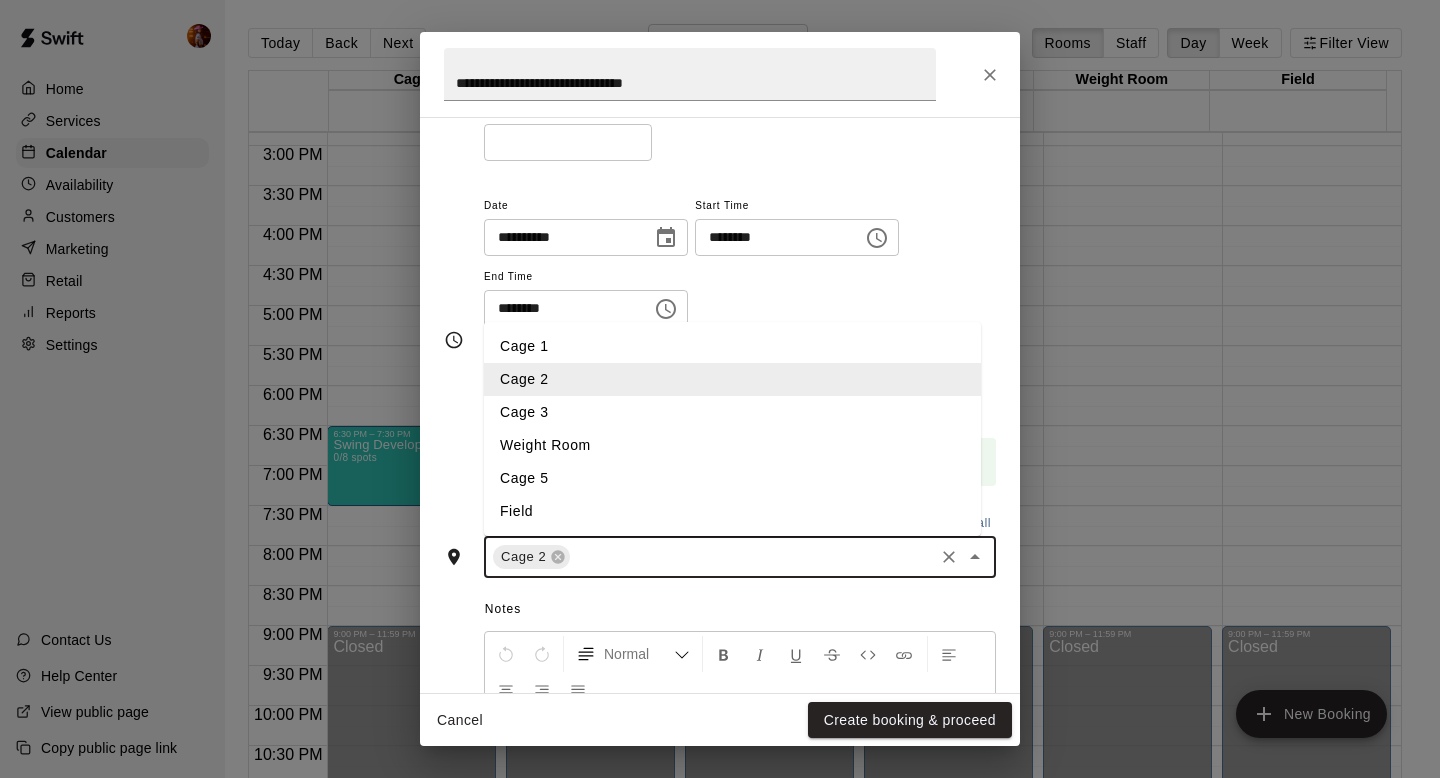 click on "Cage 3" at bounding box center [732, 412] 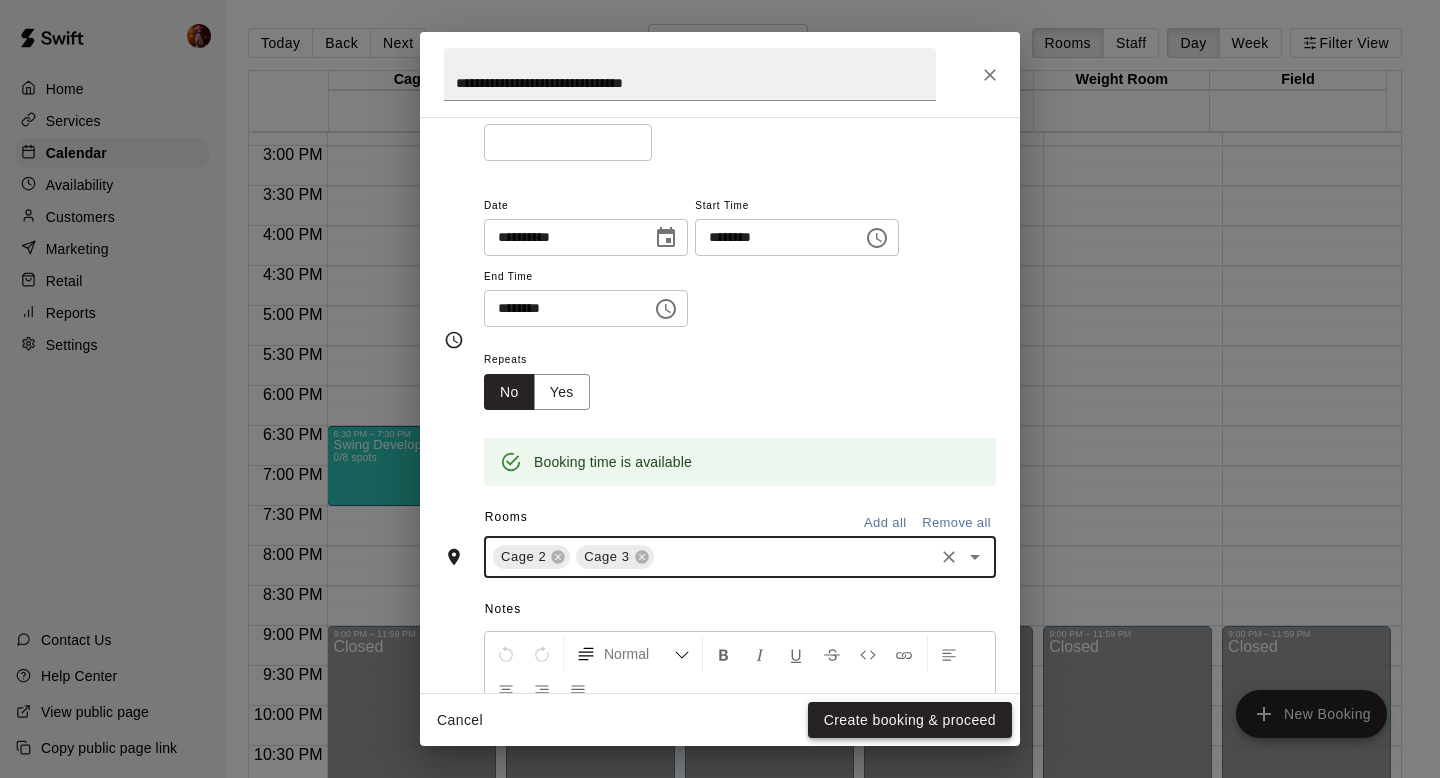 click on "Create booking & proceed" at bounding box center [910, 720] 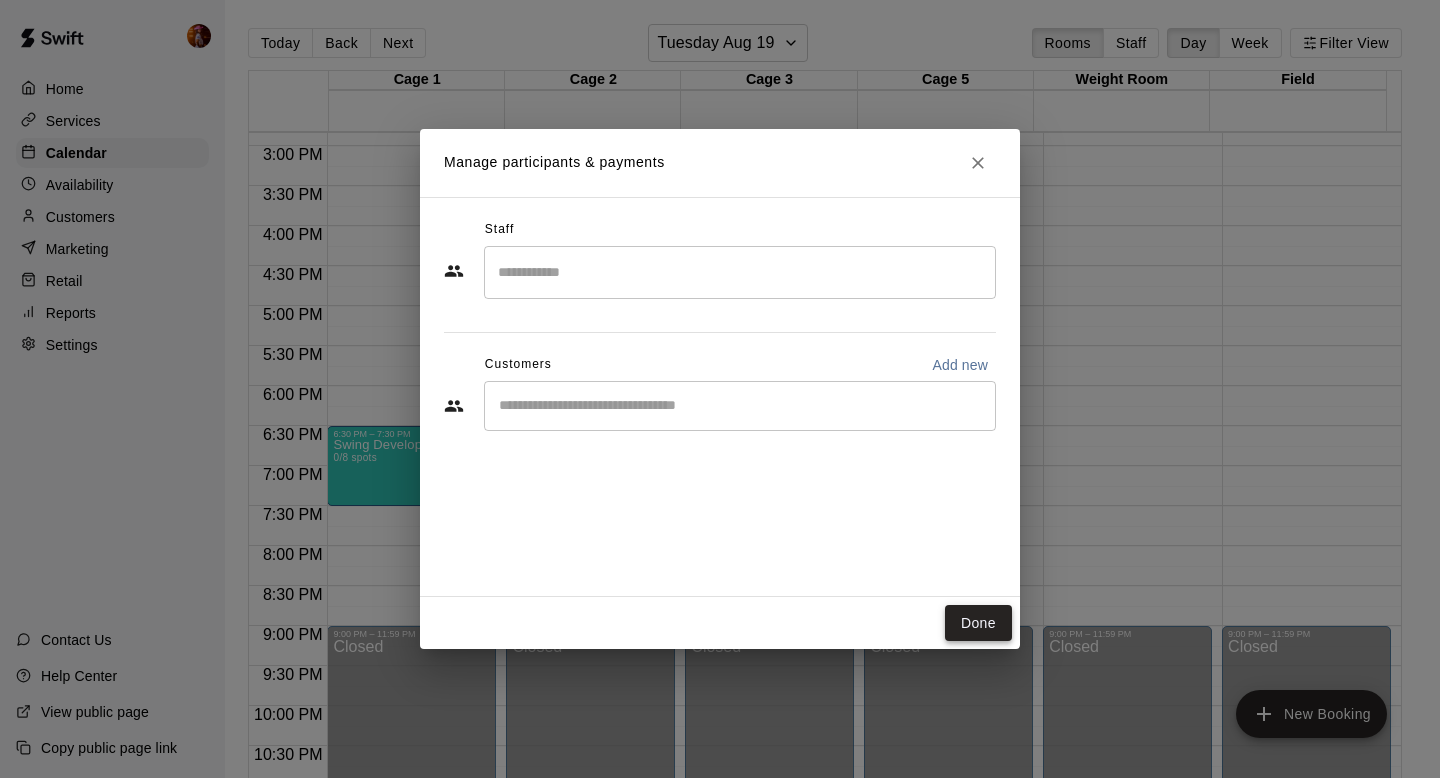 click on "Done" at bounding box center [978, 623] 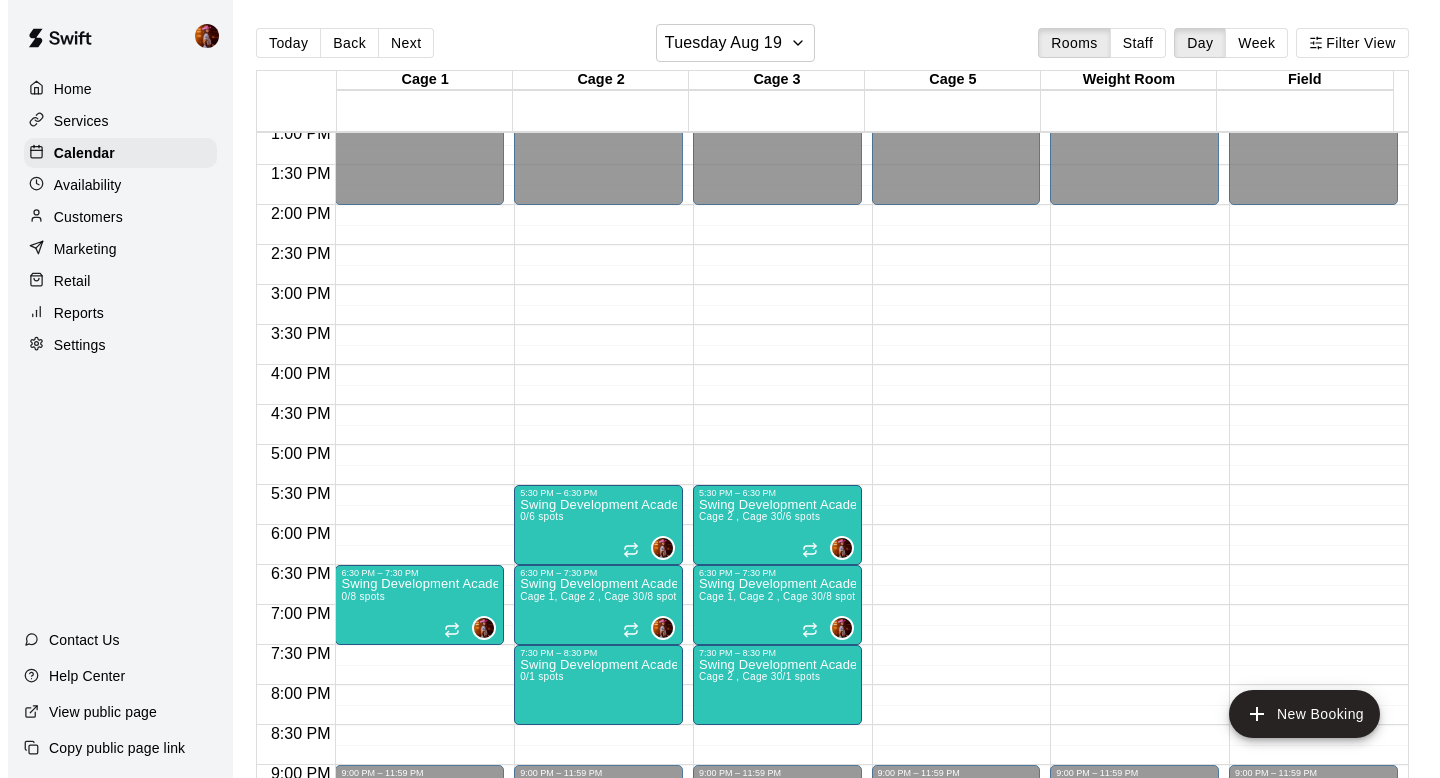 scroll, scrollTop: 1050, scrollLeft: 0, axis: vertical 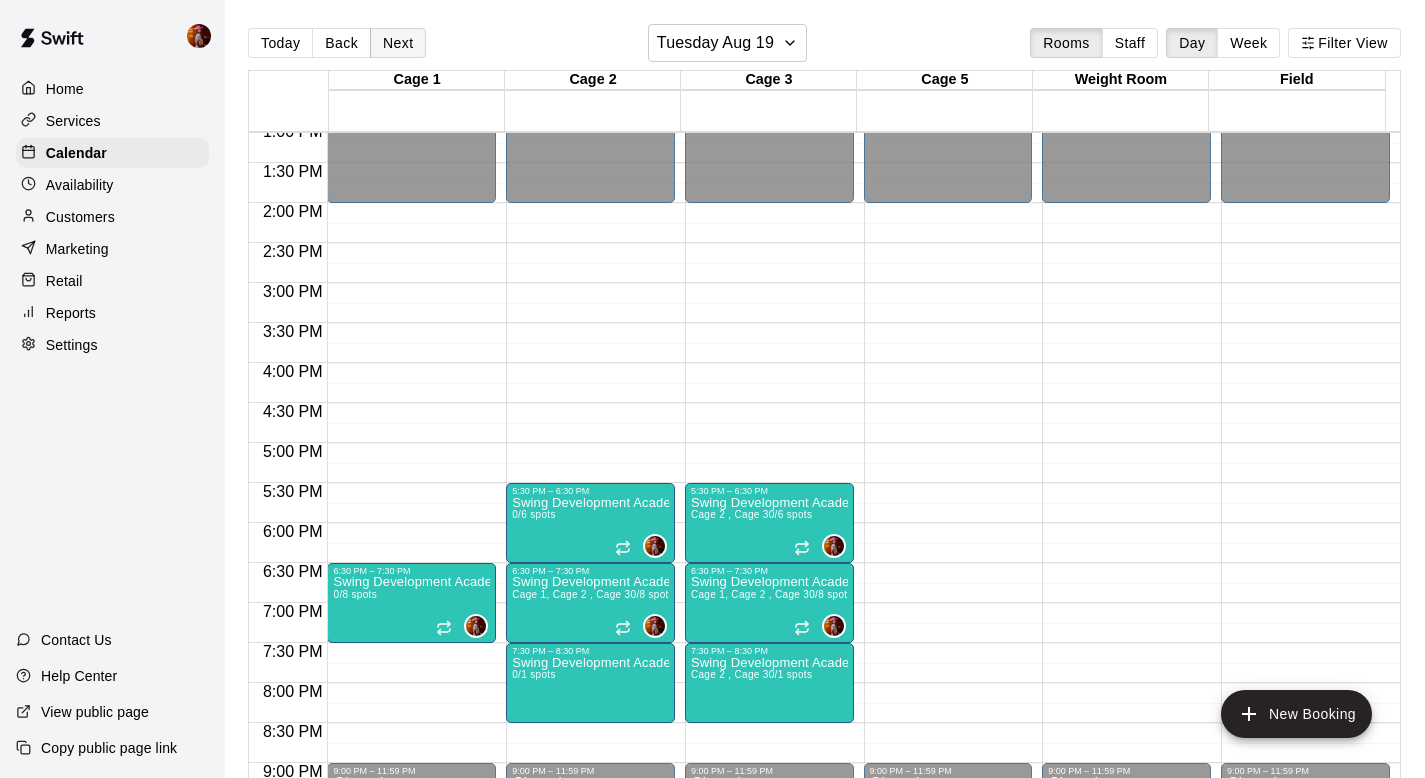 click on "Next" at bounding box center (398, 43) 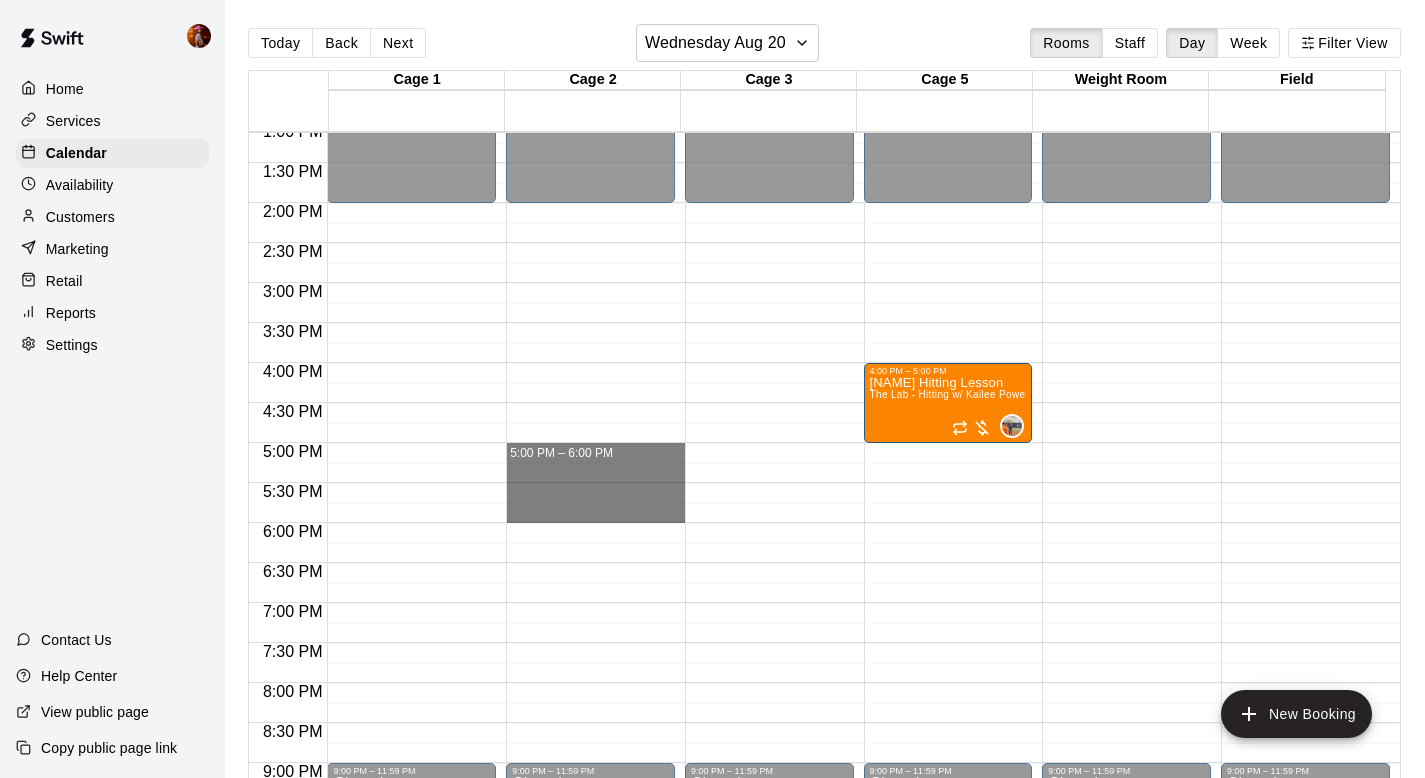 drag, startPoint x: 543, startPoint y: 451, endPoint x: 549, endPoint y: 508, distance: 57.31492 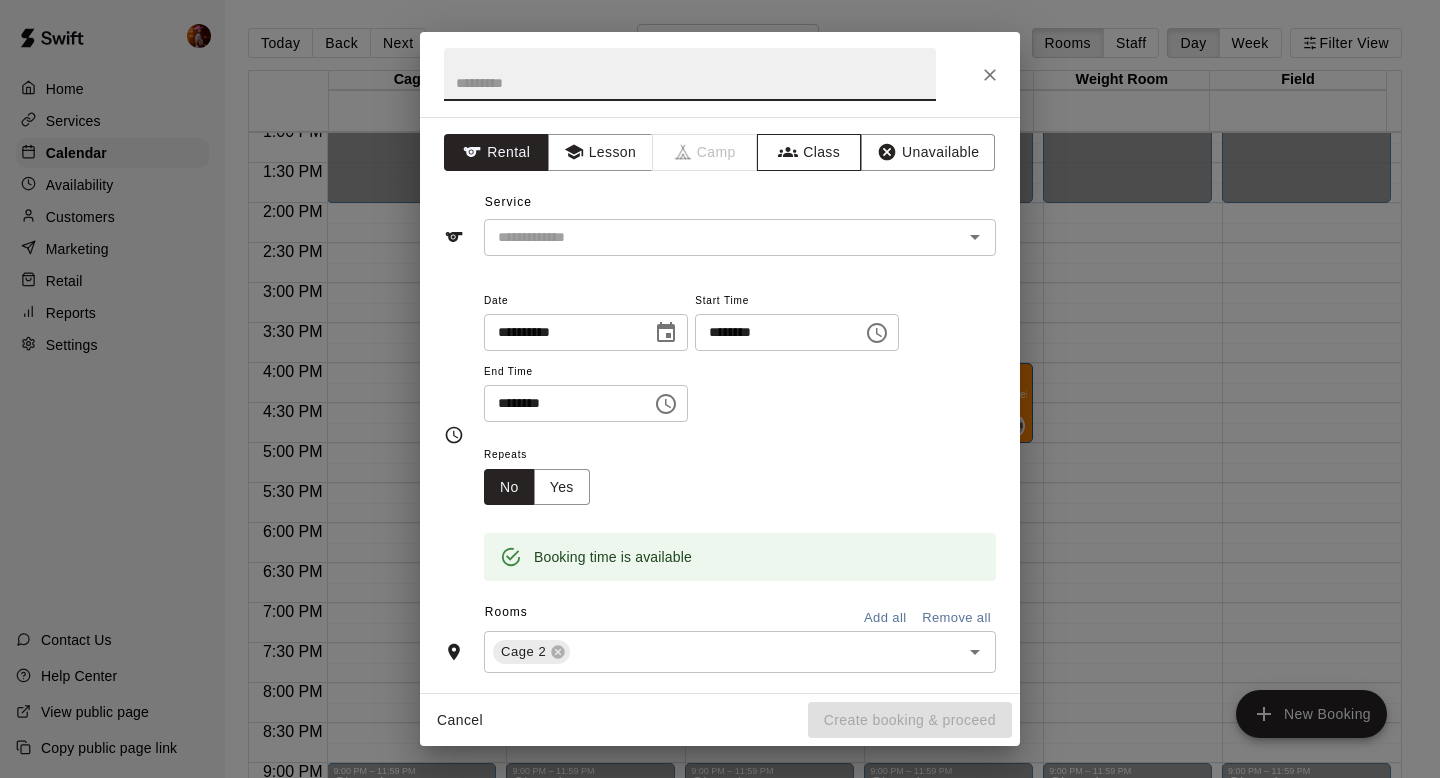 click on "Class" at bounding box center (809, 152) 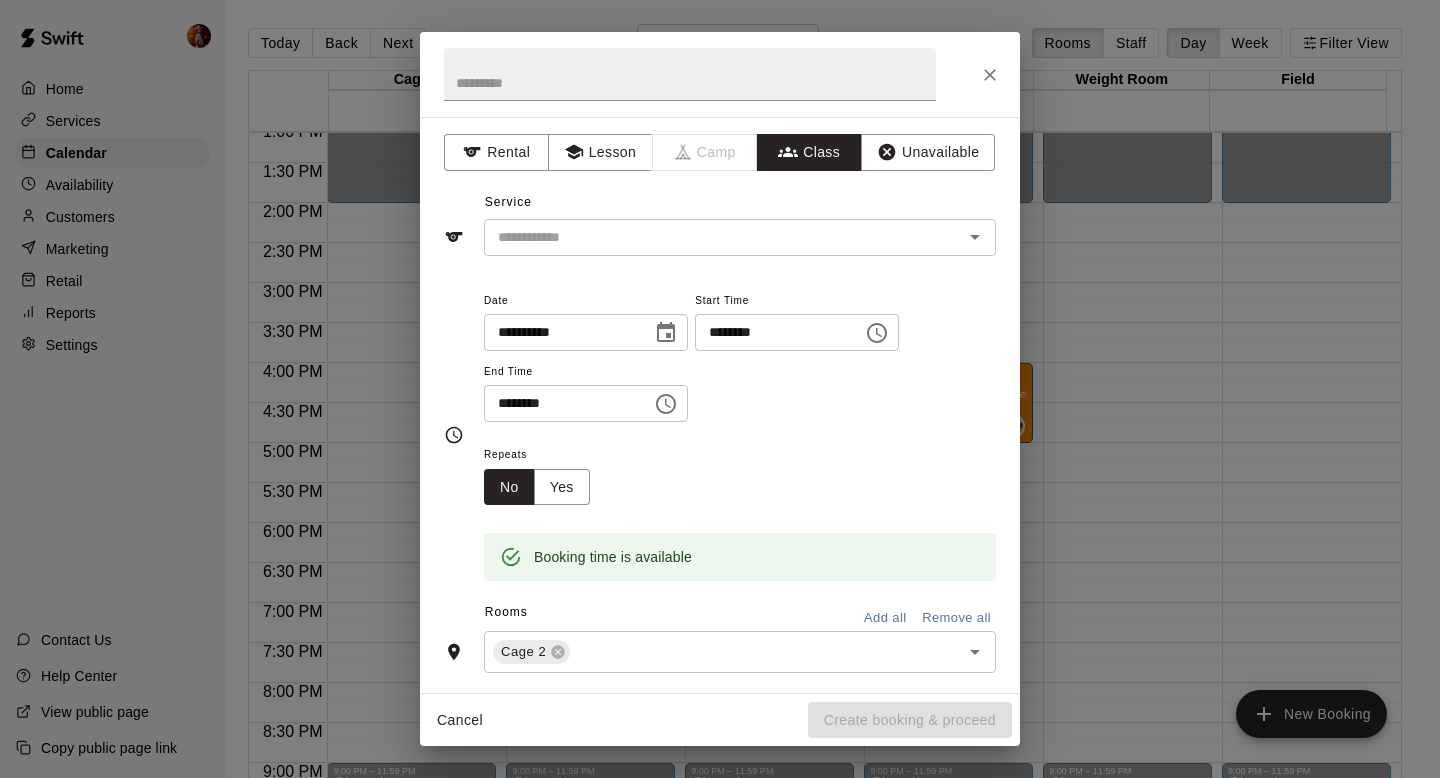 click on "​" at bounding box center (740, 237) 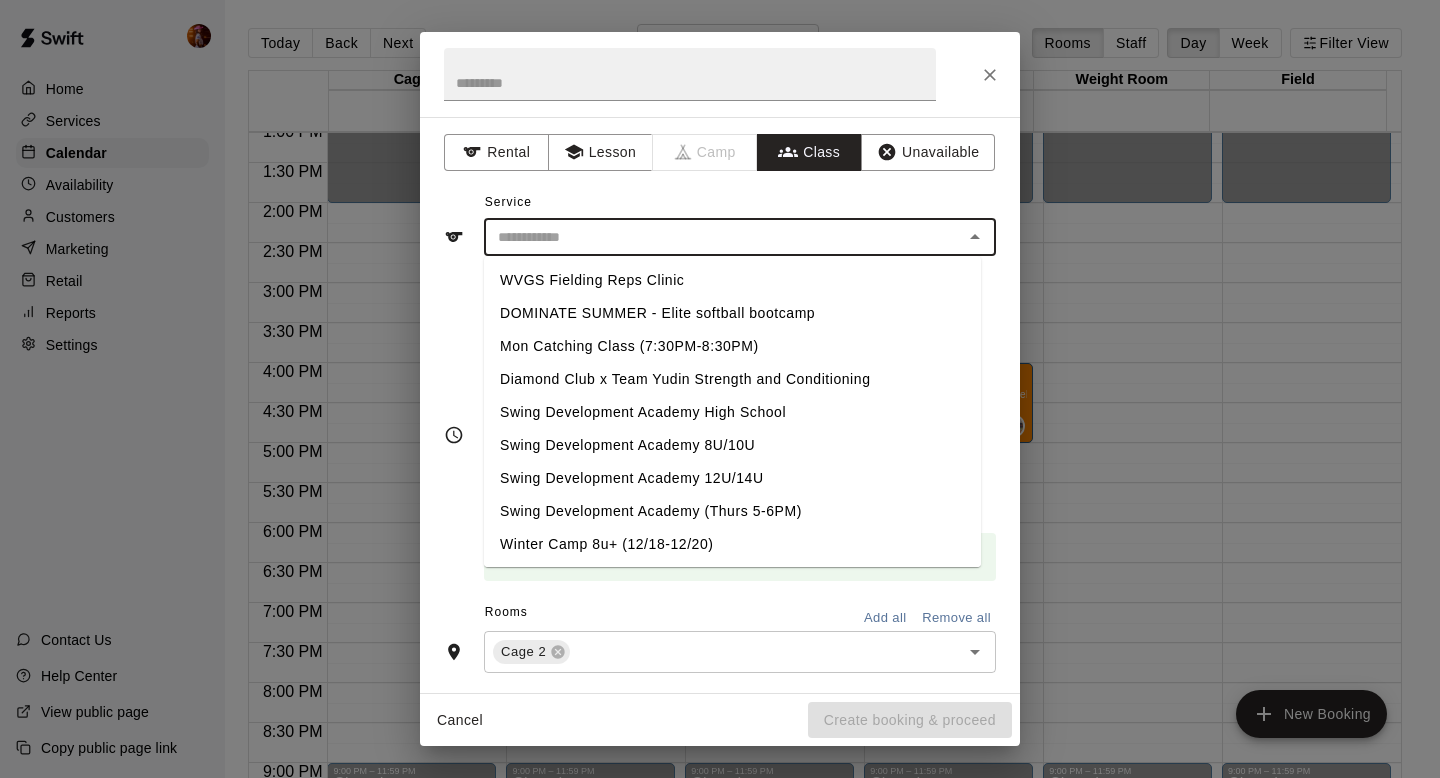 click on "Swing Development Academy 12U/14U" at bounding box center (732, 478) 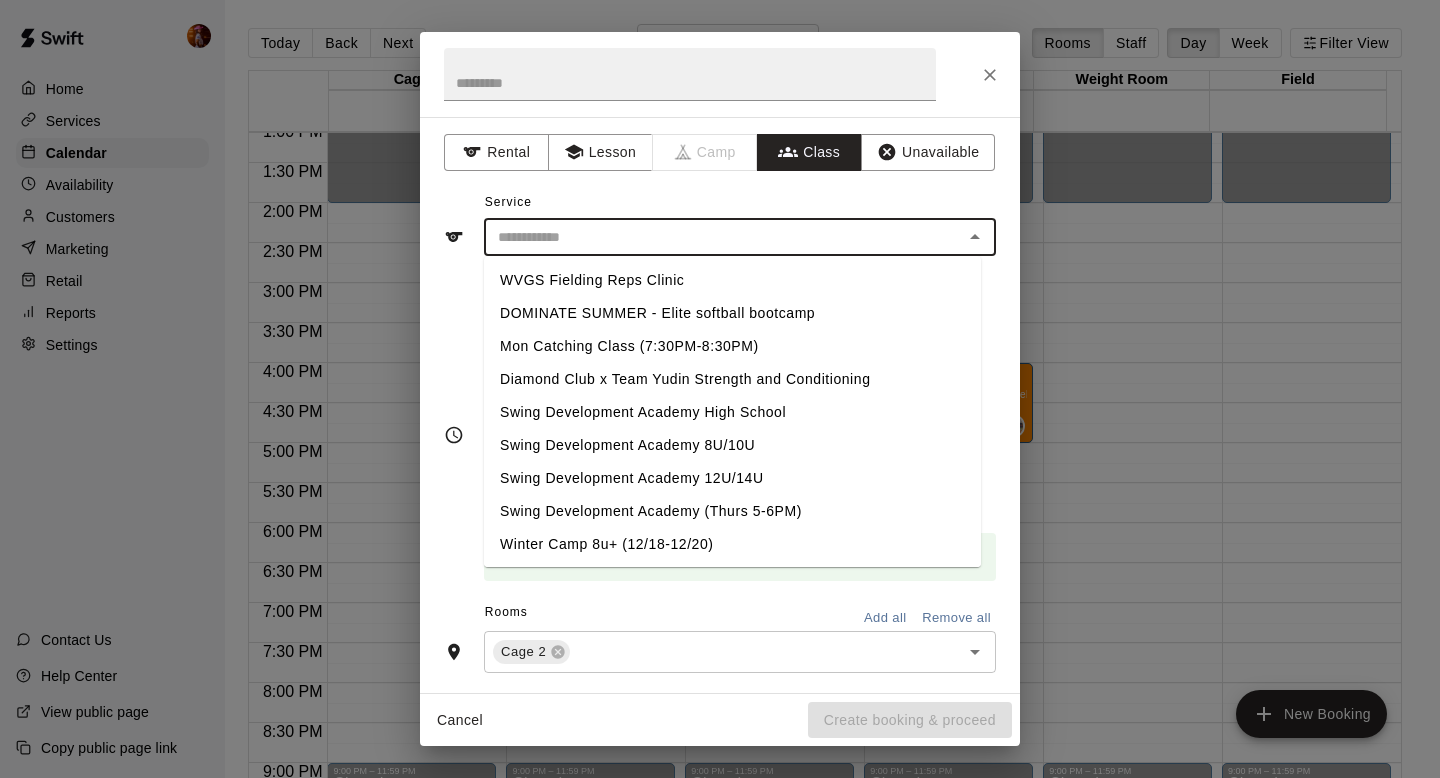 type on "**********" 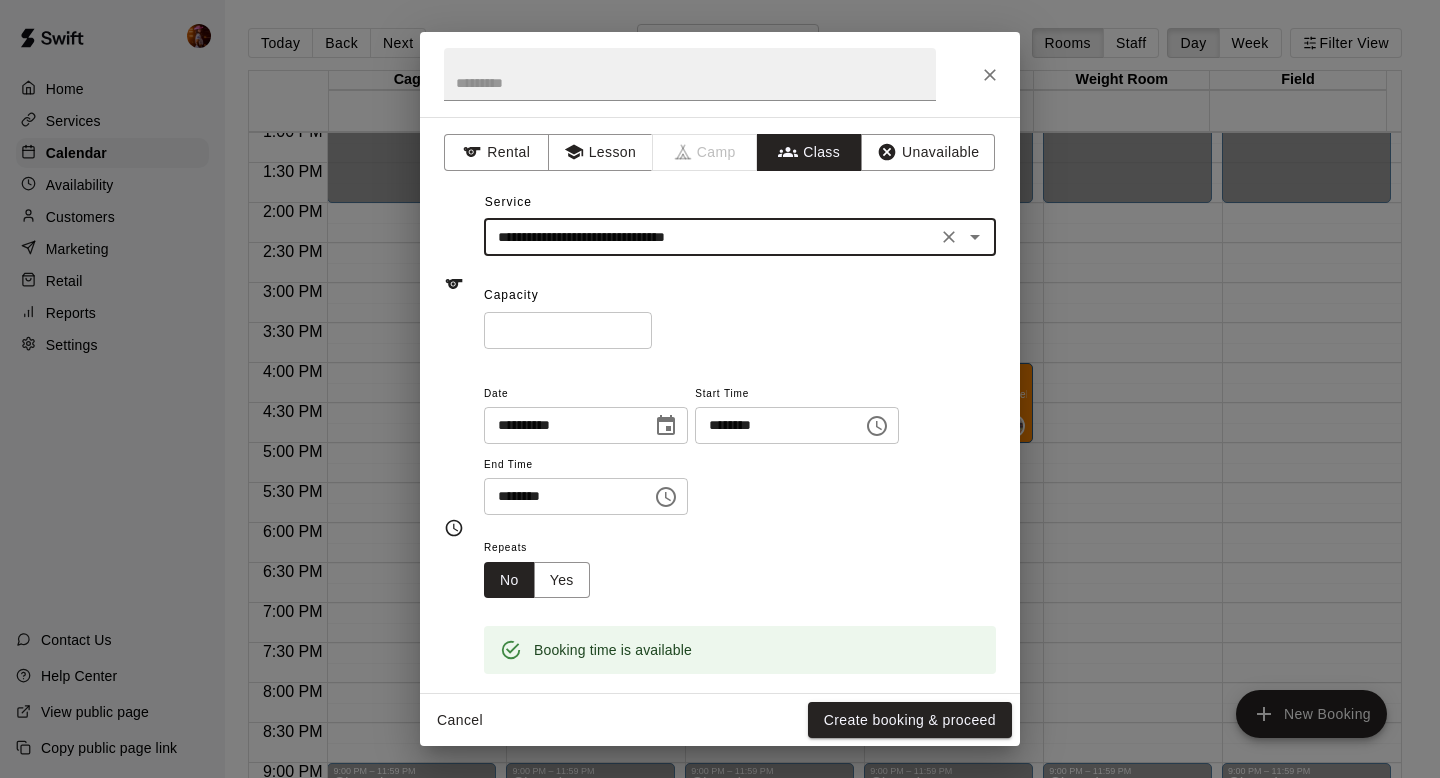 click on "**********" at bounding box center [710, 237] 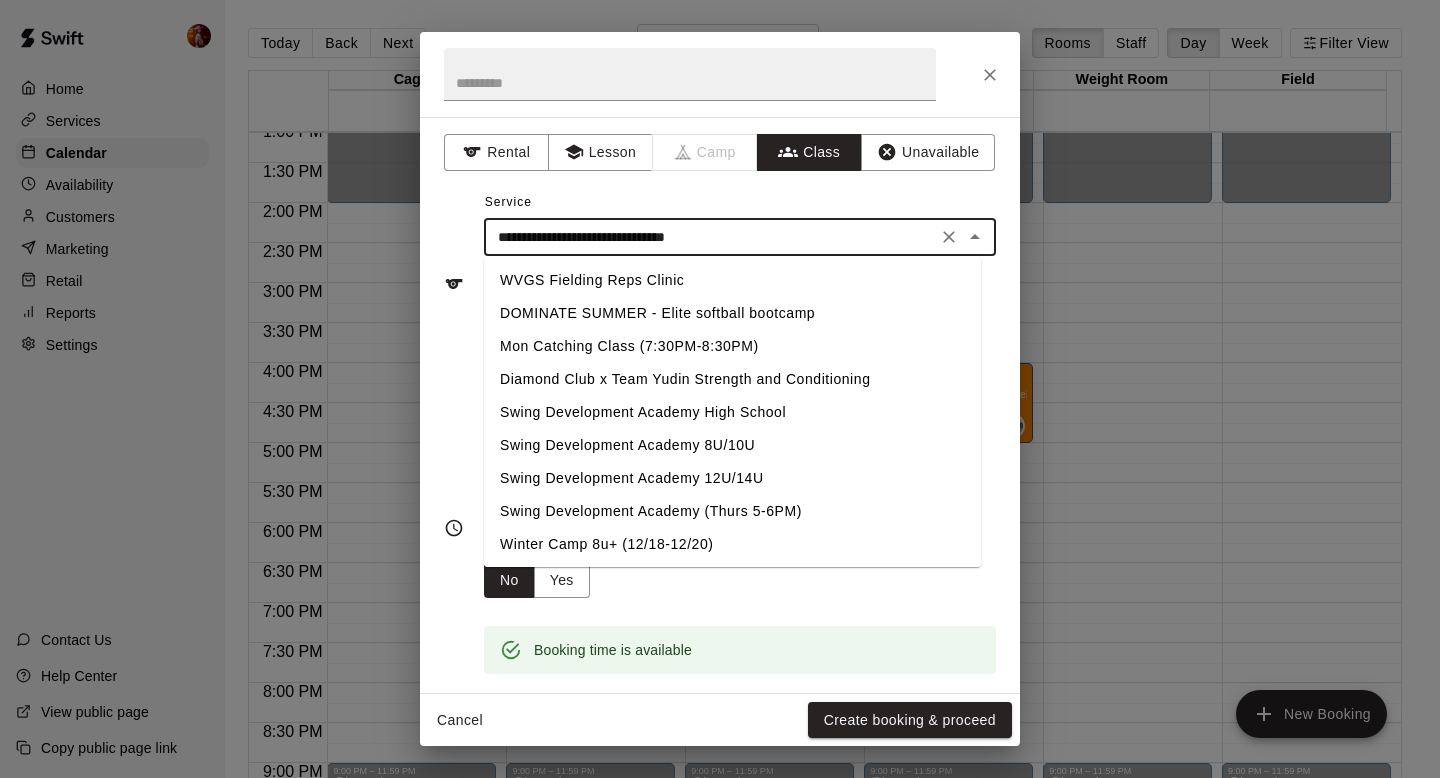 click on "**********" at bounding box center (710, 237) 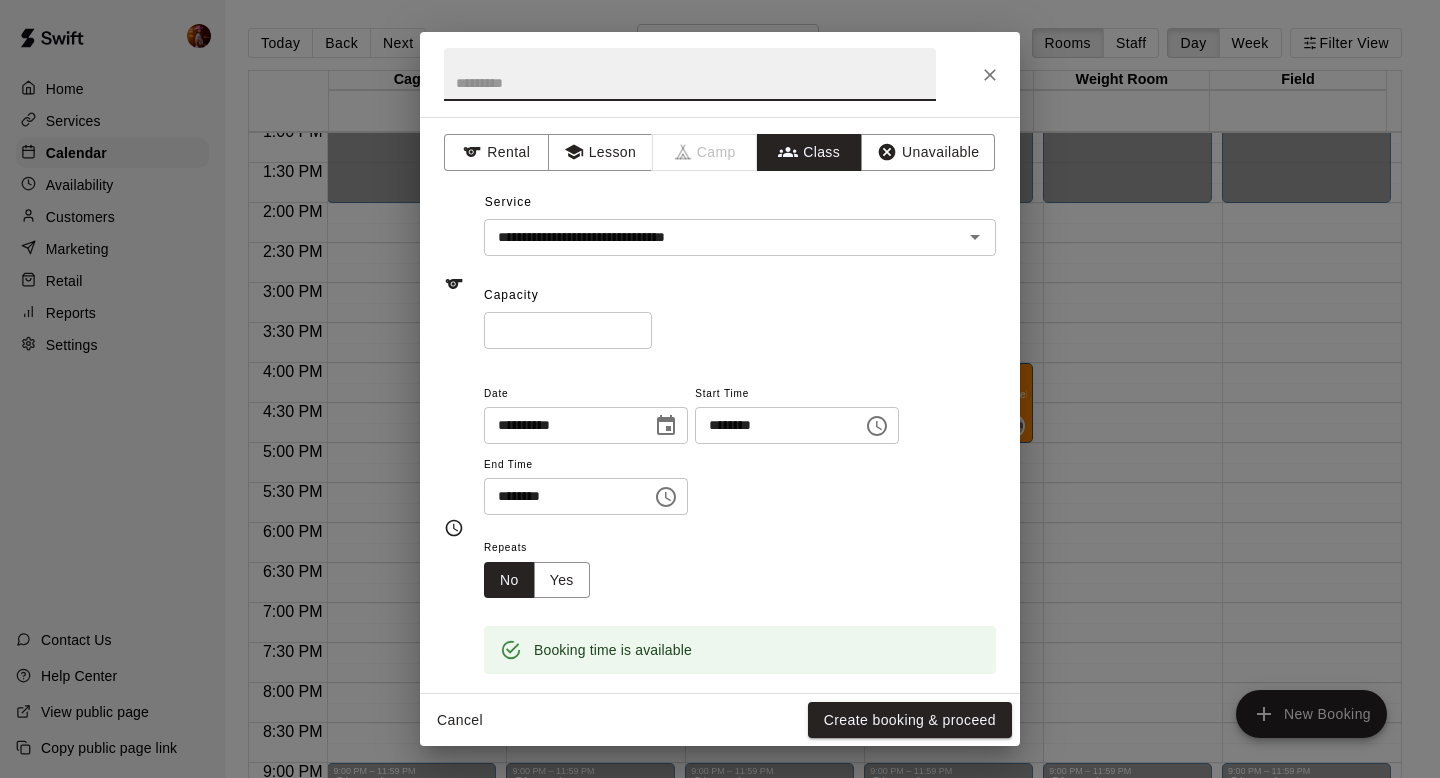 click at bounding box center [690, 74] 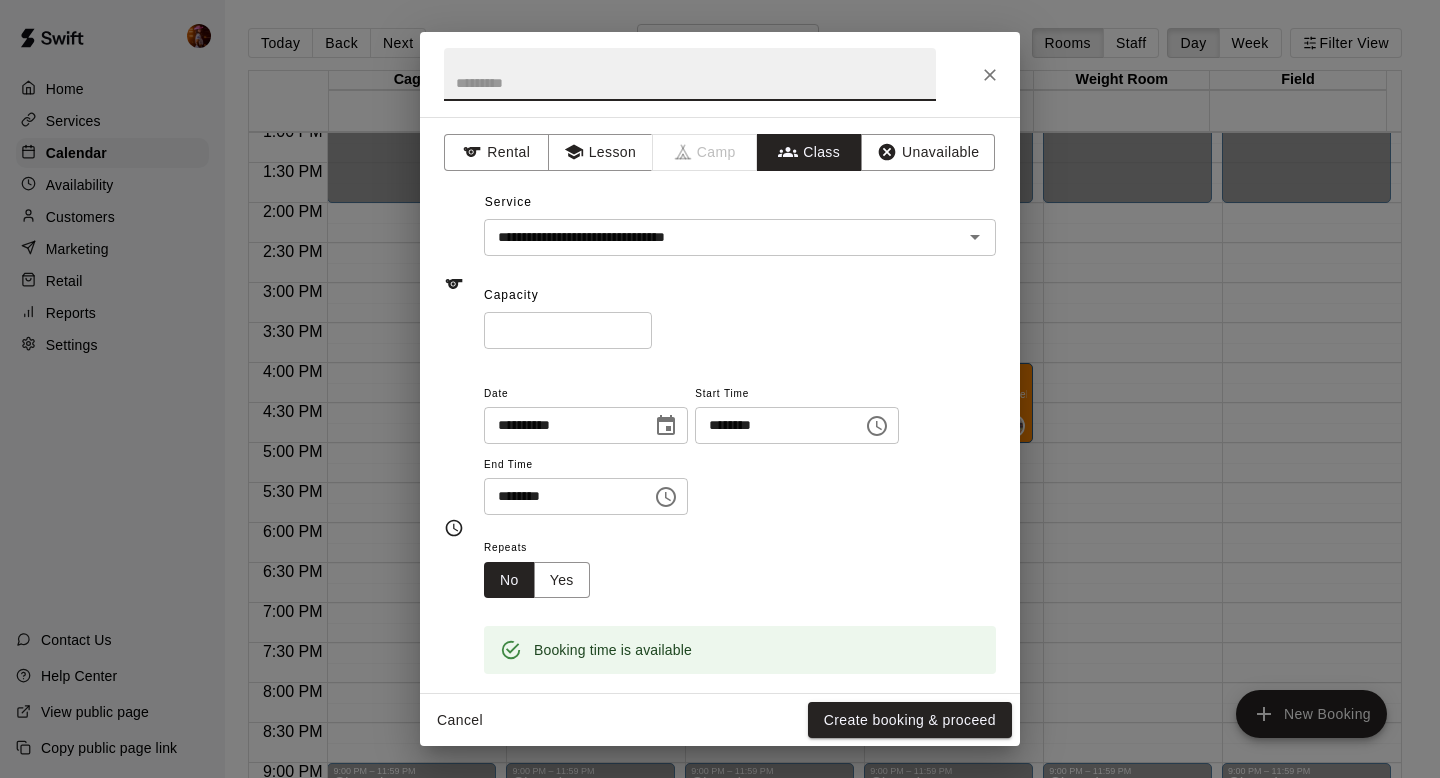 paste on "**********" 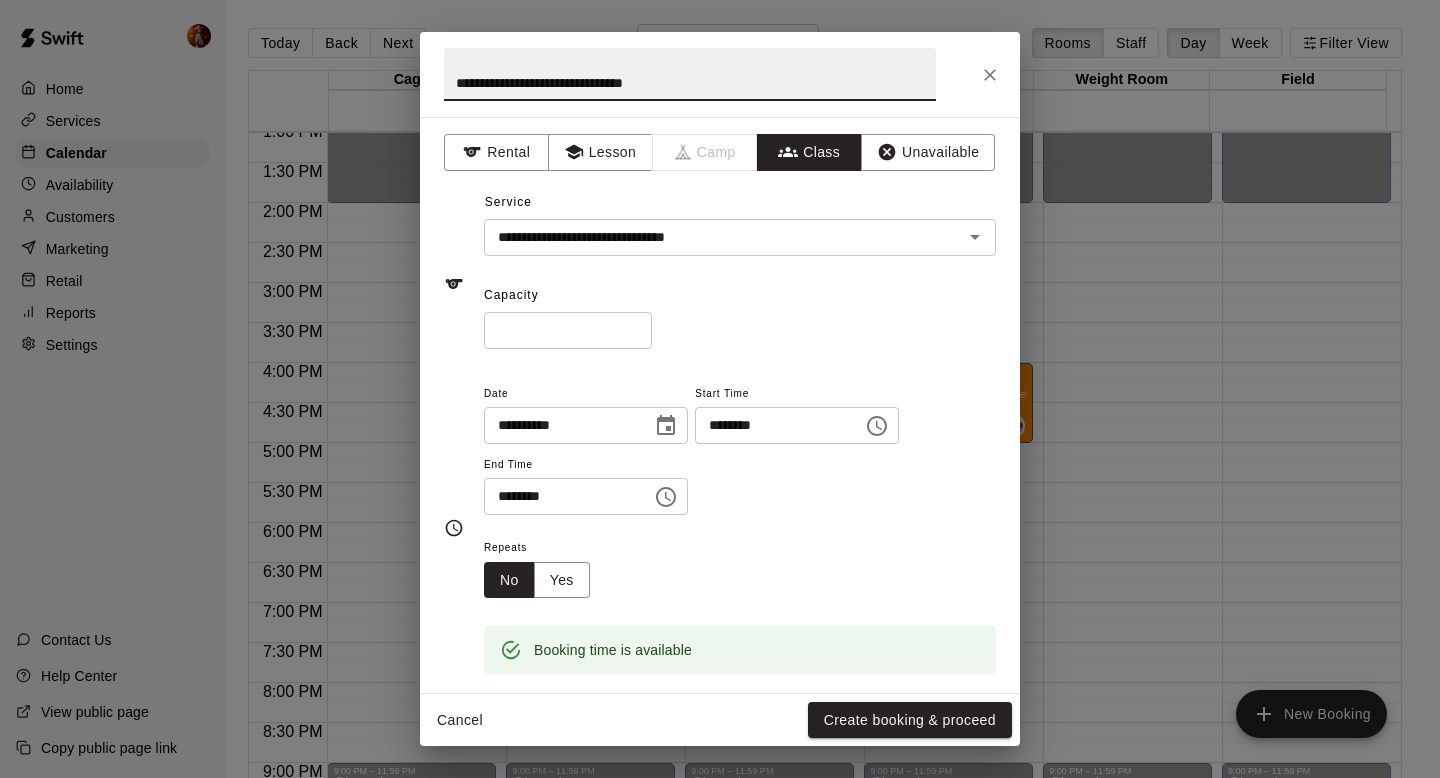 type on "**********" 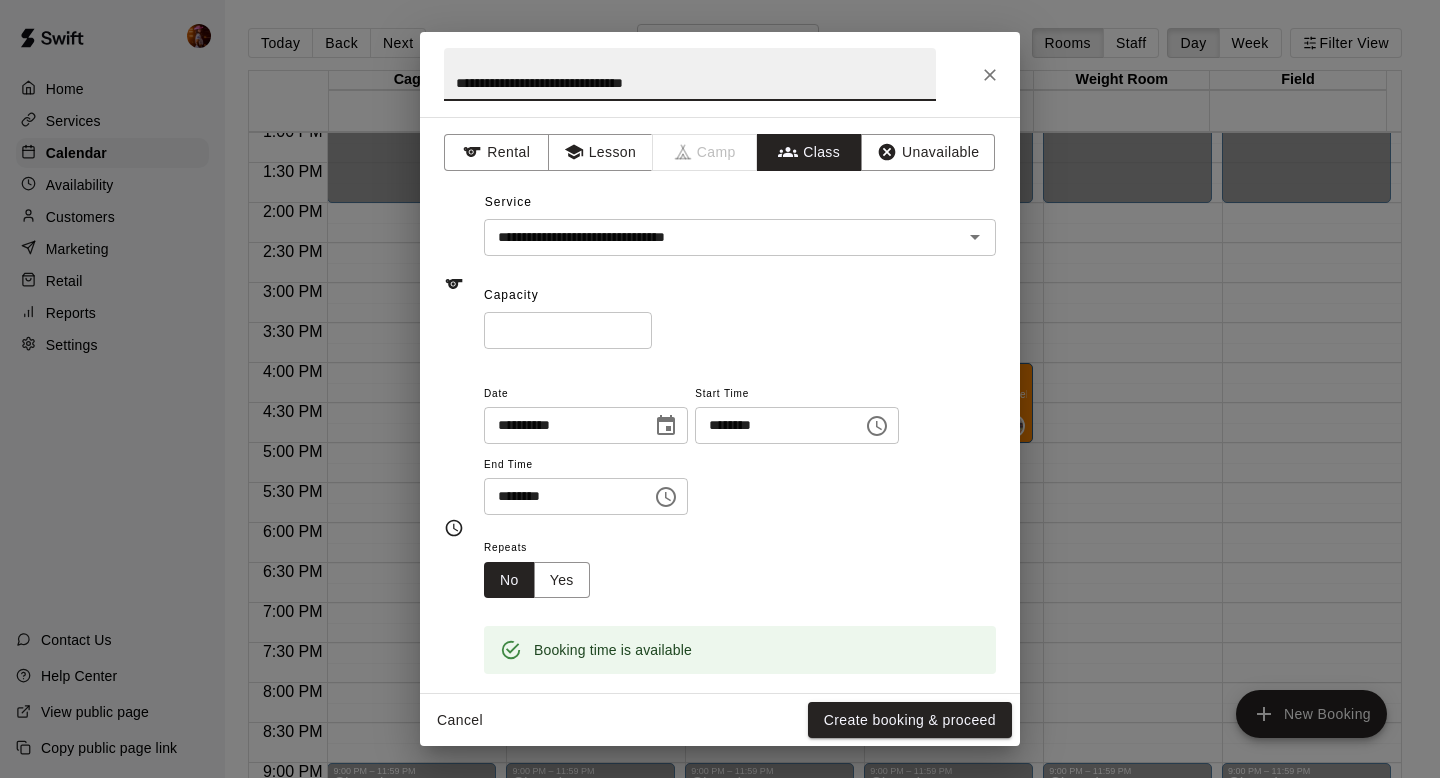 click on "*" at bounding box center (568, 330) 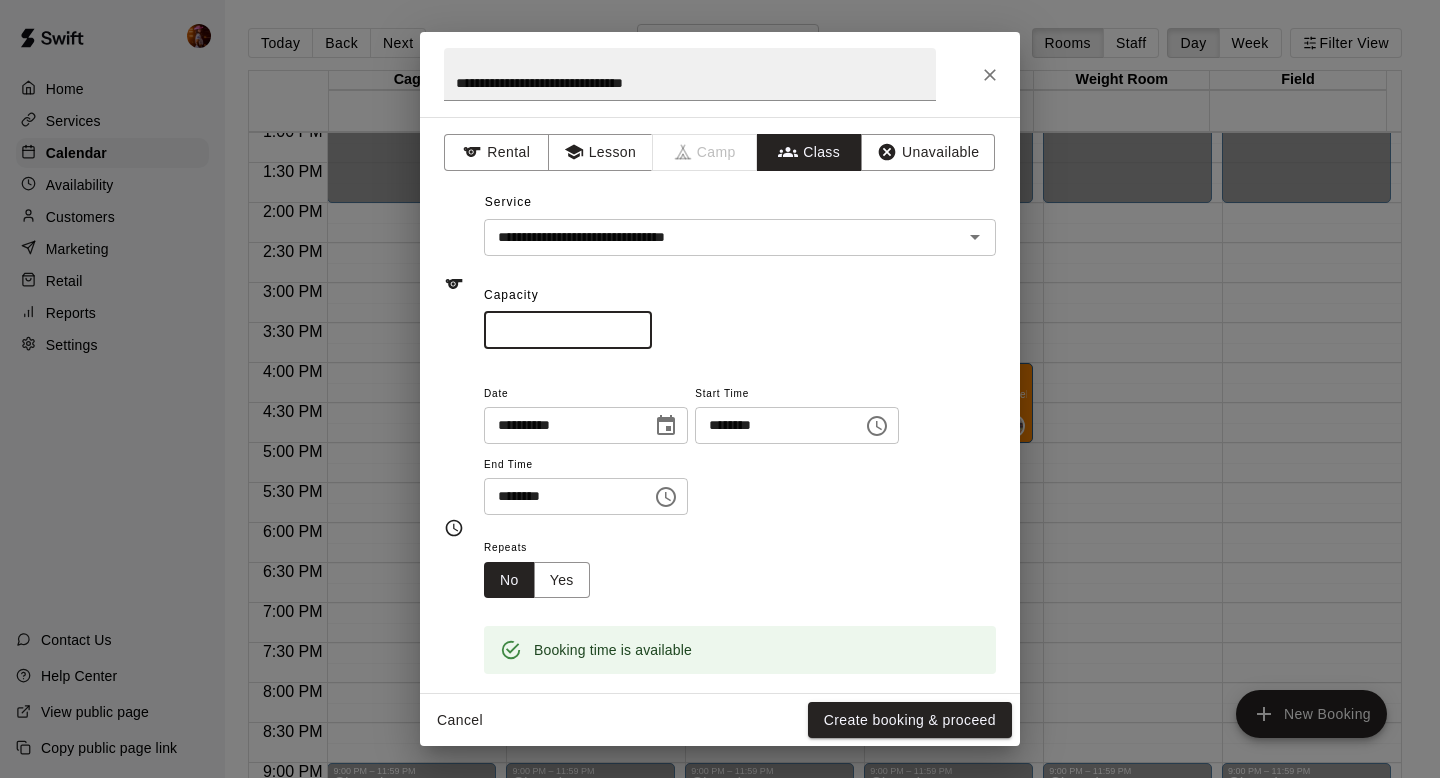 click on "*" at bounding box center (568, 330) 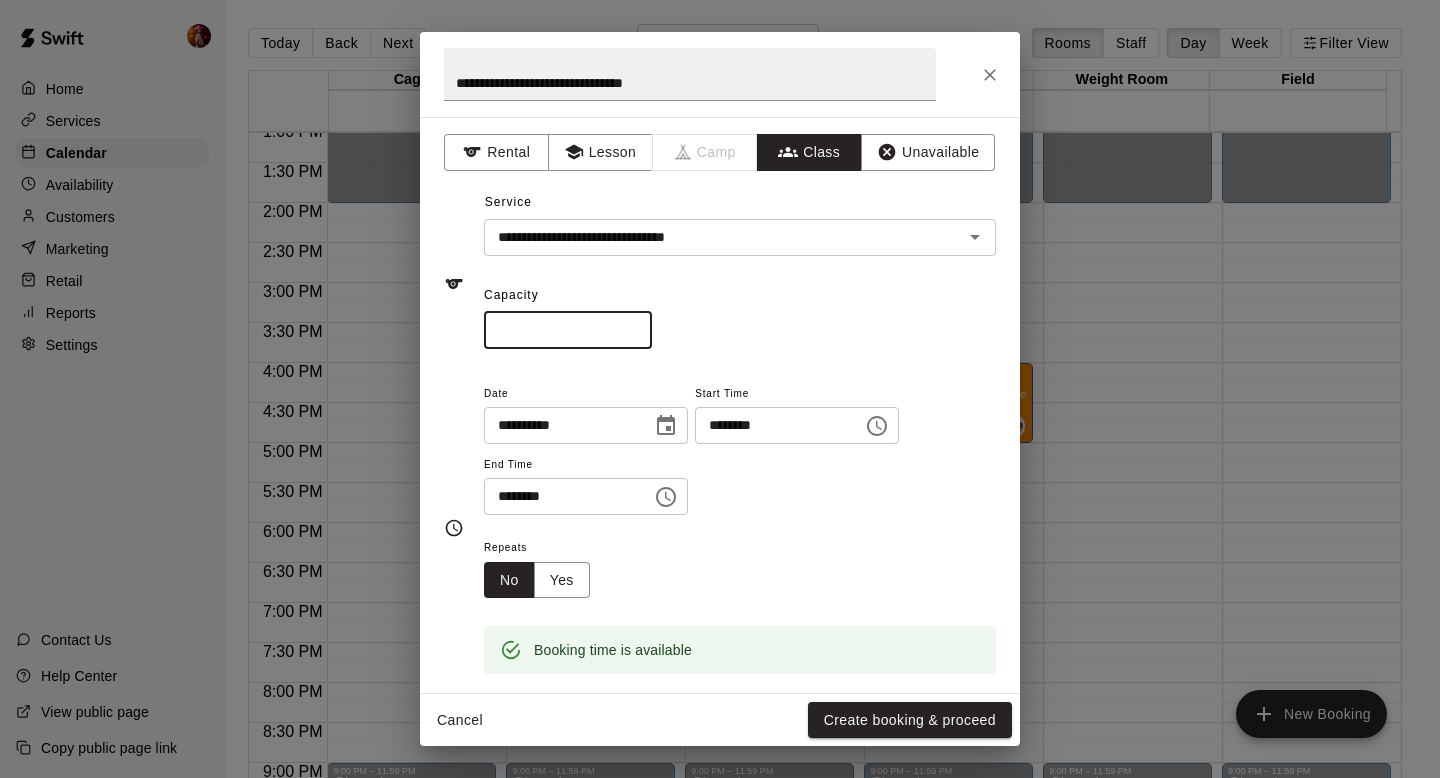 click on "*" at bounding box center (568, 330) 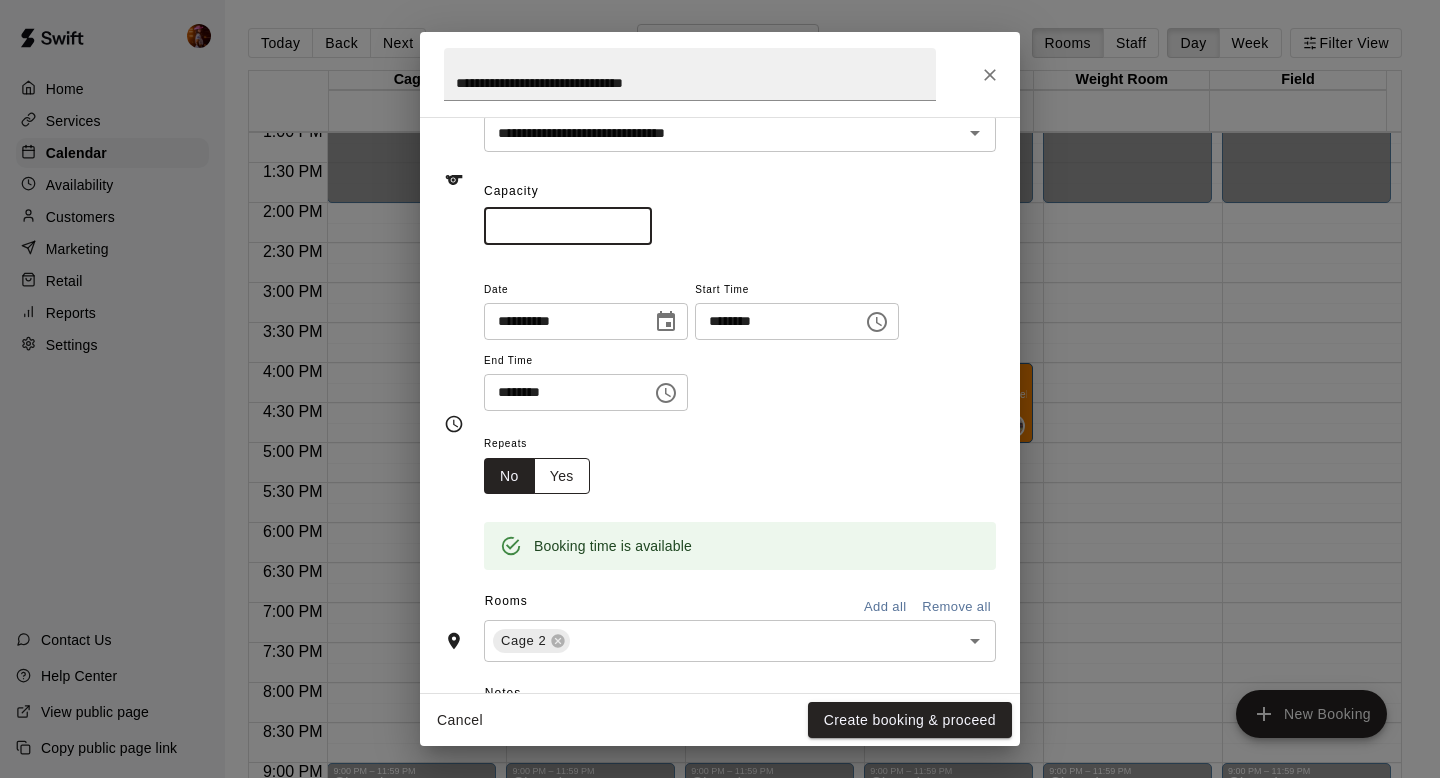 click on "Yes" at bounding box center [562, 476] 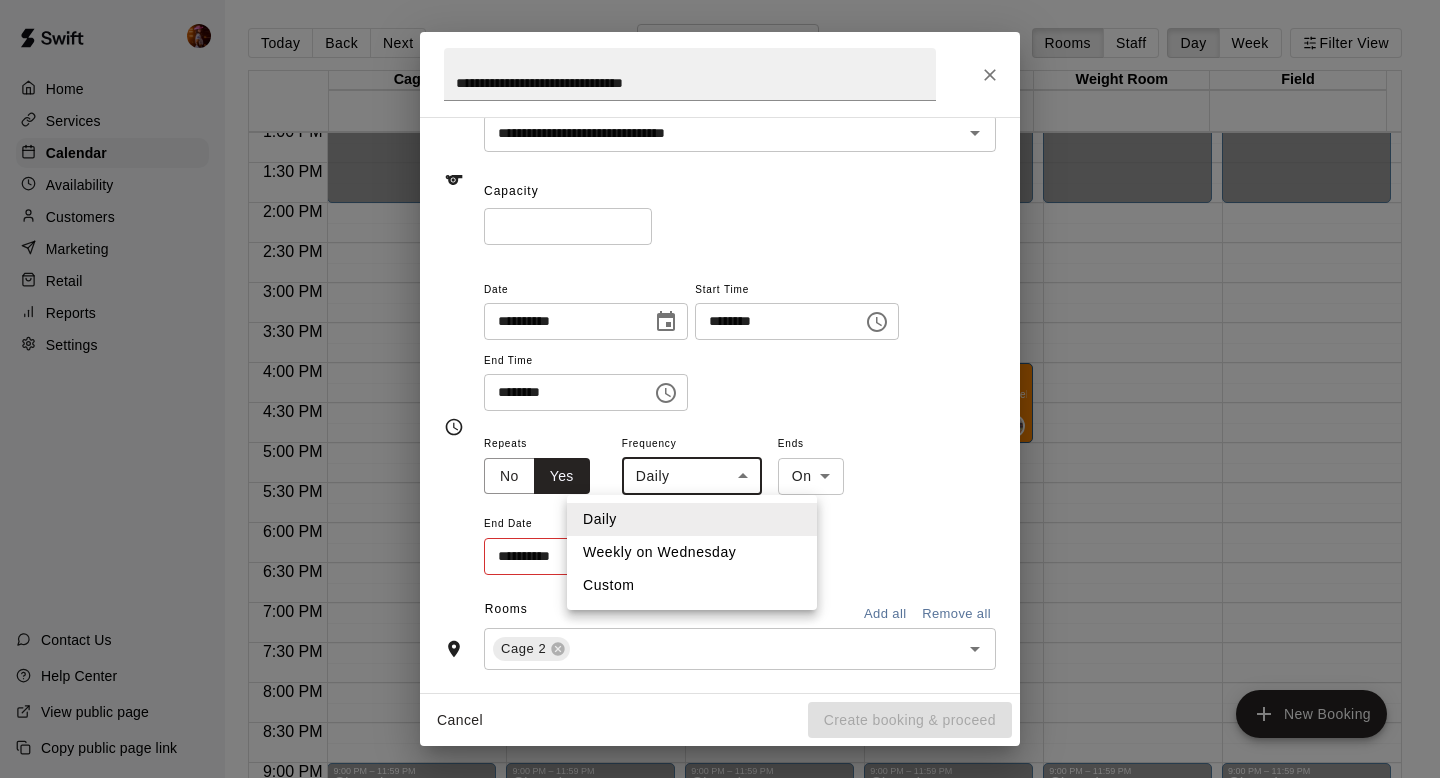click on "Home Services Calendar Availability Customers Marketing Retail Reports Settings Contact Us Help Center View public page Copy public page link Today Back Next Wednesday Aug 20 Rooms Staff Day Week Filter View Cage 1 20 Wed Cage 2  20 Wed Cage 3  20 Wed Cage 5  20 Wed Weight Room 20 Wed Field 20 Wed 12:00 AM 12:30 AM 1:00 AM 1:30 AM 2:00 AM 2:30 AM 3:00 AM 3:30 AM 4:00 AM 4:30 AM 5:00 AM 5:30 AM 6:00 AM 6:30 AM 7:00 AM 7:30 AM 8:00 AM 8:30 AM 9:00 AM 9:30 AM 10:00 AM 10:30 AM 11:00 AM 11:30 AM 12:00 PM 12:30 PM 1:00 PM 1:30 PM 2:00 PM 2:30 PM 3:00 PM 3:30 PM 4:00 PM 4:30 PM 5:00 PM 5:30 PM 6:00 PM 6:30 PM 7:00 PM 7:30 PM 8:00 PM 8:30 PM 9:00 PM 9:30 PM 10:00 PM 10:30 PM 11:00 PM 11:30 PM 12:00 AM – 2:00 PM Closed 9:00 PM – 11:59 PM Closed 12:00 AM – 2:00 PM Closed 9:00 PM – 11:59 PM Closed 12:00 AM – 2:00 PM Closed 9:00 PM – 11:59 PM Closed 12:00 AM – 2:00 PM Closed 4:00 PM – 5:00 PM Mia Dean Hitting Lesson The Lab - Hitting w/ Kailee Powell 0 9:00 PM – 11:59 PM Closed 12:00 AM – 2:00 PM" at bounding box center (720, 405) 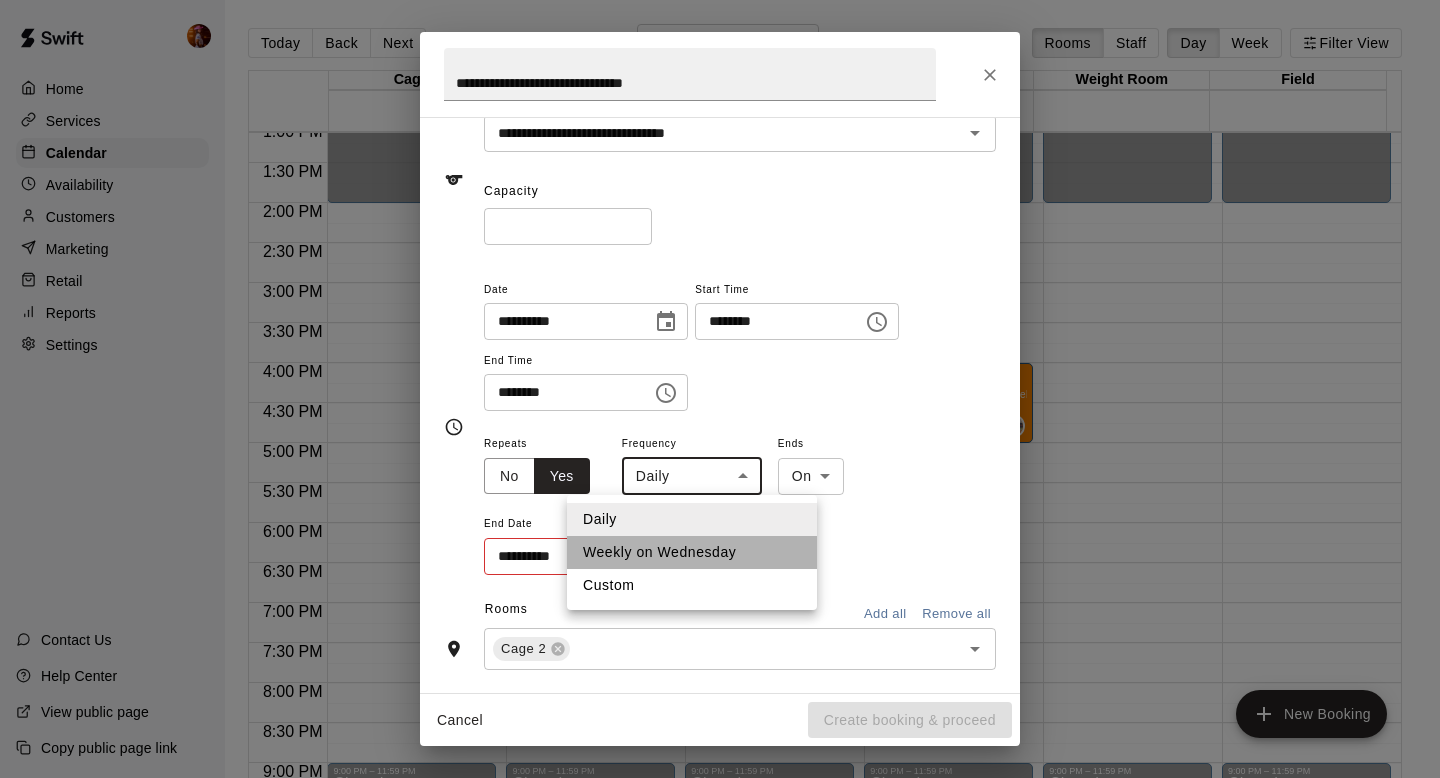 click on "Weekly on Wednesday" at bounding box center [692, 552] 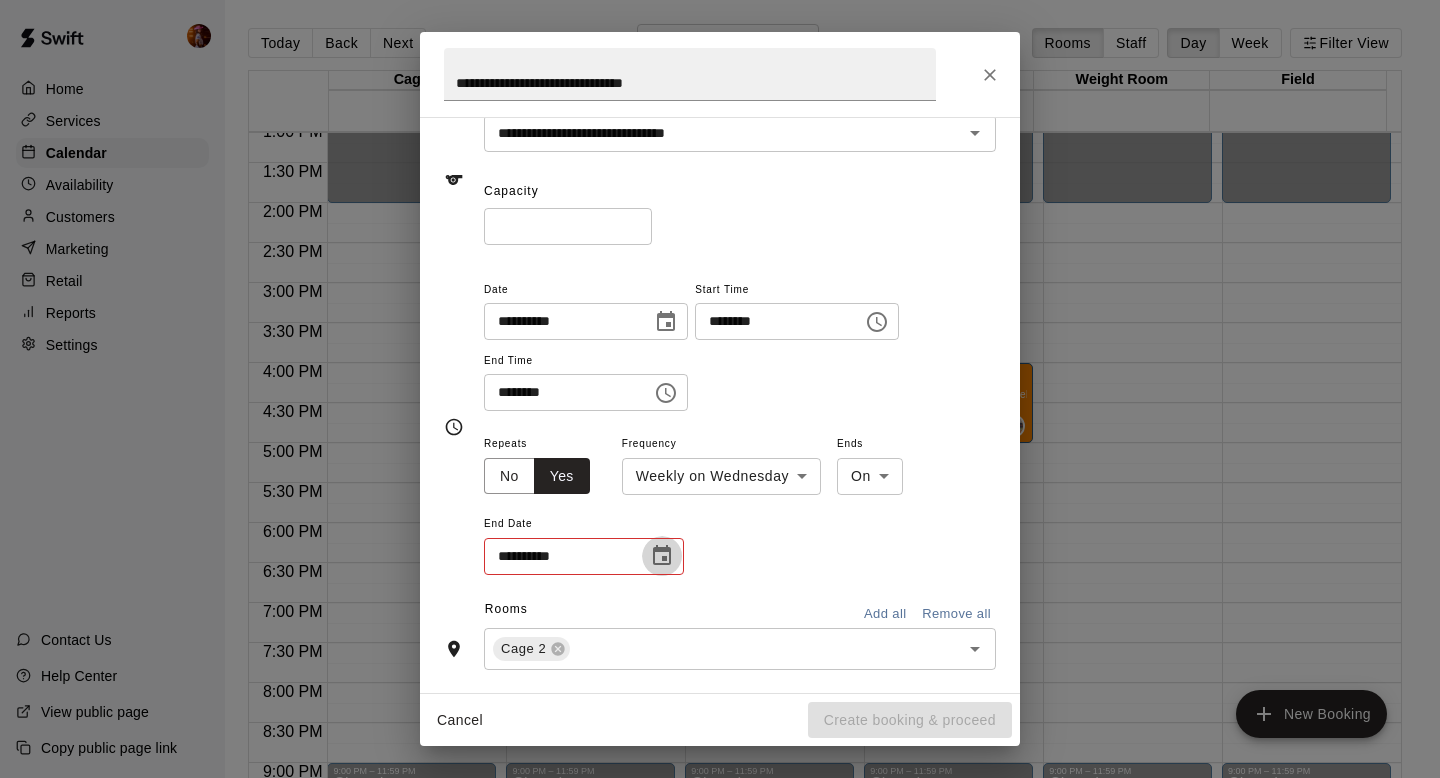 click 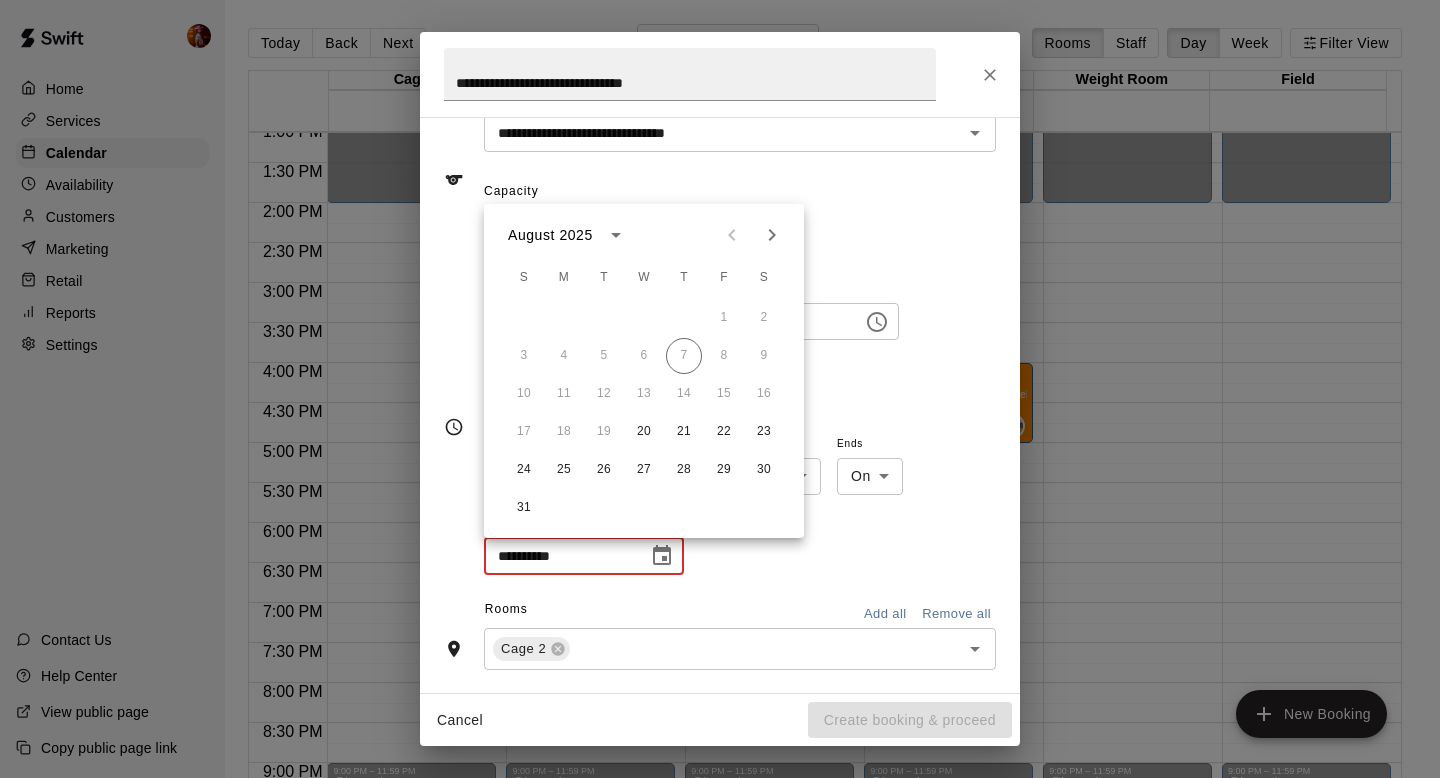 click 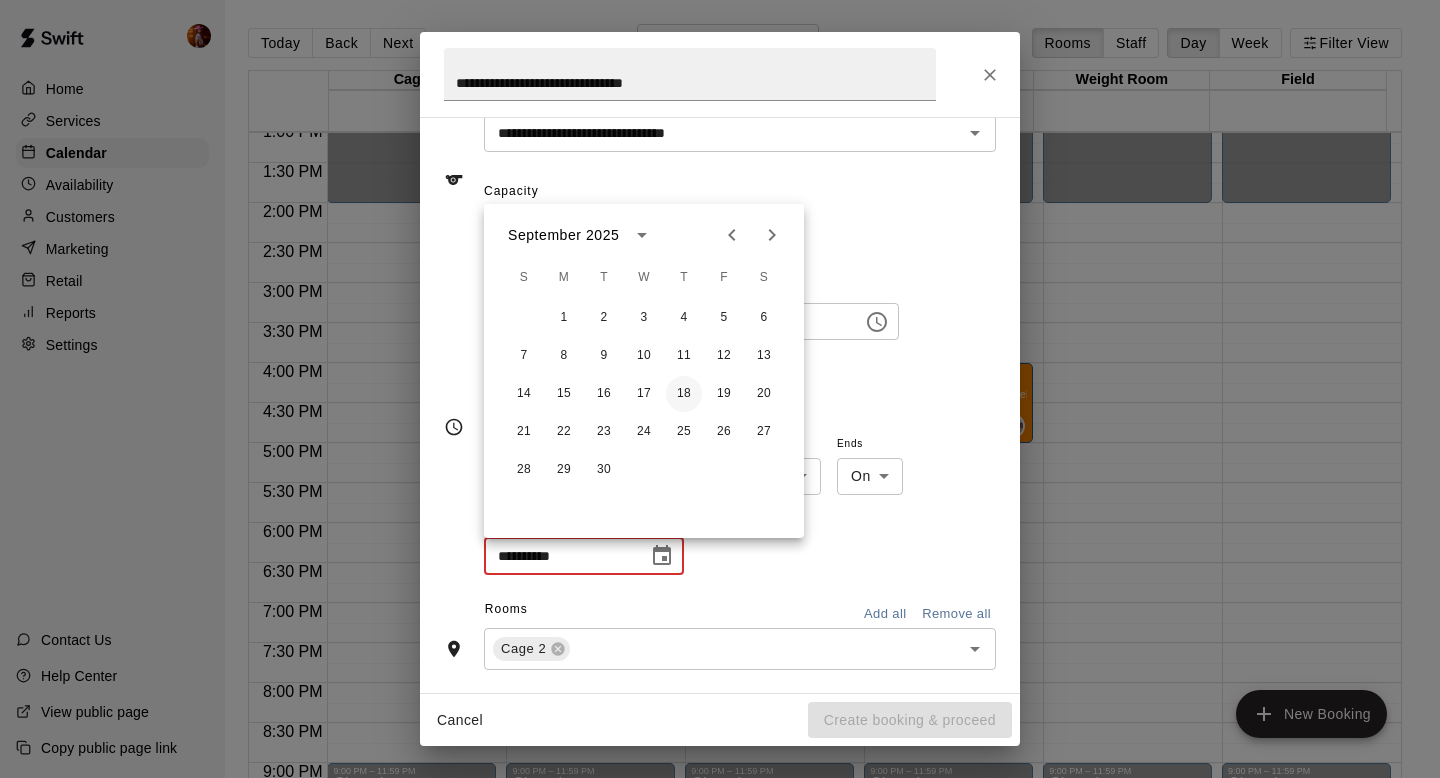 click on "18" at bounding box center (684, 394) 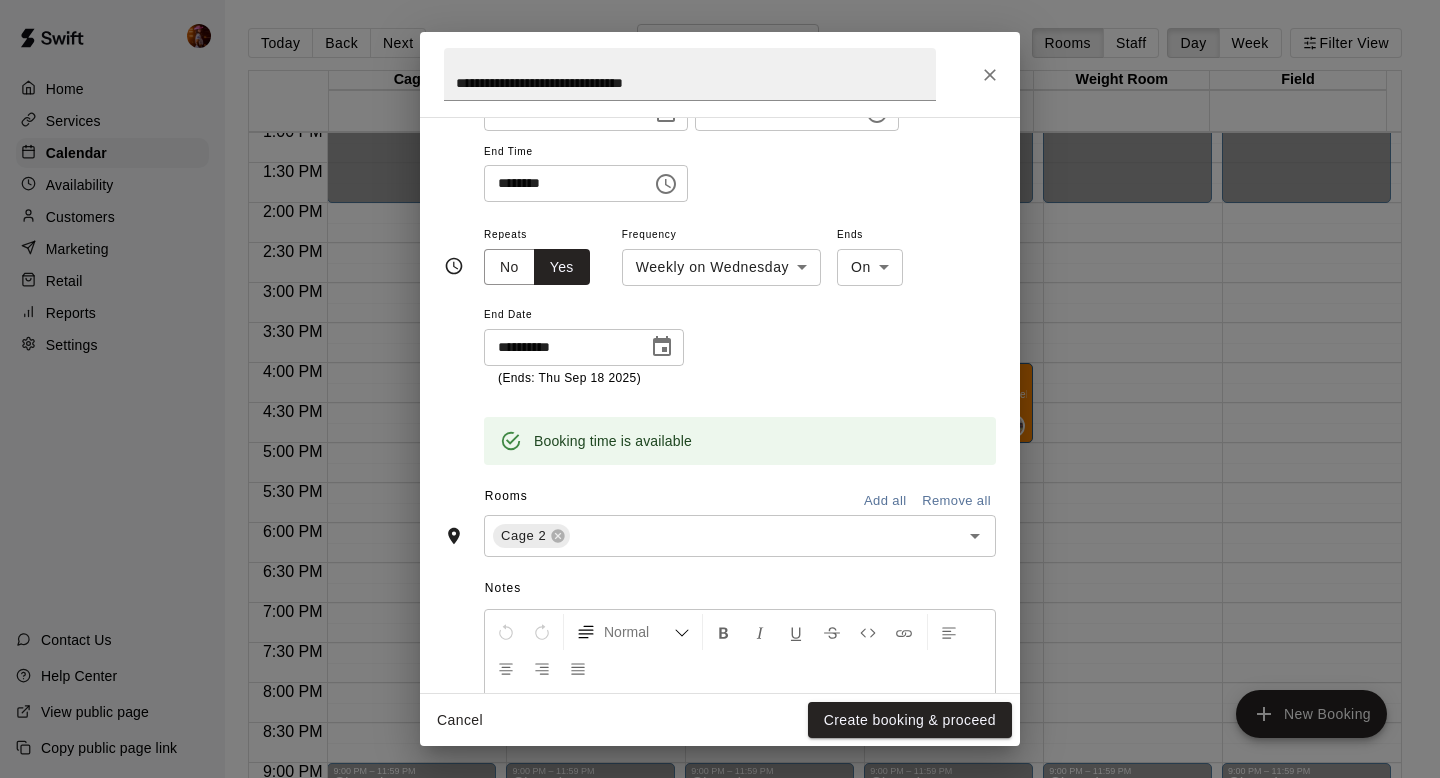 scroll, scrollTop: 346, scrollLeft: 0, axis: vertical 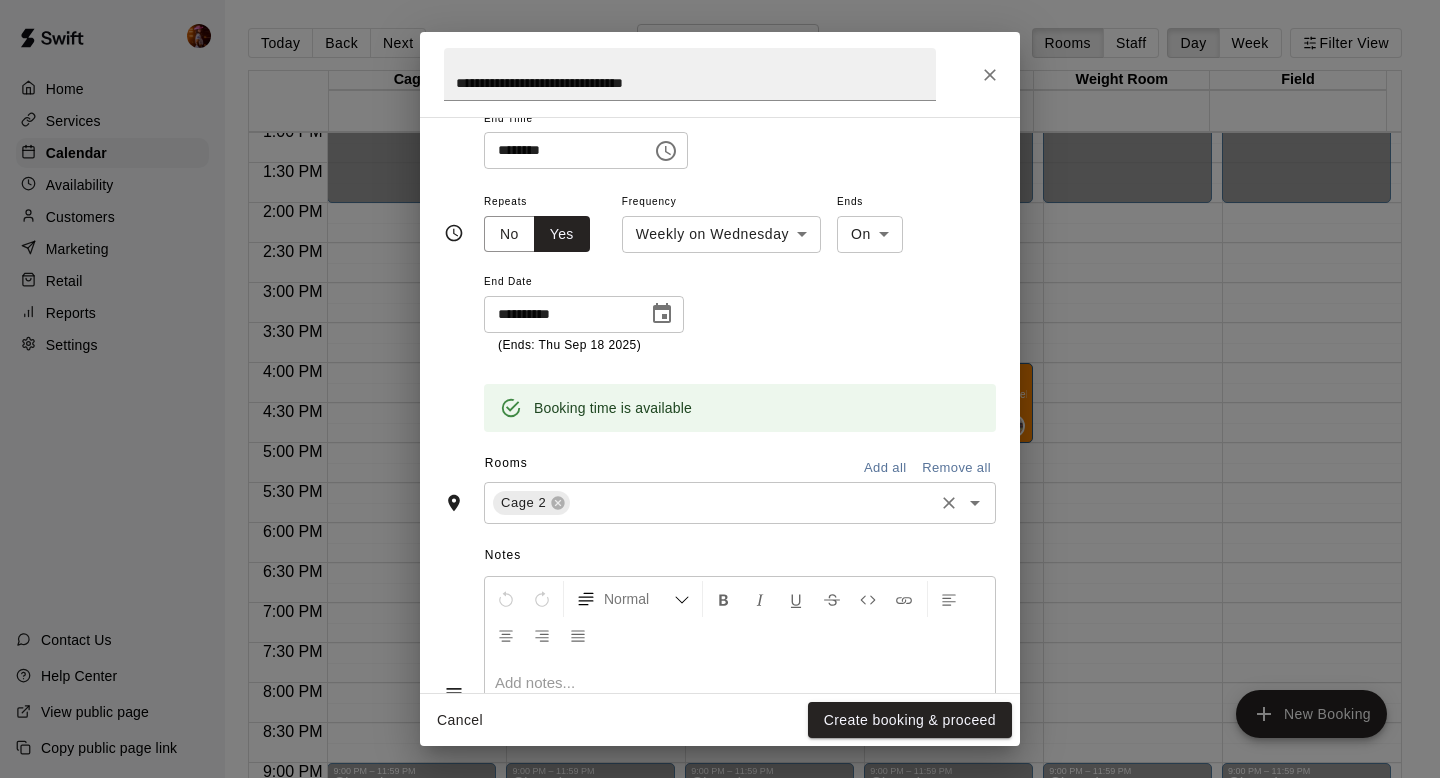 click on "Cage 2  ​" at bounding box center (740, 503) 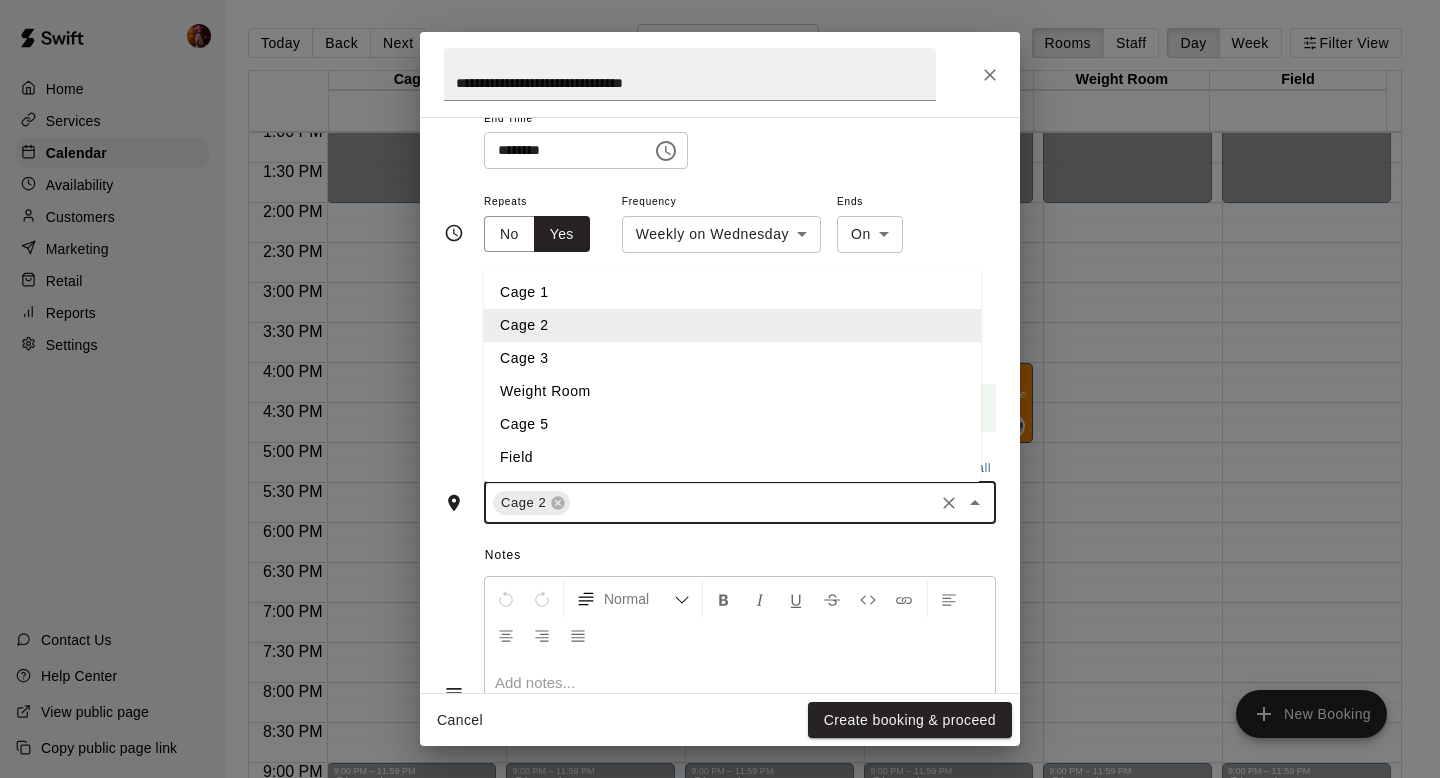 click on "Cage 3" at bounding box center [732, 358] 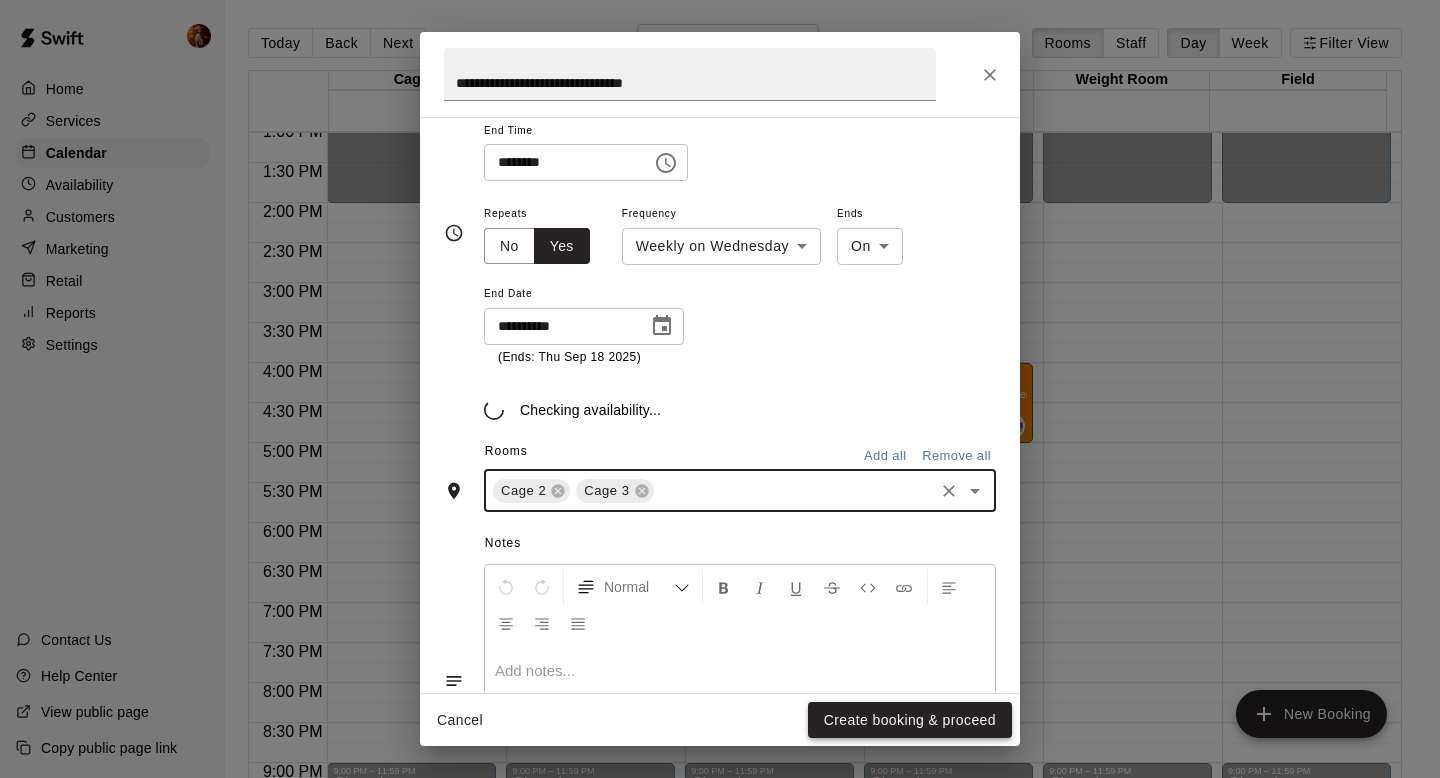 scroll, scrollTop: 346, scrollLeft: 0, axis: vertical 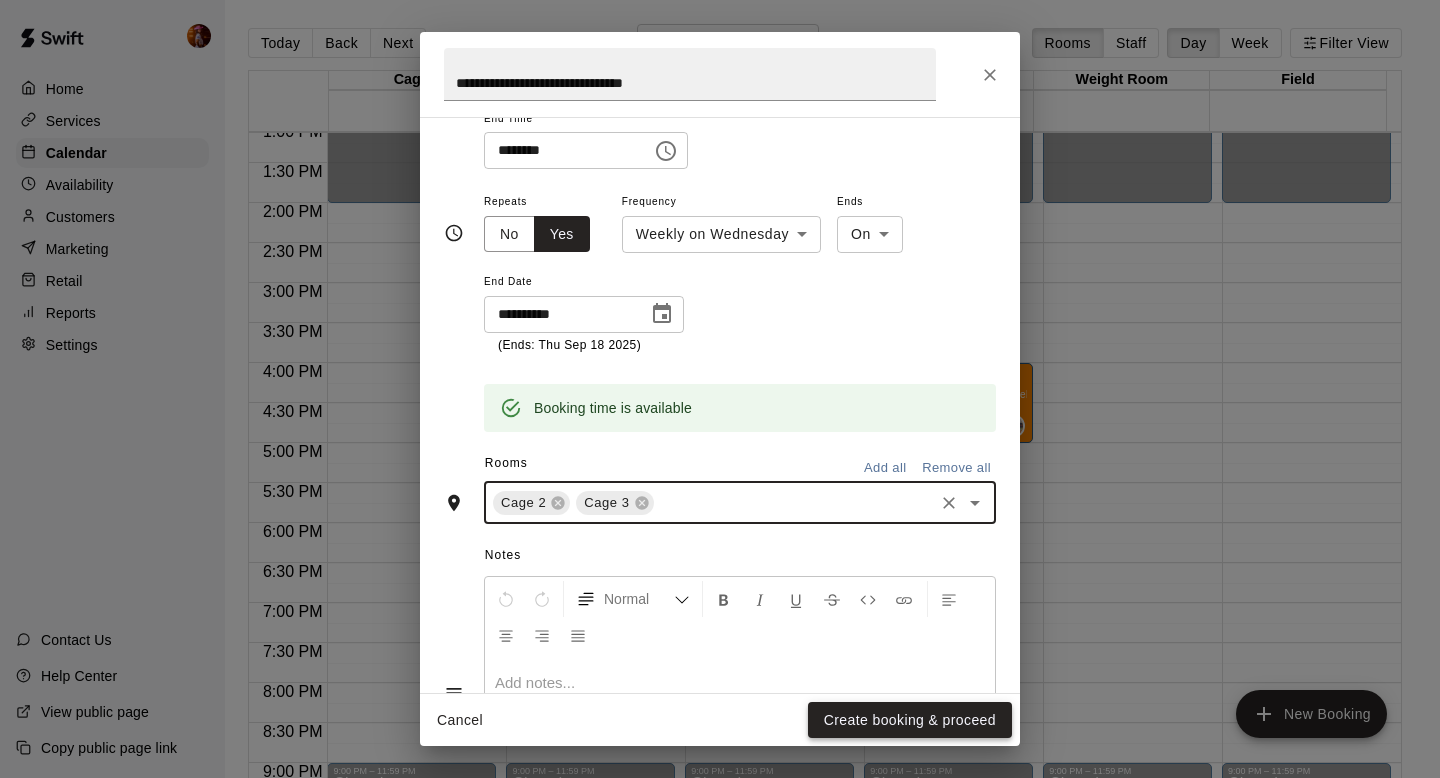click on "Create booking & proceed" at bounding box center (910, 720) 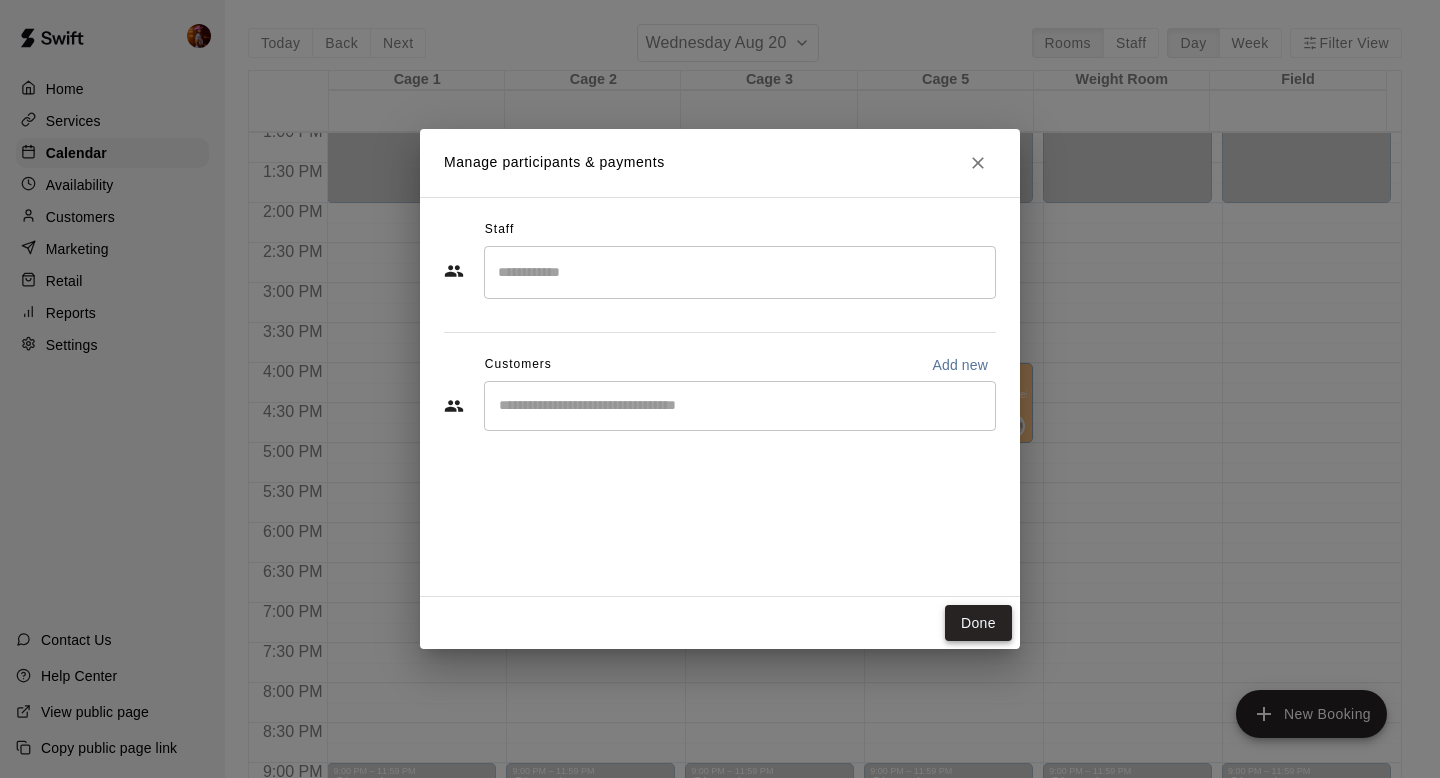 click on "Done" at bounding box center (978, 623) 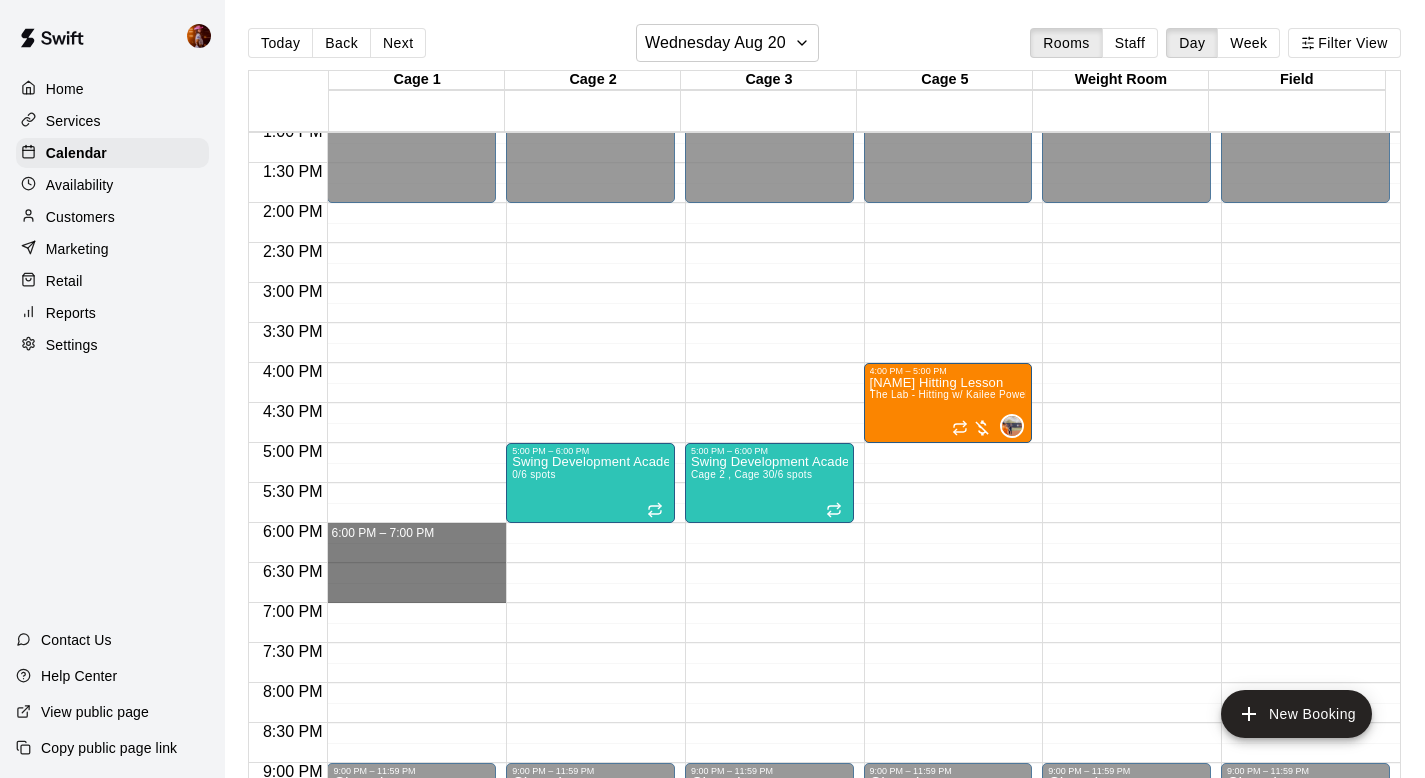 drag, startPoint x: 469, startPoint y: 528, endPoint x: 472, endPoint y: 590, distance: 62.072536 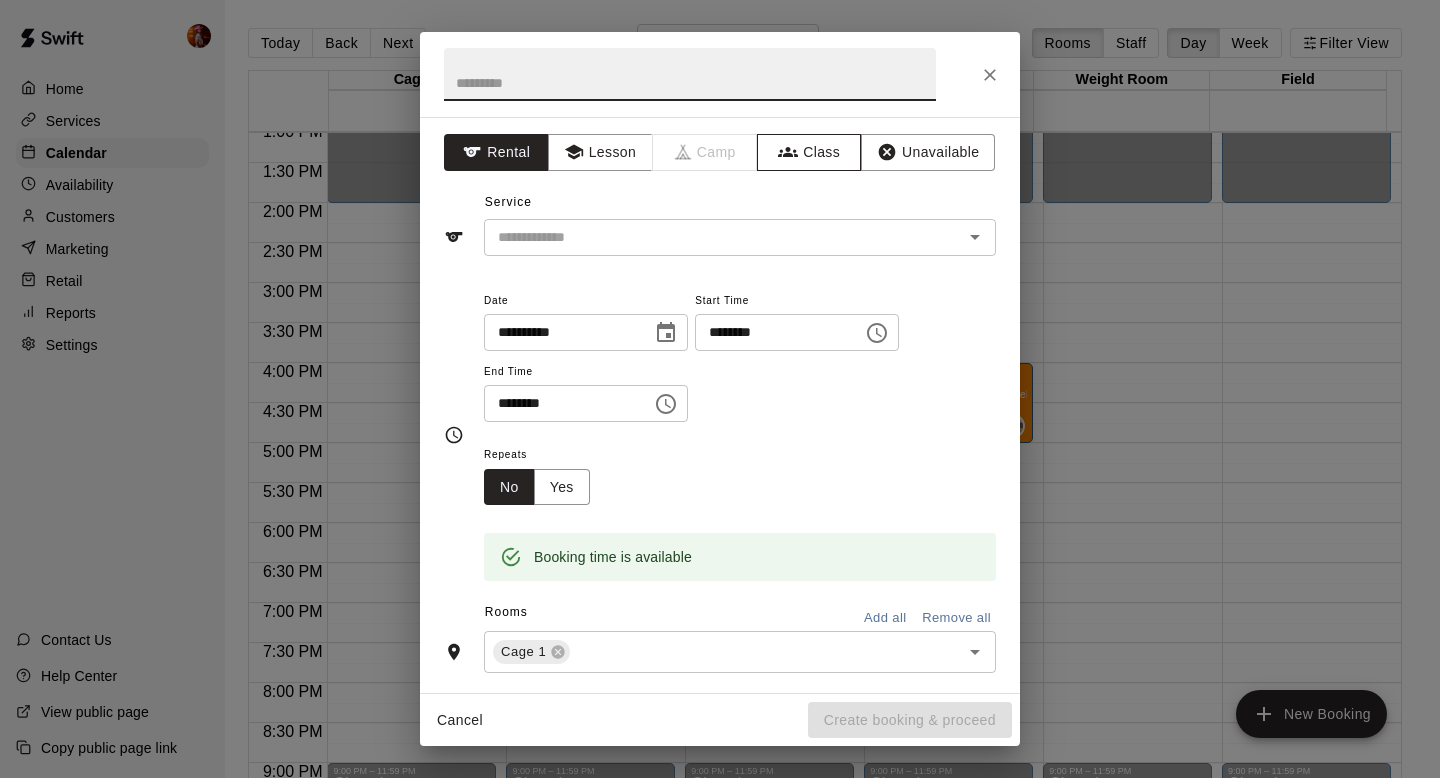 click on "Class" at bounding box center [809, 152] 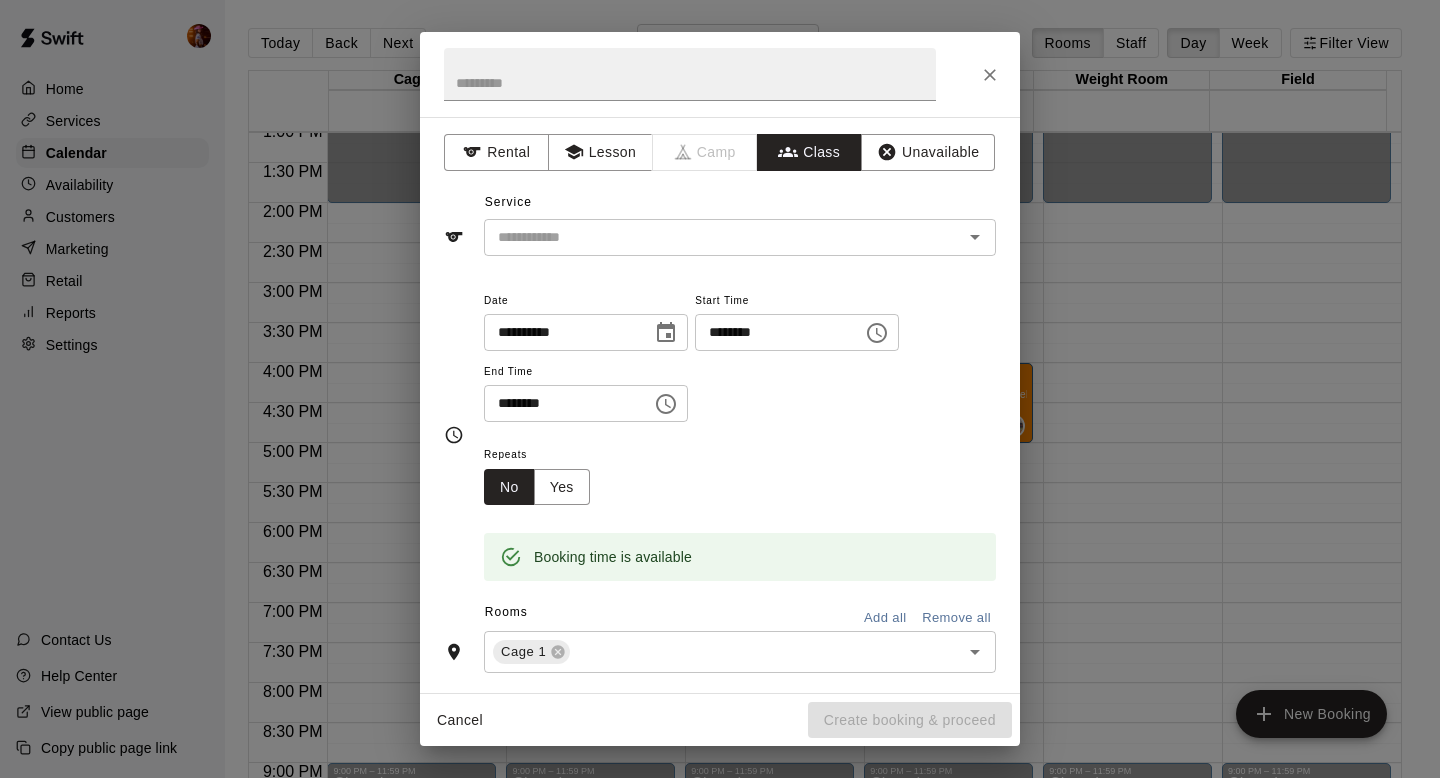 click at bounding box center [723, 237] 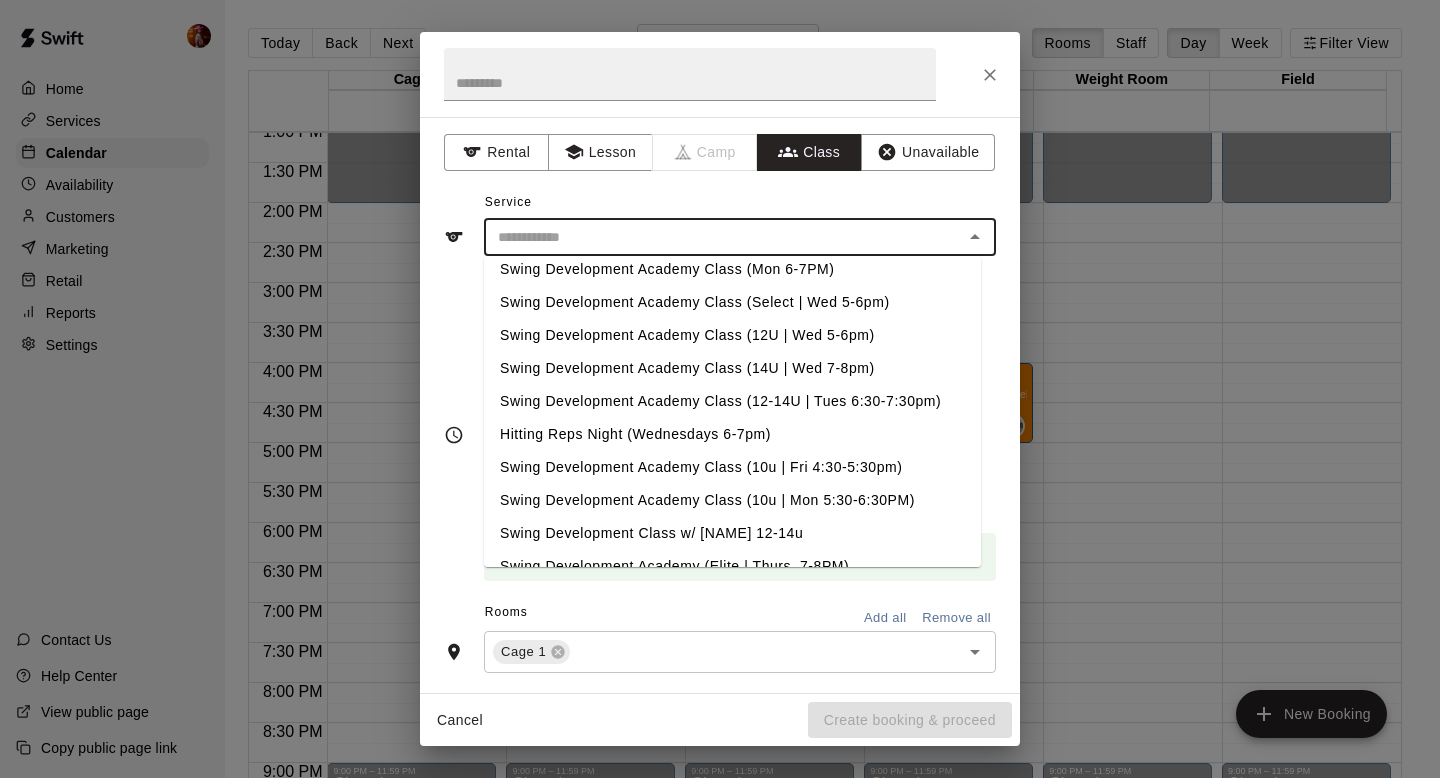 scroll, scrollTop: 557, scrollLeft: 0, axis: vertical 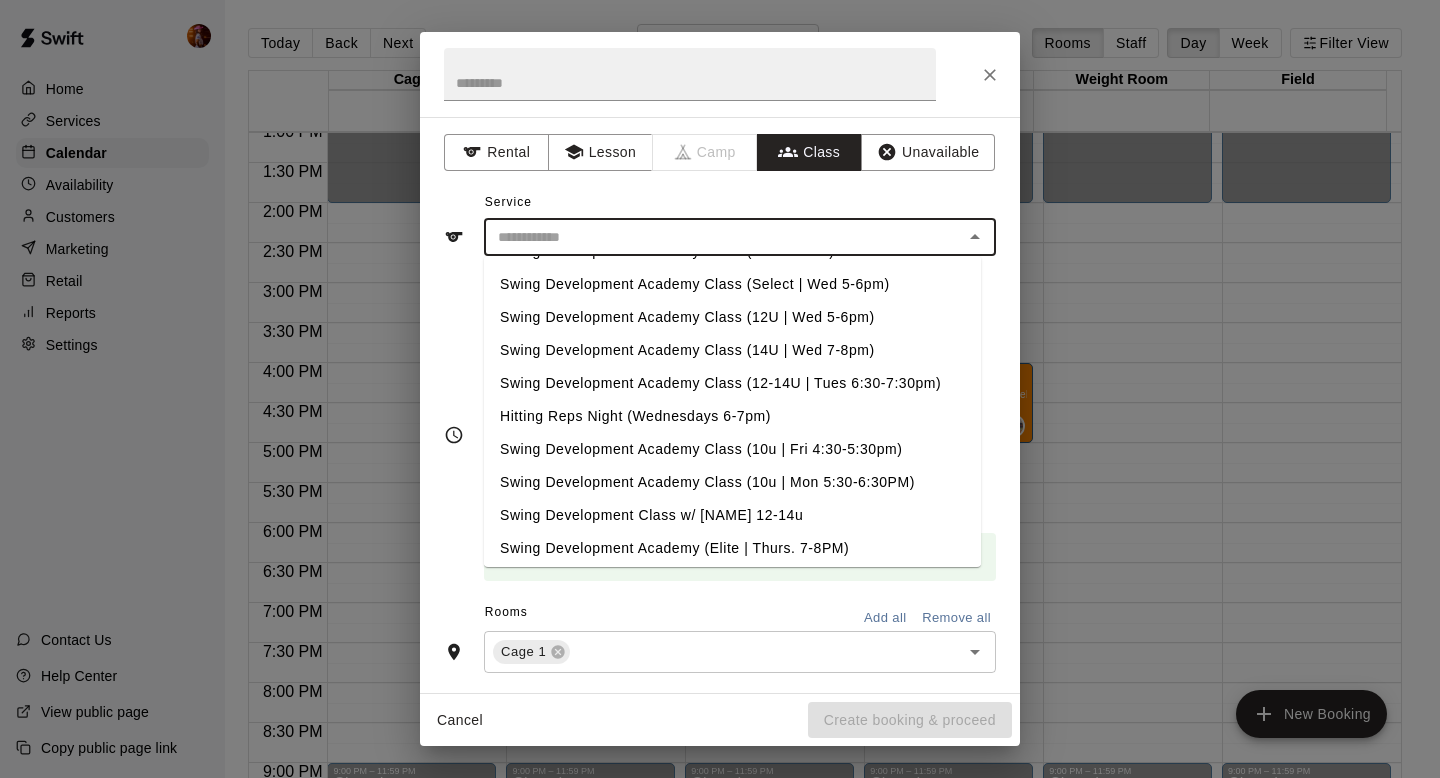 click on "Hitting Reps Night (Wednesdays 6-7pm)" at bounding box center (732, 416) 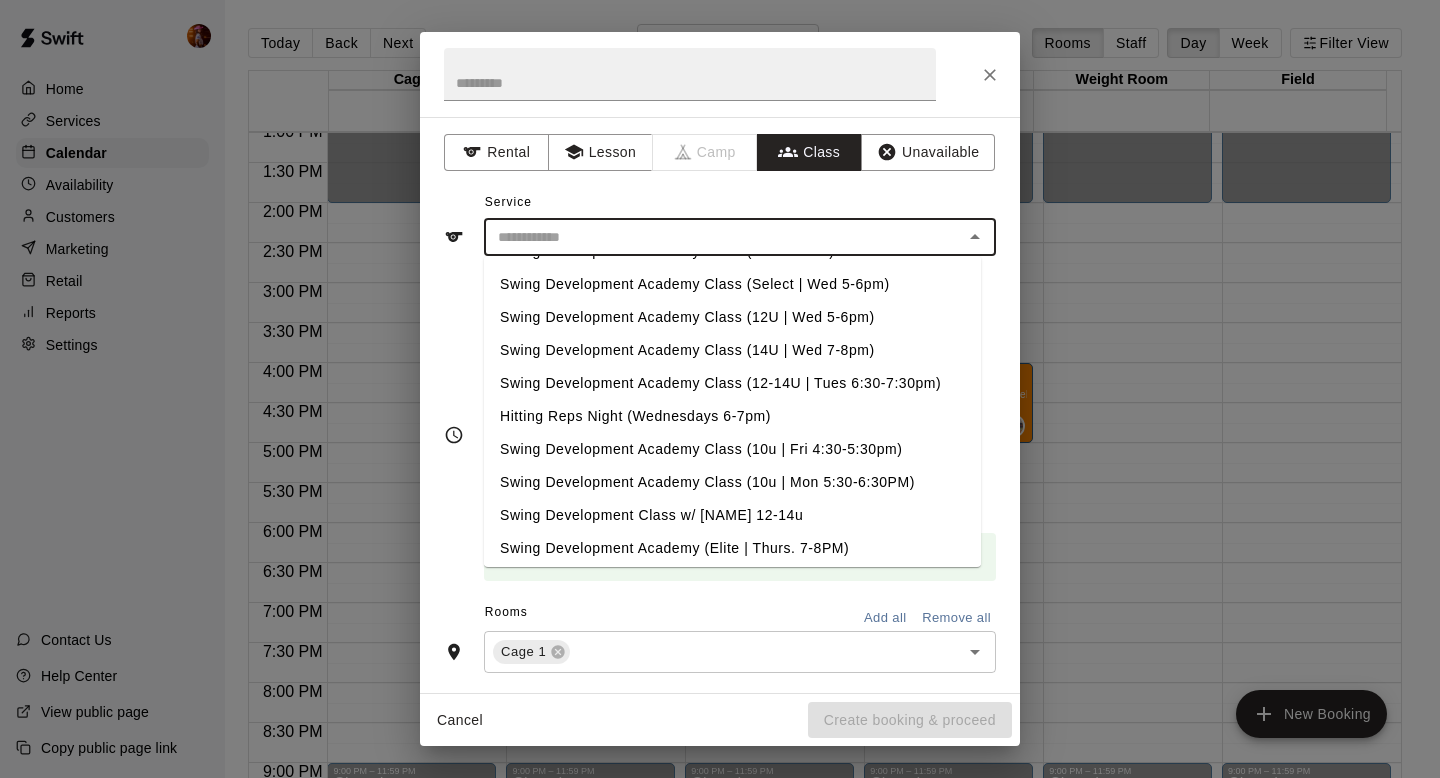 type on "**********" 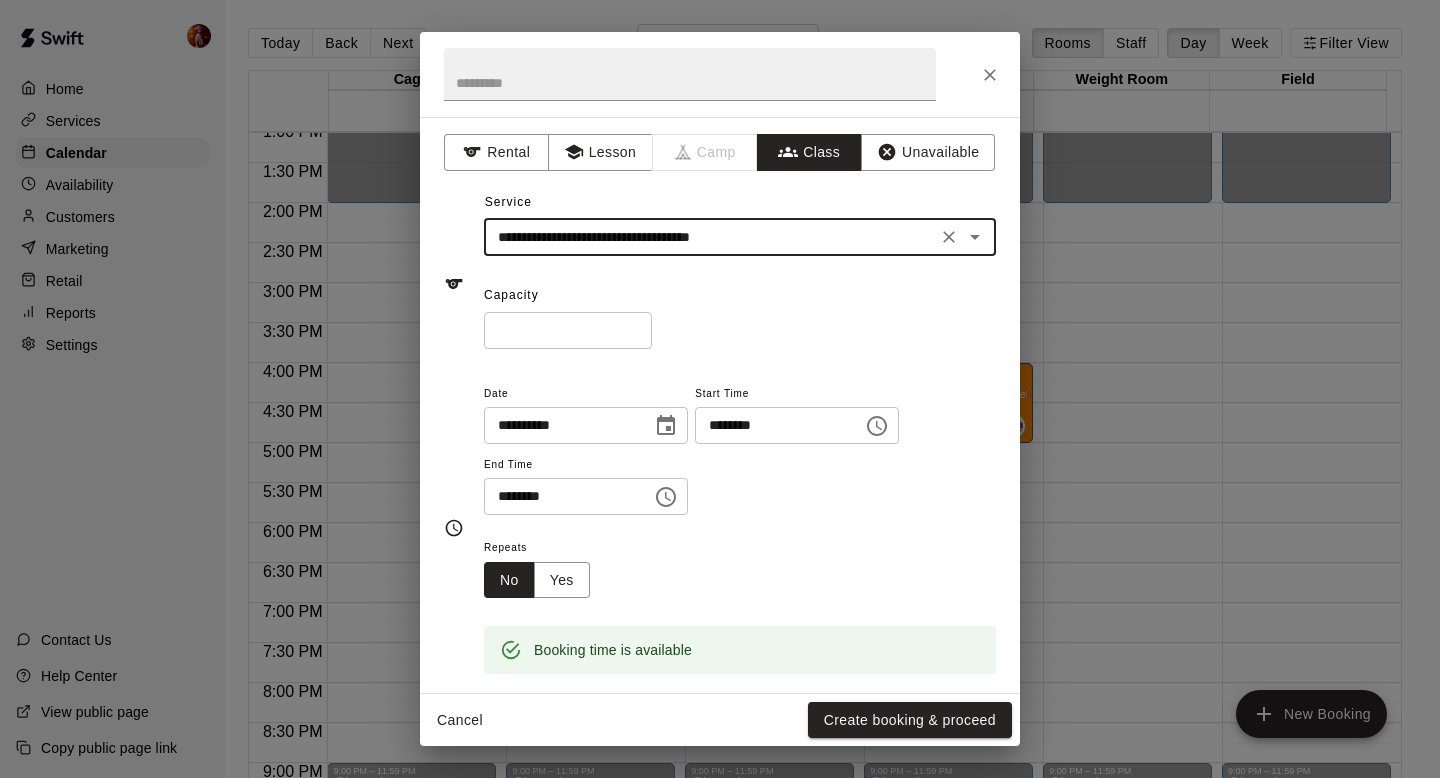 click on "**********" at bounding box center [710, 237] 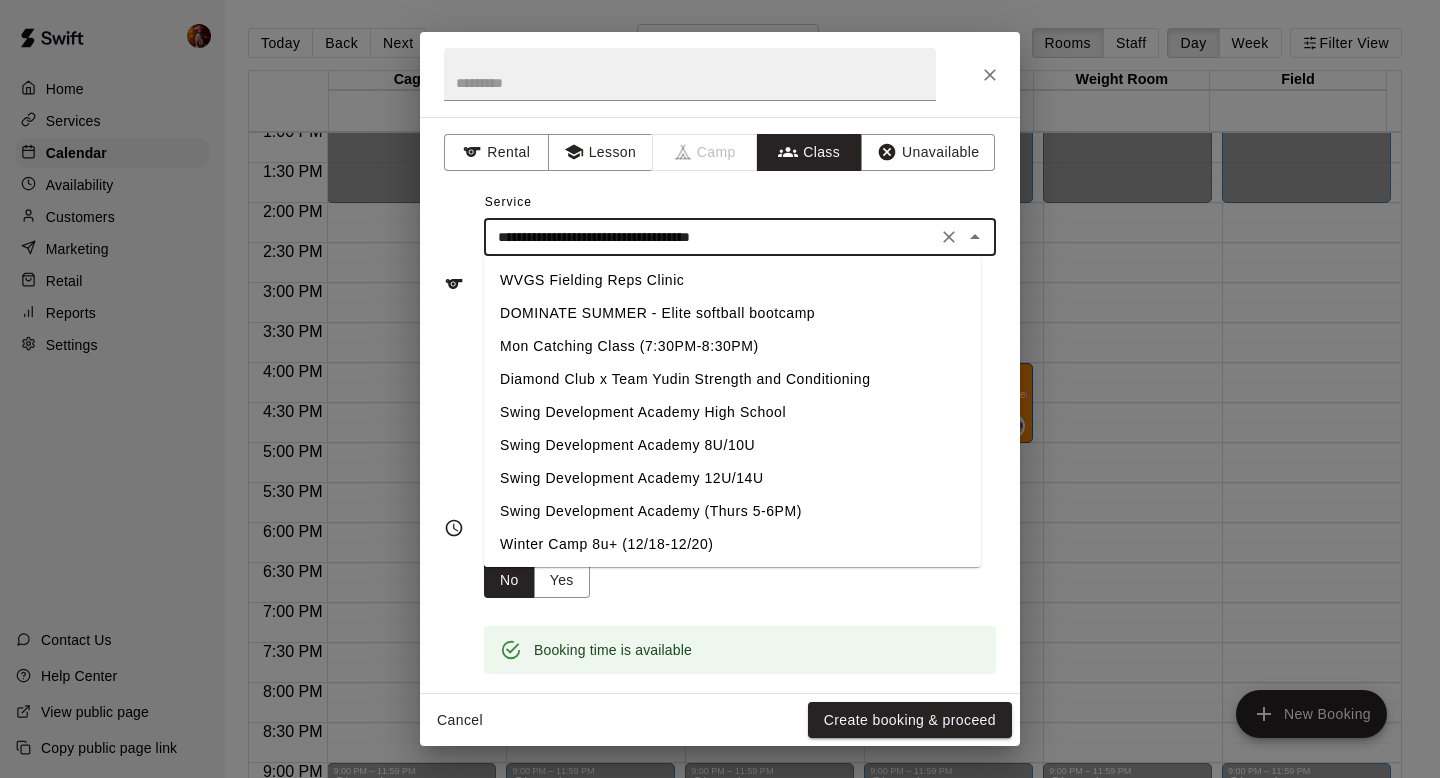 click on "**********" at bounding box center (710, 237) 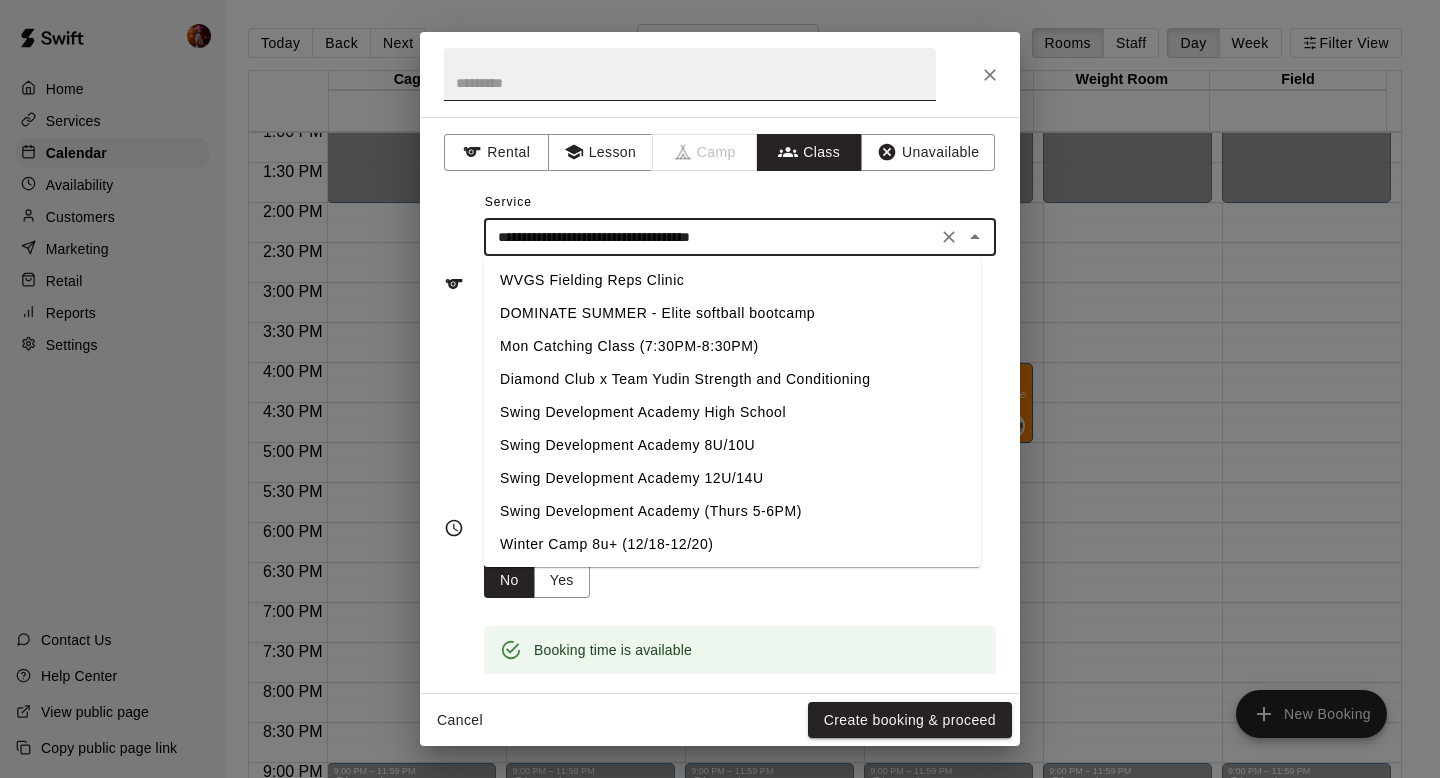 click at bounding box center (690, 74) 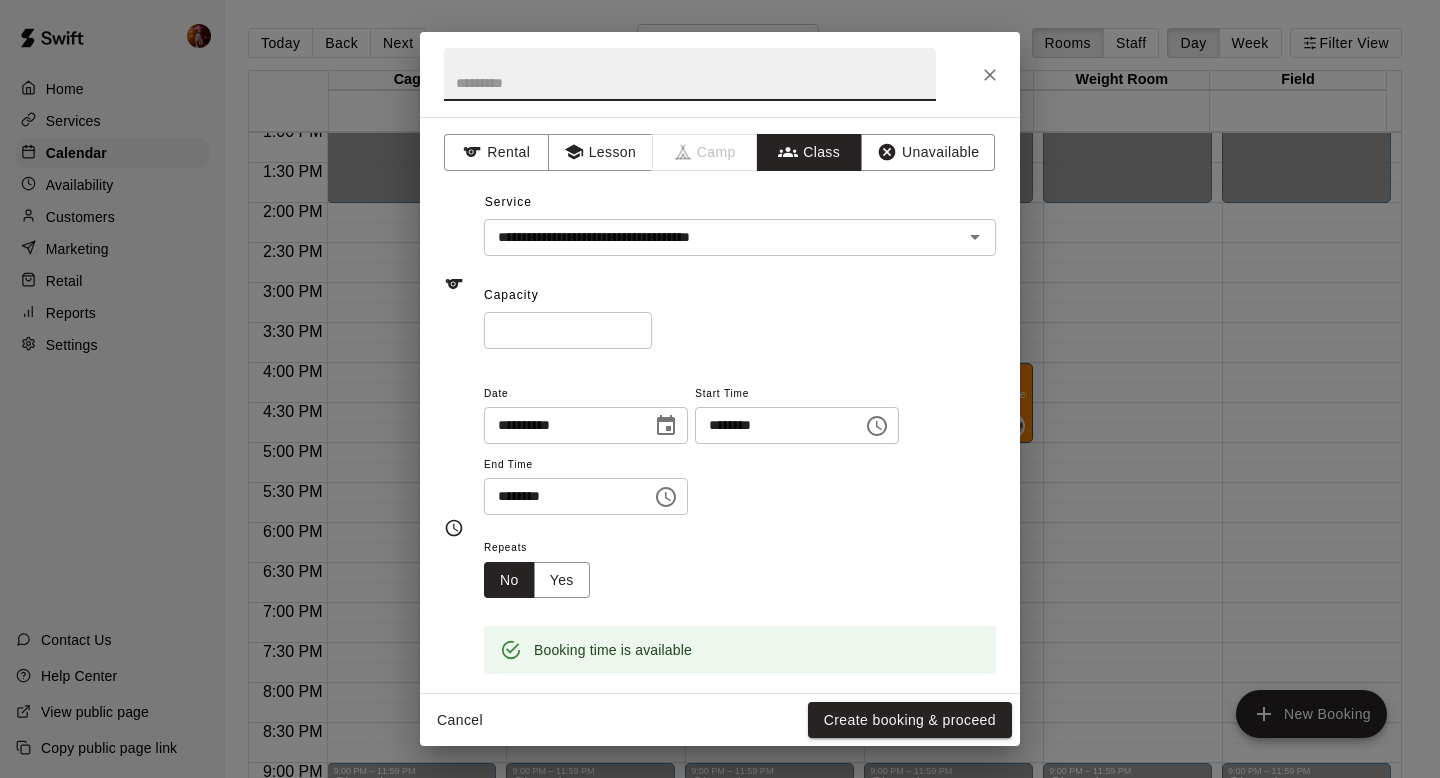paste on "**********" 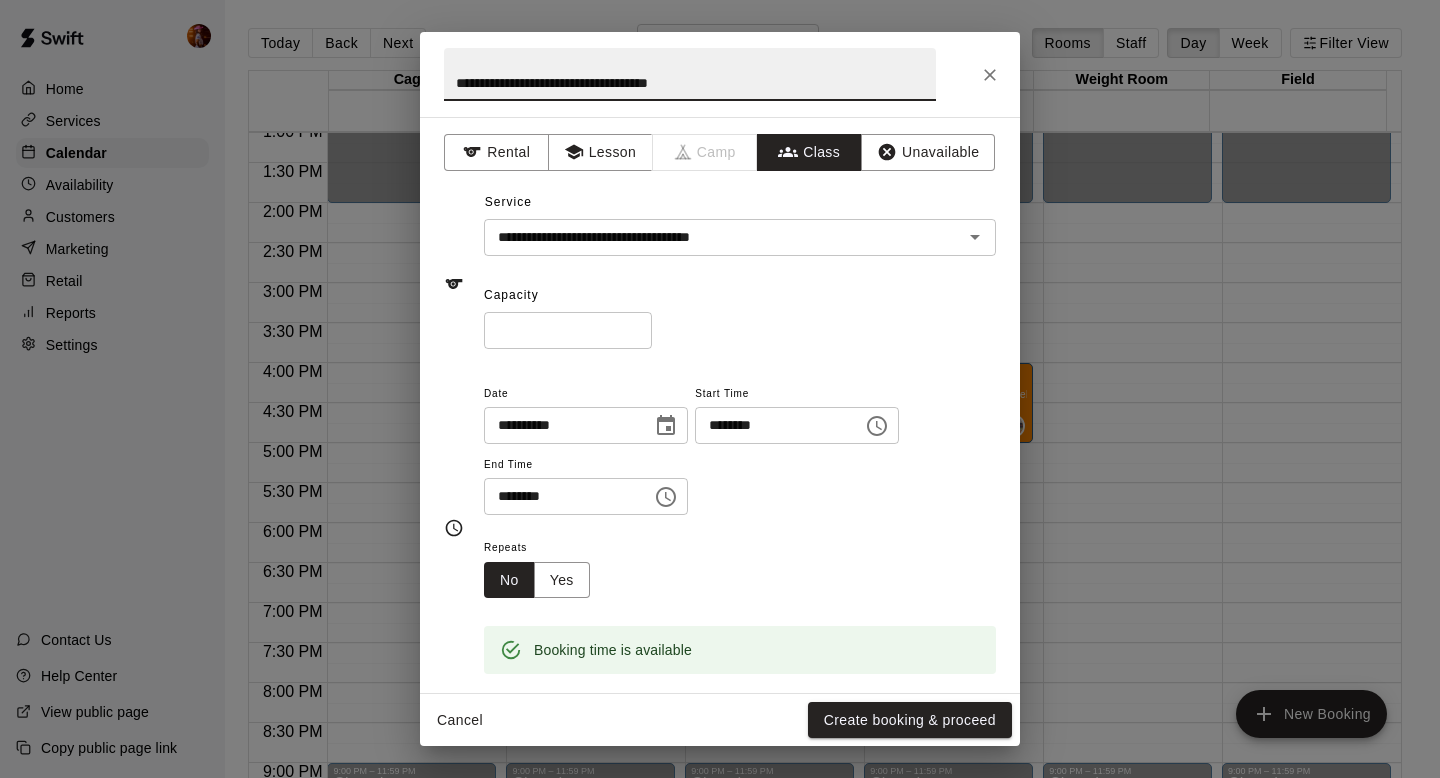 type on "**********" 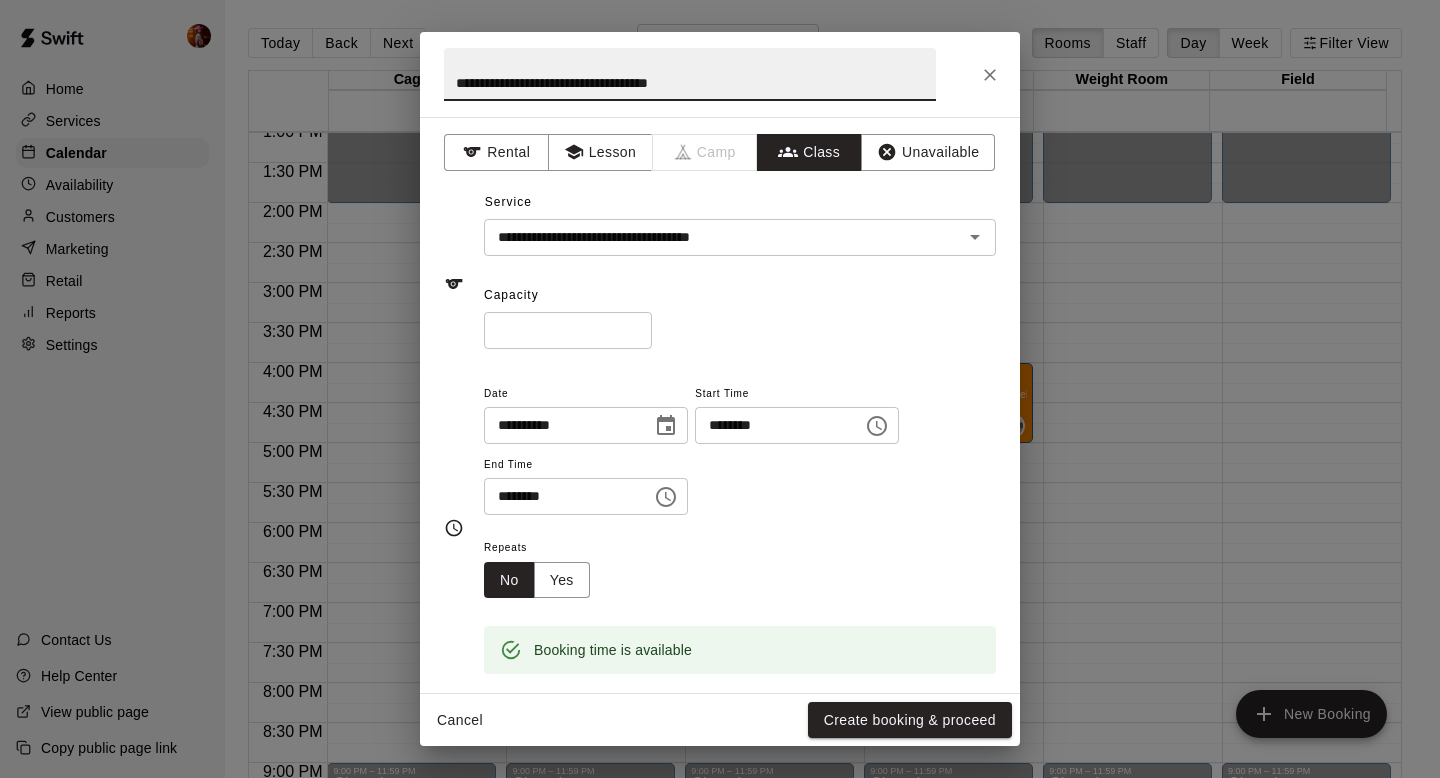 click on "*" at bounding box center (568, 330) 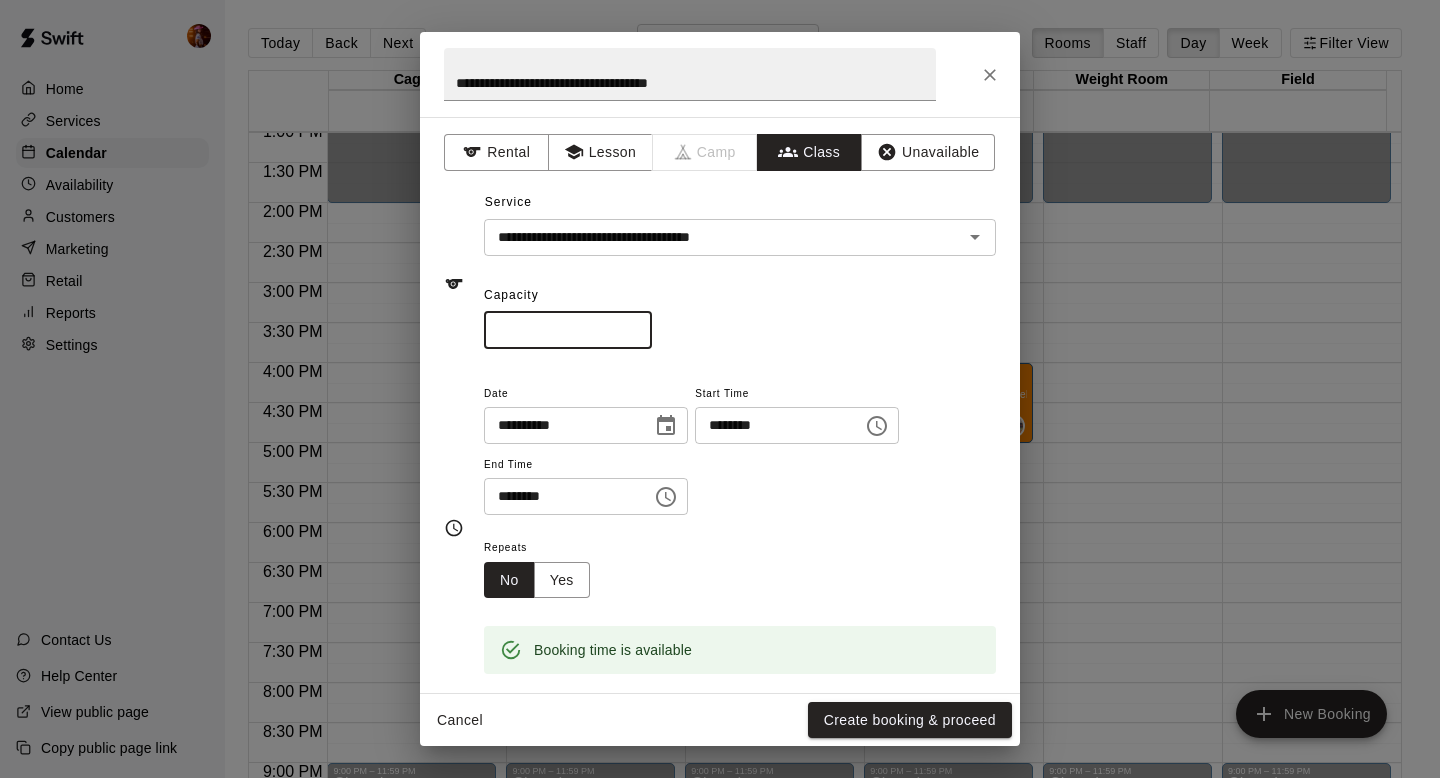 click on "*" at bounding box center (568, 330) 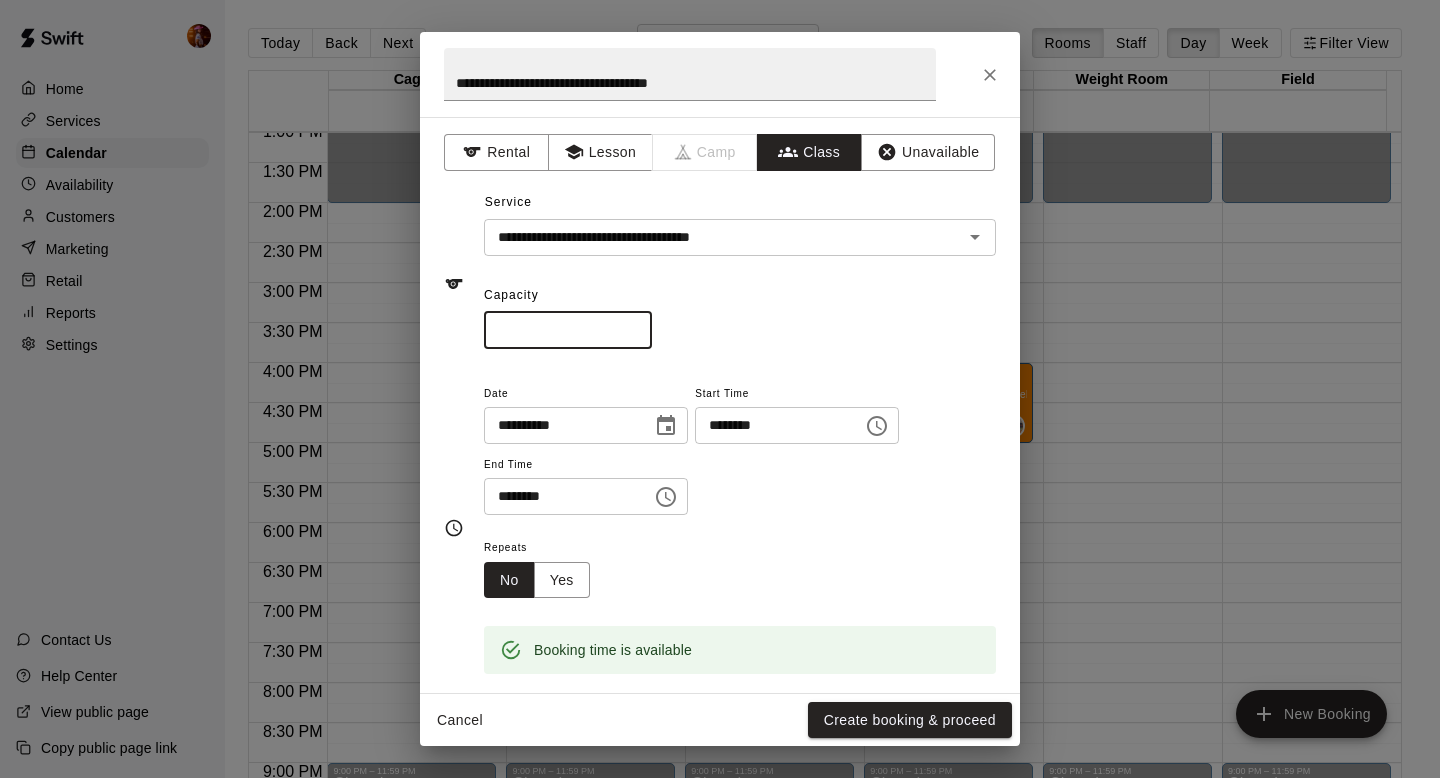 click on "*" at bounding box center [568, 330] 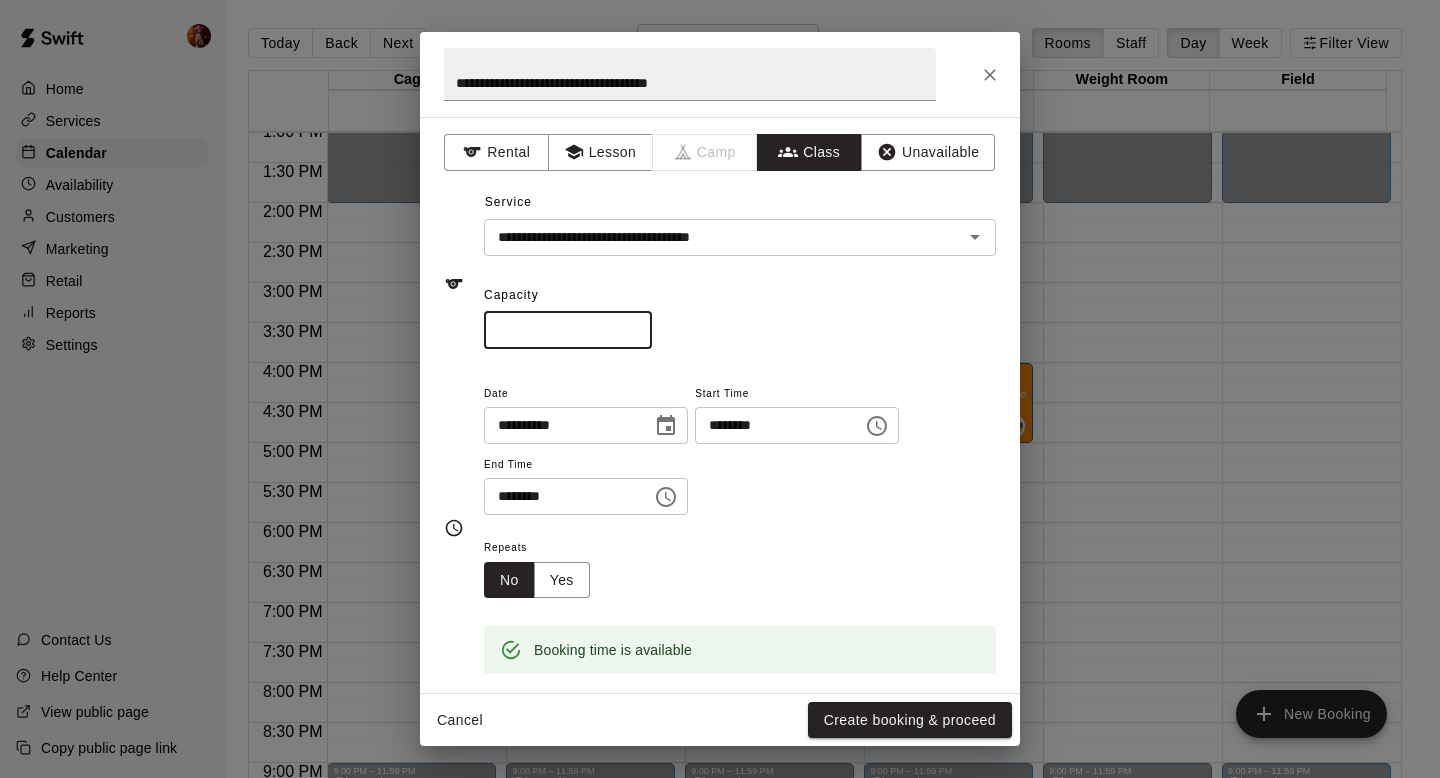 click on "*" at bounding box center (568, 330) 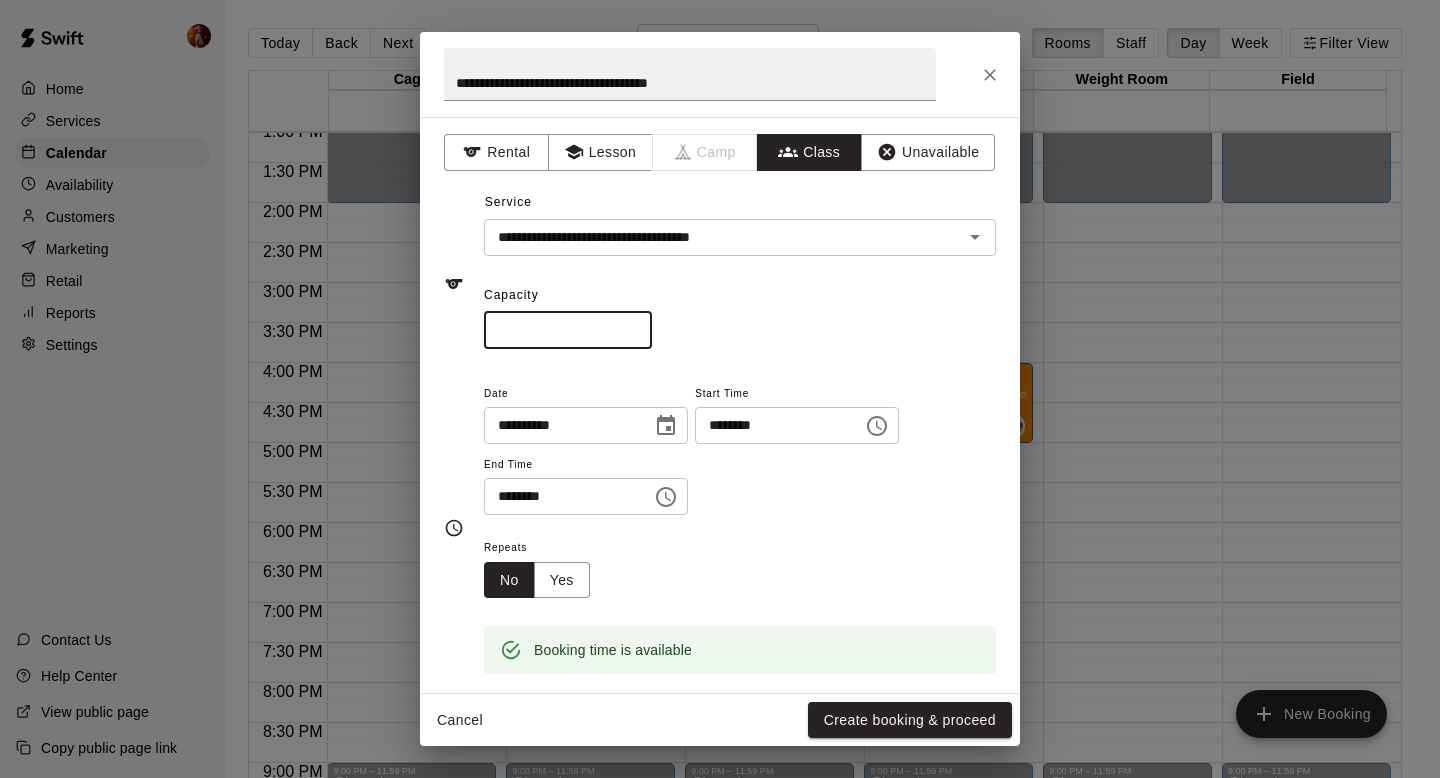 type on "*" 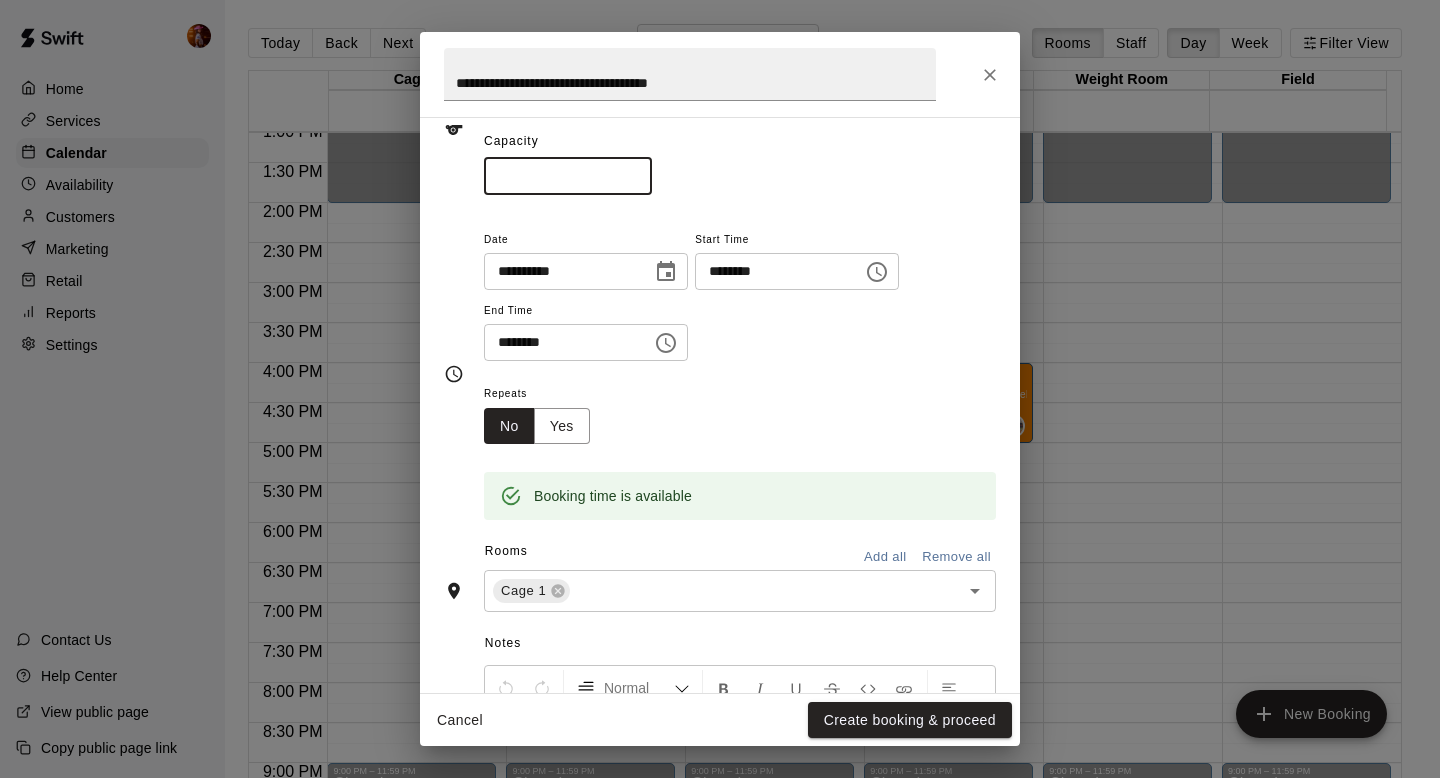 scroll, scrollTop: 164, scrollLeft: 0, axis: vertical 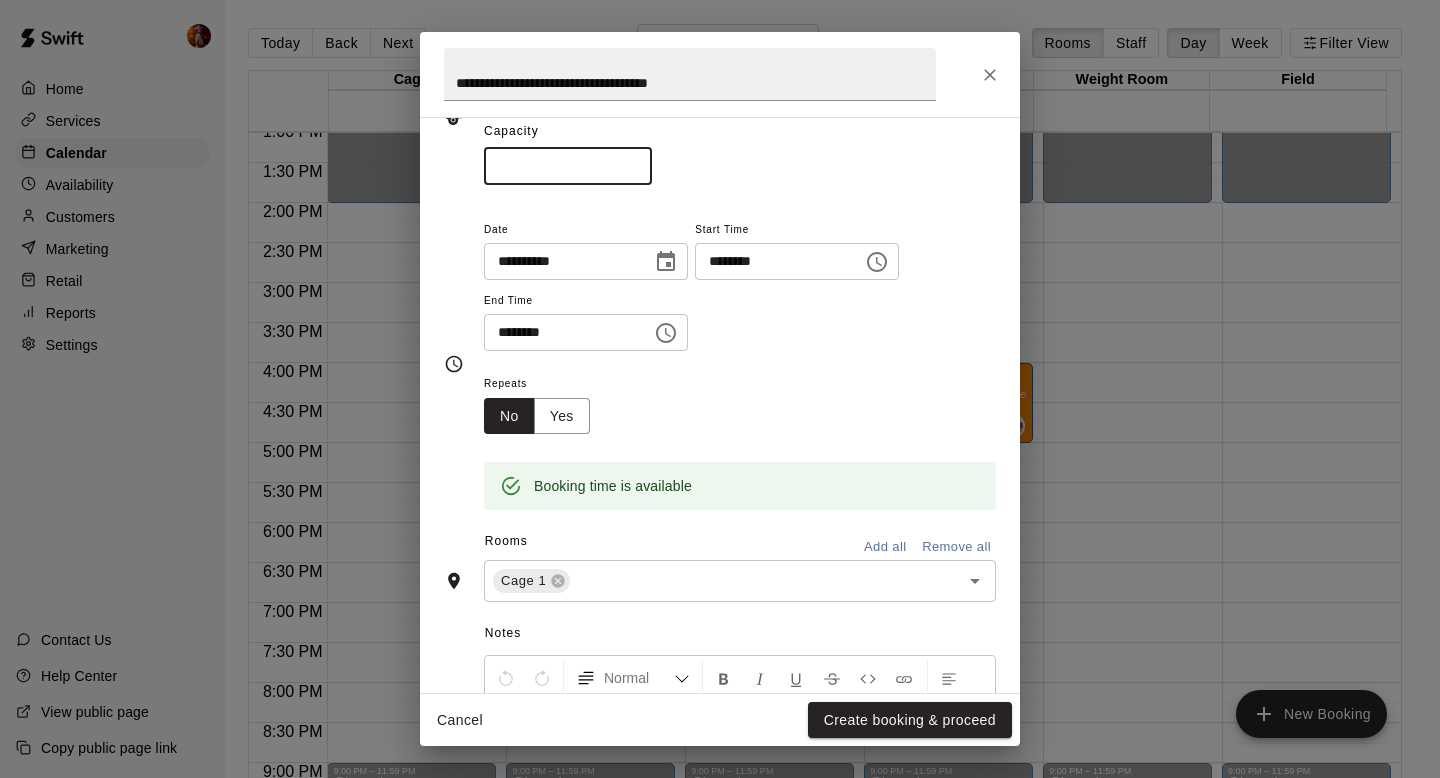 click on "Repeats No Yes" at bounding box center (545, 402) 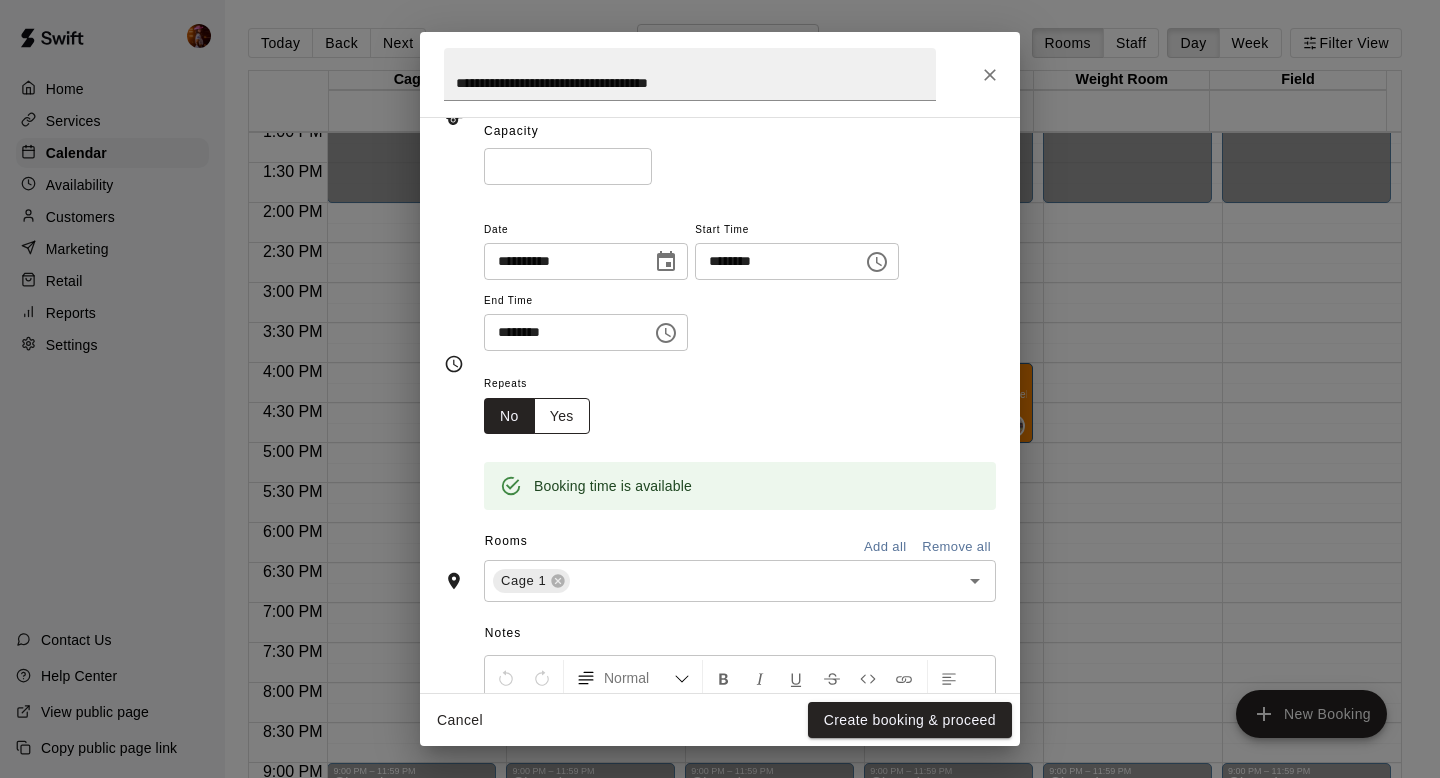 click on "Yes" at bounding box center (562, 416) 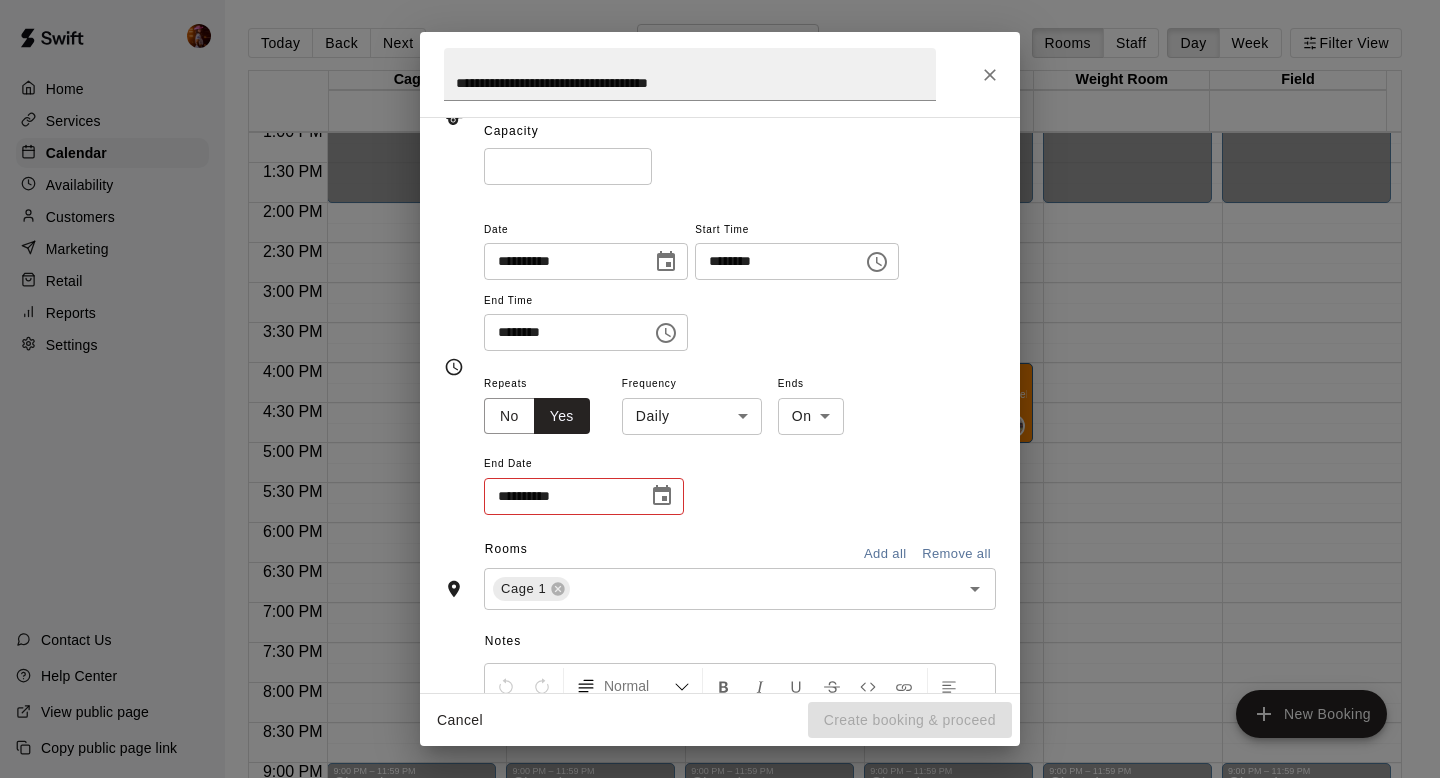 click on "Home Services Calendar Availability Customers Marketing Retail Reports Settings Contact Us Help Center View public page Copy public page link Today Back Next Wednesday Aug 20 Rooms Staff Day Week Filter View Cage 1 20 Wed Cage 2  20 Wed Cage 3  20 Wed Cage 5  20 Wed Weight Room 20 Wed Field 20 Wed 12:00 AM 12:30 AM 1:00 AM 1:30 AM 2:00 AM 2:30 AM 3:00 AM 3:30 AM 4:00 AM 4:30 AM 5:00 AM 5:30 AM 6:00 AM 6:30 AM 7:00 AM 7:30 AM 8:00 AM 8:30 AM 9:00 AM 9:30 AM 10:00 AM 10:30 AM 11:00 AM 11:30 AM 12:00 PM 12:30 PM 1:00 PM 1:30 PM 2:00 PM 2:30 PM 3:00 PM 3:30 PM 4:00 PM 4:30 PM 5:00 PM 5:30 PM 6:00 PM 6:30 PM 7:00 PM 7:30 PM 8:00 PM 8:30 PM 9:00 PM 9:30 PM 10:00 PM 10:30 PM 11:00 PM 11:30 PM 12:00 AM – 2:00 PM Closed 9:00 PM – 11:59 PM Closed 12:00 AM – 2:00 PM Closed 5:00 PM – 6:00 PM Swing Development Academy 12U/14U 0/6 spots 9:00 PM – 11:59 PM Closed 12:00 AM – 2:00 PM Closed 5:00 PM – 6:00 PM Swing Development Academy 12U/14U Cage 2 , Cage 3  0/6 spots 9:00 PM – 11:59 PM Closed Closed 0" at bounding box center (720, 405) 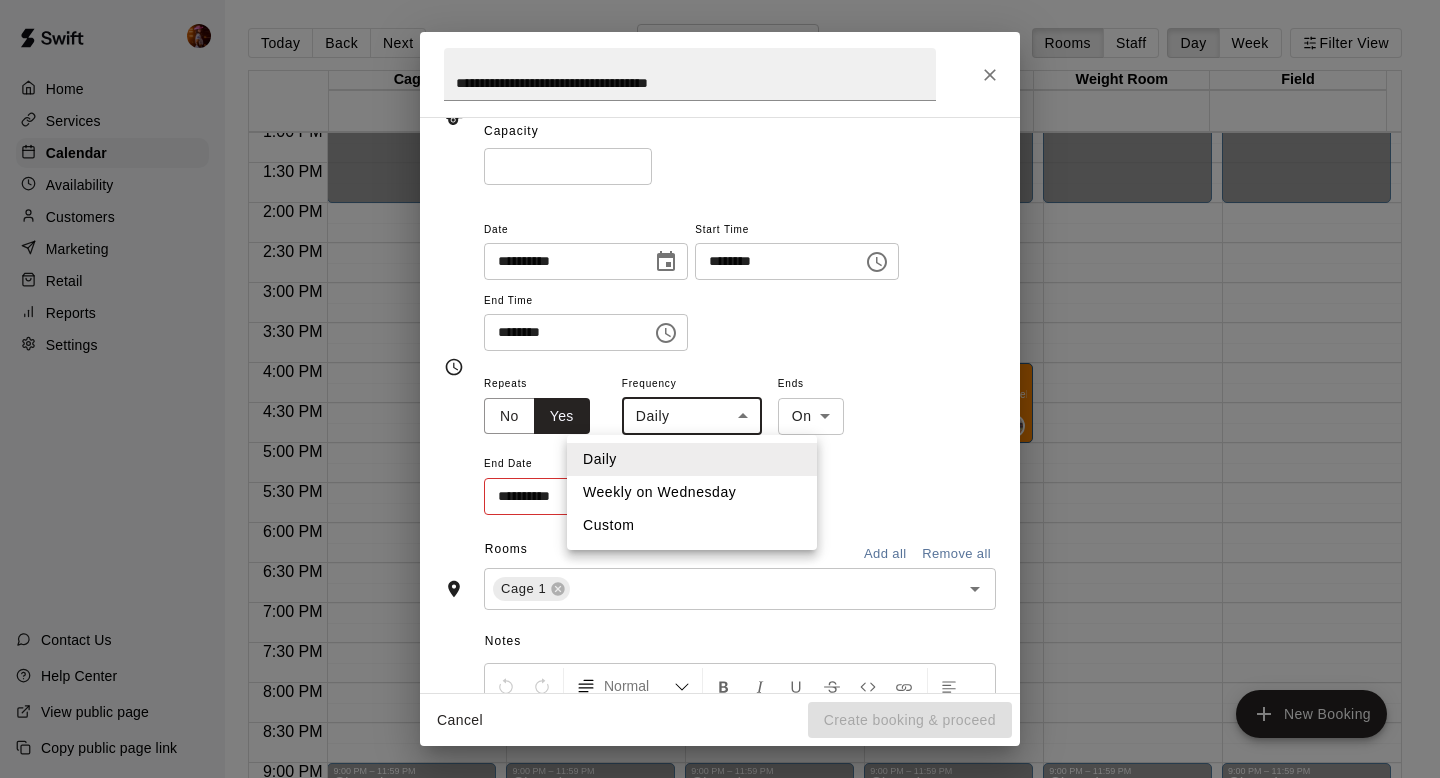 click on "Weekly on Wednesday" at bounding box center (692, 492) 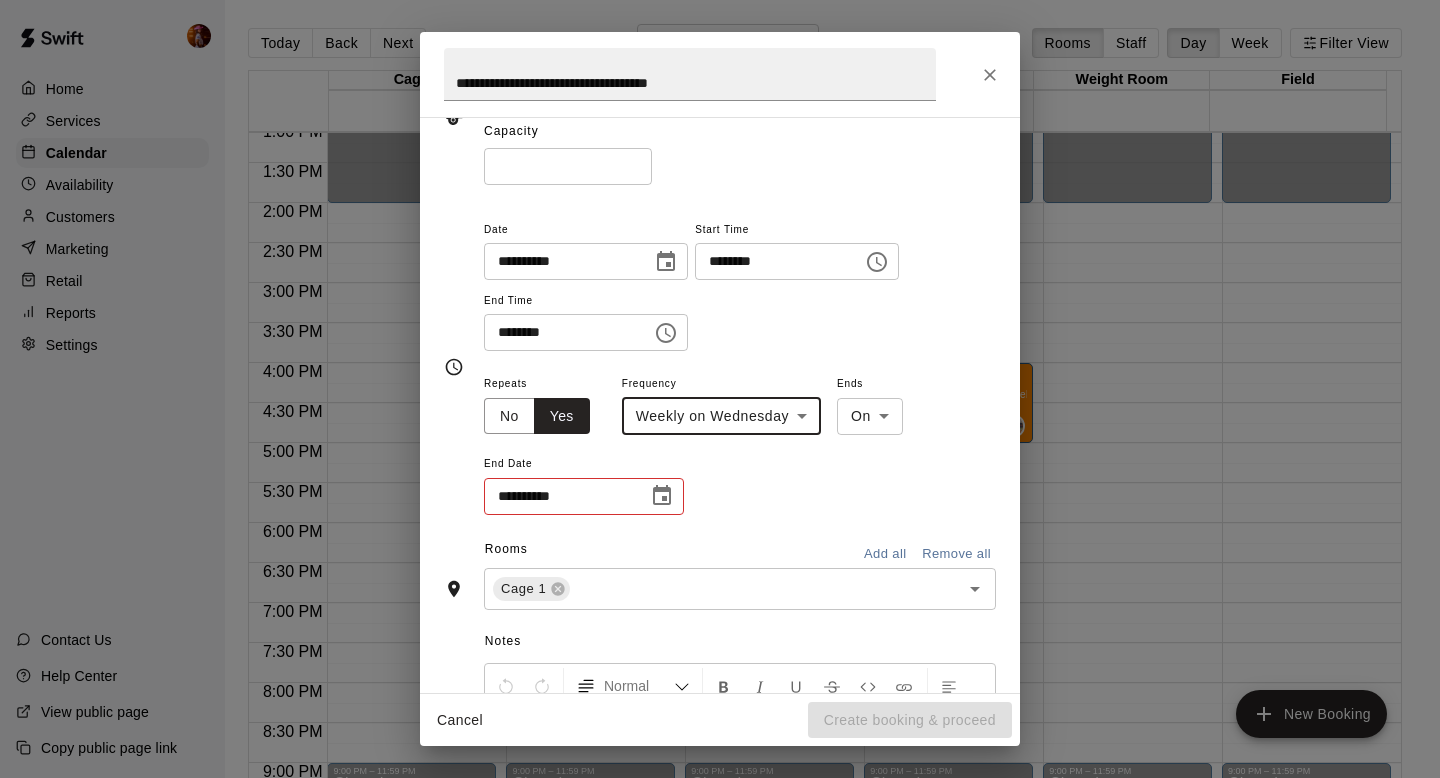 click 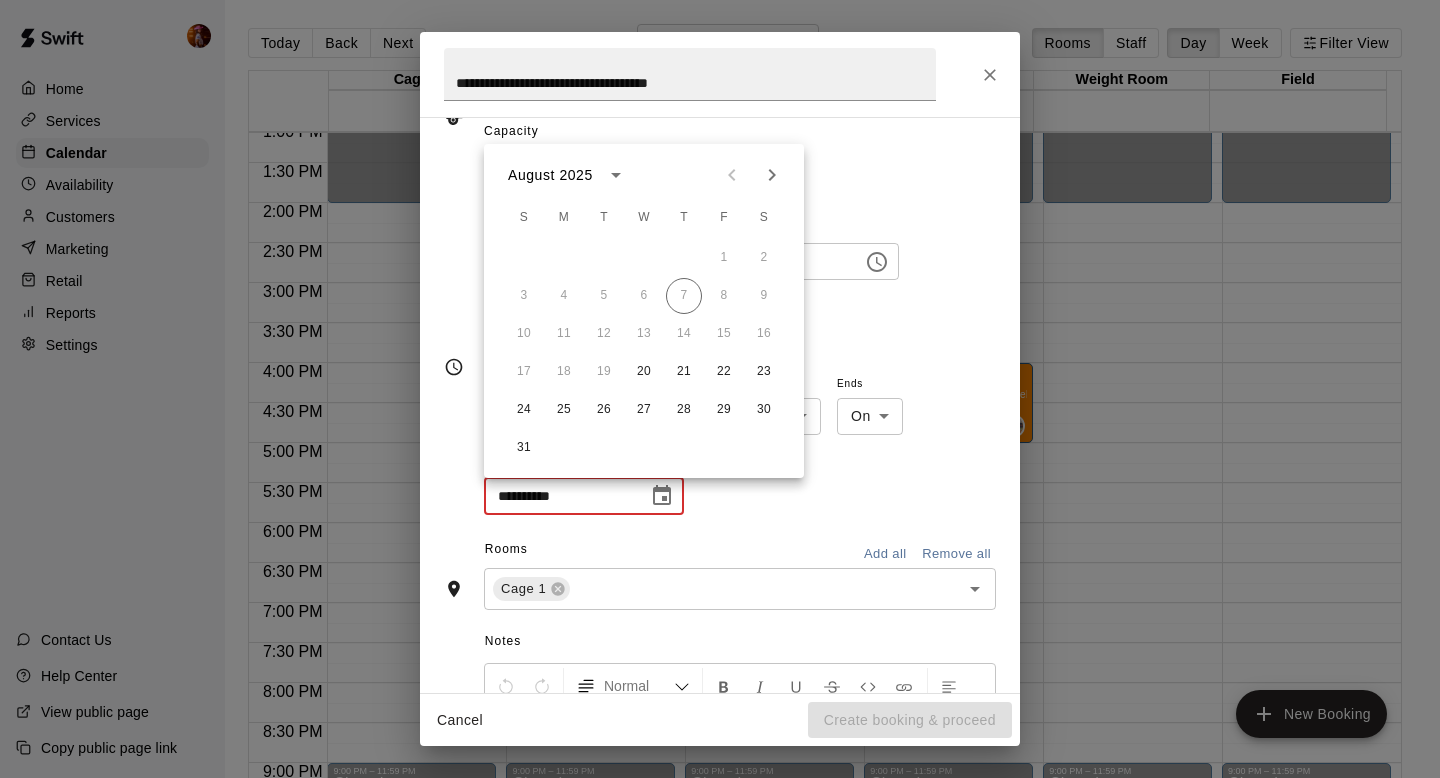 click at bounding box center [772, 175] 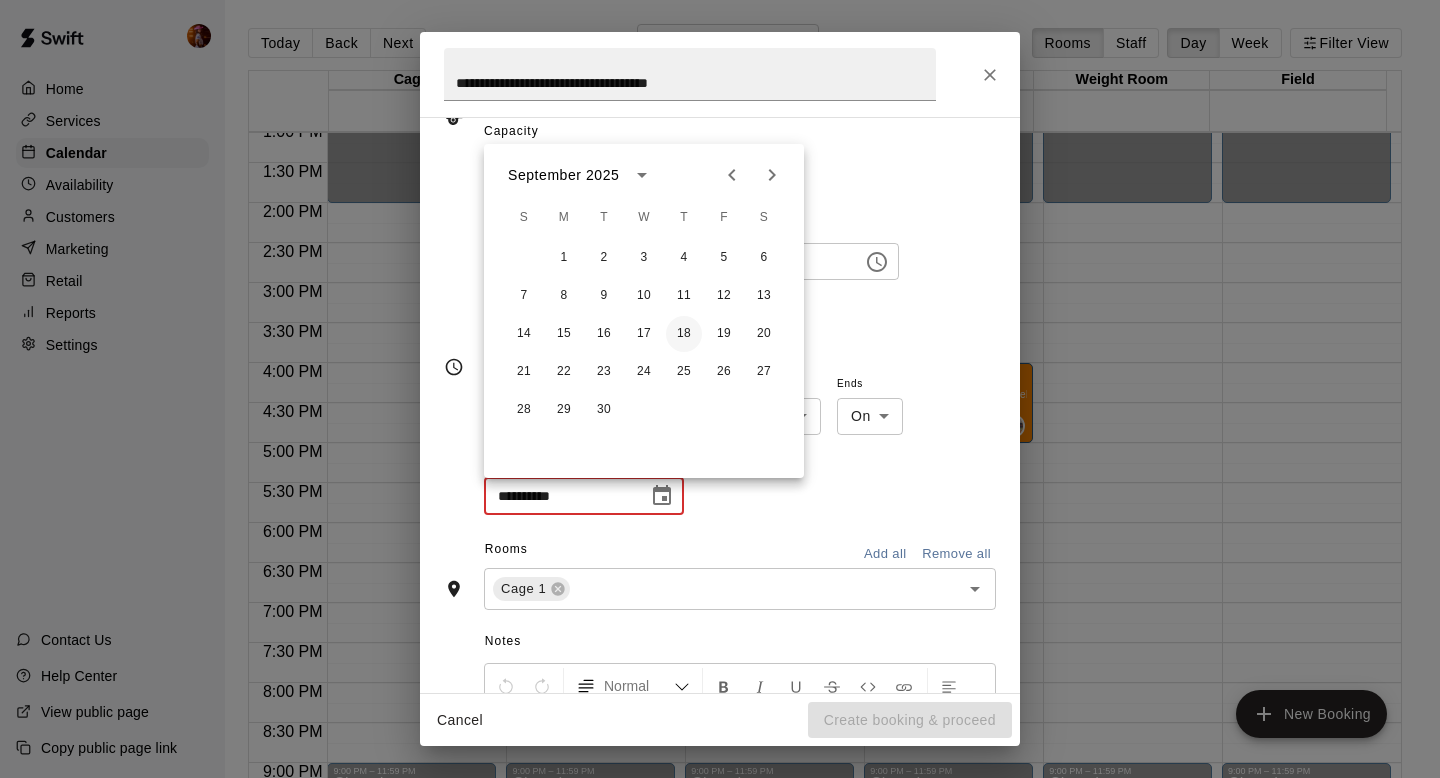 click on "18" at bounding box center (684, 334) 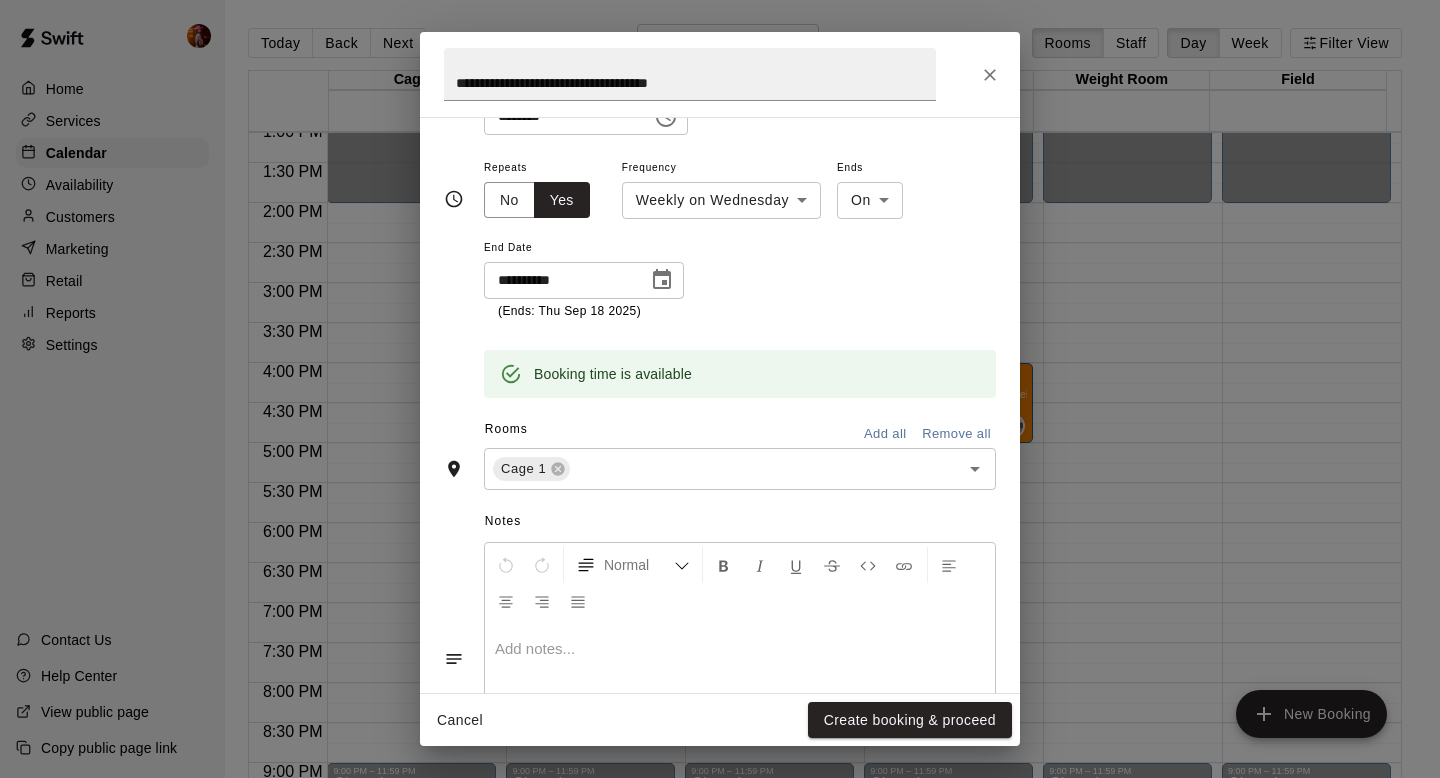 scroll, scrollTop: 384, scrollLeft: 0, axis: vertical 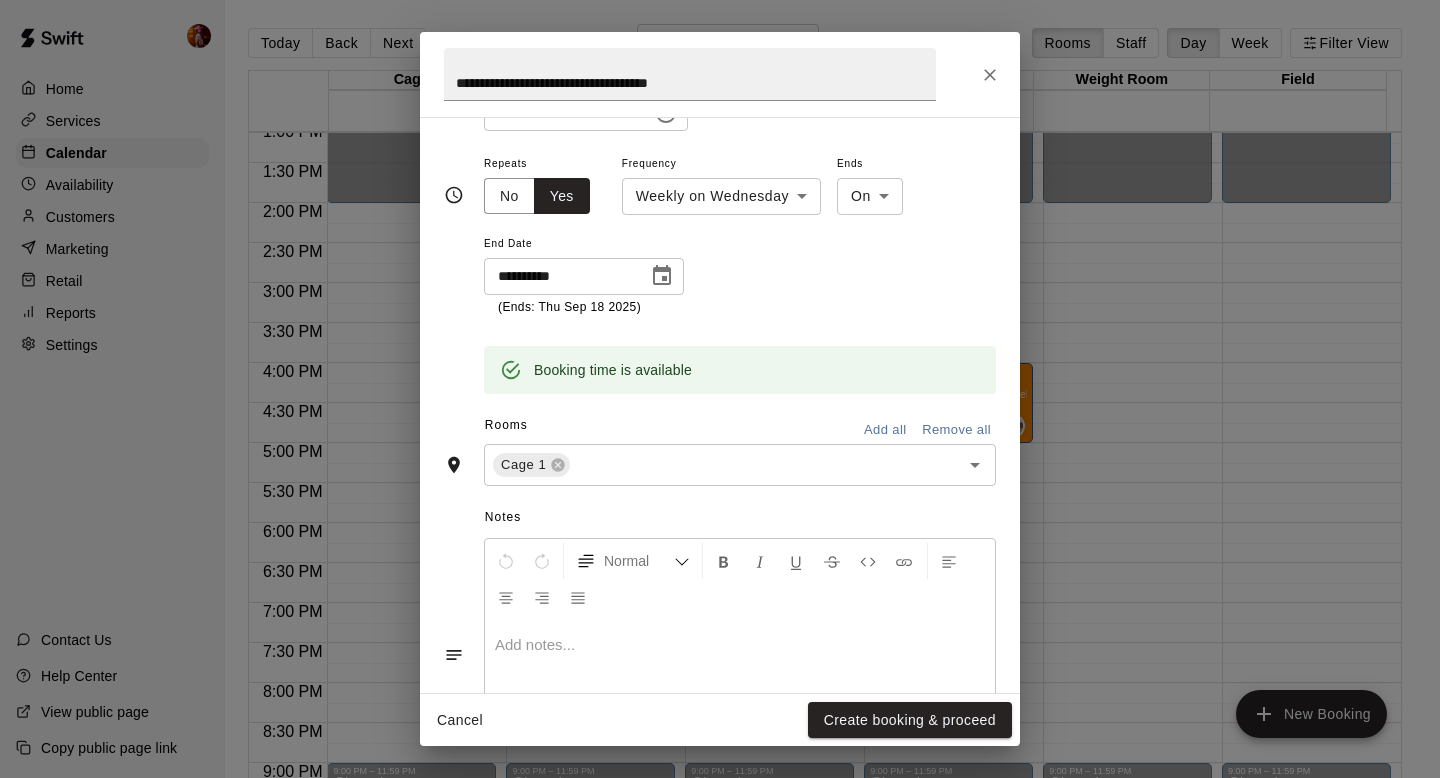 click on "Add all" at bounding box center [885, 430] 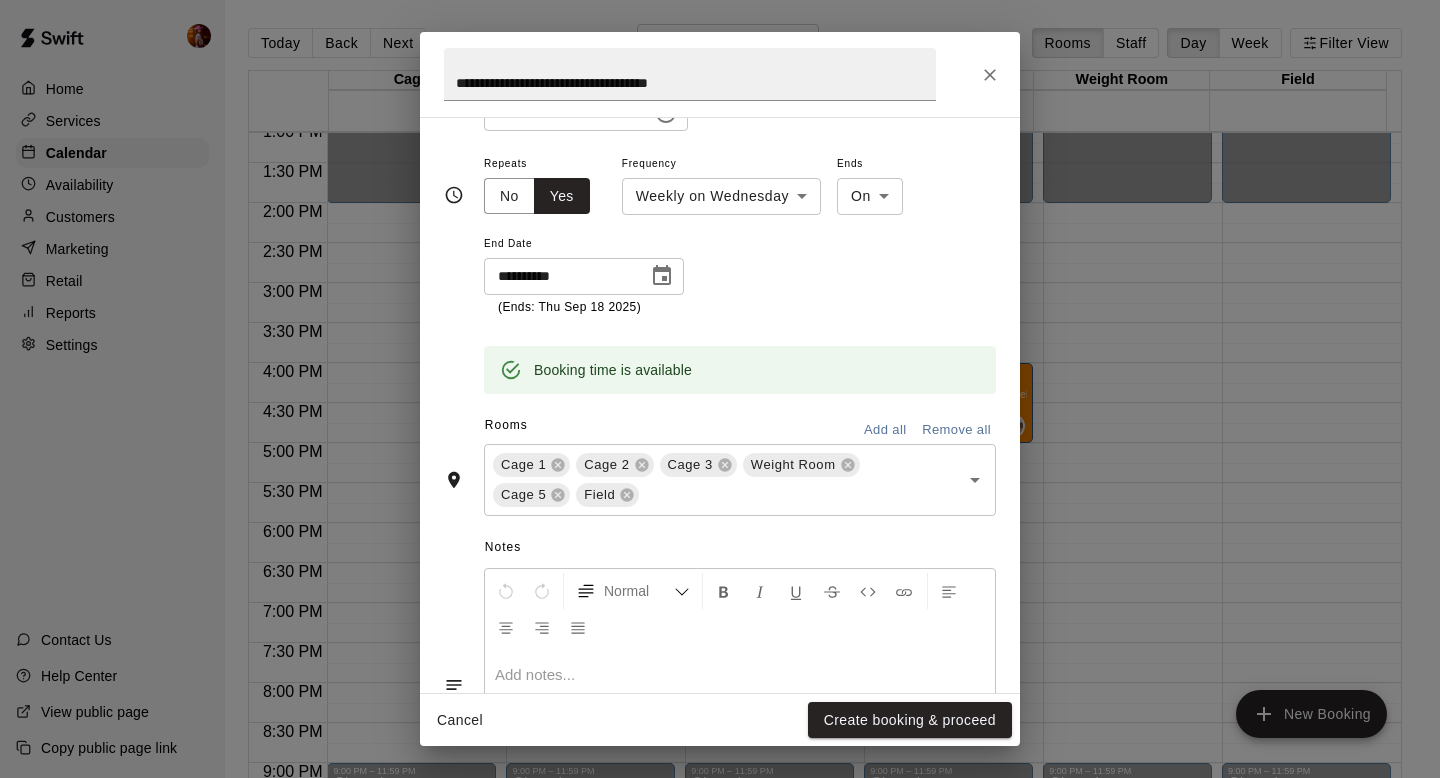 scroll, scrollTop: 372, scrollLeft: 0, axis: vertical 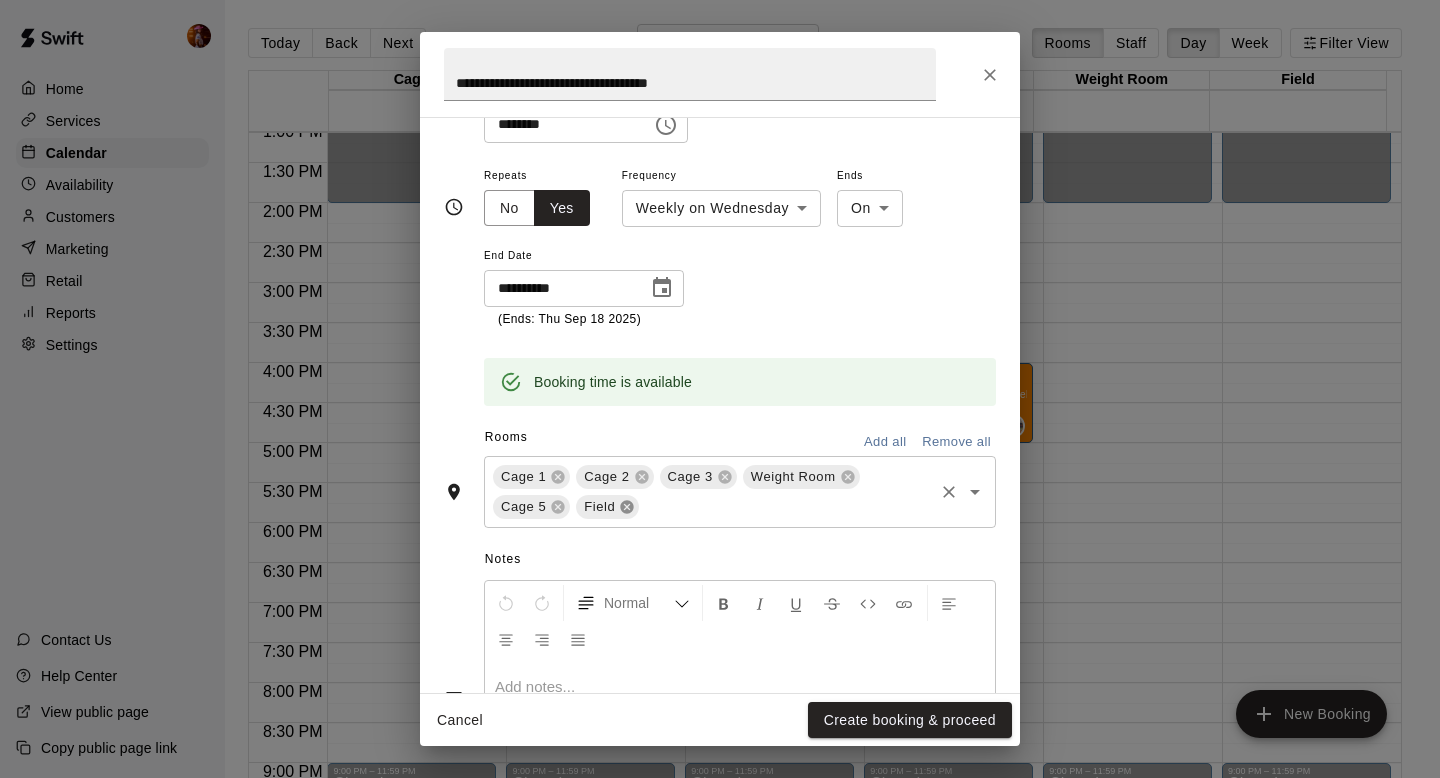click on "Field" at bounding box center (607, 507) 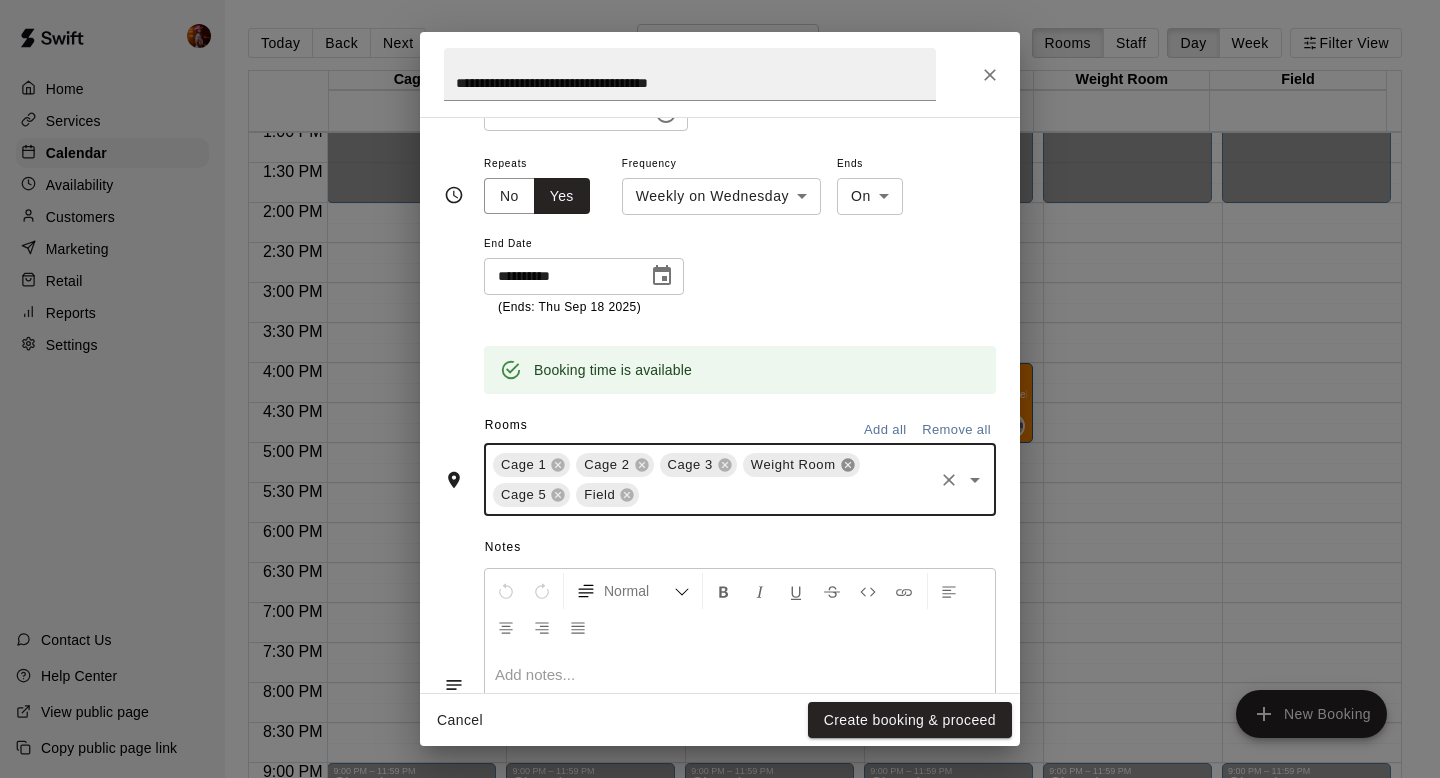 click 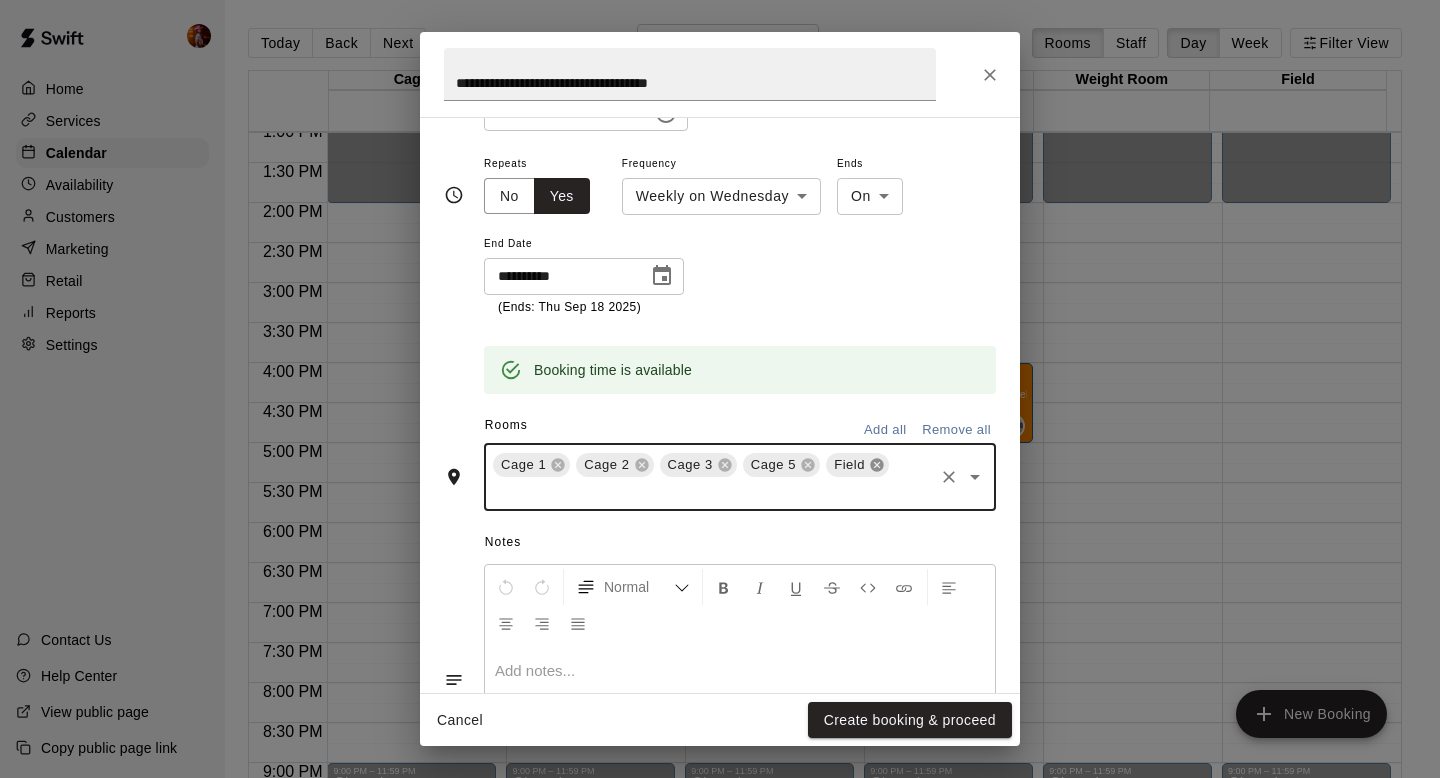 click 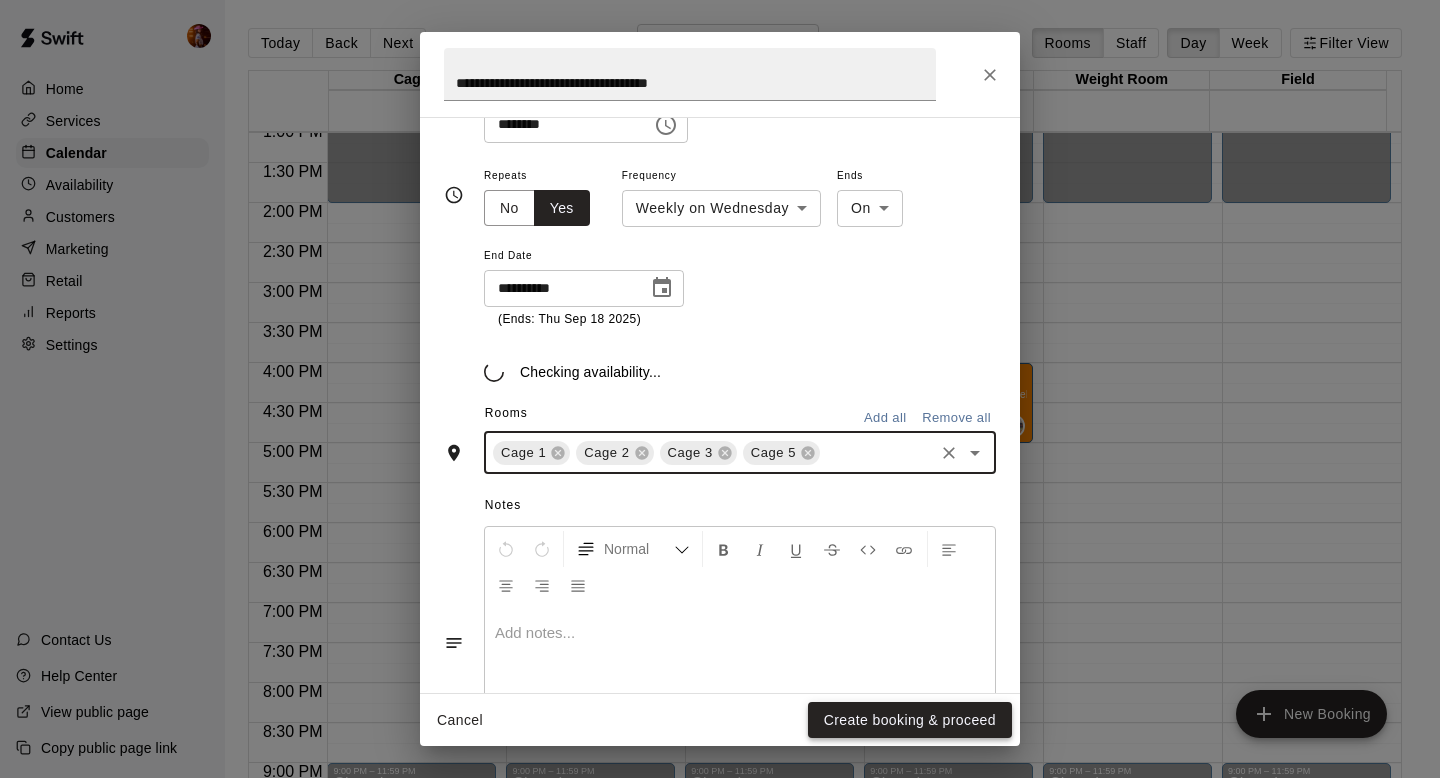 scroll, scrollTop: 384, scrollLeft: 0, axis: vertical 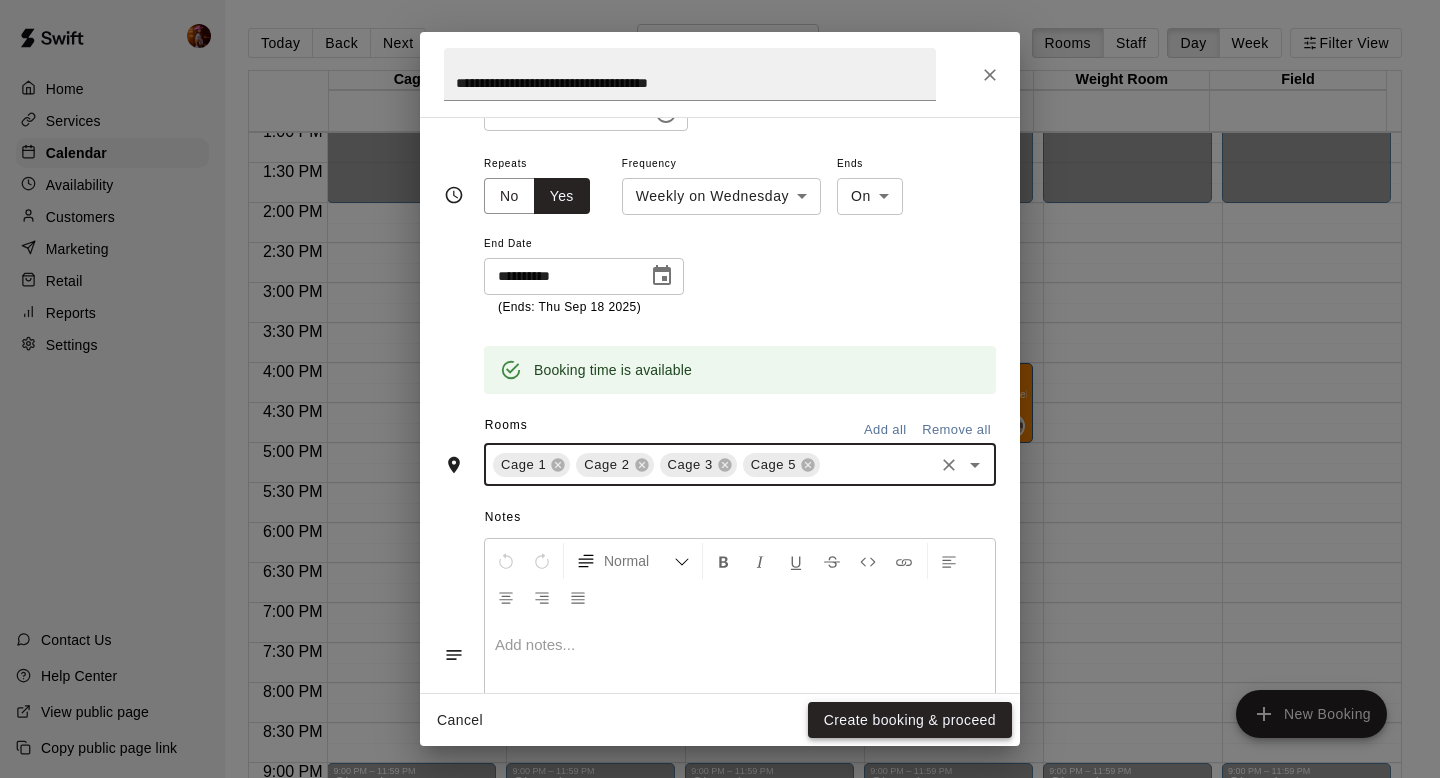 click on "Create booking & proceed" at bounding box center [910, 720] 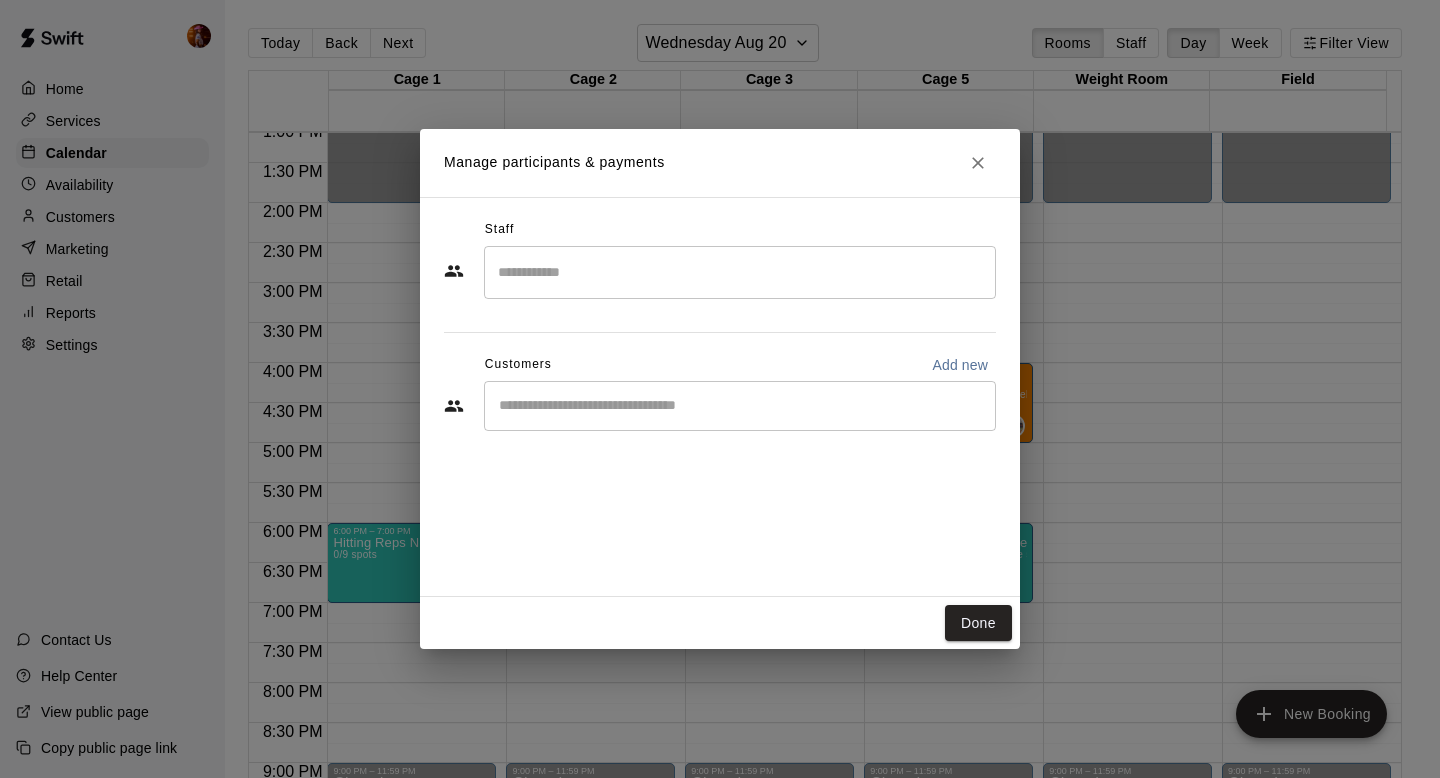click on "Done" at bounding box center [720, 623] 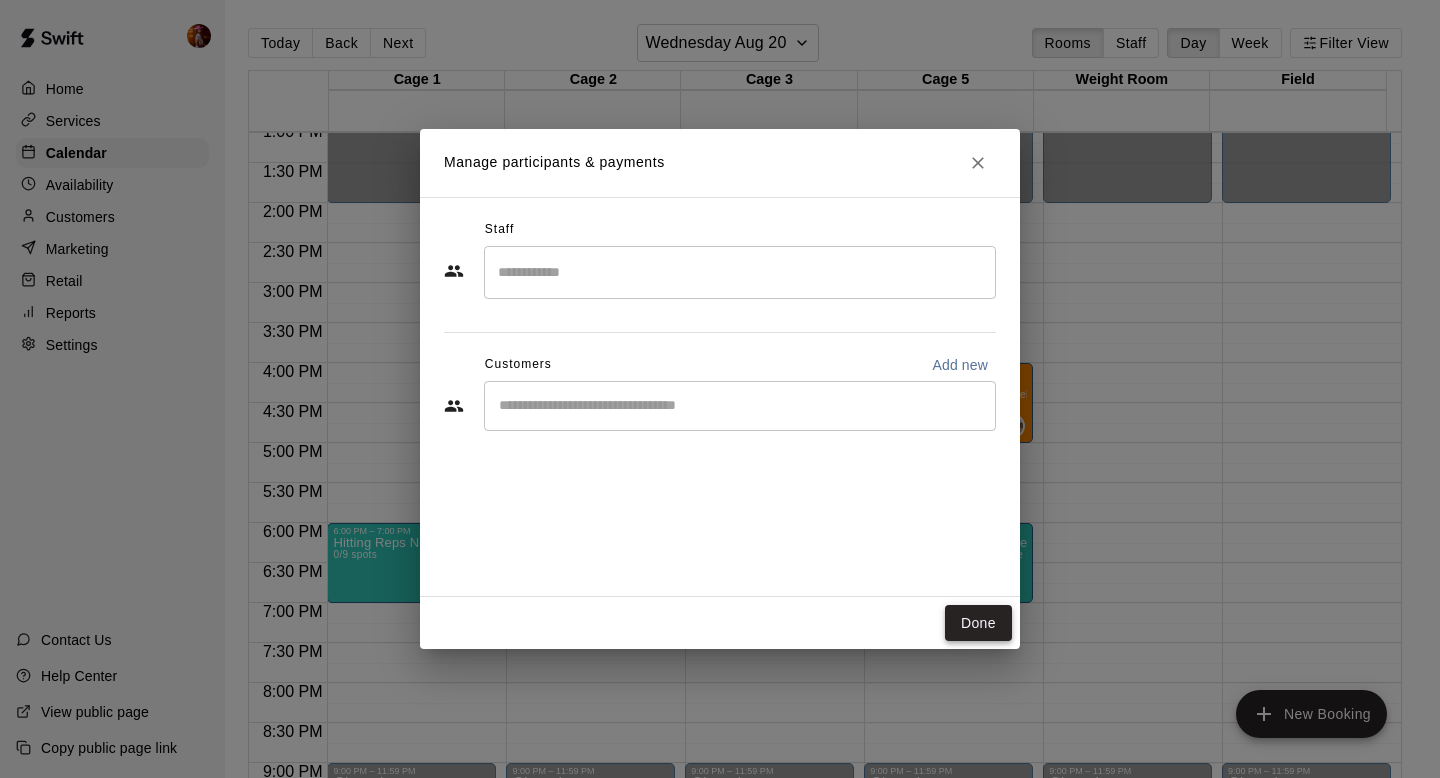 click on "Done" at bounding box center (978, 623) 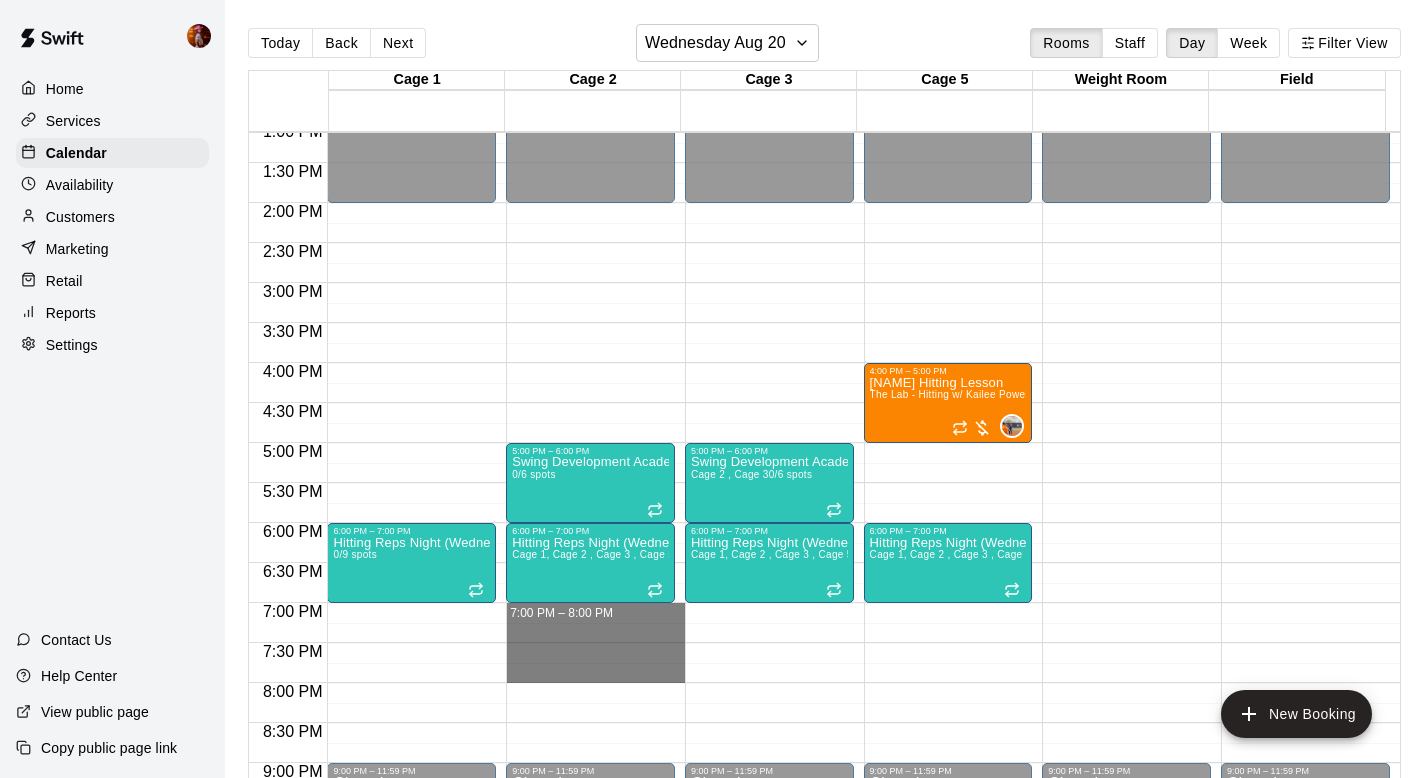 drag, startPoint x: 520, startPoint y: 611, endPoint x: 523, endPoint y: 673, distance: 62.072536 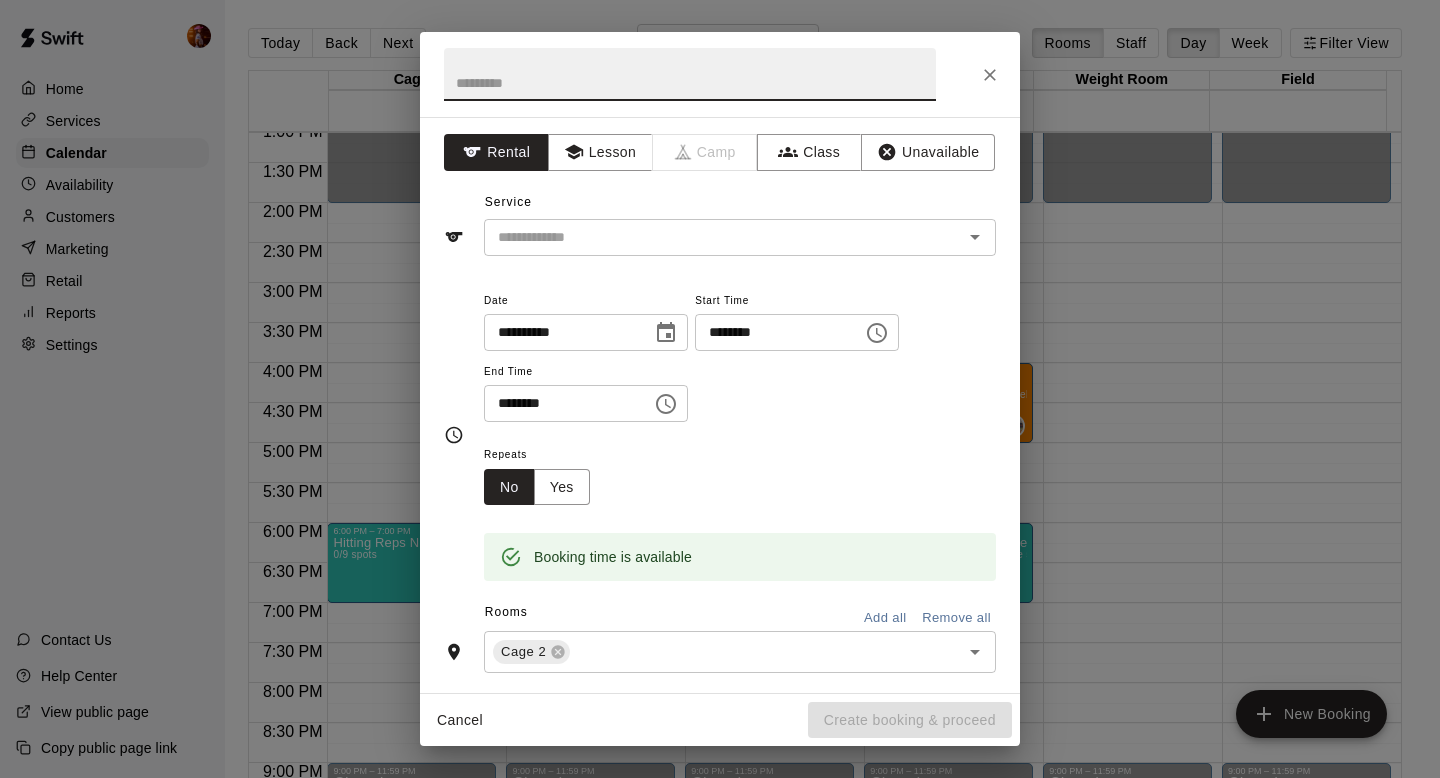 click at bounding box center (690, 74) 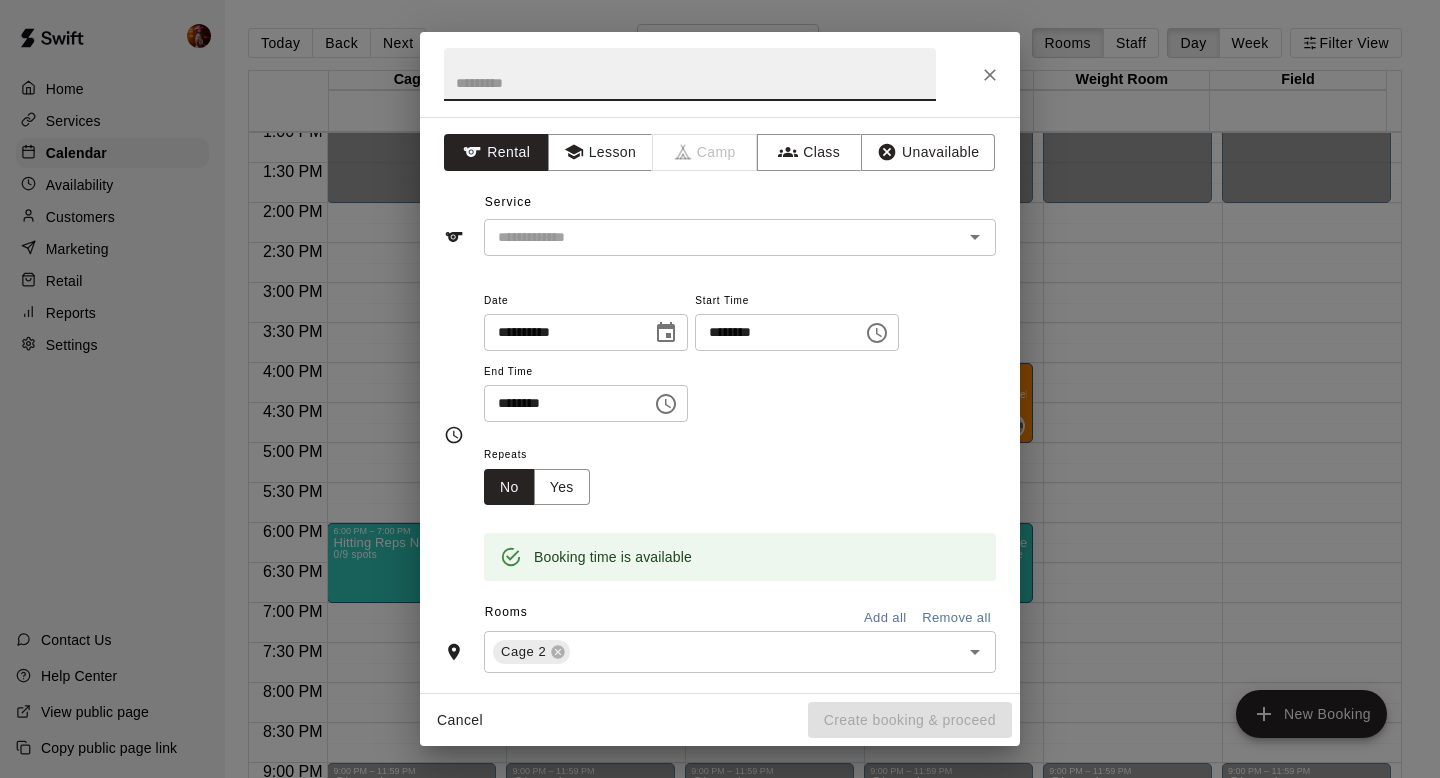 paste on "**********" 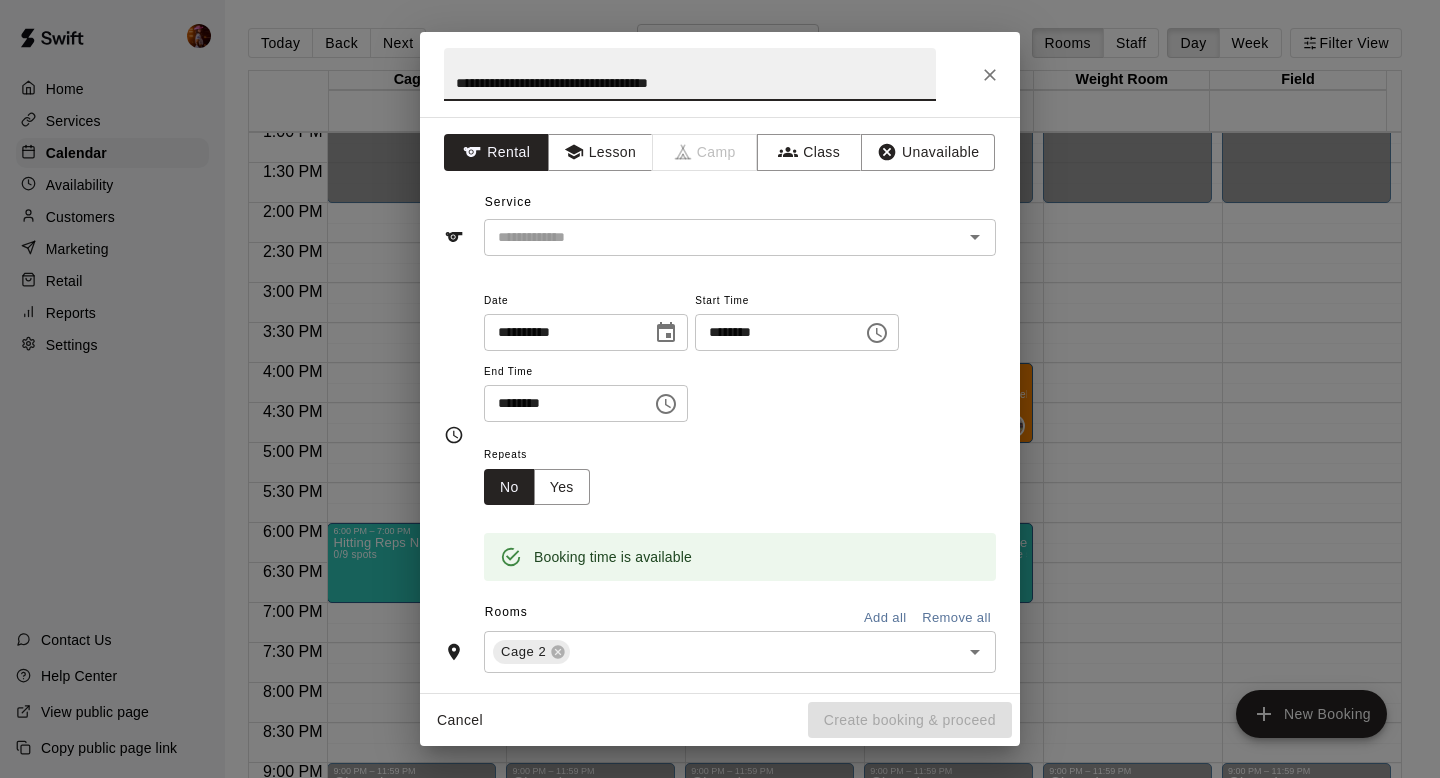 type 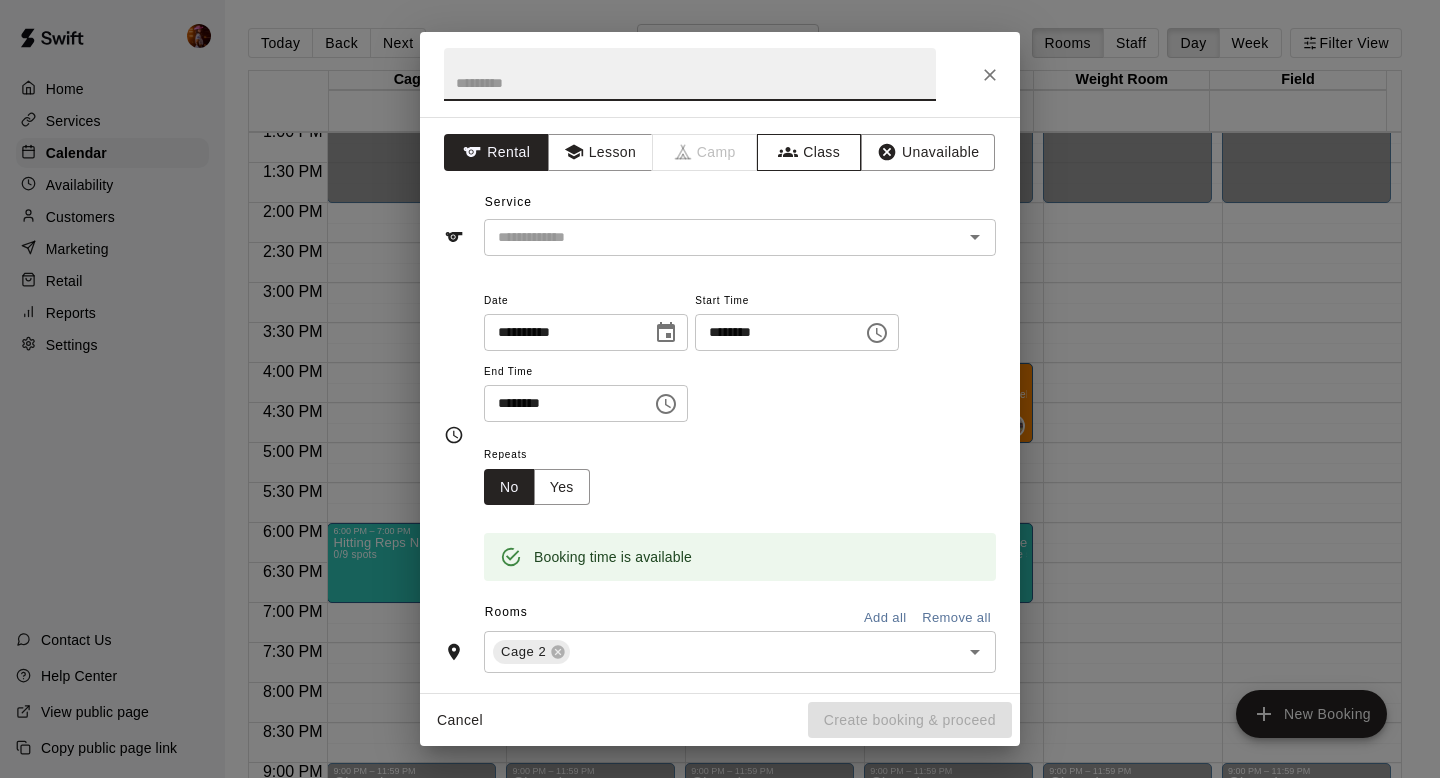 click on "Class" at bounding box center (809, 152) 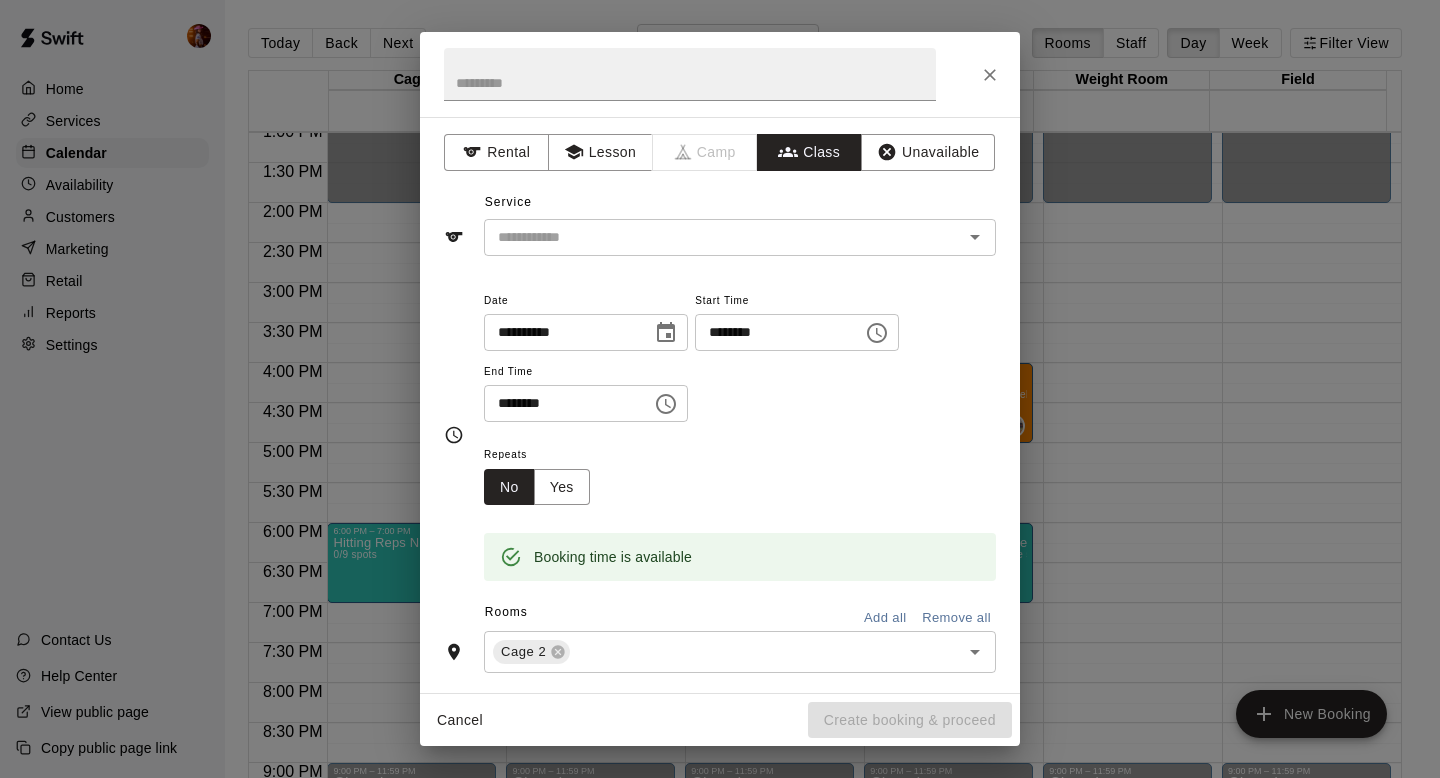 click at bounding box center (723, 237) 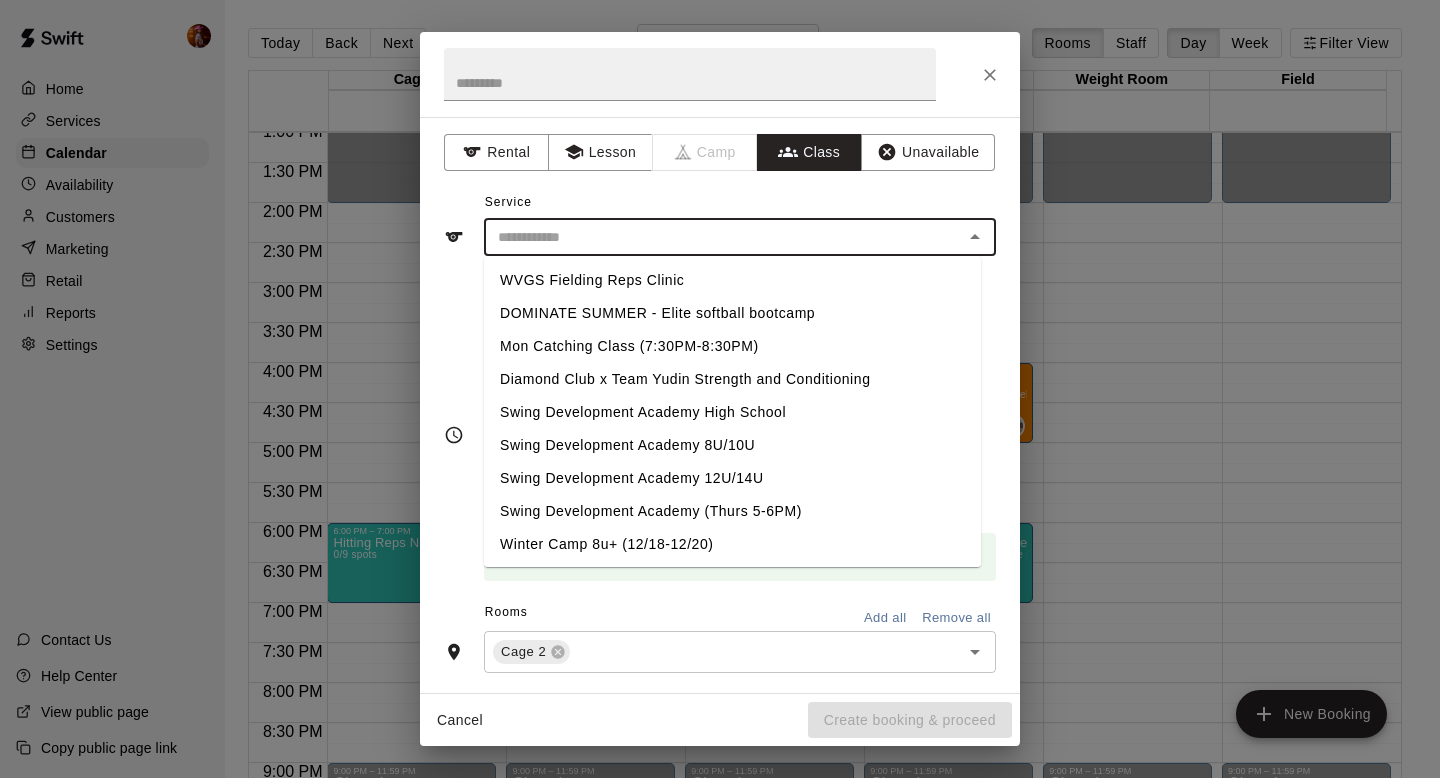 click on "Swing Development Academy 12U/14U" at bounding box center (732, 478) 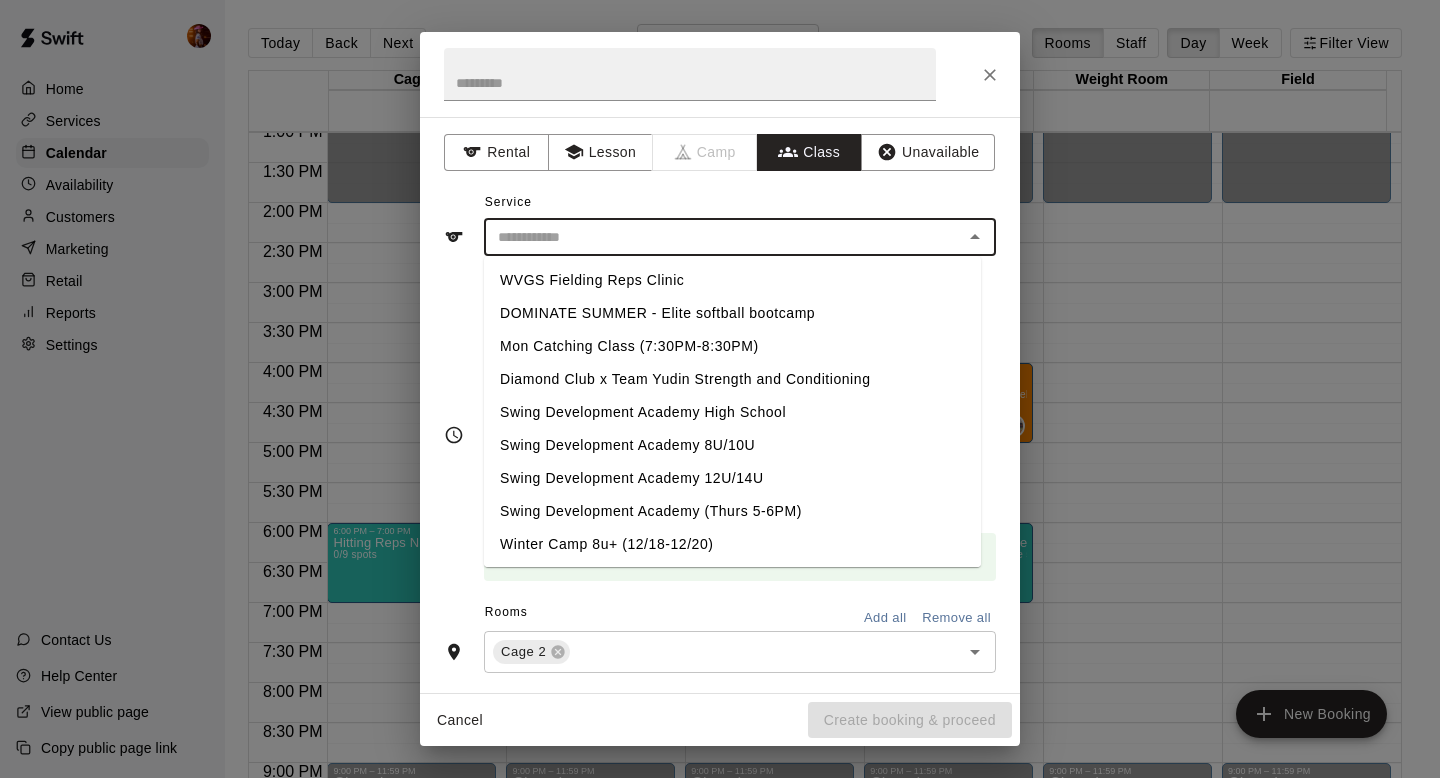 type on "**********" 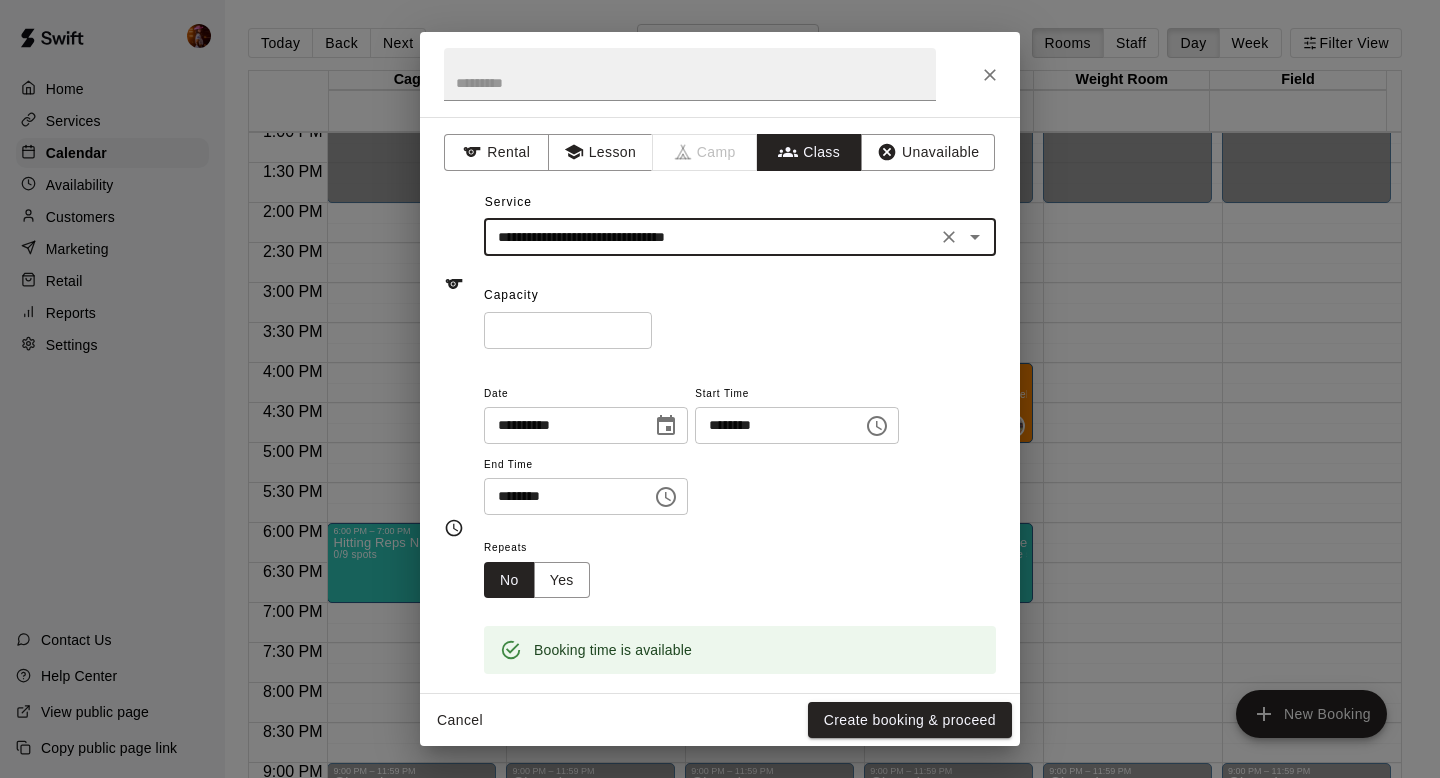click on "**********" at bounding box center (710, 237) 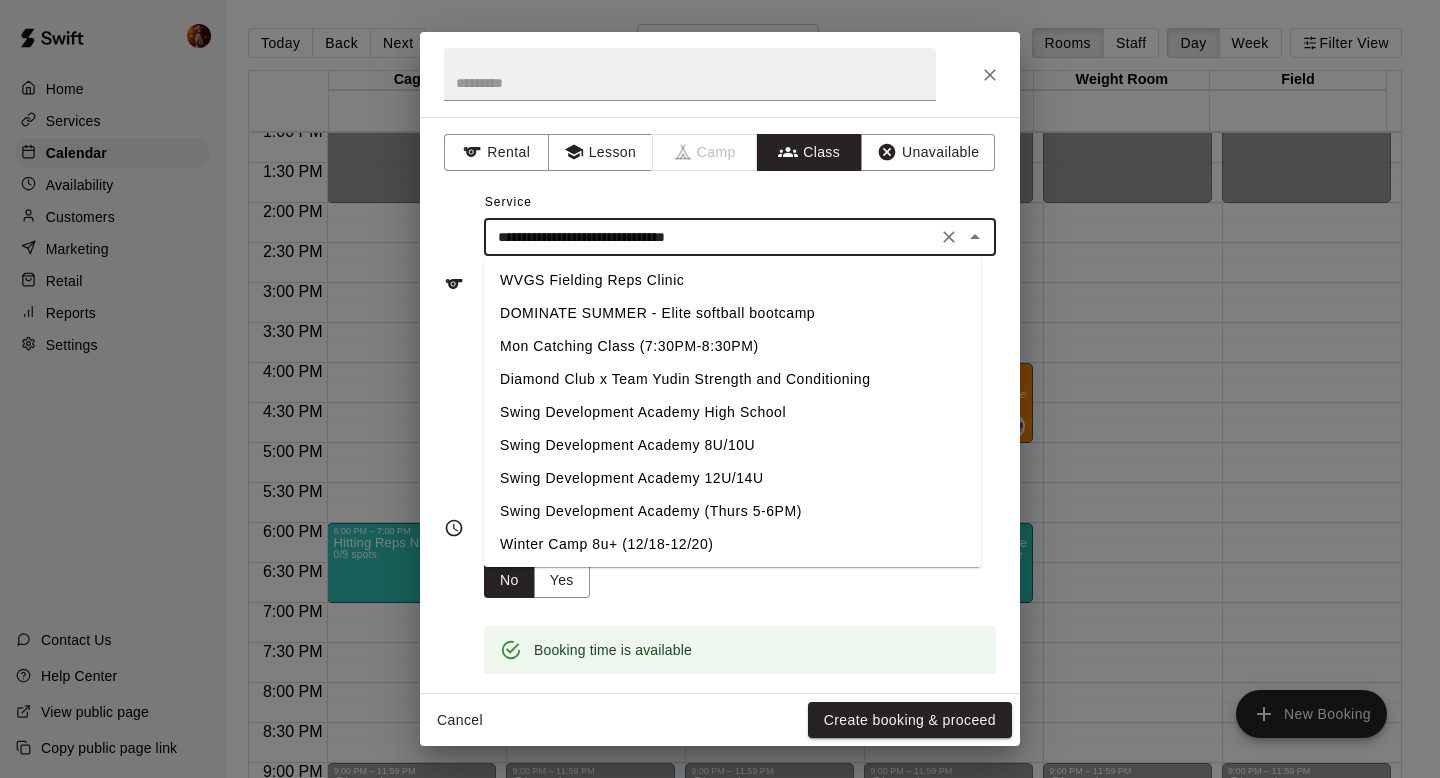 click on "**********" at bounding box center [710, 237] 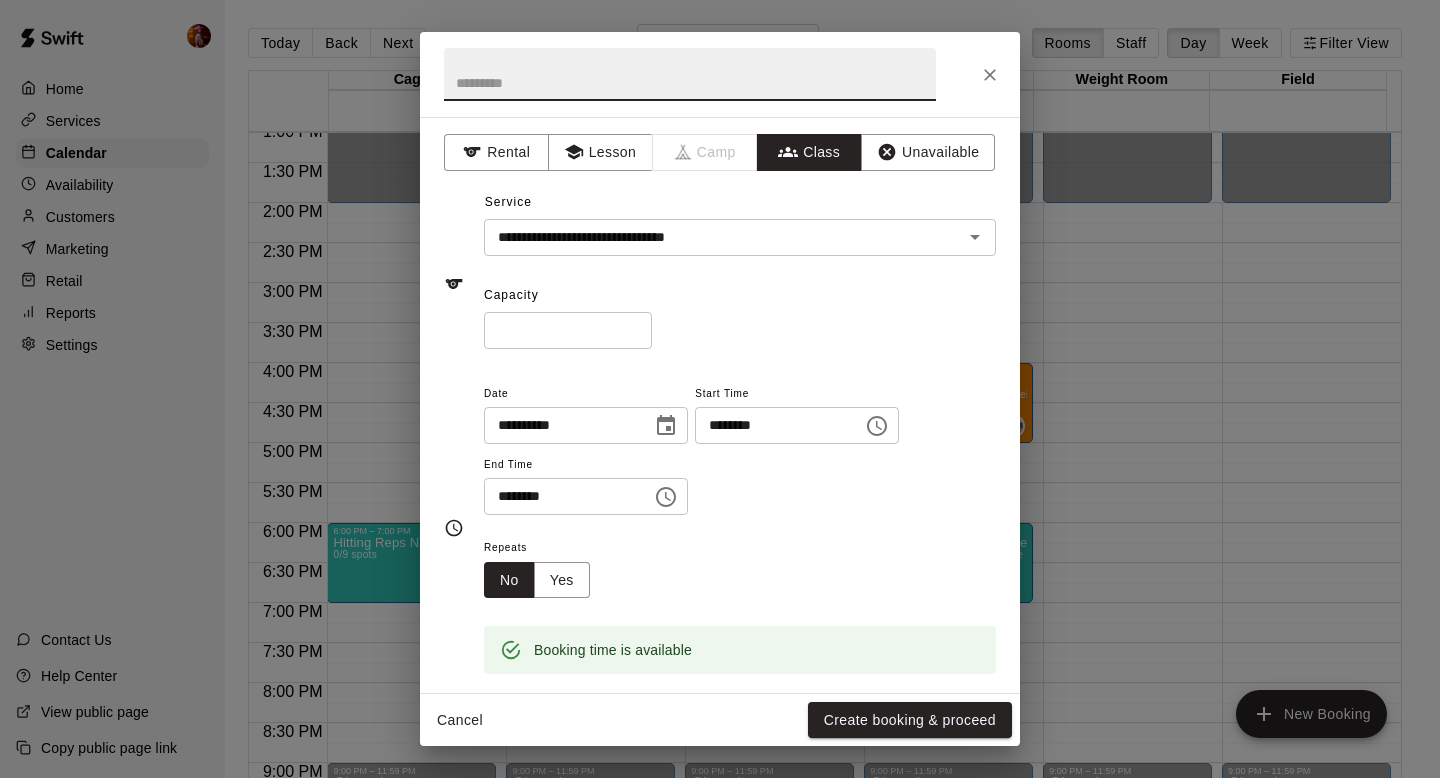click at bounding box center (690, 74) 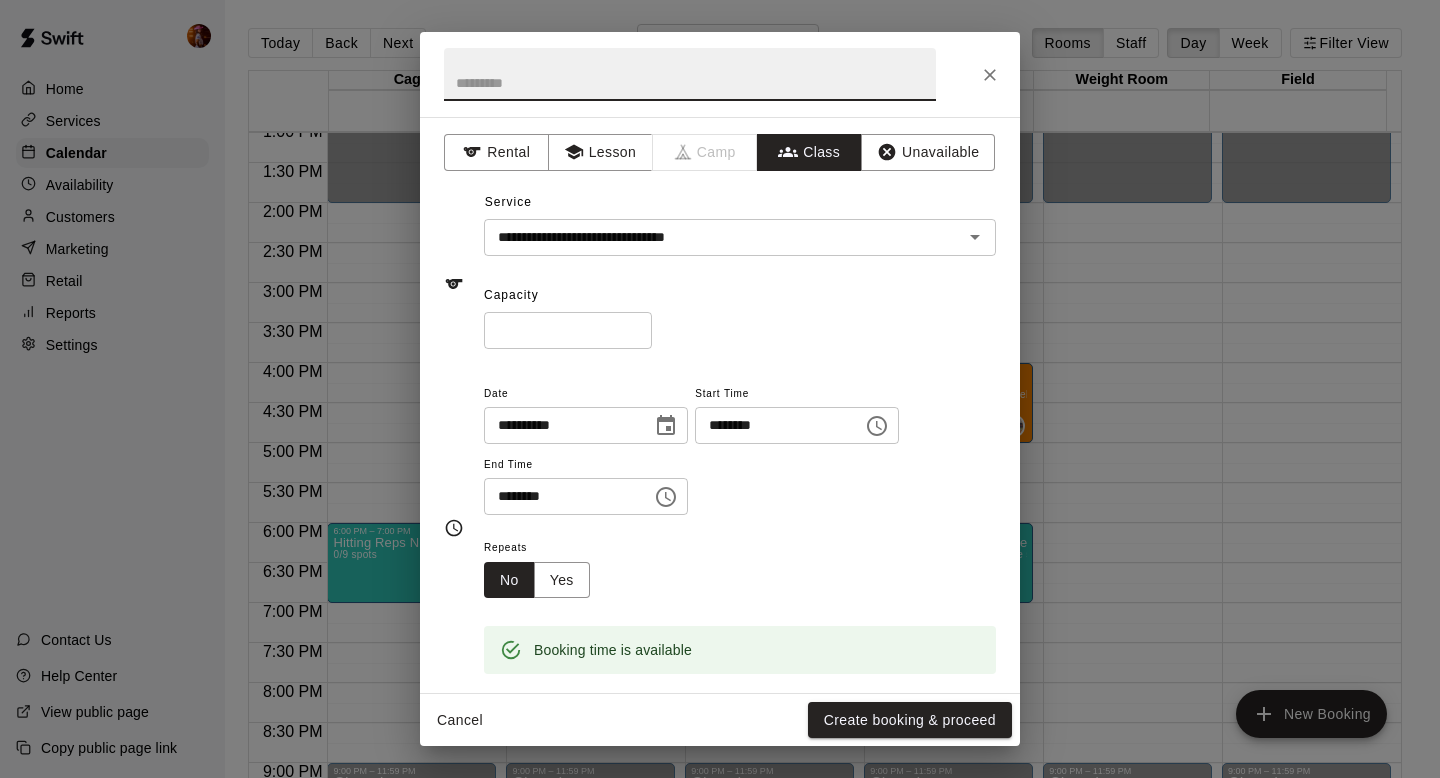 paste on "**********" 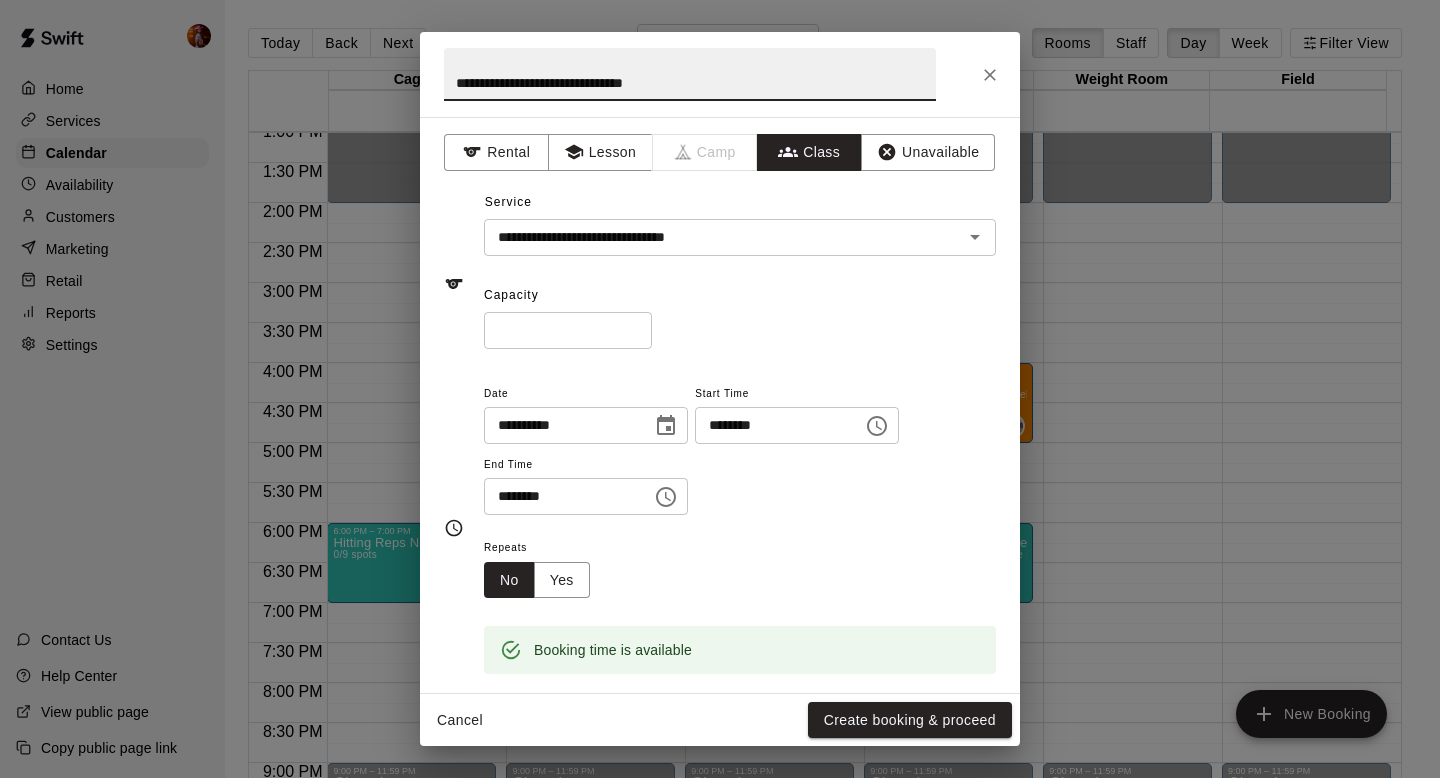 type on "**********" 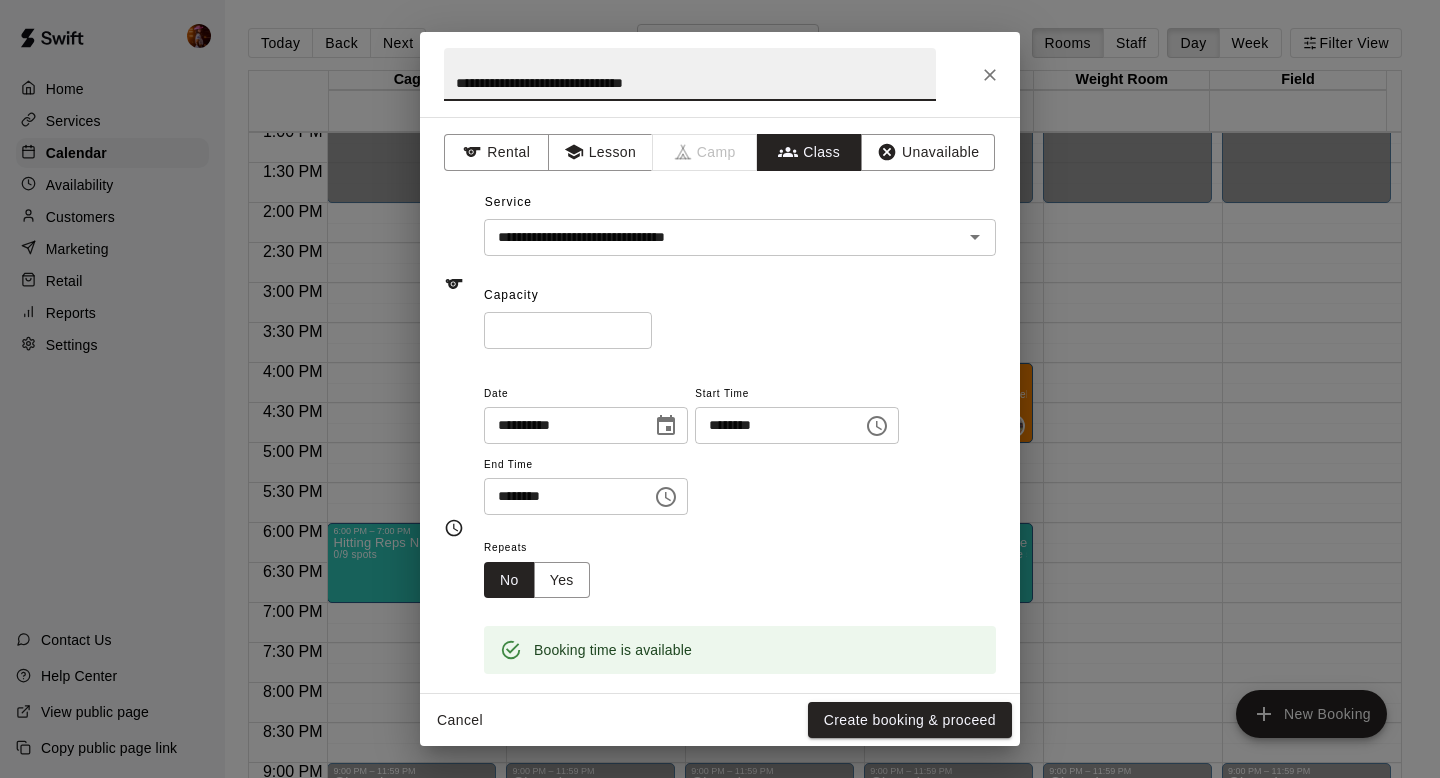 click on "*" at bounding box center [568, 330] 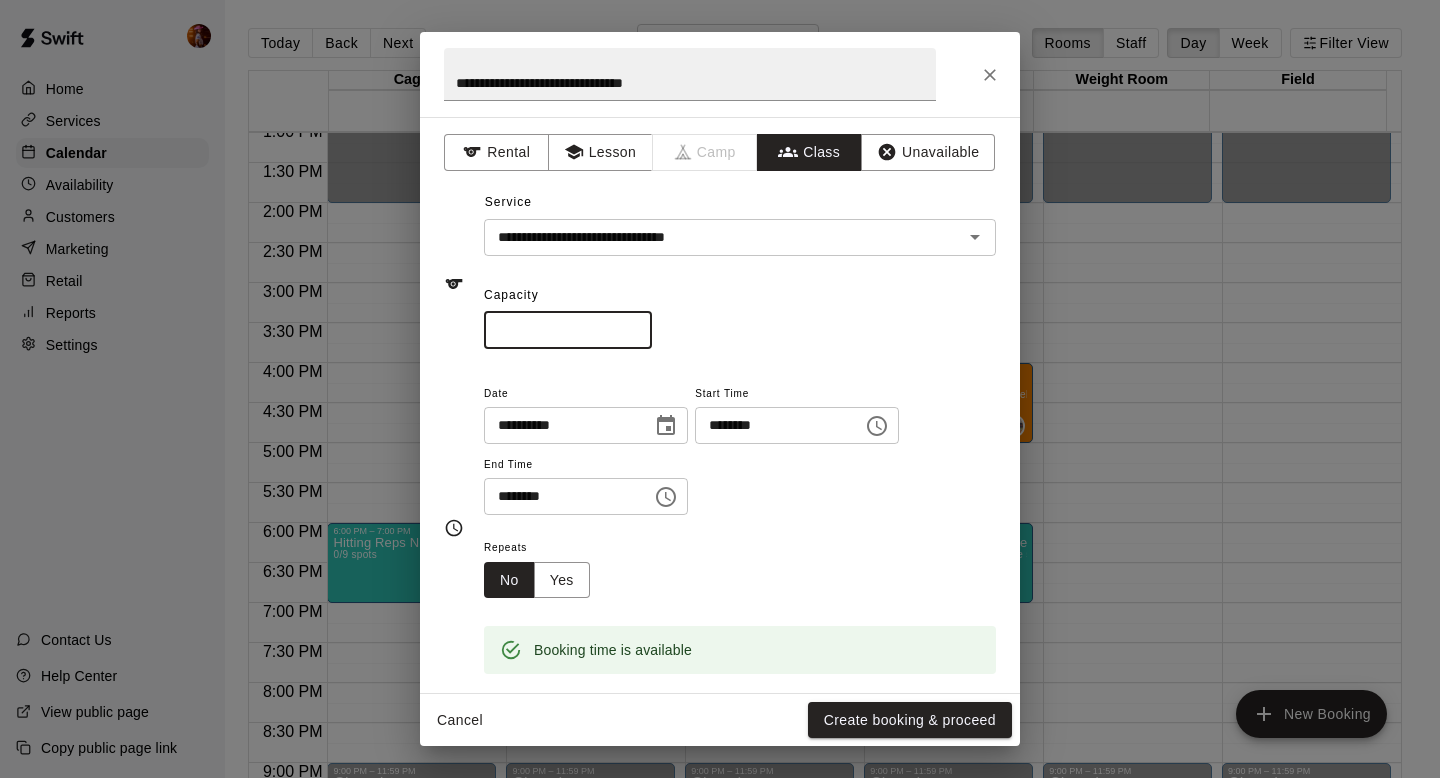 click on "*" at bounding box center (568, 330) 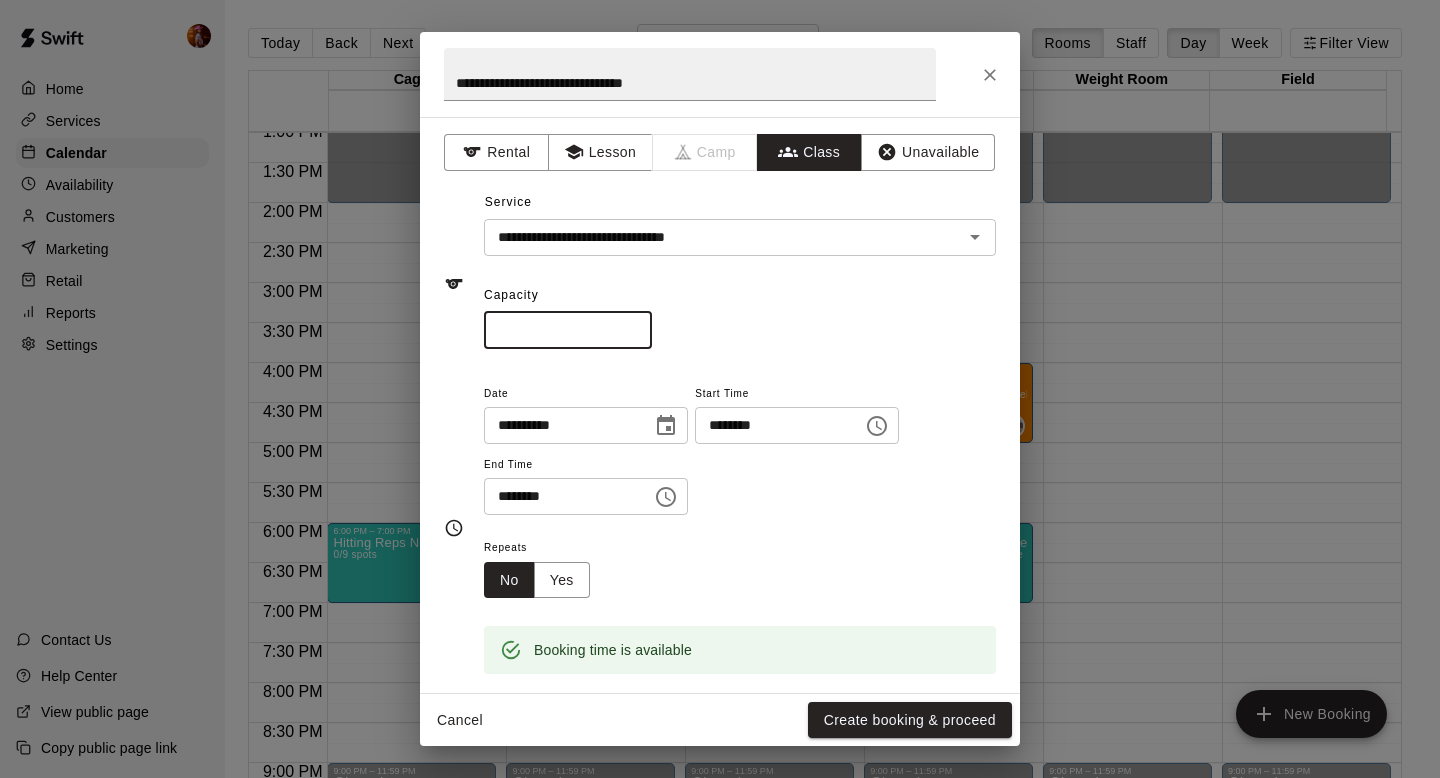 click on "*" at bounding box center [568, 330] 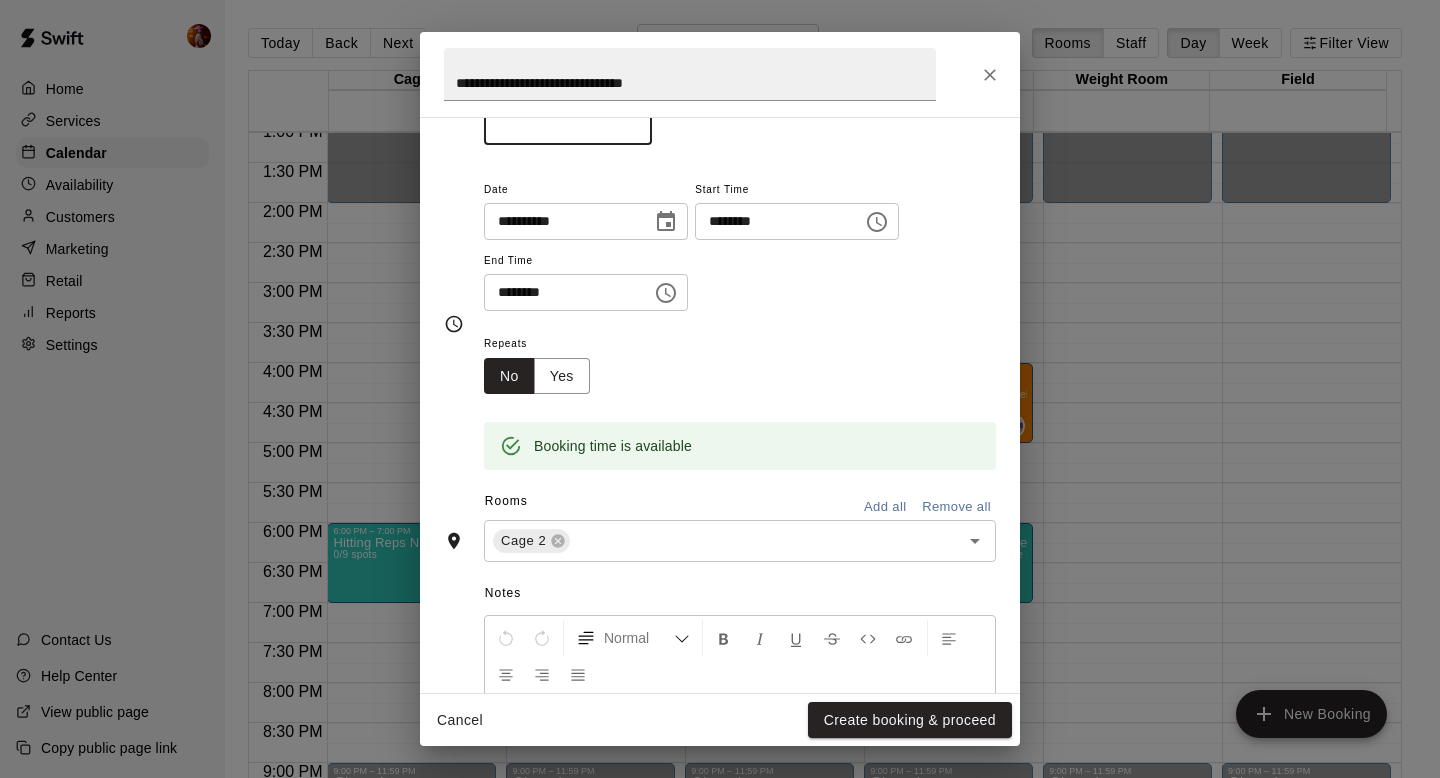 scroll, scrollTop: 252, scrollLeft: 0, axis: vertical 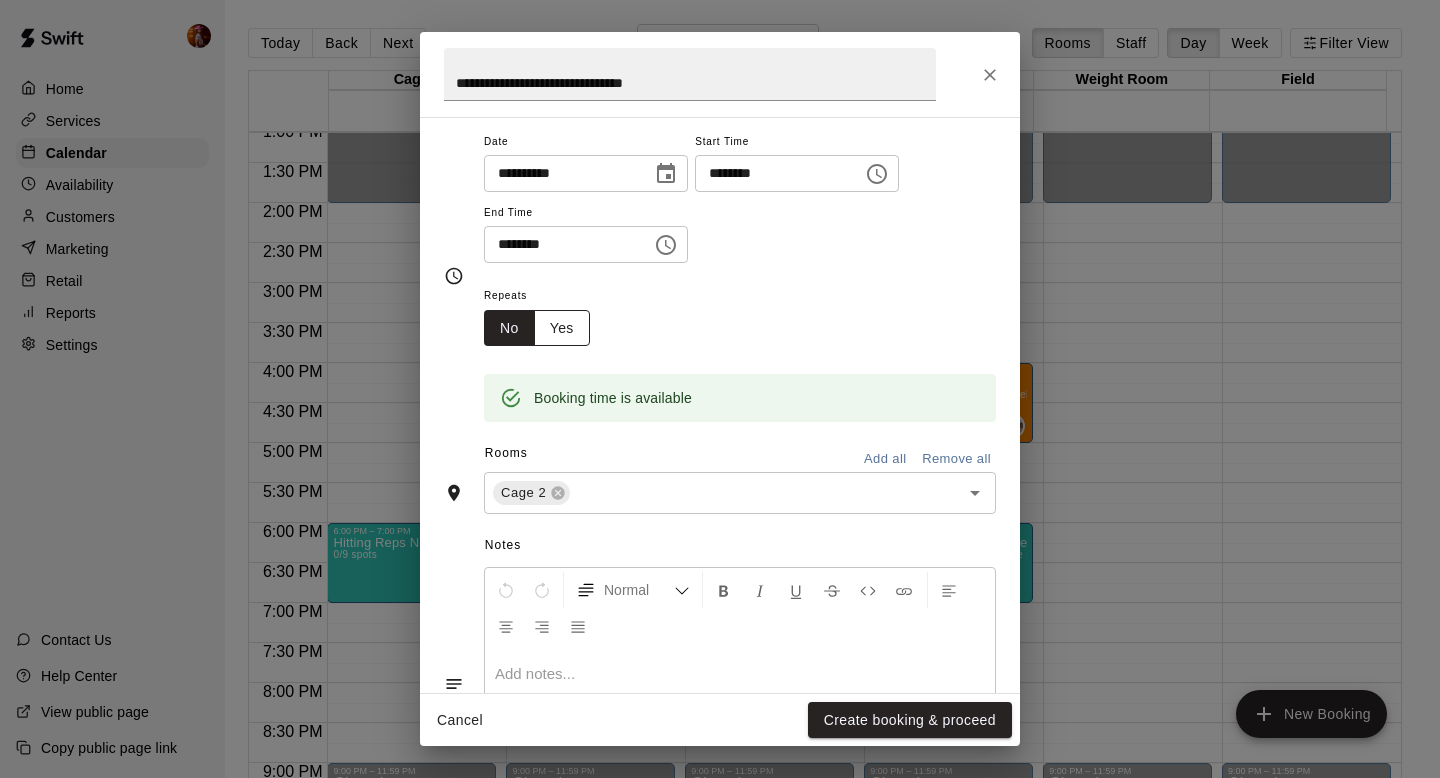 click on "Yes" at bounding box center [562, 328] 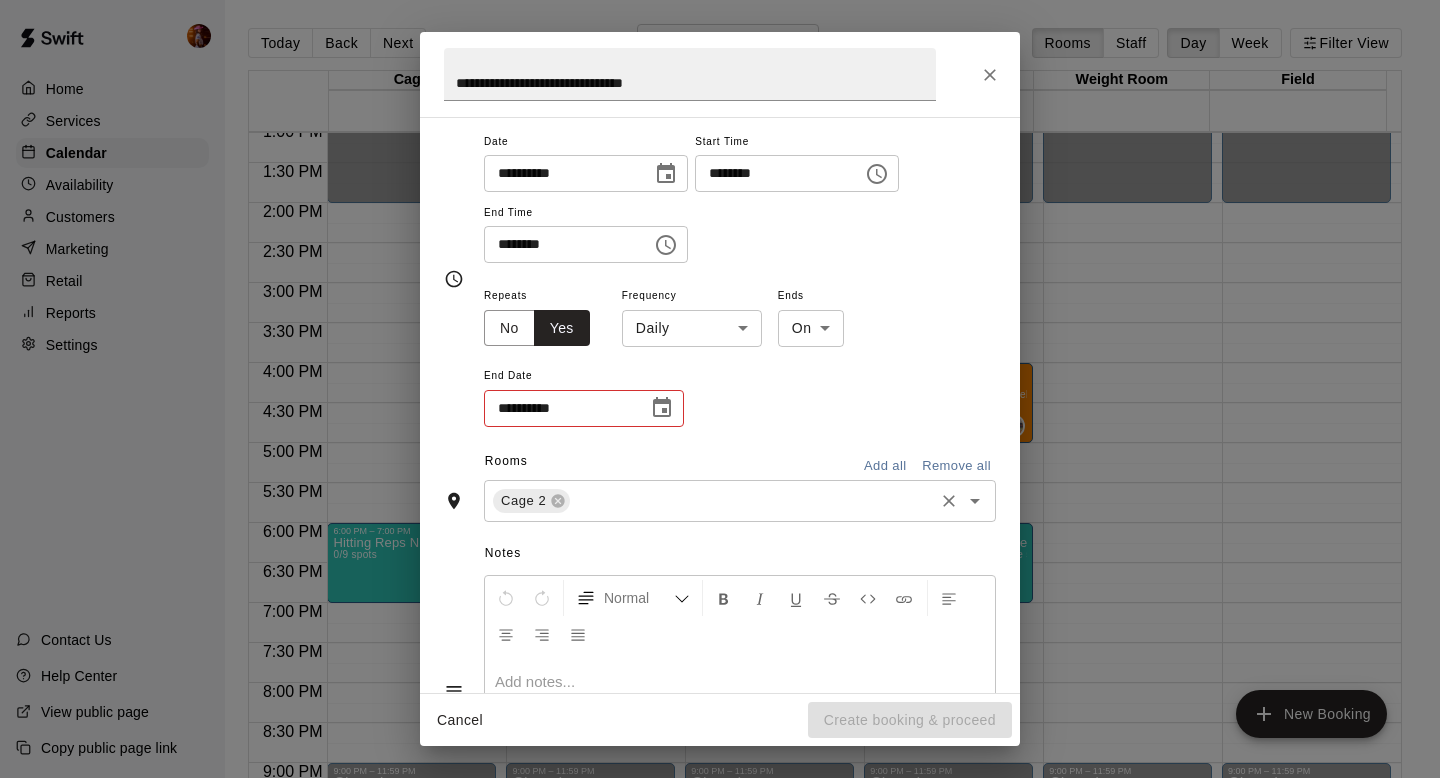 click at bounding box center (752, 500) 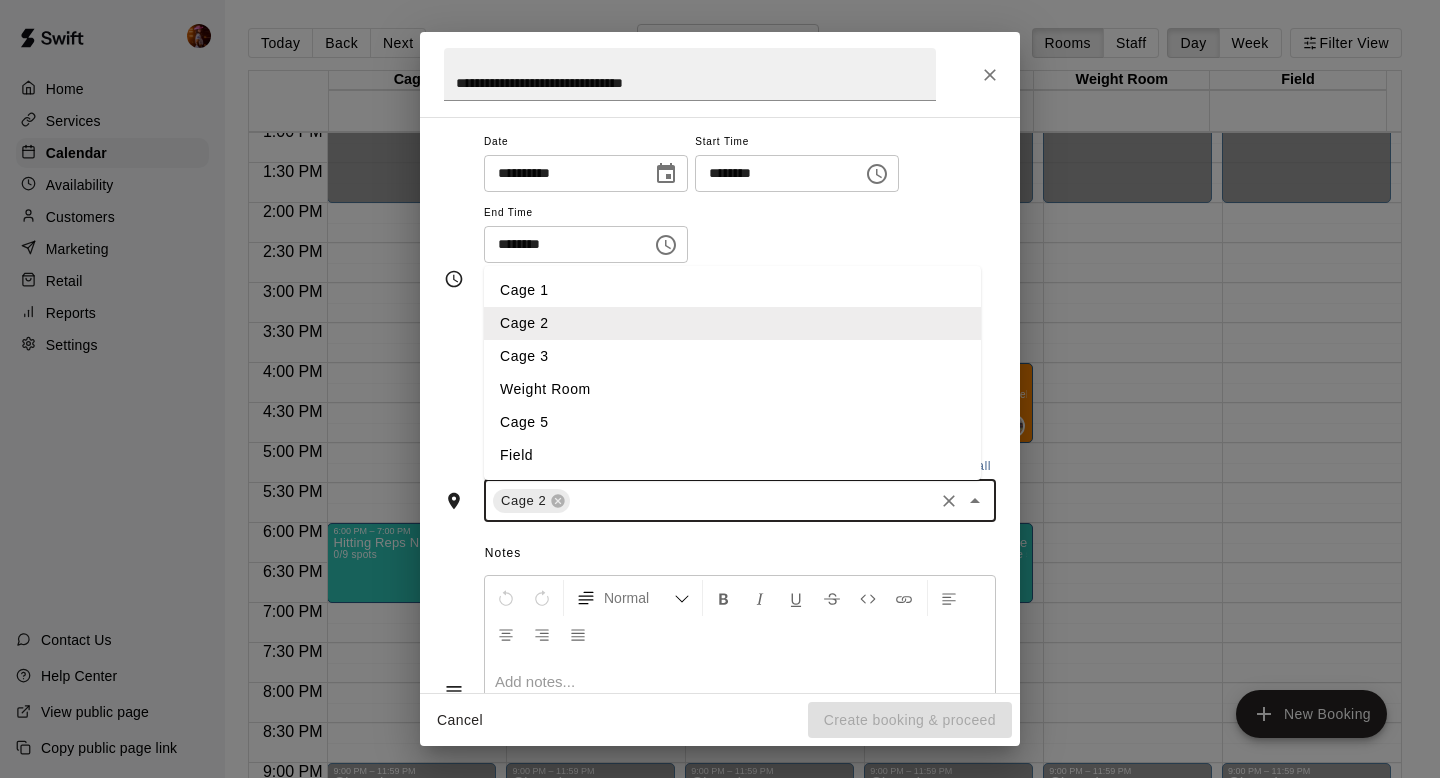 click on "Cage 3" at bounding box center [732, 356] 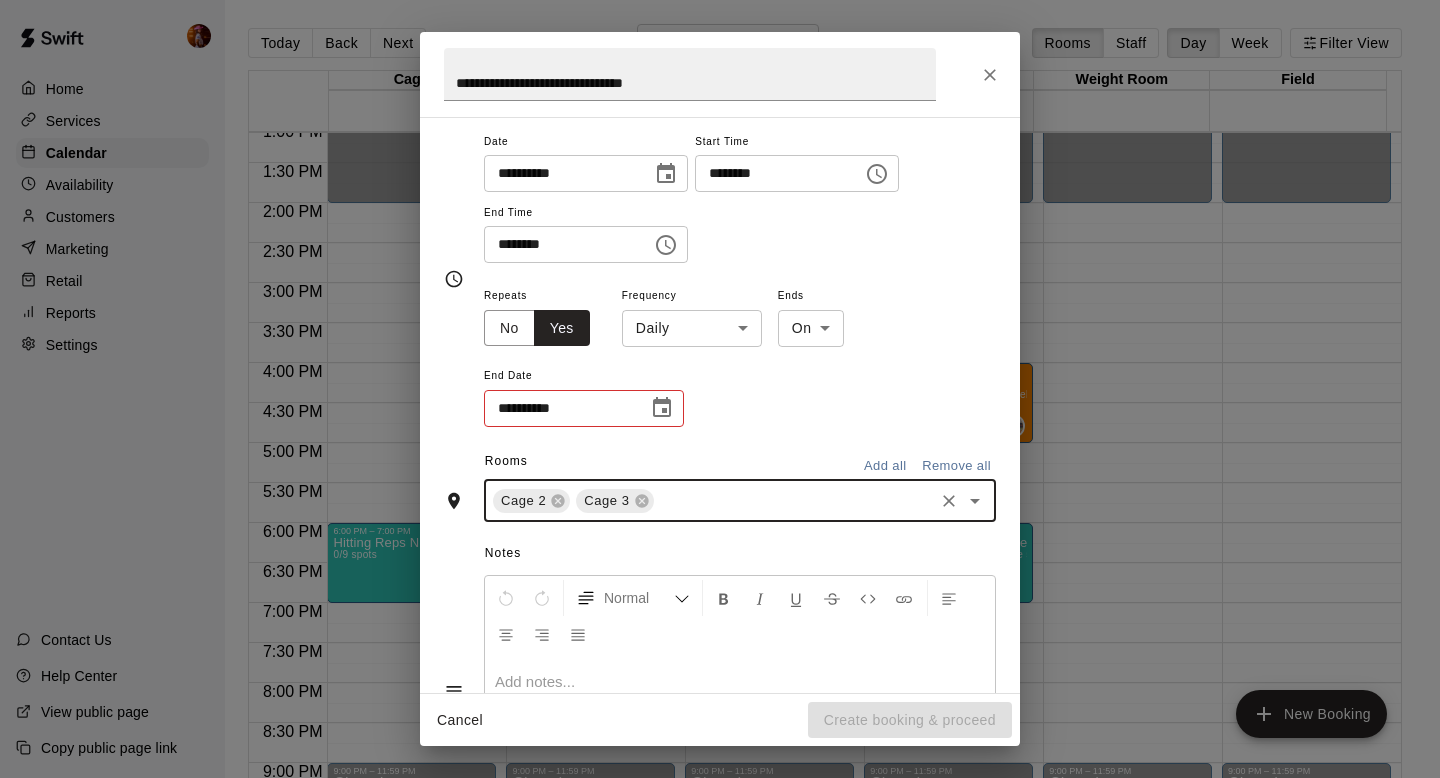 scroll, scrollTop: 276, scrollLeft: 0, axis: vertical 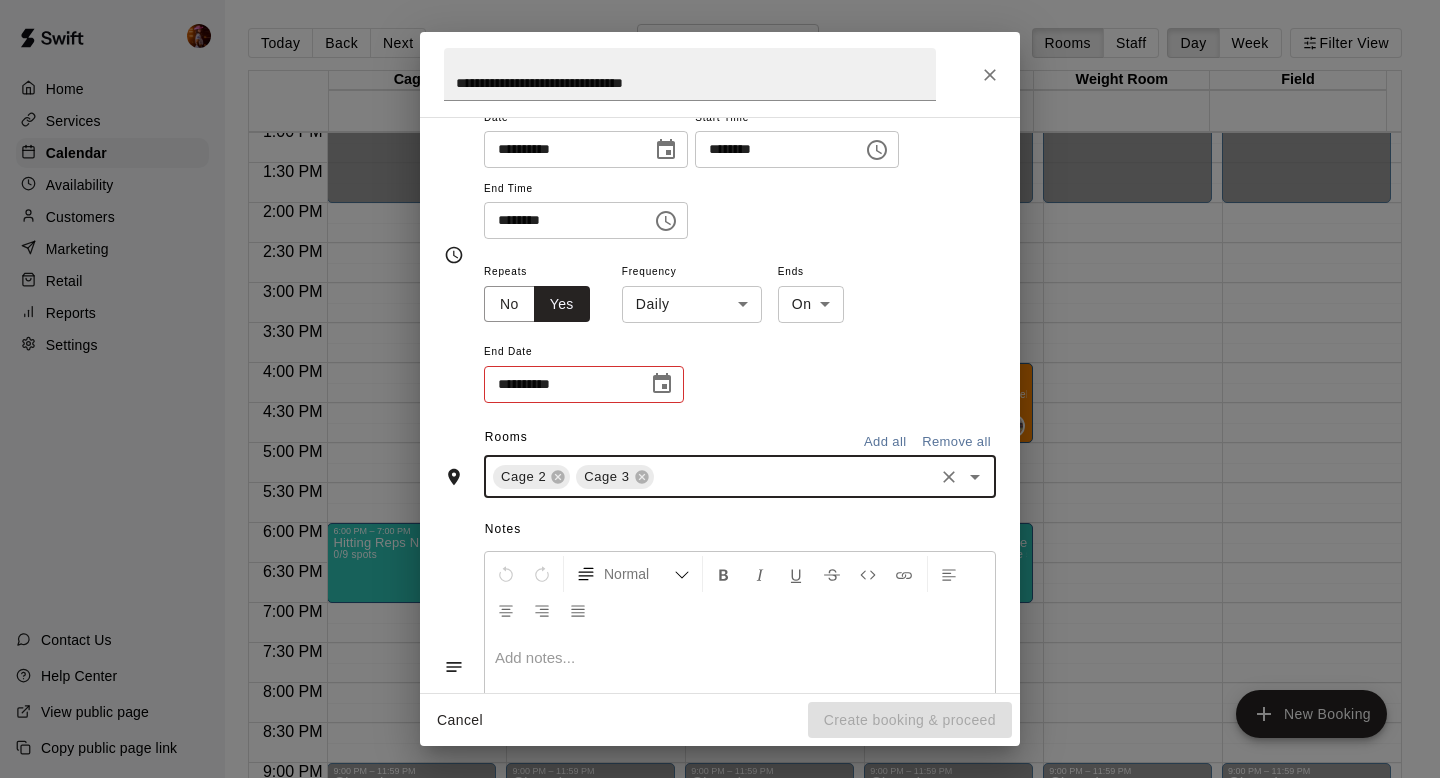 click 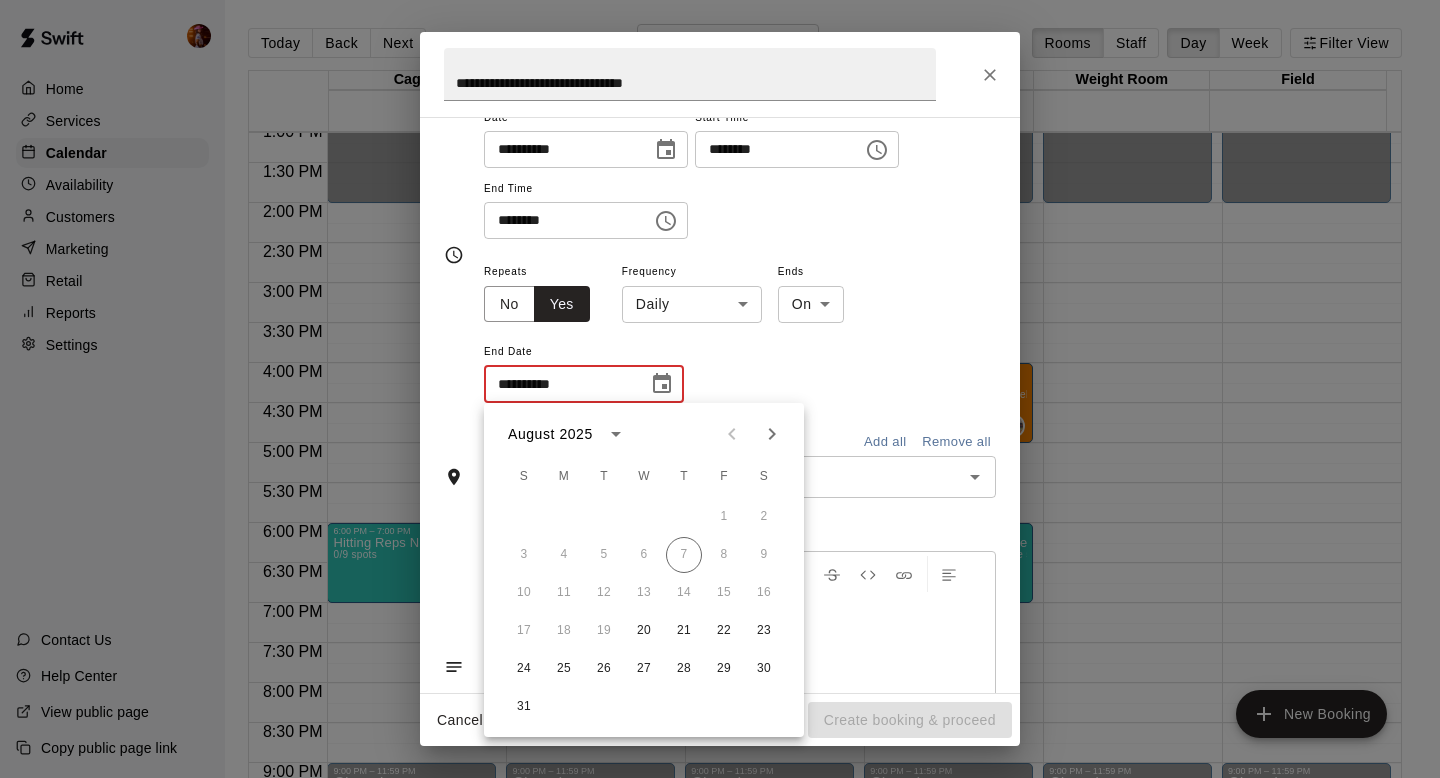 click 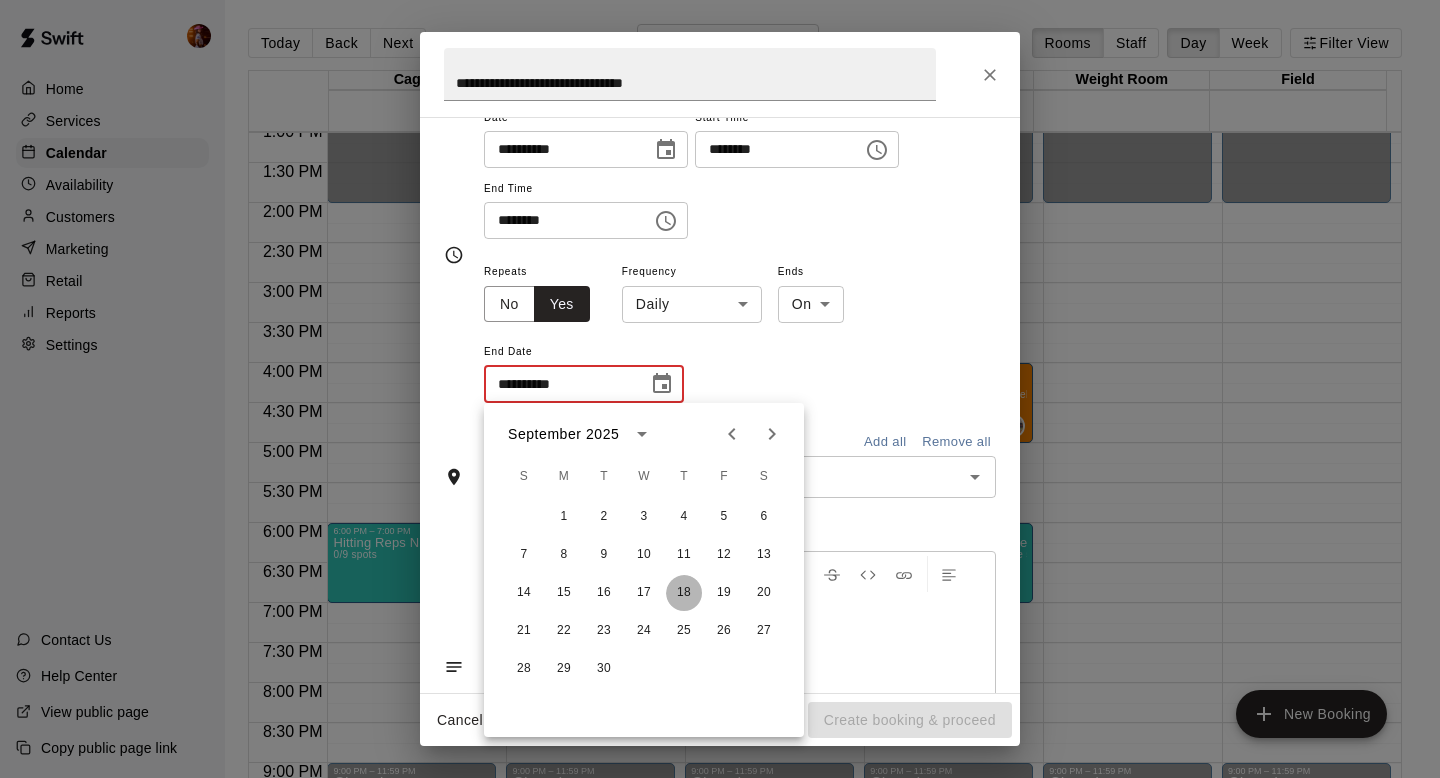 click on "18" at bounding box center (684, 593) 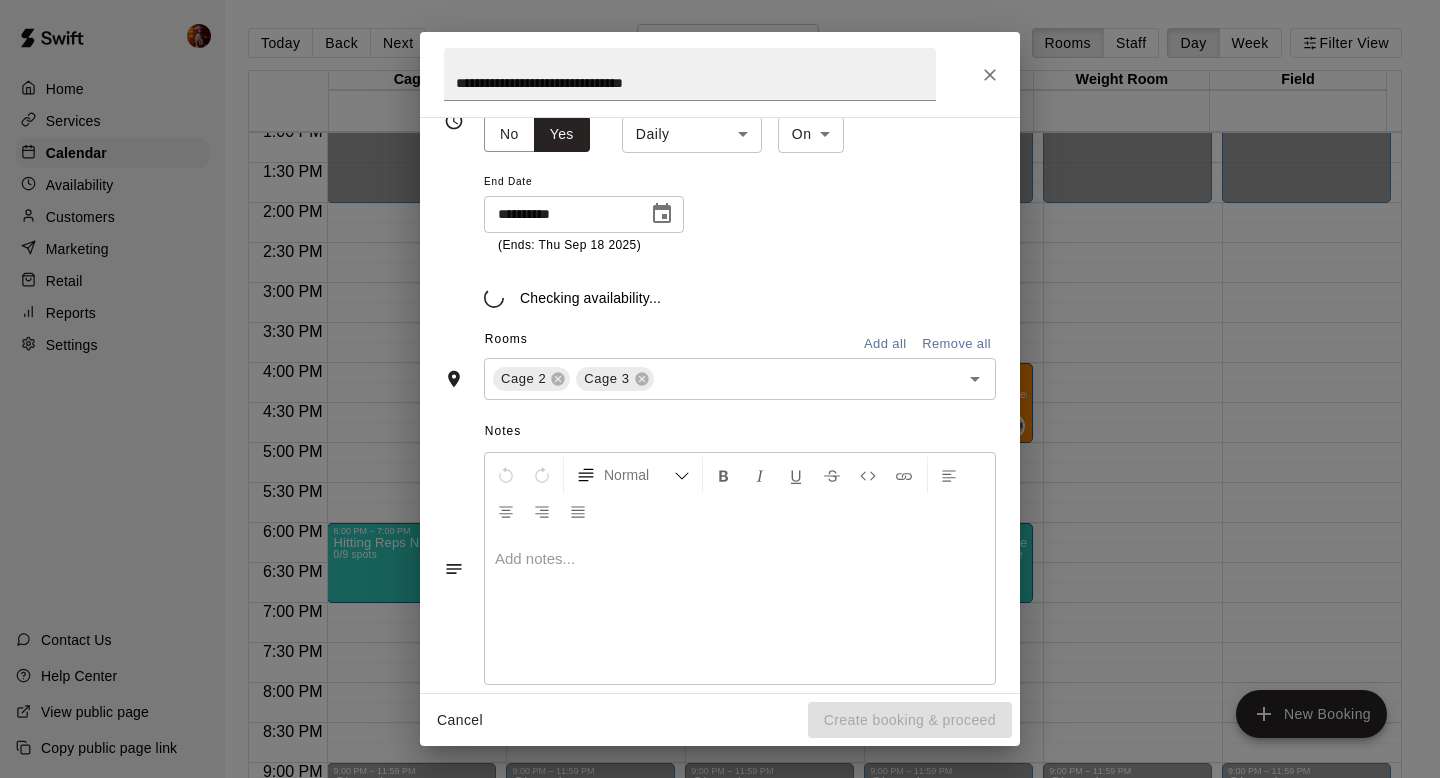 scroll, scrollTop: 475, scrollLeft: 0, axis: vertical 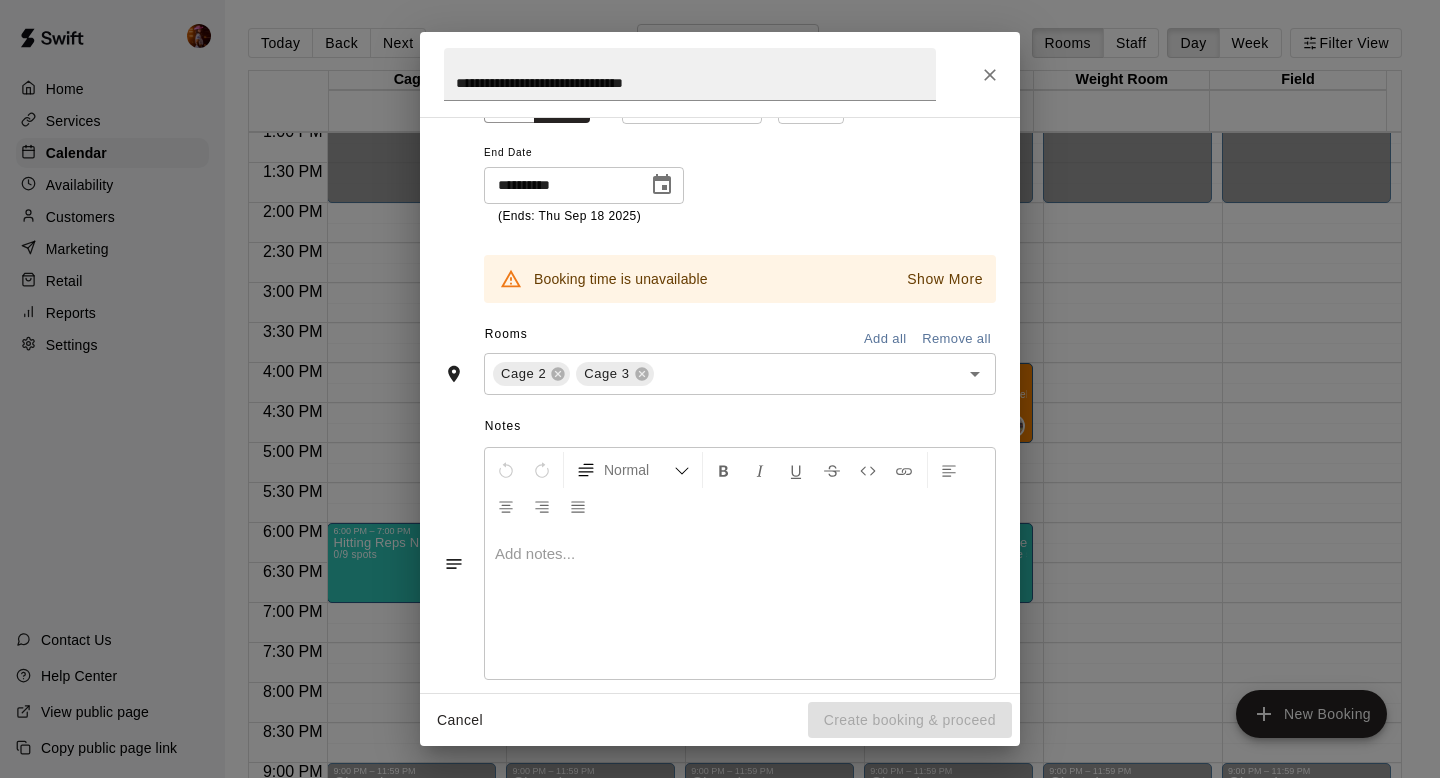 click on "Show More" at bounding box center [945, 279] 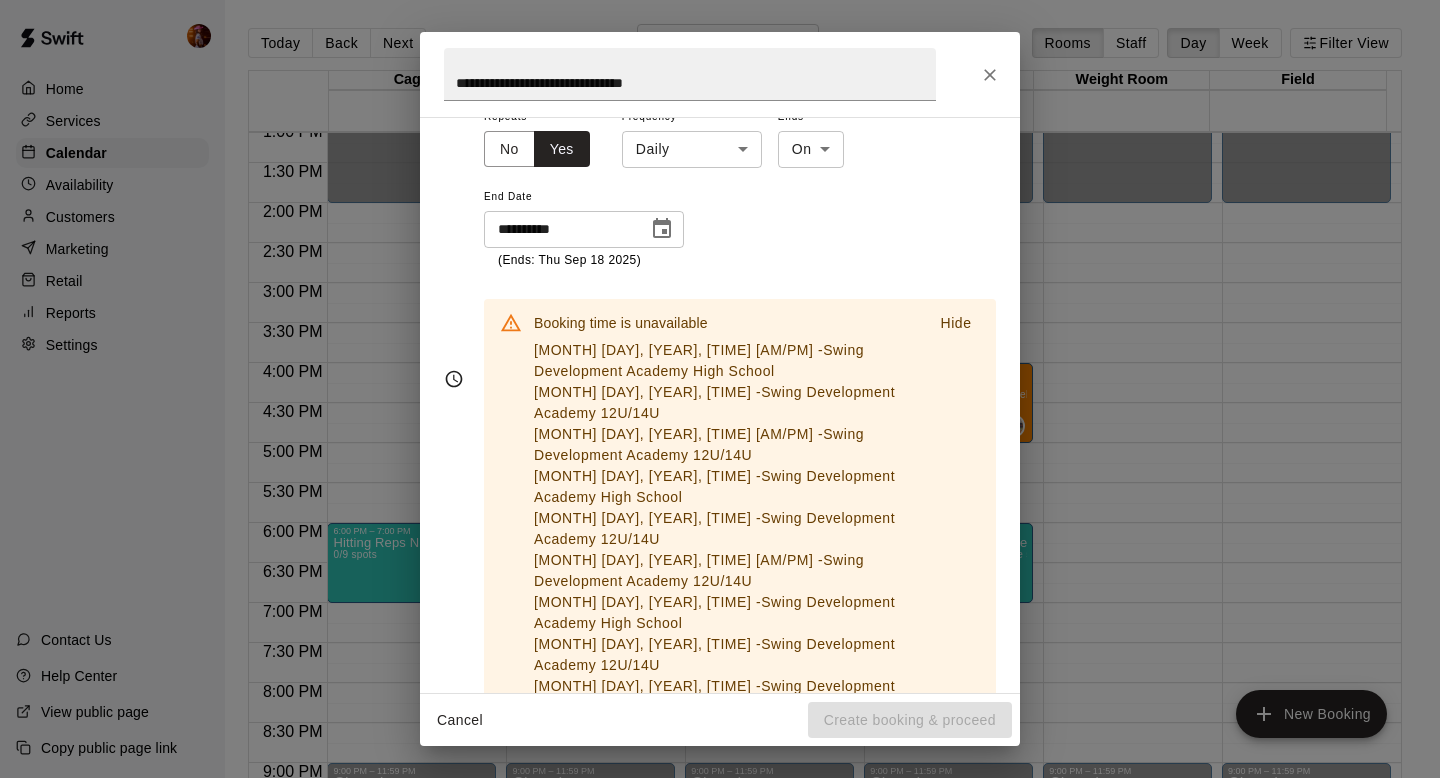 scroll, scrollTop: 427, scrollLeft: 0, axis: vertical 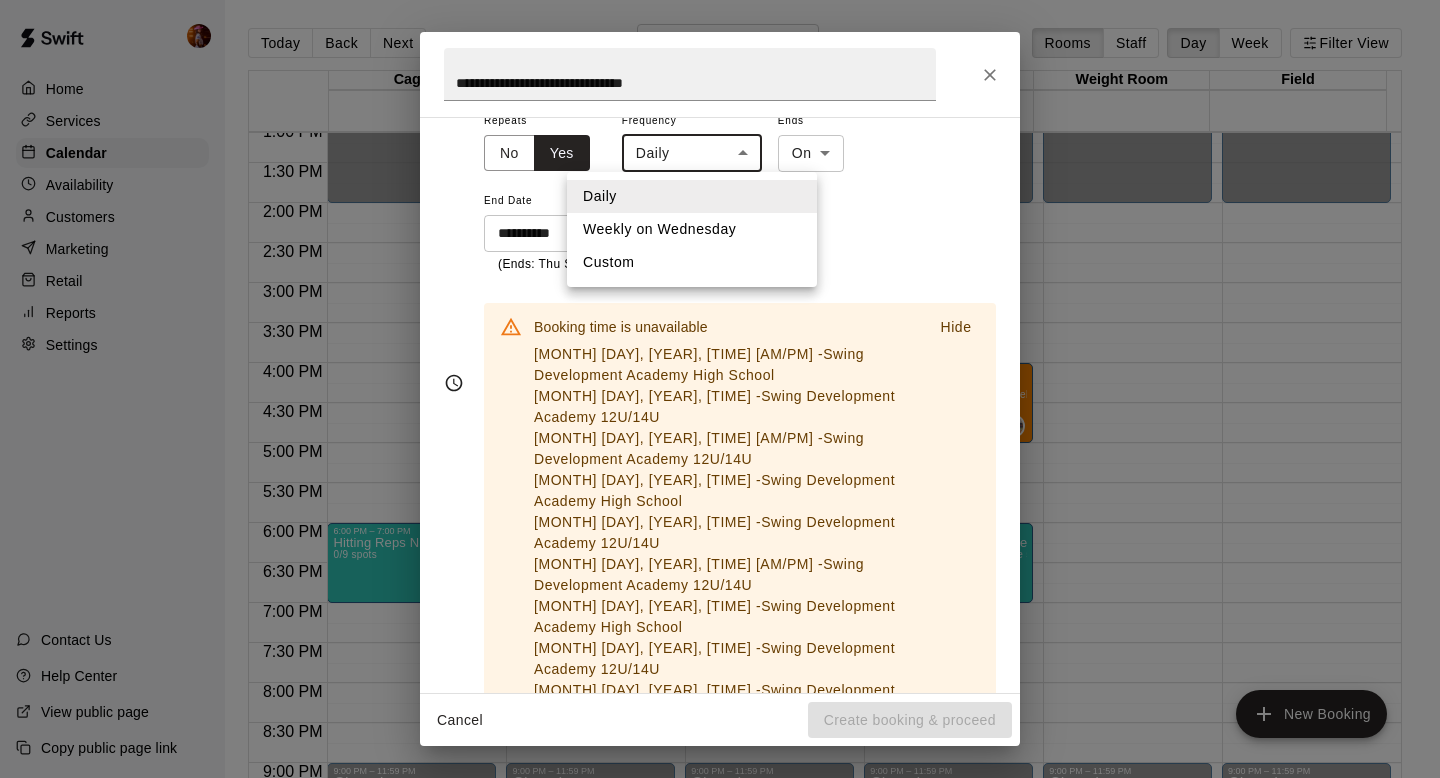 click on "Home Services Calendar Availability Customers Marketing Retail Reports Settings Contact Us Help Center View public page Copy public page link Today Back Next Wednesday Aug 20 Rooms Staff Day Week Filter View Cage 1 20 Wed Cage 2  20 Wed Cage 3  20 Wed Cage 5  20 Wed Weight Room 20 Wed Field 20 Wed 12:00 AM 12:30 AM 1:00 AM 1:30 AM 2:00 AM 2:30 AM 3:00 AM 3:30 AM 4:00 AM 4:30 AM 5:00 AM 5:30 AM 6:00 AM 6:30 AM 7:00 AM 7:30 AM 8:00 AM 8:30 AM 9:00 AM 9:30 AM 10:00 AM 10:30 AM 11:00 AM 11:30 AM 12:00 PM 12:30 PM 1:00 PM 1:30 PM 2:00 PM 2:30 PM 3:00 PM 3:30 PM 4:00 PM 4:30 PM 5:00 PM 5:30 PM 6:00 PM 6:30 PM 7:00 PM 7:30 PM 8:00 PM 8:30 PM 9:00 PM 9:30 PM 10:00 PM 10:30 PM 11:00 PM 11:30 PM 12:00 AM – 2:00 PM Closed 6:00 PM – 7:00 PM Hitting Reps Night (Wednesdays 6-7pm)  0/9 spots 9:00 PM – 11:59 PM Closed 12:00 AM – 2:00 PM Closed 5:00 PM – 6:00 PM Swing Development Academy 12U/14U 0/6 spots 6:00 PM – 7:00 PM Hitting Reps Night (Wednesdays 6-7pm)  Cage 1, Cage 2 , Cage 3 , Cage 5  0/9 spots Closed 0" at bounding box center (720, 405) 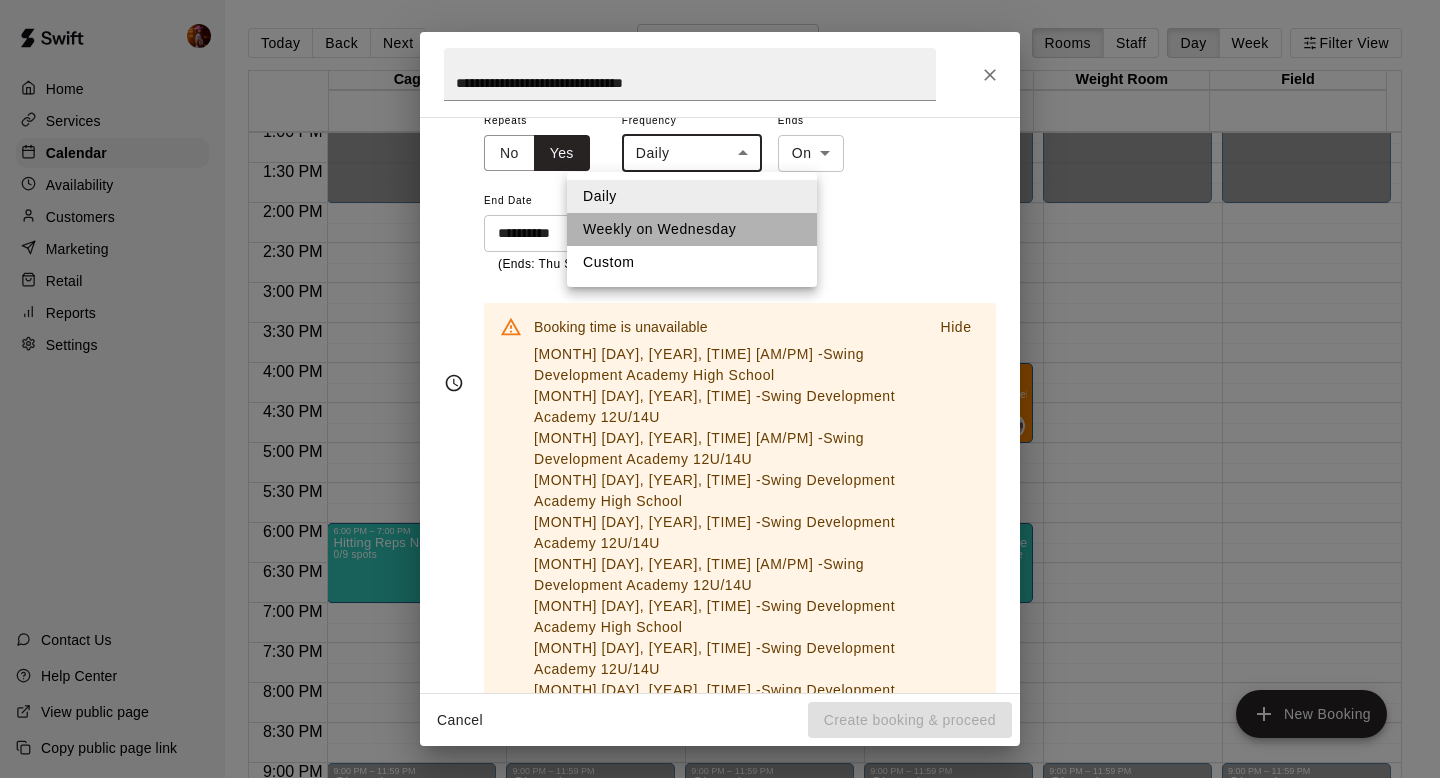 click on "Weekly on Wednesday" at bounding box center [692, 229] 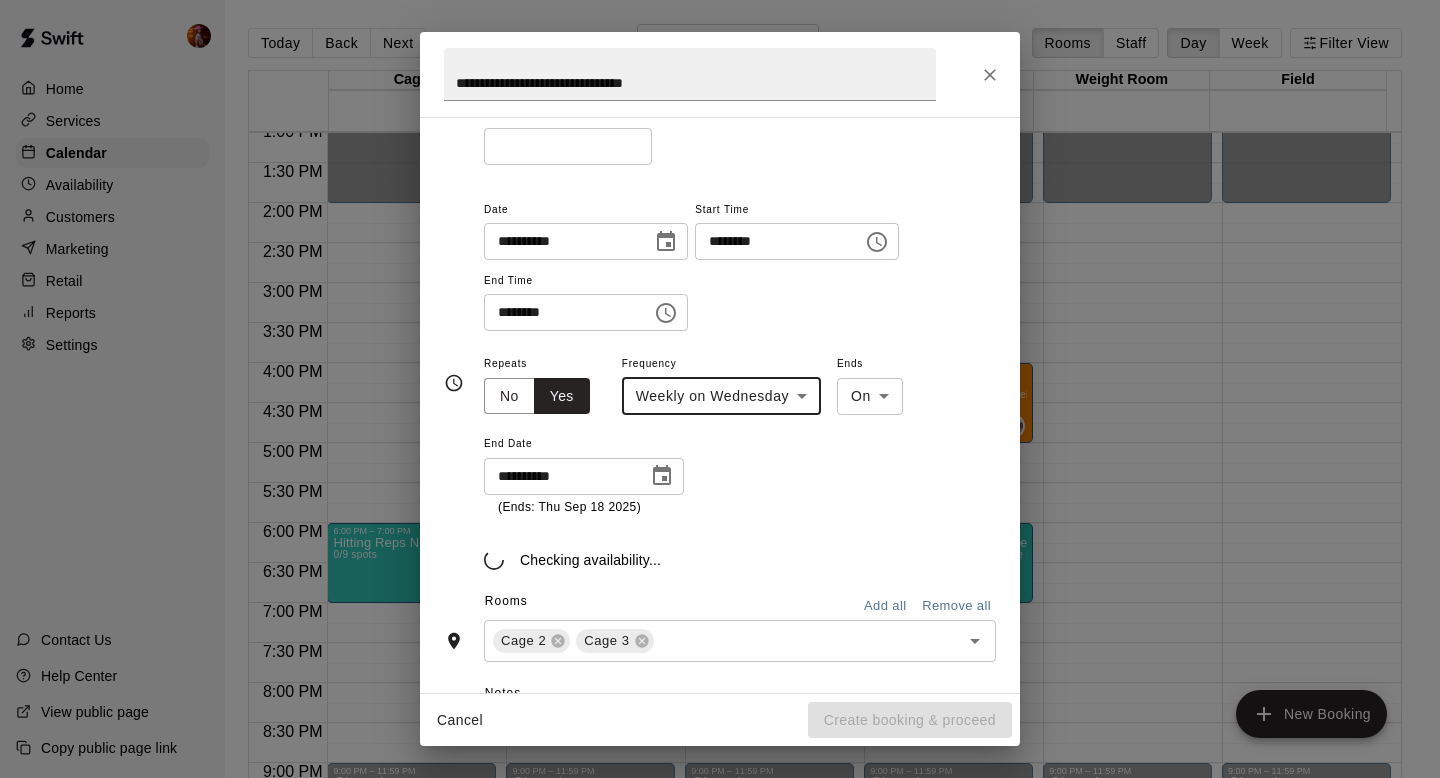 scroll, scrollTop: 196, scrollLeft: 0, axis: vertical 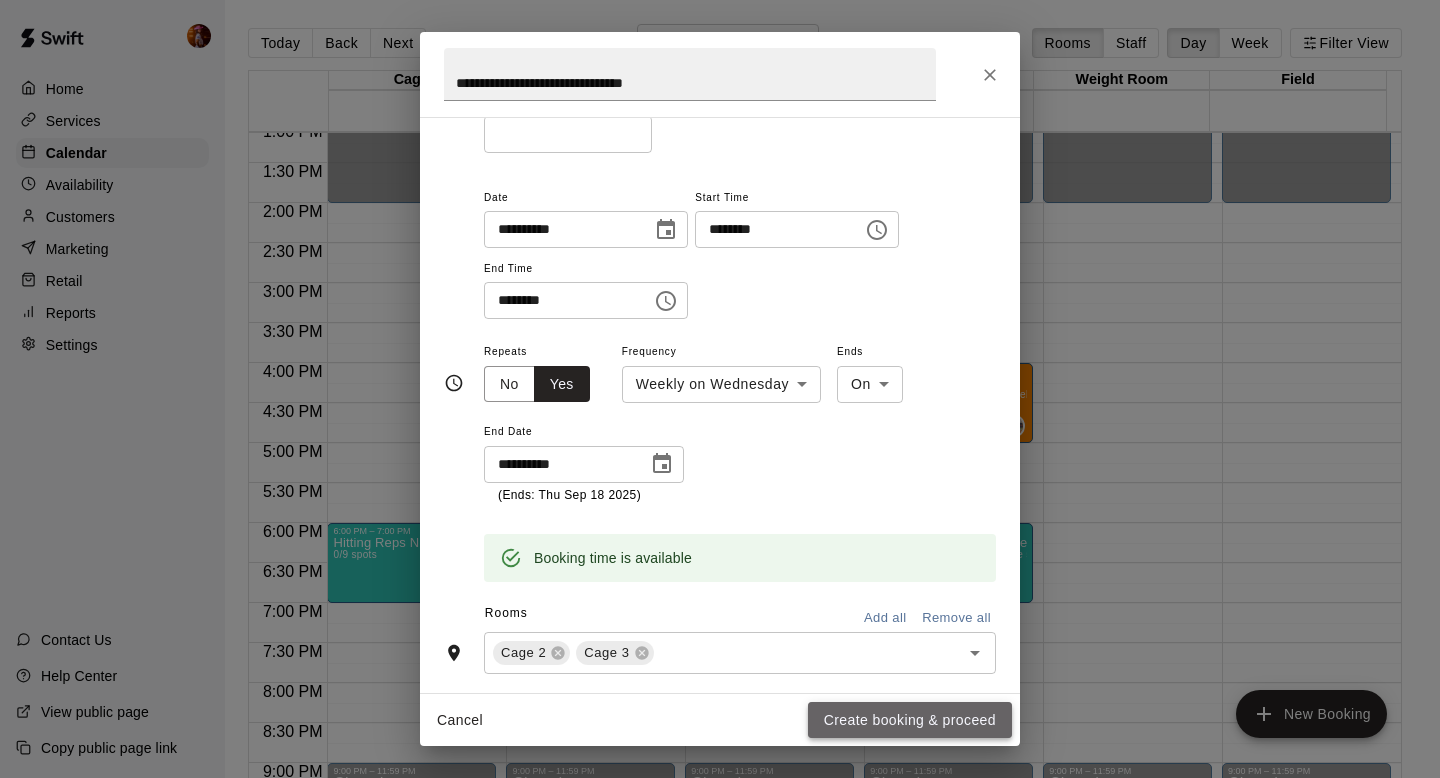 click on "Create booking & proceed" at bounding box center [910, 720] 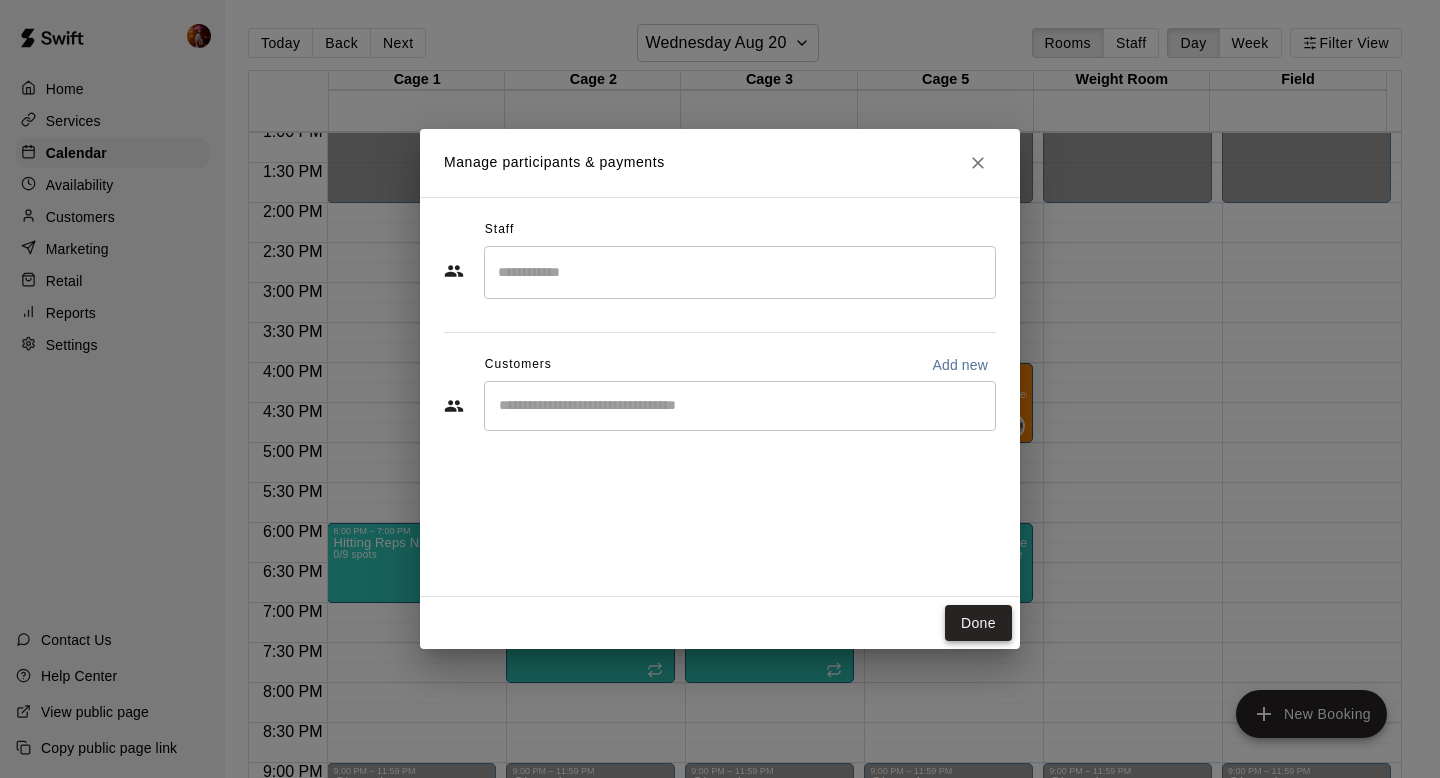 click on "Done" at bounding box center [978, 623] 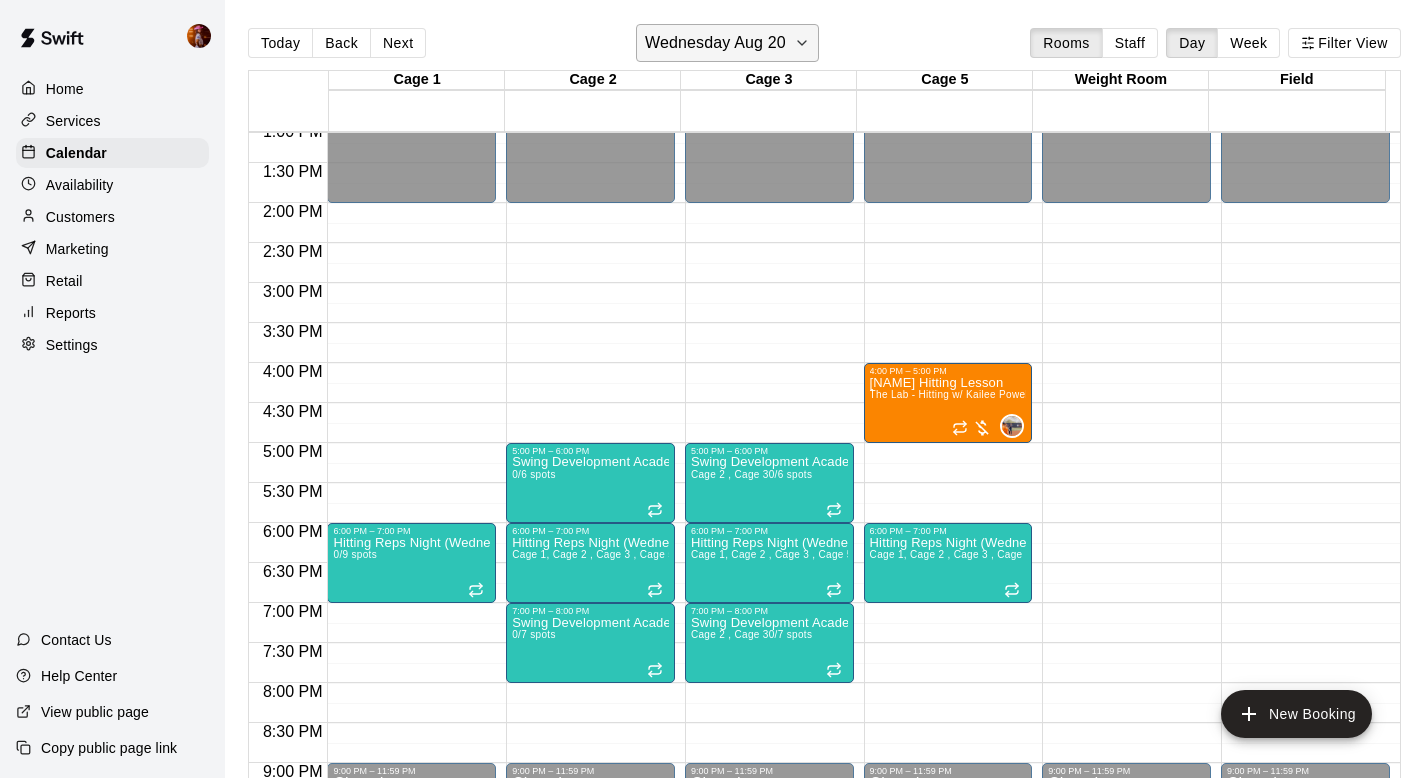 click on "Wednesday Aug 20" at bounding box center (715, 43) 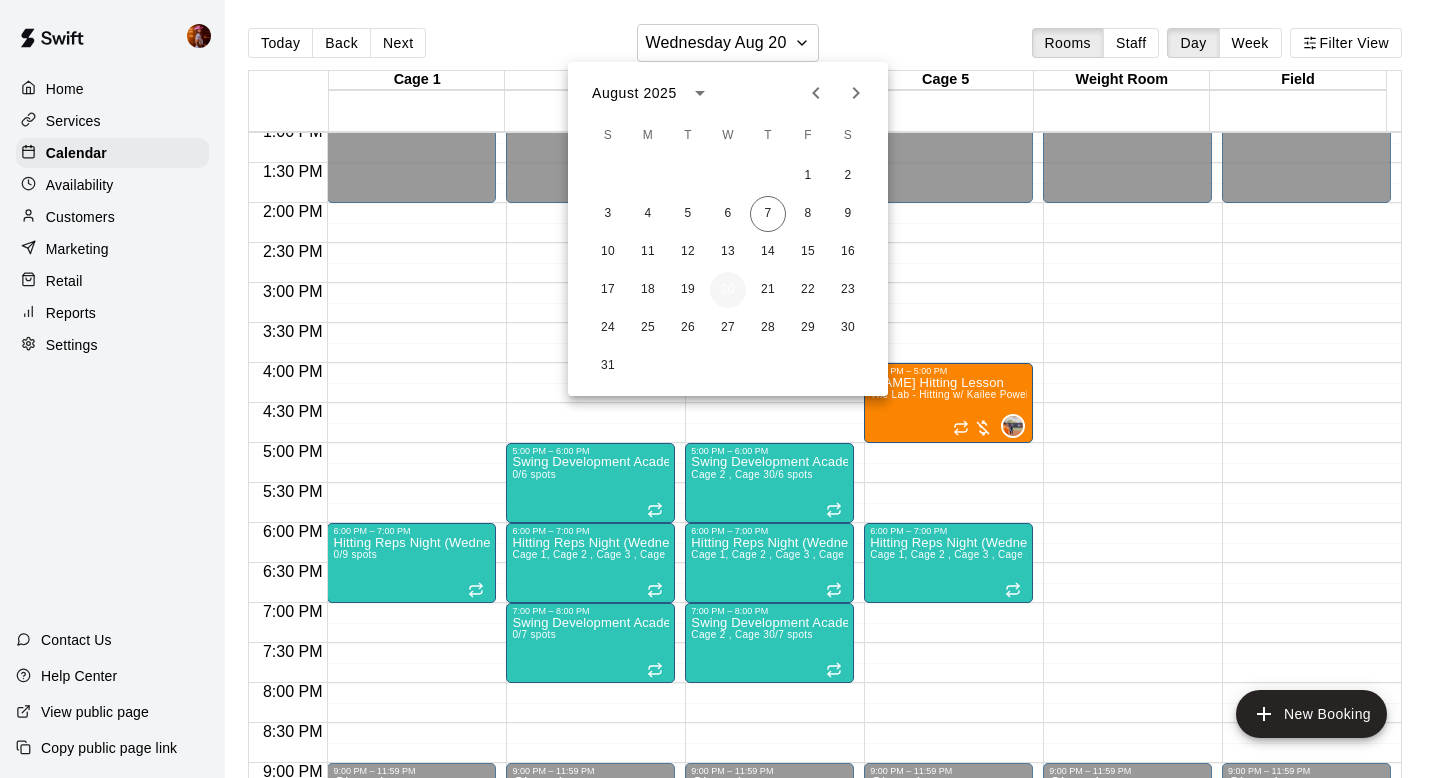click on "20" at bounding box center [728, 290] 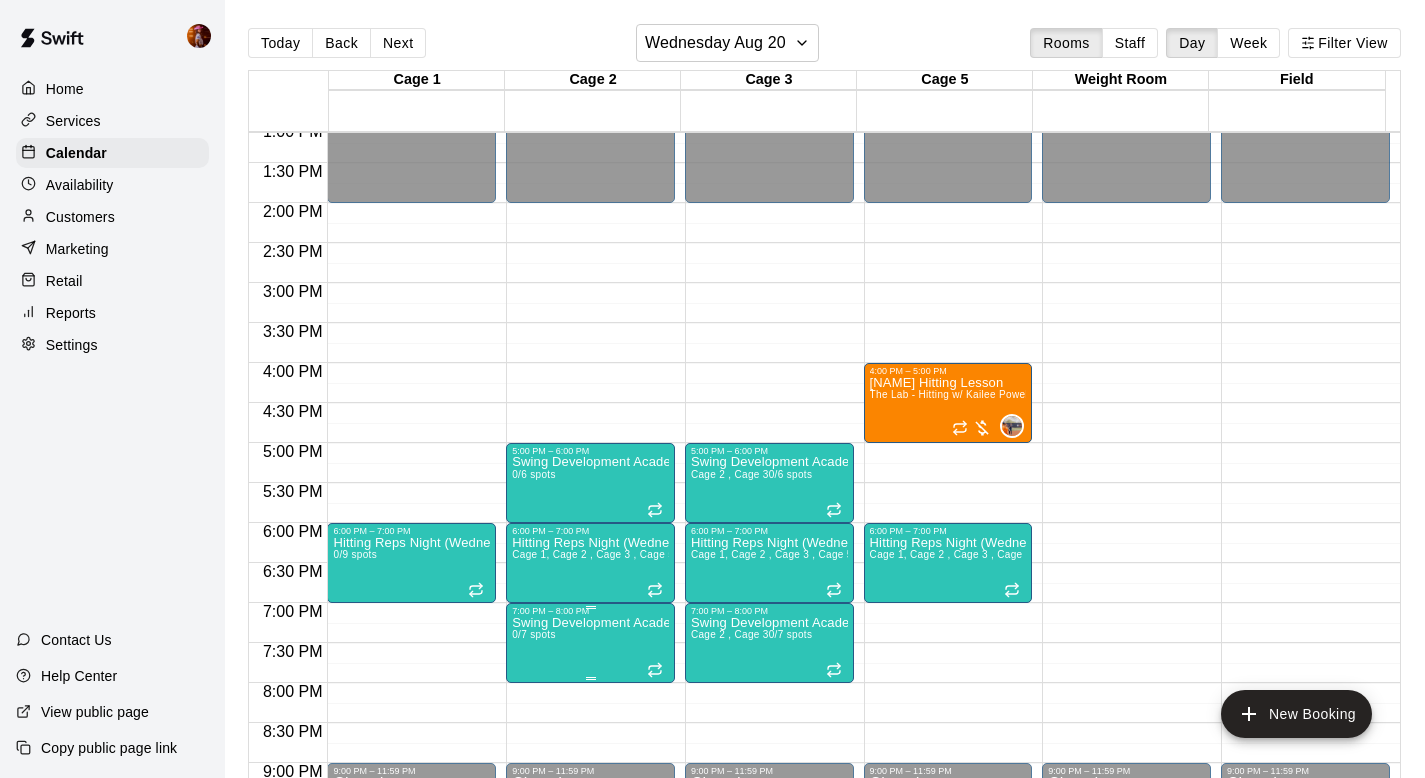 click on "Swing Development Academy 12U/14U 0/7 spots" at bounding box center [590, 1005] 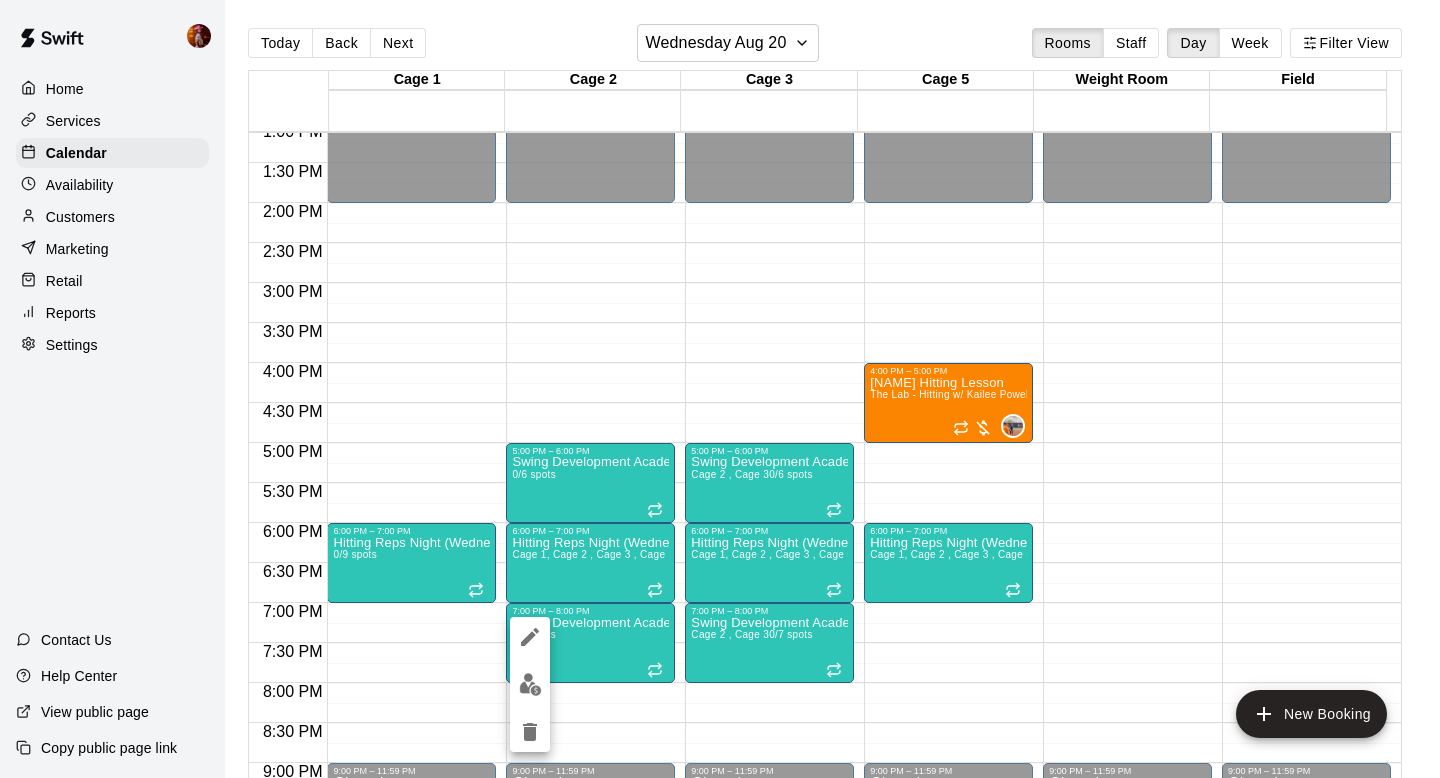 click 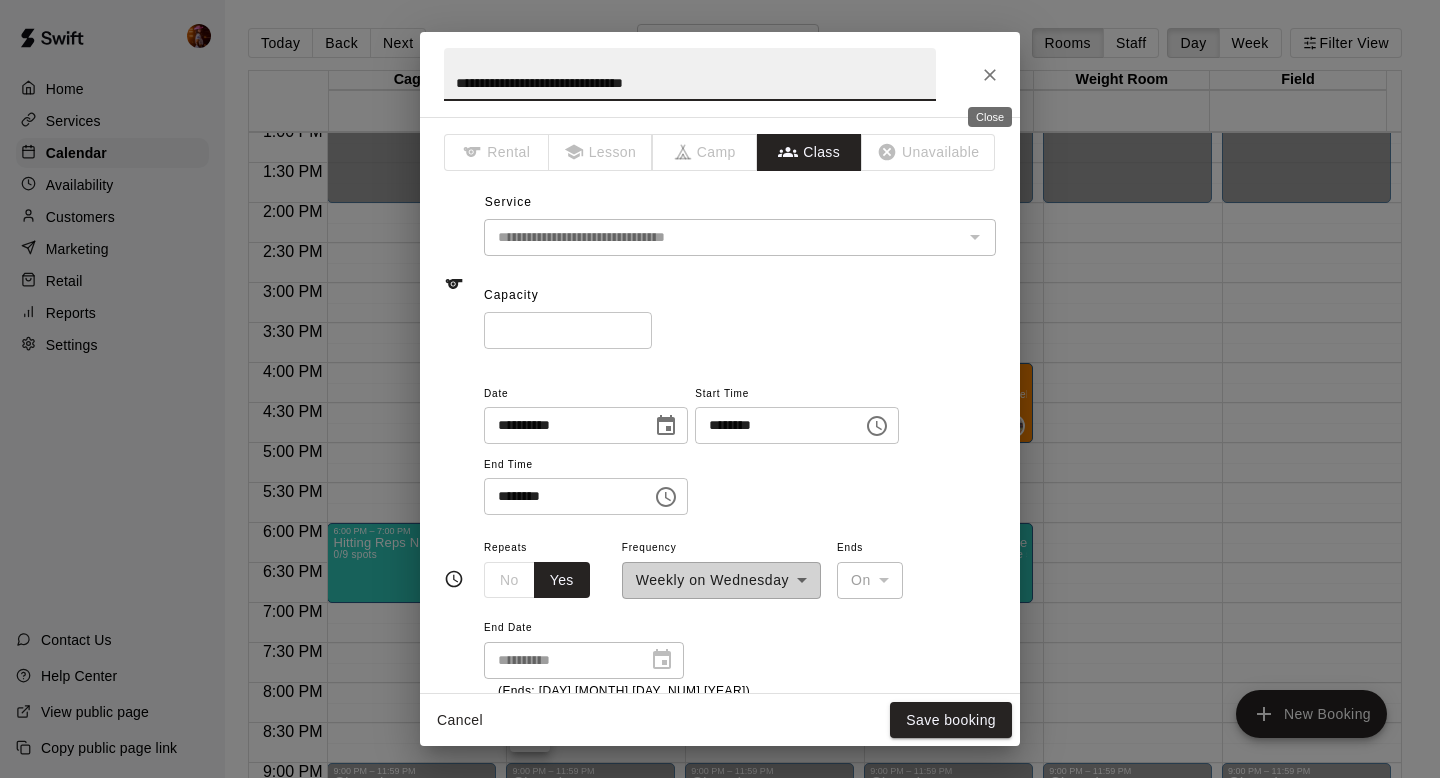 click 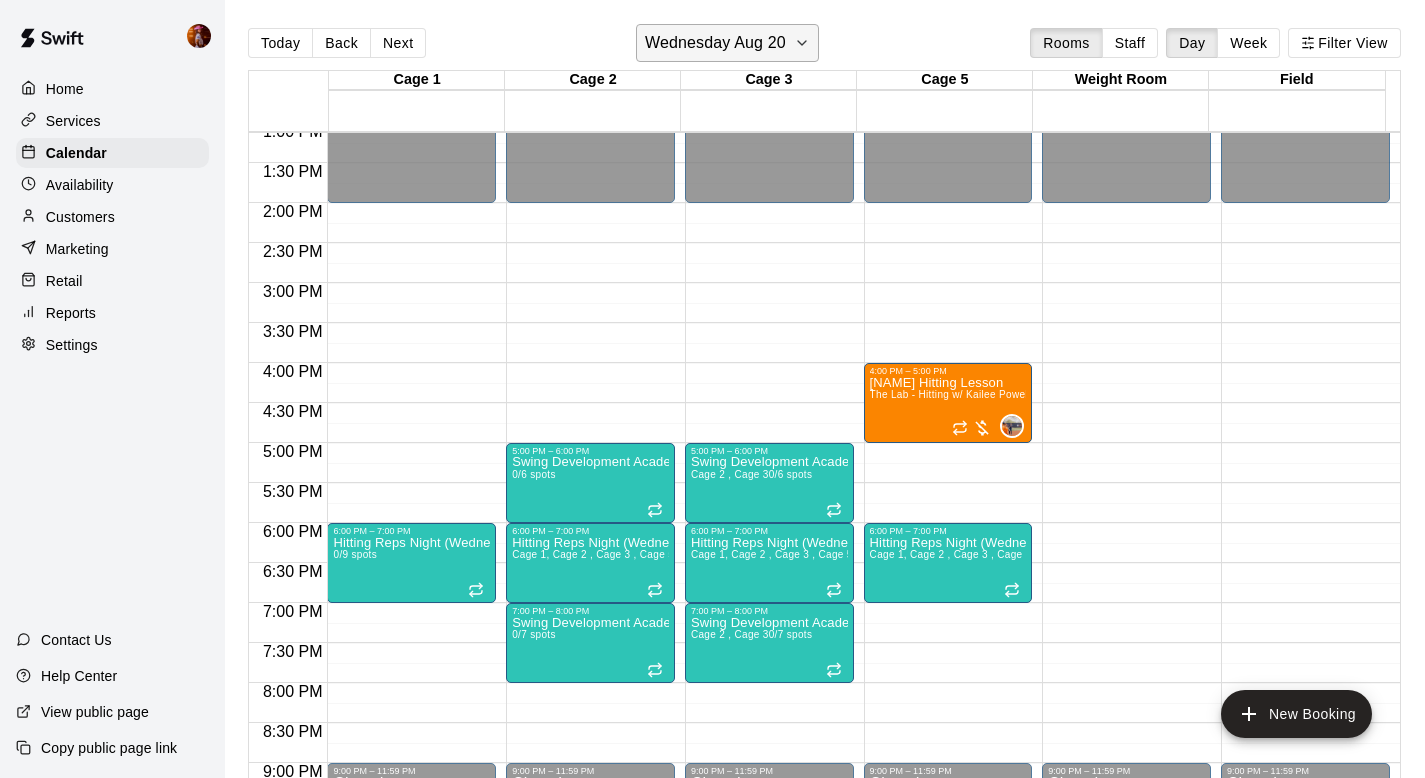 click on "Wednesday Aug 20" at bounding box center [715, 43] 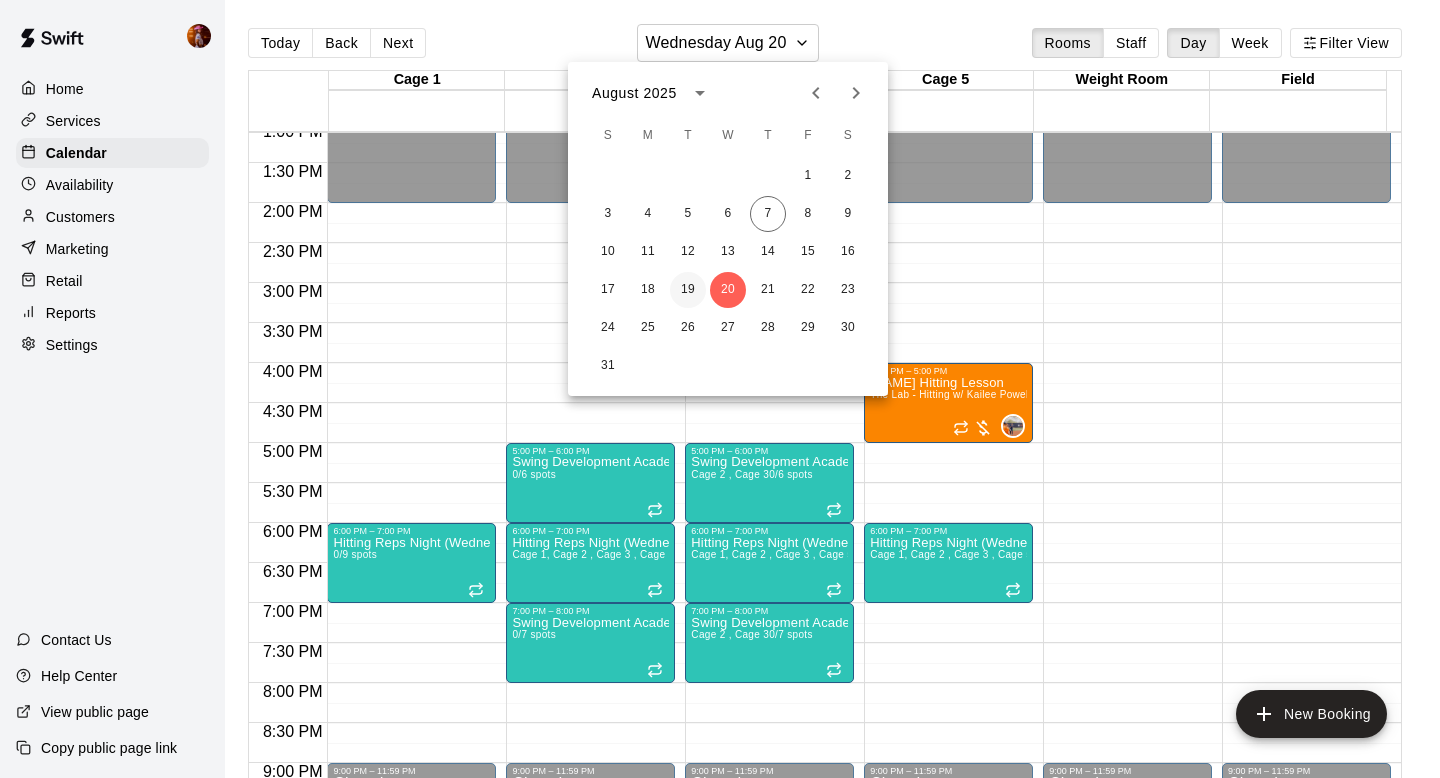 click on "19" at bounding box center (688, 290) 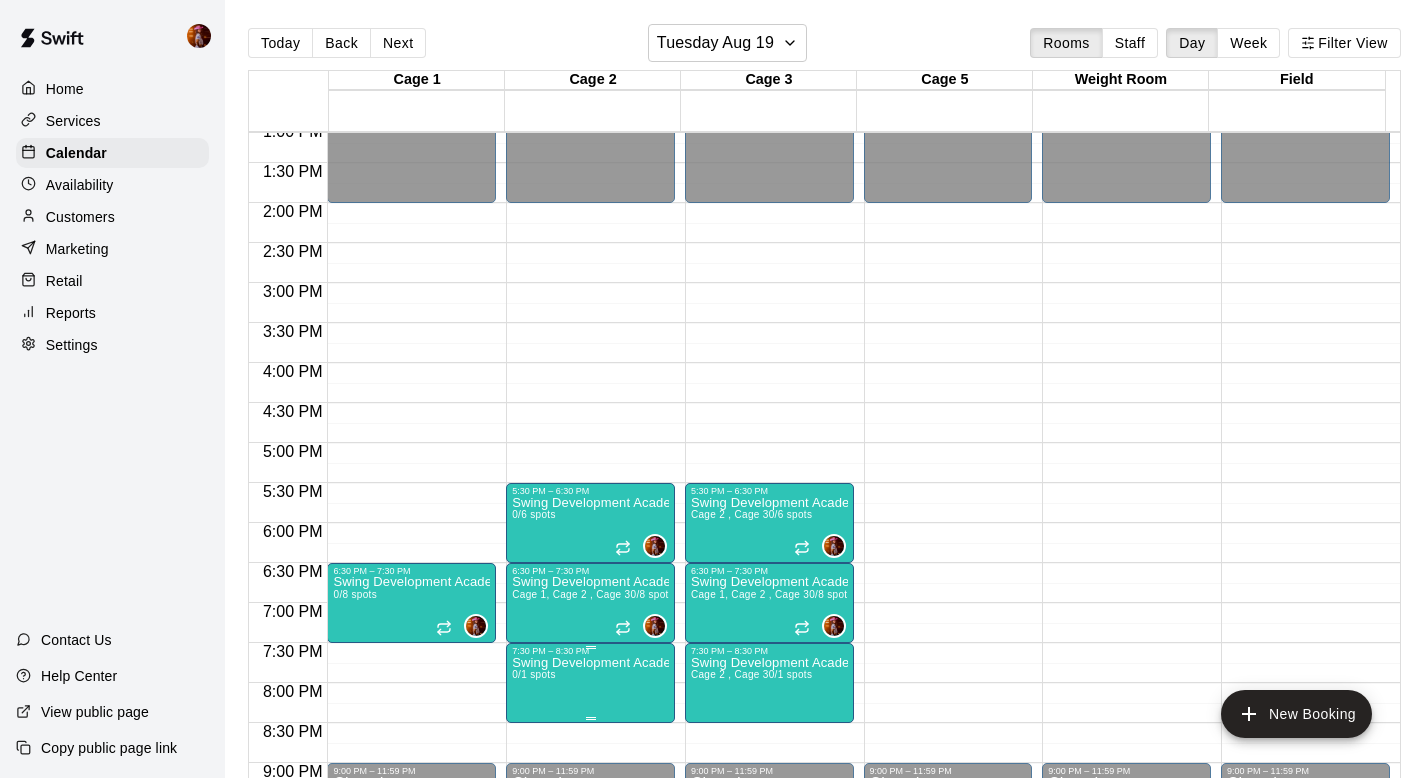 click on "Swing Development Academy 12U/14U" at bounding box center [590, 663] 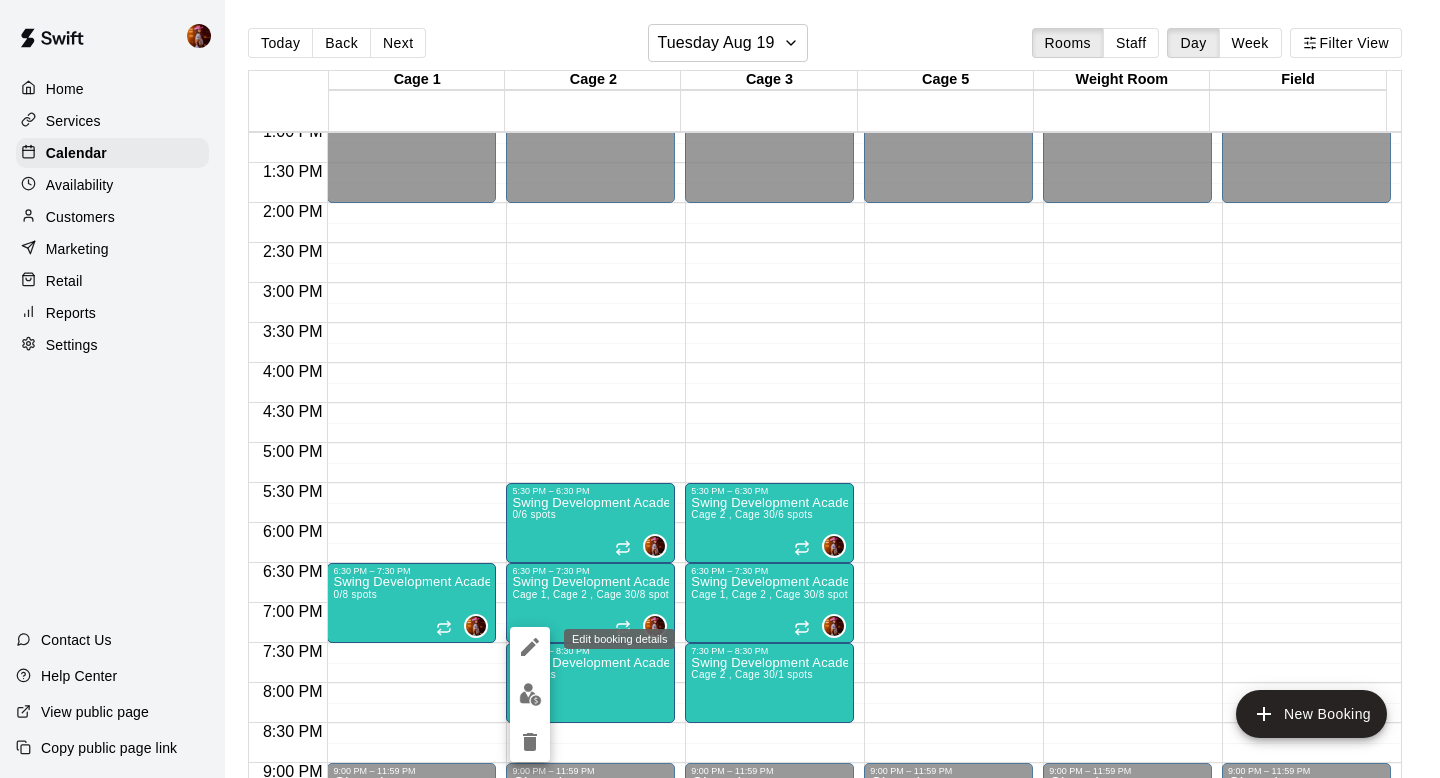 click 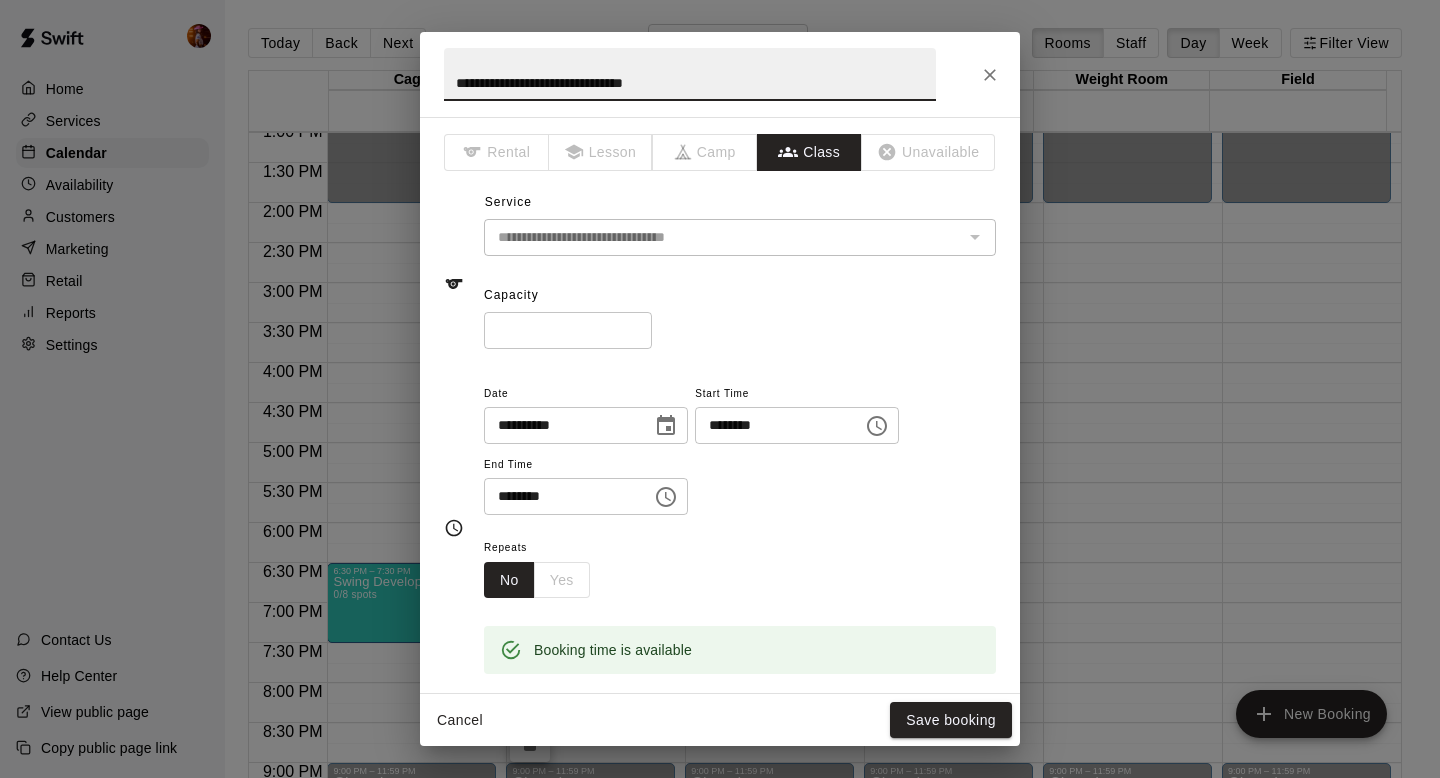 click on "*" at bounding box center (568, 330) 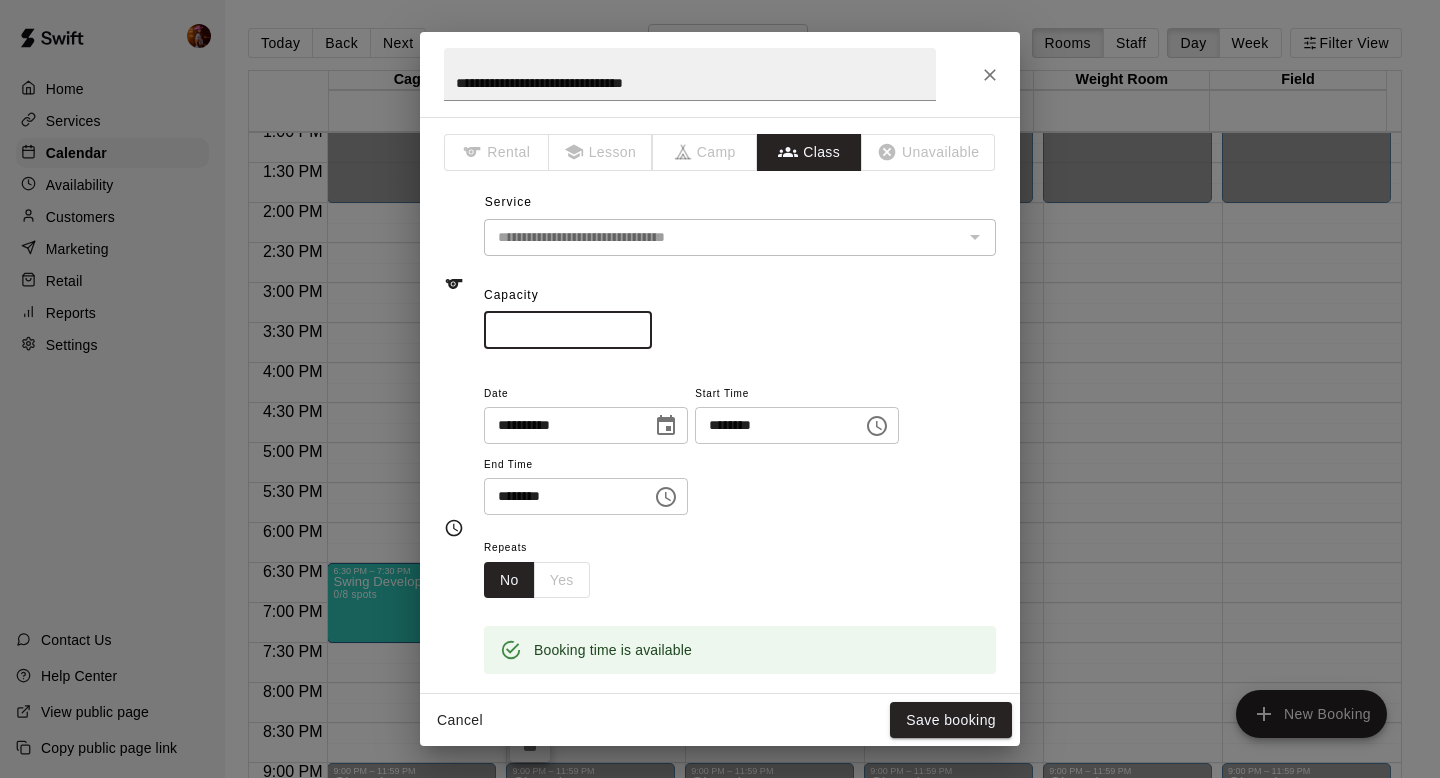 click on "*" at bounding box center [568, 330] 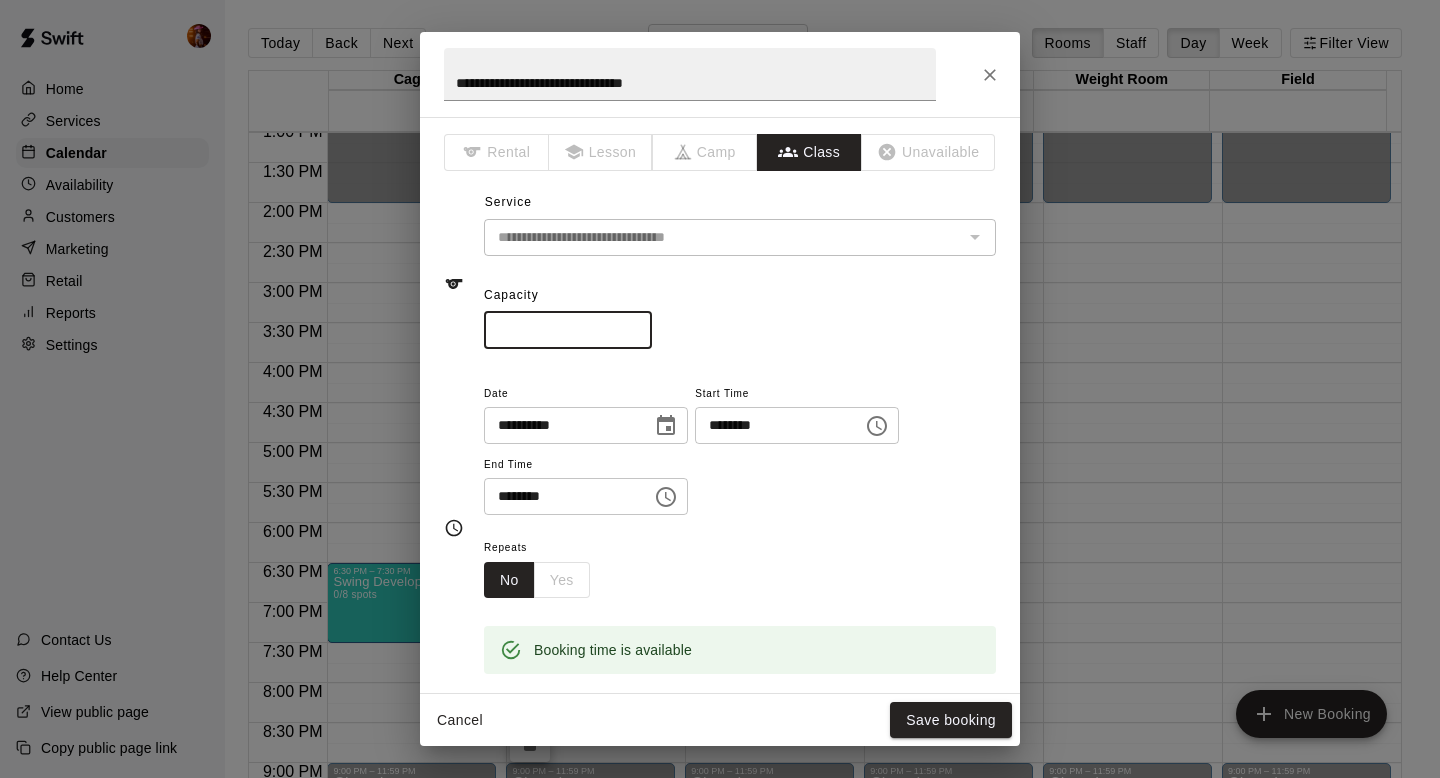 click on "*" at bounding box center (568, 330) 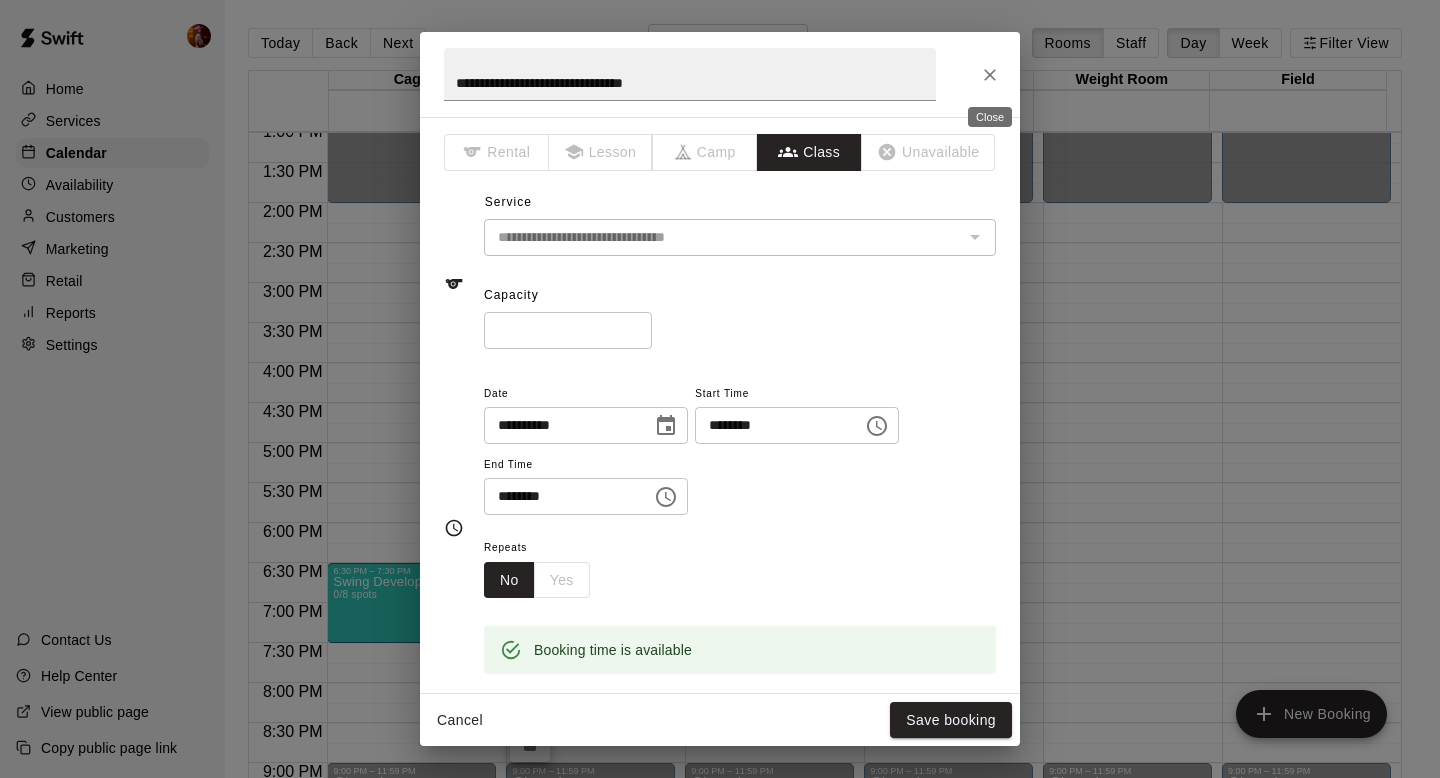 click 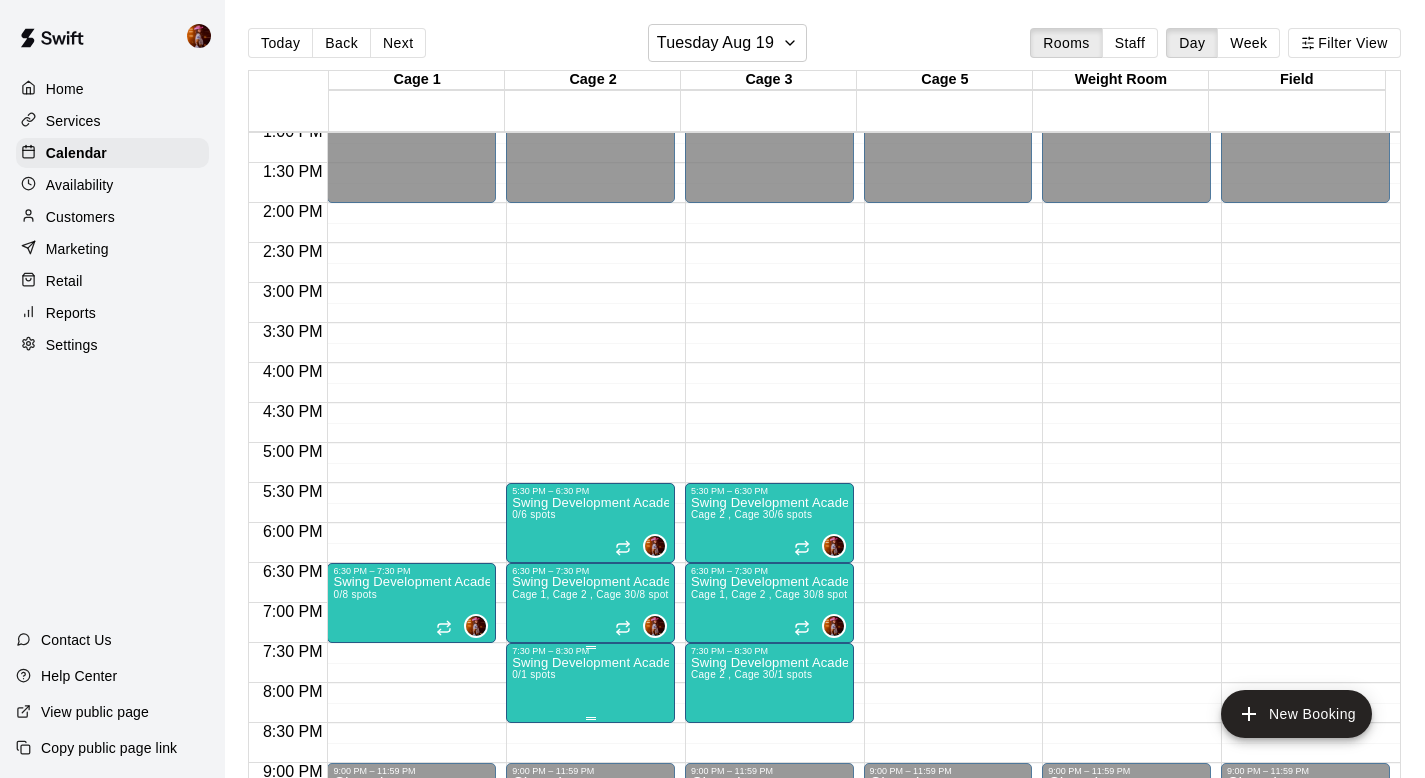 click on "Swing Development Academy 12U/14U 0/1 spots" at bounding box center (590, 1045) 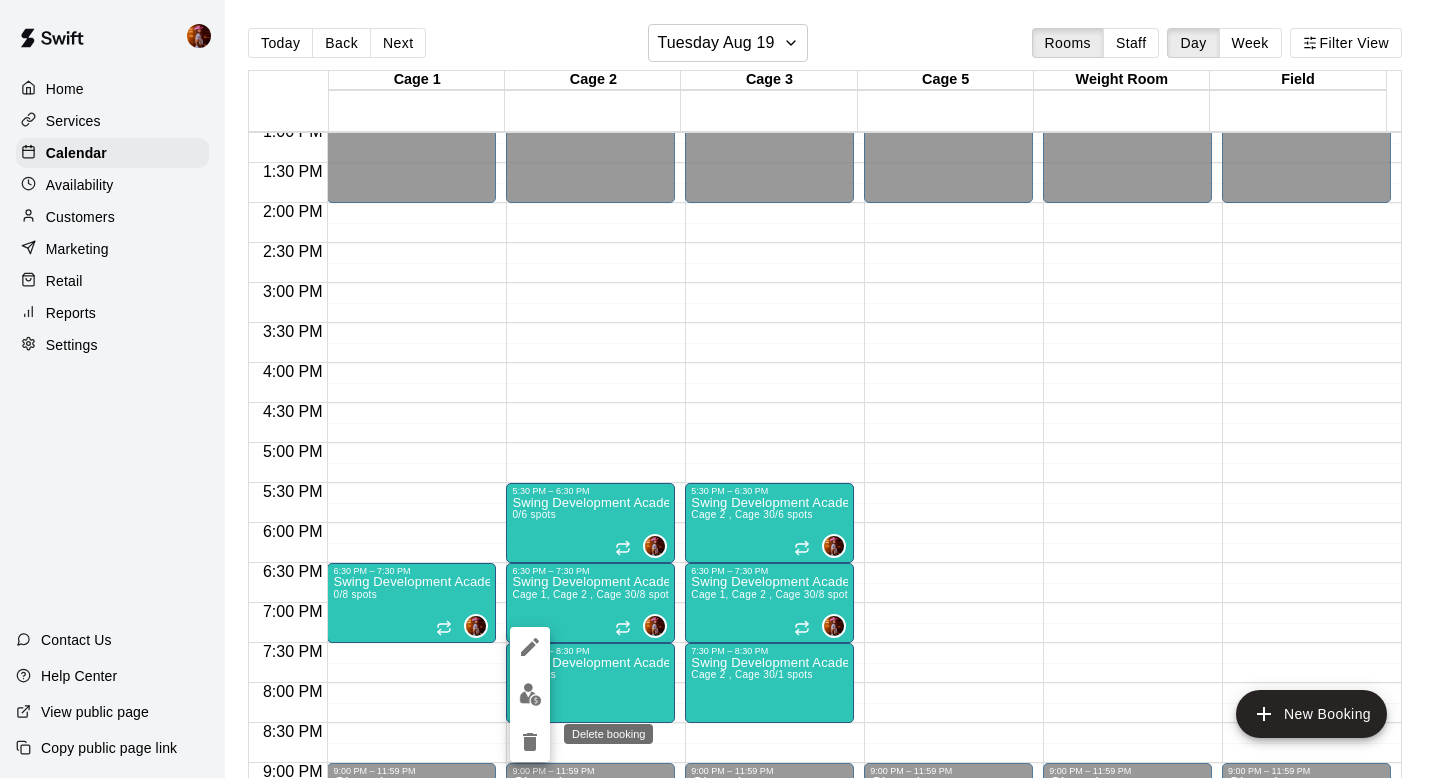 click at bounding box center (530, 742) 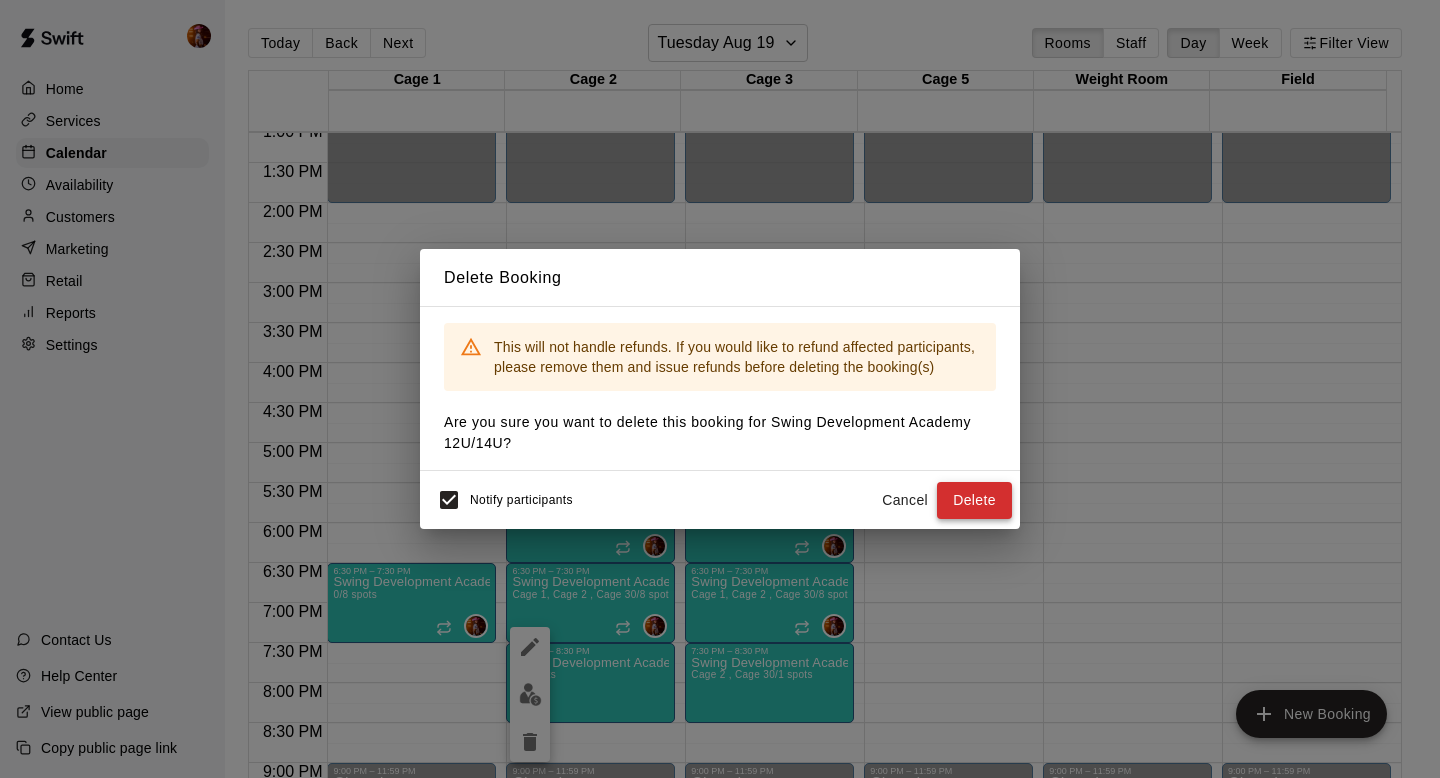 click on "Delete" at bounding box center [974, 500] 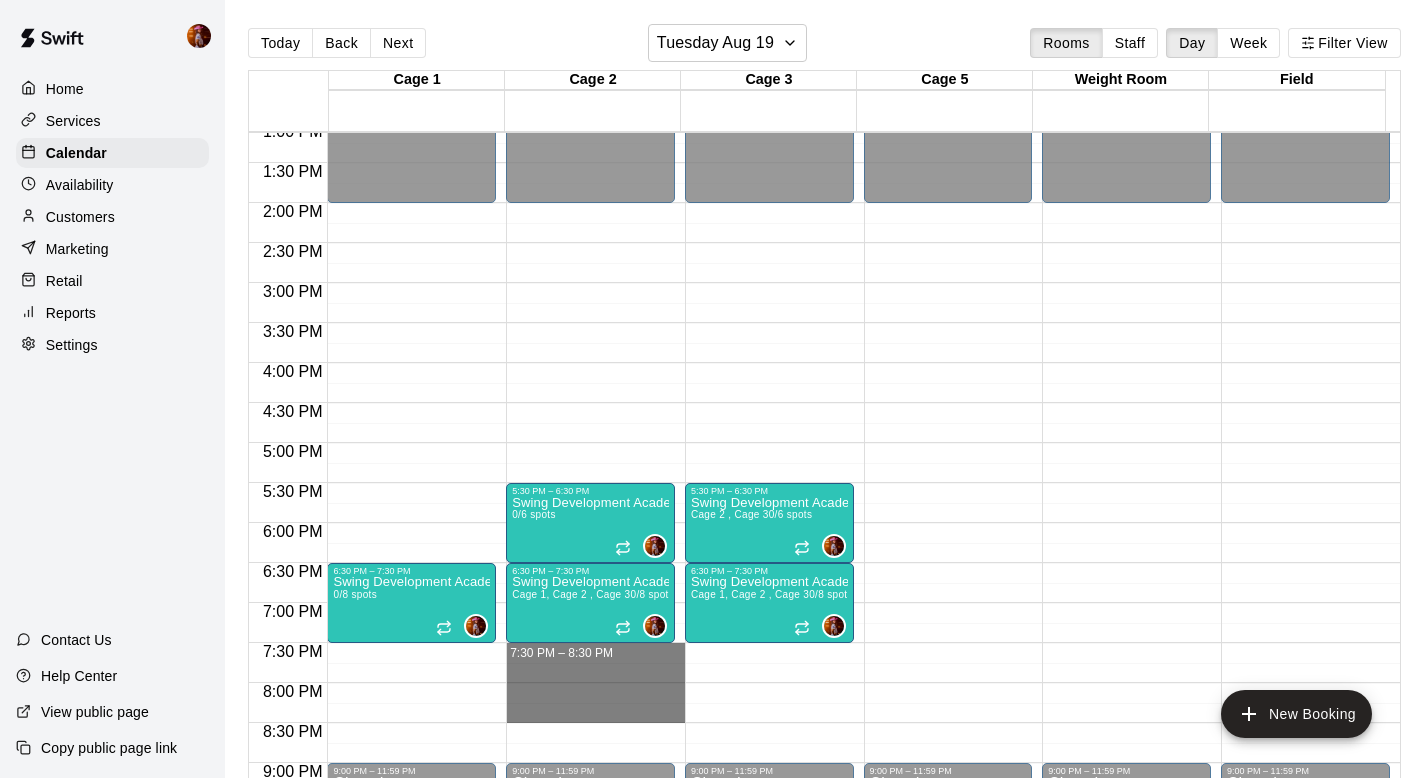 drag, startPoint x: 543, startPoint y: 646, endPoint x: 545, endPoint y: 712, distance: 66.0303 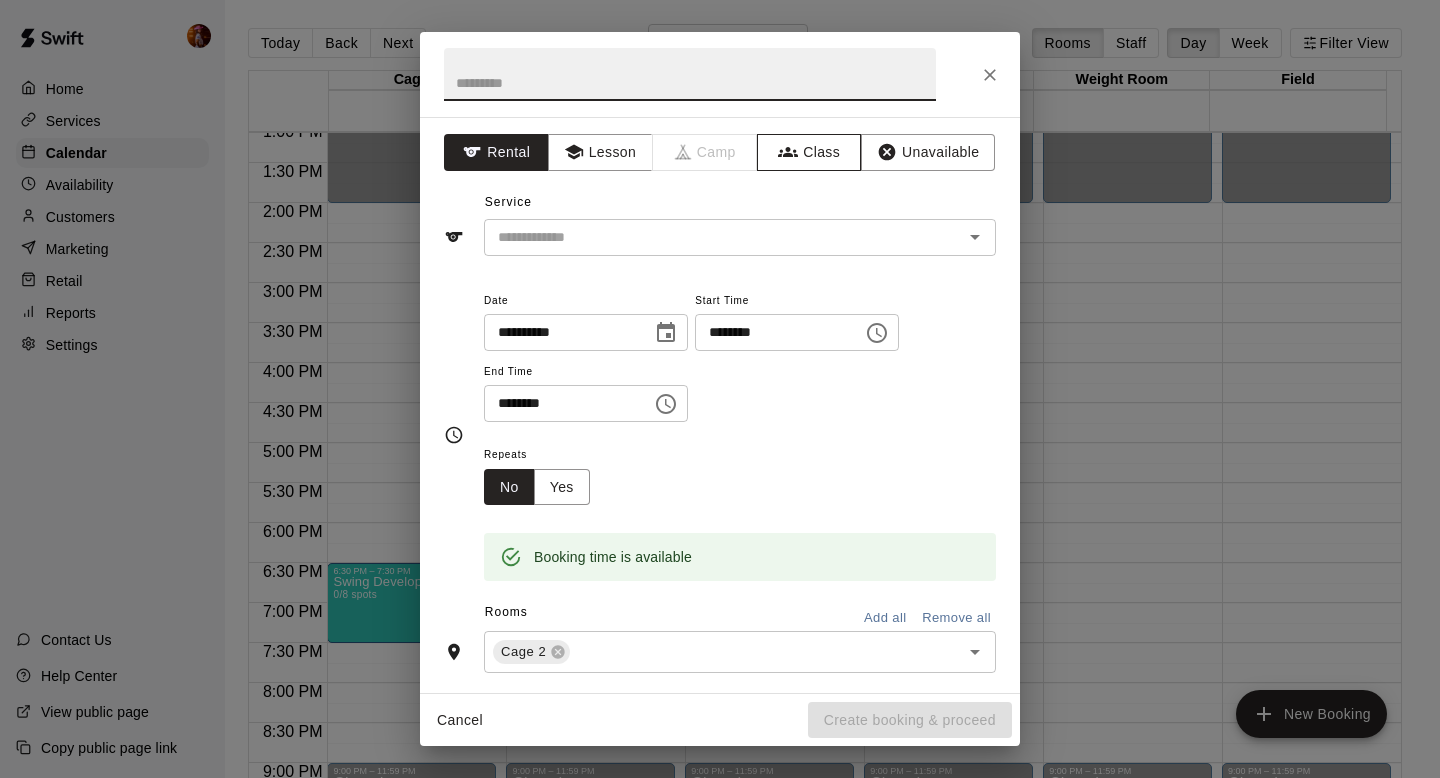 click on "Class" at bounding box center (809, 152) 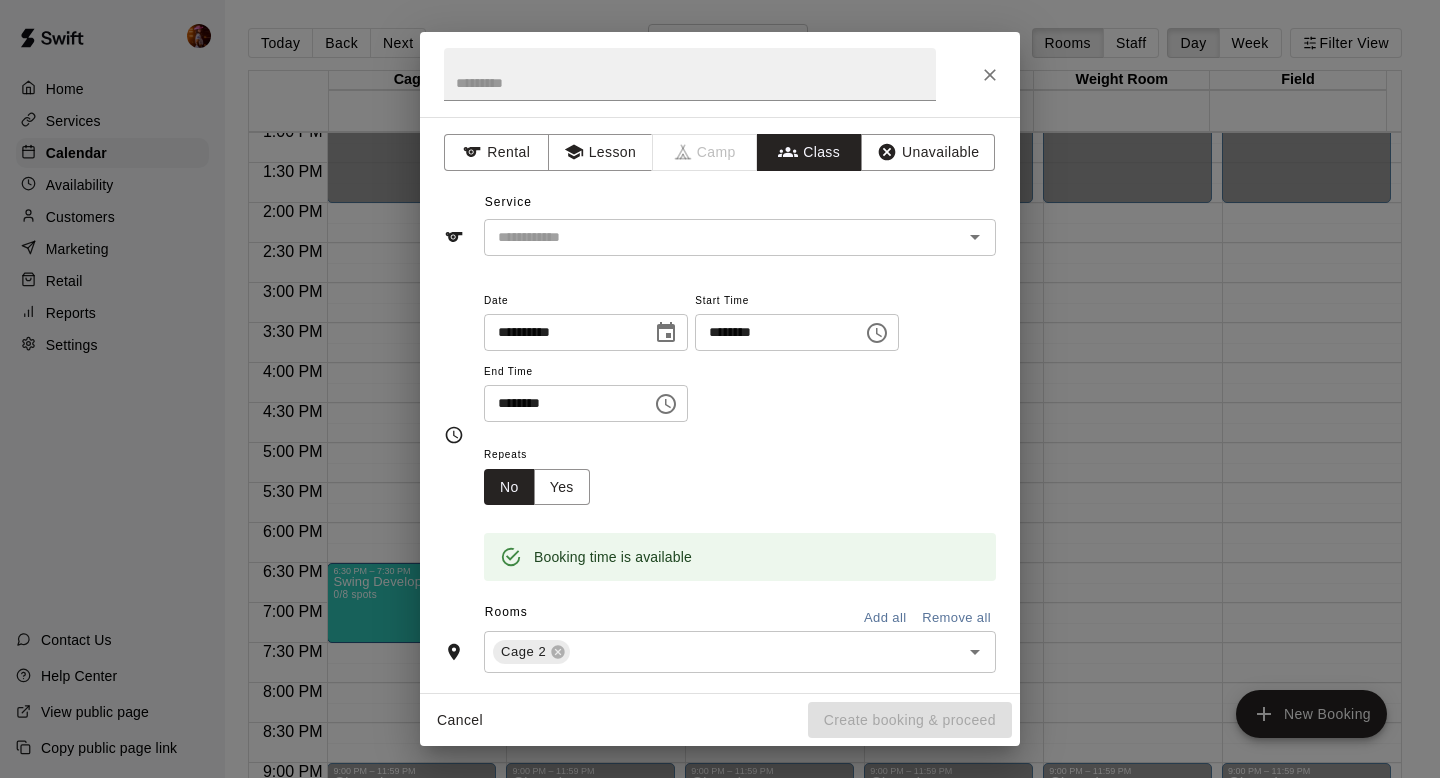 click at bounding box center (723, 237) 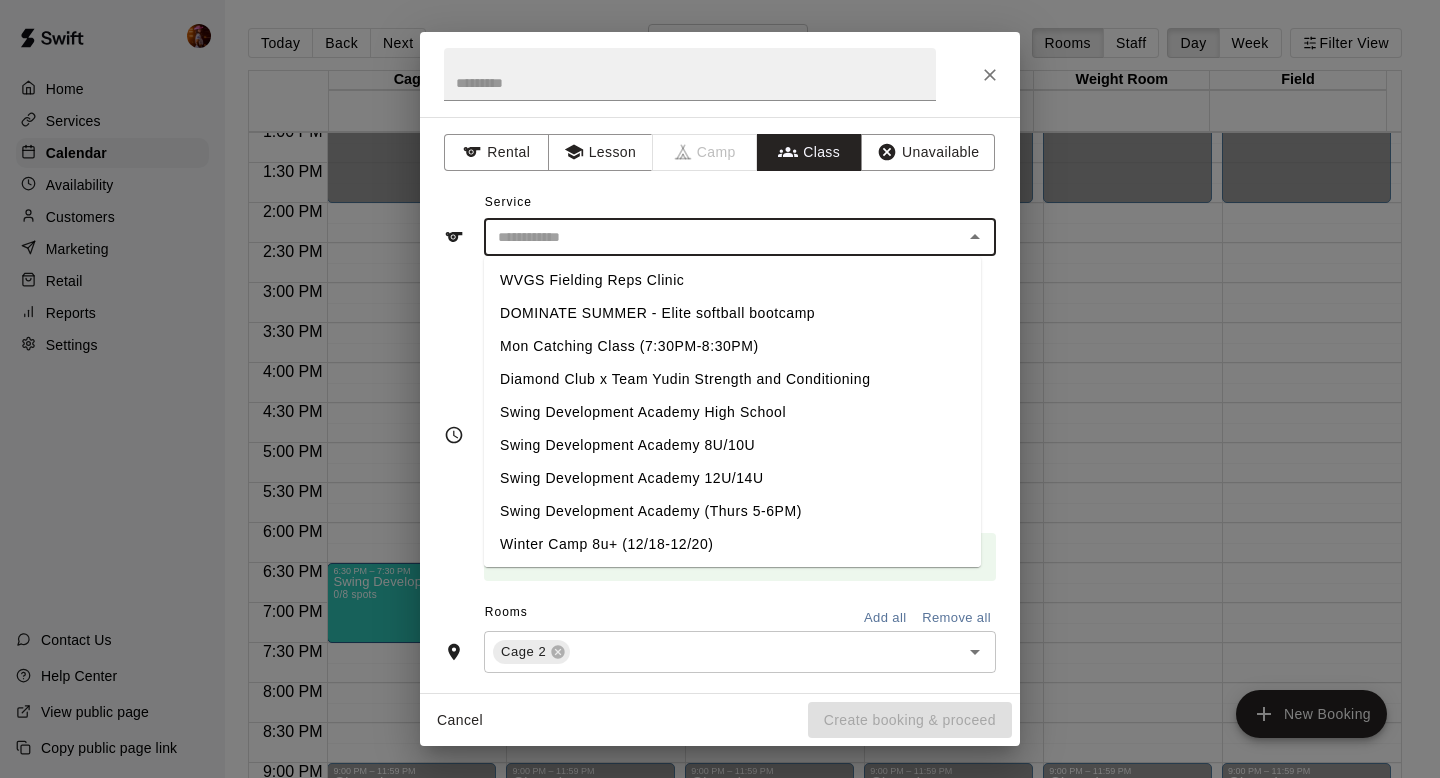 click on "Swing Development Academy High School" at bounding box center (732, 412) 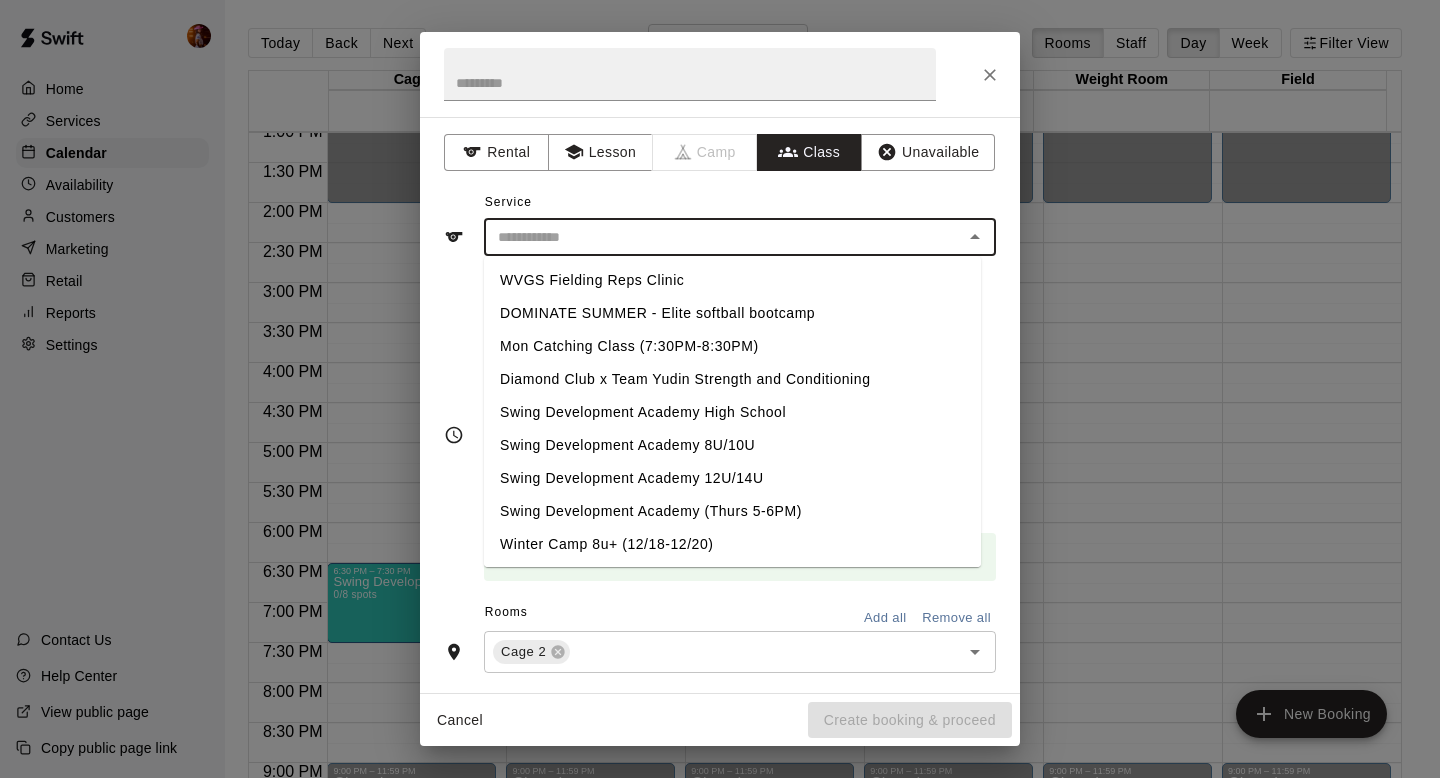 type on "**********" 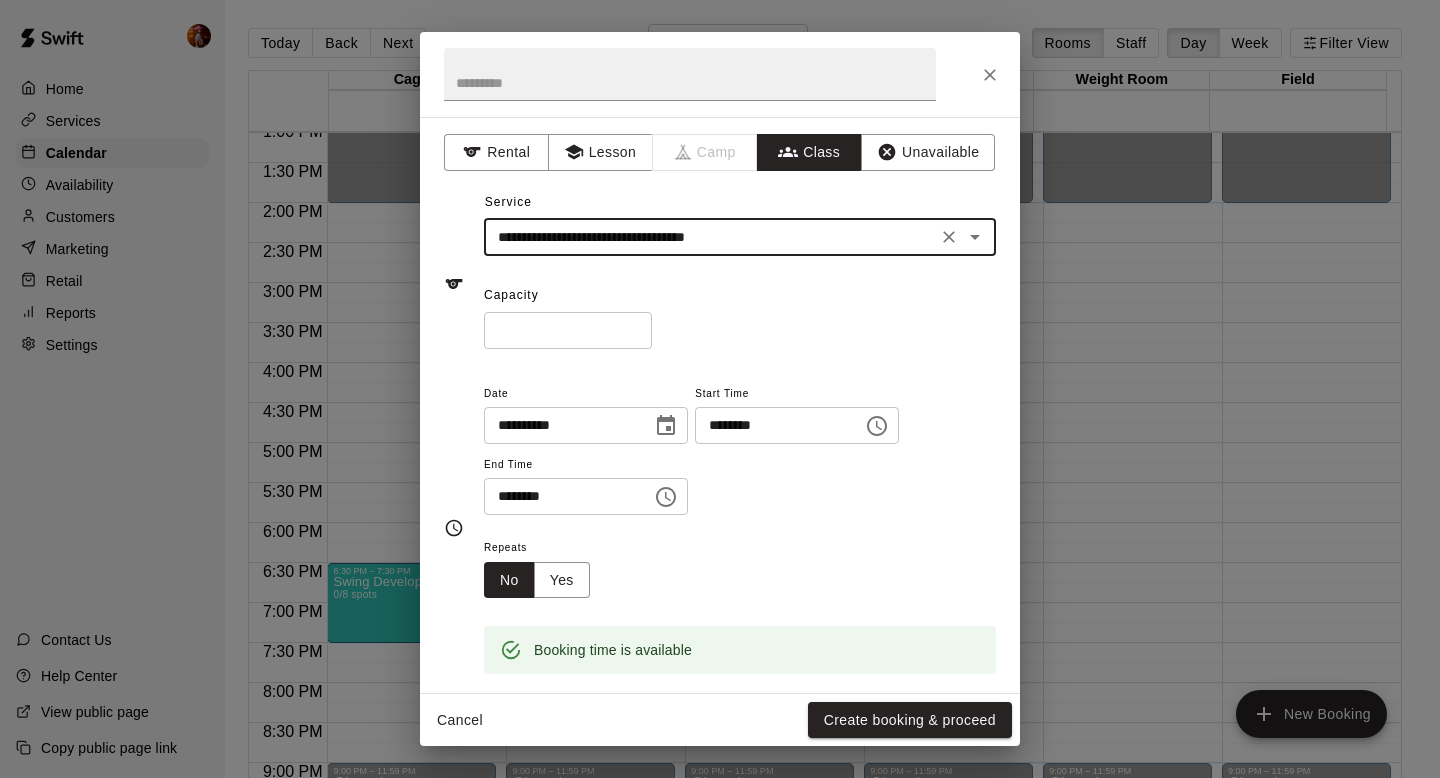 click on "**********" at bounding box center [710, 237] 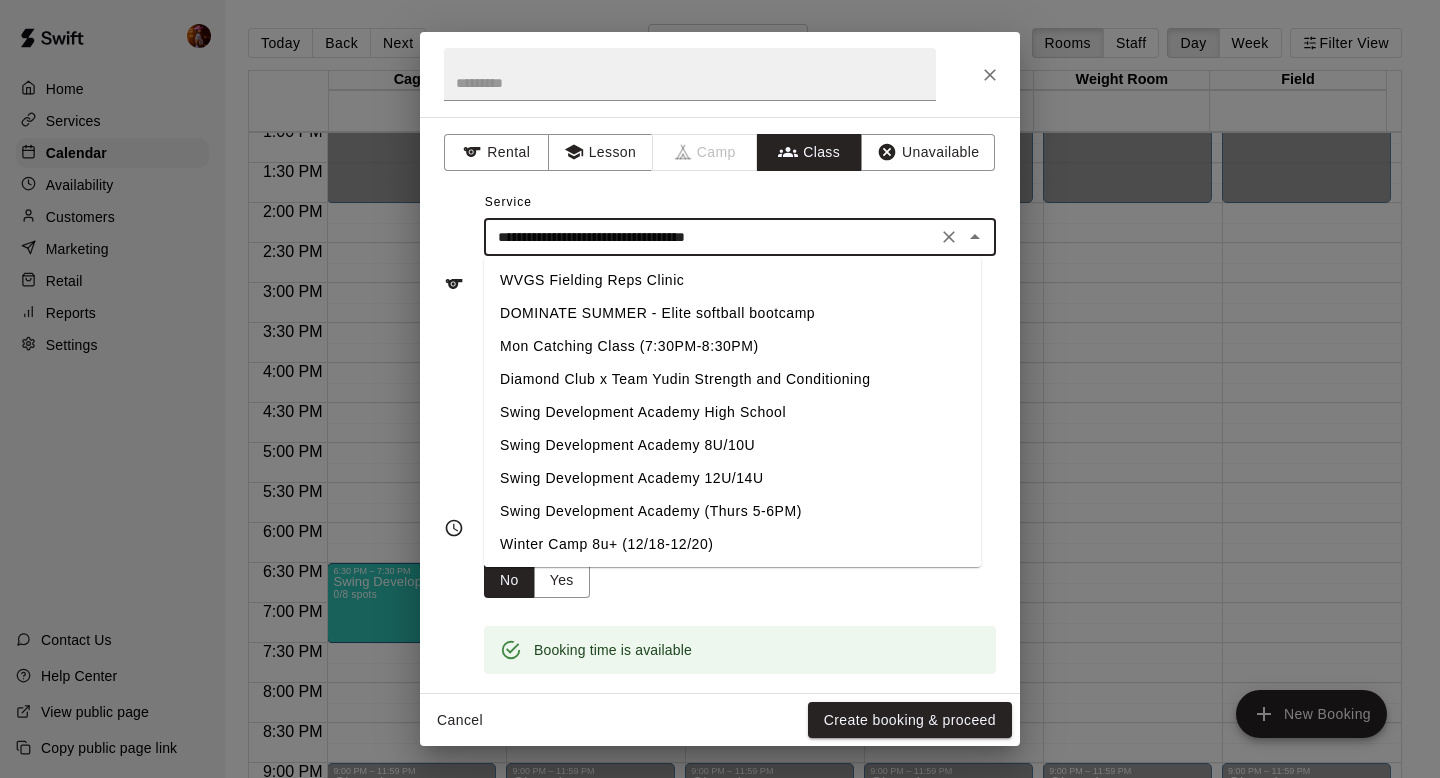 click on "**********" at bounding box center (710, 237) 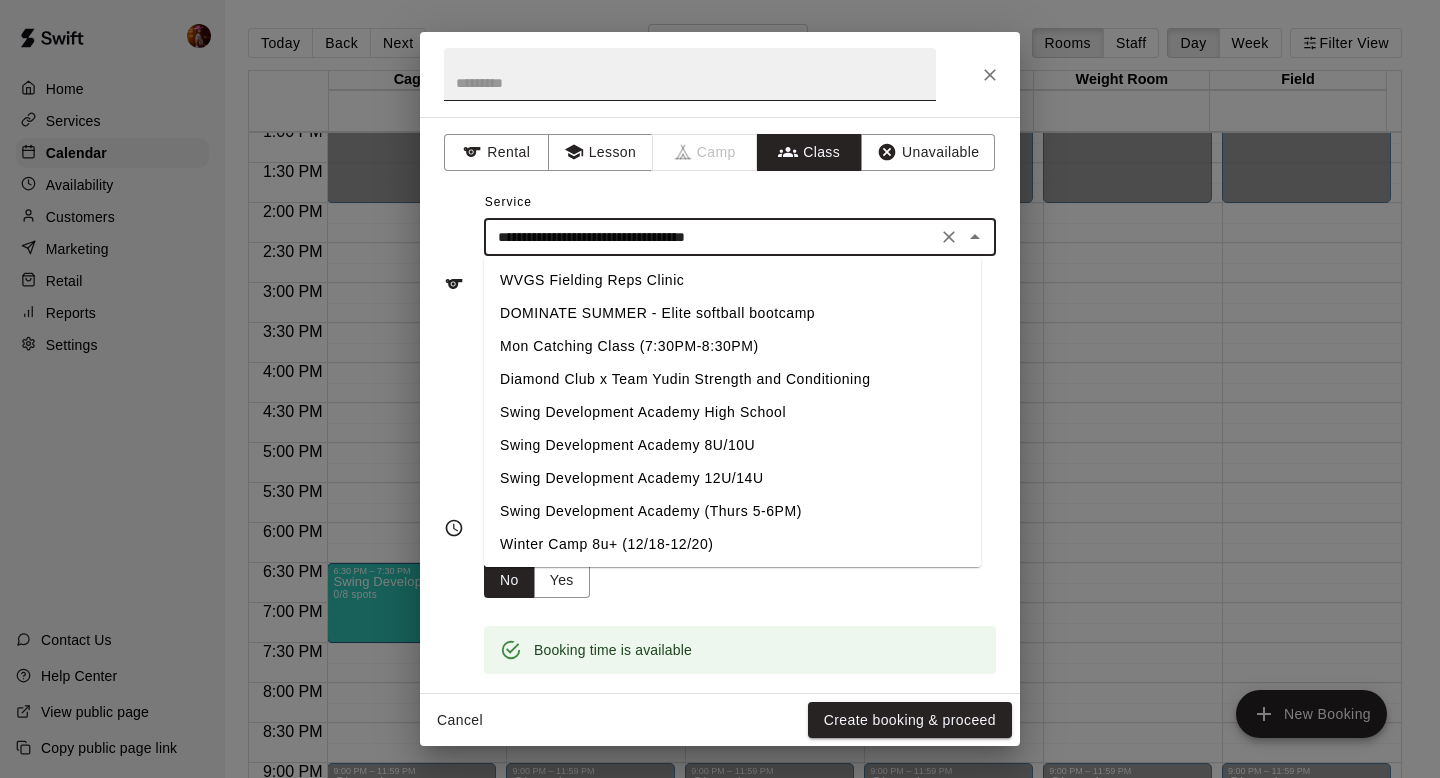 click at bounding box center [690, 74] 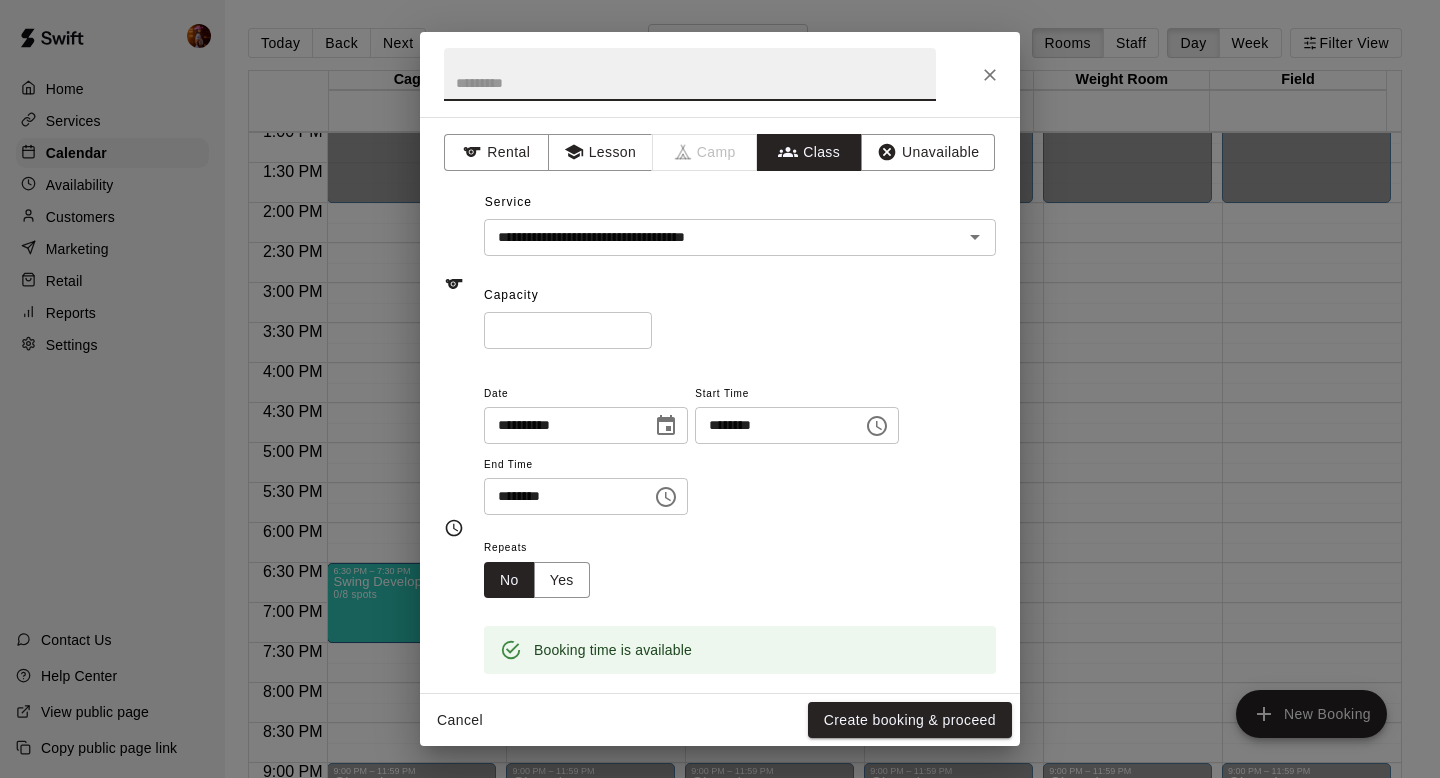 paste on "**********" 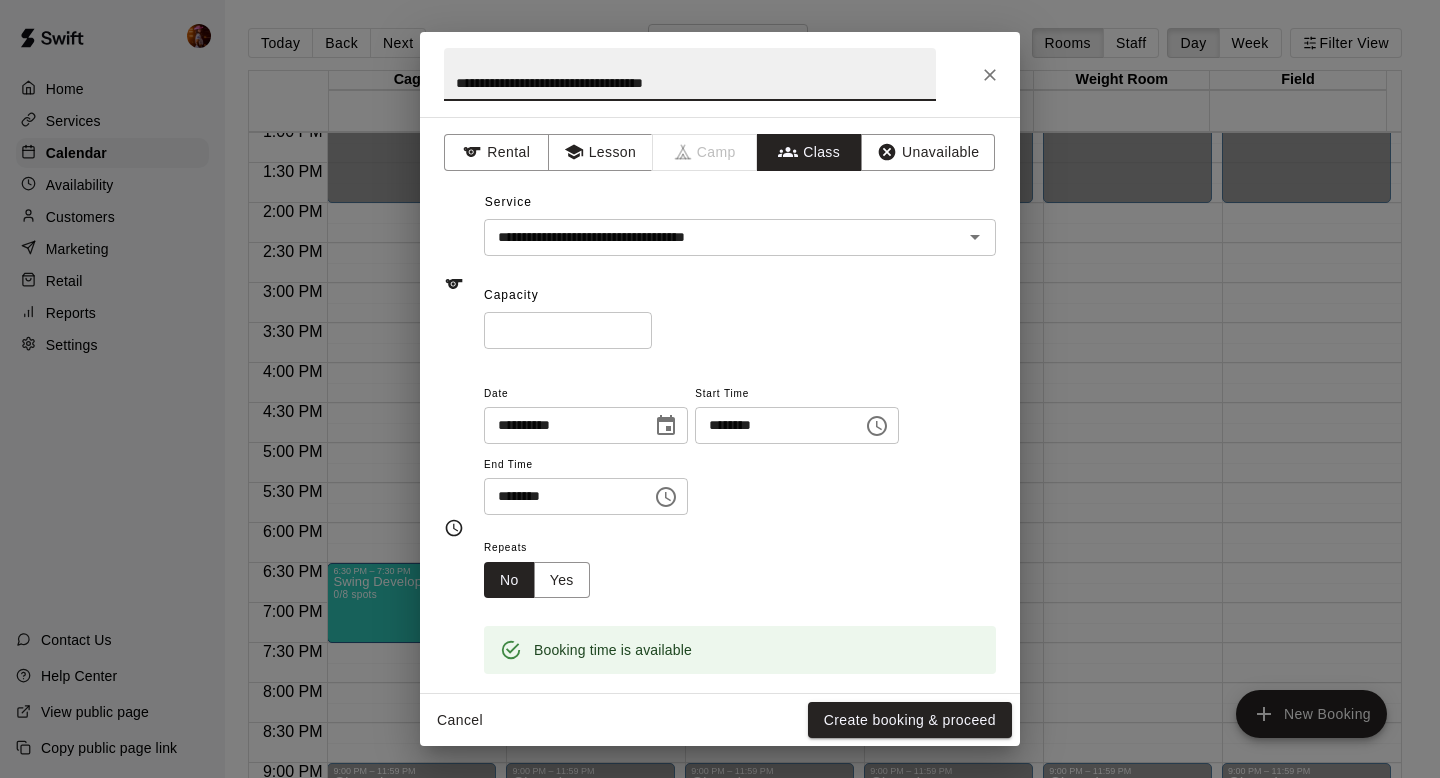 type on "**********" 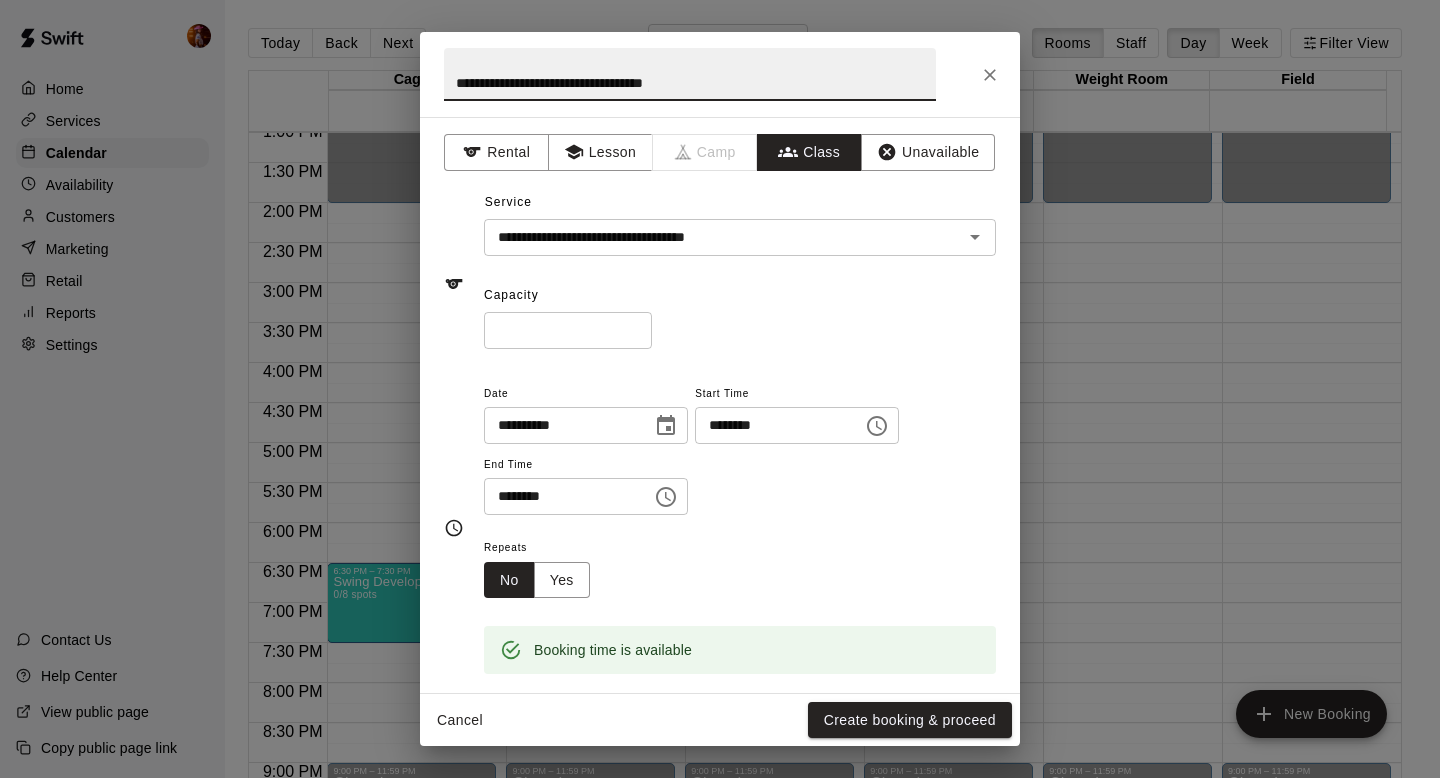 click on "*" at bounding box center [568, 330] 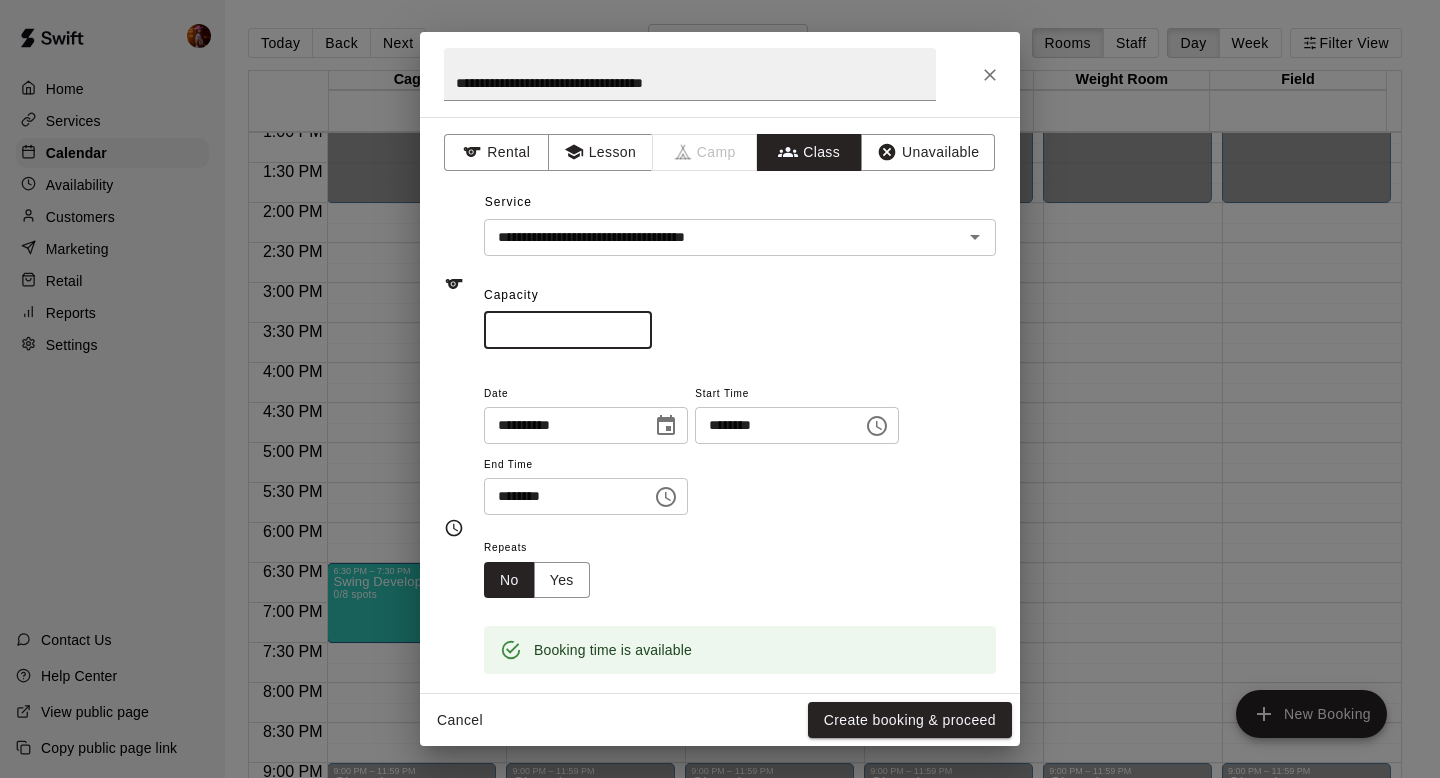 click on "*" at bounding box center (568, 330) 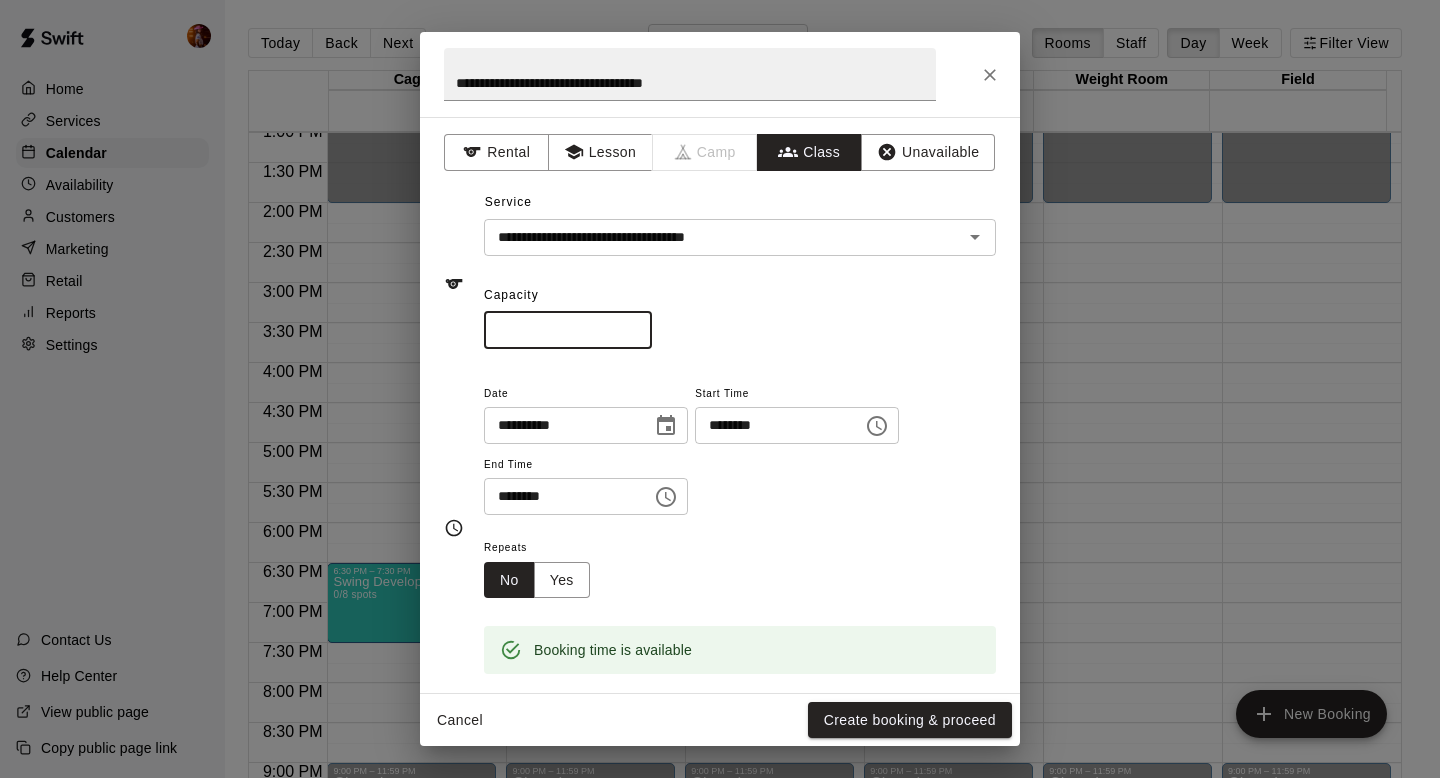 click on "*" at bounding box center (568, 330) 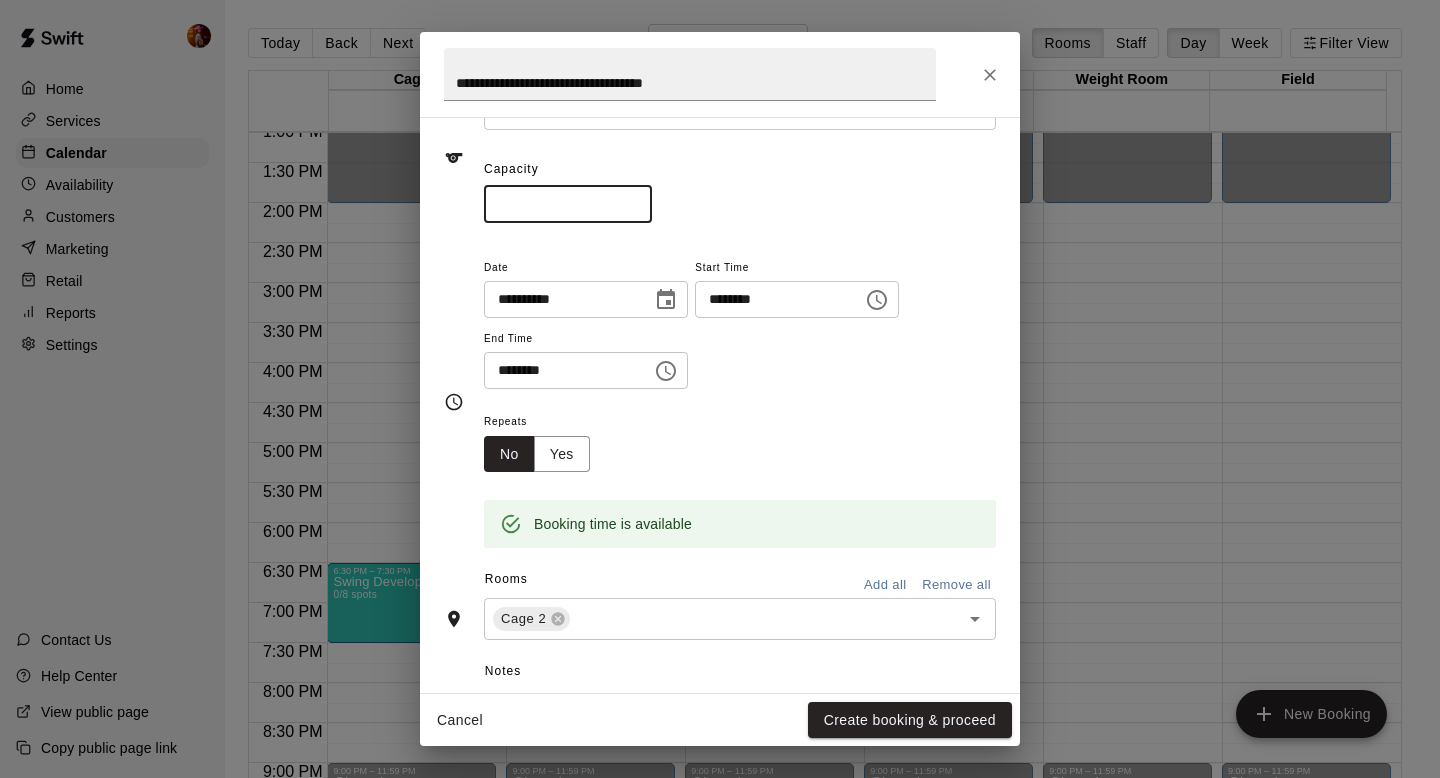 scroll, scrollTop: 161, scrollLeft: 0, axis: vertical 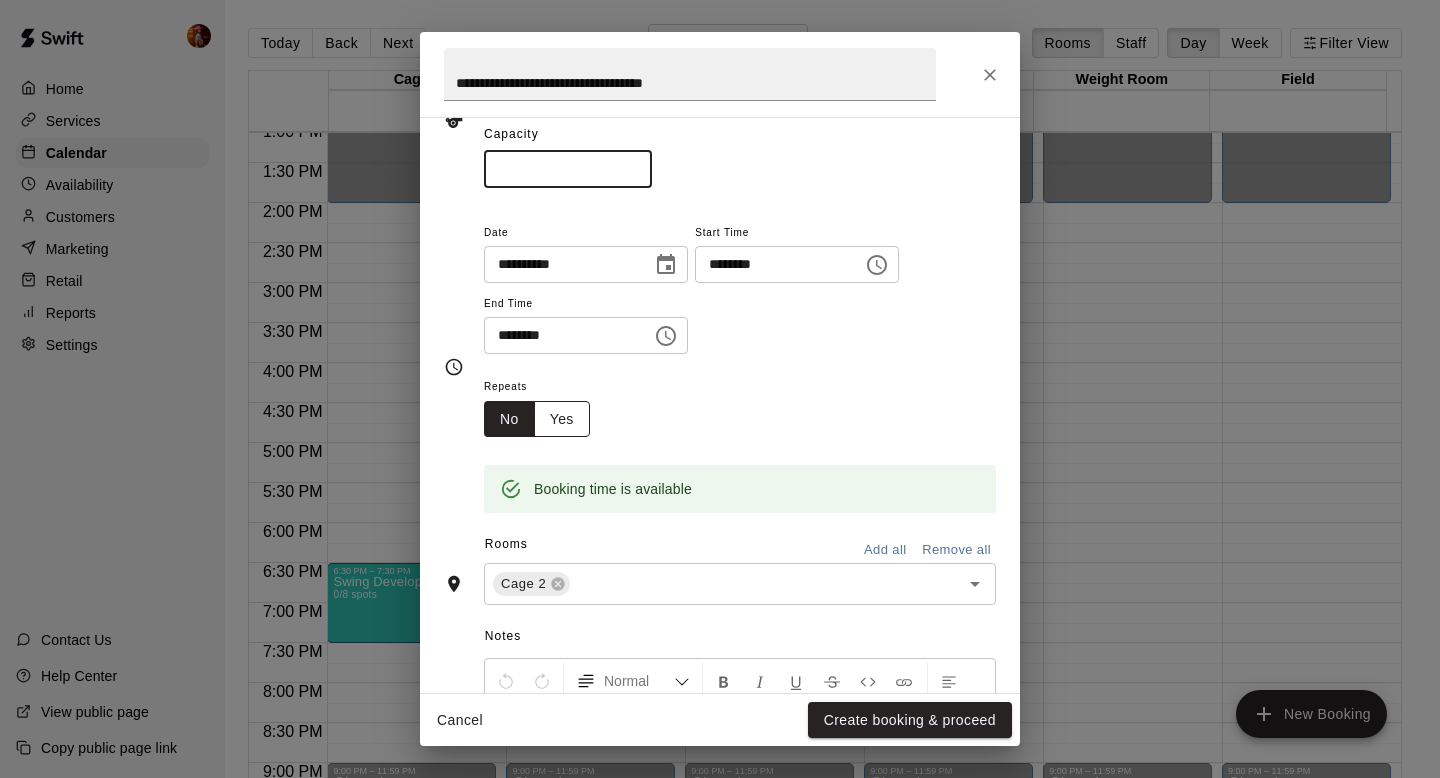 click on "Yes" at bounding box center (562, 419) 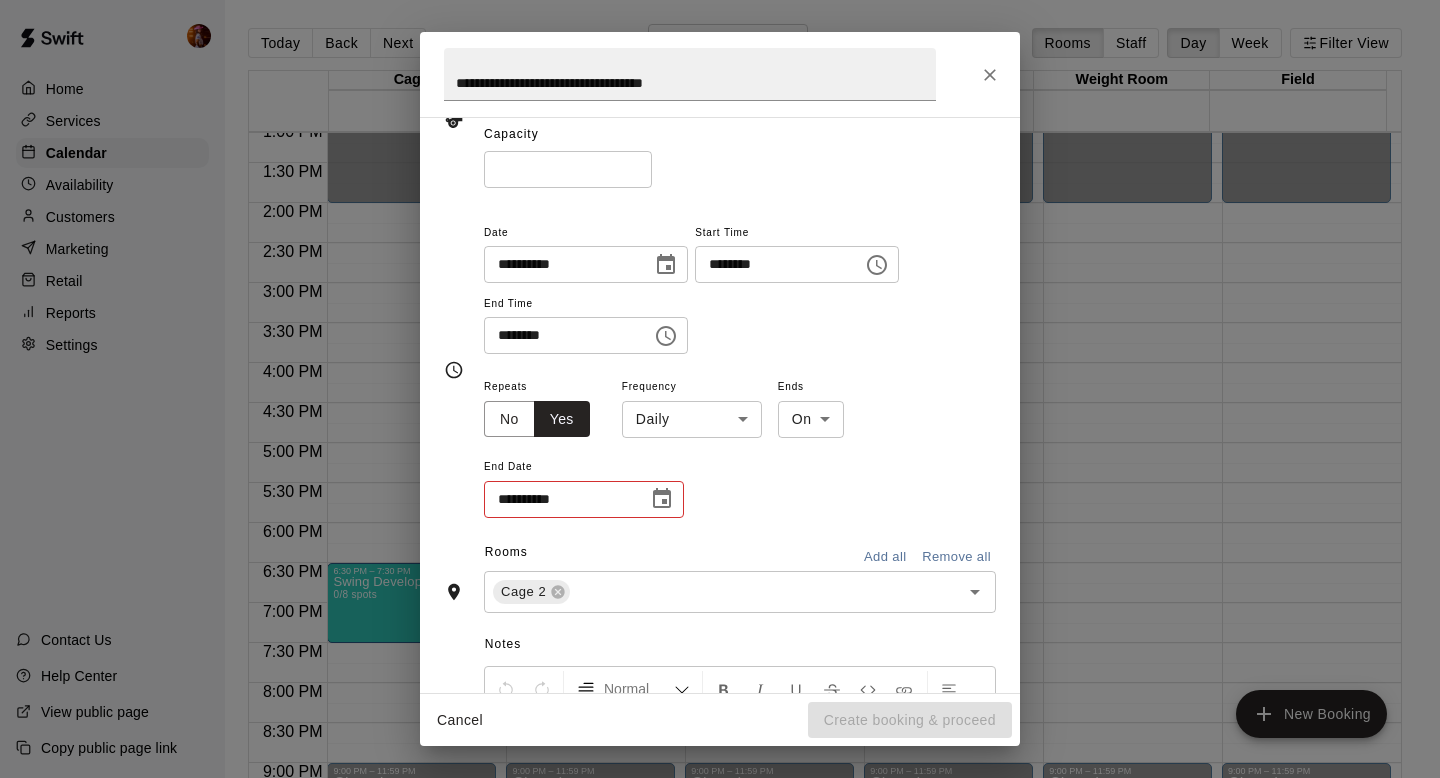 click on "Home Services Calendar Availability Customers Marketing Retail Reports Settings Contact Us Help Center View public page Copy public page link Today Back Next Tuesday Aug 19 Rooms Staff Day Week Filter View Cage 1 19 Tue Cage 2  19 Tue Cage 3  19 Tue Cage 5  19 Tue Weight Room 19 Tue Field 19 Tue 12:00 AM 12:30 AM 1:00 AM 1:30 AM 2:00 AM 2:30 AM 3:00 AM 3:30 AM 4:00 AM 4:30 AM 5:00 AM 5:30 AM 6:00 AM 6:30 AM 7:00 AM 7:30 AM 8:00 AM 8:30 AM 9:00 AM 9:30 AM 10:00 AM 10:30 AM 11:00 AM 11:30 AM 12:00 PM 12:30 PM 1:00 PM 1:30 PM 2:00 PM 2:30 PM 3:00 PM 3:30 PM 4:00 PM 4:30 PM 5:00 PM 5:30 PM 6:00 PM 6:30 PM 7:00 PM 7:30 PM 8:00 PM 8:30 PM 9:00 PM 9:30 PM 10:00 PM 10:30 PM 11:00 PM 11:30 PM 12:00 AM – 2:00 PM Closed 6:30 PM – 7:30 PM Swing Development Academy 12U/14U 0/8 spots 0 9:00 PM – 11:59 PM Closed 12:00 AM – 2:00 PM Closed 5:30 PM – 6:30 PM Swing Development Academy 8U/10U 0/6 spots 0 6:30 PM – 7:30 PM Swing Development Academy 12U/14U Cage 1, Cage 2 , Cage 3  0/8 spots 0 9:00 PM – 11:59 PM 0 0" at bounding box center [720, 405] 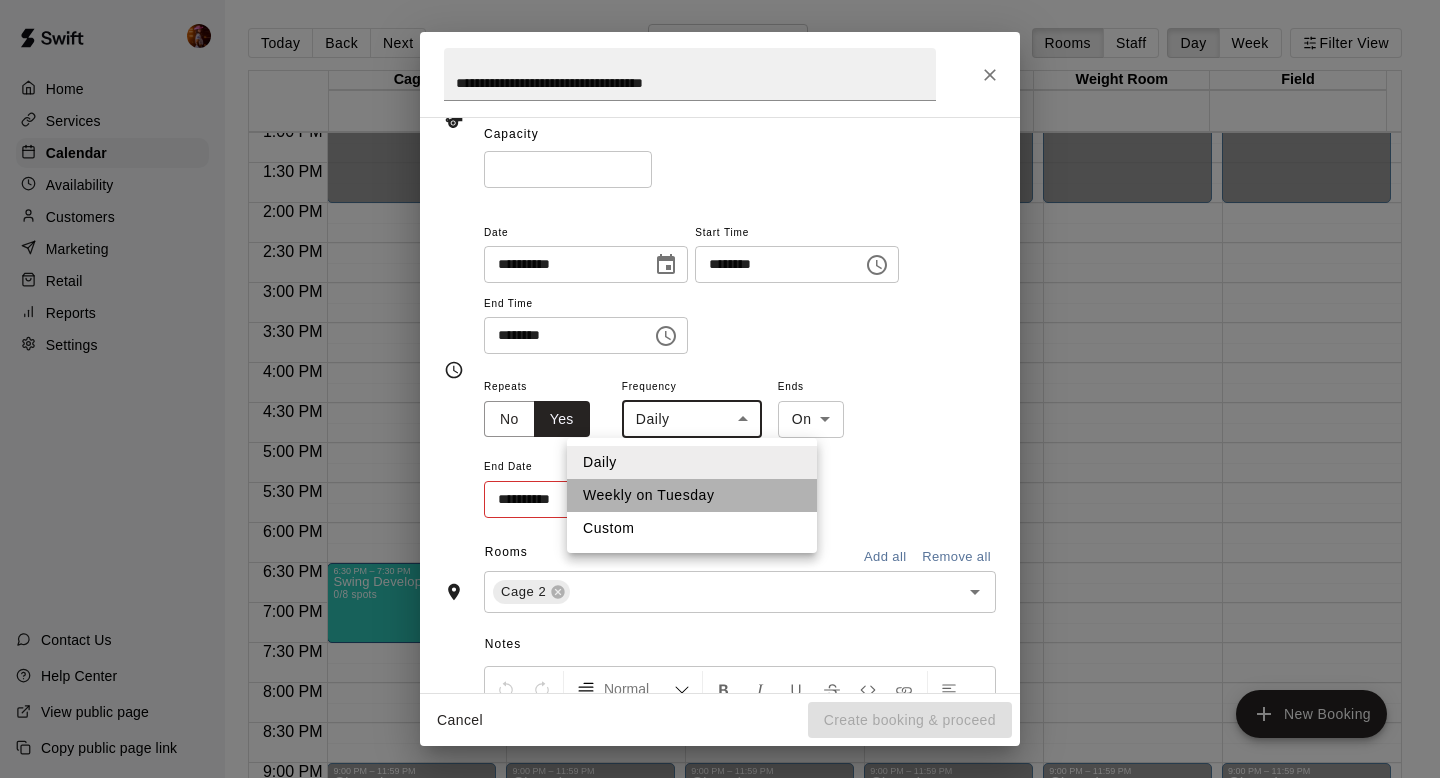 click on "Weekly on Tuesday" at bounding box center [692, 495] 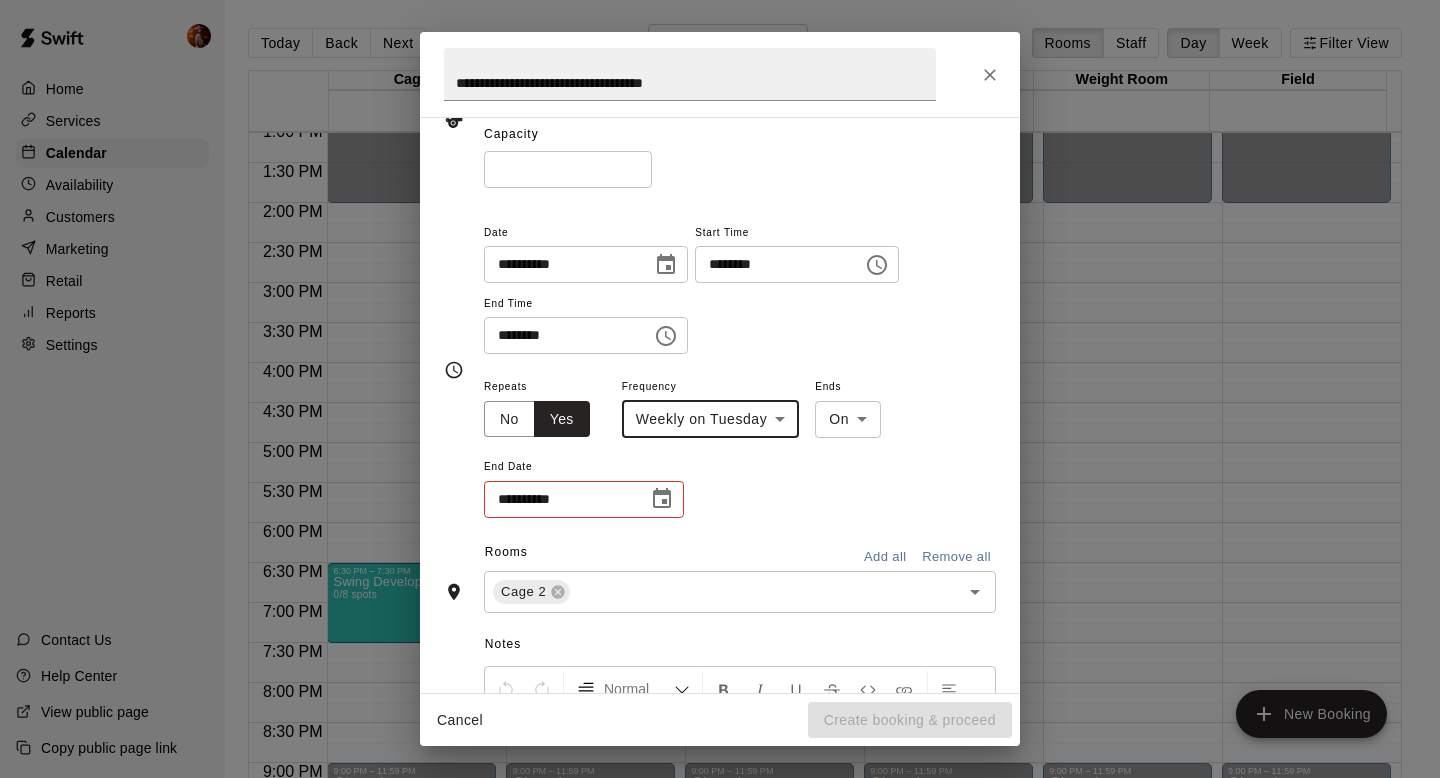 click 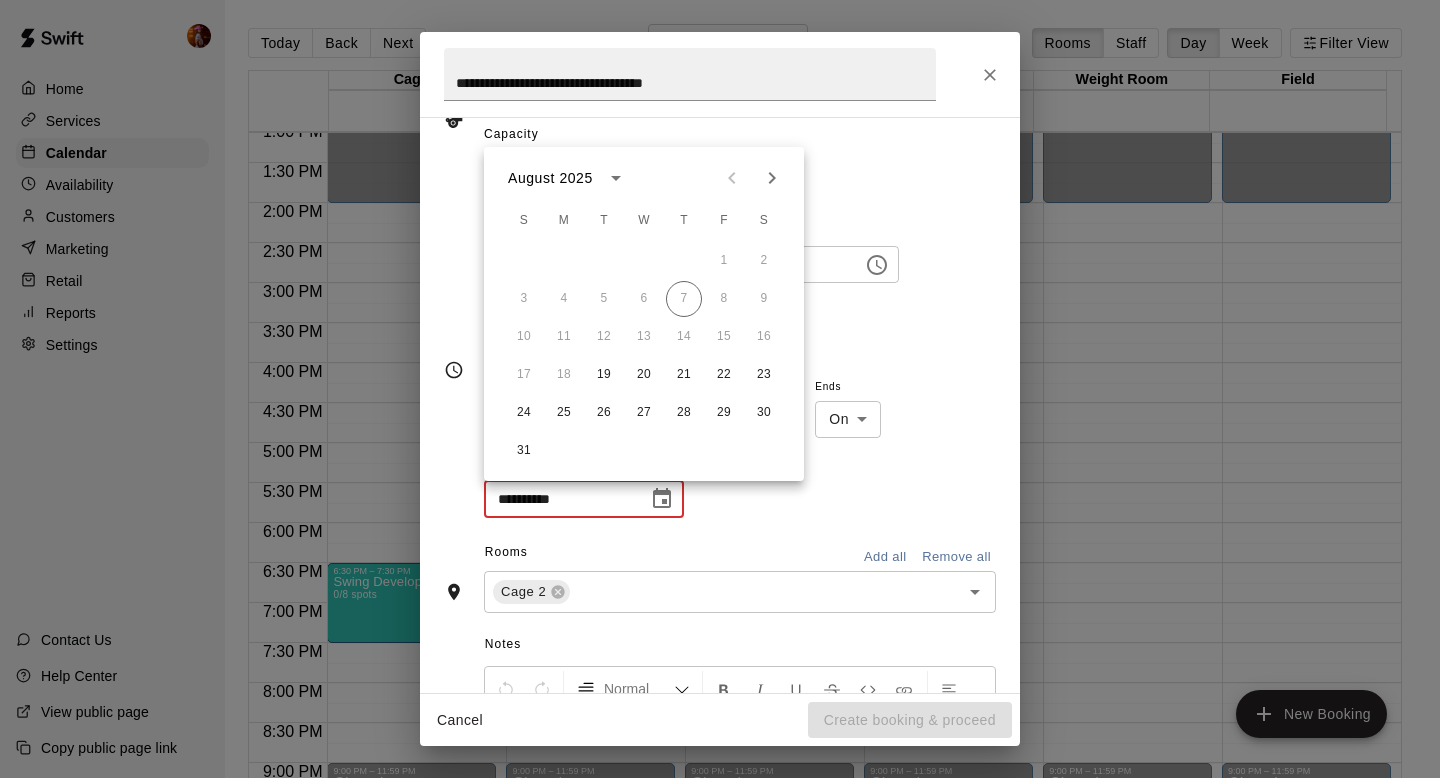 click at bounding box center [772, 178] 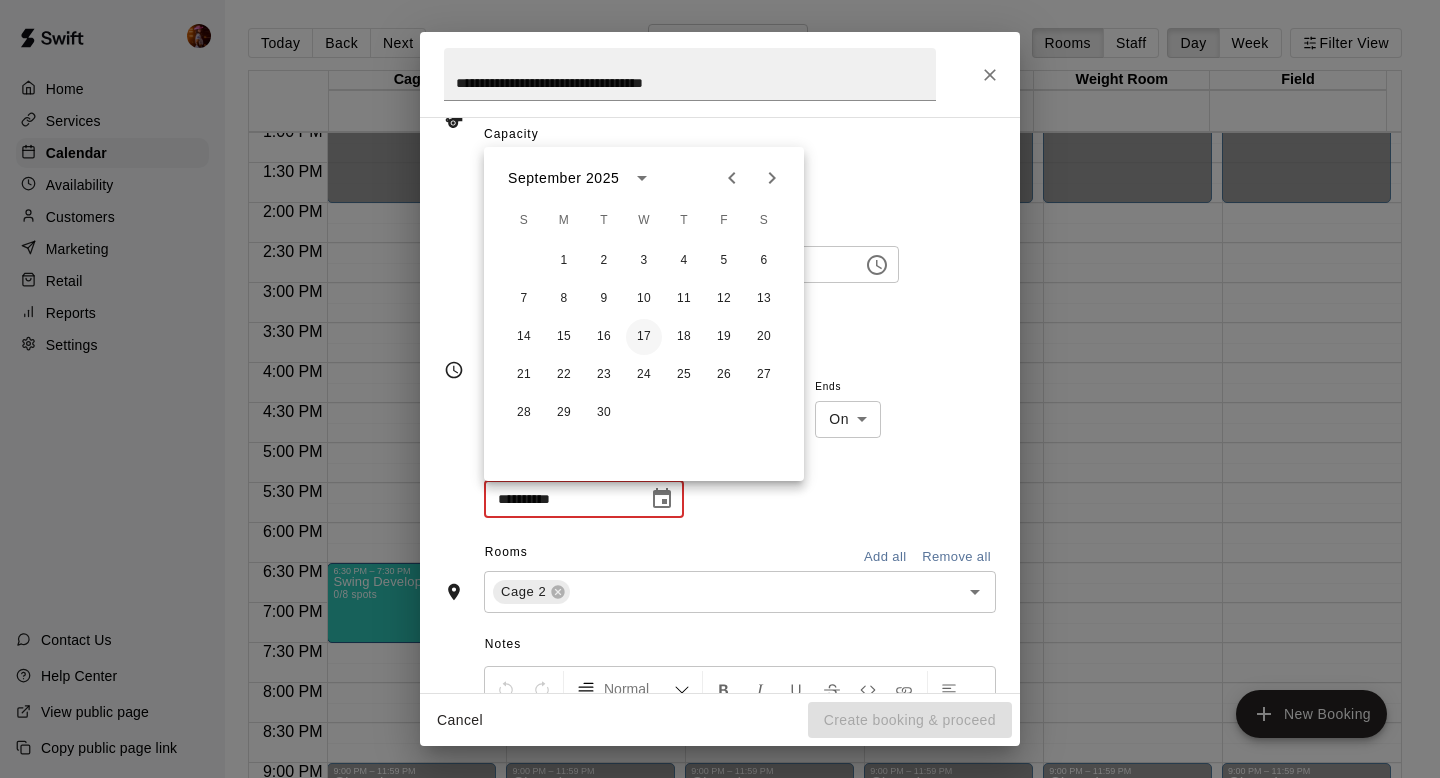 click on "17" at bounding box center [644, 337] 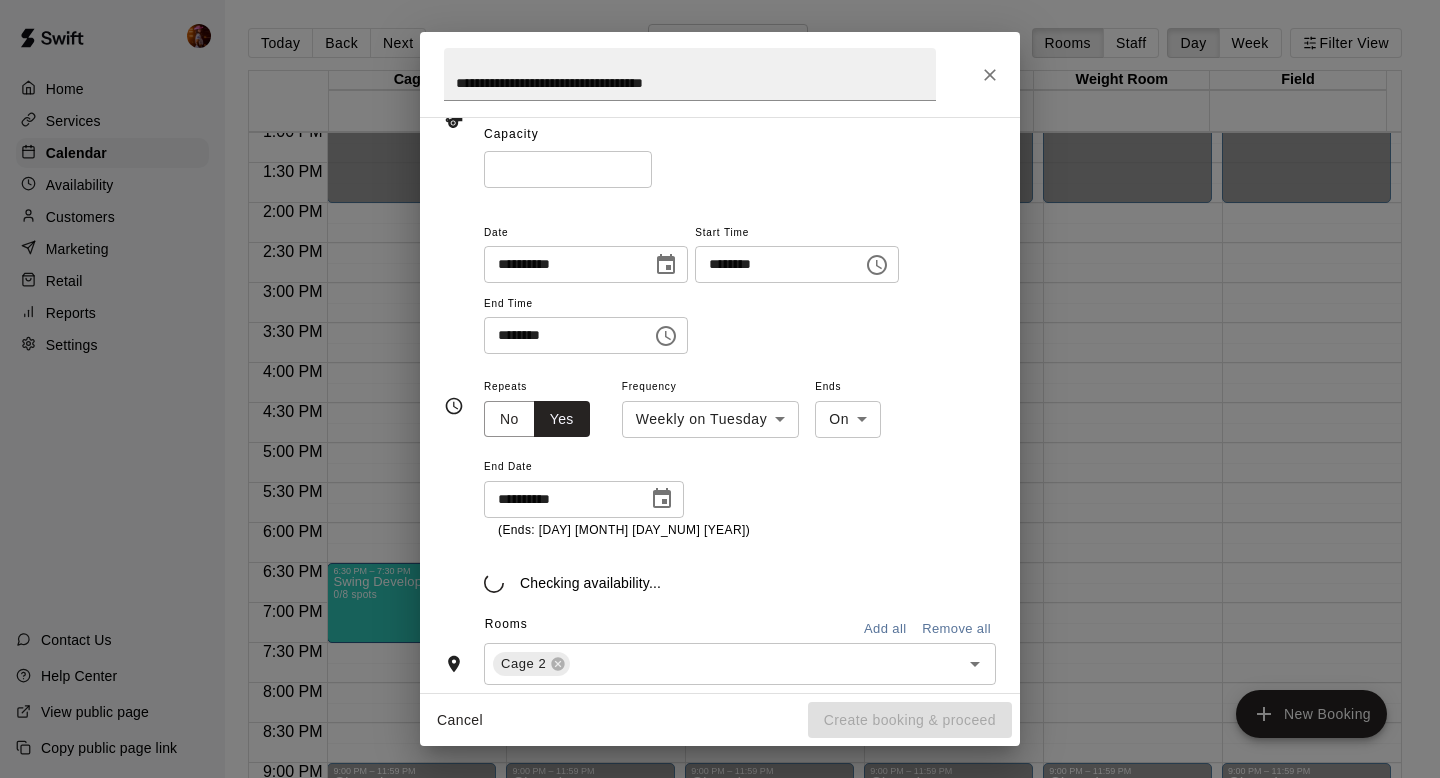 type on "**********" 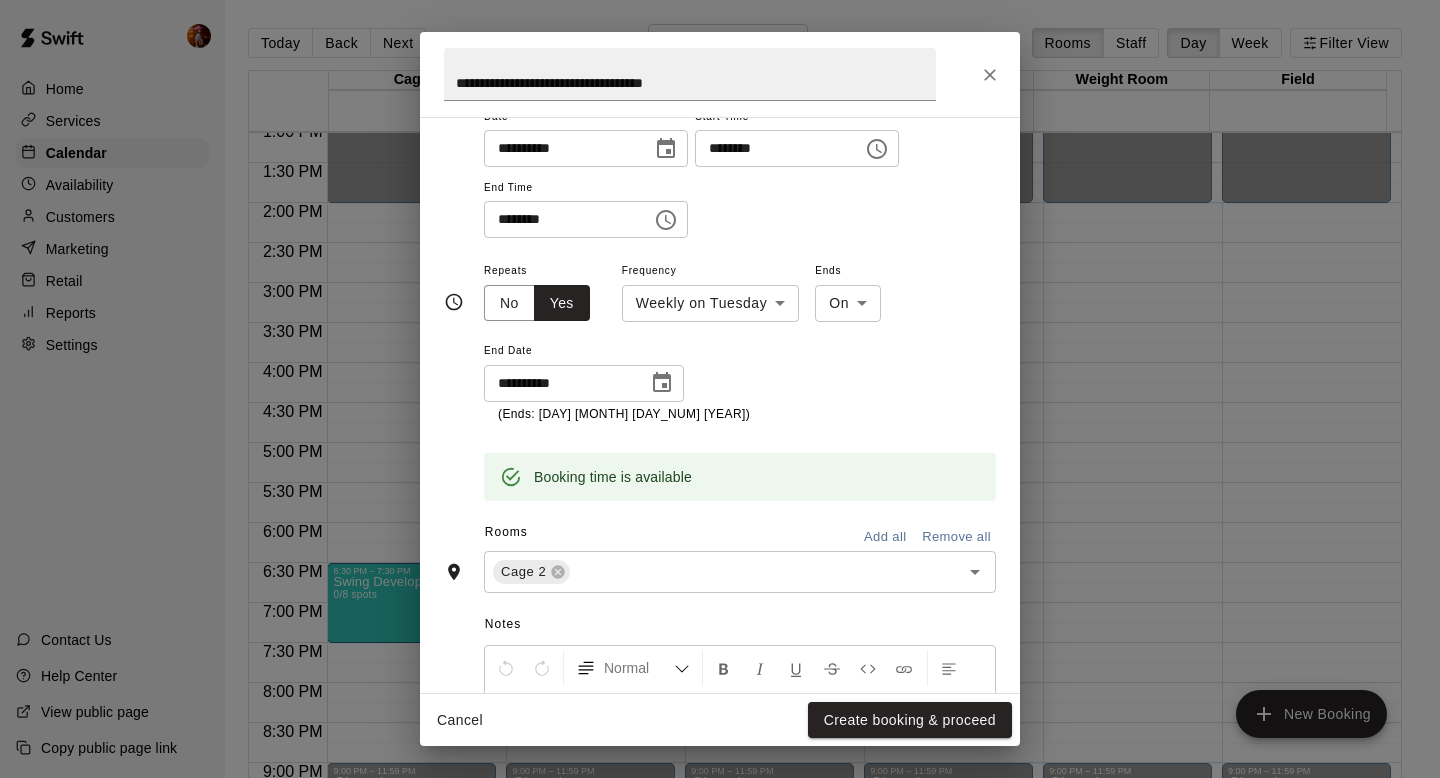 scroll, scrollTop: 295, scrollLeft: 0, axis: vertical 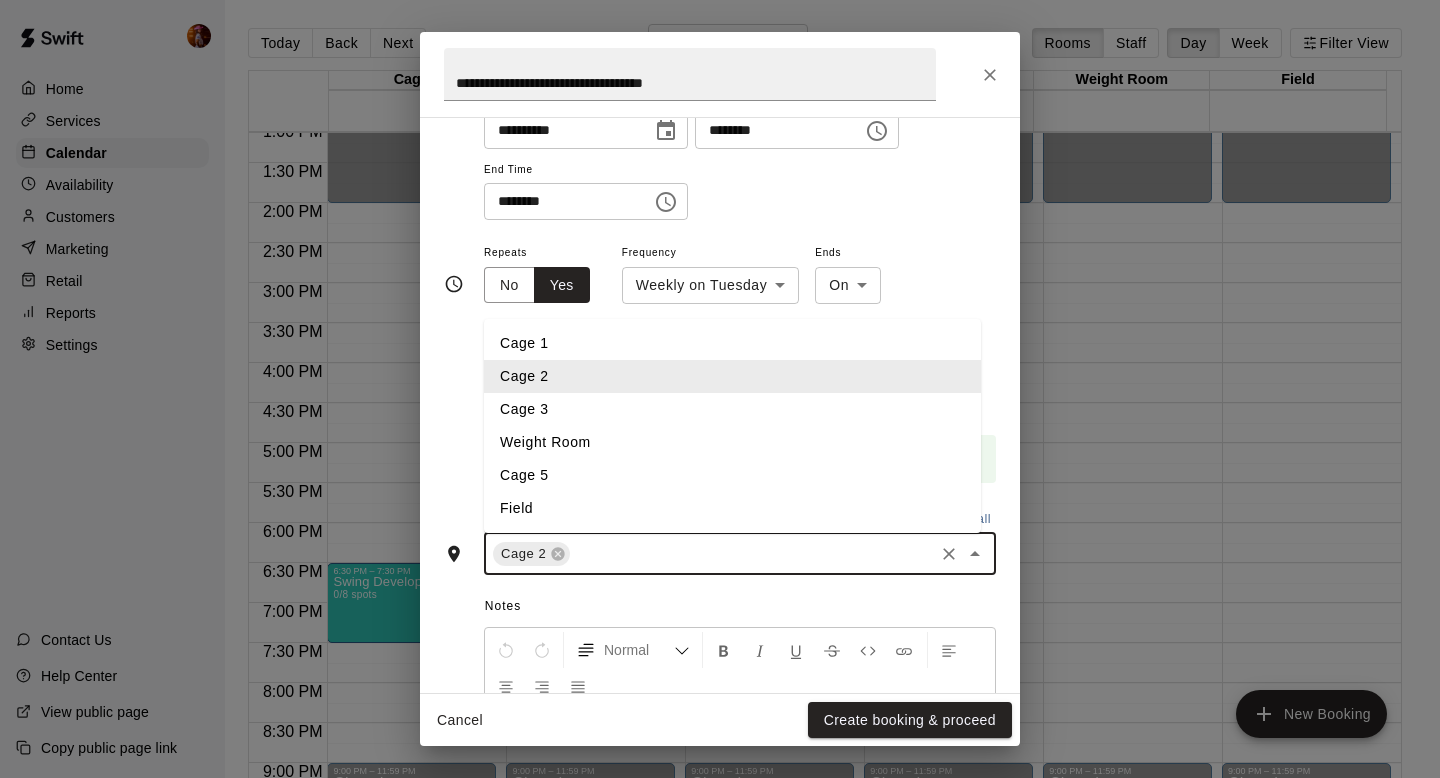 click at bounding box center [752, 553] 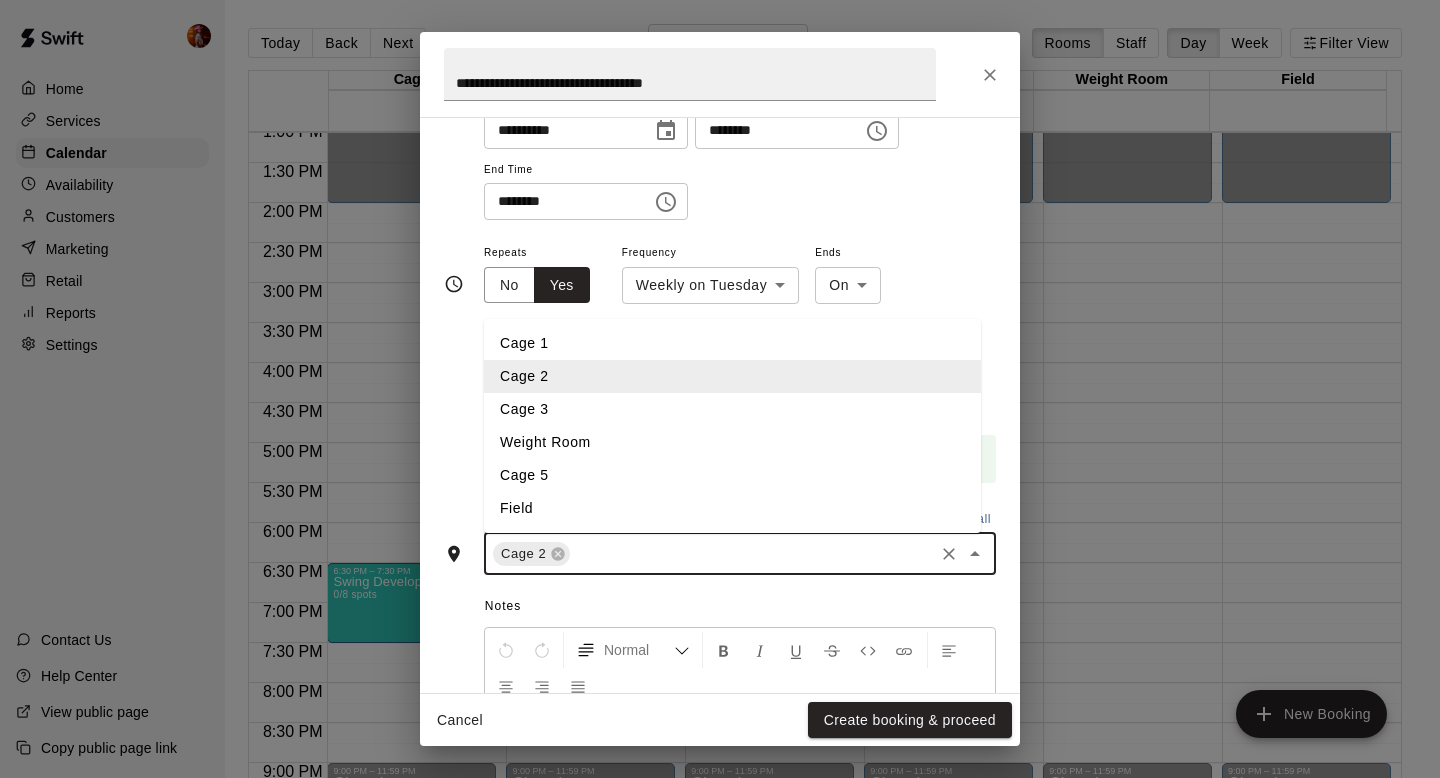 click on "Cage 3" at bounding box center (732, 409) 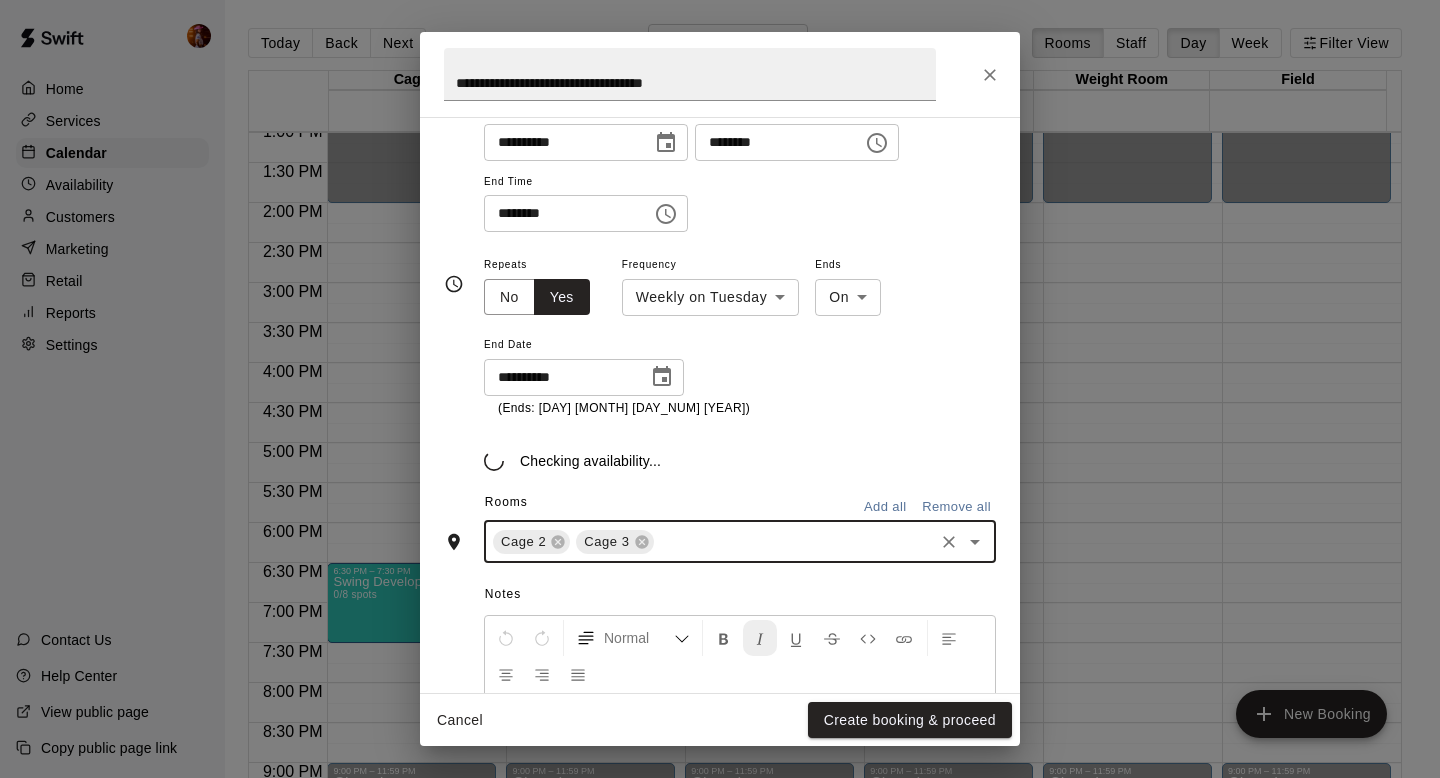 scroll, scrollTop: 295, scrollLeft: 0, axis: vertical 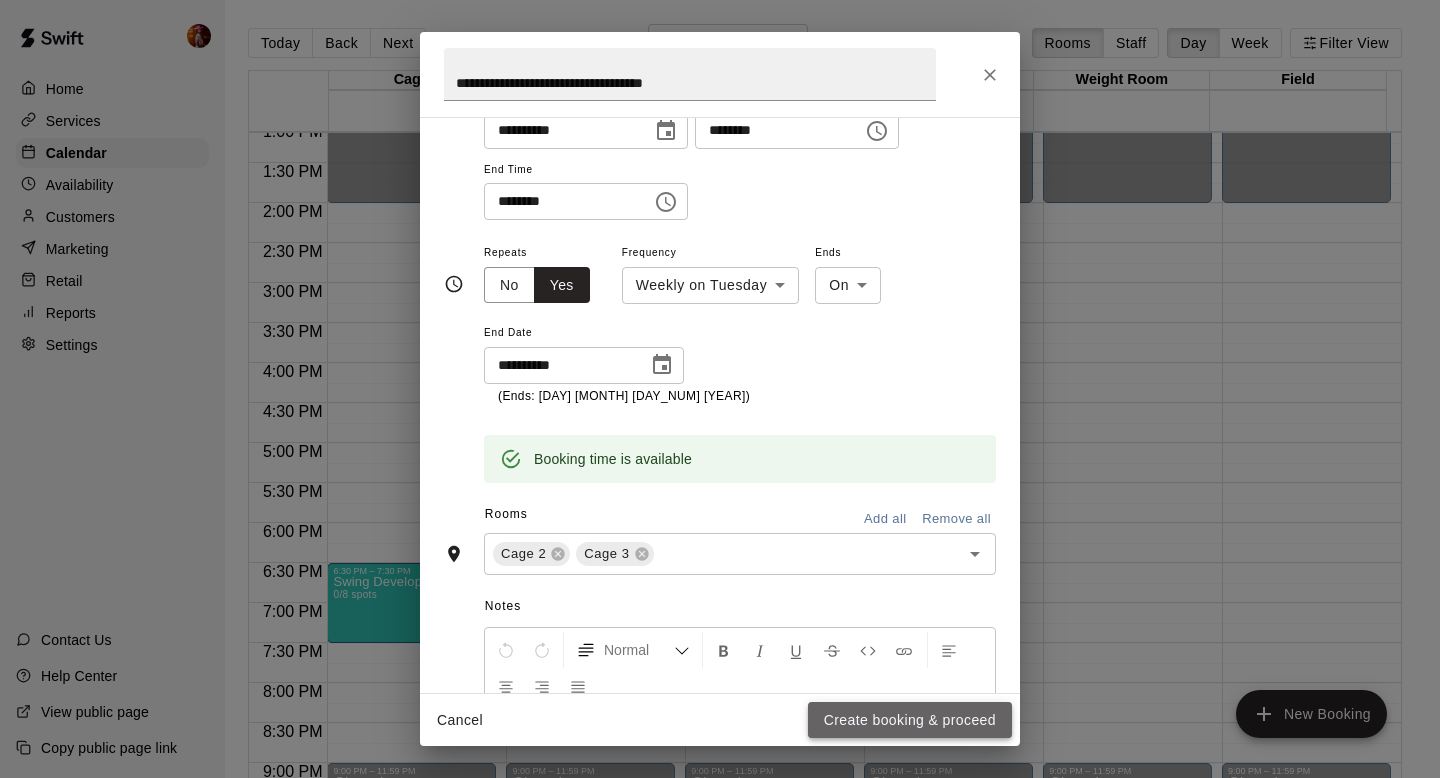 click on "Create booking & proceed" at bounding box center [910, 720] 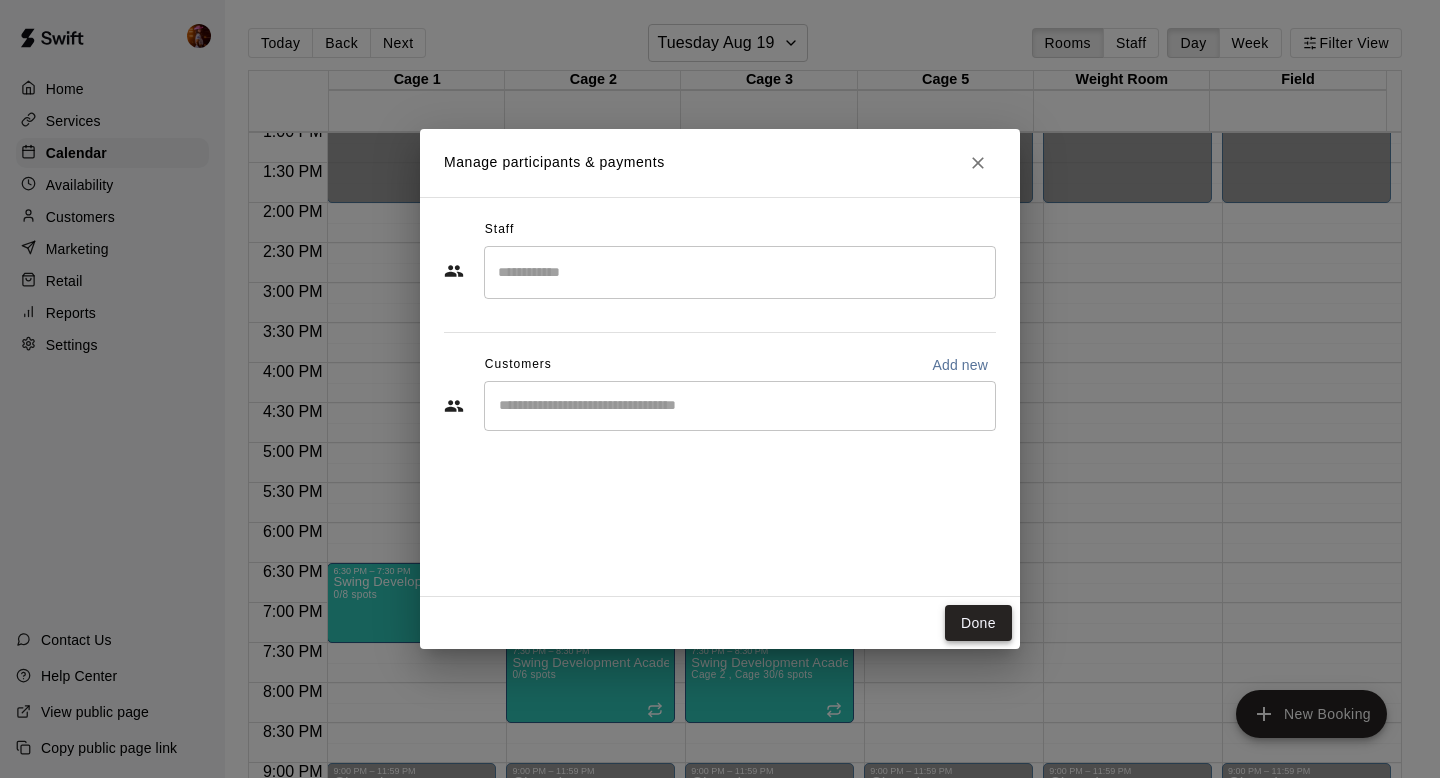 click on "Done" at bounding box center [978, 623] 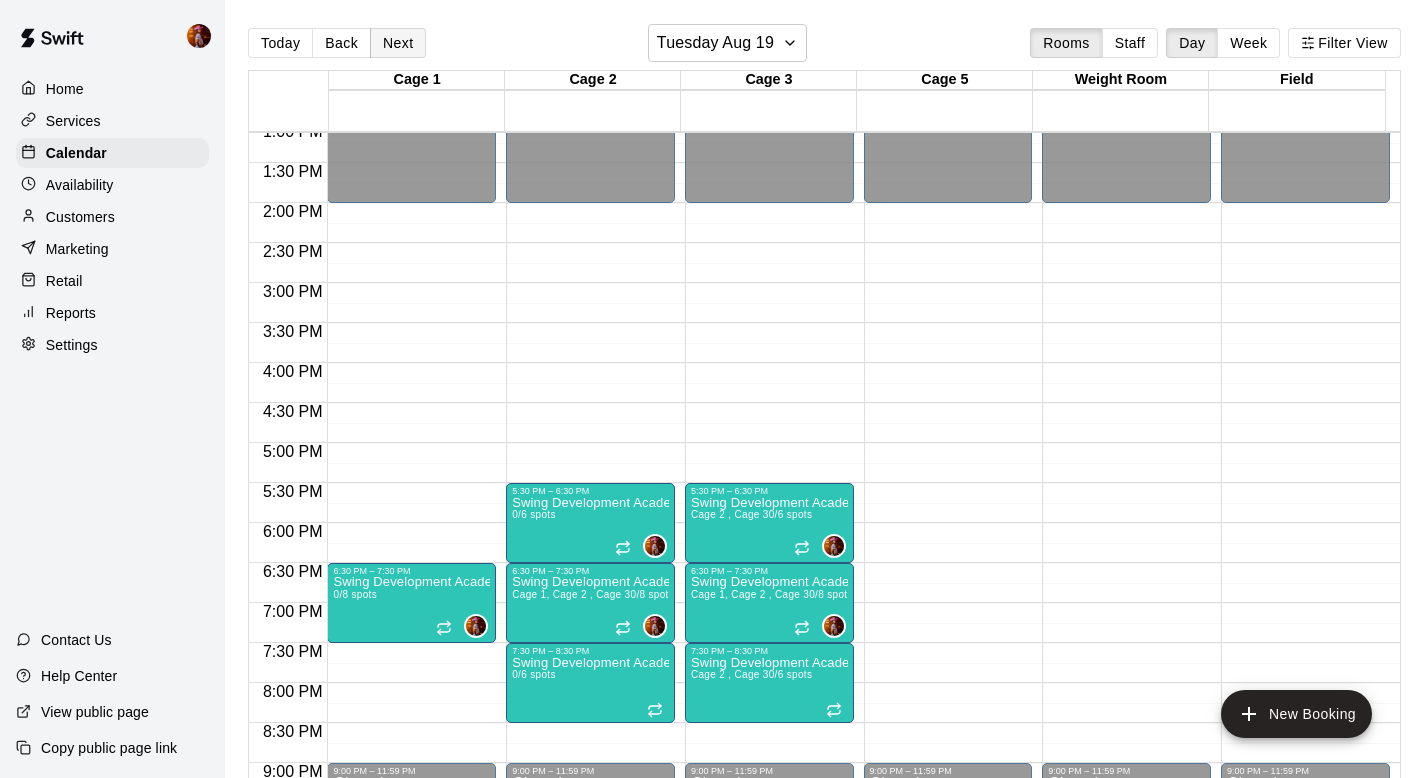 click on "Next" at bounding box center [398, 43] 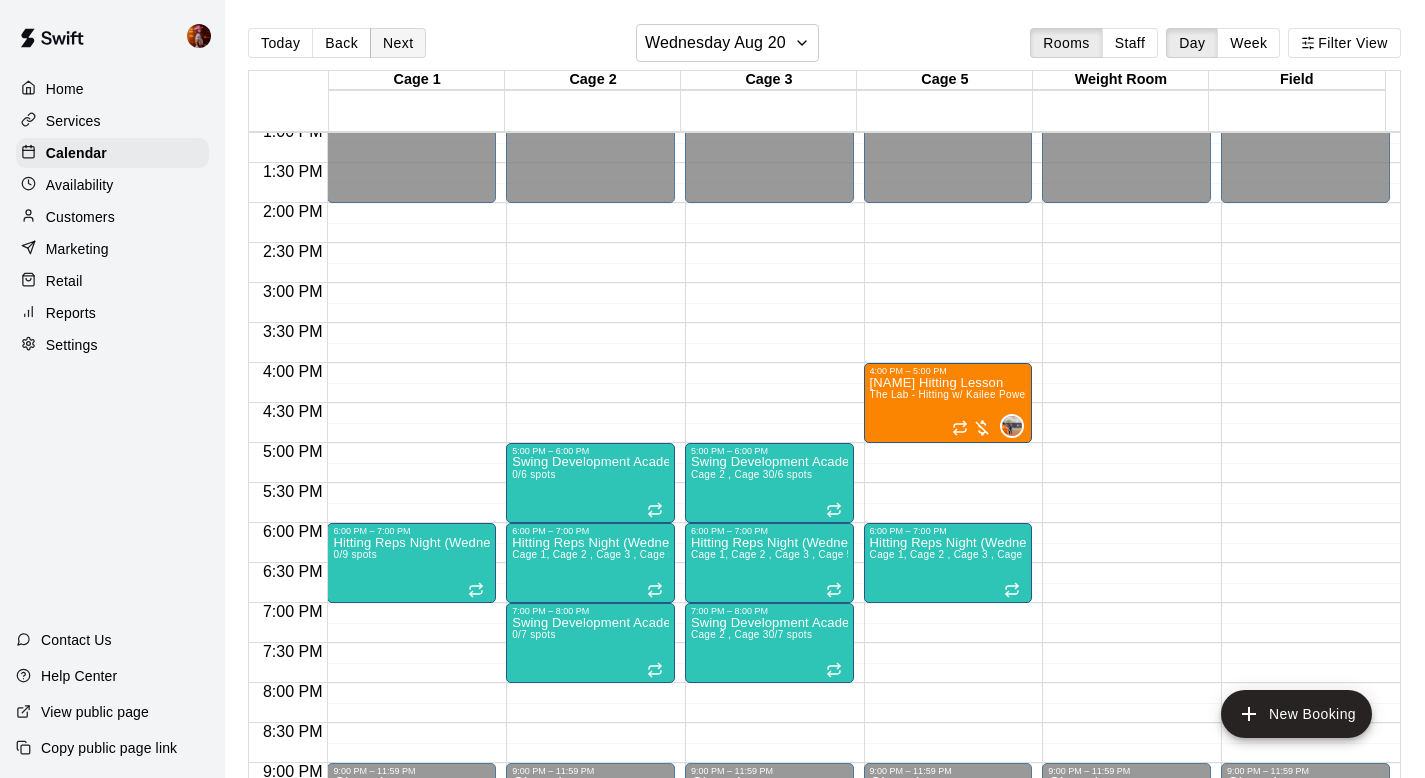 click on "Next" at bounding box center [398, 43] 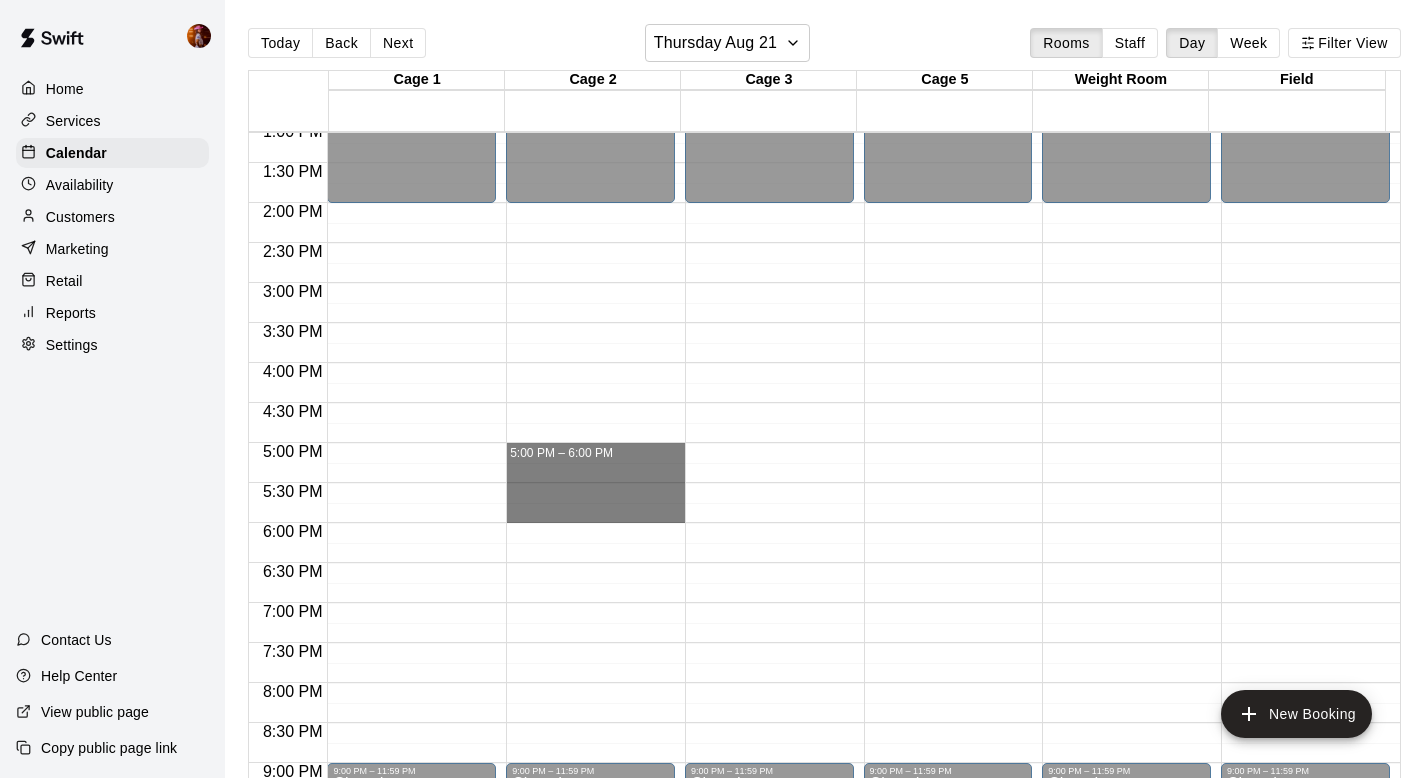 drag, startPoint x: 551, startPoint y: 452, endPoint x: 554, endPoint y: 506, distance: 54.08327 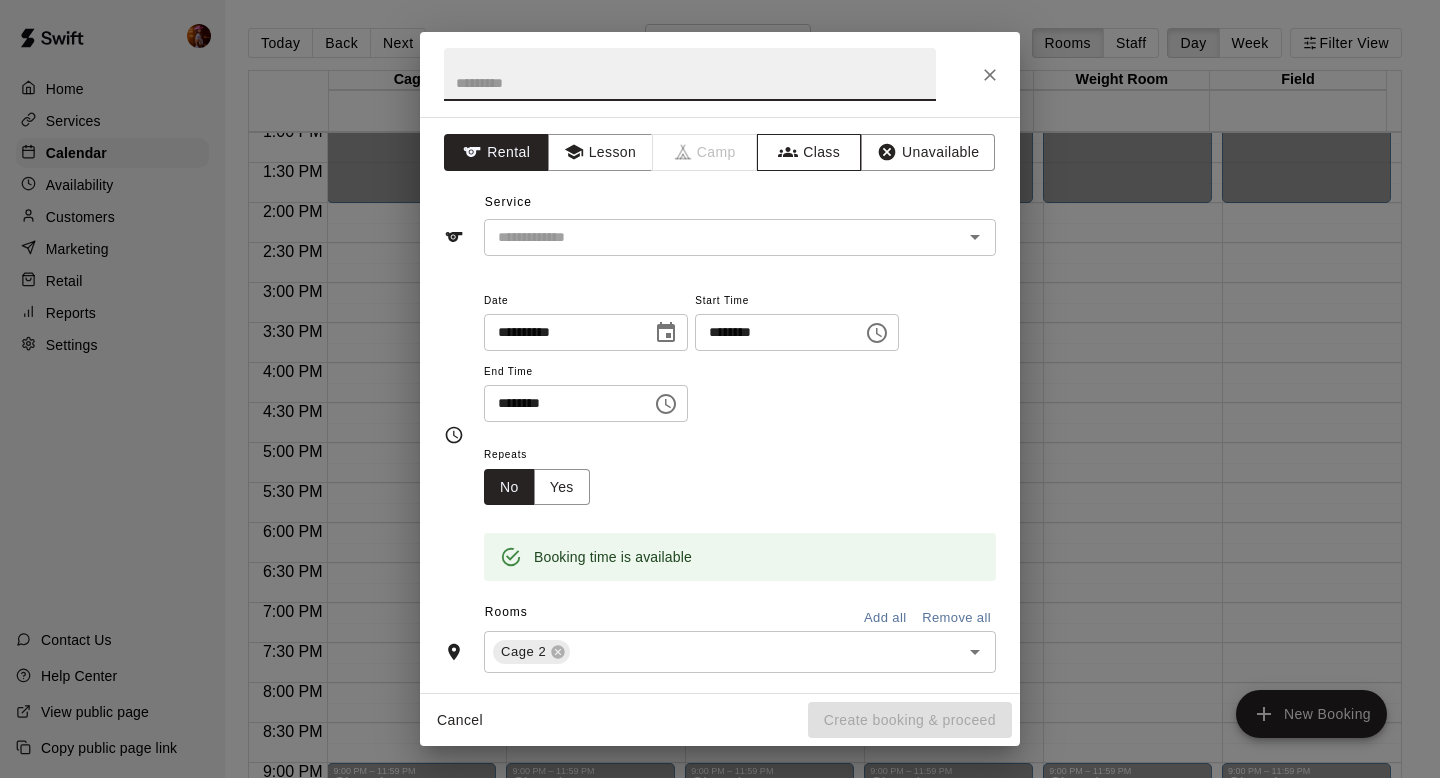click on "Class" at bounding box center [809, 152] 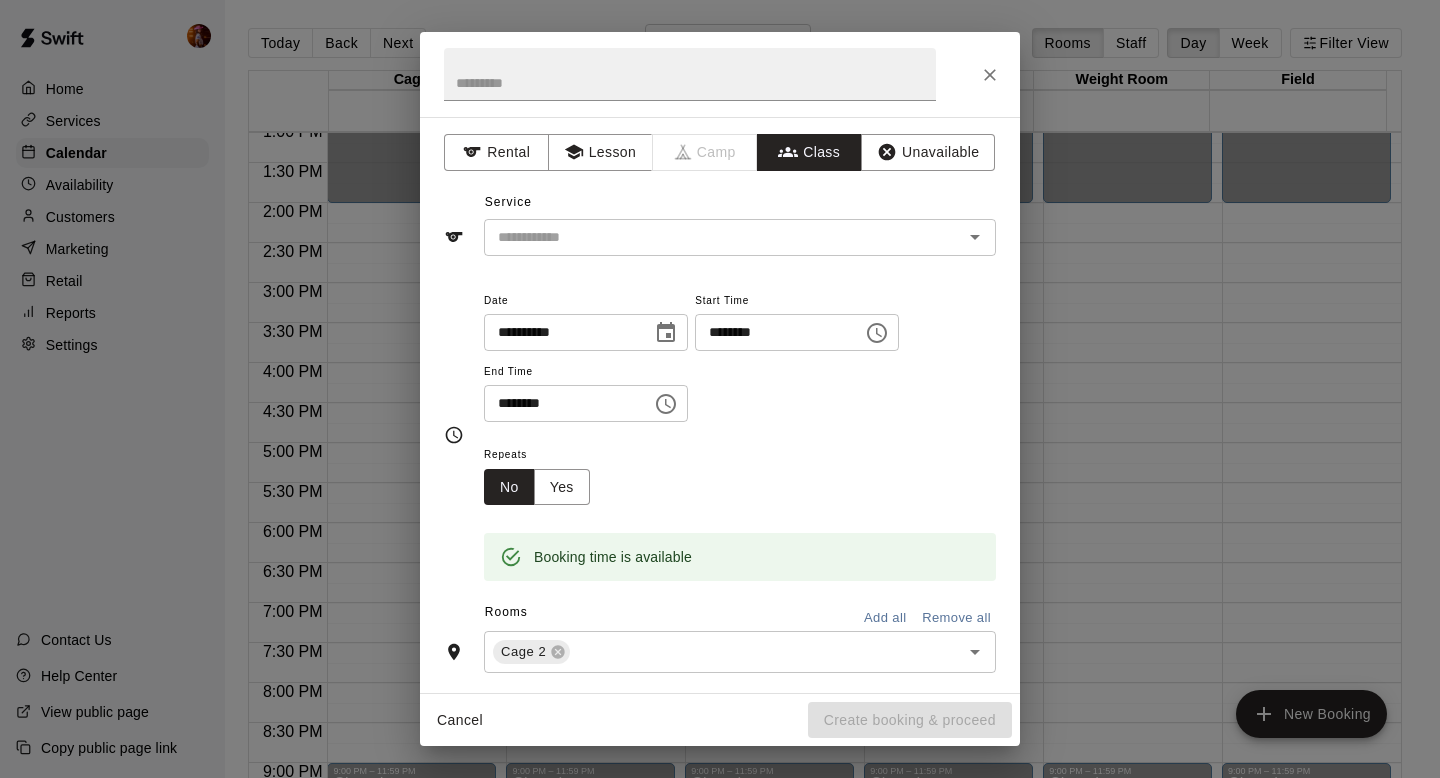 click on "​" at bounding box center [740, 237] 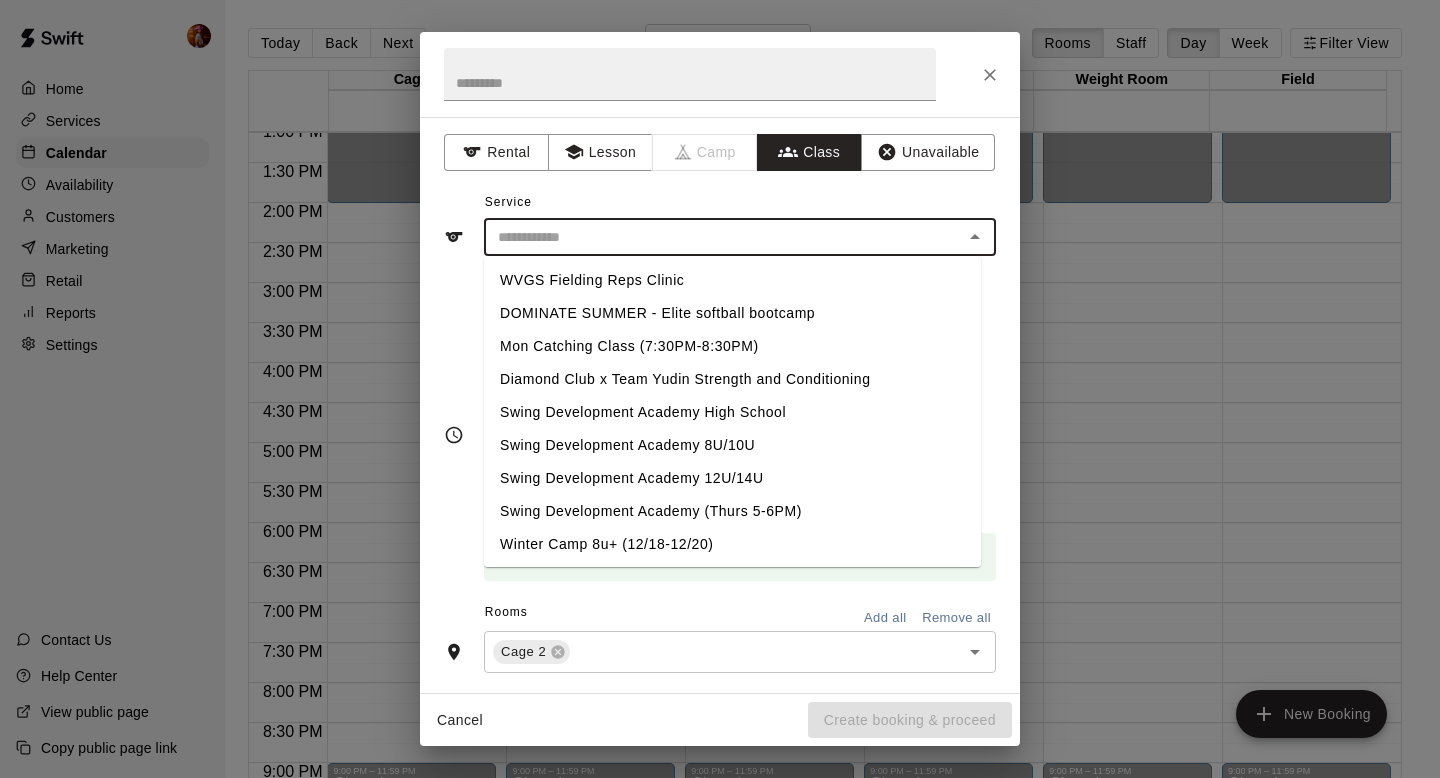 click on "Swing Development Academy 8U/10U" at bounding box center (732, 445) 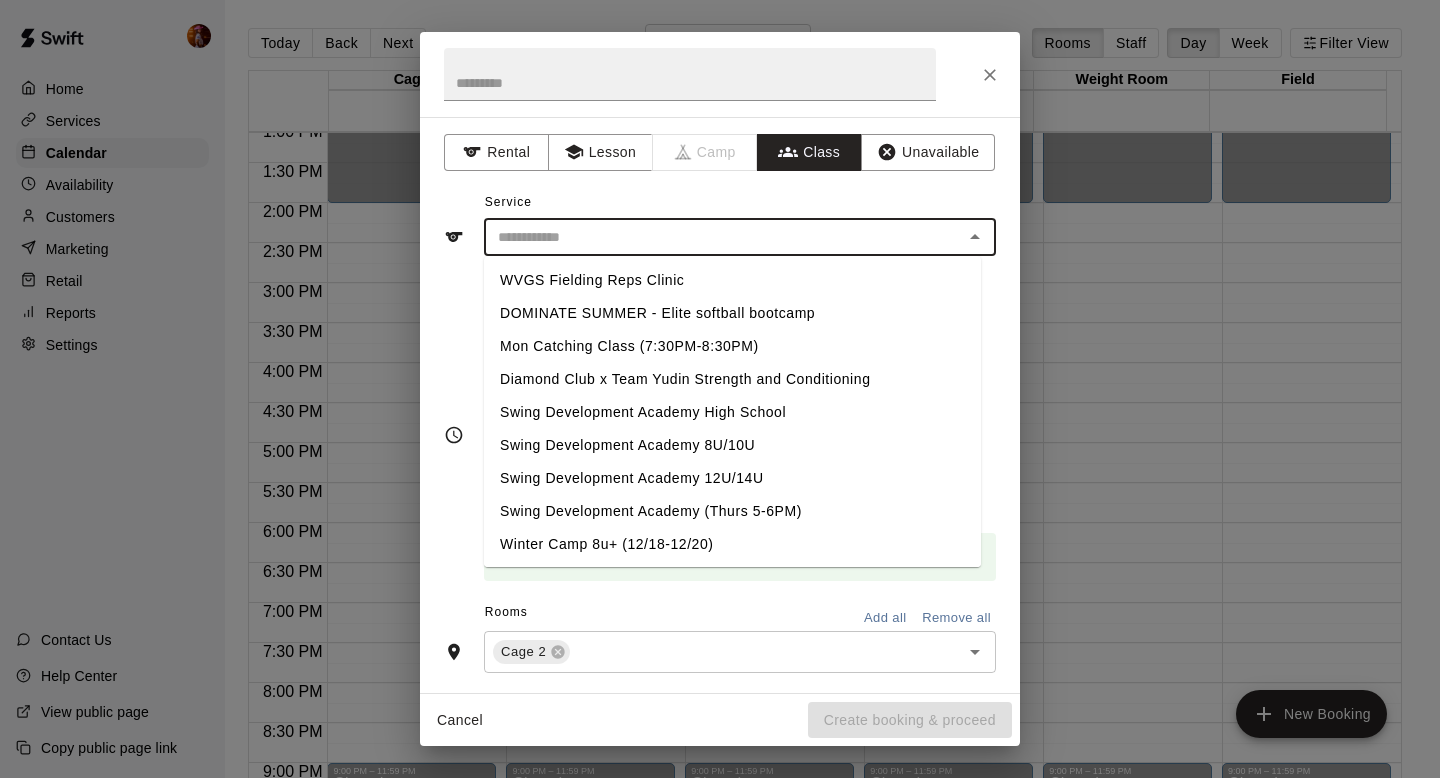 type on "**********" 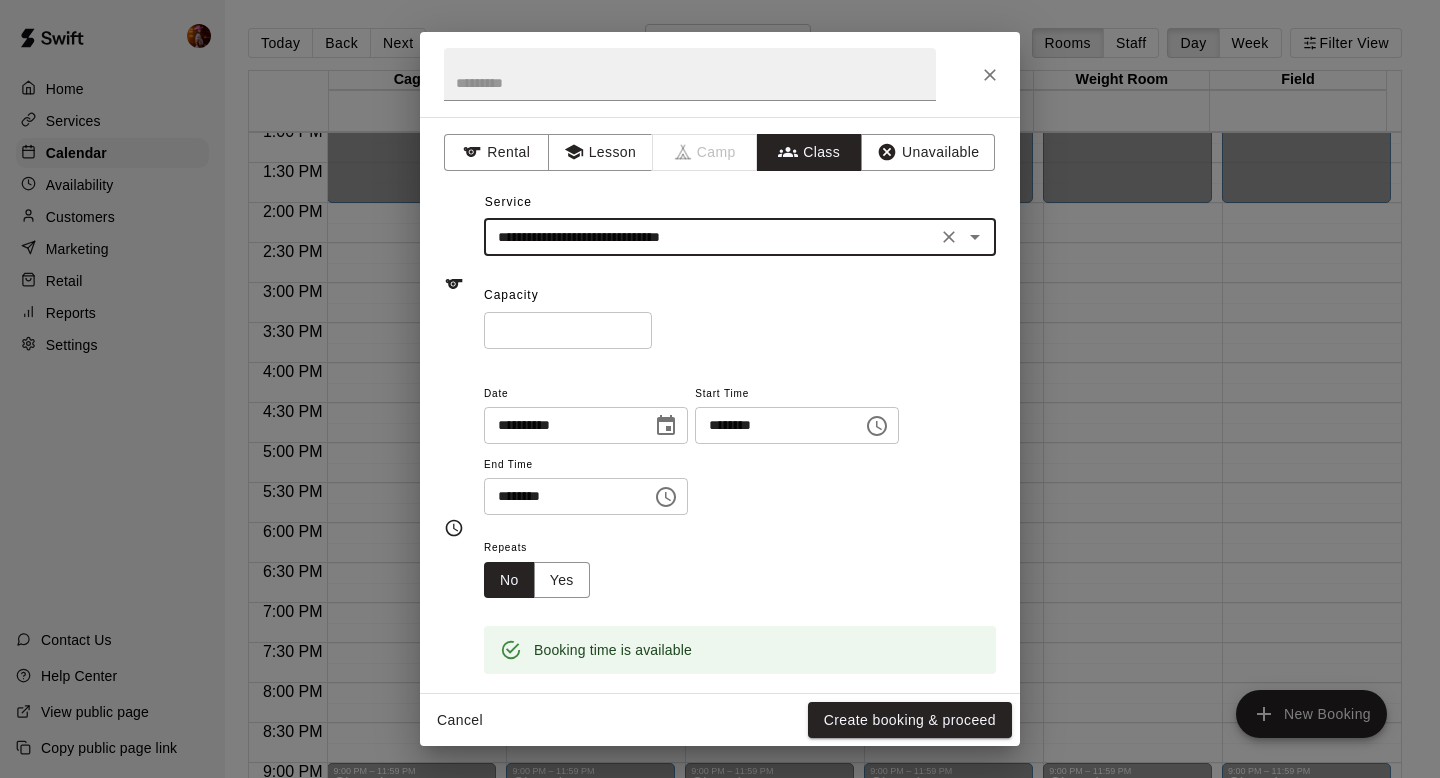 click on "**********" at bounding box center [710, 237] 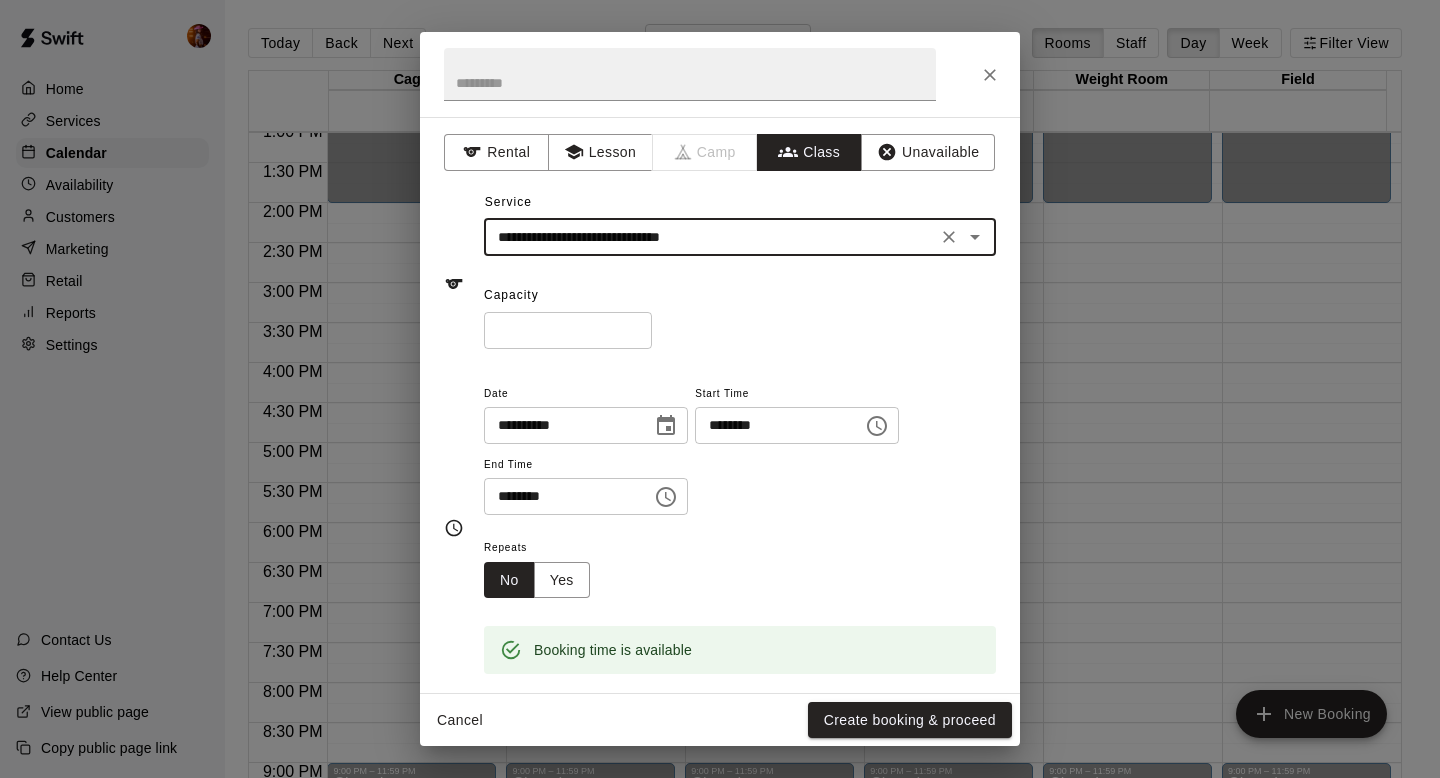 click on "**********" at bounding box center (710, 237) 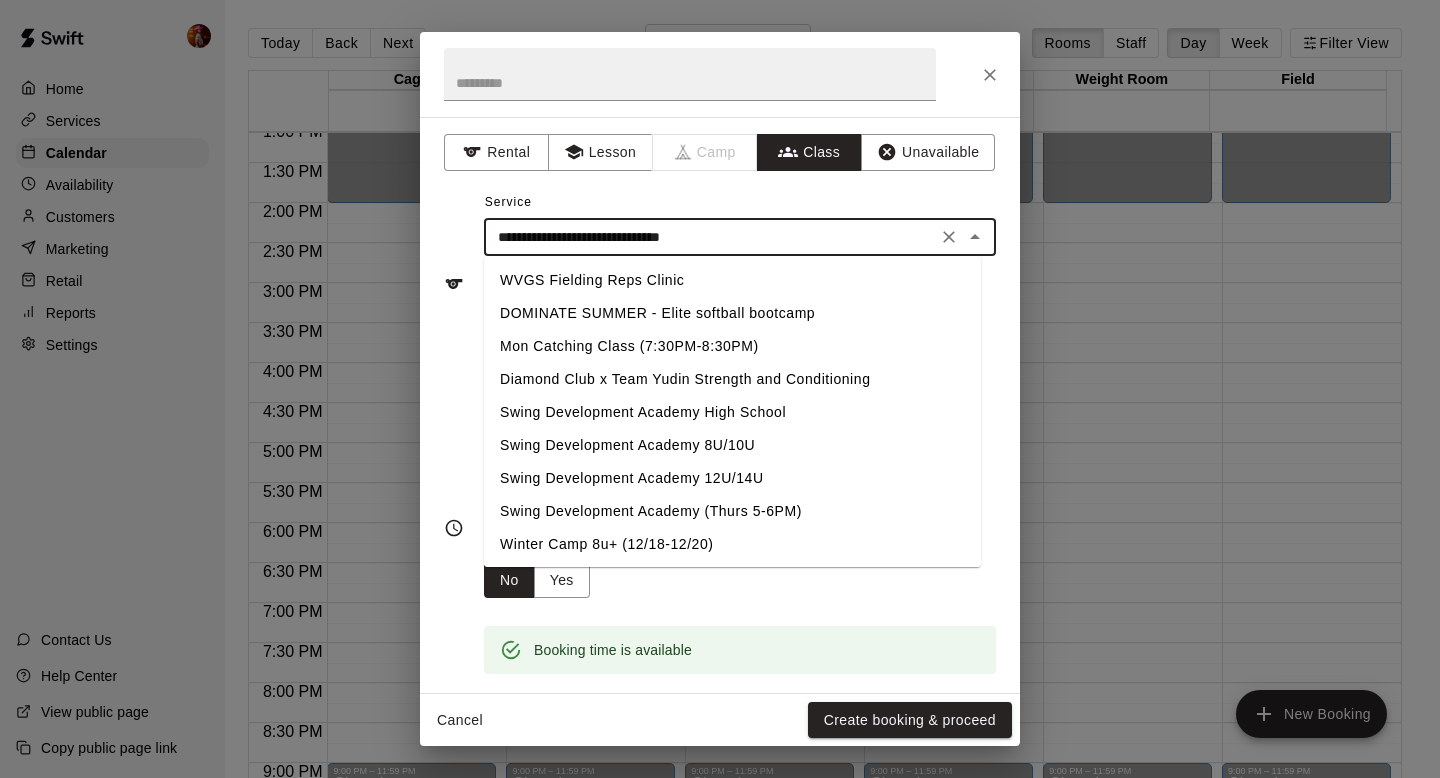 click on "**********" at bounding box center (710, 237) 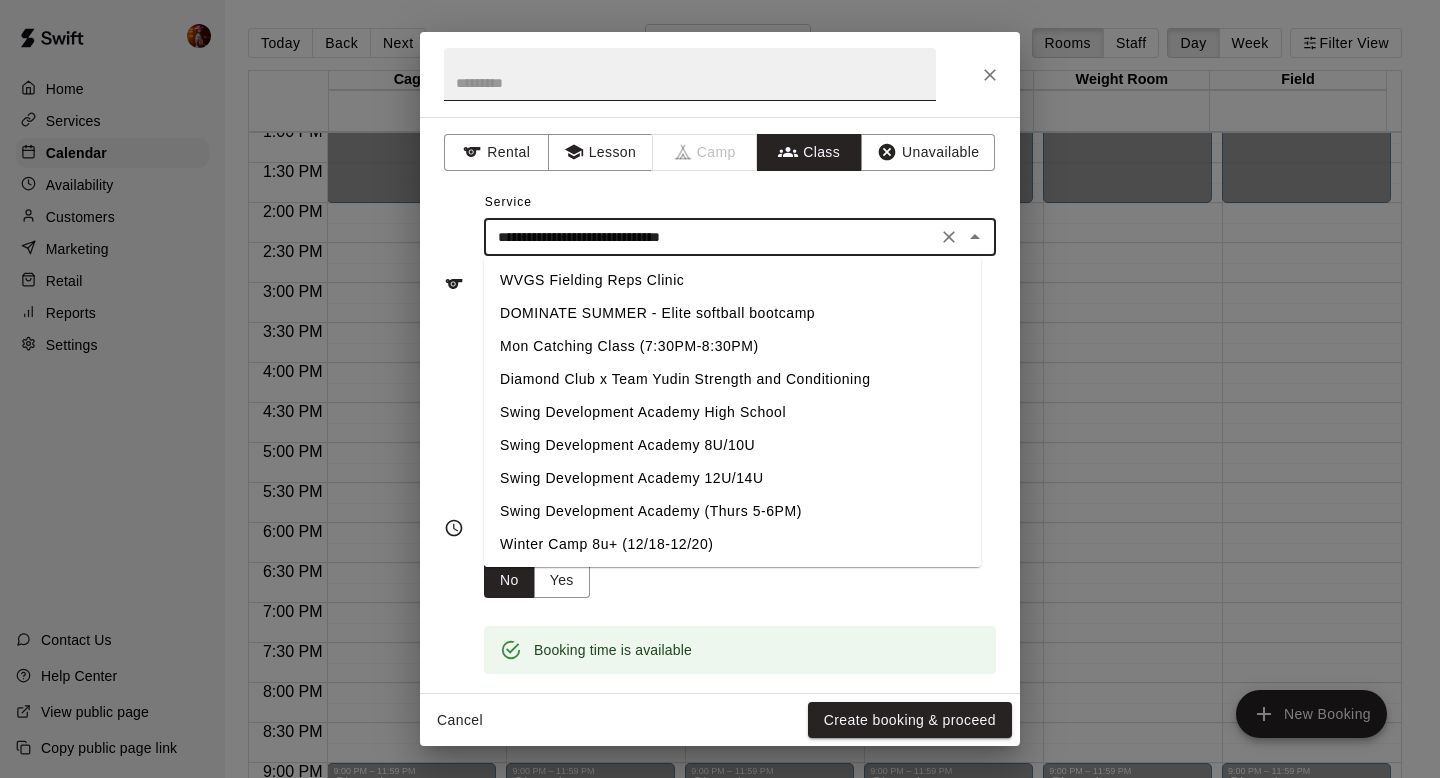click at bounding box center [690, 74] 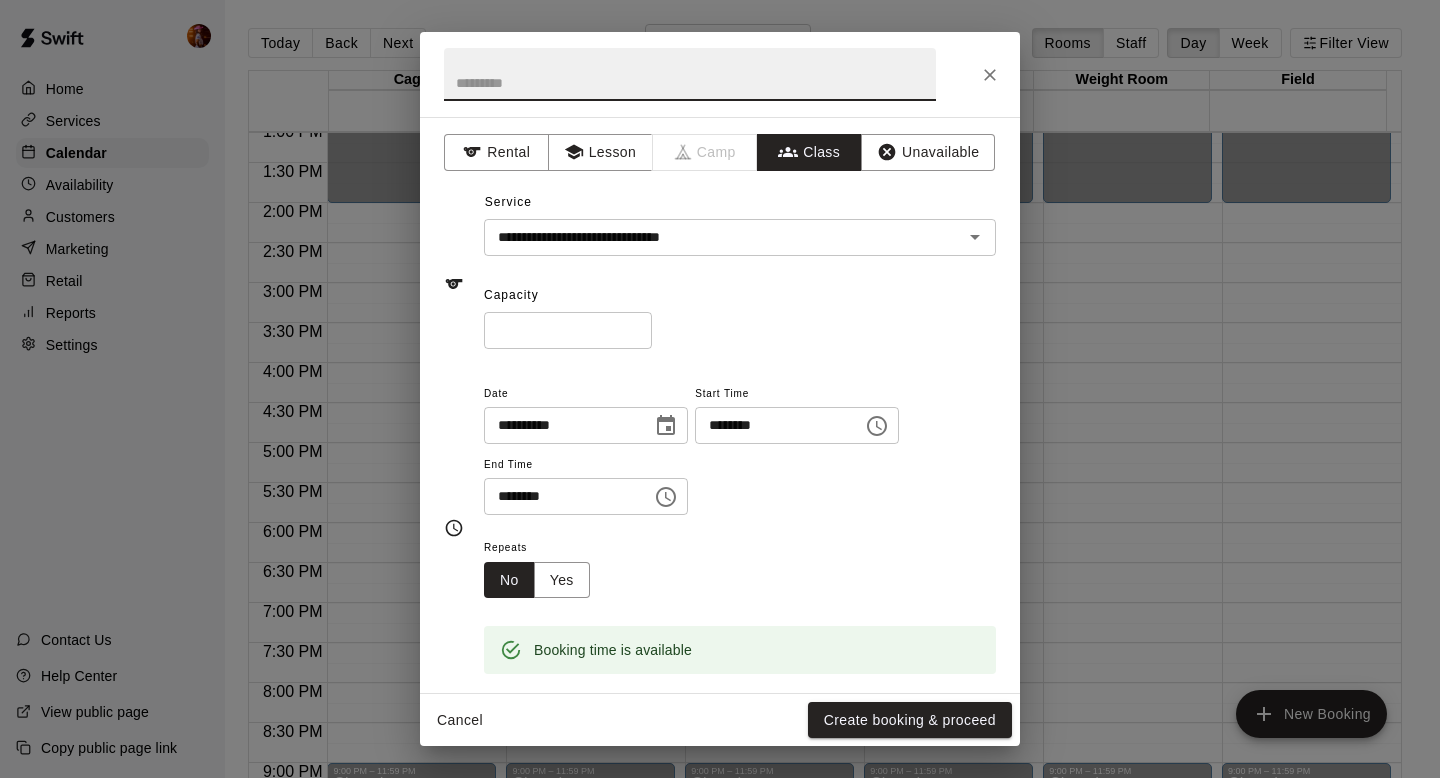 paste on "**********" 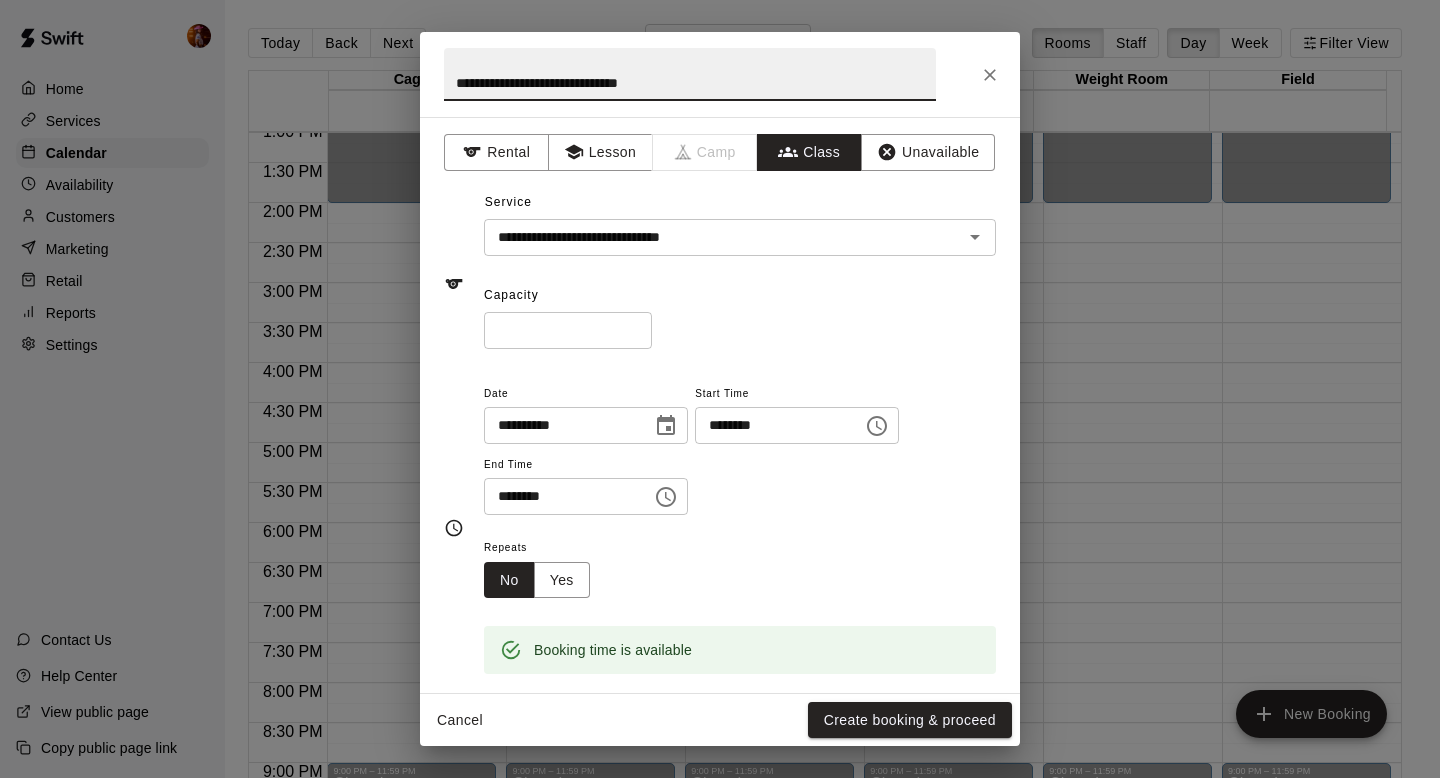 type on "**********" 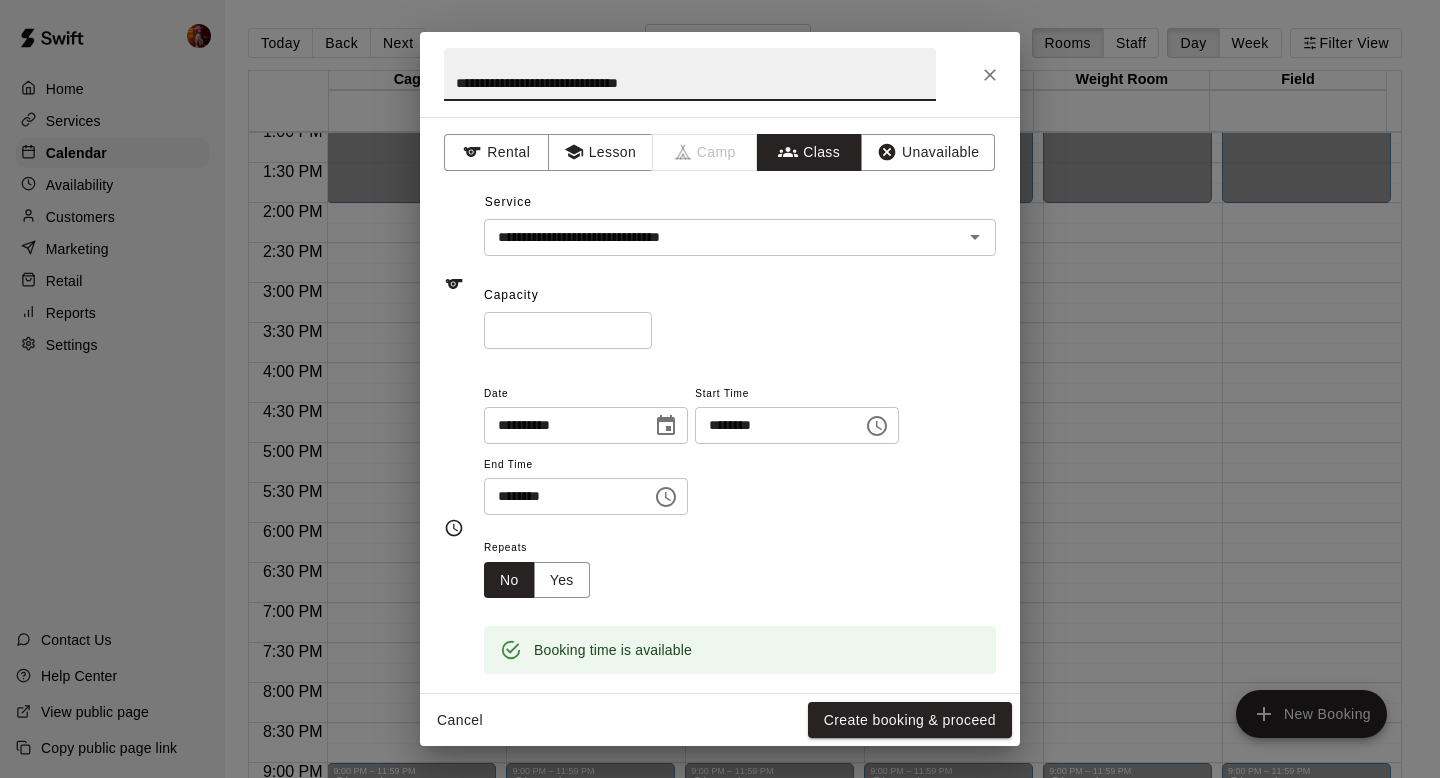 click on "*" at bounding box center (568, 330) 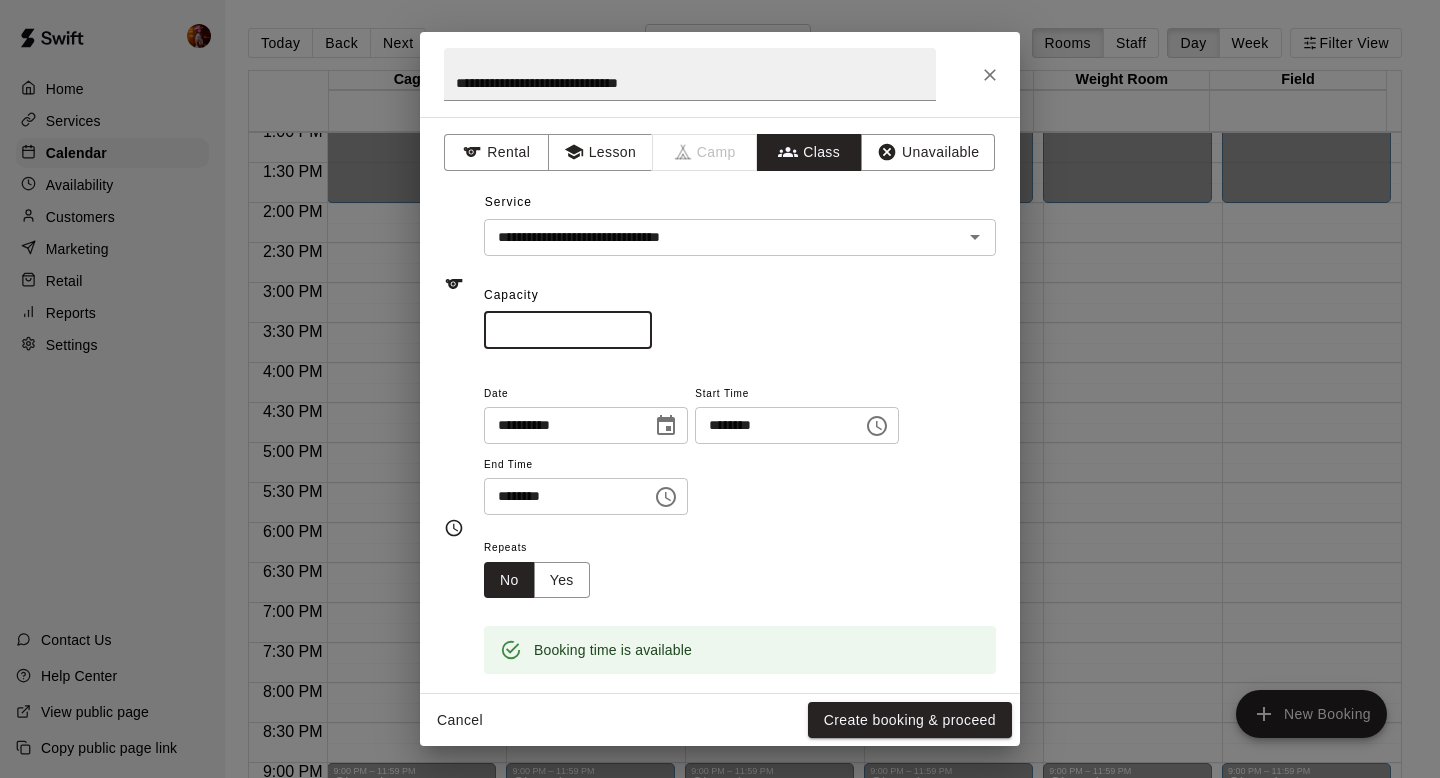 click on "*" at bounding box center (568, 330) 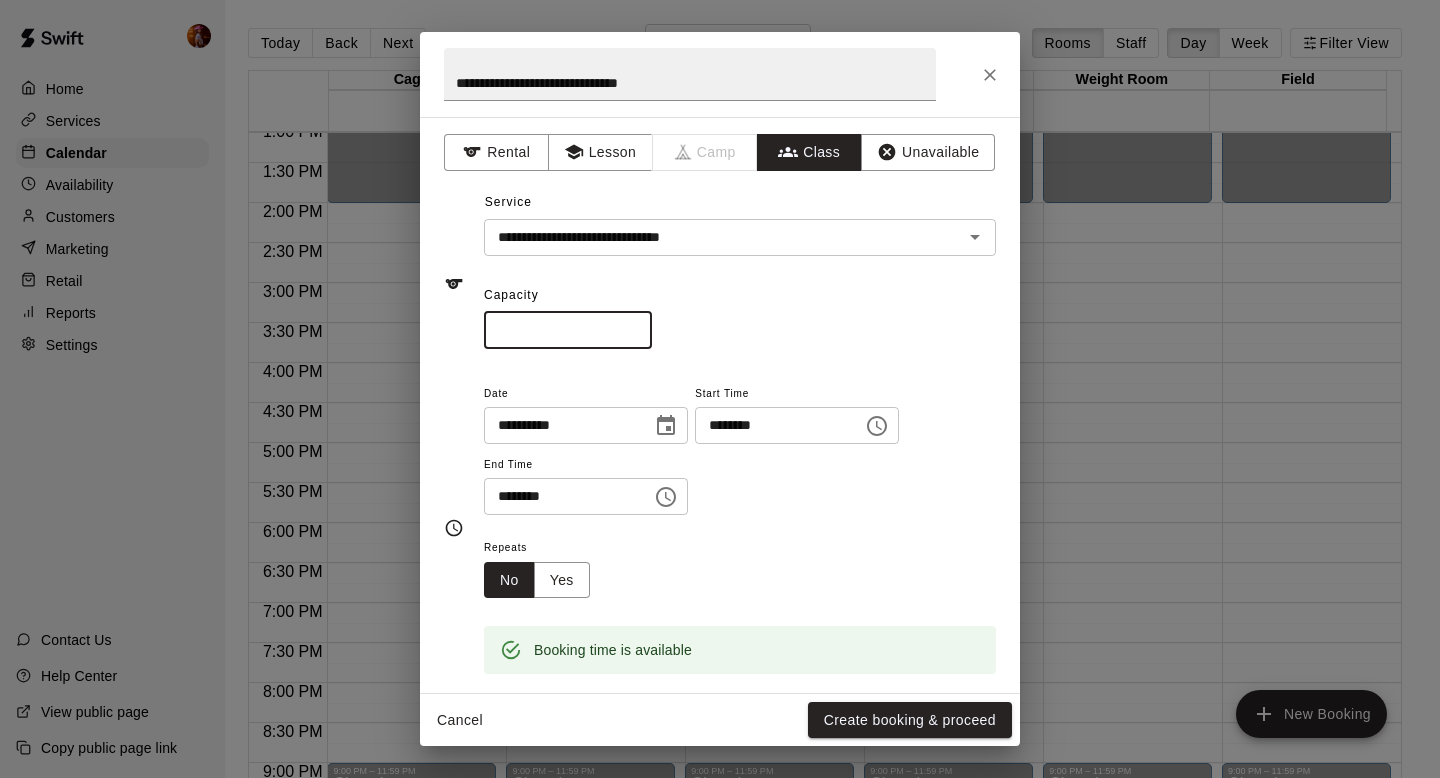 click on "*" at bounding box center (568, 330) 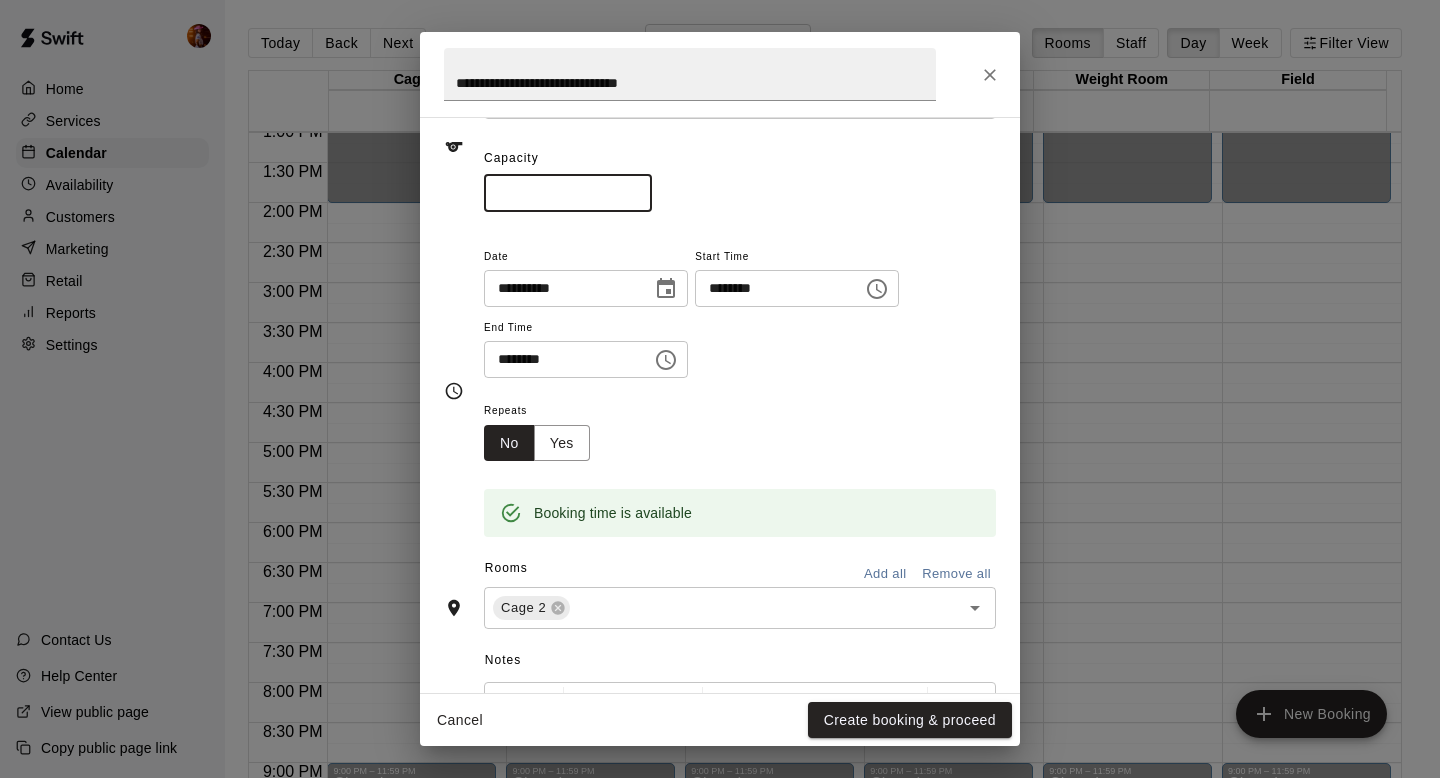 scroll, scrollTop: 167, scrollLeft: 0, axis: vertical 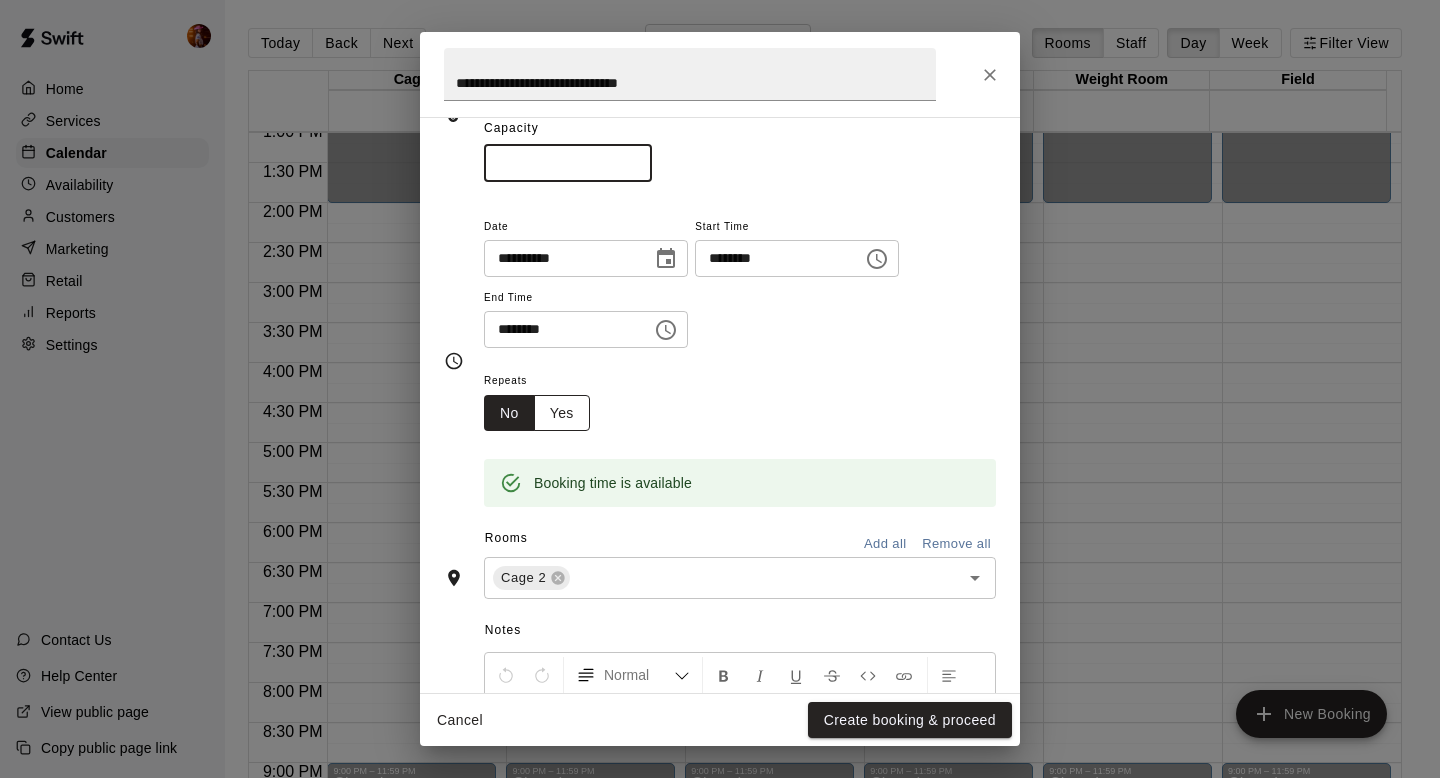 click on "Yes" at bounding box center (562, 413) 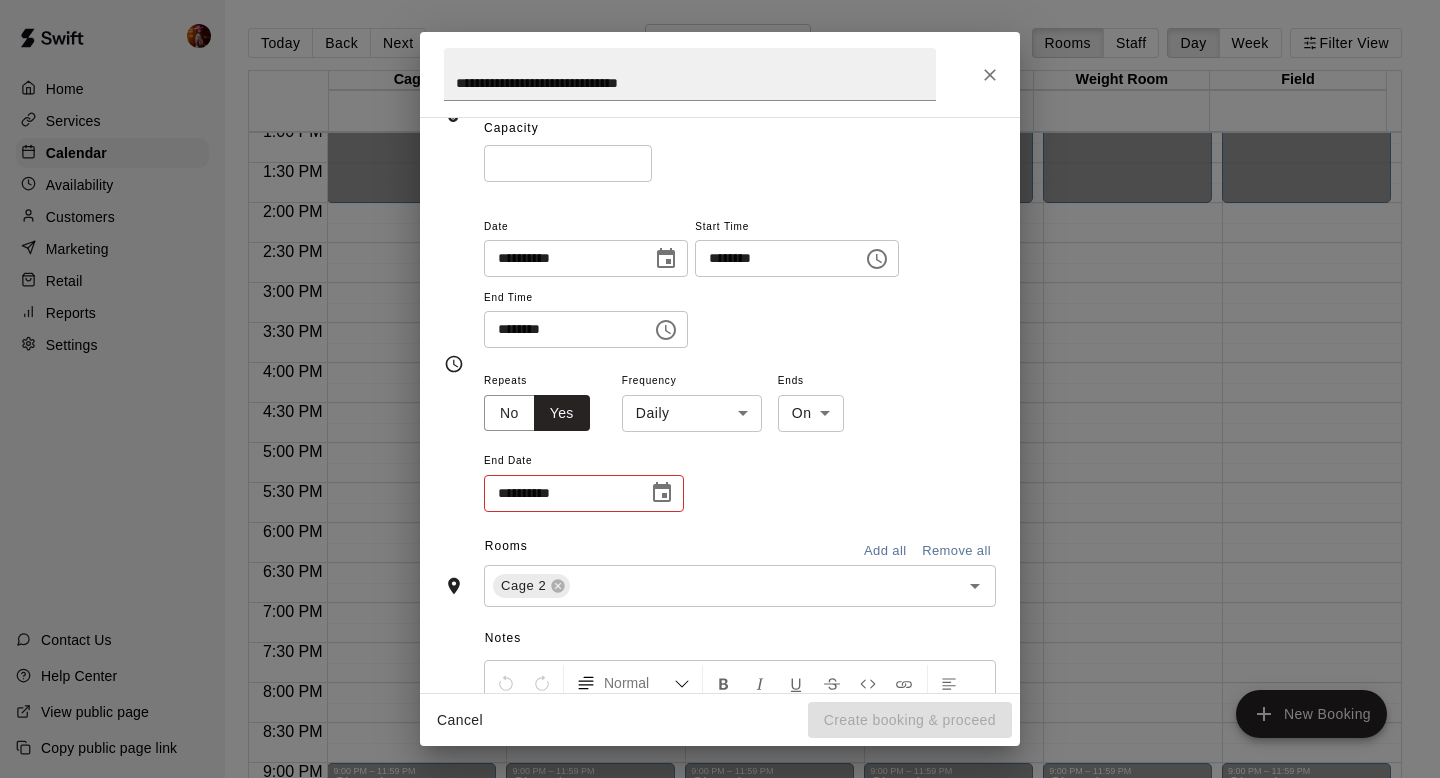 click on "Home Services Calendar Availability Customers Marketing Retail Reports Settings Contact Us Help Center View public page Copy public page link Today Back Next Thursday Aug 21 Rooms Staff Day Week Filter View Cage 1 21 Thu Cage 2  21 Thu Cage 3  21 Thu Cage 5  21 Thu Weight Room 21 Thu Field 21 Thu 12:00 AM 12:30 AM 1:00 AM 1:30 AM 2:00 AM 2:30 AM 3:00 AM 3:30 AM 4:00 AM 4:30 AM 5:00 AM 5:30 AM 6:00 AM 6:30 AM 7:00 AM 7:30 AM 8:00 AM 8:30 AM 9:00 AM 9:30 AM 10:00 AM 10:30 AM 11:00 AM 11:30 AM 12:00 PM 12:30 PM 1:00 PM 1:30 PM 2:00 PM 2:30 PM 3:00 PM 3:30 PM 4:00 PM 4:30 PM 5:00 PM 5:30 PM 6:00 PM 6:30 PM 7:00 PM 7:30 PM 8:00 PM 8:30 PM 9:00 PM 9:30 PM 10:00 PM 10:30 PM 11:00 PM 11:30 PM 12:00 AM – 2:00 PM Closed 9:00 PM – 11:59 PM Closed 12:00 AM – 2:00 PM Closed 9:00 PM – 11:59 PM Closed 12:00 AM – 2:00 PM Closed 9:00 PM – 11:59 PM Closed 12:00 AM – 2:00 PM Closed 9:00 PM – 11:59 PM Closed 12:00 AM – 2:00 PM Closed 9:00 PM – 11:59 PM Closed 12:00 AM – 2:00 PM Closed 9:00 PM – 11:59 PM" at bounding box center (720, 405) 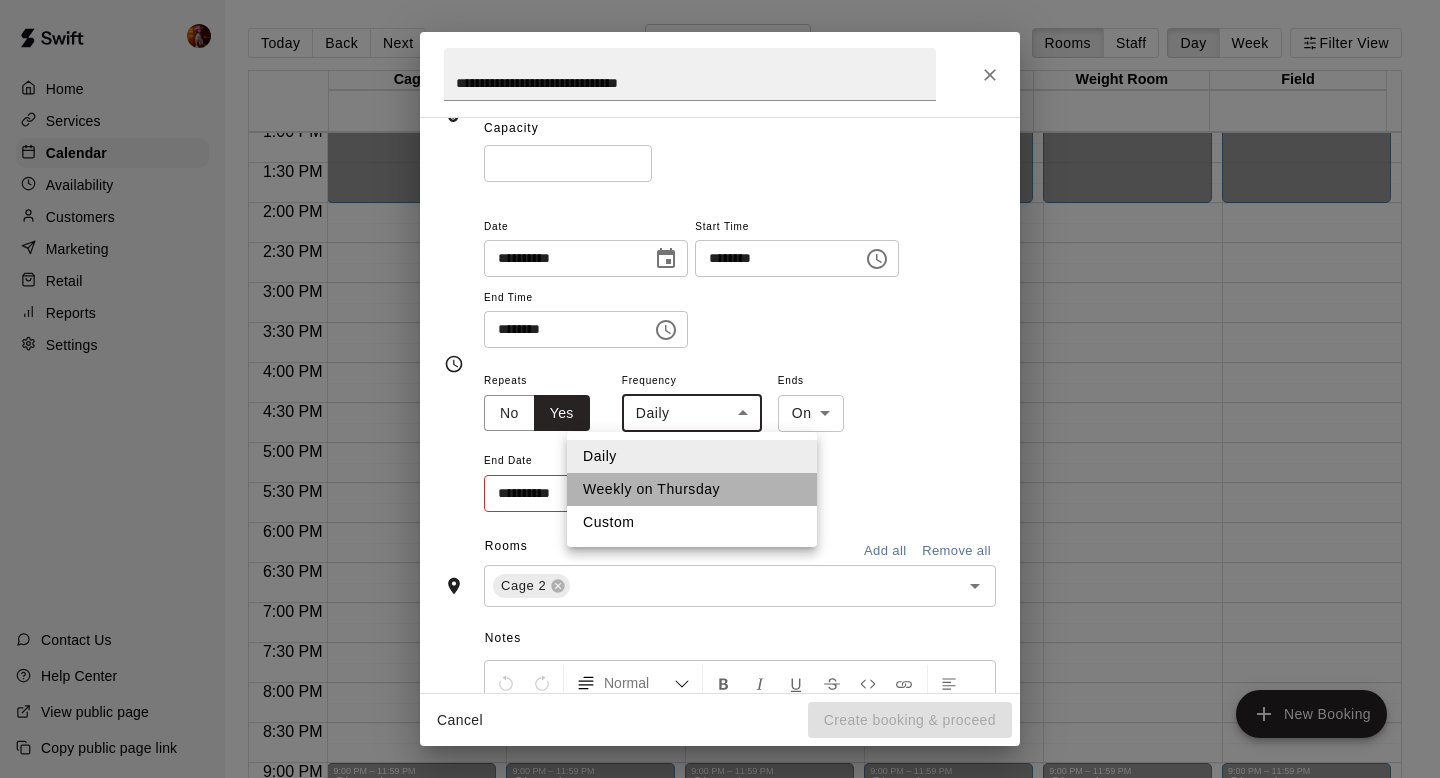 click on "Weekly on Thursday" at bounding box center [692, 489] 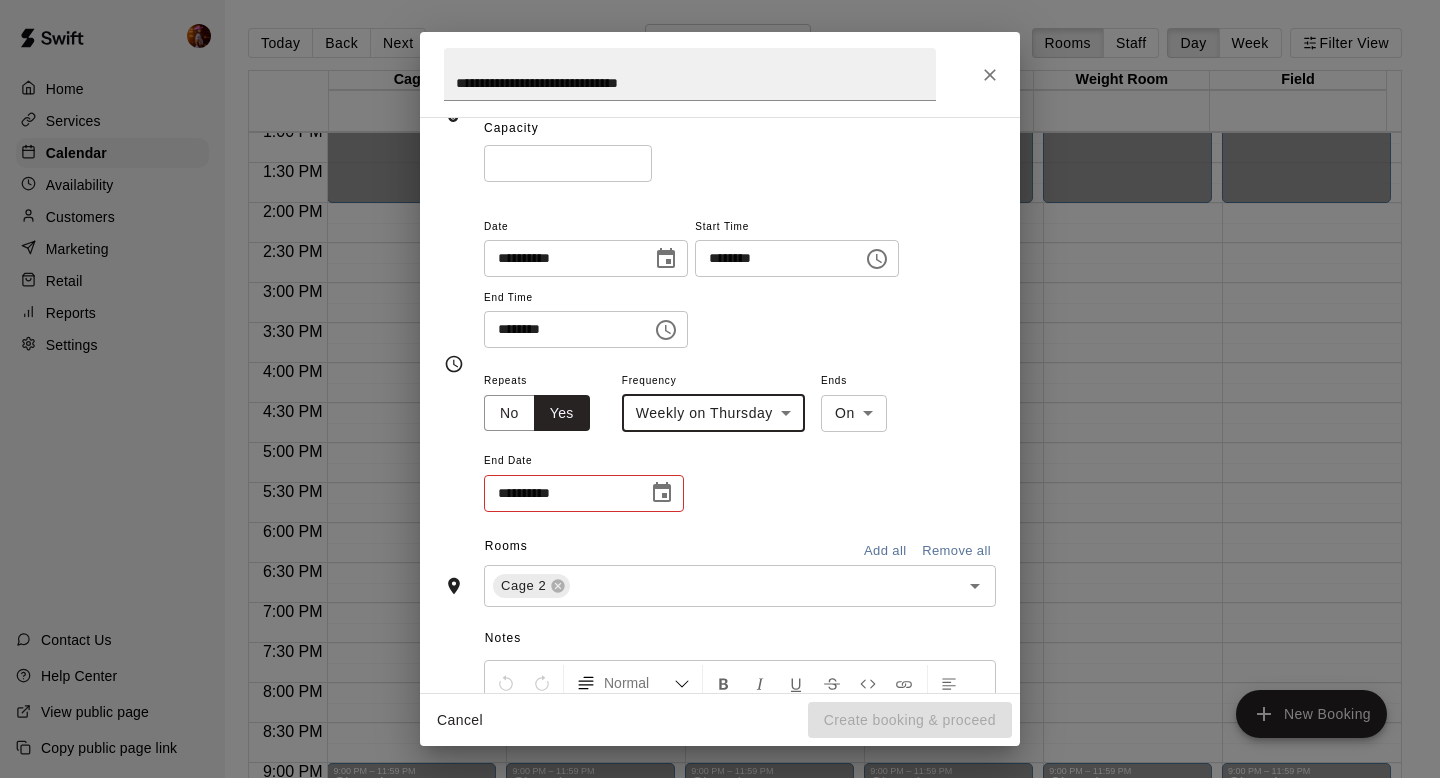 click 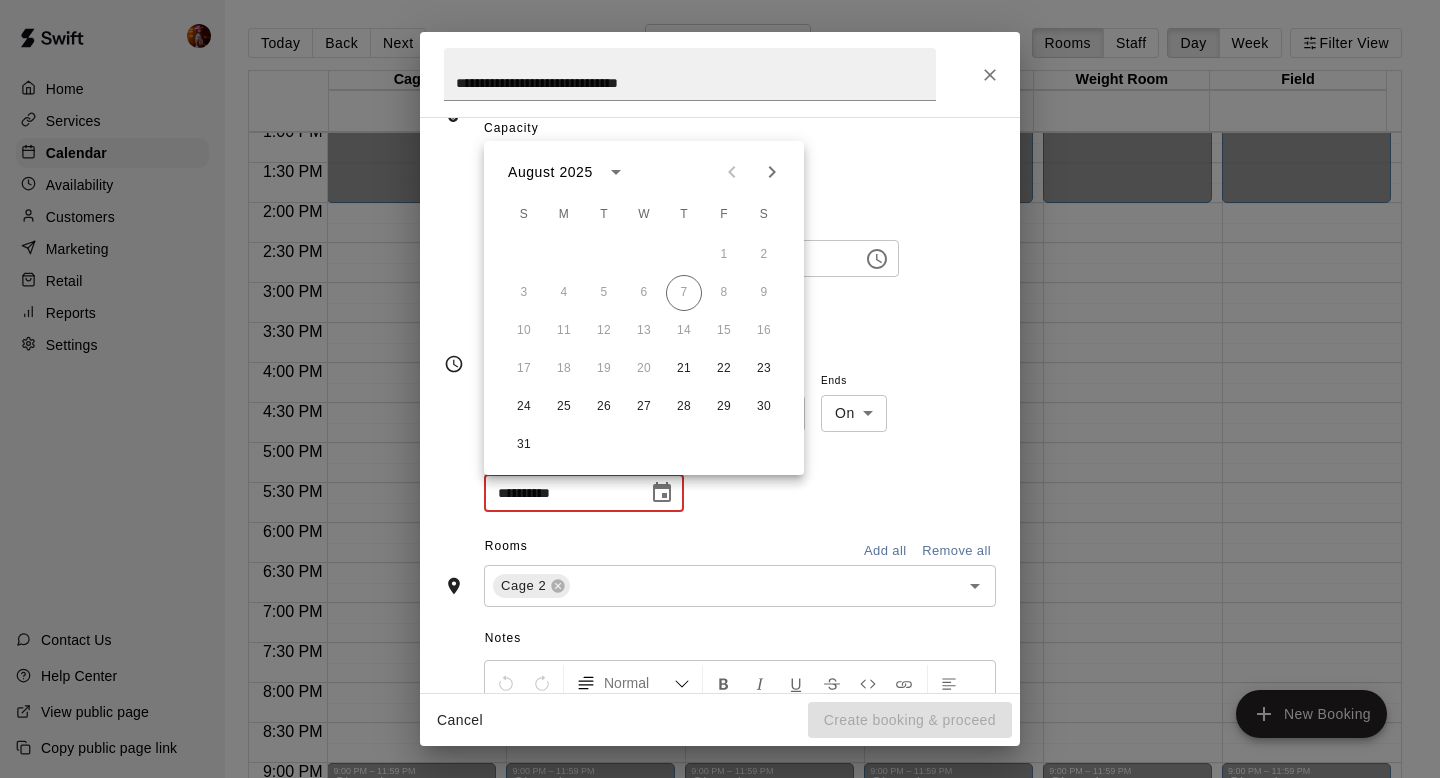 click 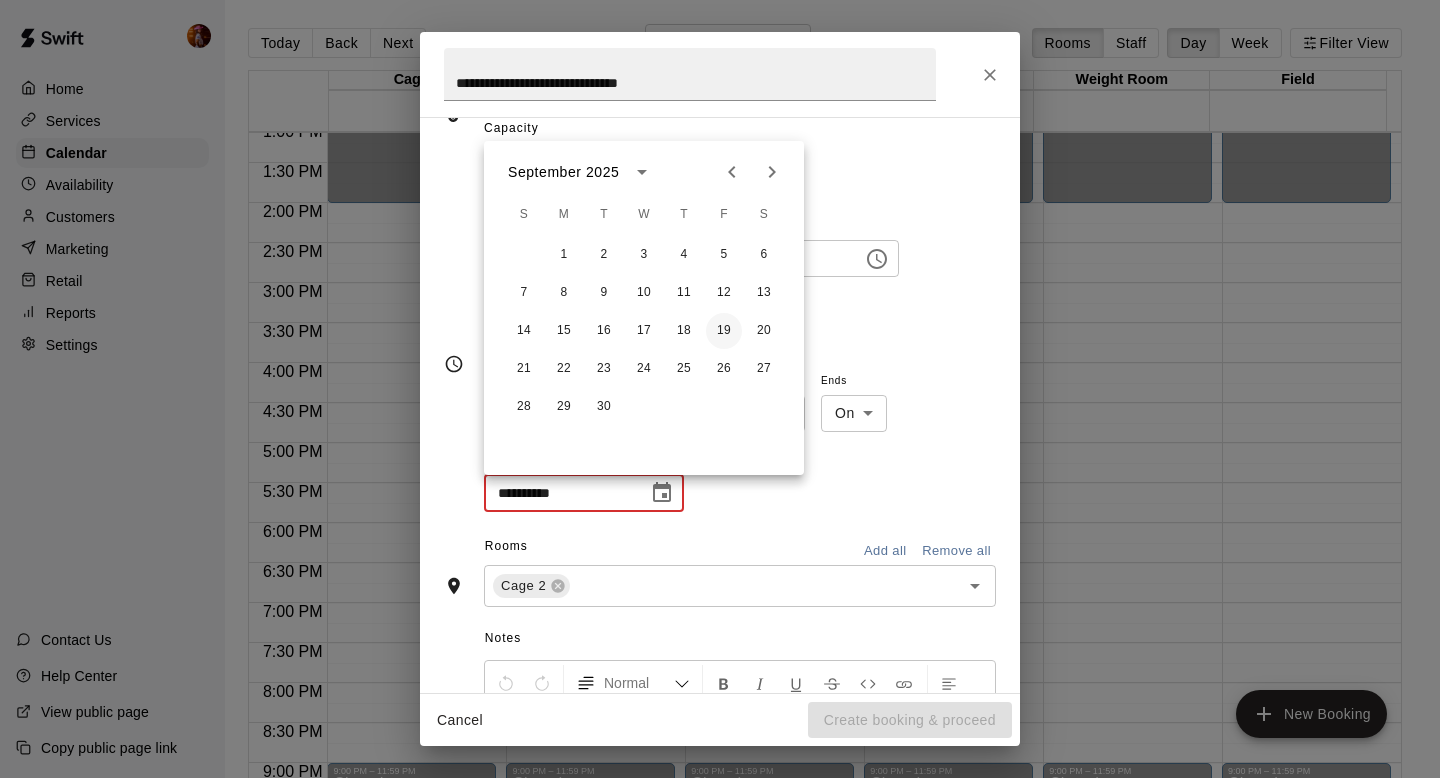 click on "19" at bounding box center (724, 331) 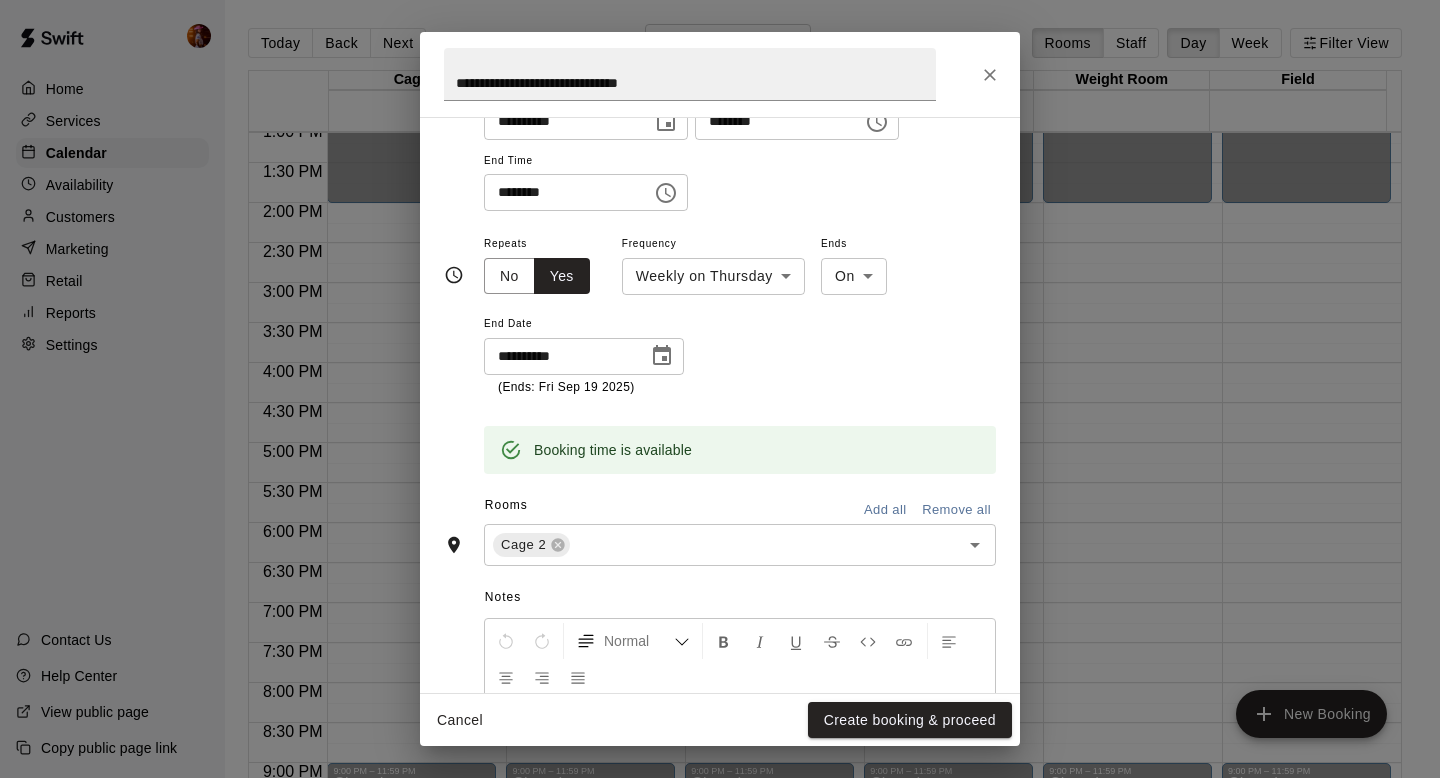 scroll, scrollTop: 337, scrollLeft: 0, axis: vertical 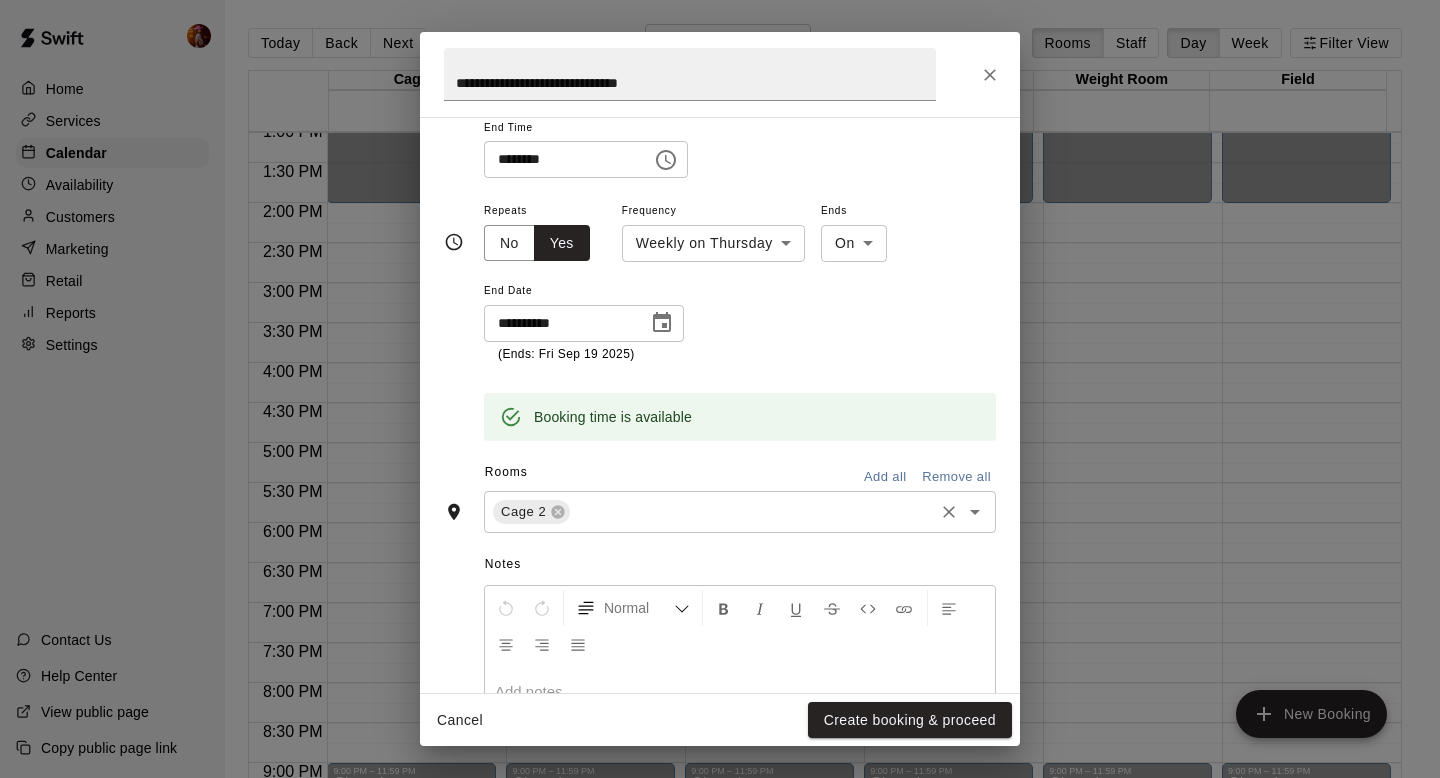 click at bounding box center (752, 511) 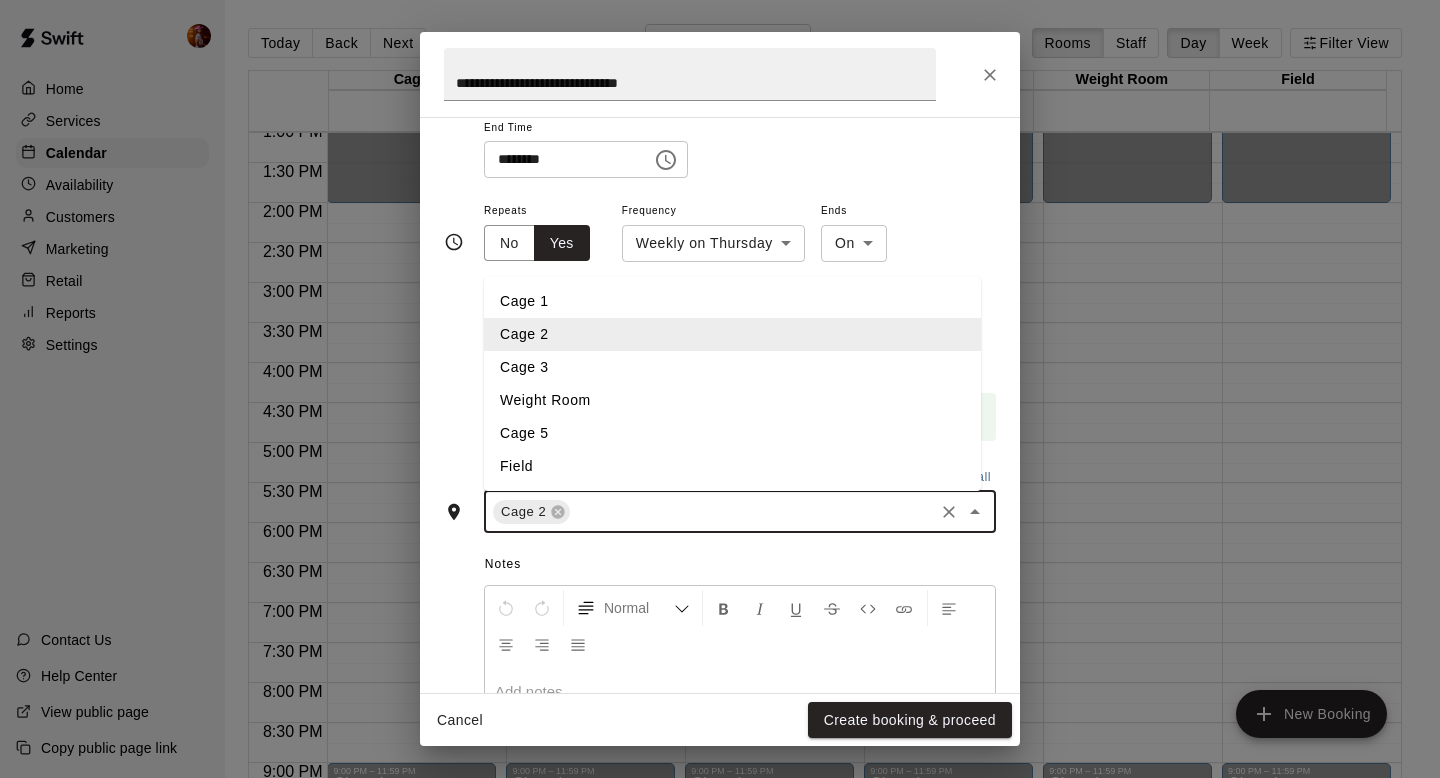 click on "Cage 3" at bounding box center [732, 367] 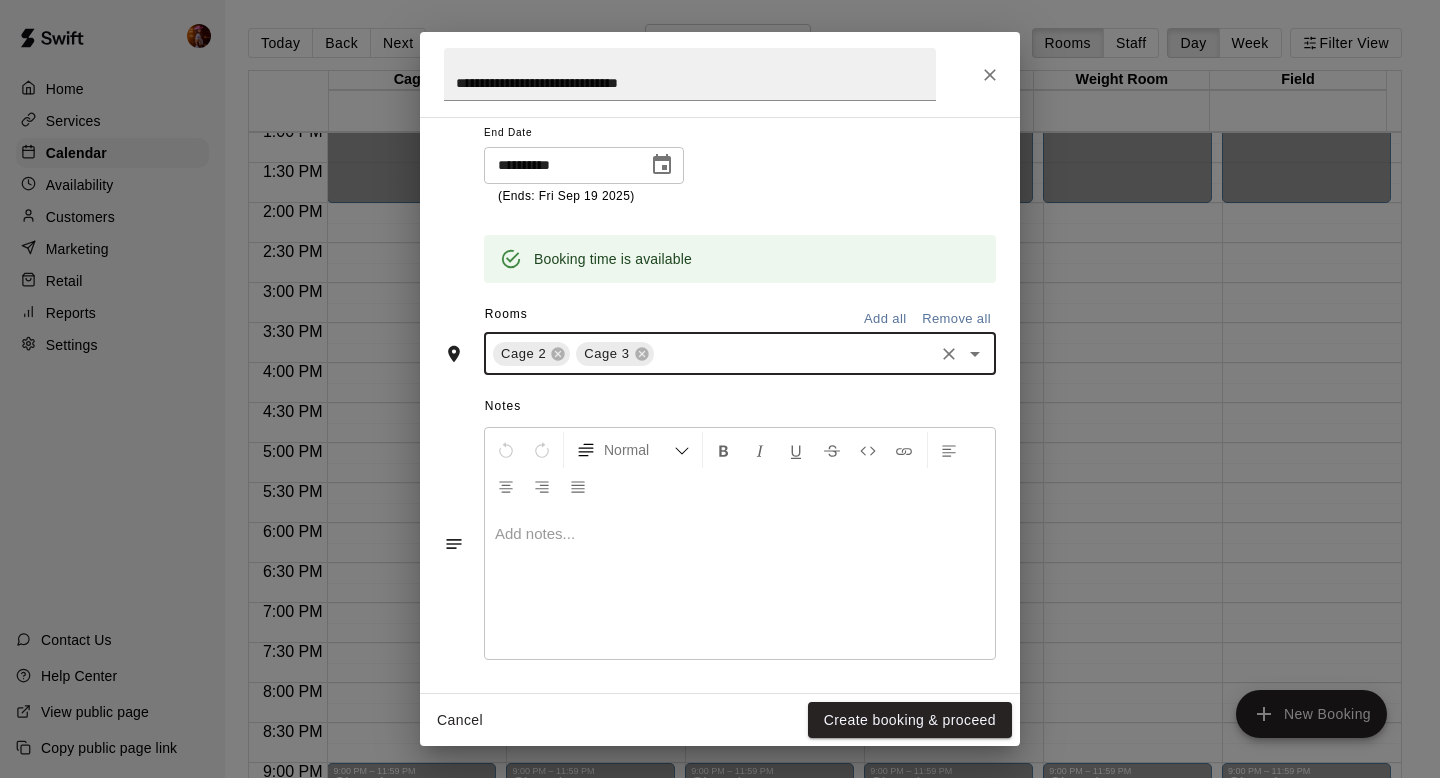 scroll, scrollTop: 499, scrollLeft: 0, axis: vertical 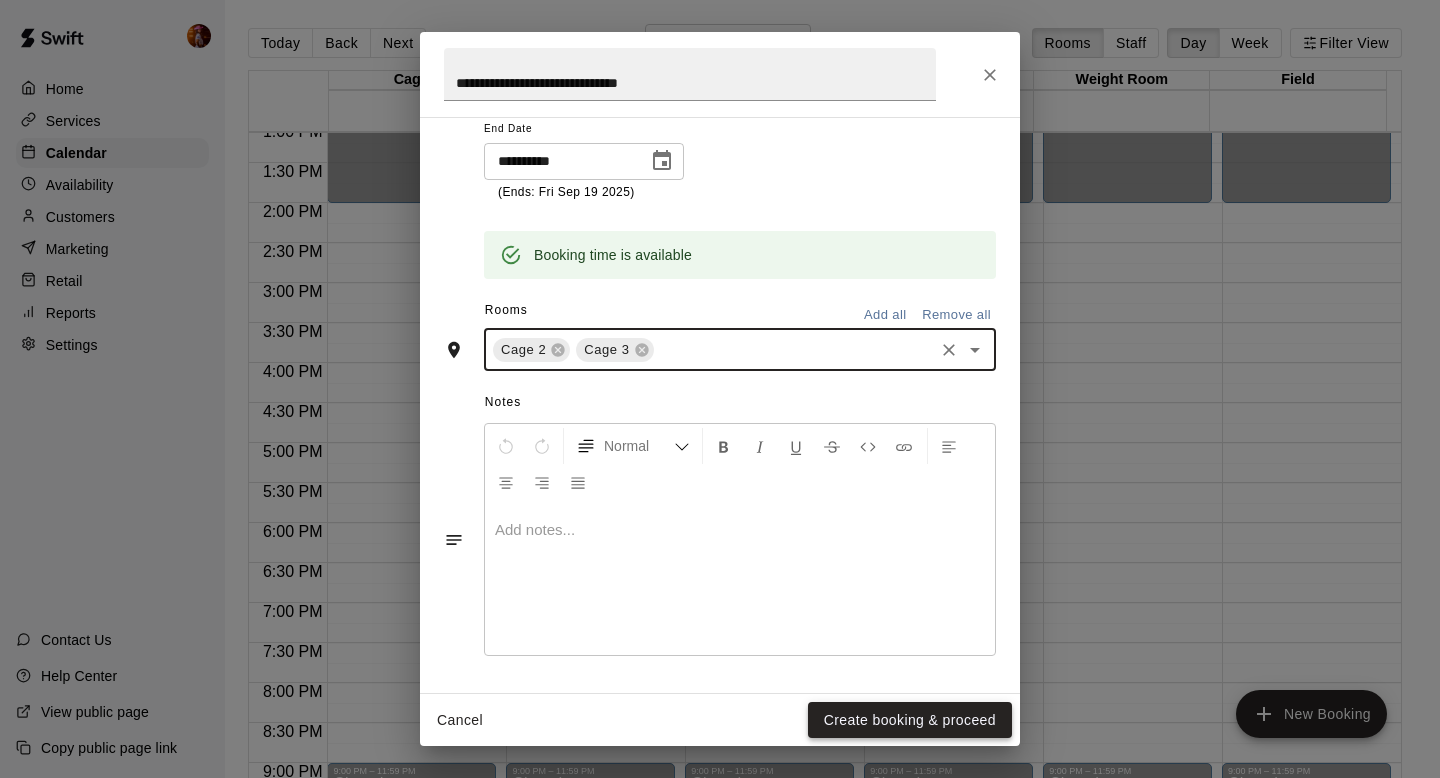 click on "Create booking & proceed" at bounding box center [910, 720] 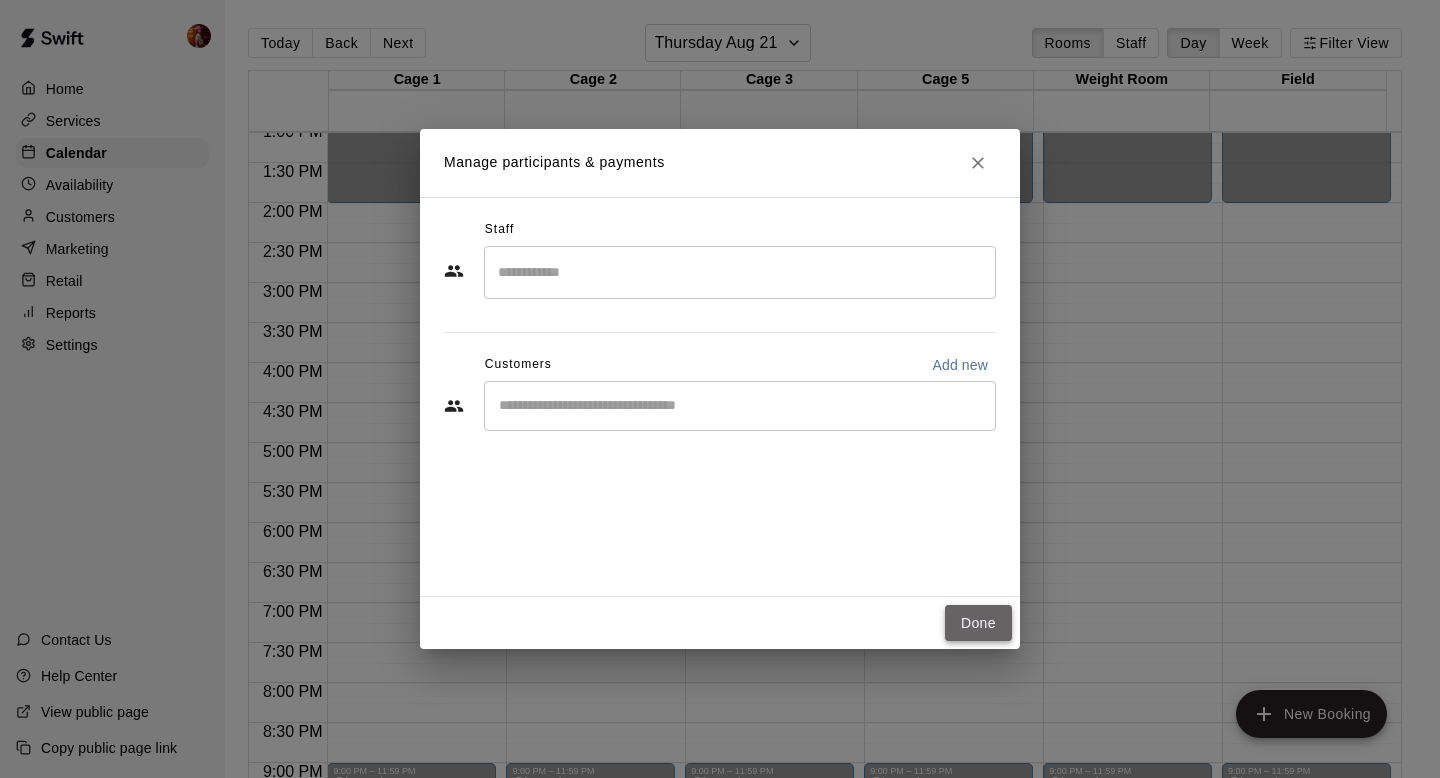 click on "Done" at bounding box center (978, 623) 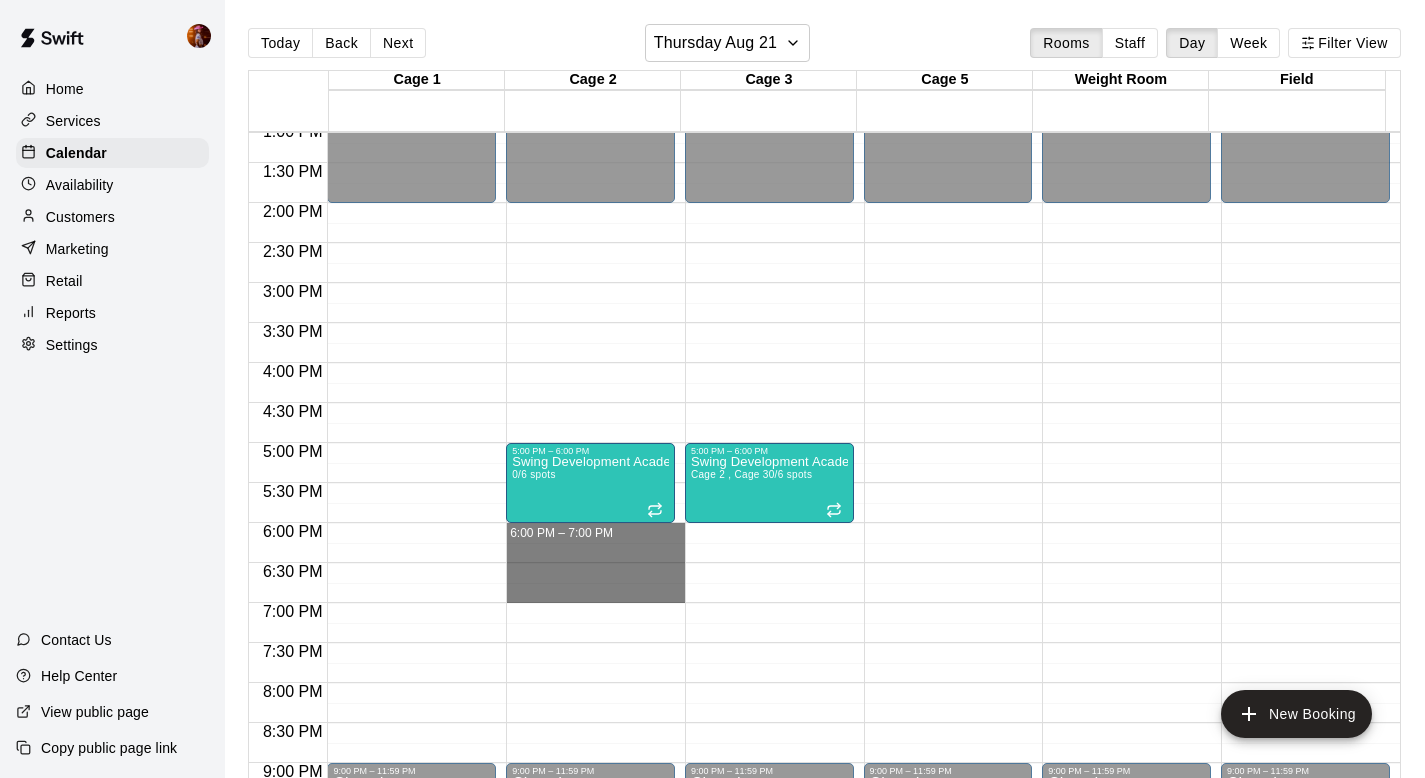 drag, startPoint x: 534, startPoint y: 531, endPoint x: 545, endPoint y: 587, distance: 57.070133 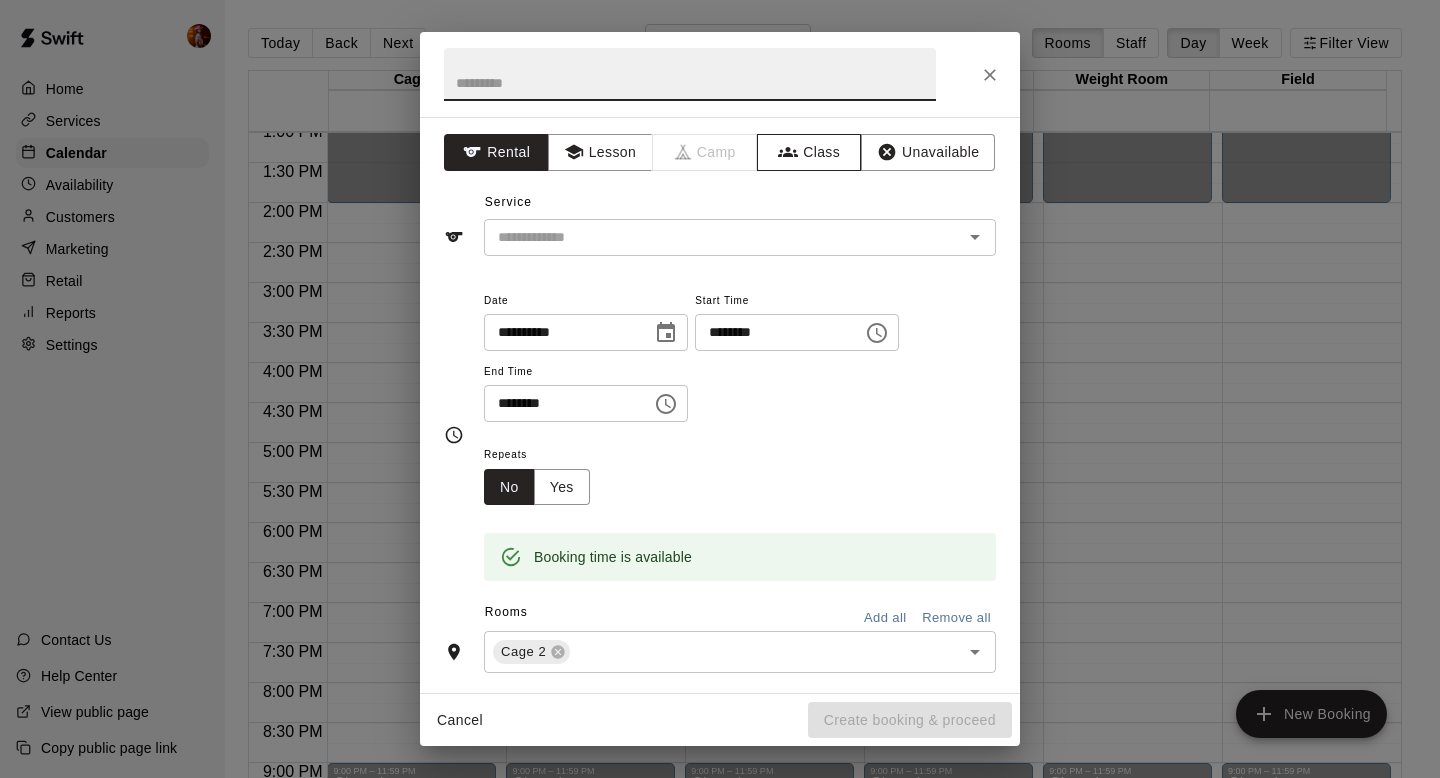 click on "Class" at bounding box center (809, 152) 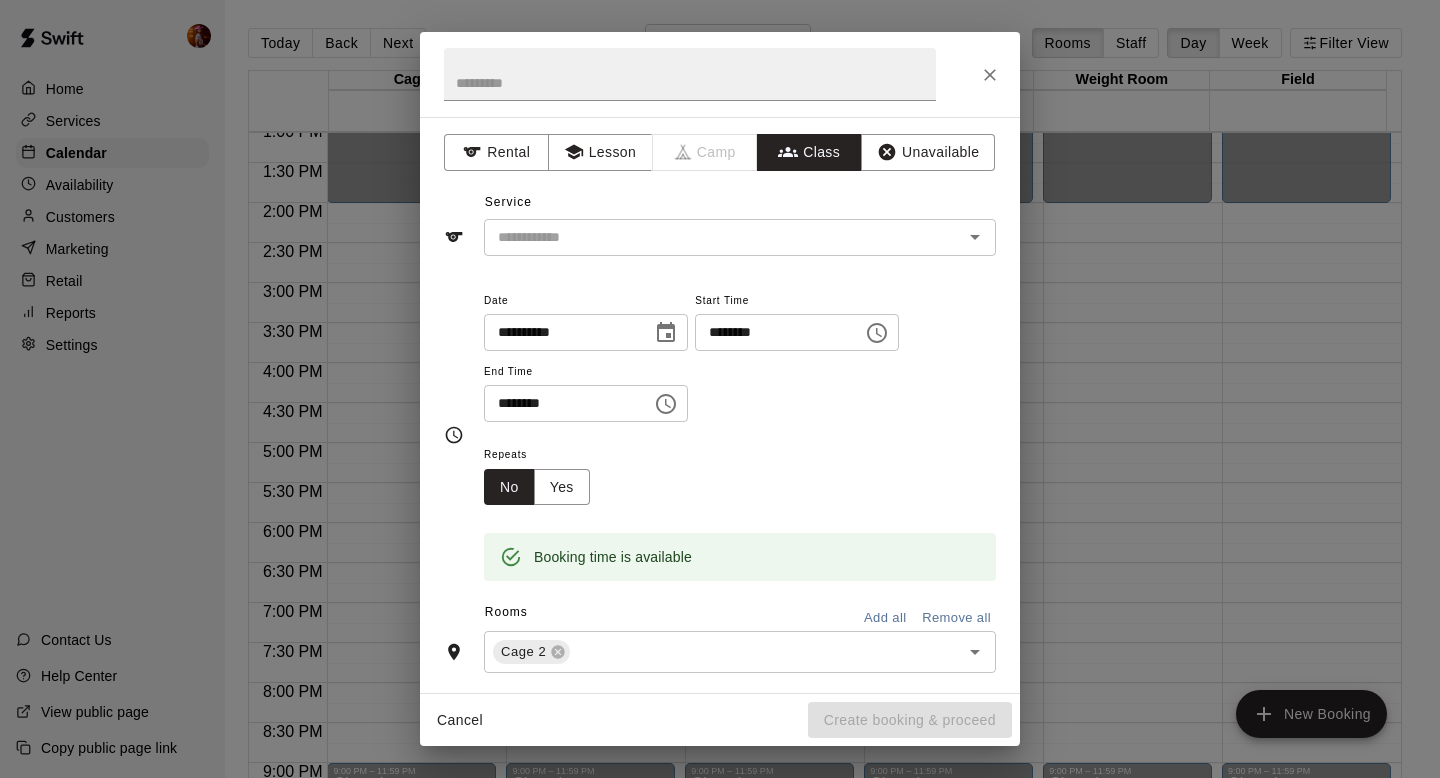 click on "Service ​" at bounding box center [720, 221] 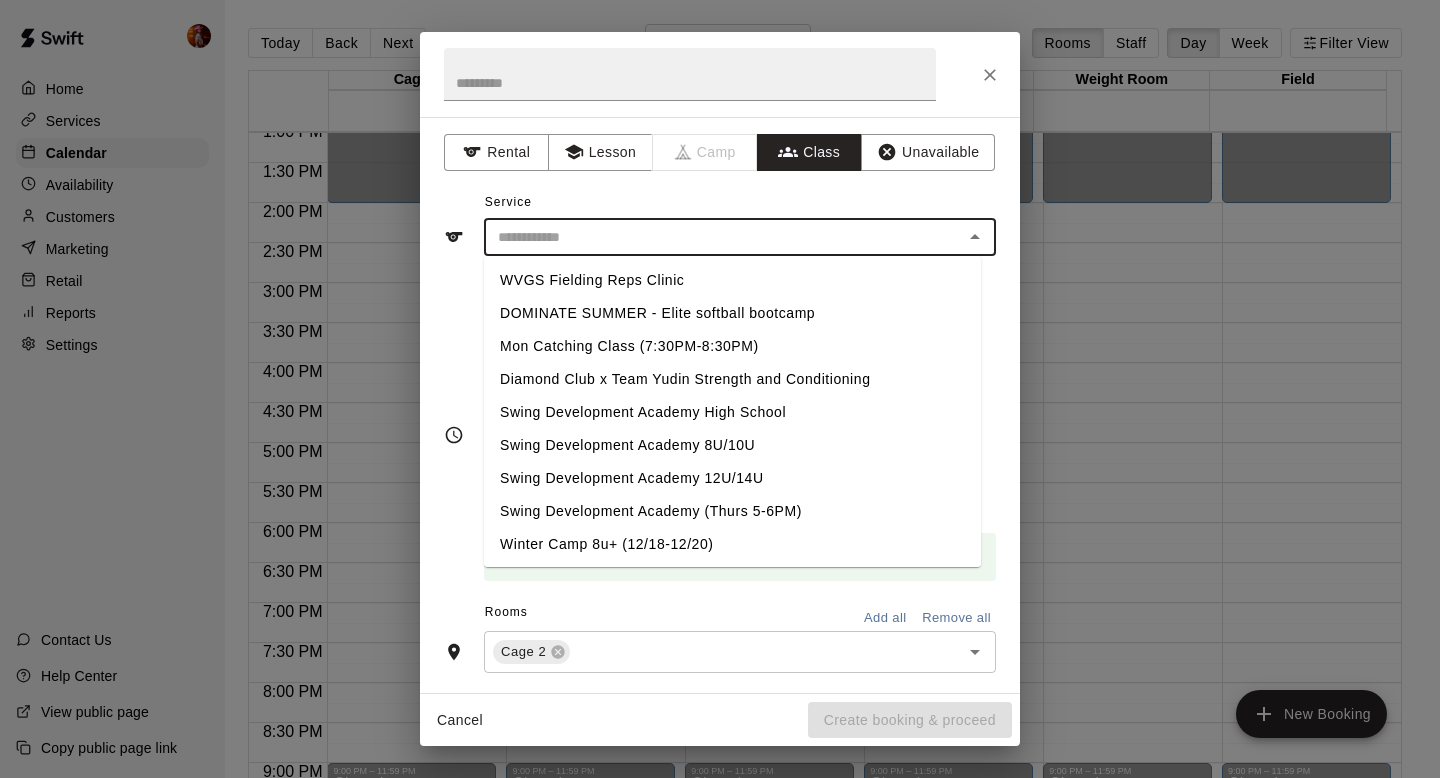 click on "Swing Development Academy 12U/14U" at bounding box center [732, 478] 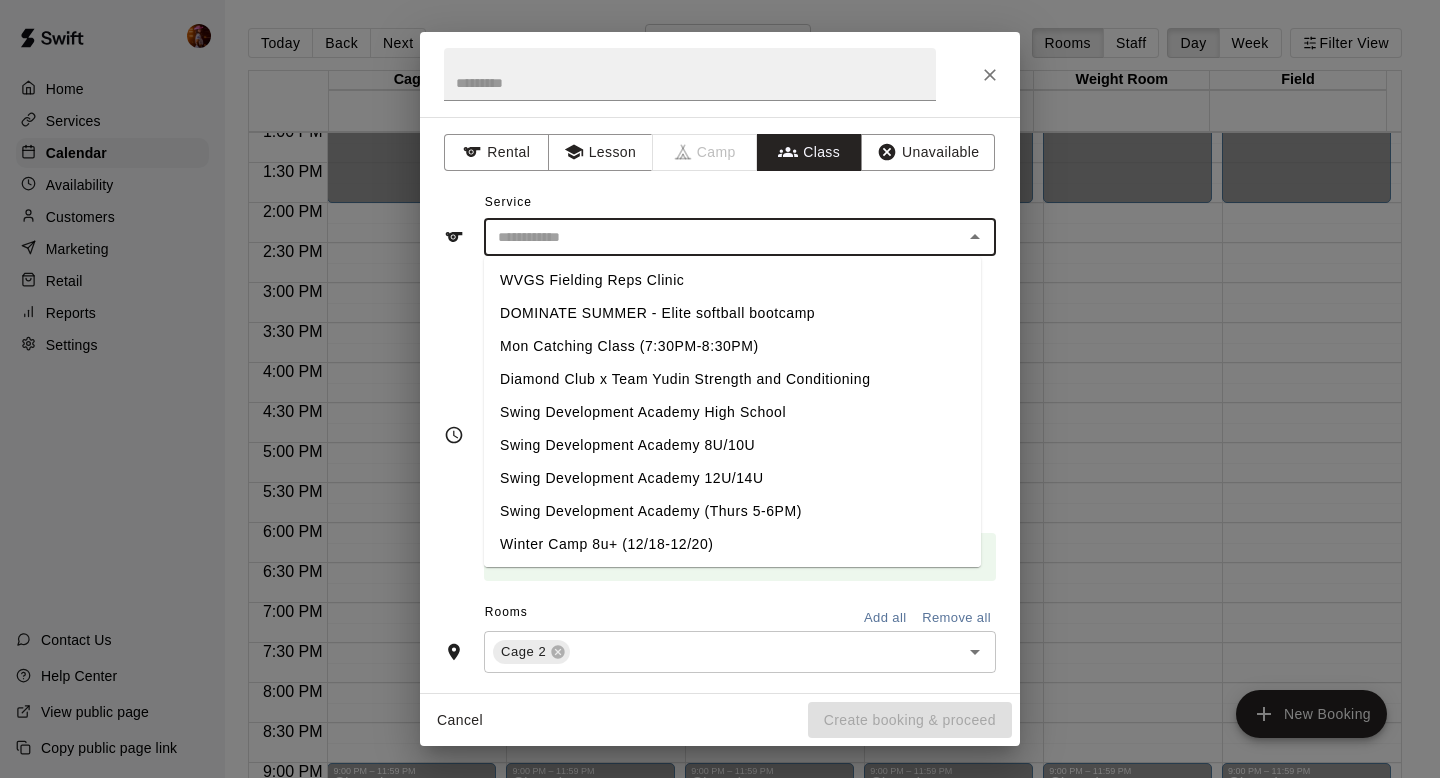 type on "**********" 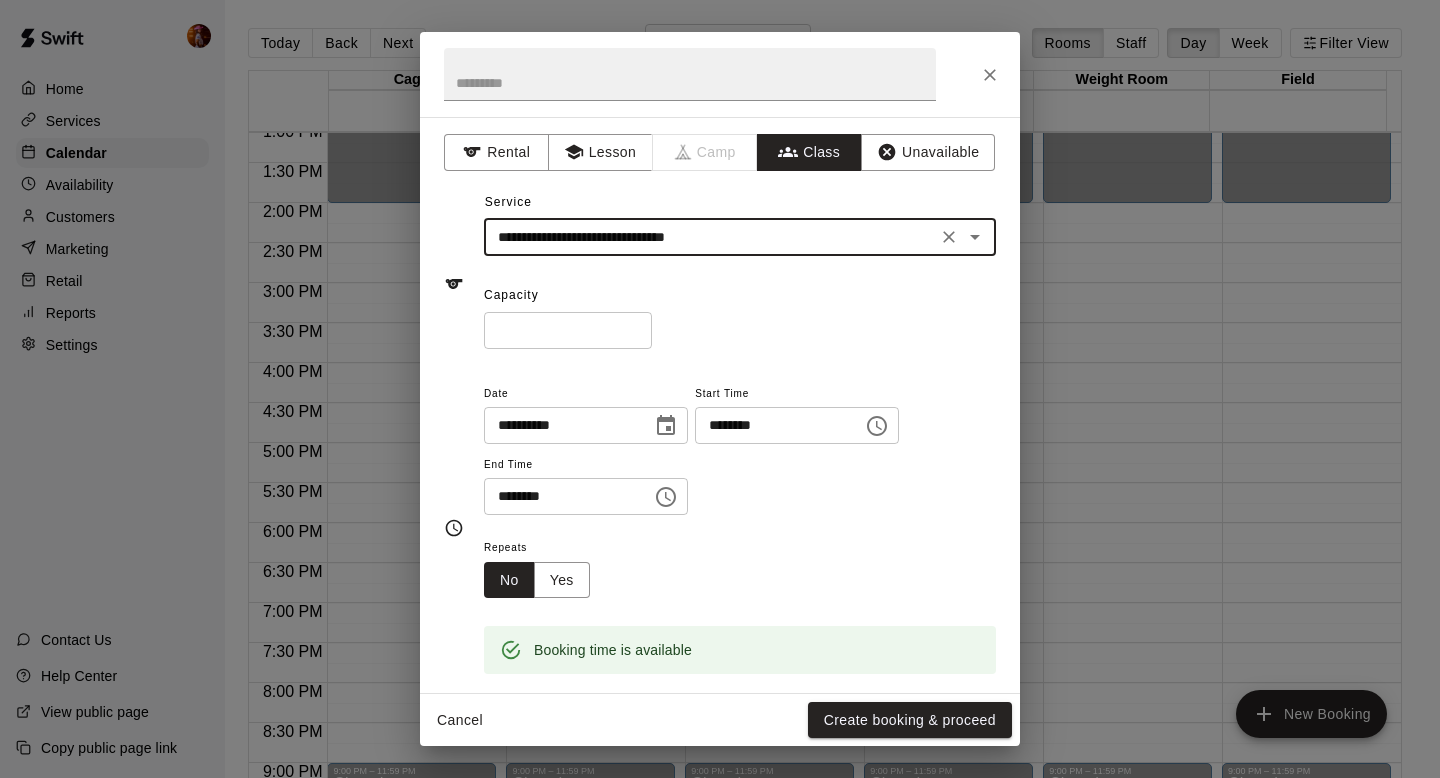 click on "**********" at bounding box center (710, 237) 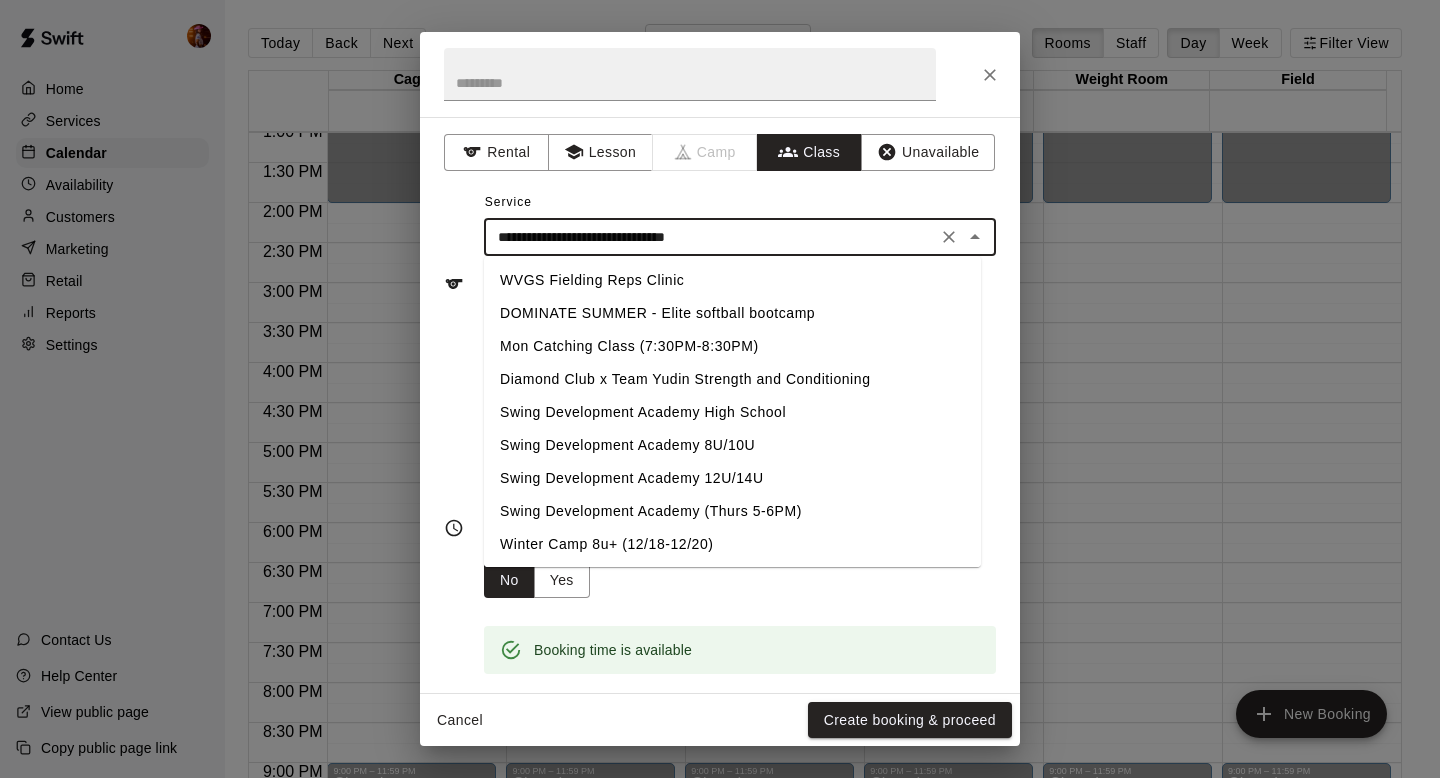 click on "**********" at bounding box center [710, 237] 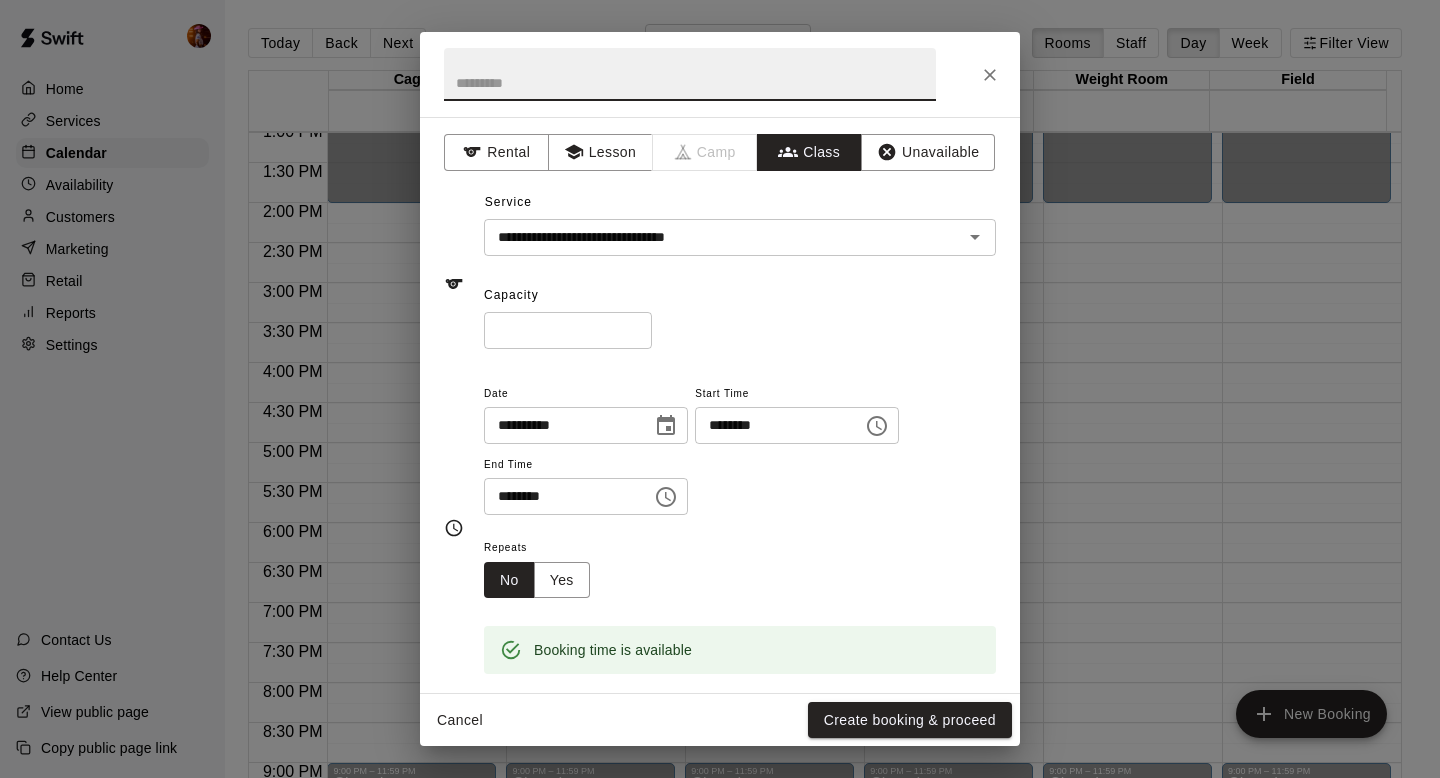 click at bounding box center [690, 74] 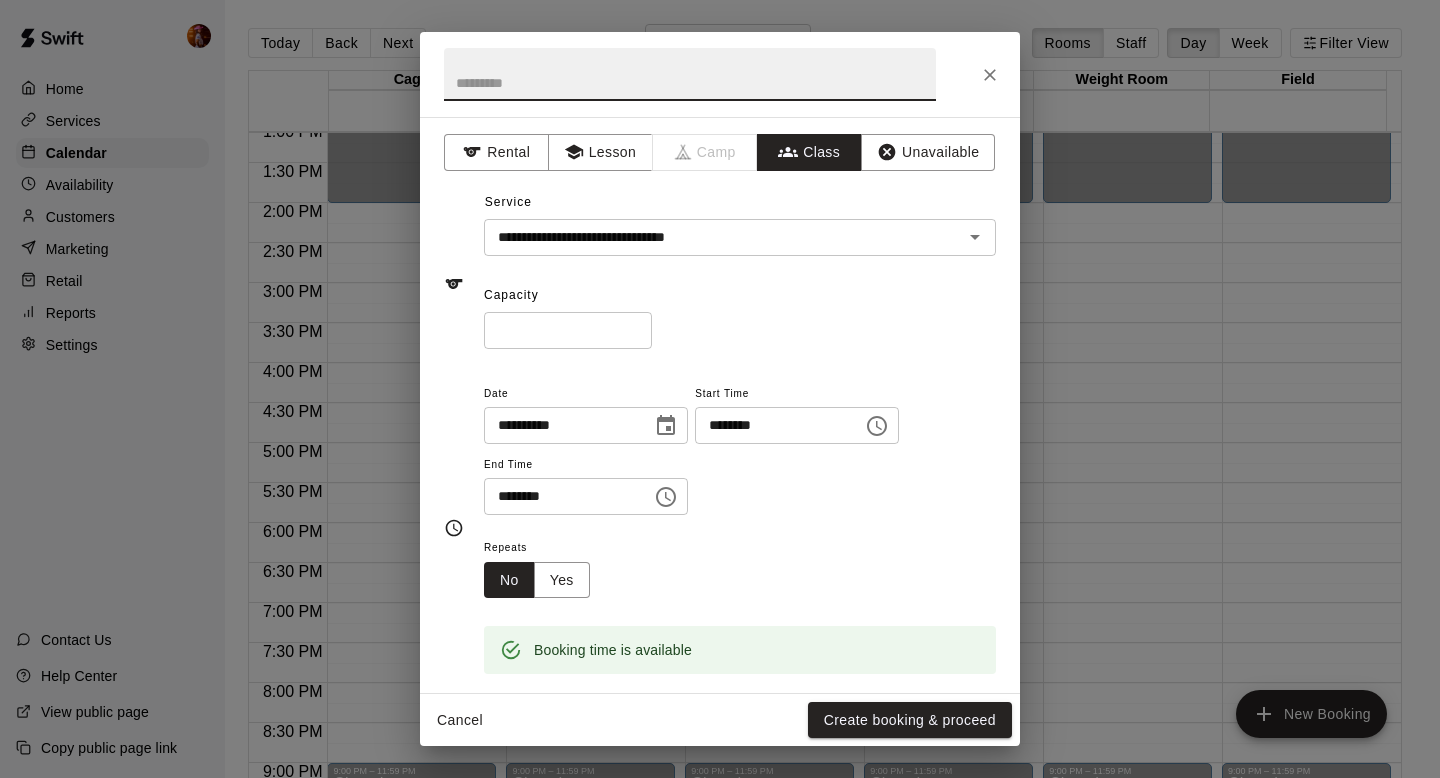 paste on "**********" 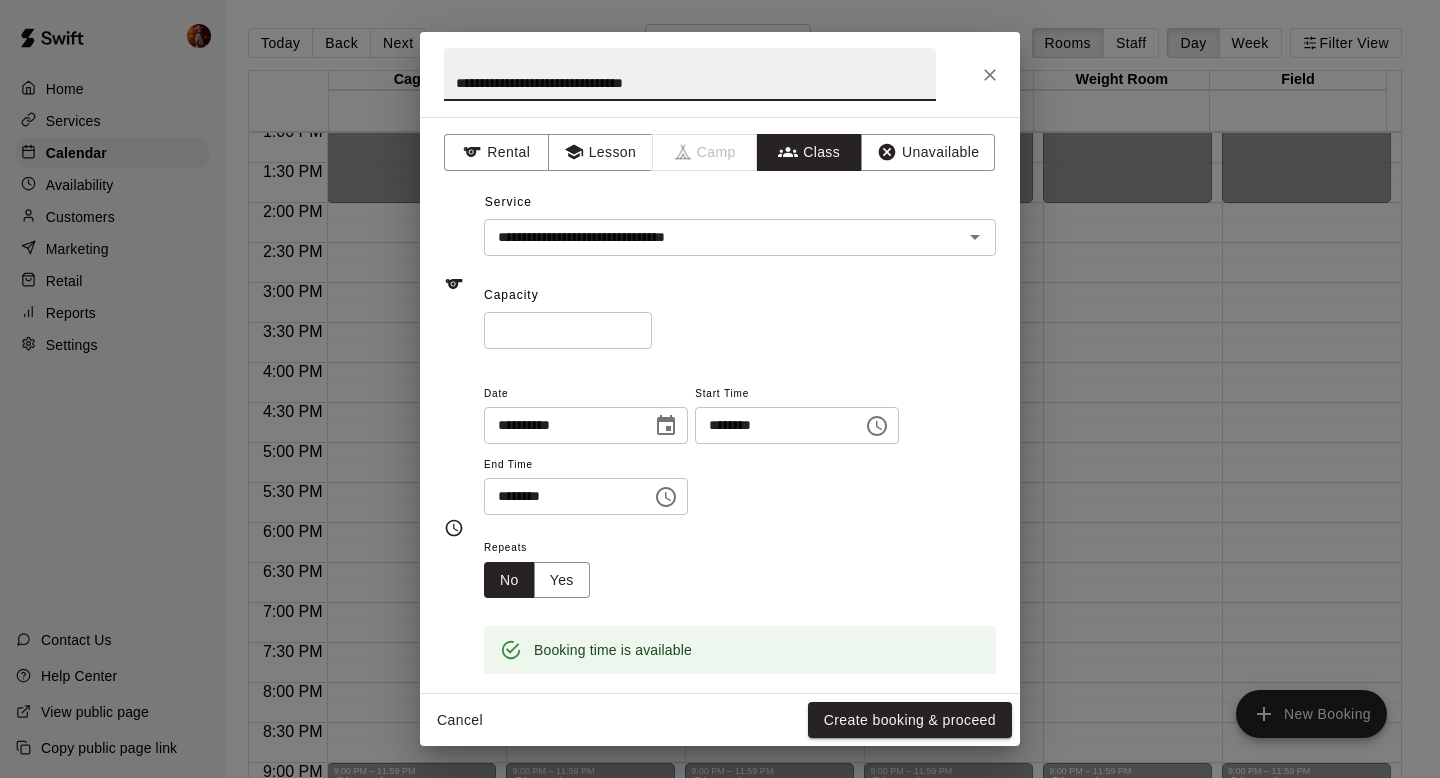 type on "**********" 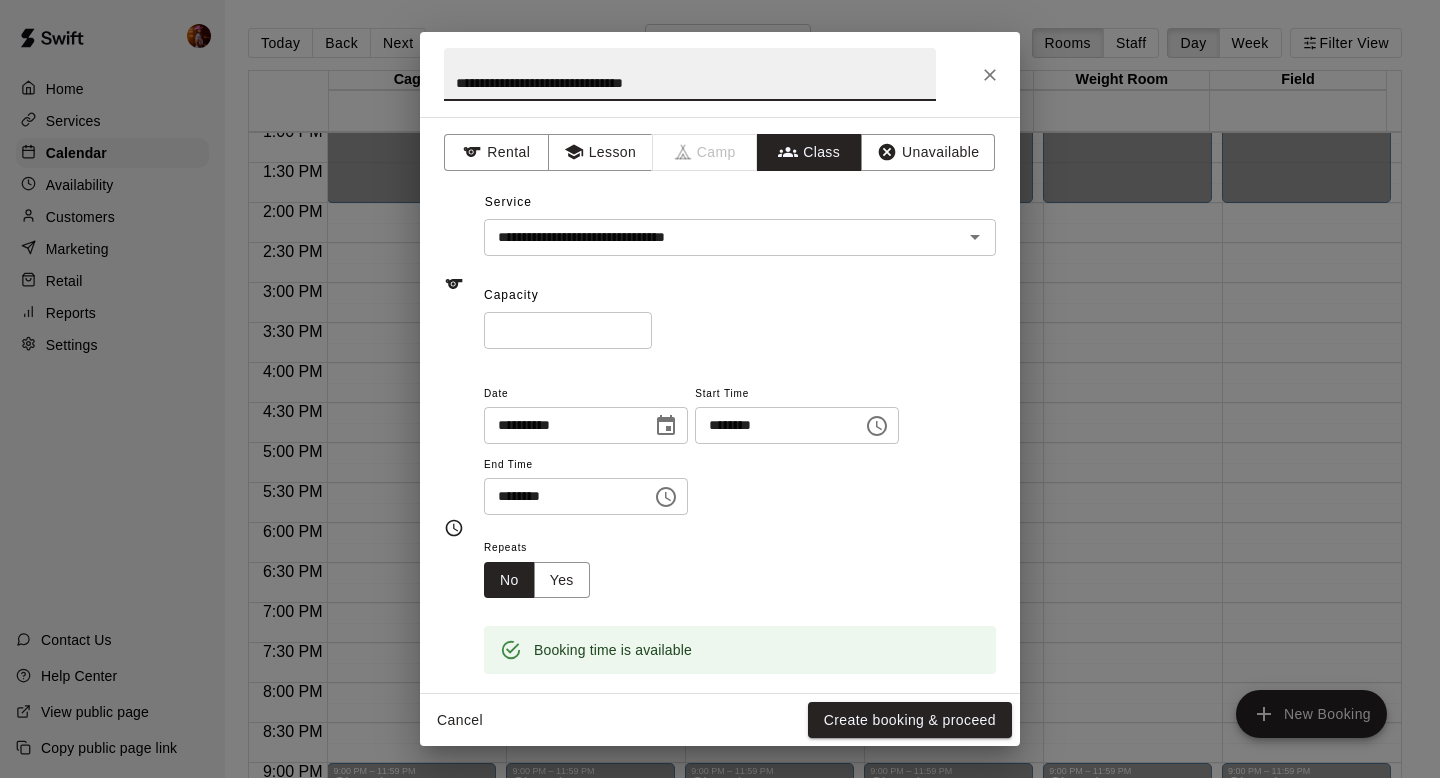 click on "*" at bounding box center [568, 330] 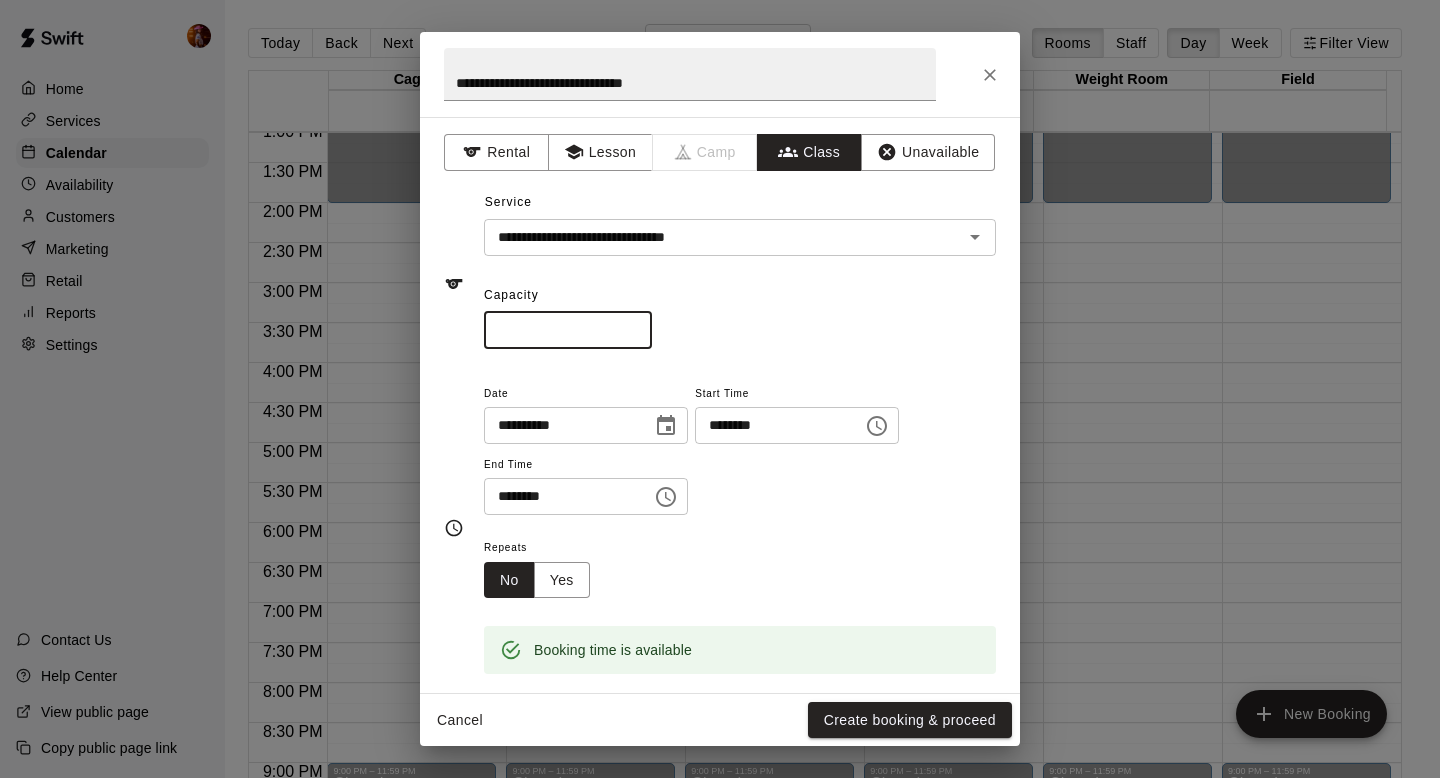 click on "*" at bounding box center (568, 330) 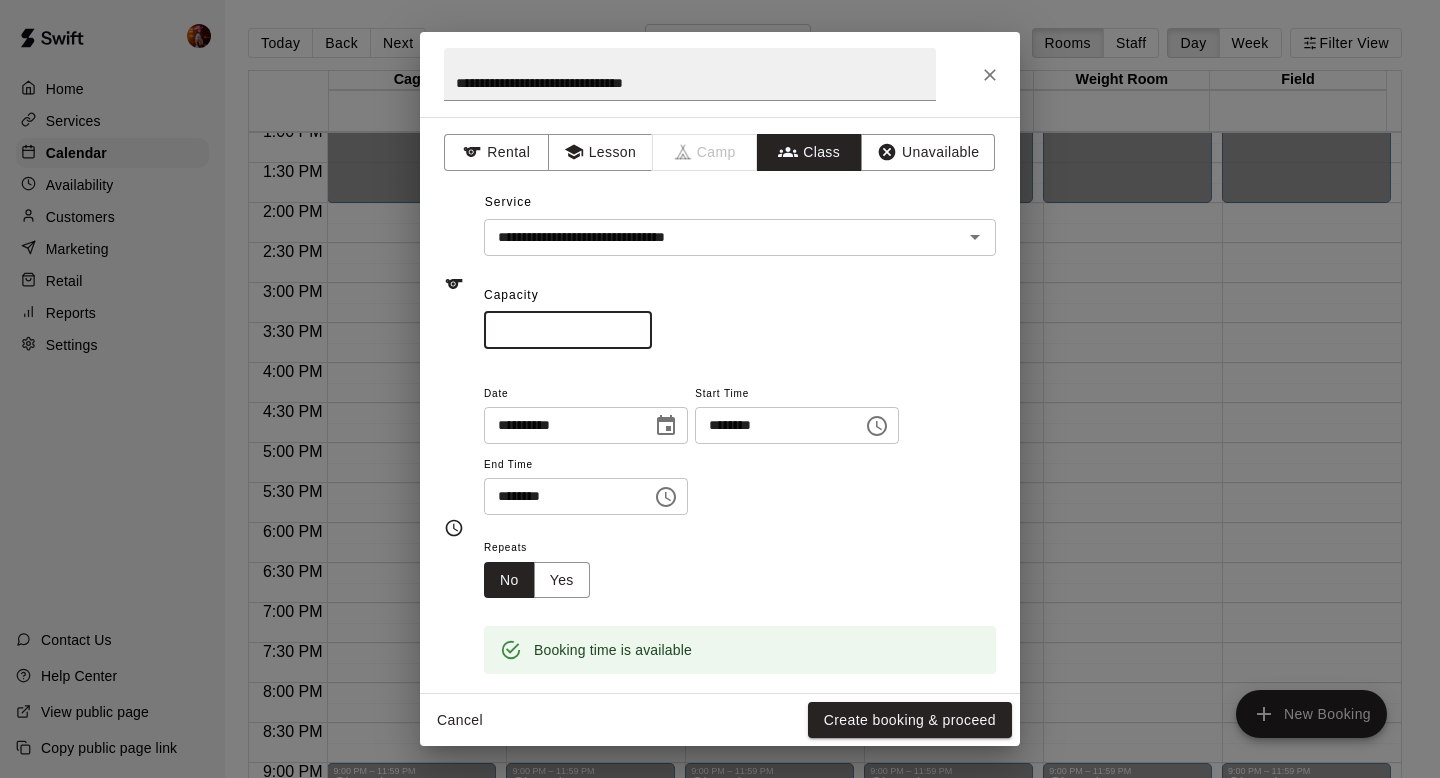 click on "*" at bounding box center (568, 330) 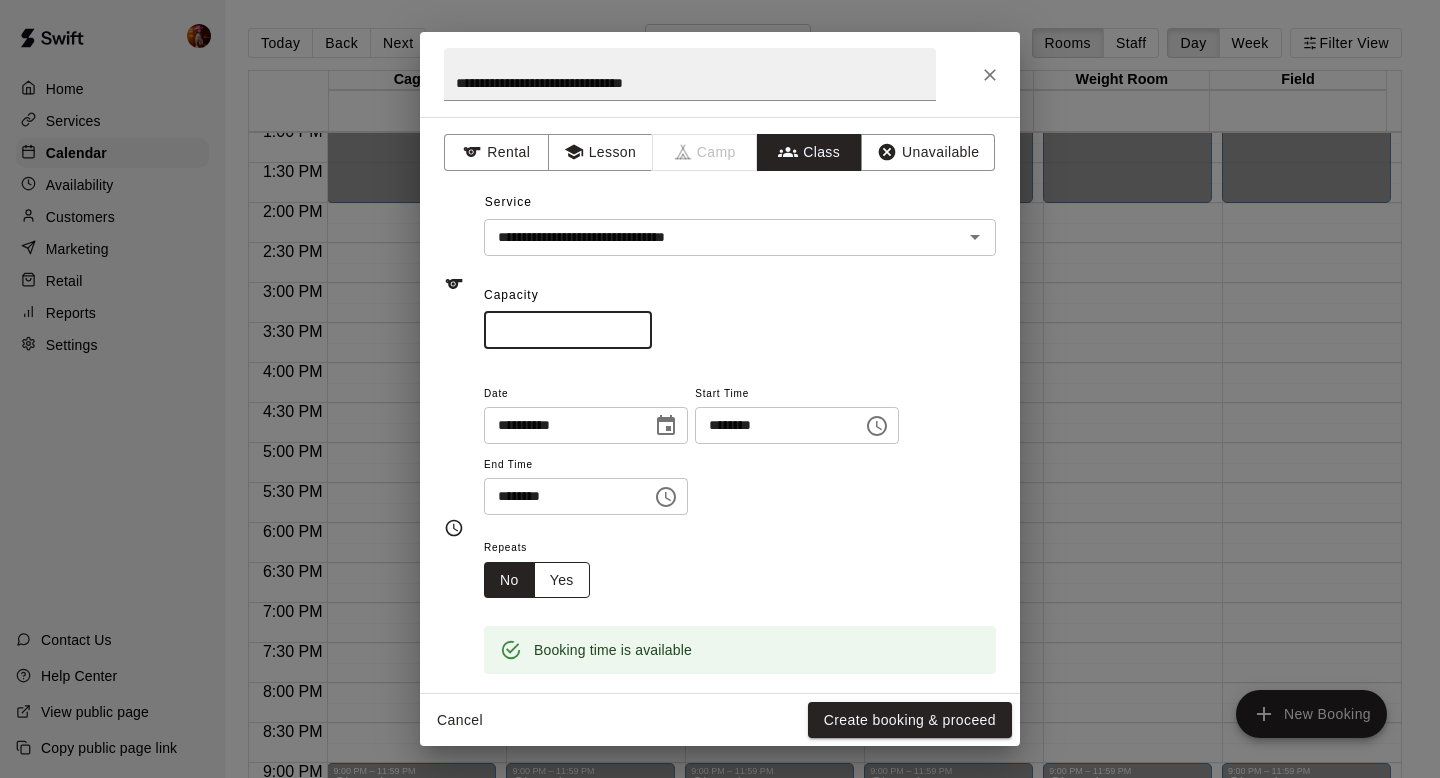 click on "Yes" at bounding box center (562, 580) 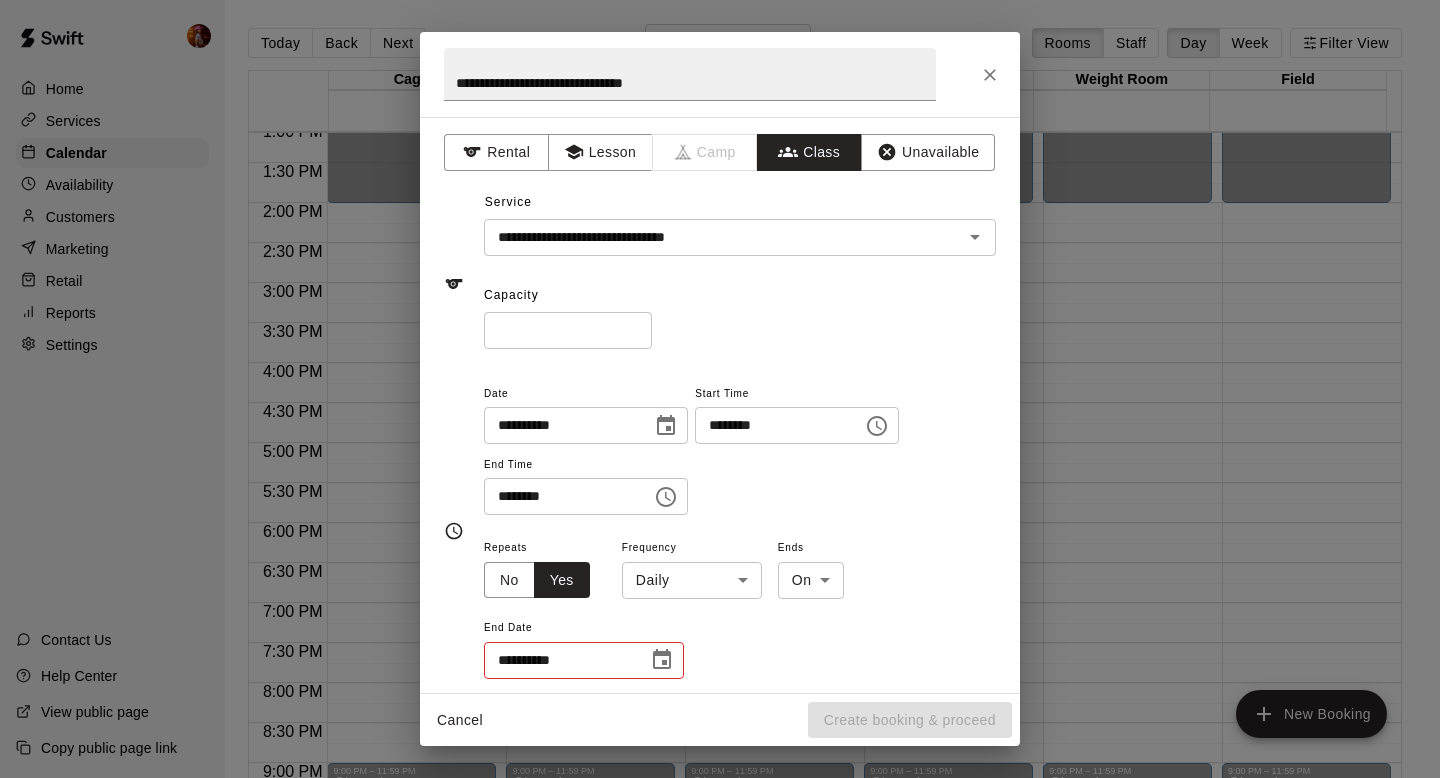 scroll, scrollTop: 144, scrollLeft: 0, axis: vertical 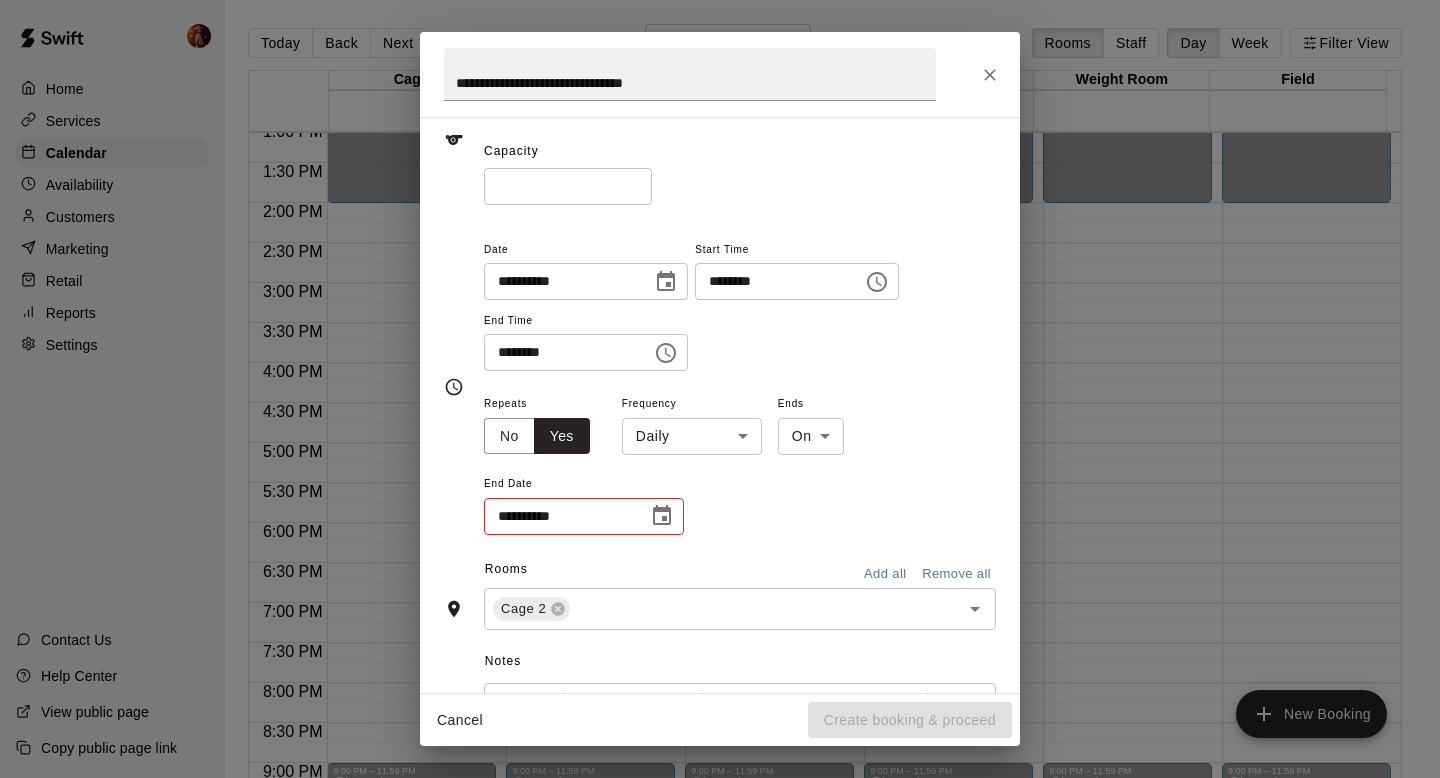 click on "5:00 PM – 6:00 PM Swing Development Academy 8U/10U 0/6 spots 9:00 PM – 11:59 PM Closed 12:00 AM – 2:00 PM Closed 5:00 PM – 6:00 PM Swing Development Academy 8U/10U Cage 2 , Cage 3  0/6 spots 9:00 PM – 11:59 PM Closed Closed Closed Close" at bounding box center [720, 405] 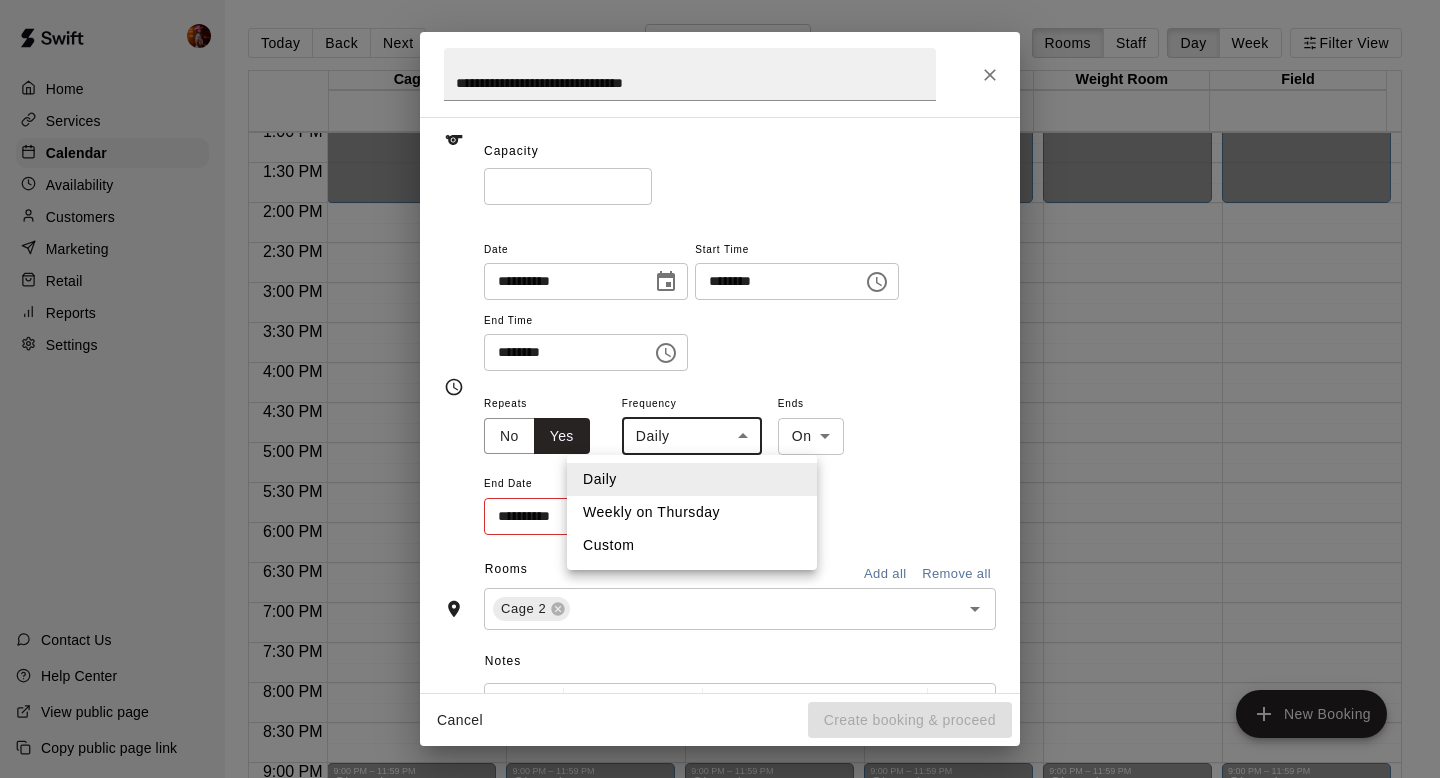 click on "Weekly on Thursday" at bounding box center (692, 512) 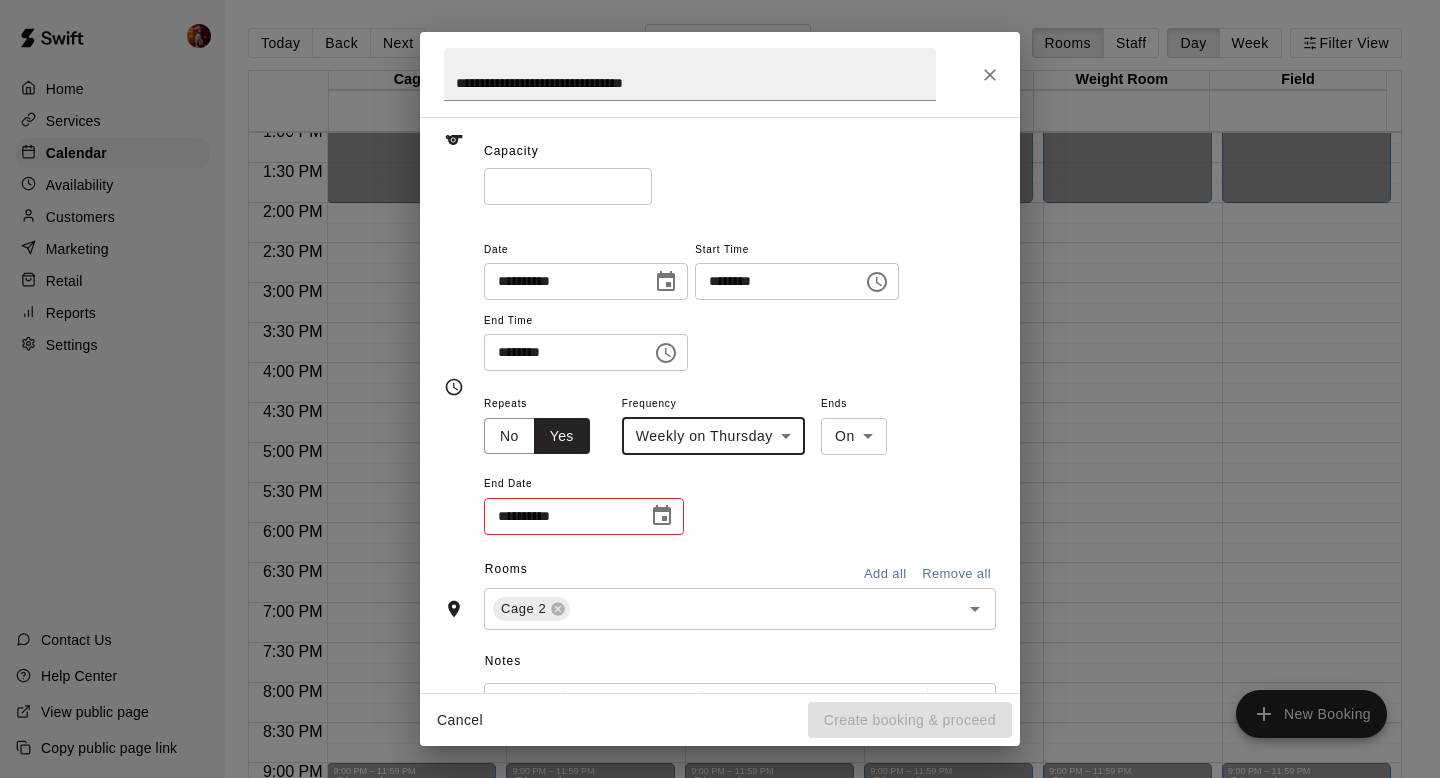 click 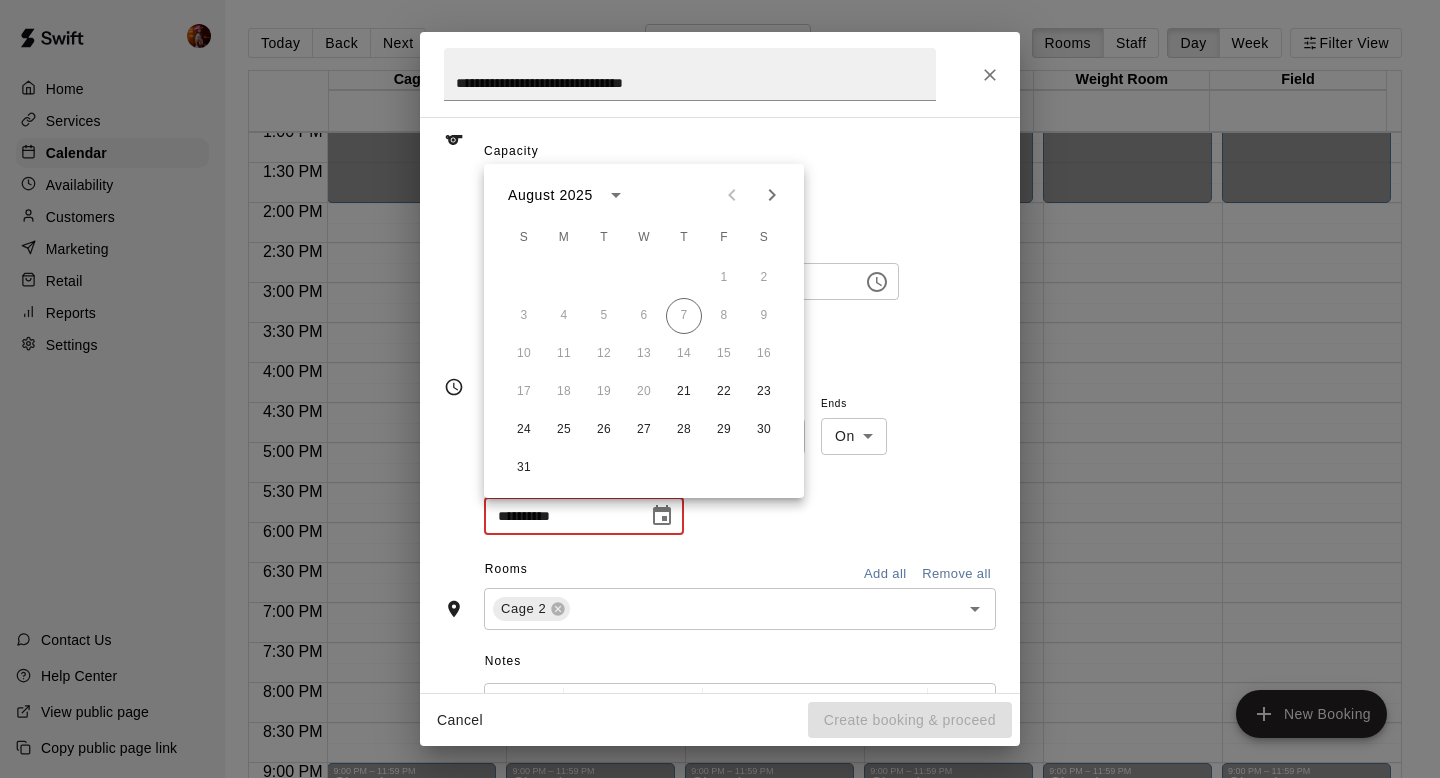 click at bounding box center [772, 195] 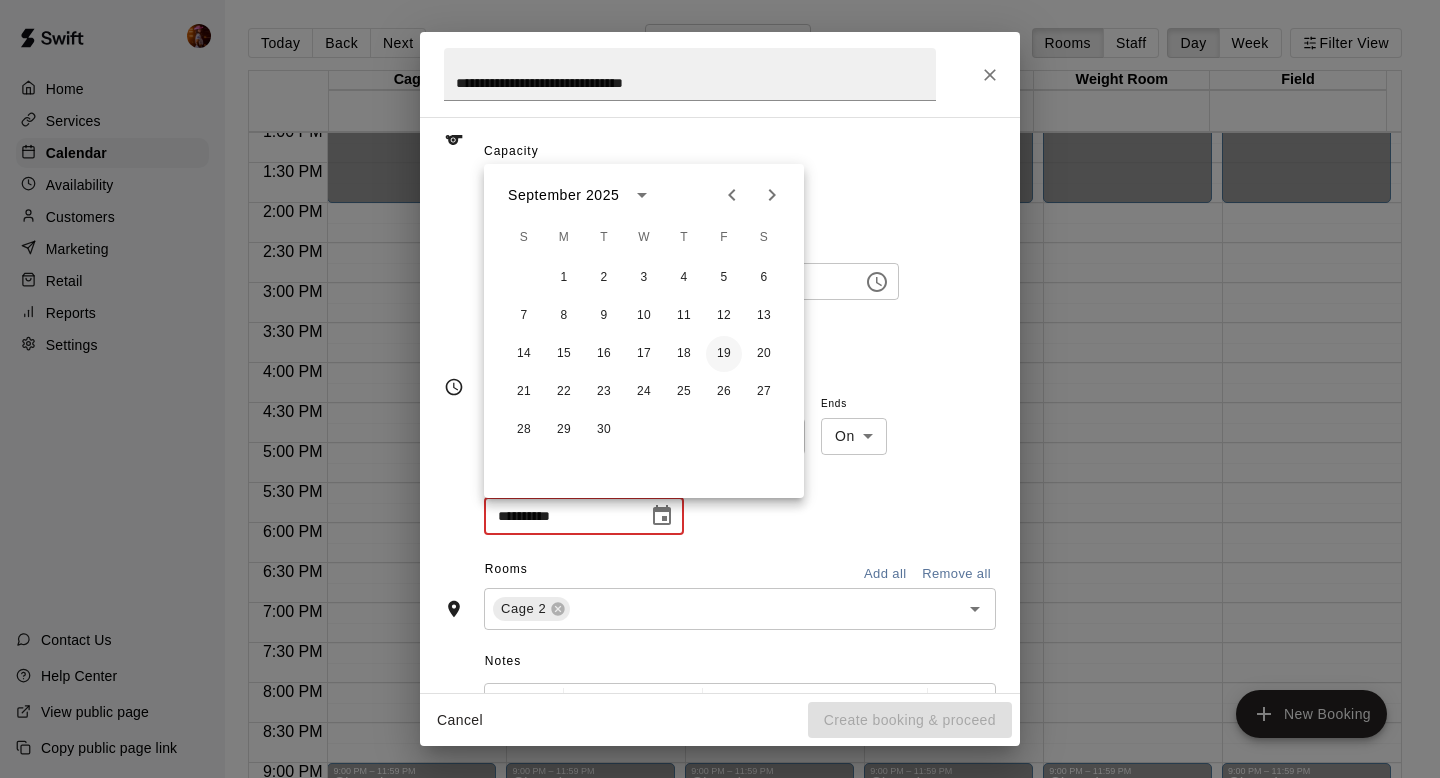 click on "19" at bounding box center (724, 354) 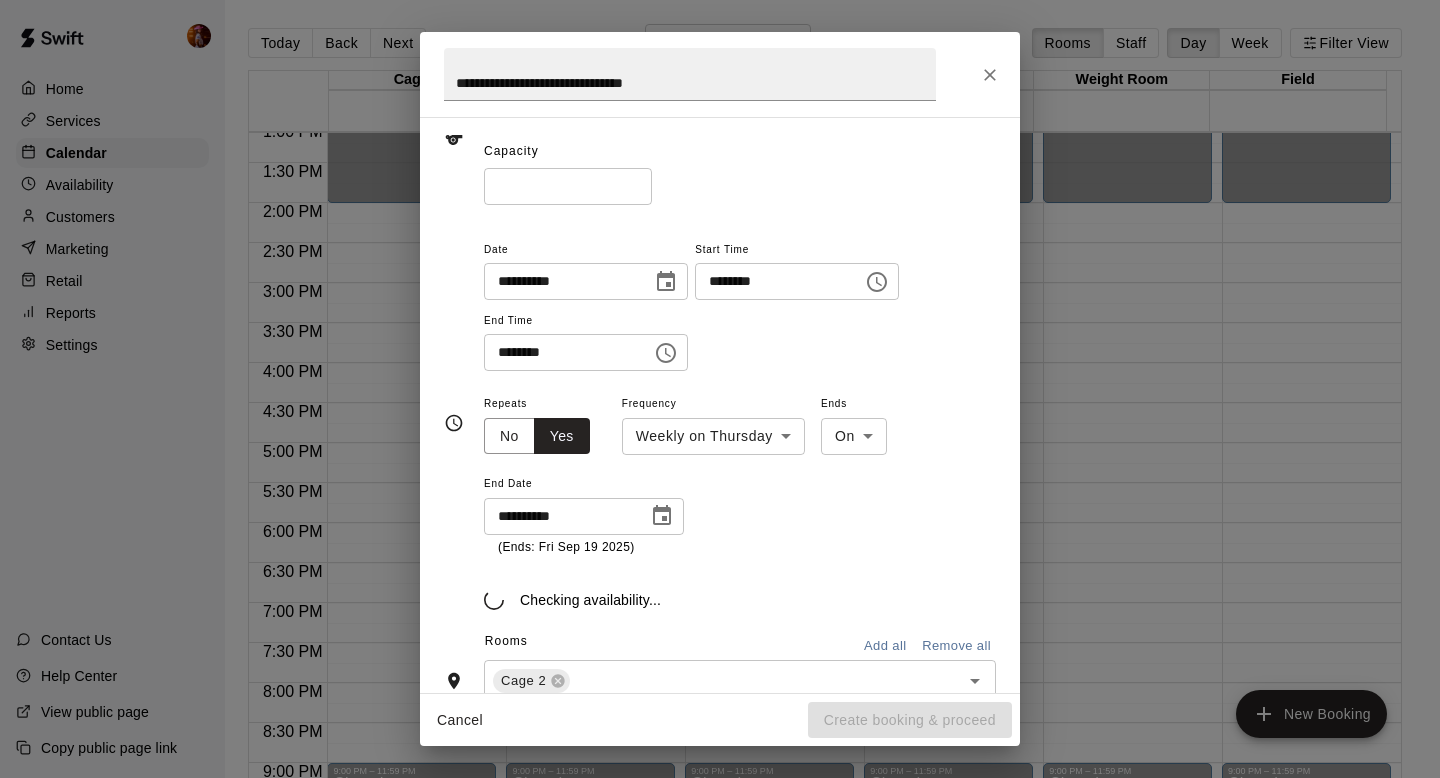 type on "**********" 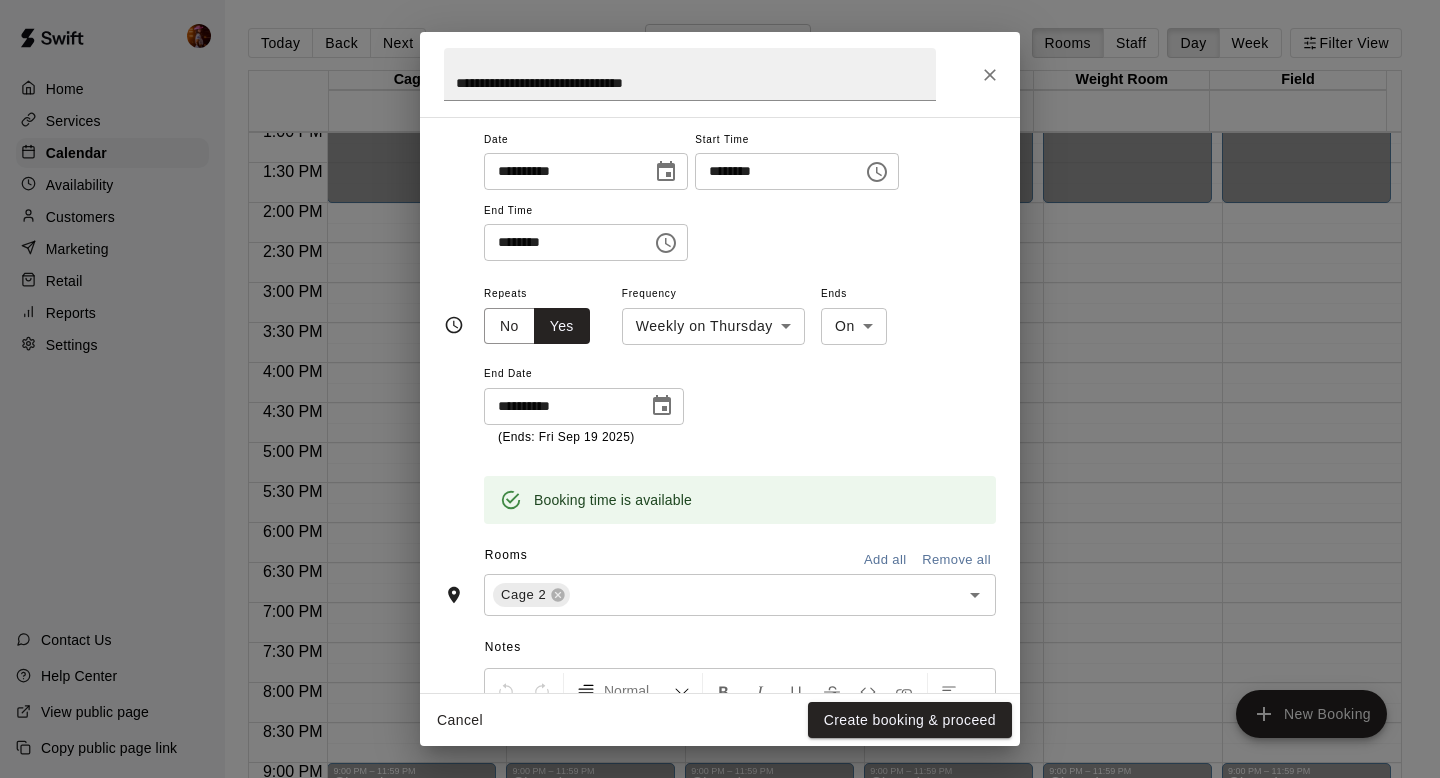 scroll, scrollTop: 287, scrollLeft: 0, axis: vertical 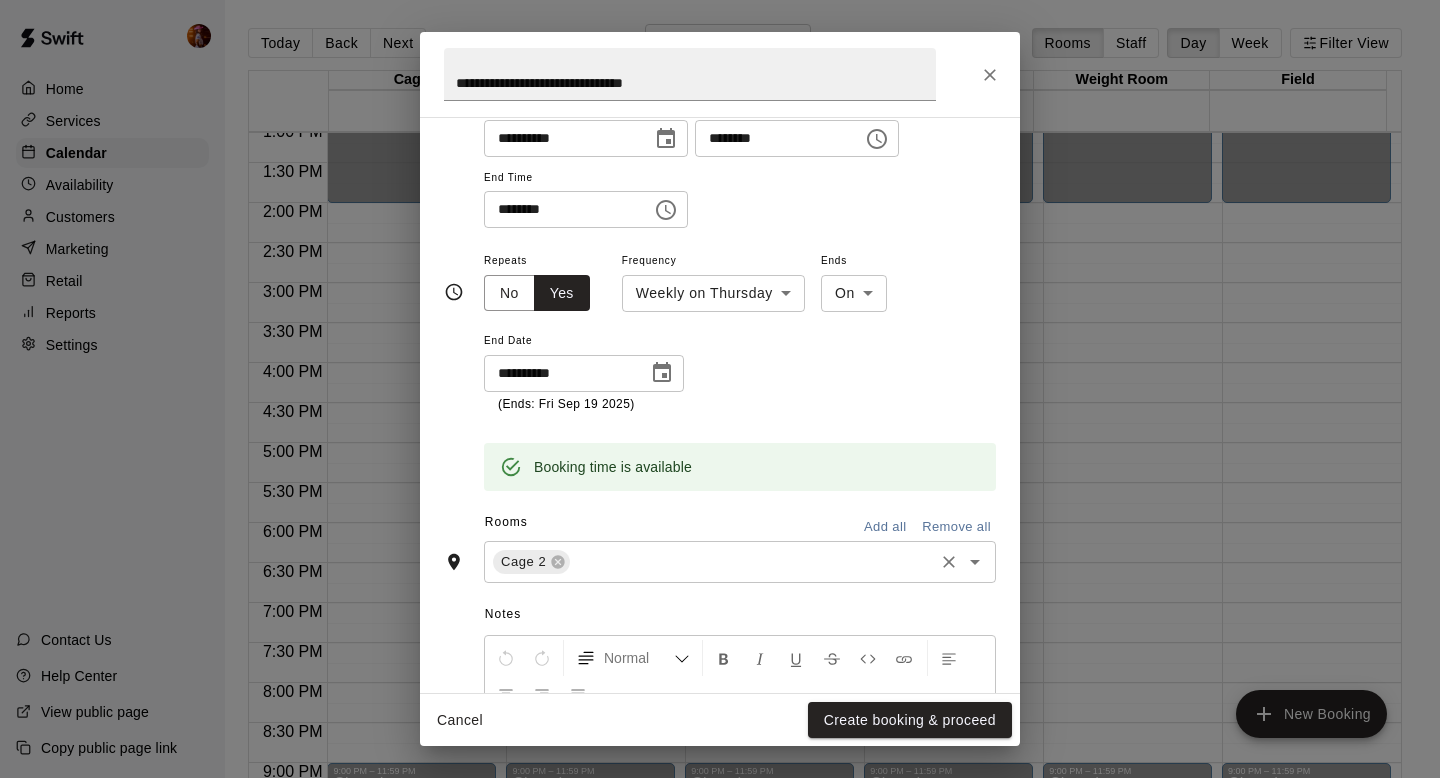 click at bounding box center [752, 561] 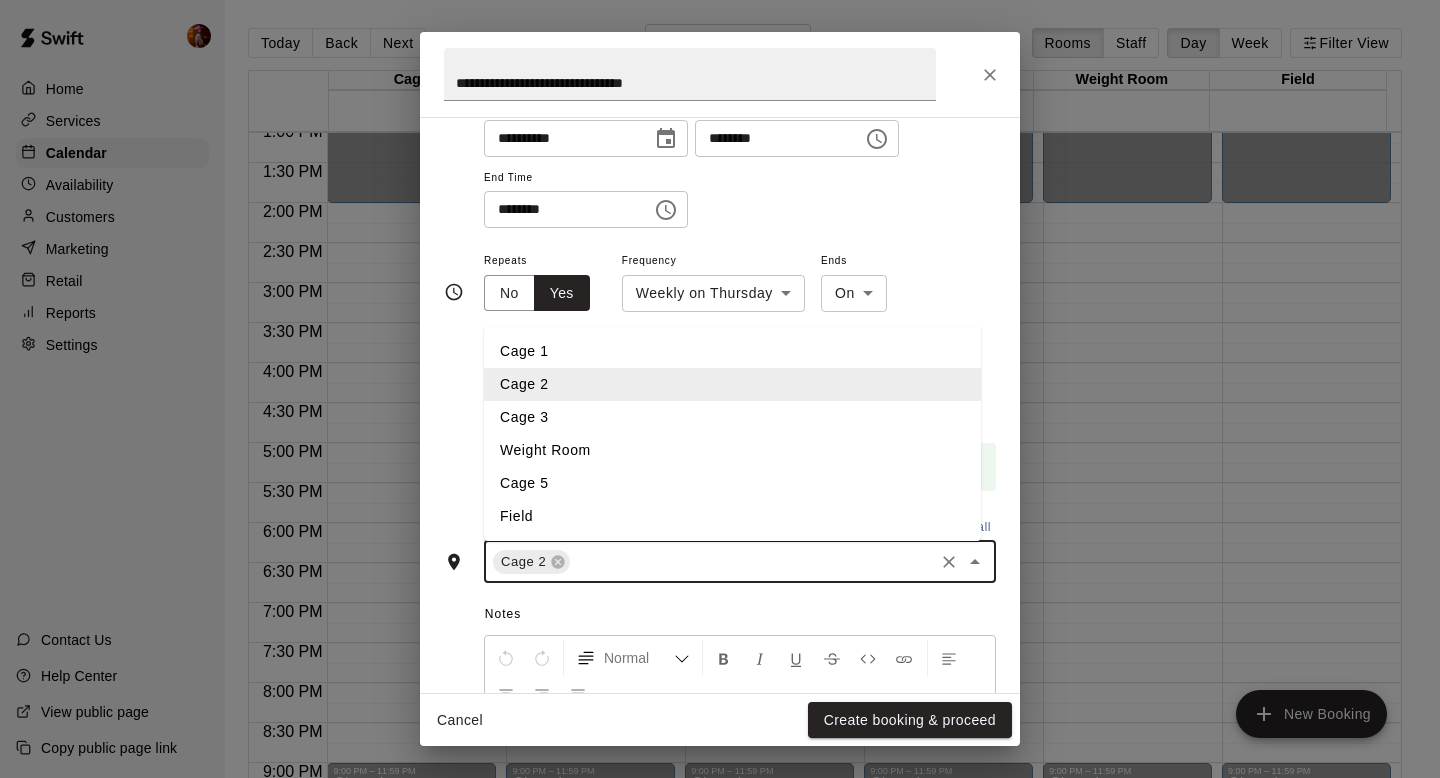 click on "Cage 3" at bounding box center (732, 417) 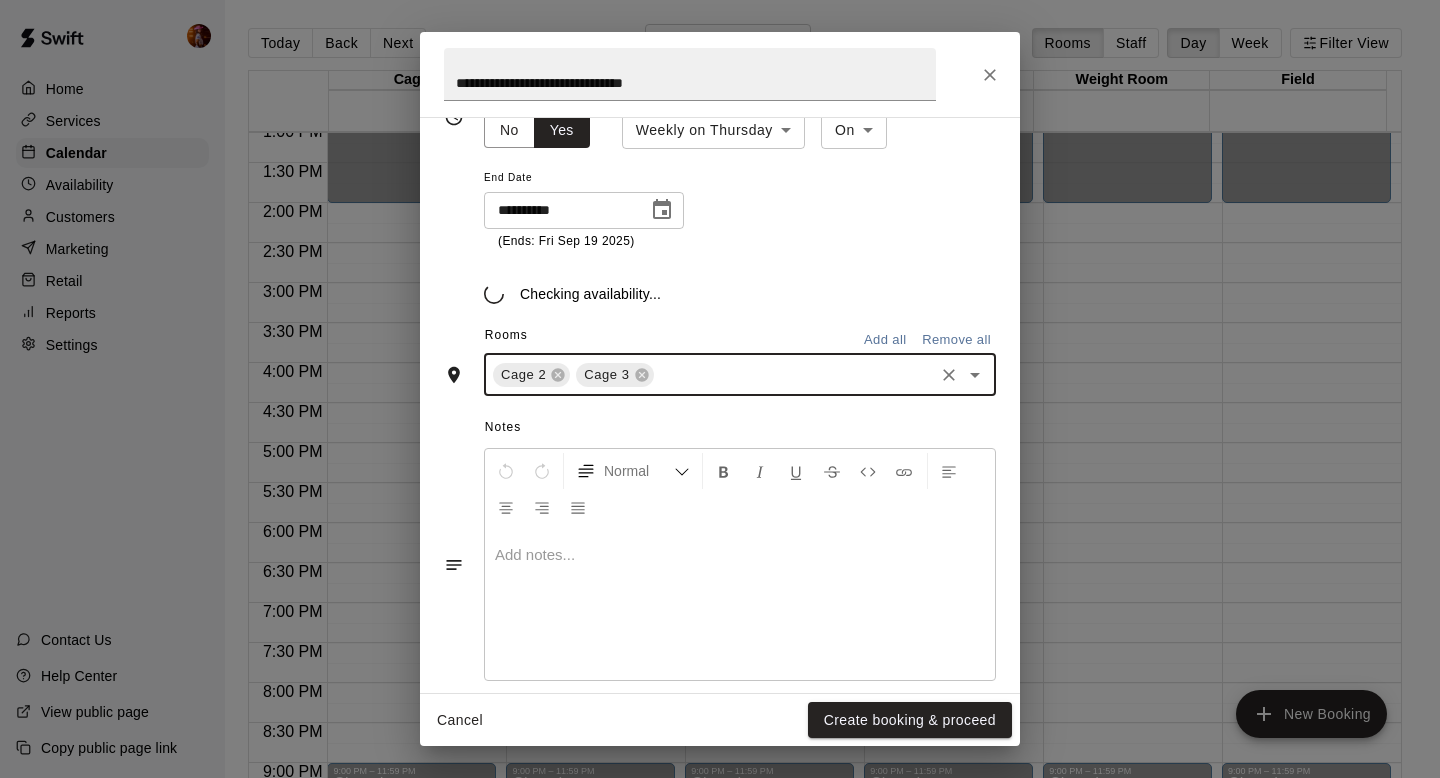 scroll, scrollTop: 465, scrollLeft: 0, axis: vertical 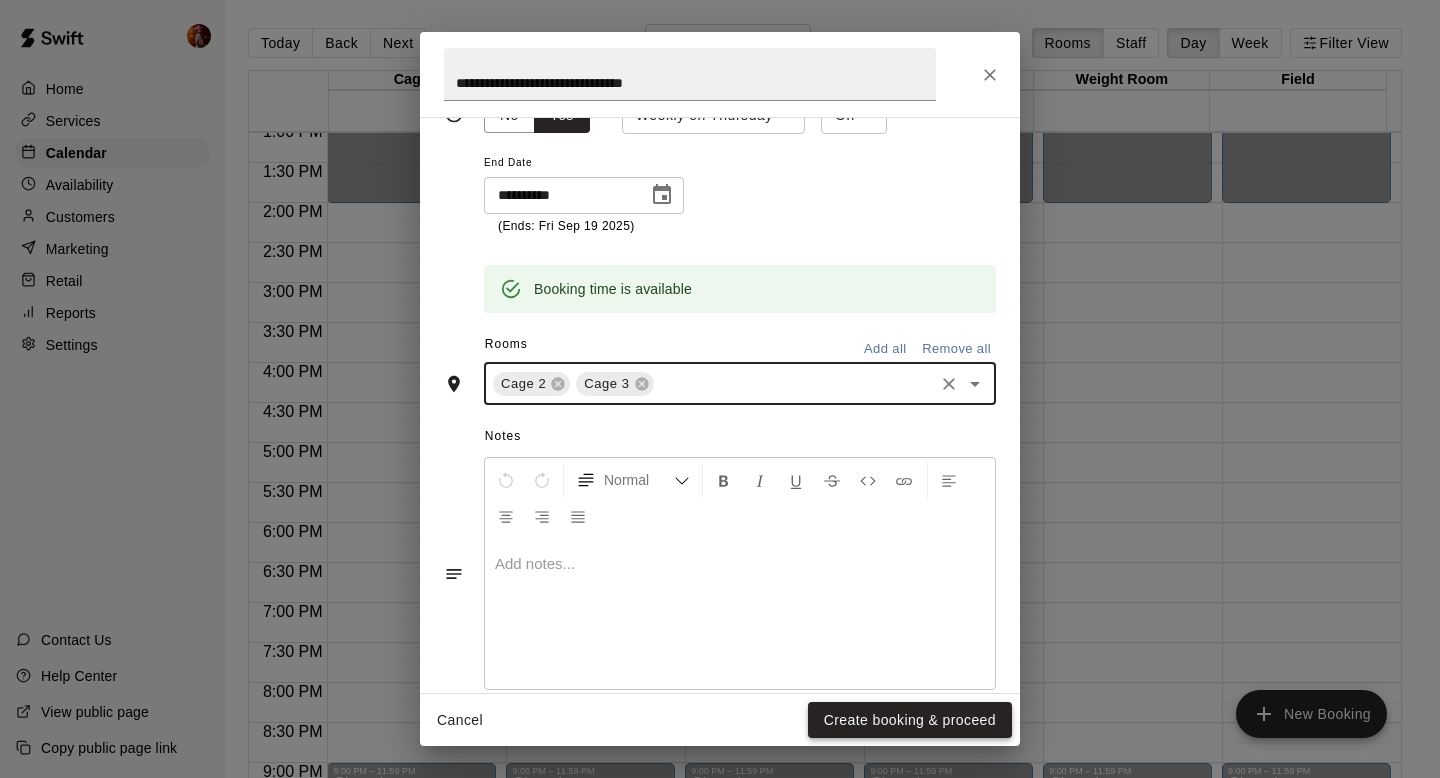 click on "Create booking & proceed" at bounding box center [910, 720] 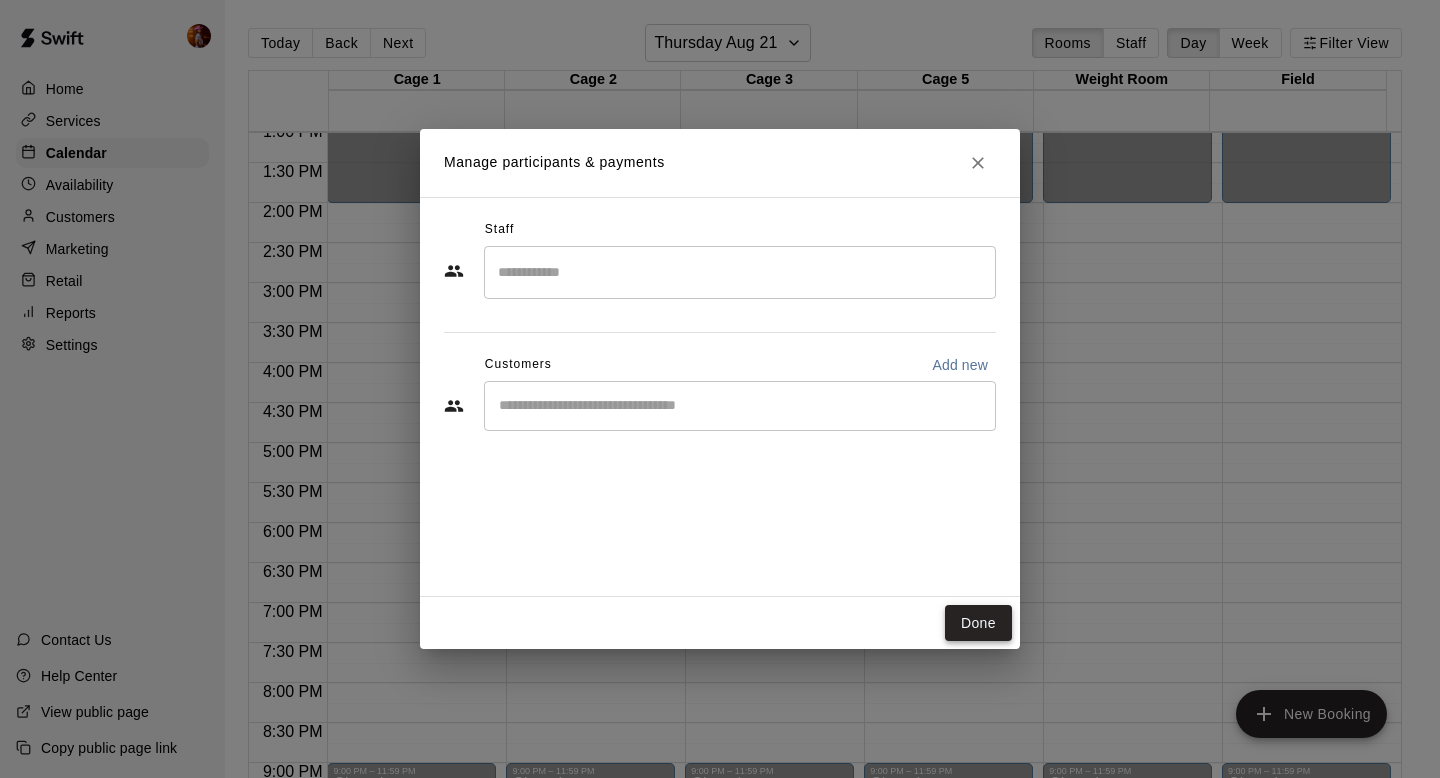 click on "Done" at bounding box center [978, 623] 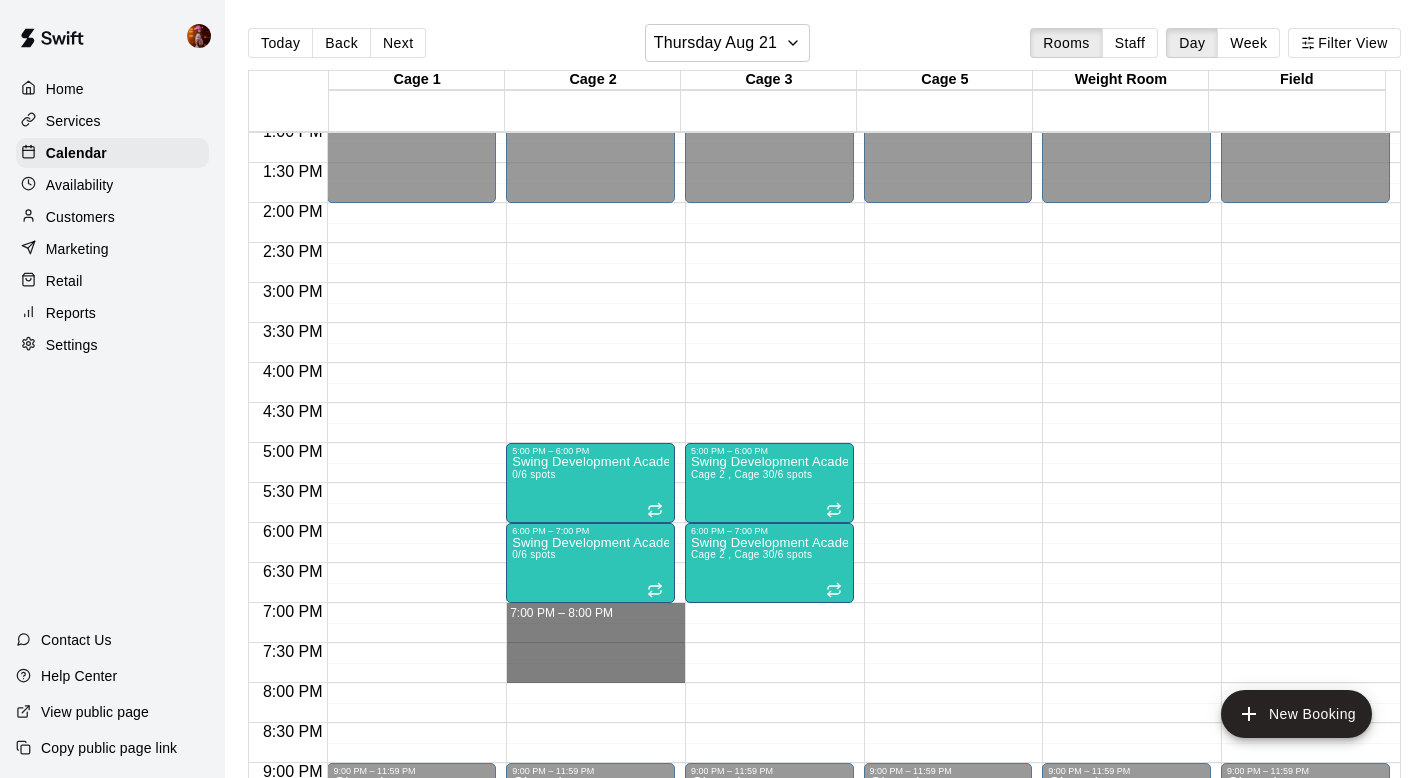 drag, startPoint x: 525, startPoint y: 621, endPoint x: 532, endPoint y: 663, distance: 42.579338 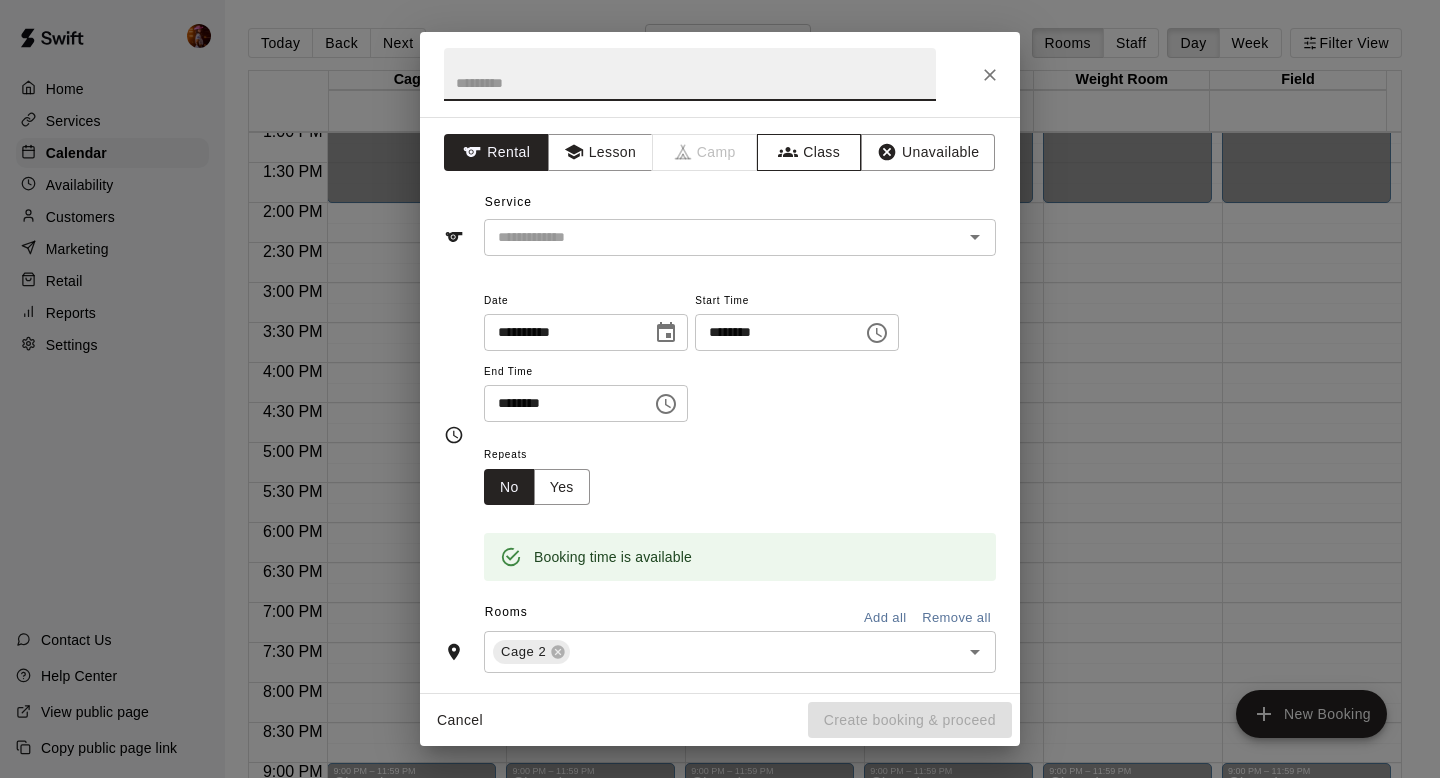 click on "Class" at bounding box center (809, 152) 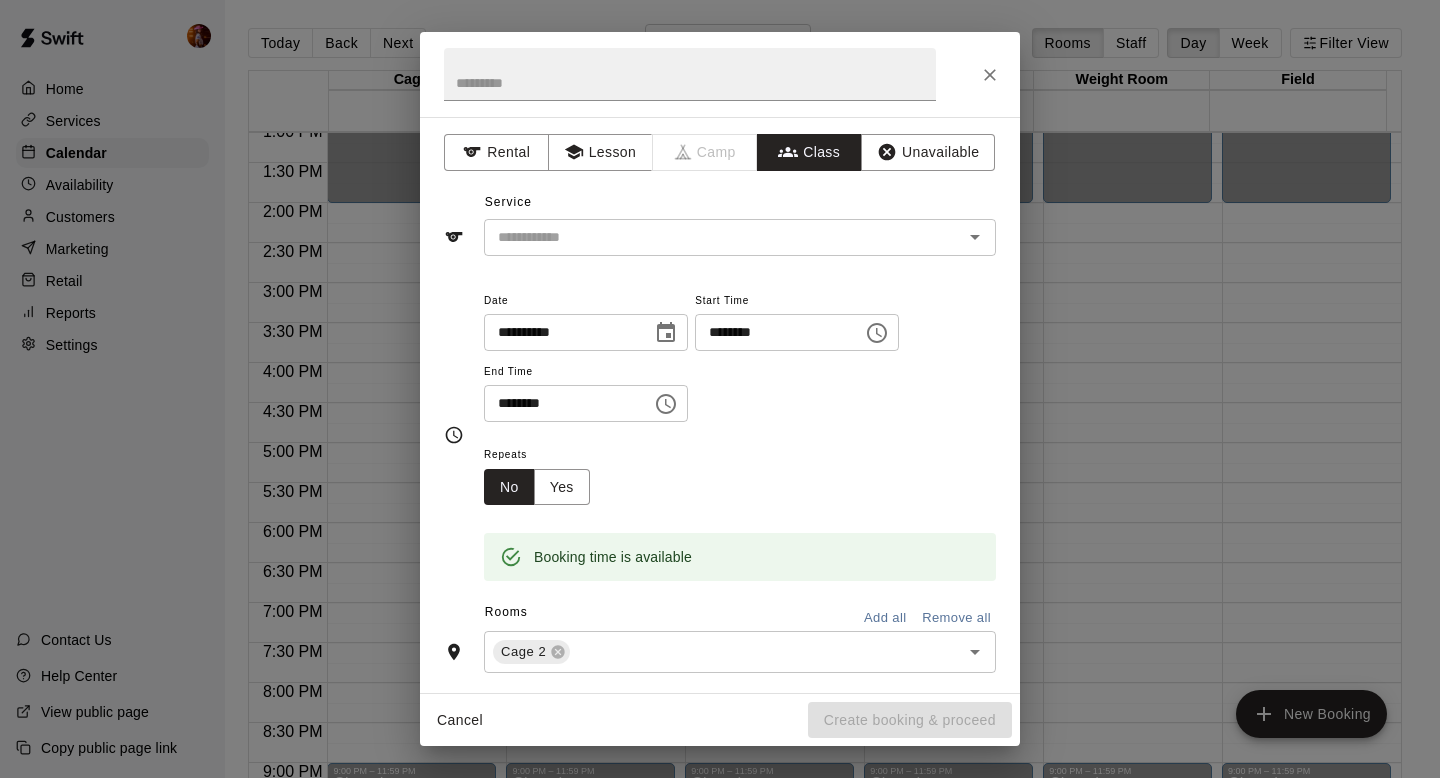 click on "​" at bounding box center [740, 237] 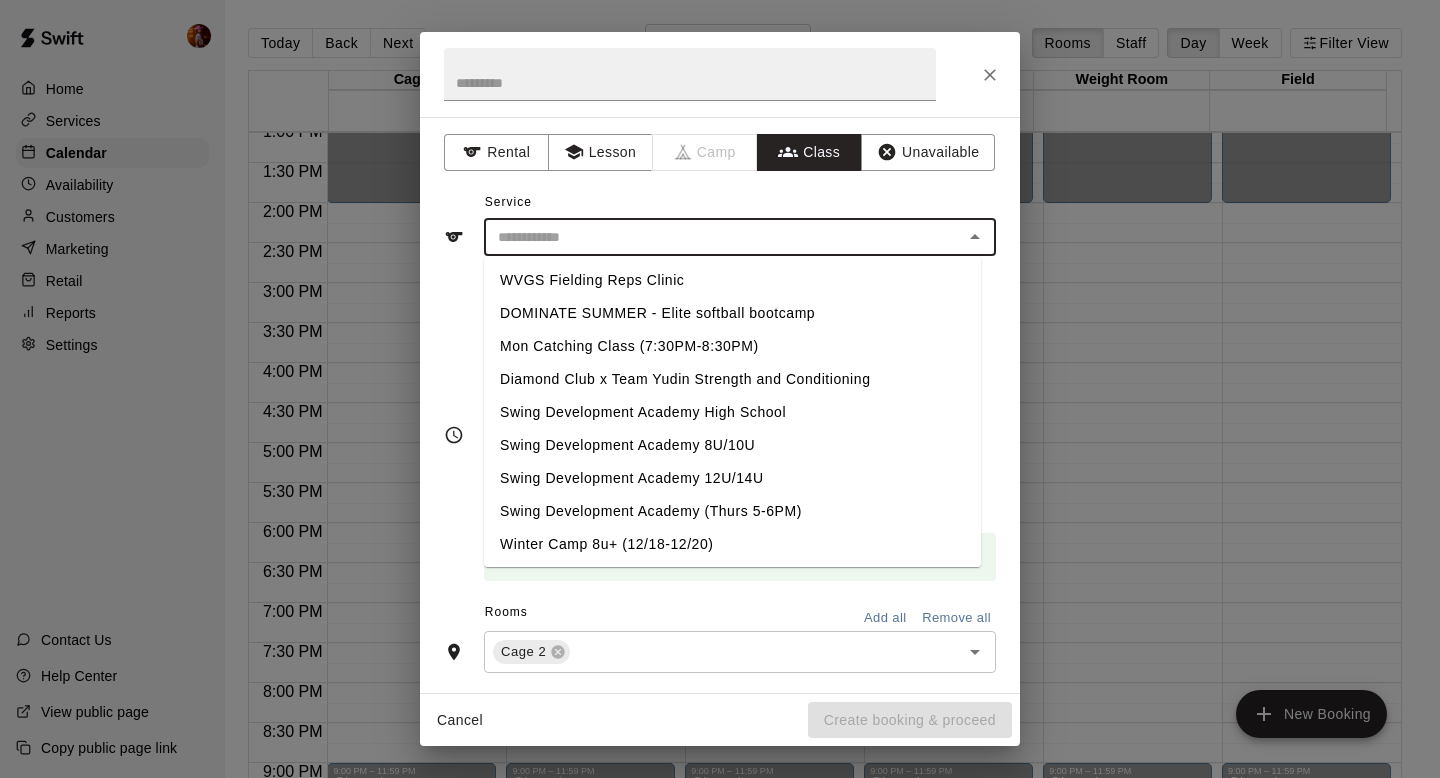 click on "Swing Development Academy High School" at bounding box center (732, 412) 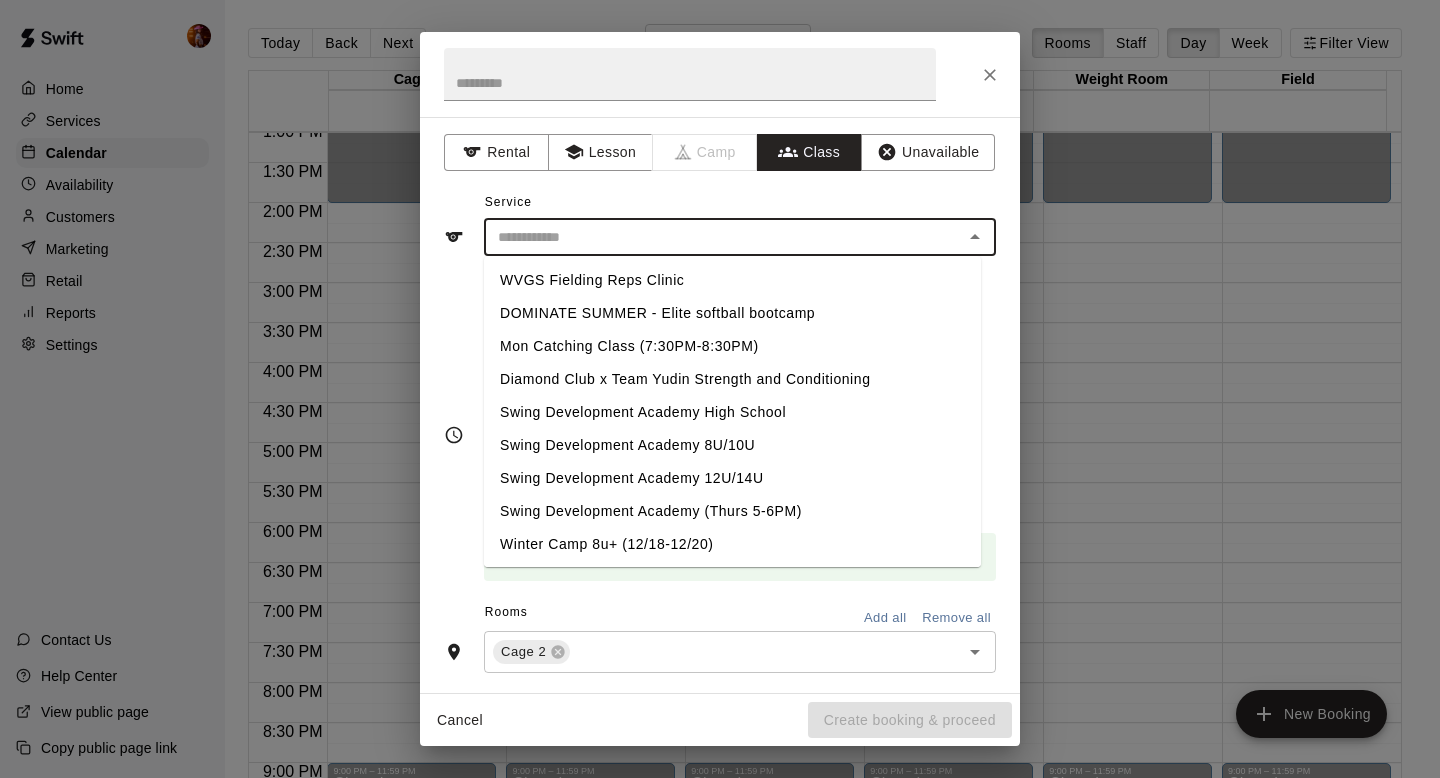 type on "**********" 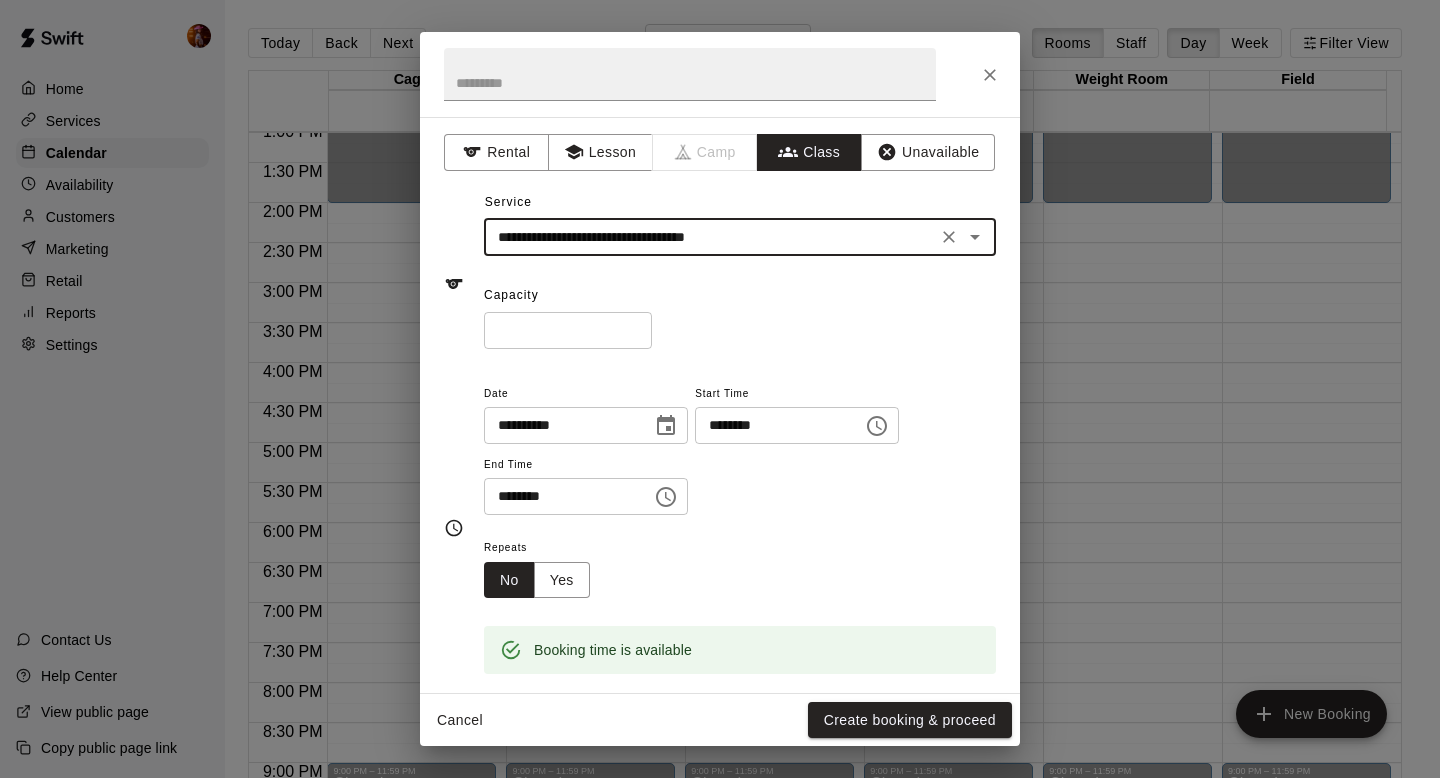 click on "**********" at bounding box center (710, 237) 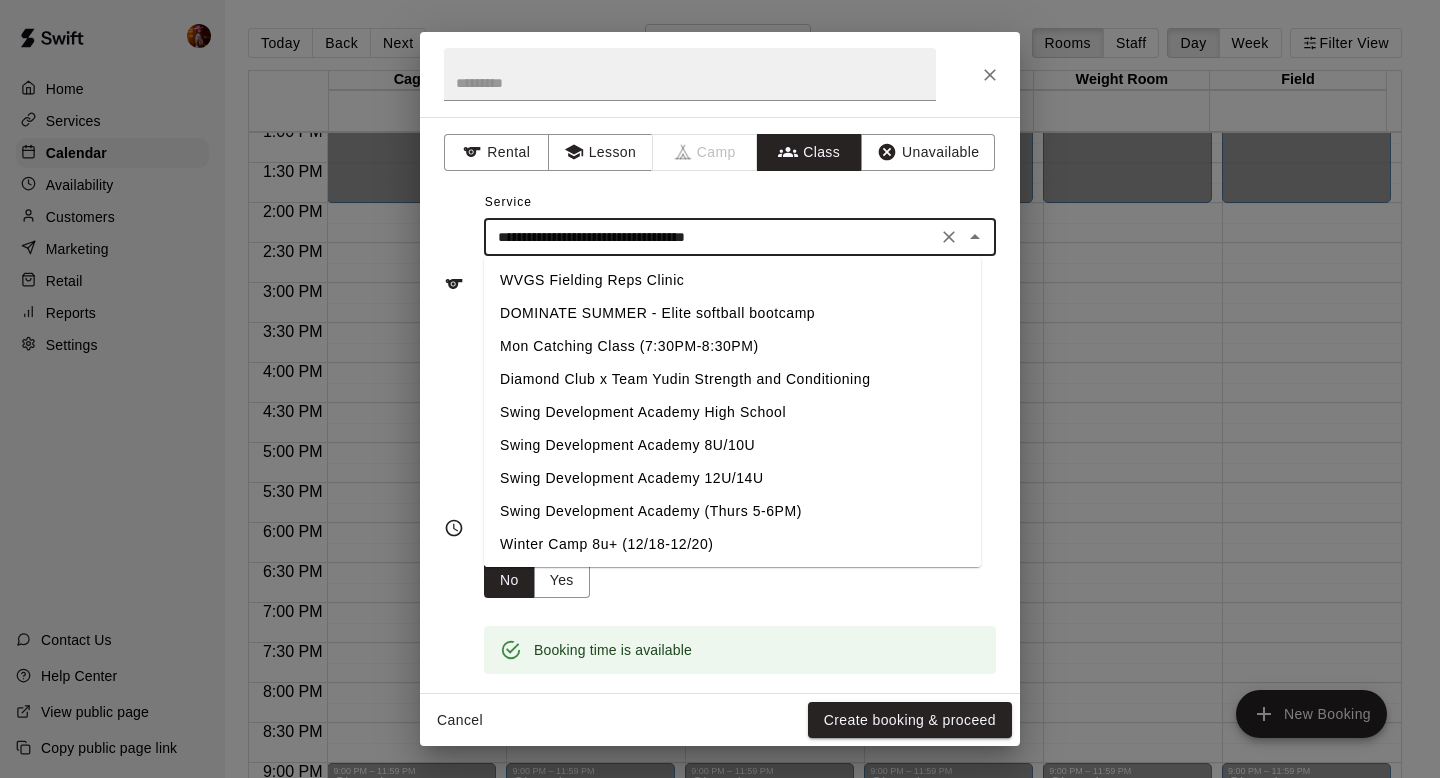 click on "**********" at bounding box center [710, 237] 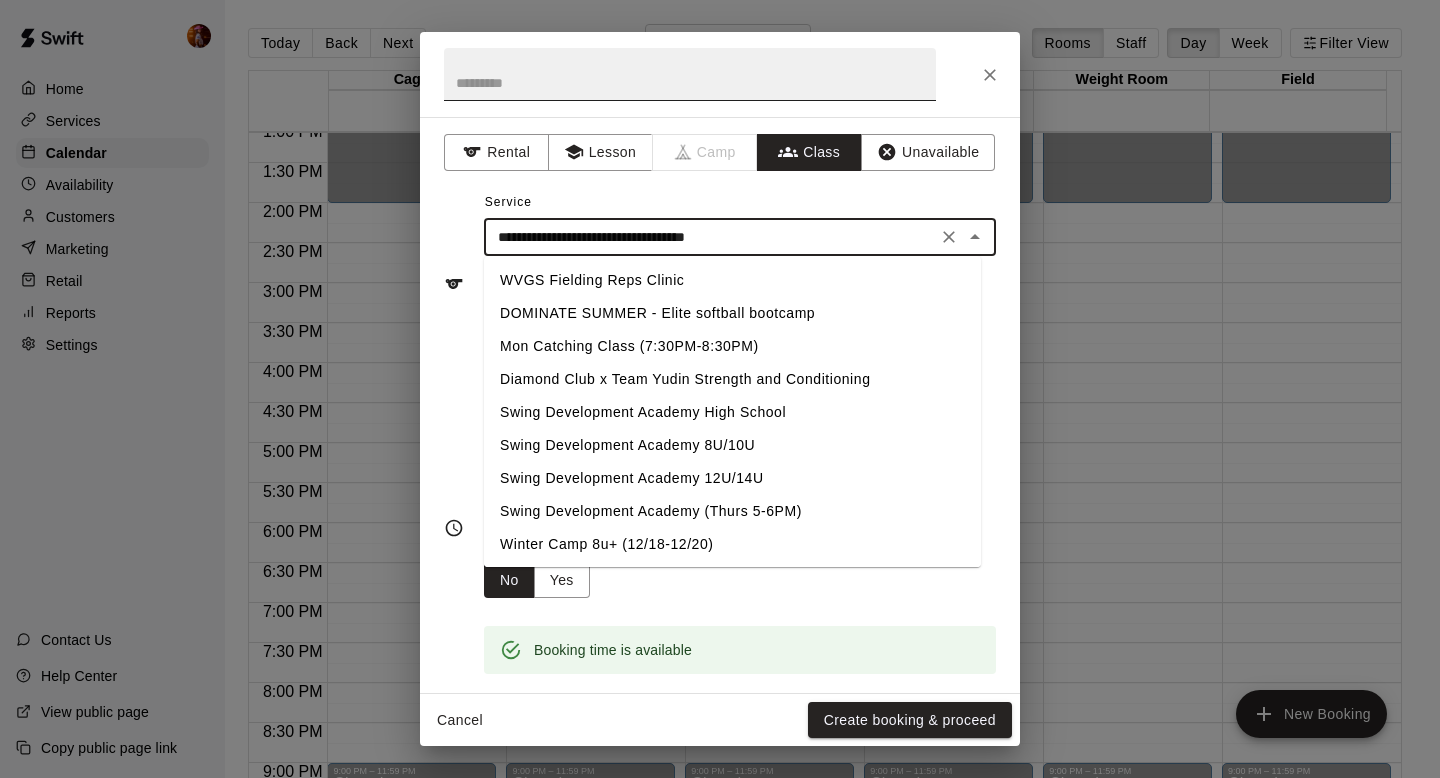 click at bounding box center (690, 74) 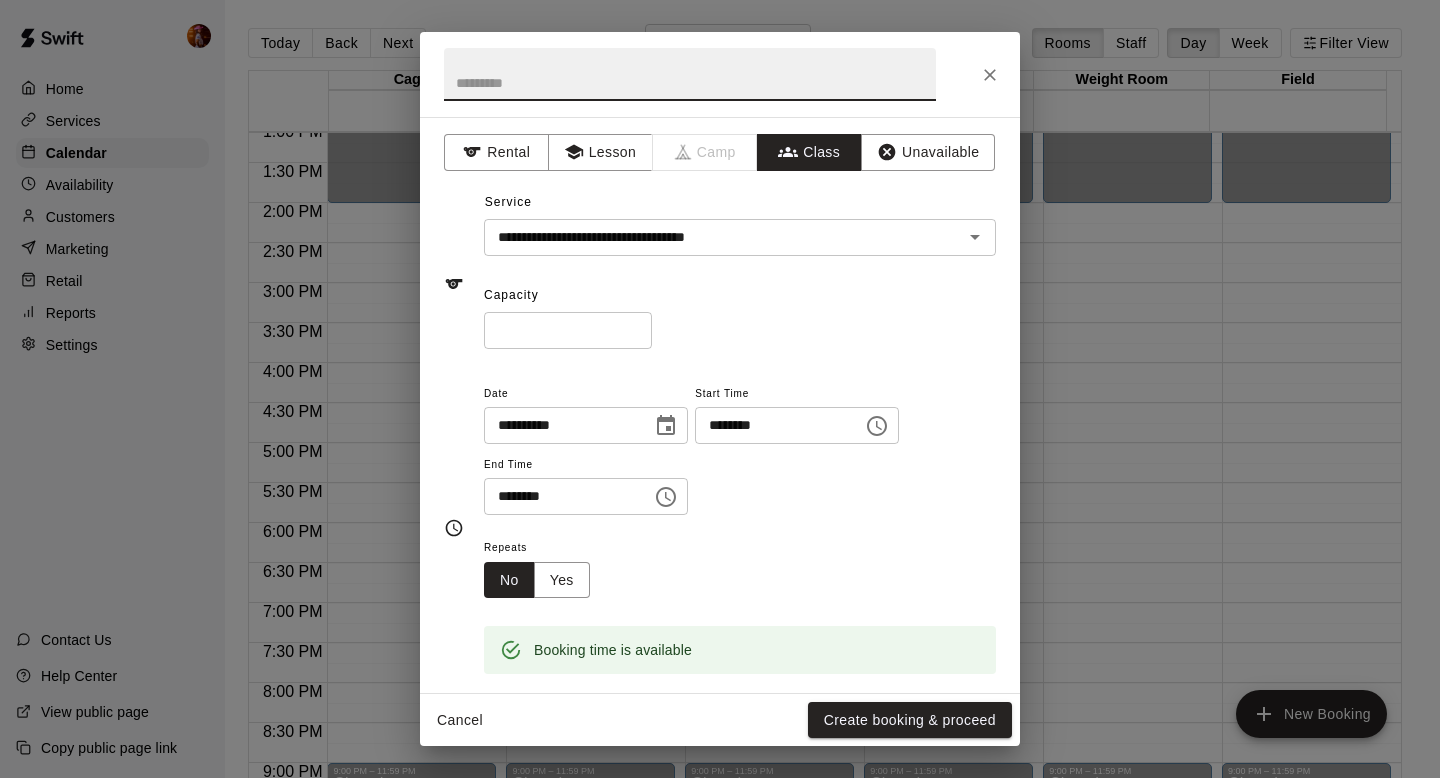paste on "**********" 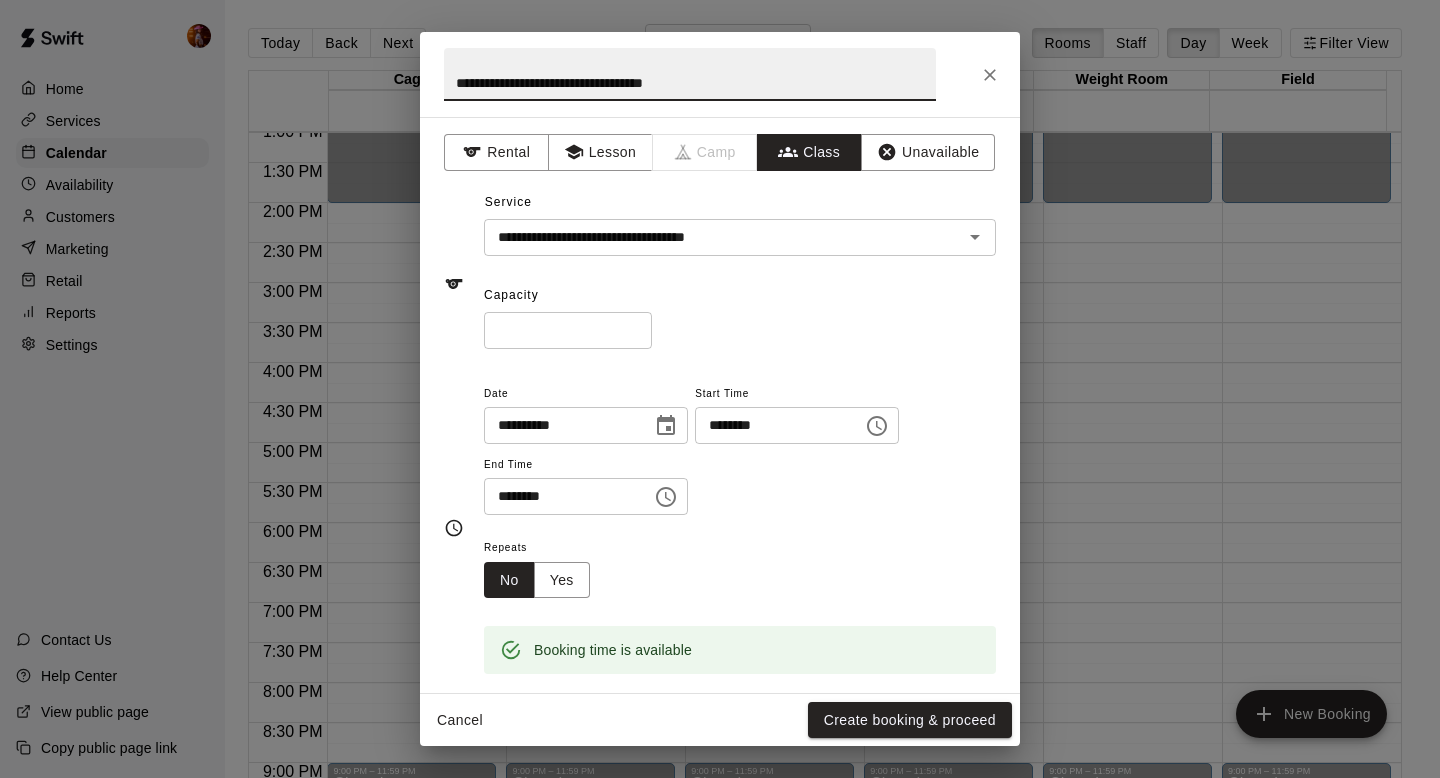 type on "**********" 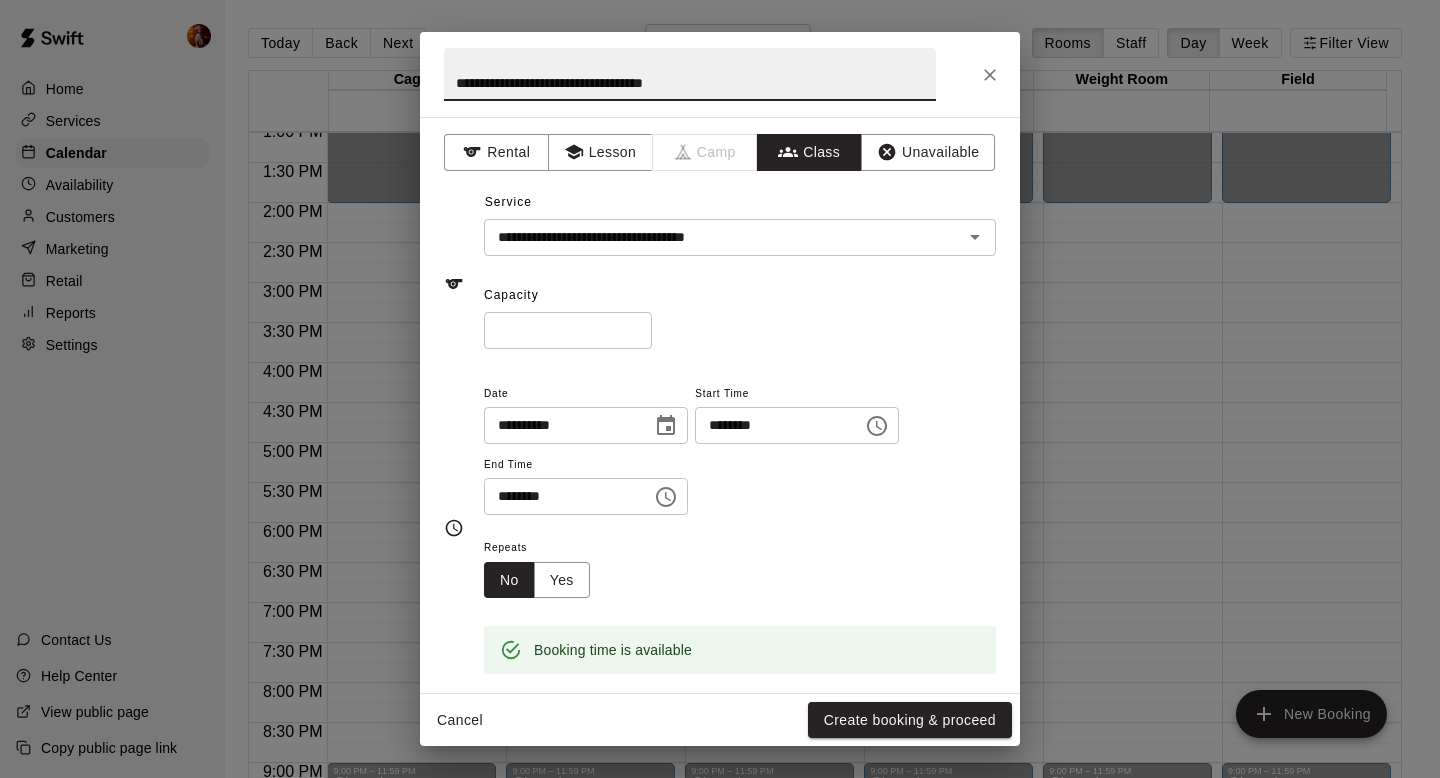 click on "*" at bounding box center [568, 330] 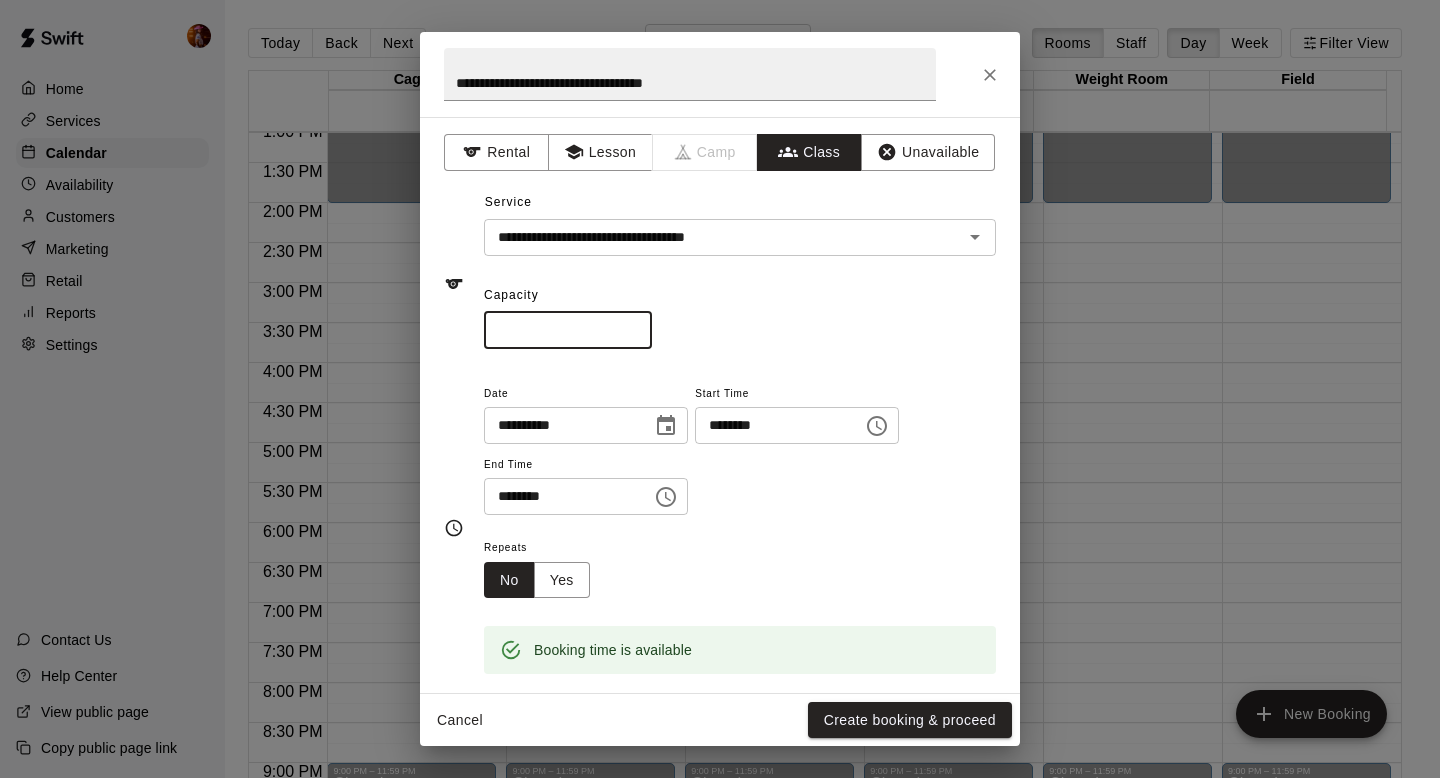 click on "*" at bounding box center [568, 330] 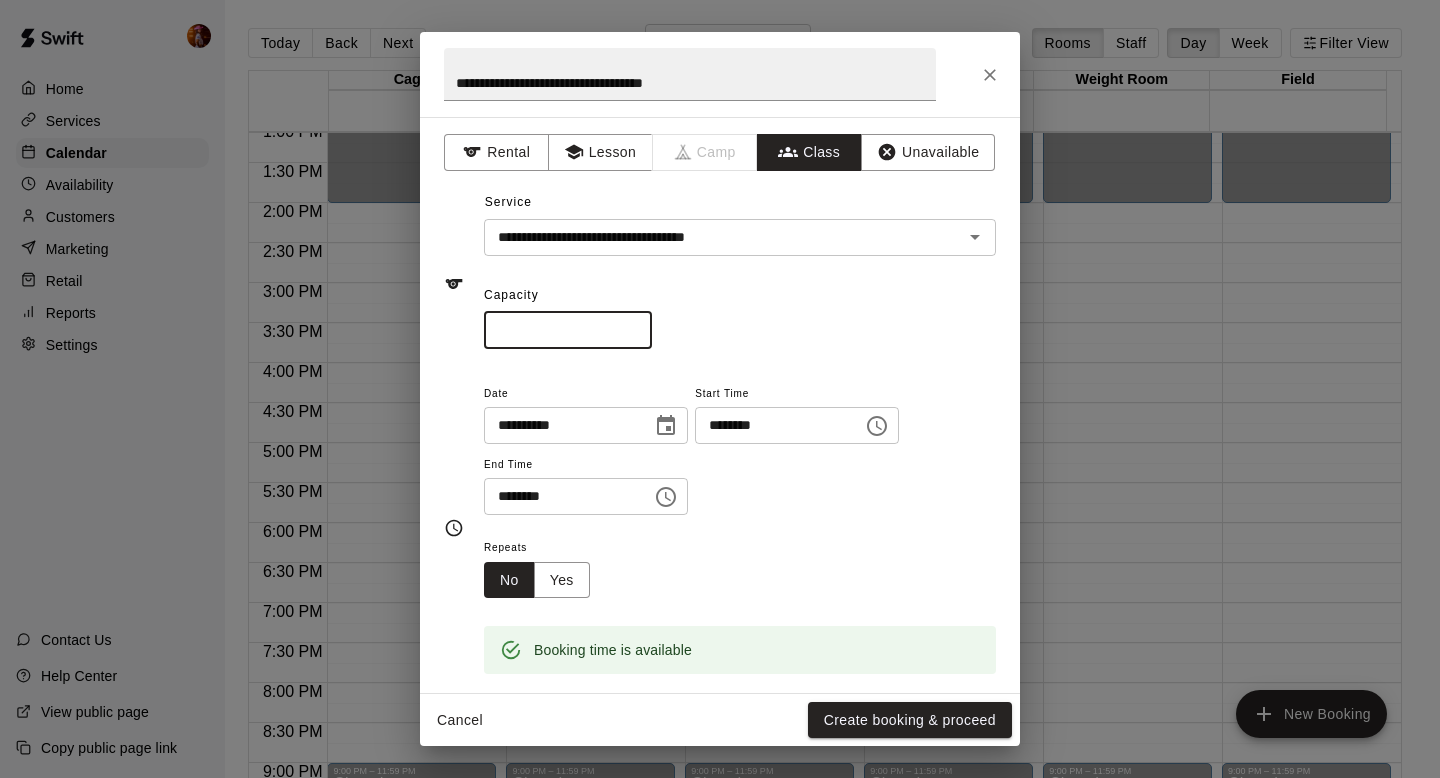 click on "*" at bounding box center (568, 330) 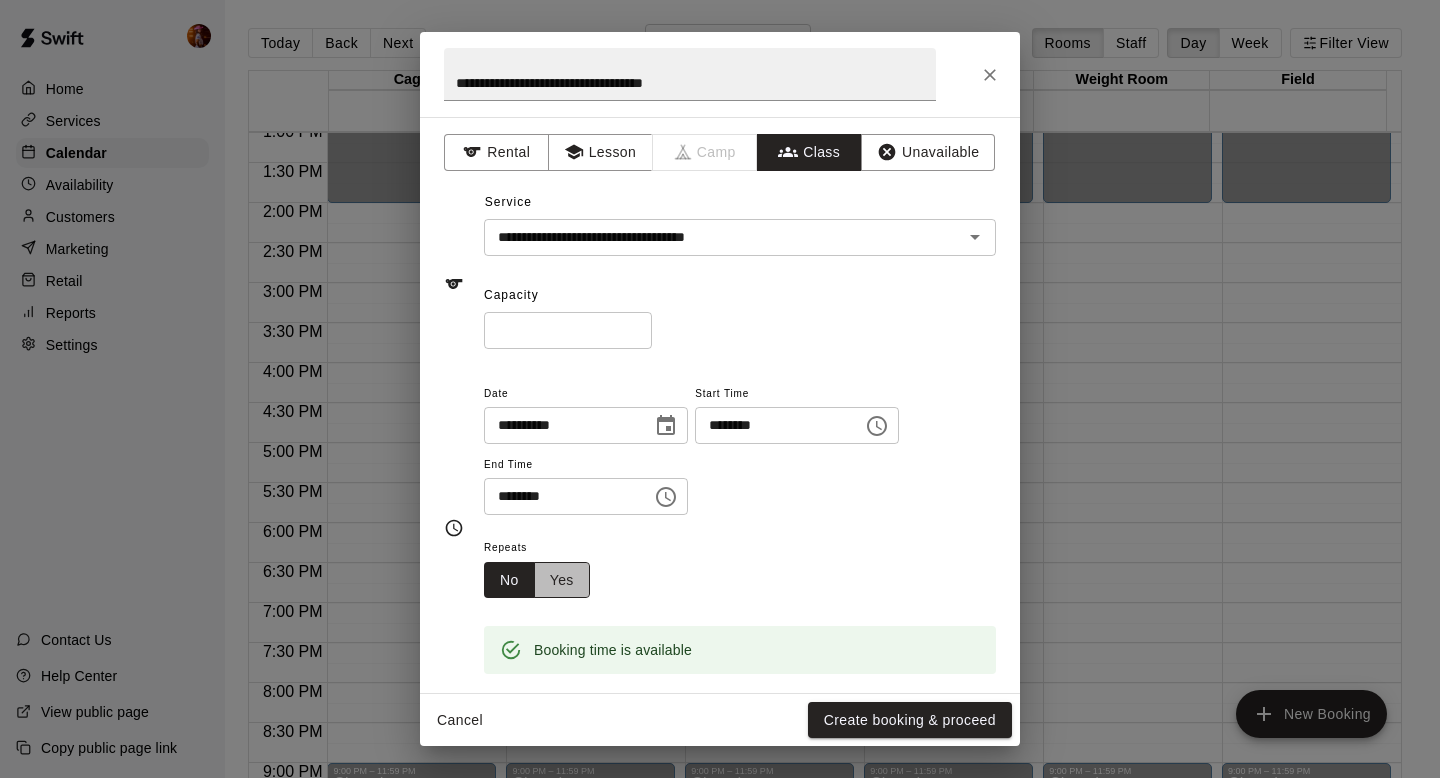 click on "Yes" at bounding box center [562, 580] 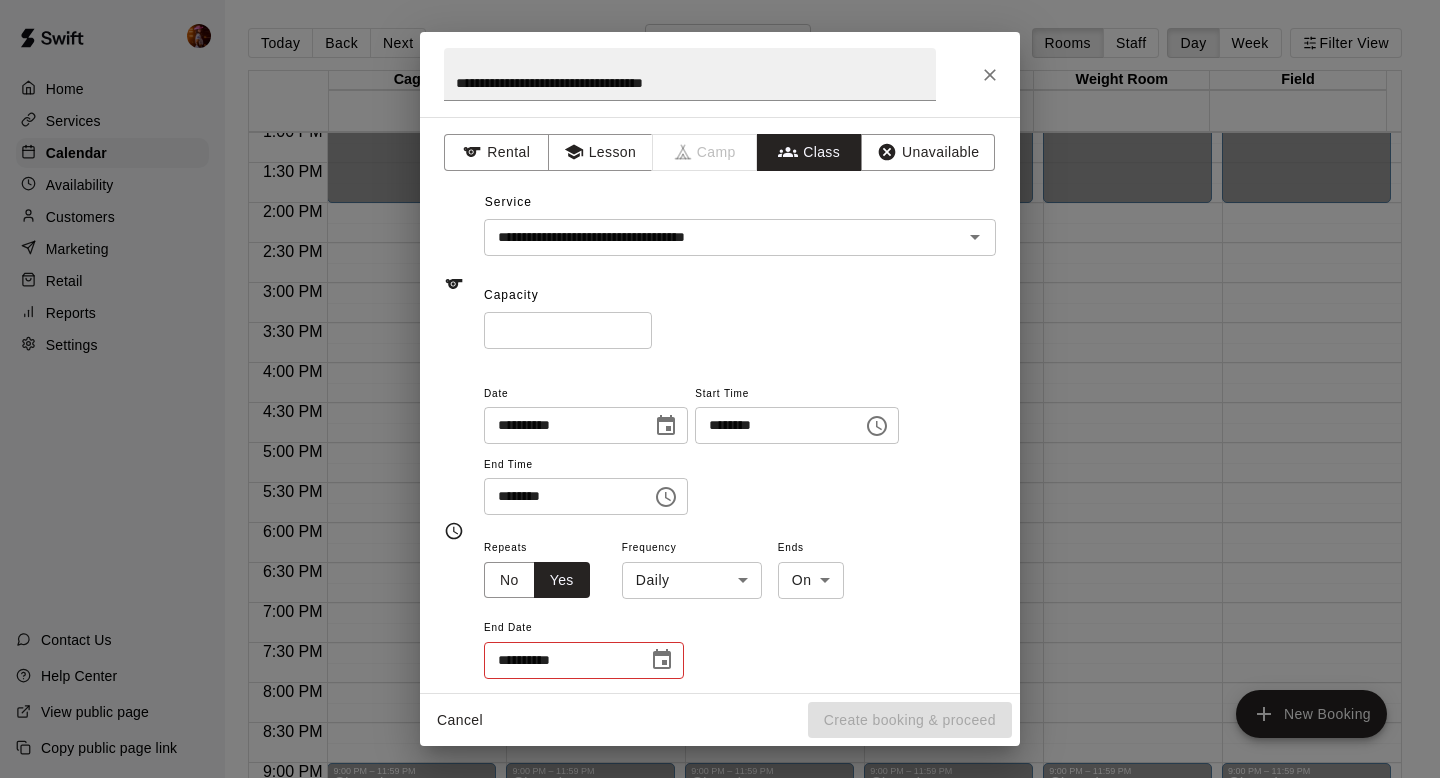click on "Home Services Calendar Availability Customers Marketing Retail Reports Settings Contact Us Help Center View public page Copy public page link Today Back Next Thursday Aug 21 Rooms Staff Day Week Filter View Cage 1 21 Thu Cage 2  21 Thu Cage 3  21 Thu Cage 5  21 Thu Weight Room 21 Thu Field 21 Thu 12:00 AM 12:30 AM 1:00 AM 1:30 AM 2:00 AM 2:30 AM 3:00 AM 3:30 AM 4:00 AM 4:30 AM 5:00 AM 5:30 AM 6:00 AM 6:30 AM 7:00 AM 7:30 AM 8:00 AM 8:30 AM 9:00 AM 9:30 AM 10:00 AM 10:30 AM 11:00 AM 11:30 AM 12:00 PM 12:30 PM 1:00 PM 1:30 PM 2:00 PM 2:30 PM 3:00 PM 3:30 PM 4:00 PM 4:30 PM 5:00 PM 5:30 PM 6:00 PM 6:30 PM 7:00 PM 7:30 PM 8:00 PM 8:30 PM 9:00 PM 9:30 PM 10:00 PM 10:30 PM 11:00 PM 11:30 PM 12:00 AM – 2:00 PM Closed 9:00 PM – 11:59 PM Closed 12:00 AM – 2:00 PM Closed 5:00 PM – 6:00 PM Swing Development Academy 8U/10U 0/6 spots 6:00 PM – 7:00 PM Swing Development Academy 12U/14U 0/6 spots 9:00 PM – 11:59 PM Closed 12:00 AM – 2:00 PM Closed 5:00 PM – 6:00 PM Swing Development Academy 8U/10U 0/6 spots" at bounding box center [720, 405] 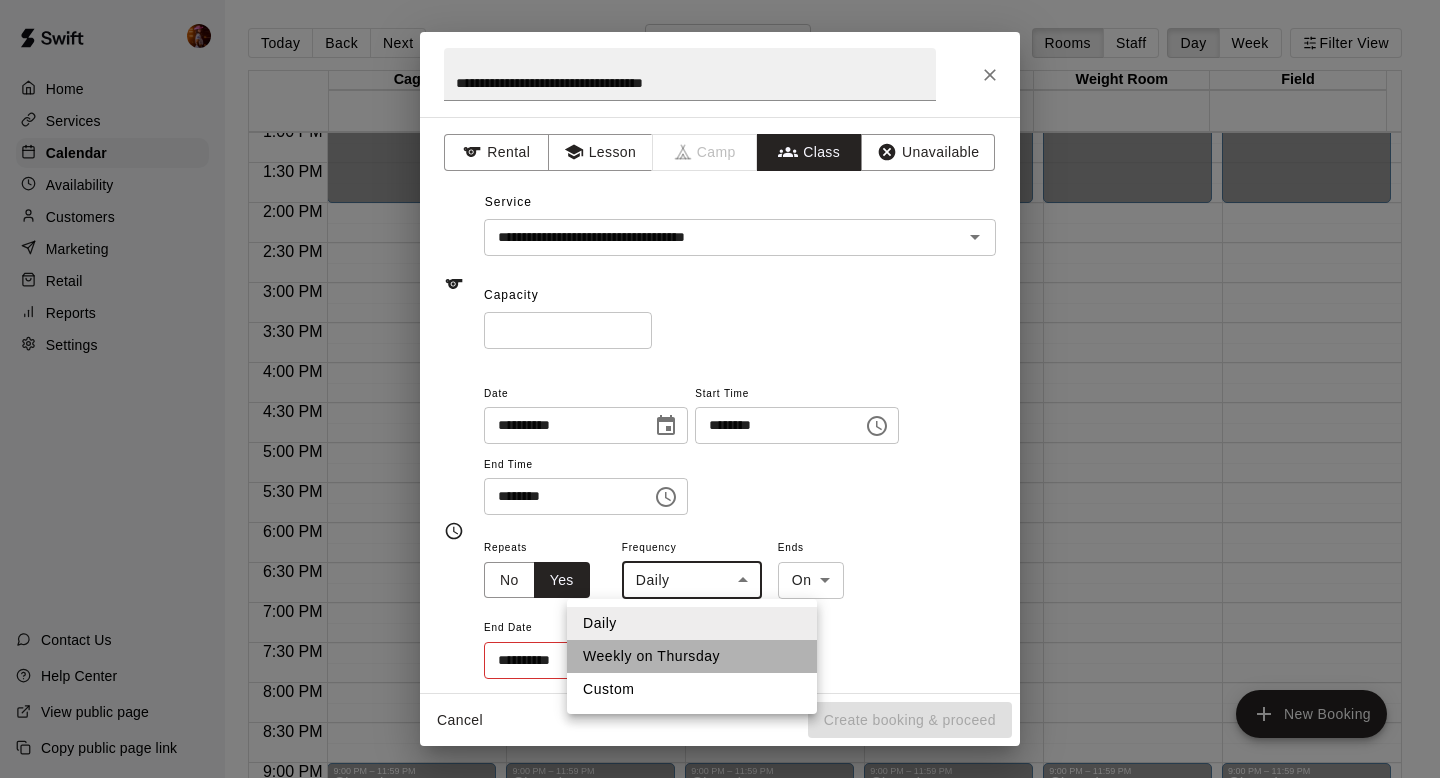 click on "Weekly on Thursday" at bounding box center [692, 656] 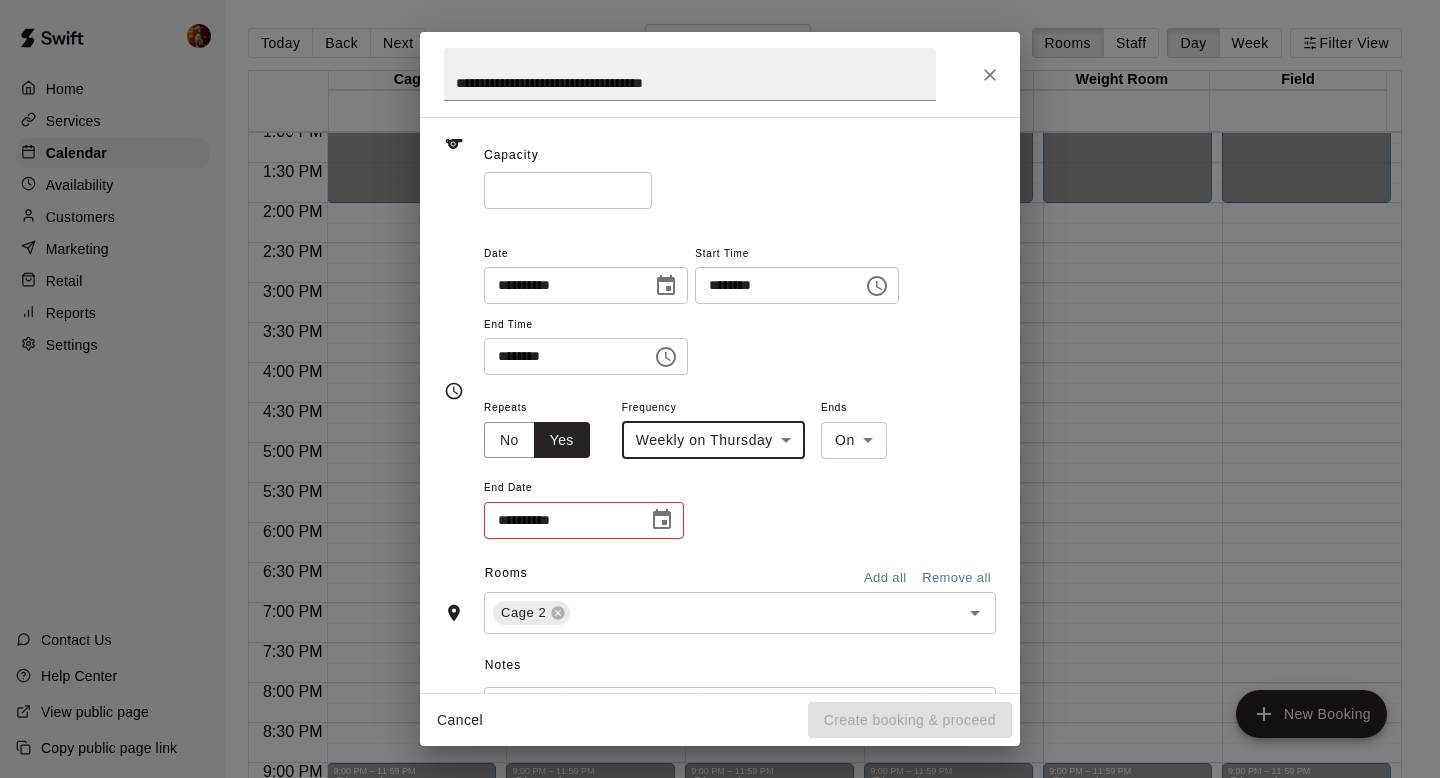 scroll, scrollTop: 166, scrollLeft: 0, axis: vertical 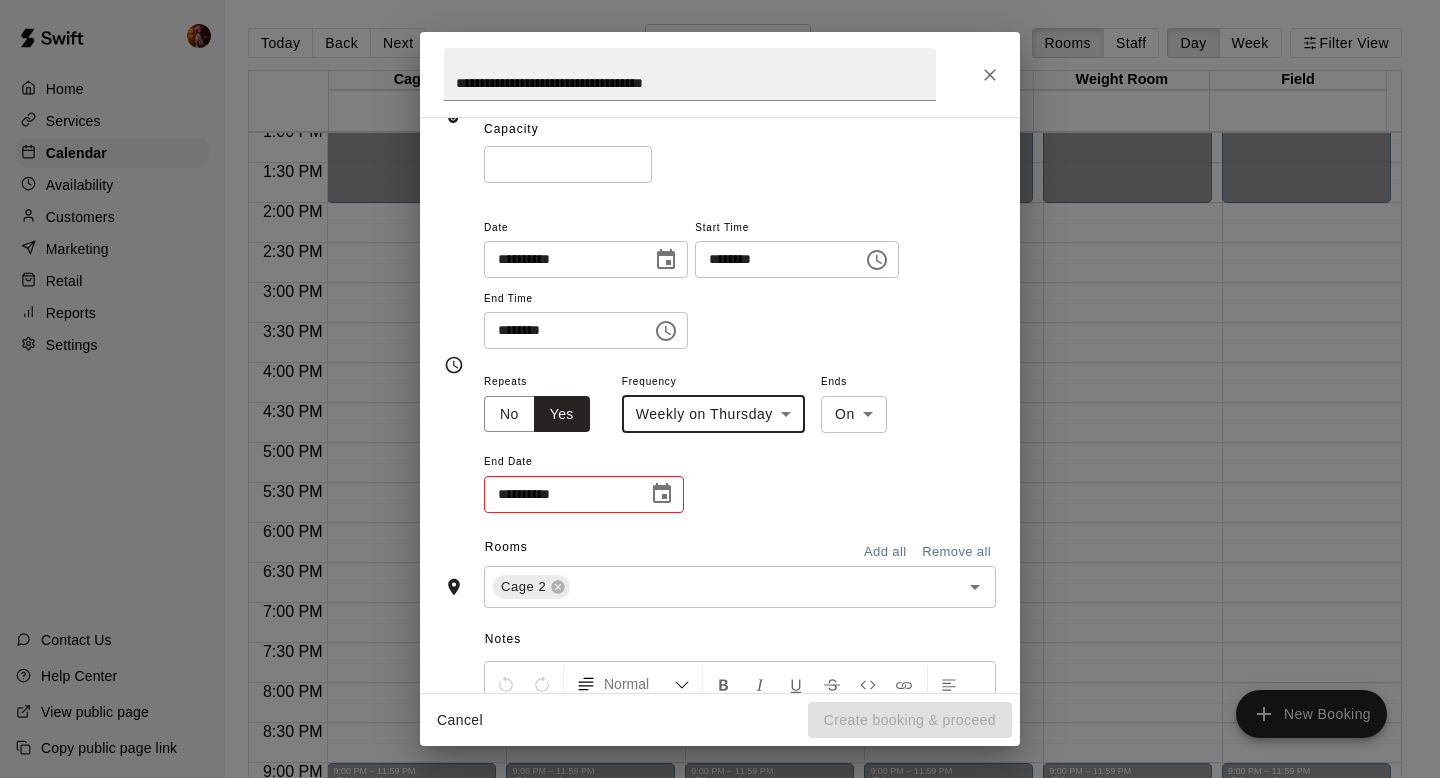 click at bounding box center [662, 494] 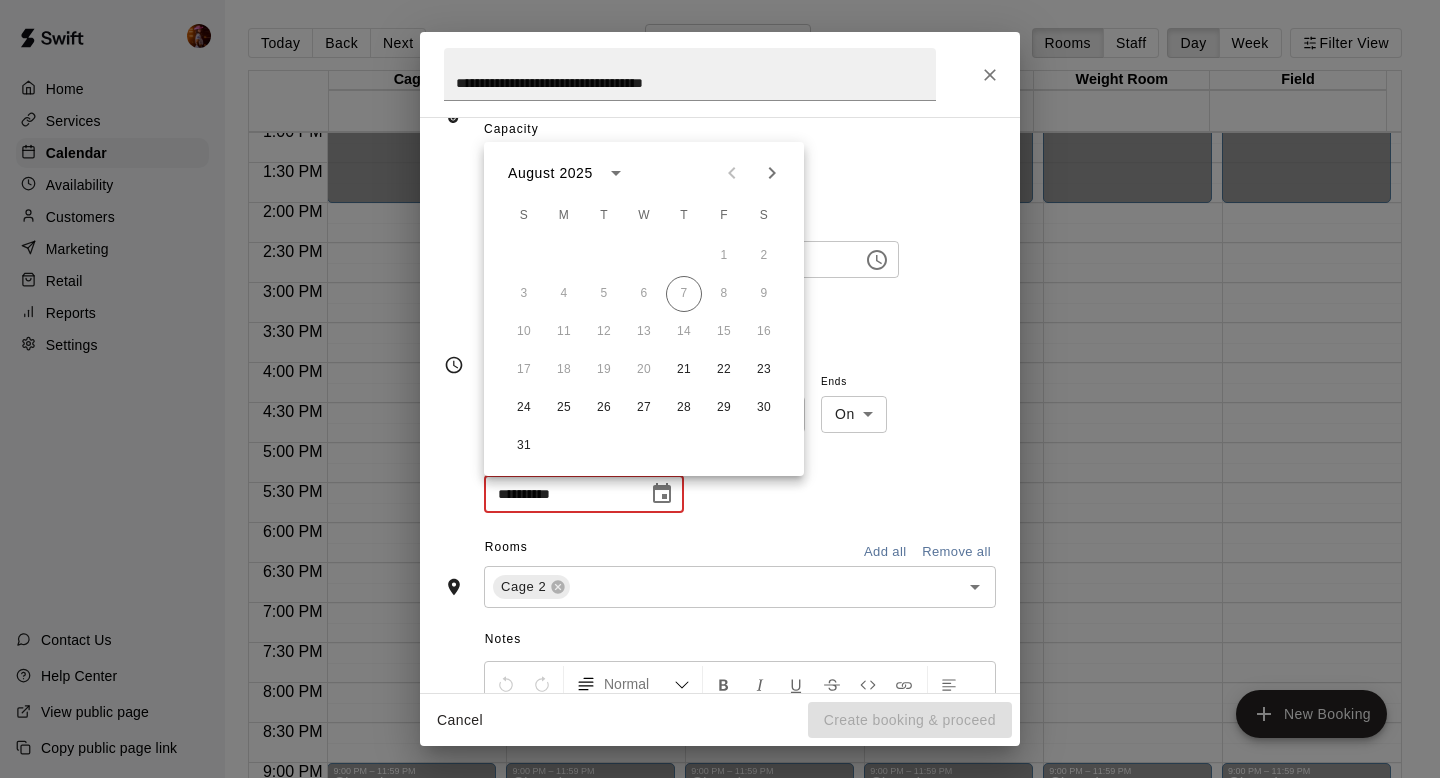 click 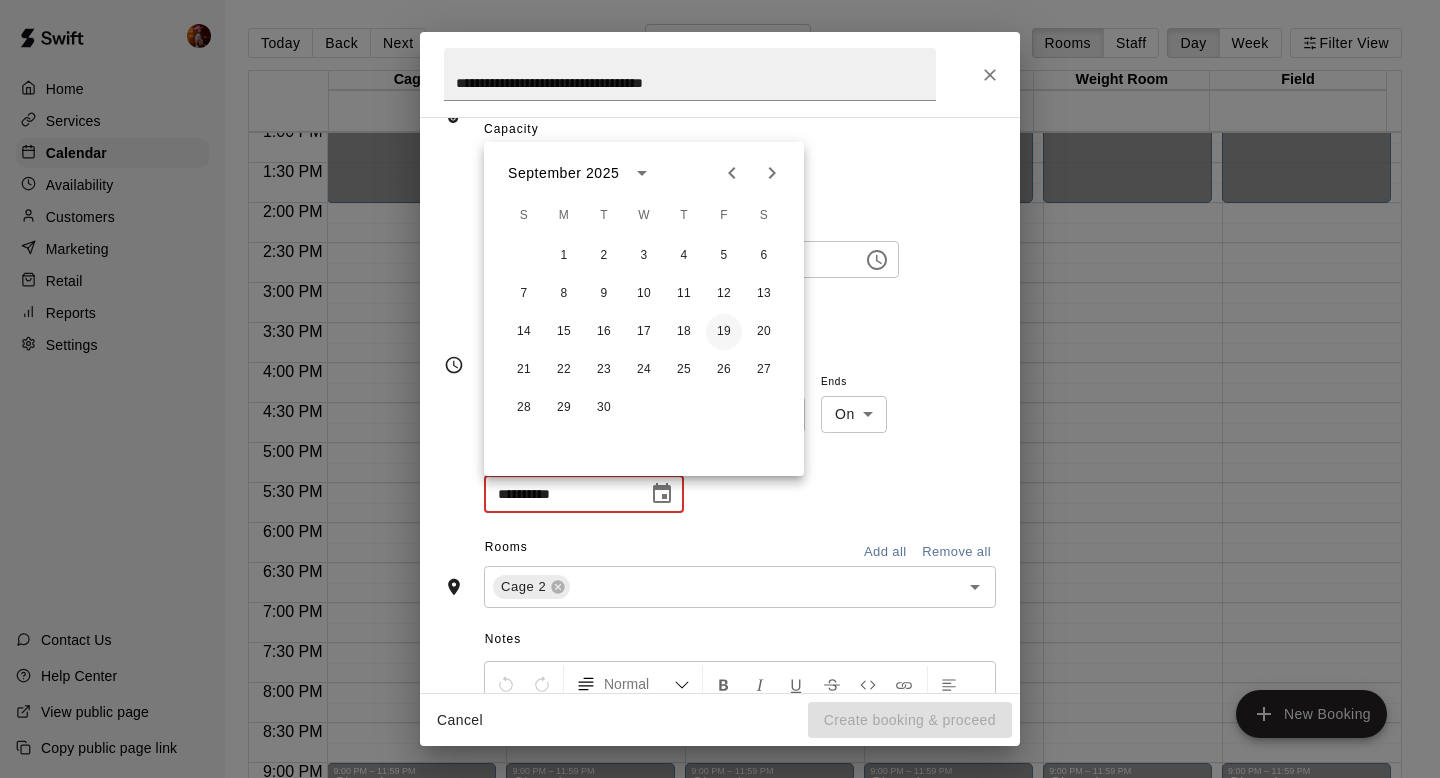 click on "19" at bounding box center [724, 332] 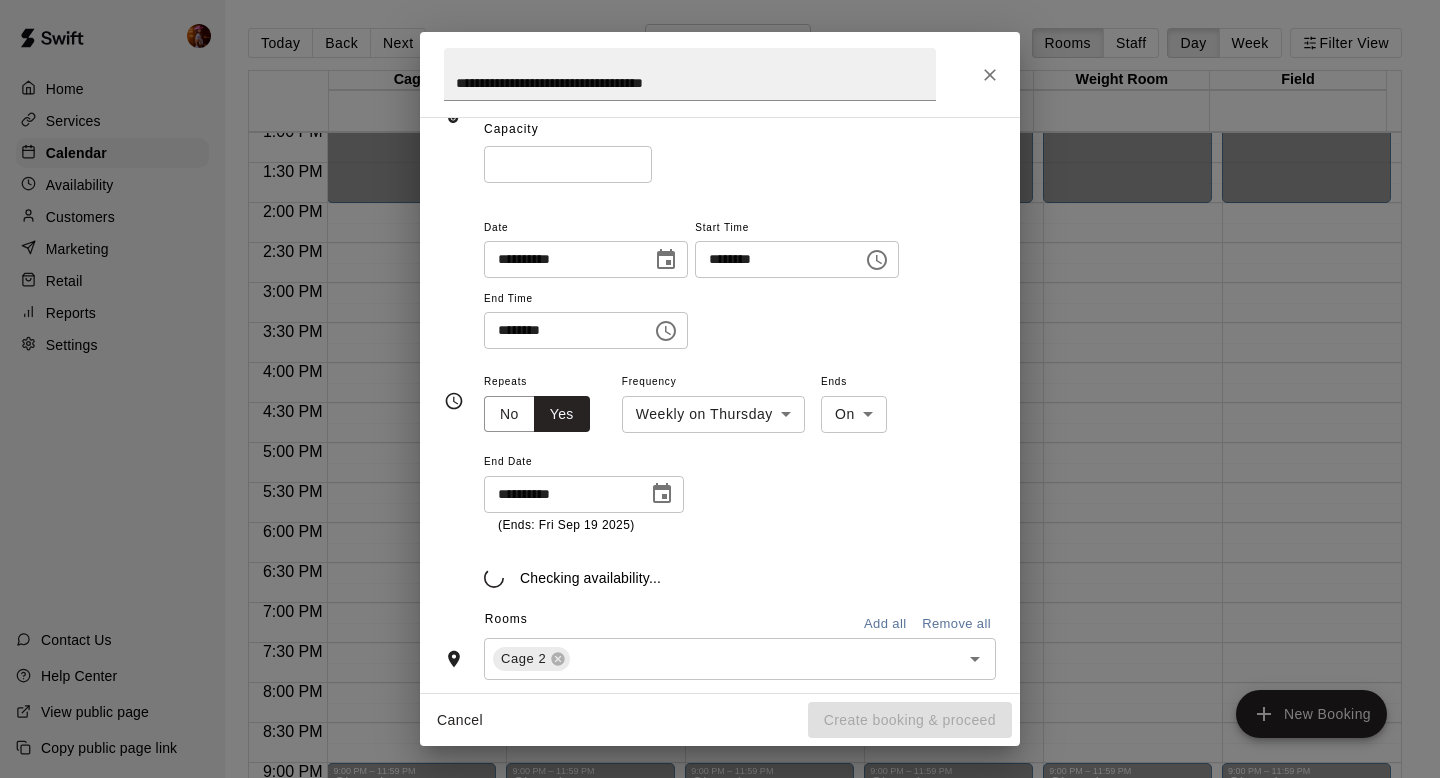 type on "**********" 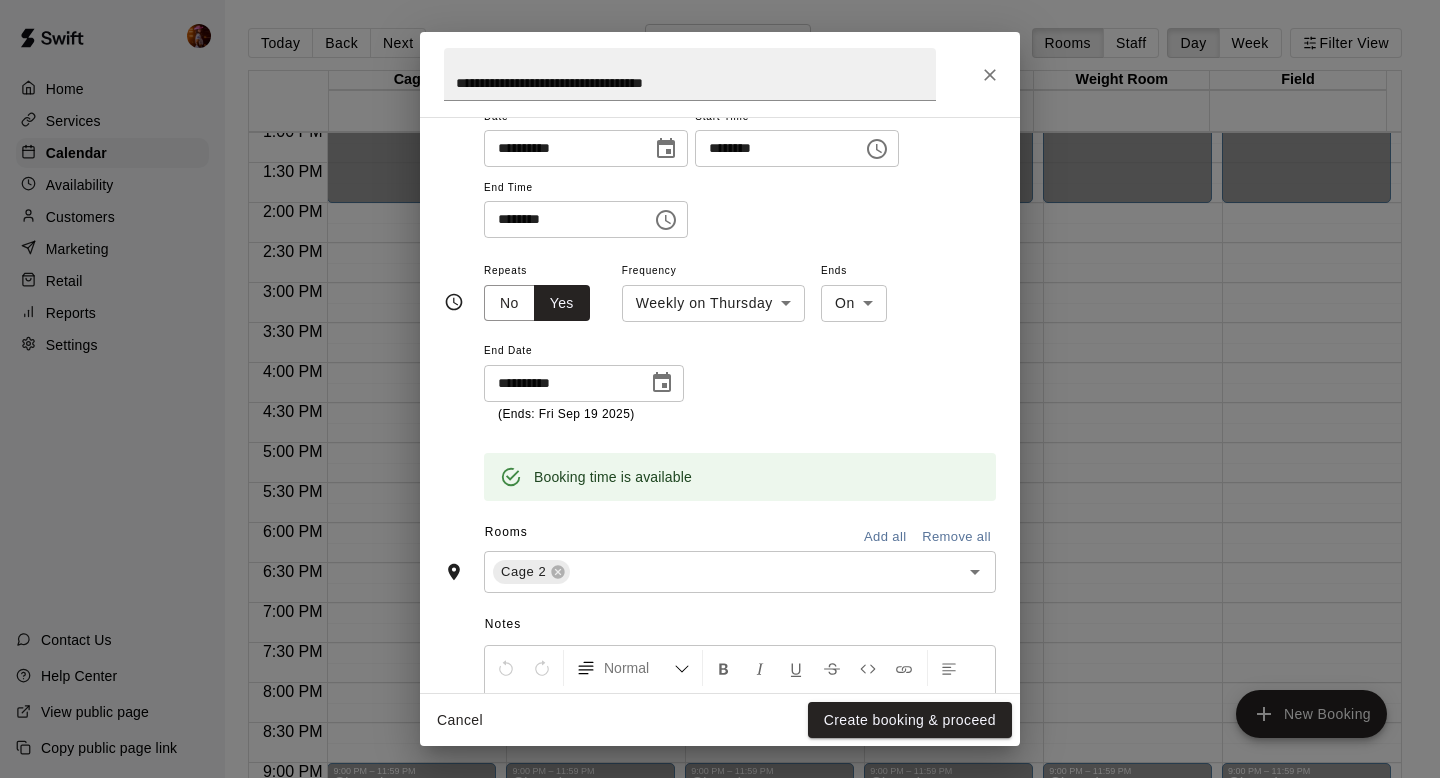 scroll, scrollTop: 297, scrollLeft: 0, axis: vertical 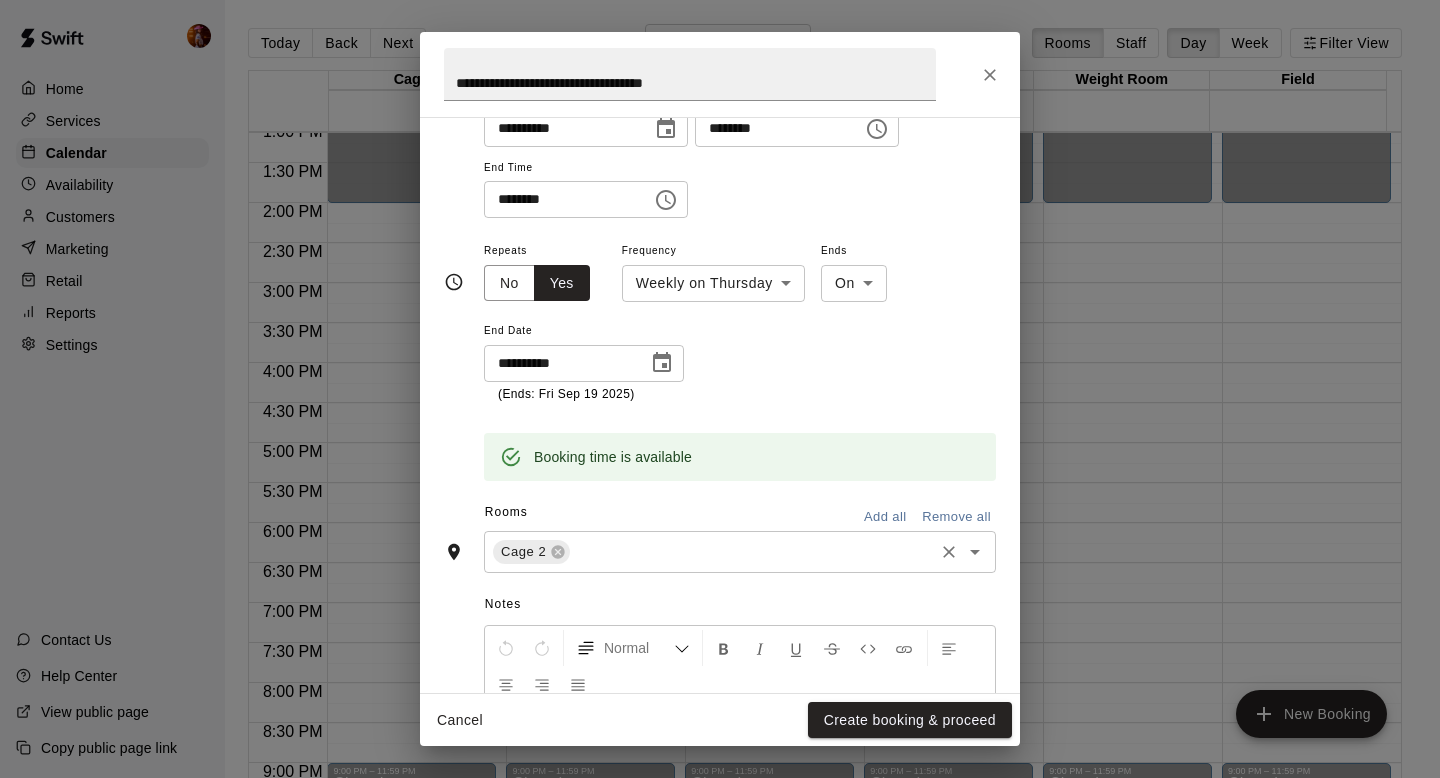 click at bounding box center (752, 551) 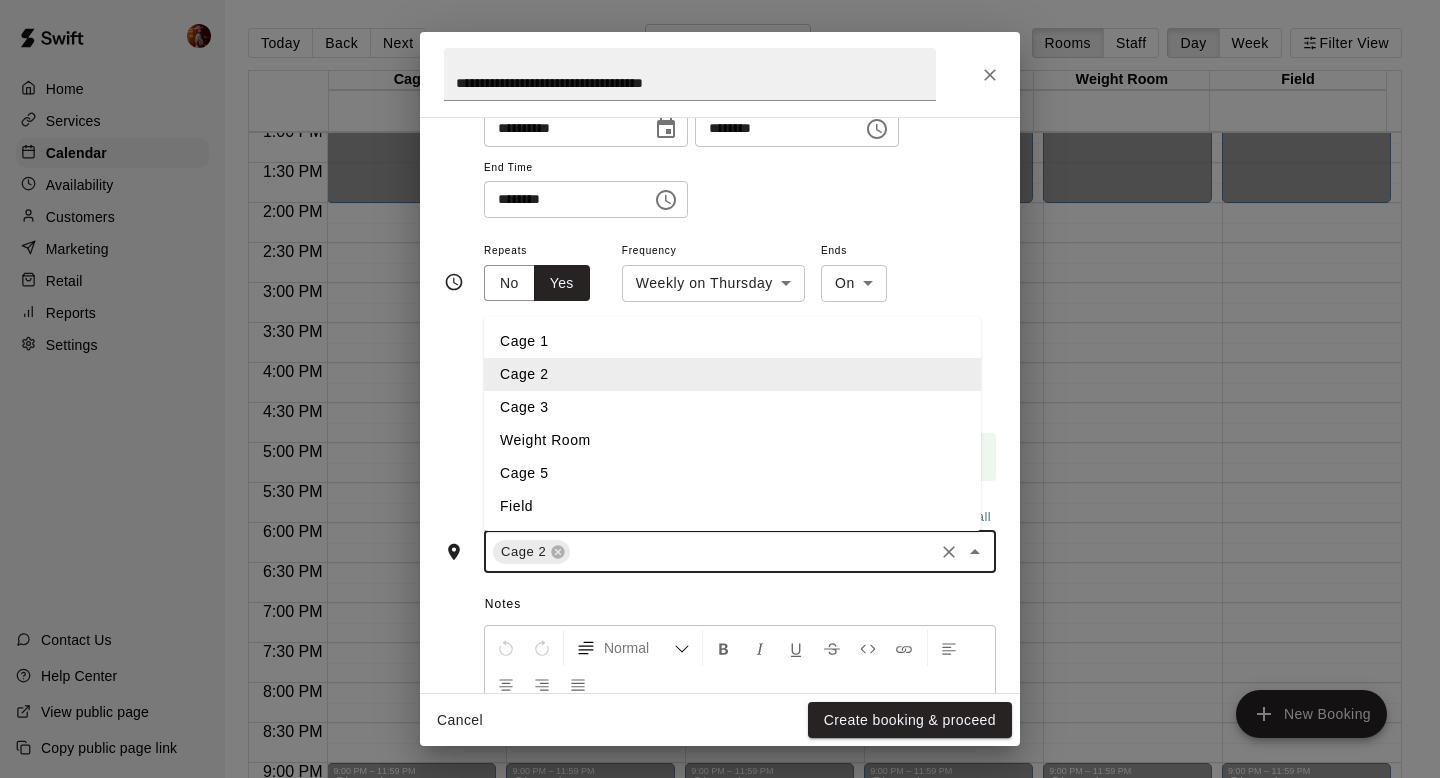 click on "Cage 3" at bounding box center [732, 407] 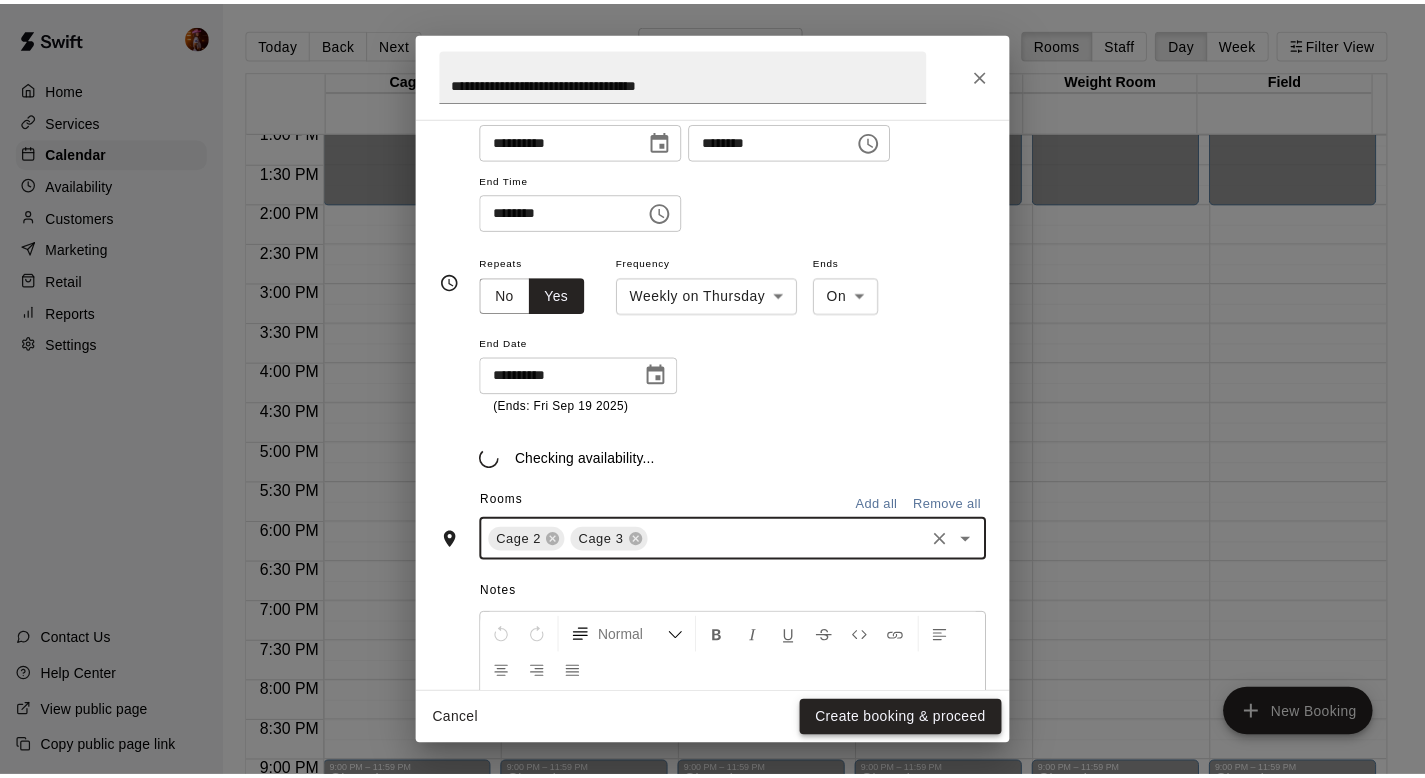 scroll, scrollTop: 297, scrollLeft: 0, axis: vertical 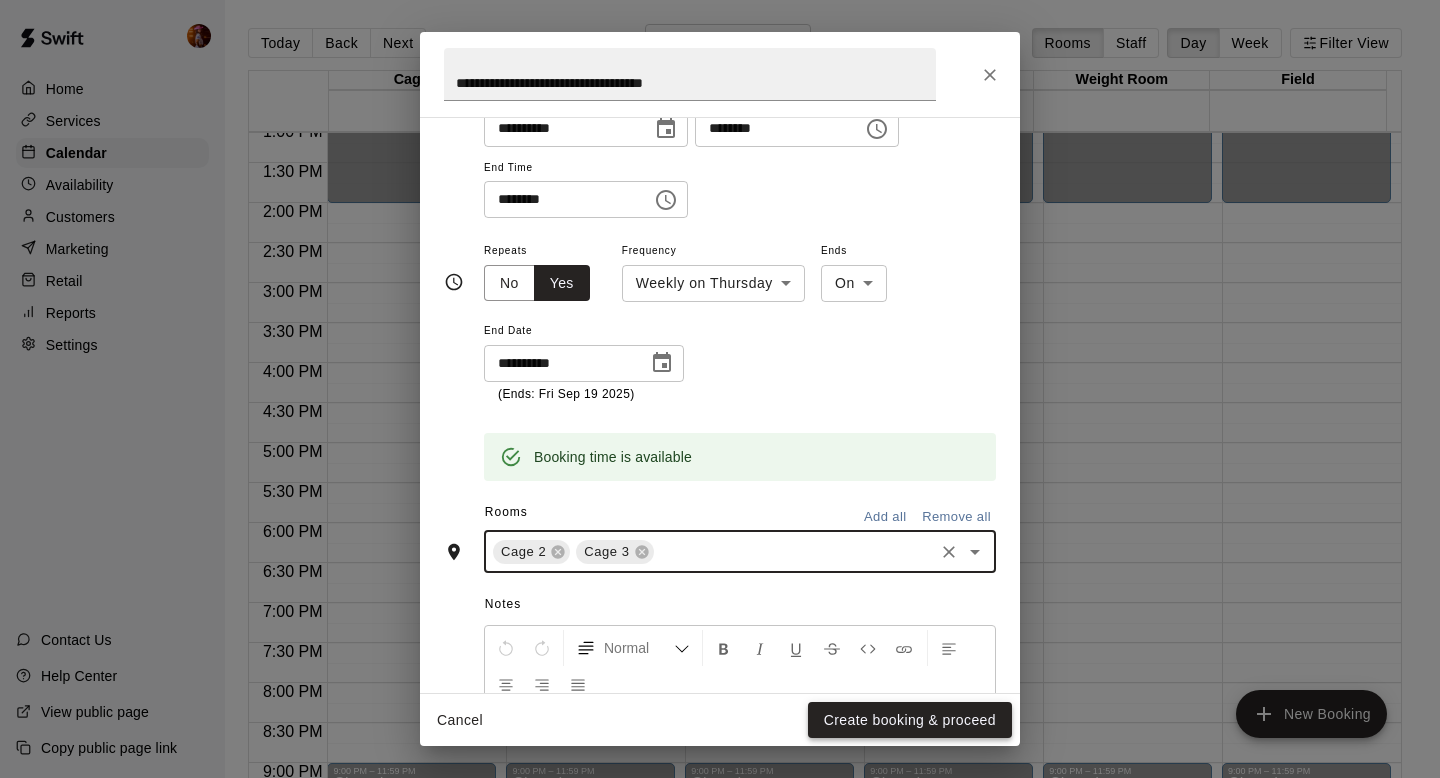 click on "Create booking & proceed" at bounding box center [910, 720] 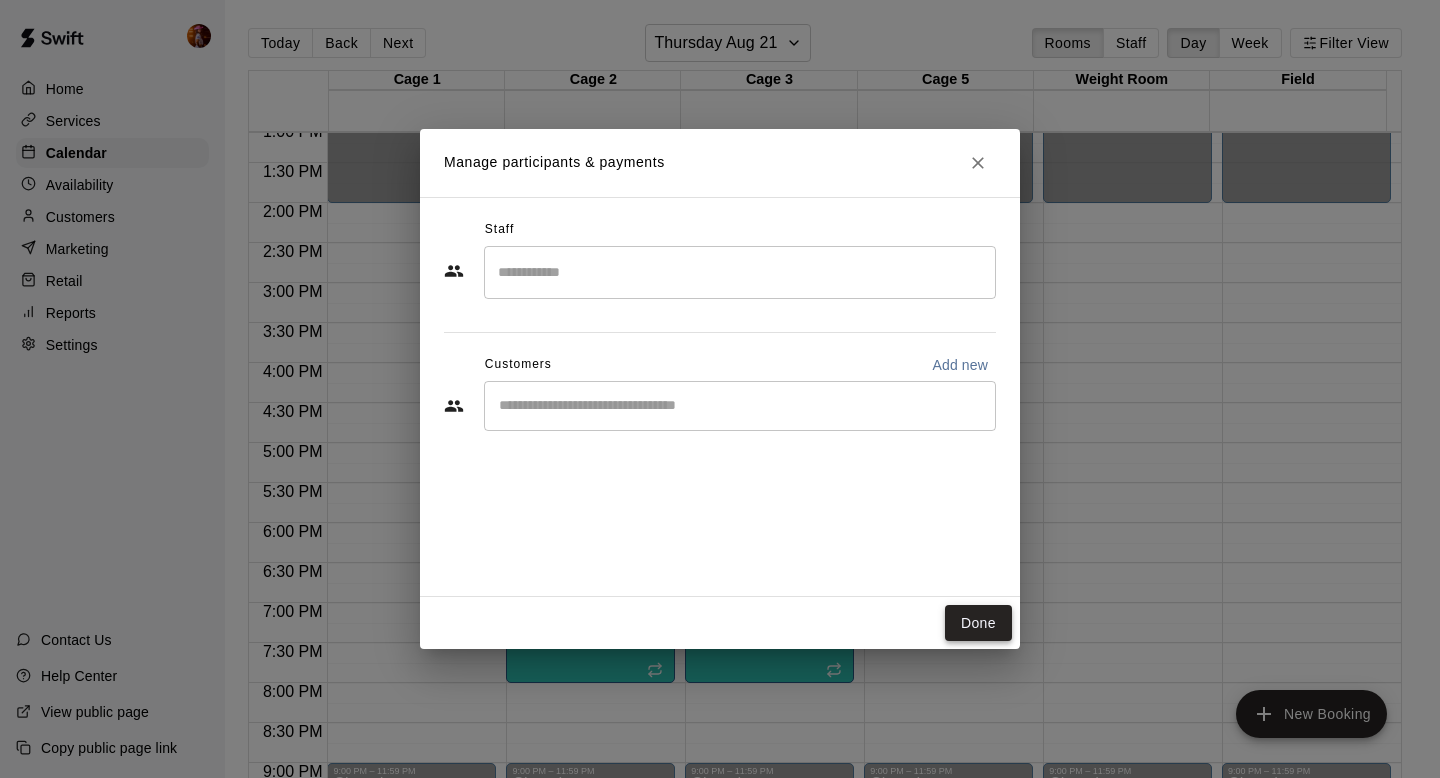 click on "Done" at bounding box center (978, 623) 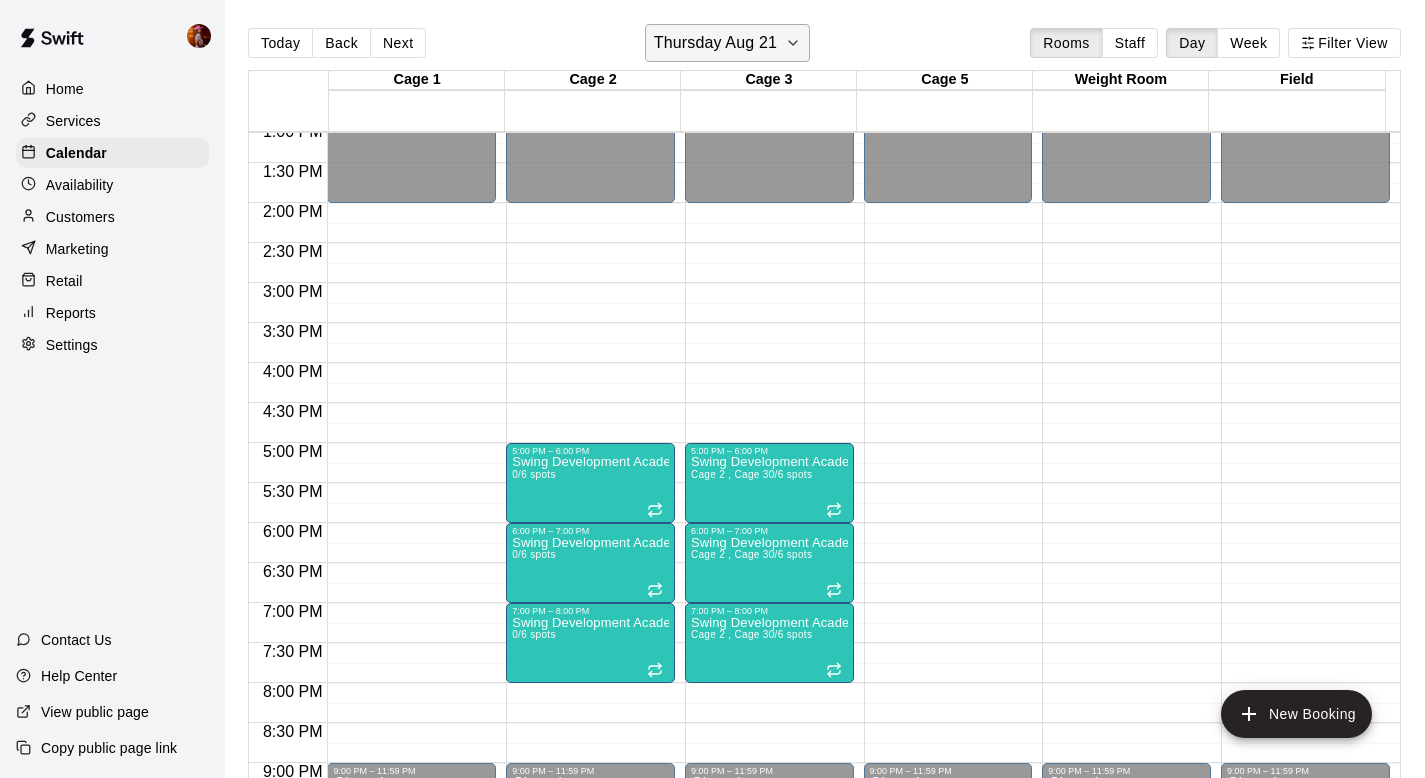 click on "Thursday Aug 21" at bounding box center (715, 43) 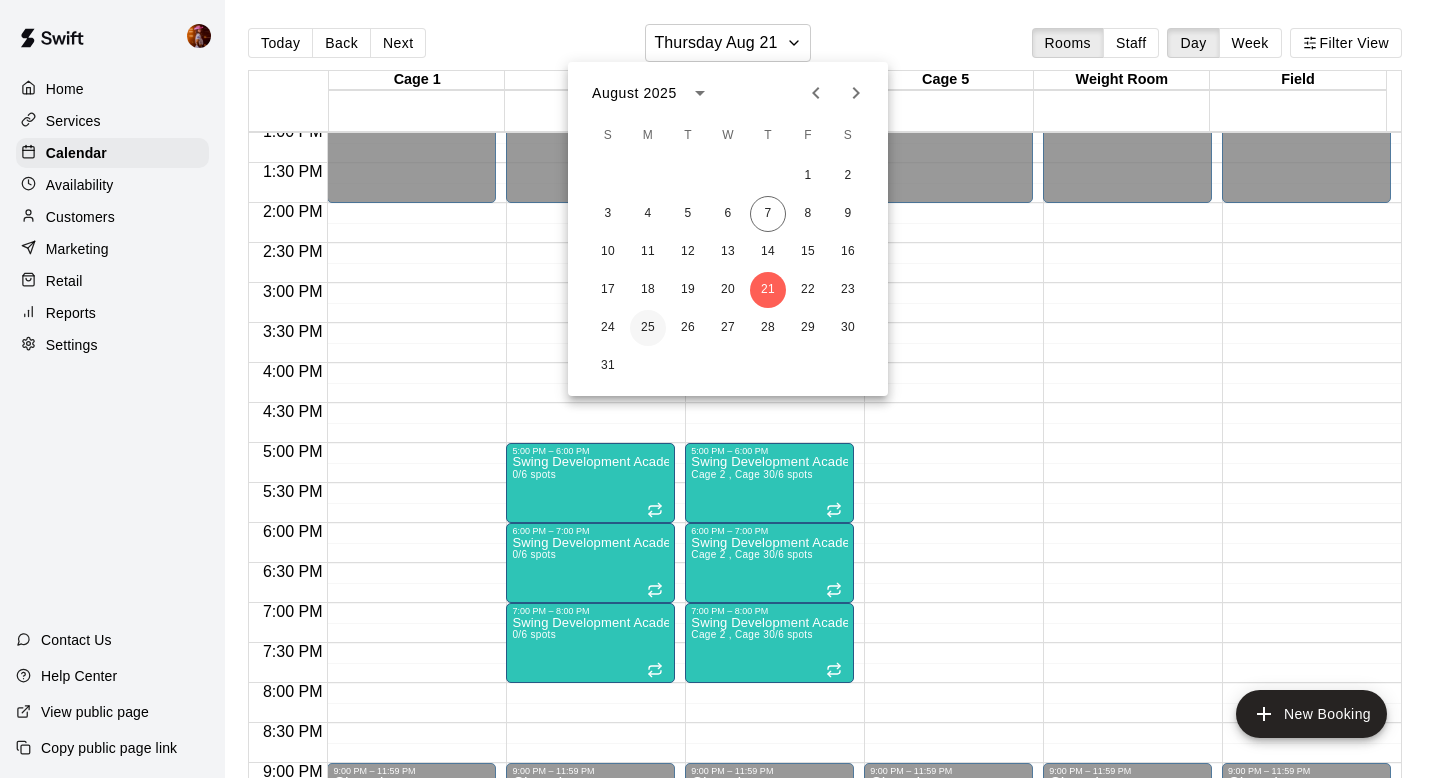 click on "25" at bounding box center [648, 328] 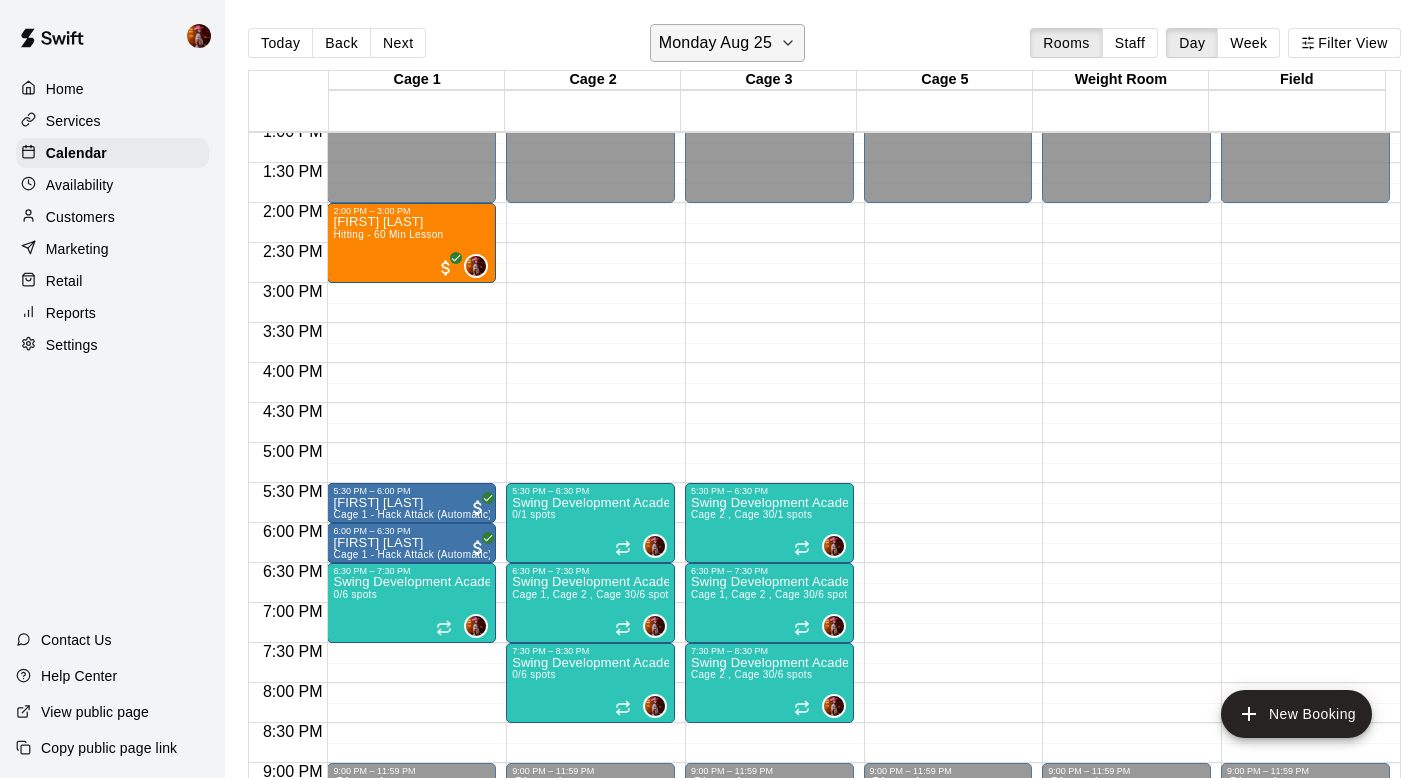 click on "Monday Aug 25" at bounding box center [715, 43] 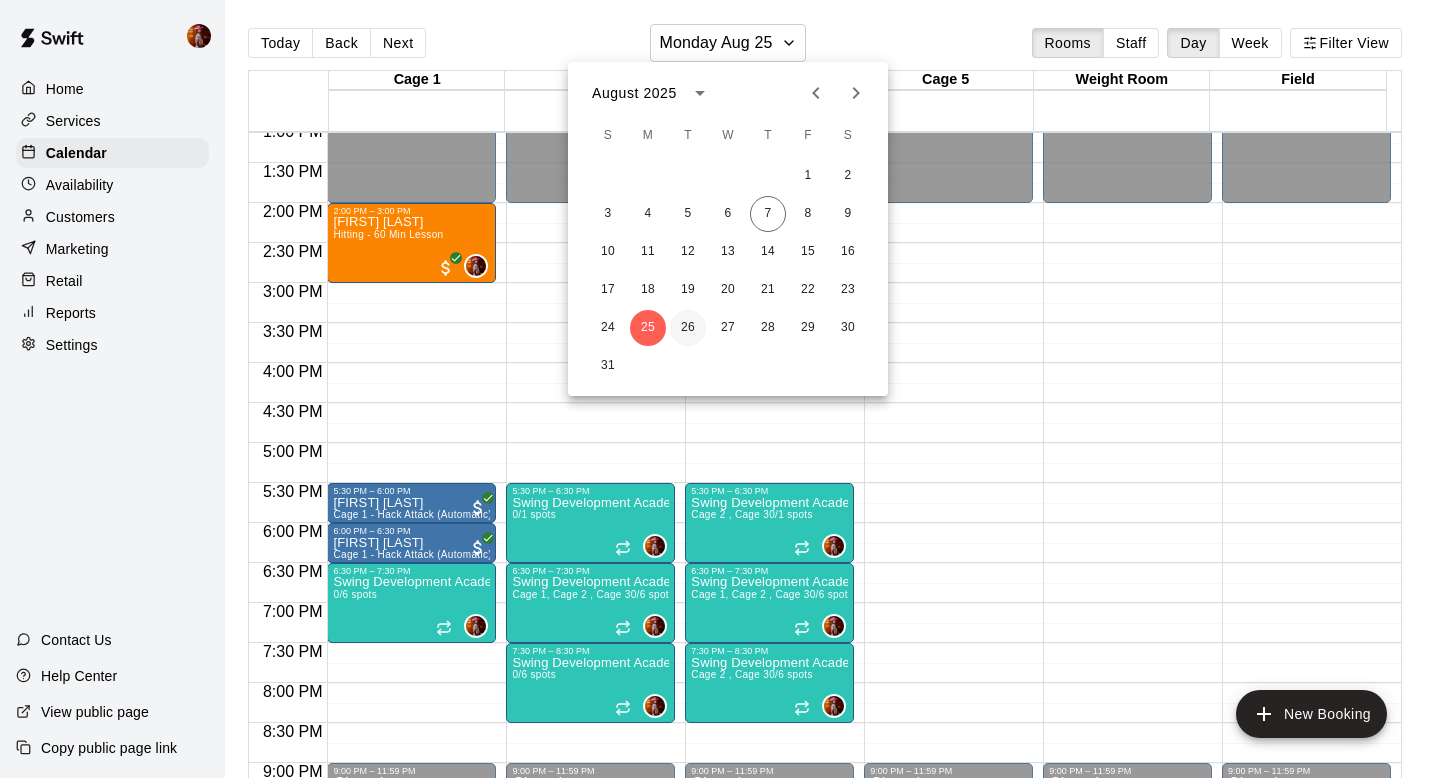 click on "26" at bounding box center (688, 328) 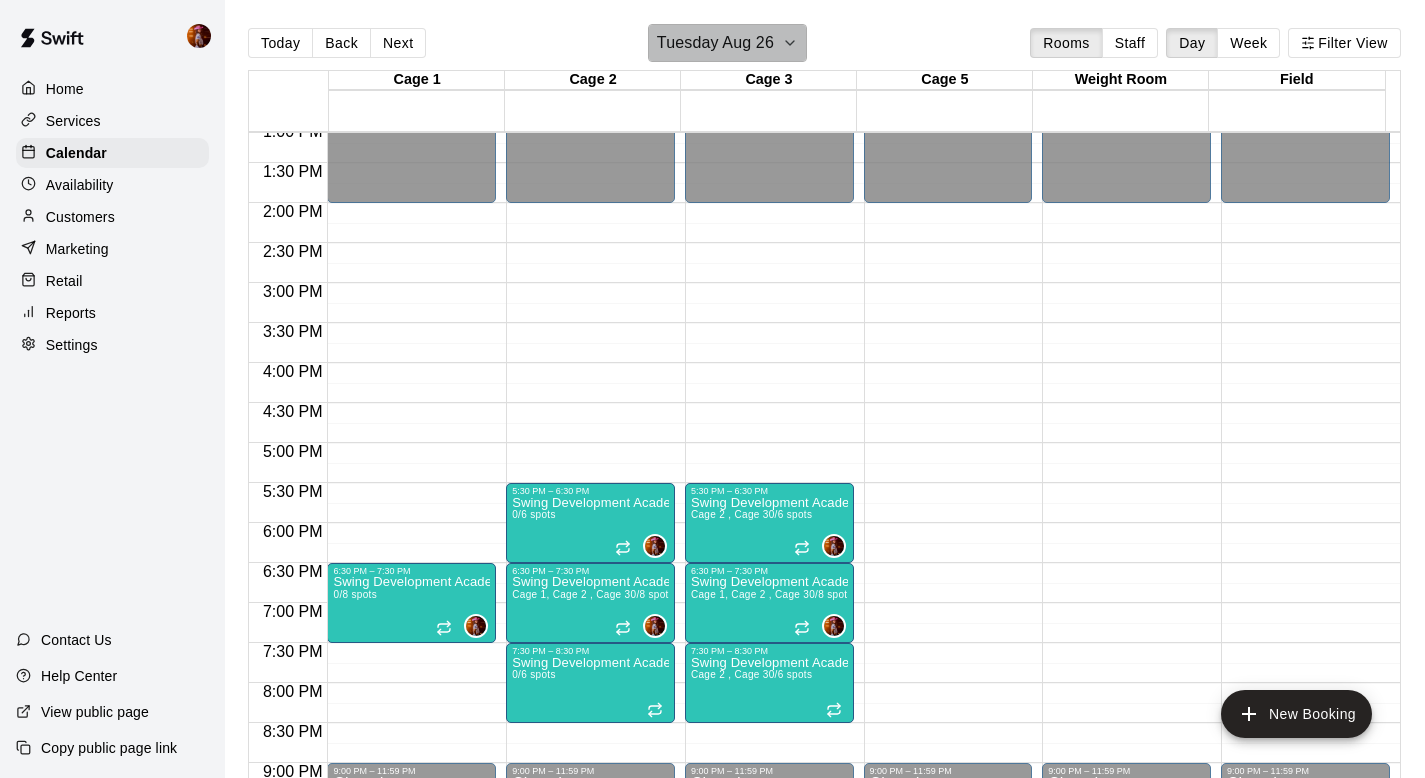 click on "Tuesday Aug 26" at bounding box center [715, 43] 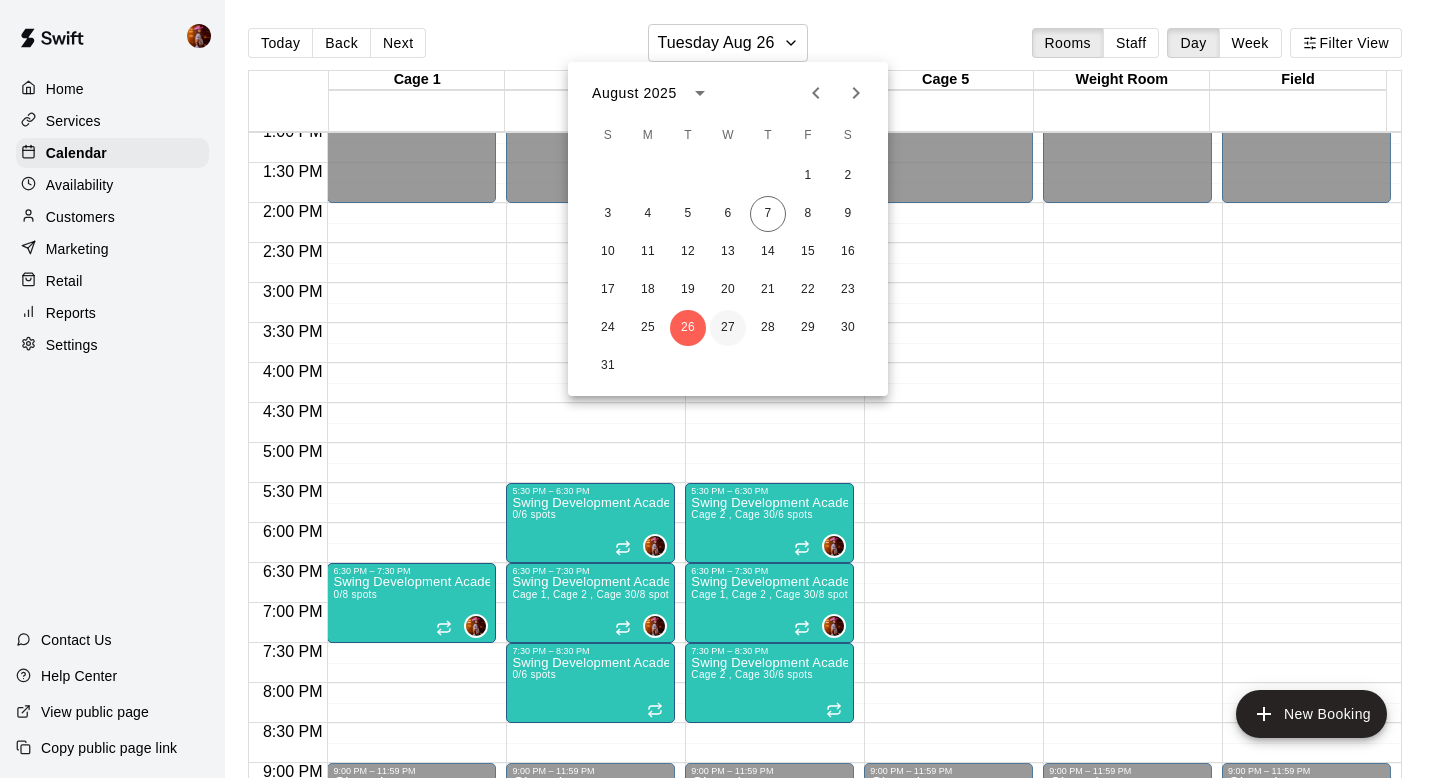 click on "27" at bounding box center [728, 328] 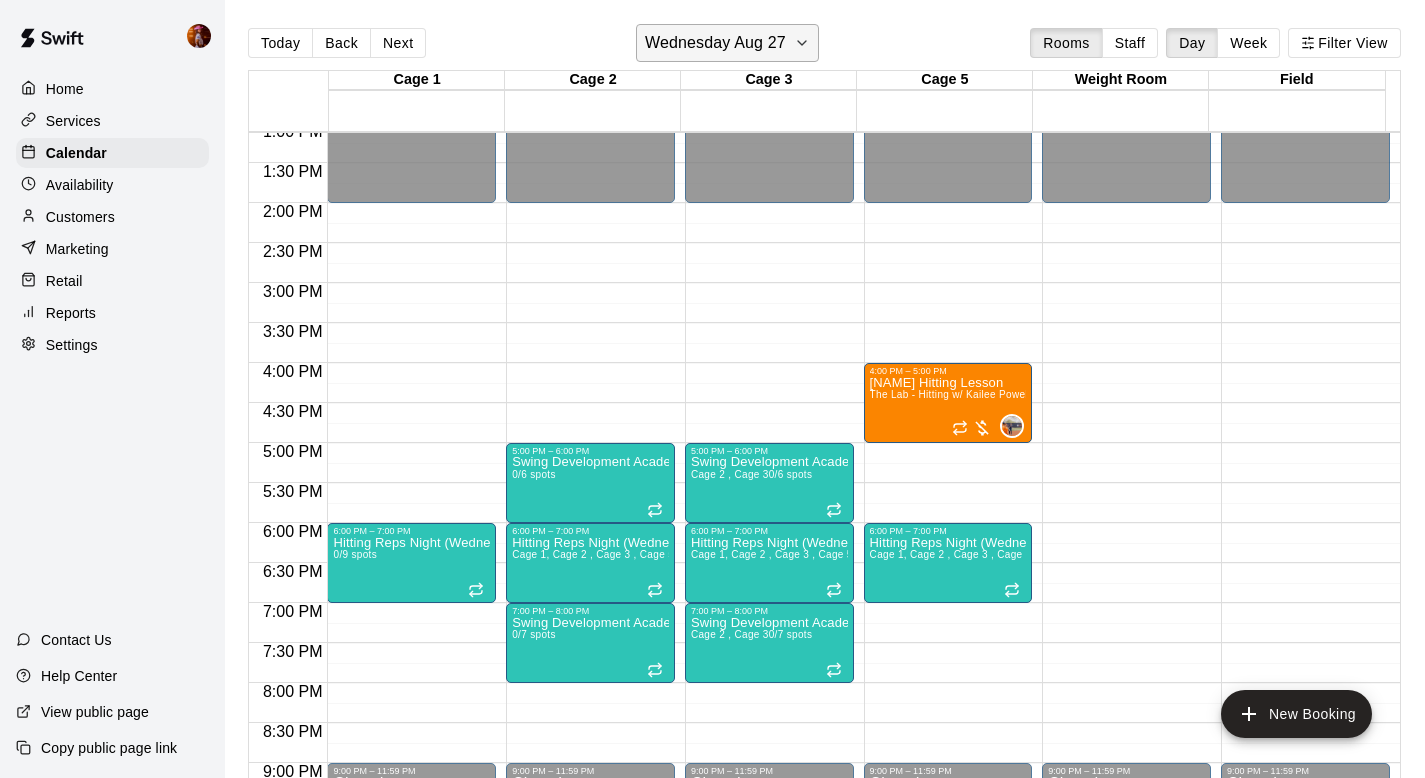 click on "Wednesday Aug 27" at bounding box center [715, 43] 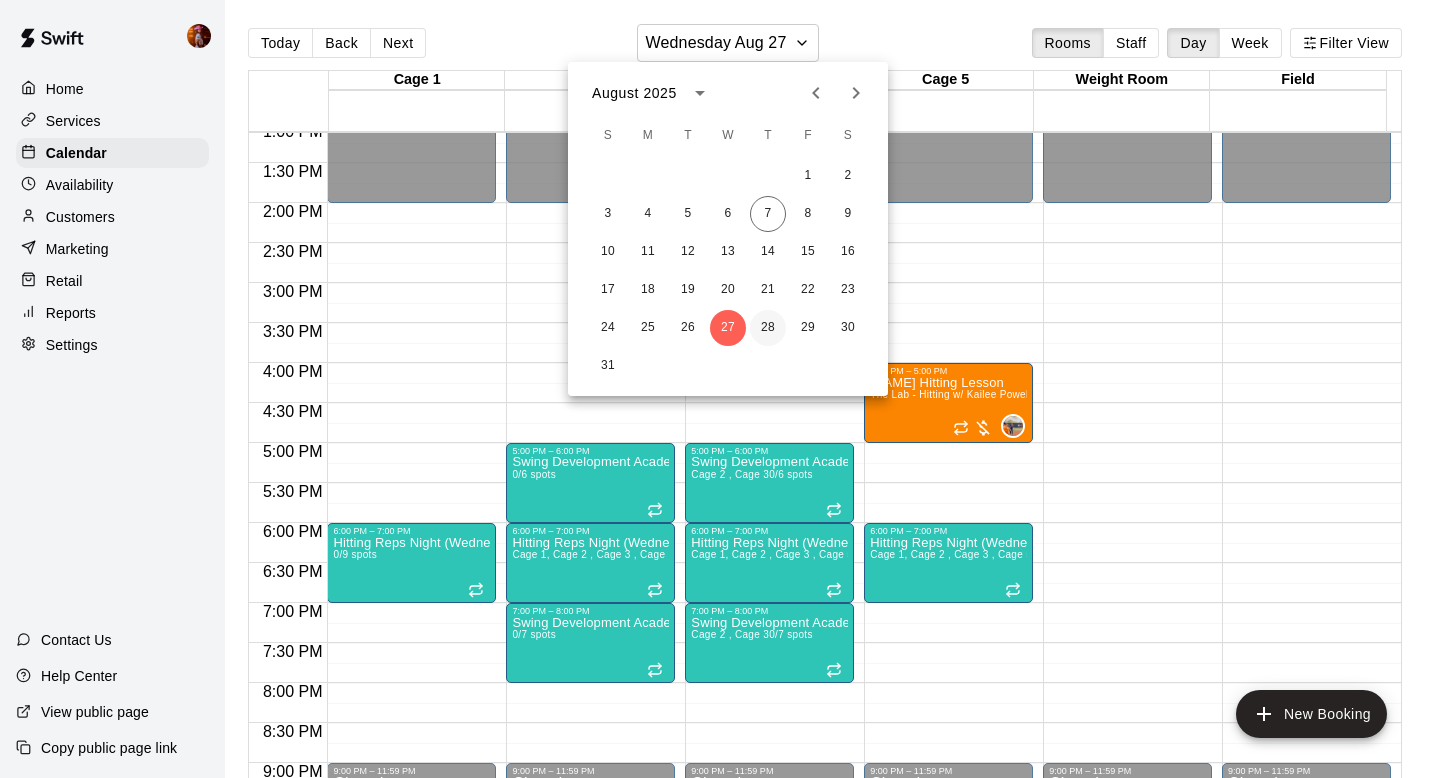 click on "28" at bounding box center (768, 328) 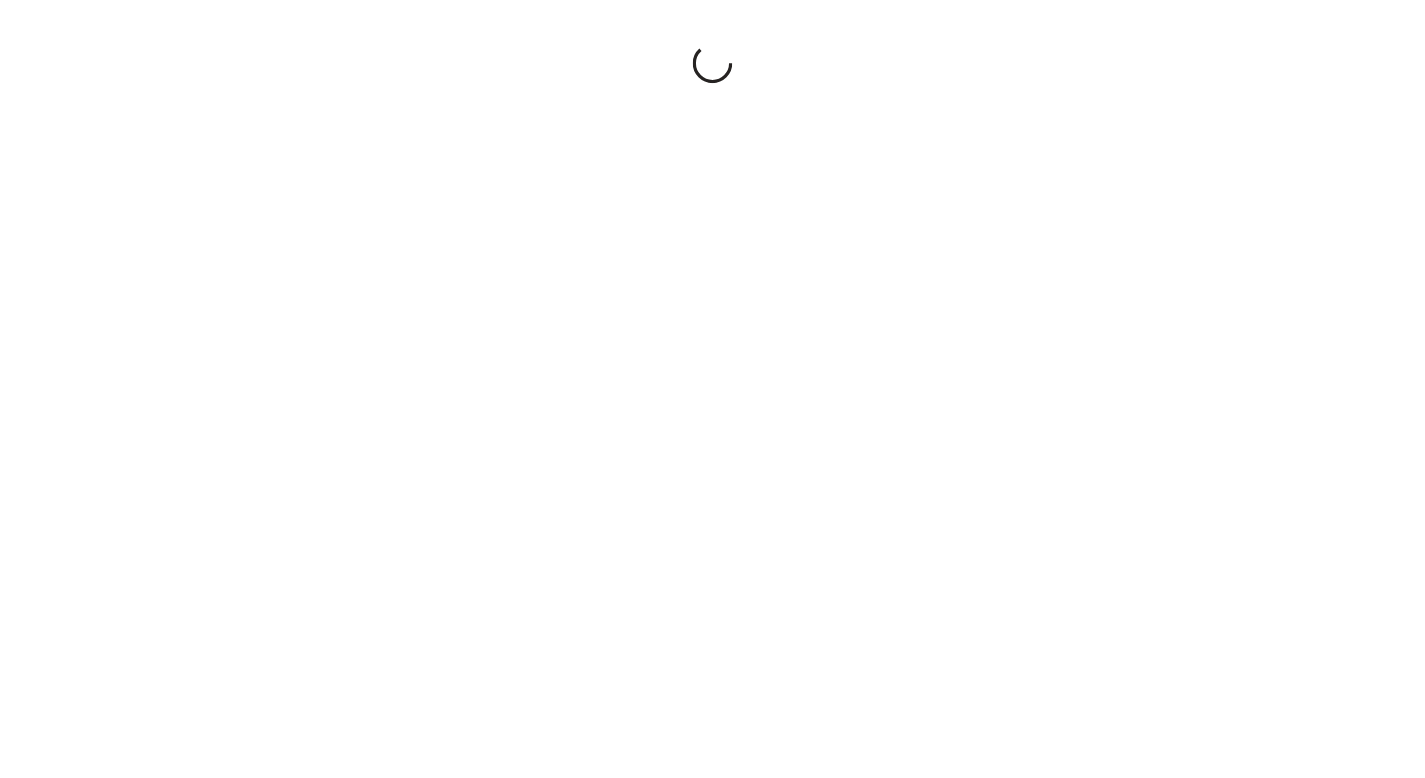 scroll, scrollTop: 0, scrollLeft: 0, axis: both 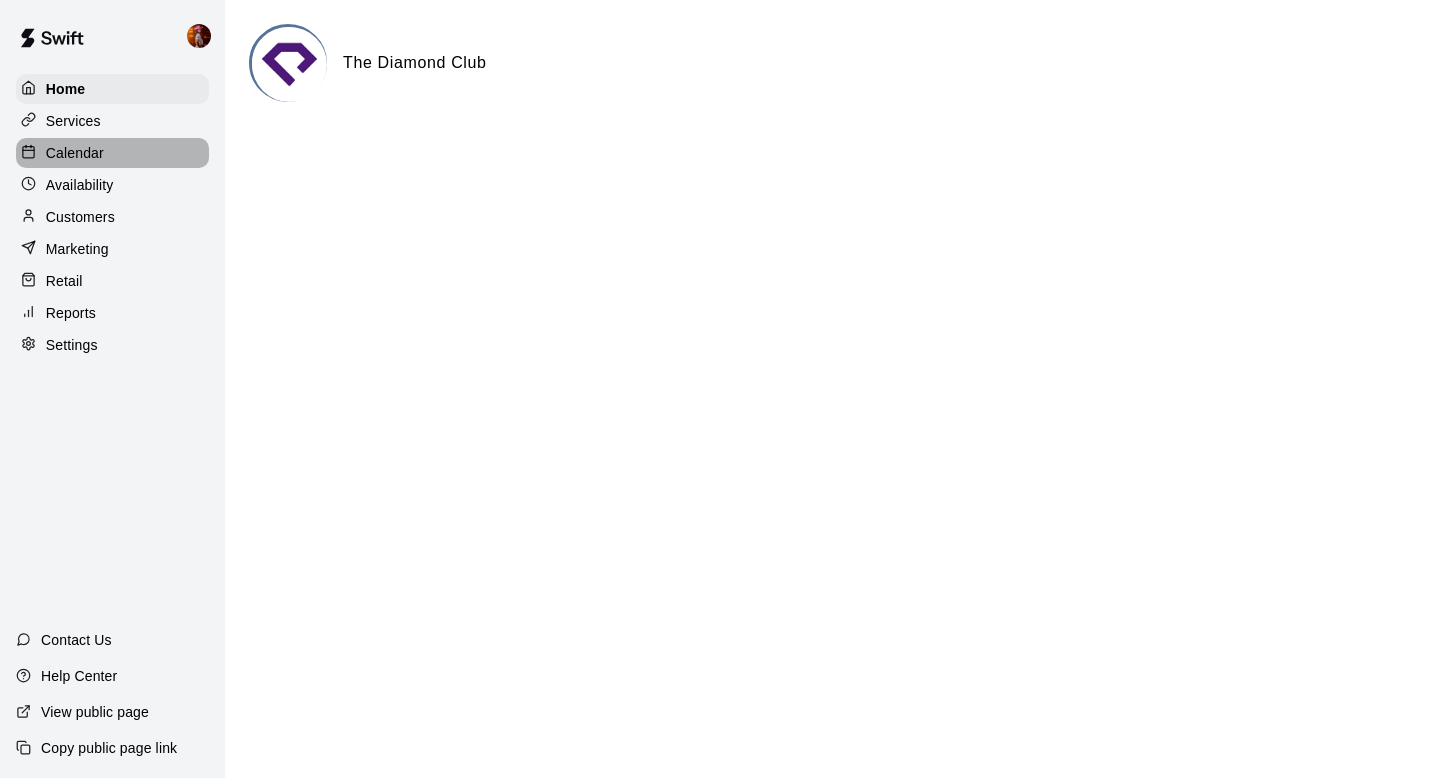 click on "Calendar" at bounding box center [75, 153] 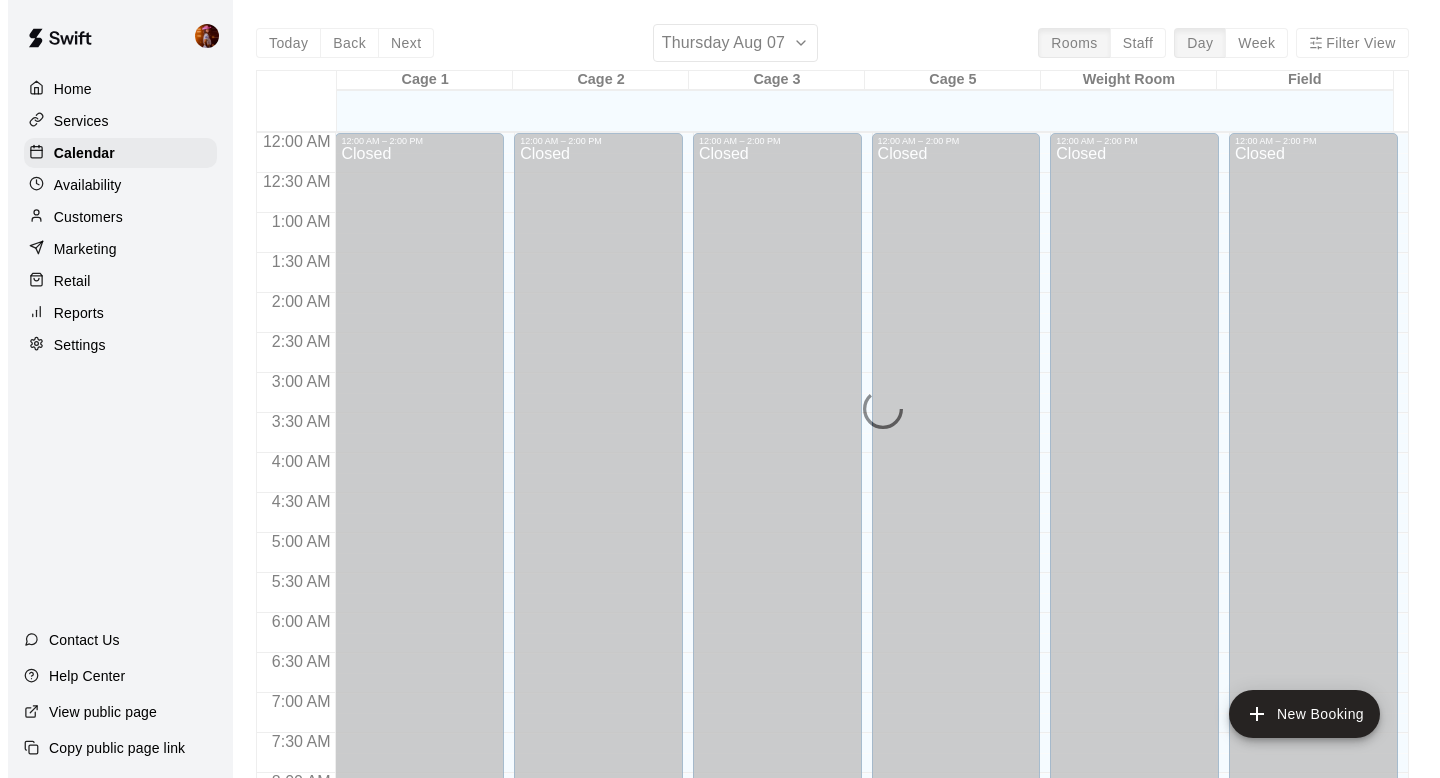 scroll, scrollTop: 1192, scrollLeft: 0, axis: vertical 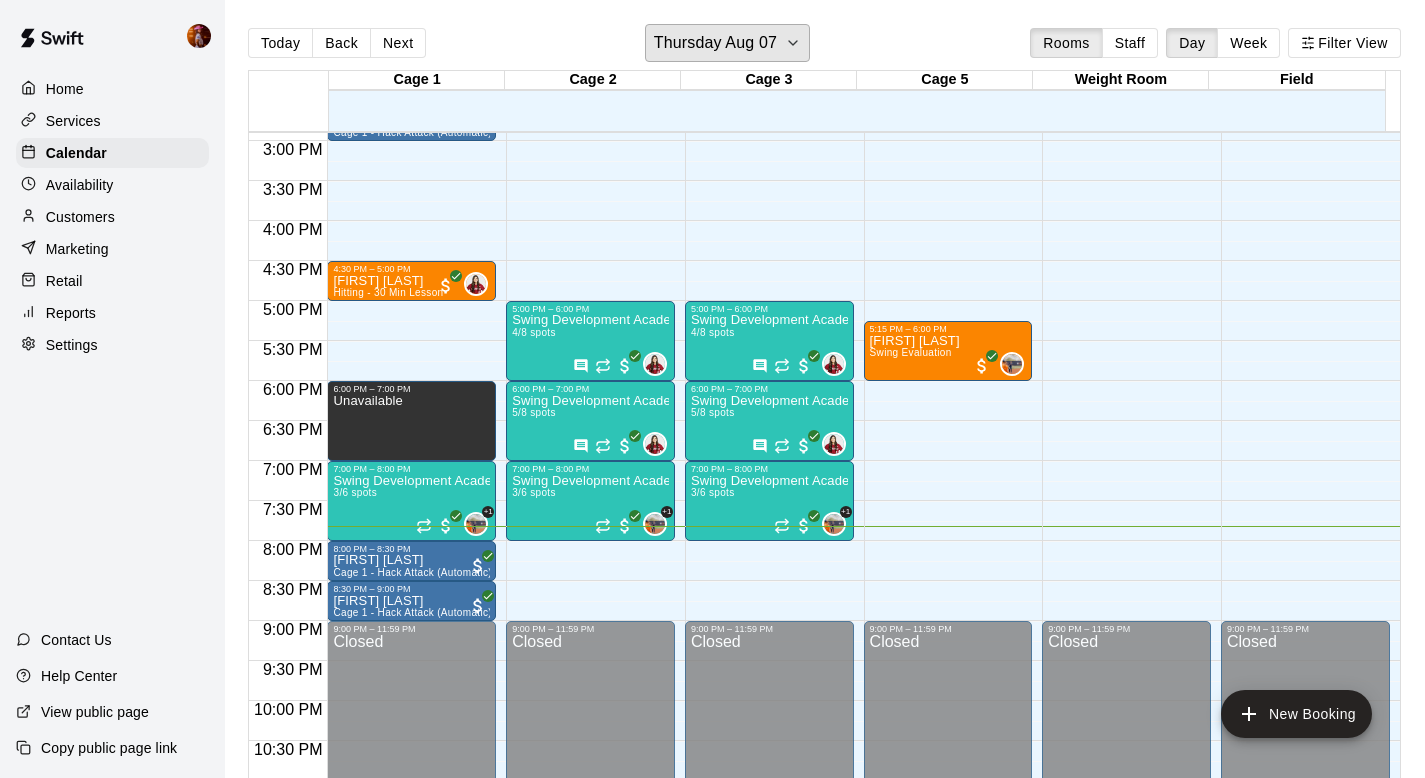 click on "Thursday Aug 07" at bounding box center (715, 43) 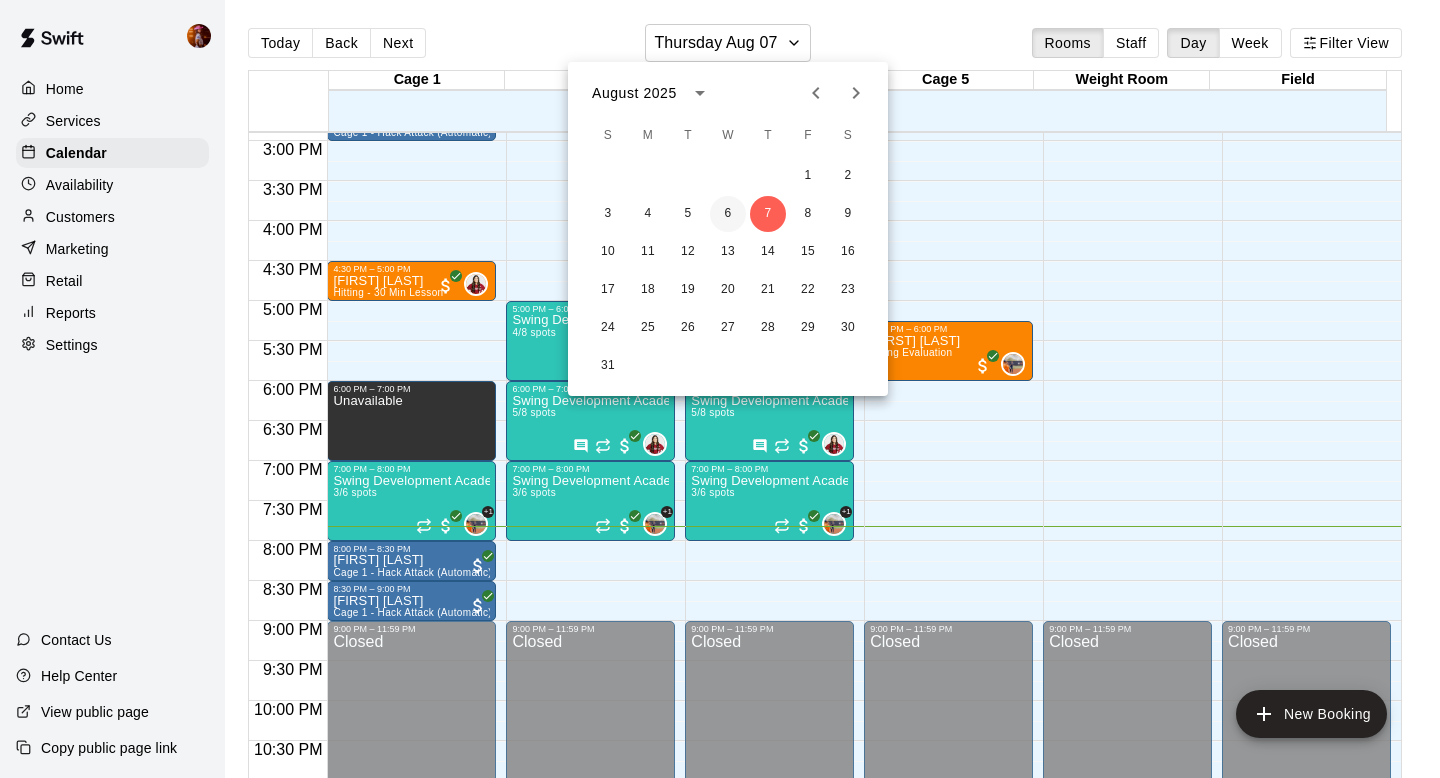 click on "6" at bounding box center (728, 214) 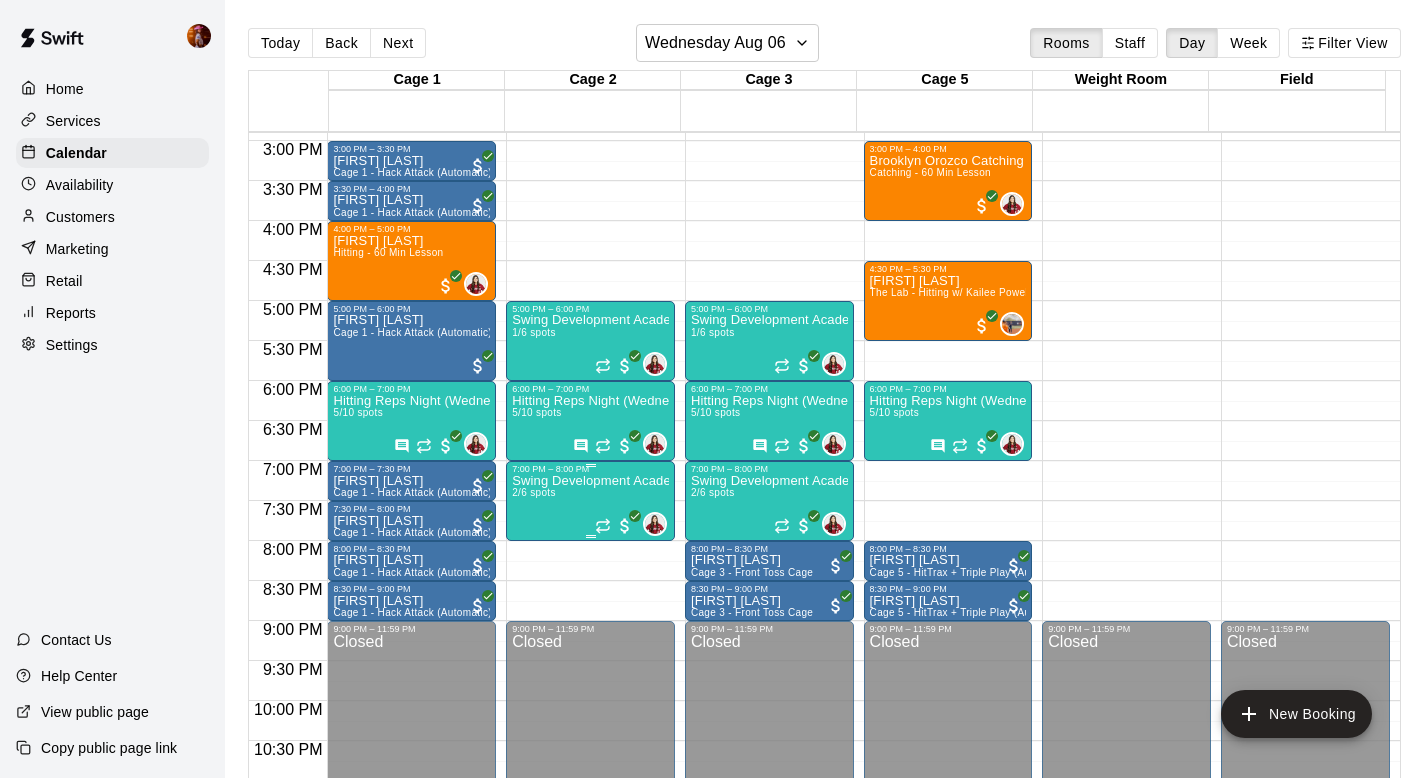 click on "Swing Development Academy 12U/14U 2/6 spots" at bounding box center [590, 863] 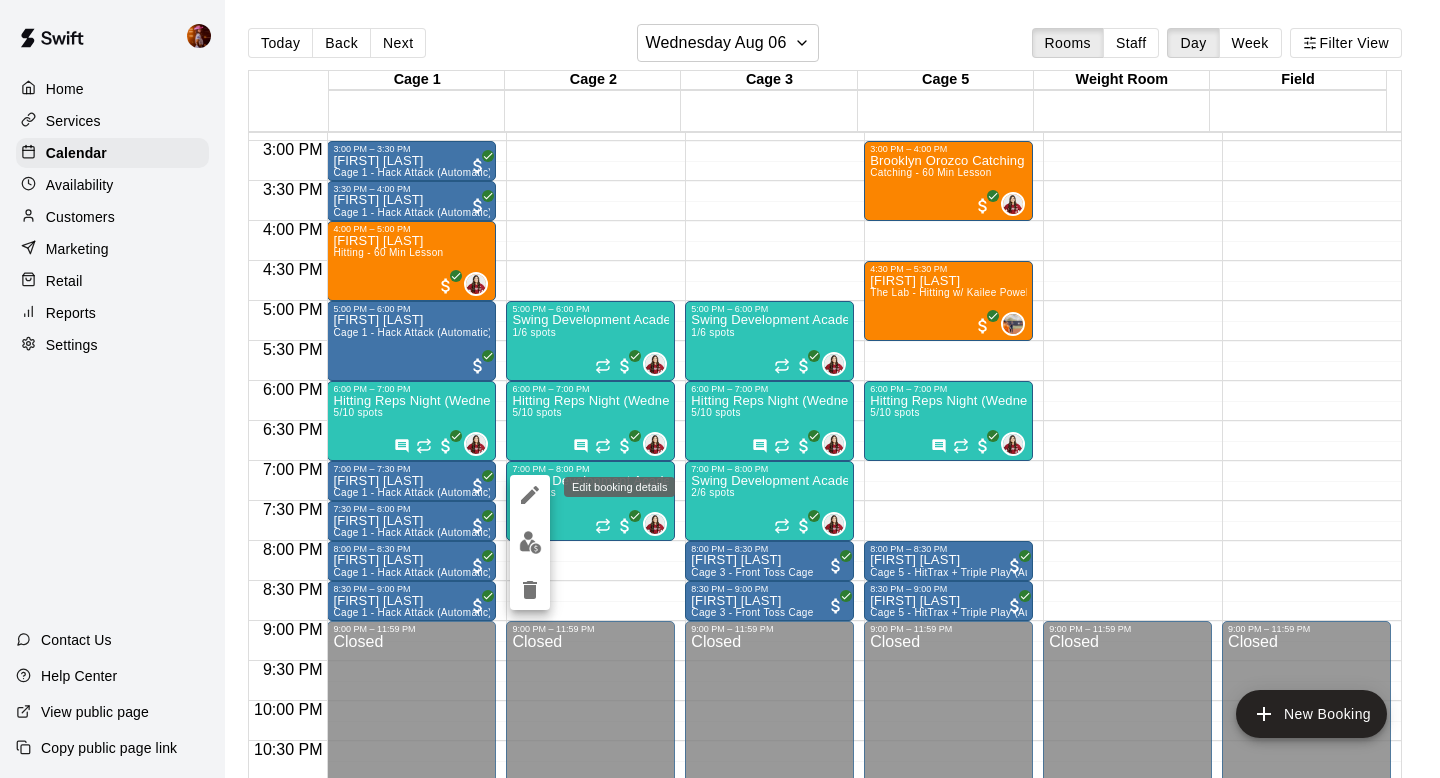 click 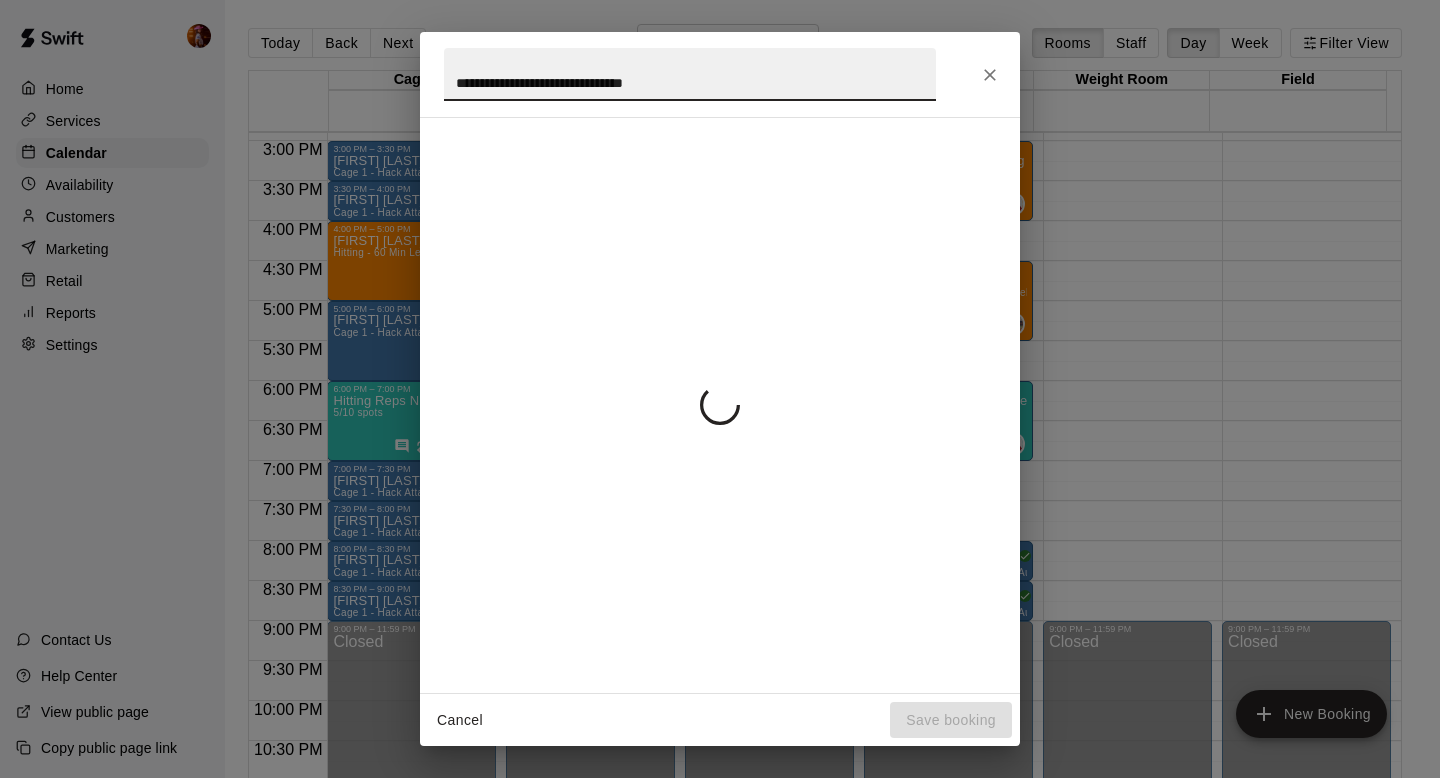 click 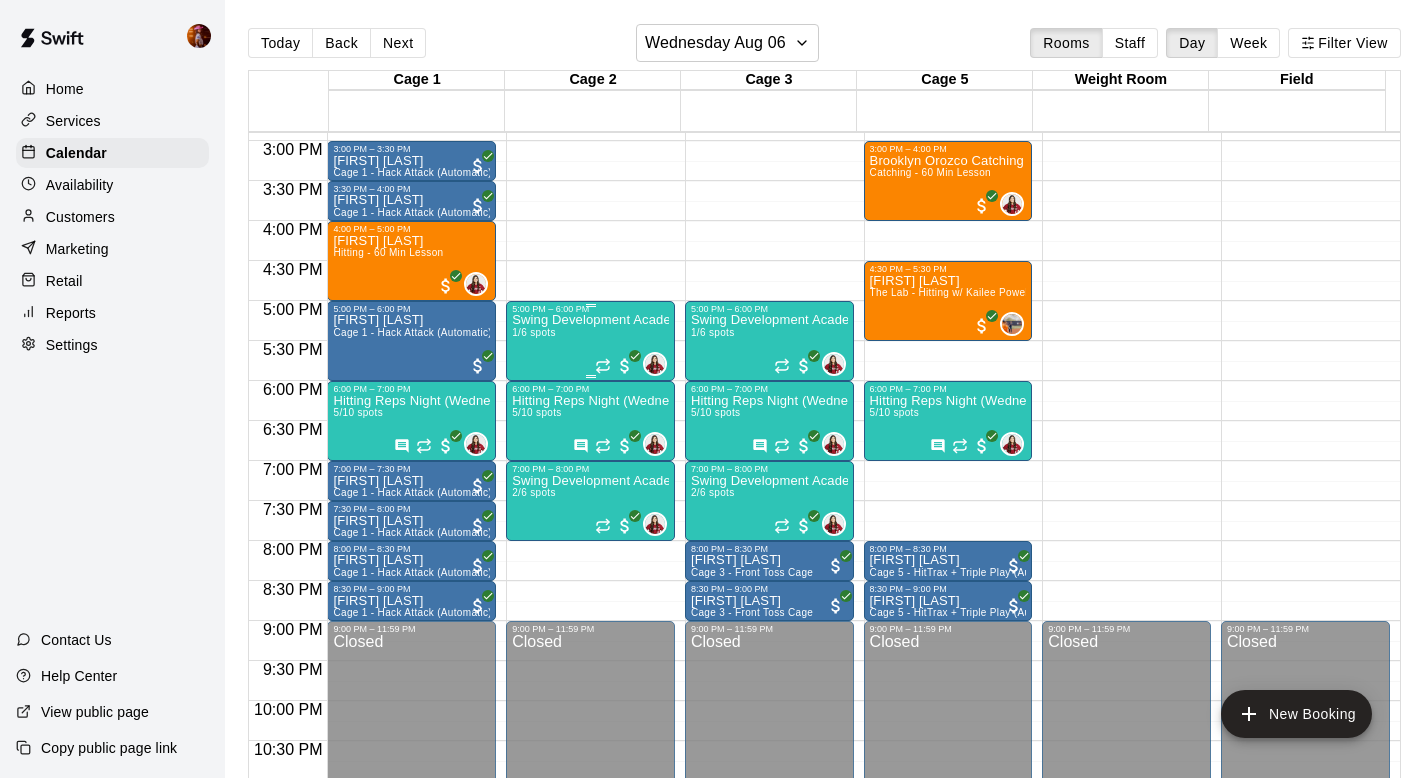 click on "1/6 spots" at bounding box center [534, 332] 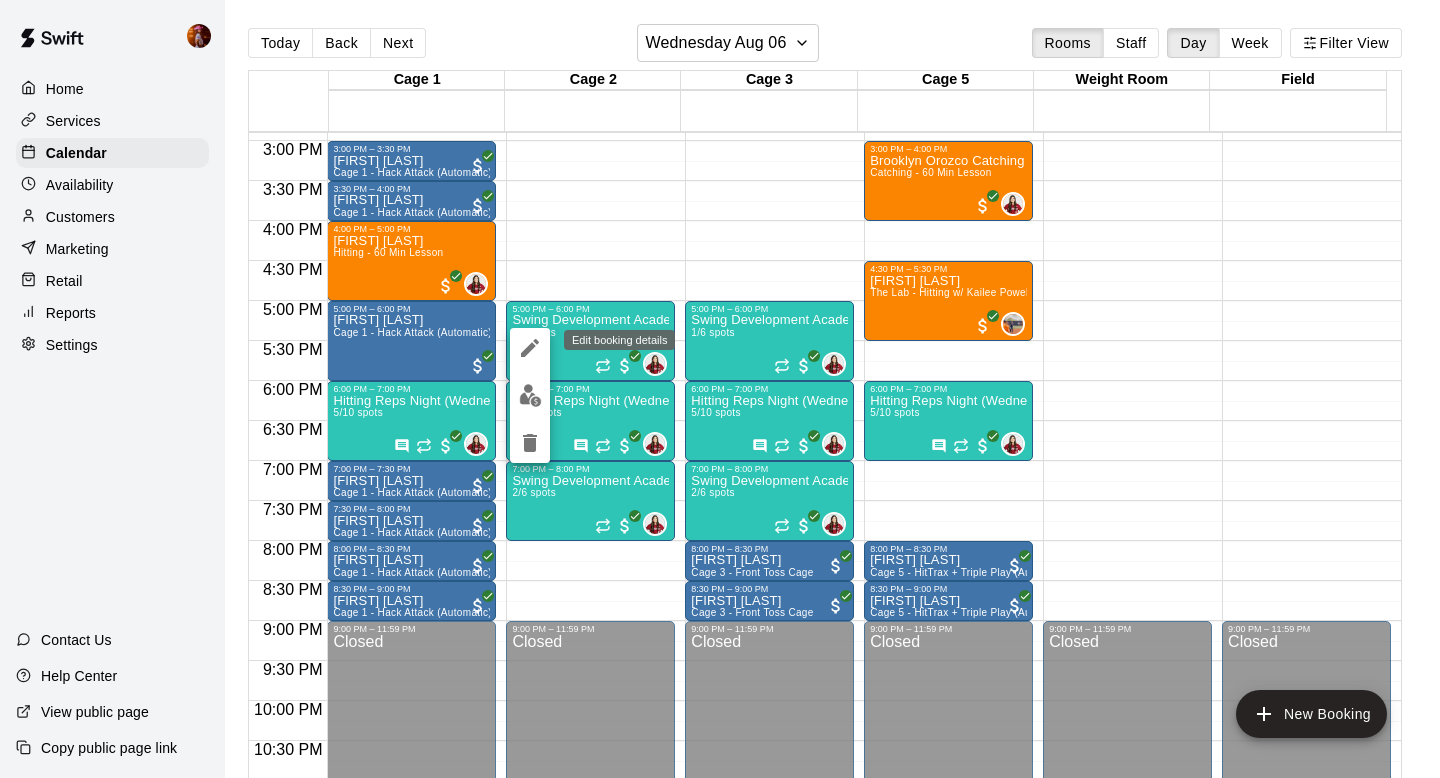 click at bounding box center (530, 348) 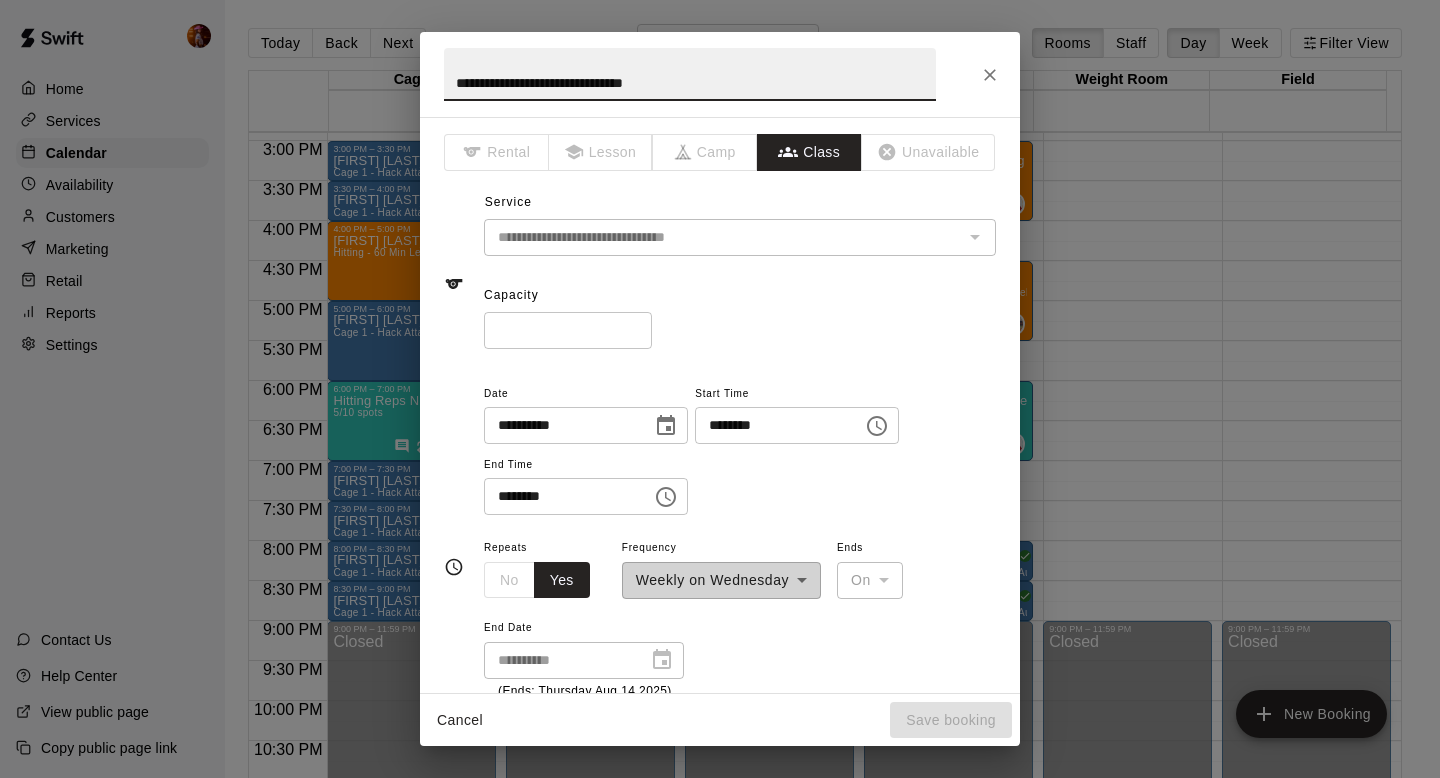 click at bounding box center (990, 75) 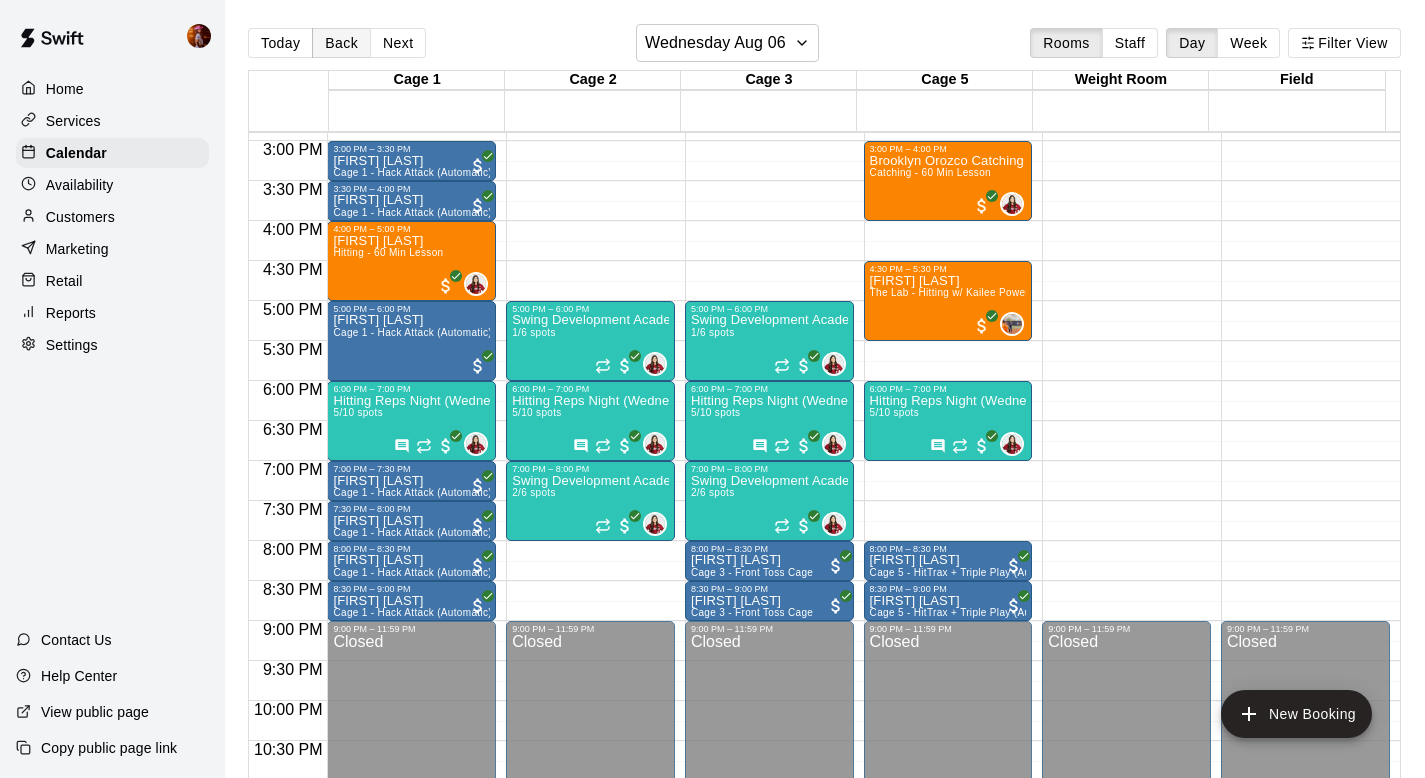 click on "Back" at bounding box center [341, 43] 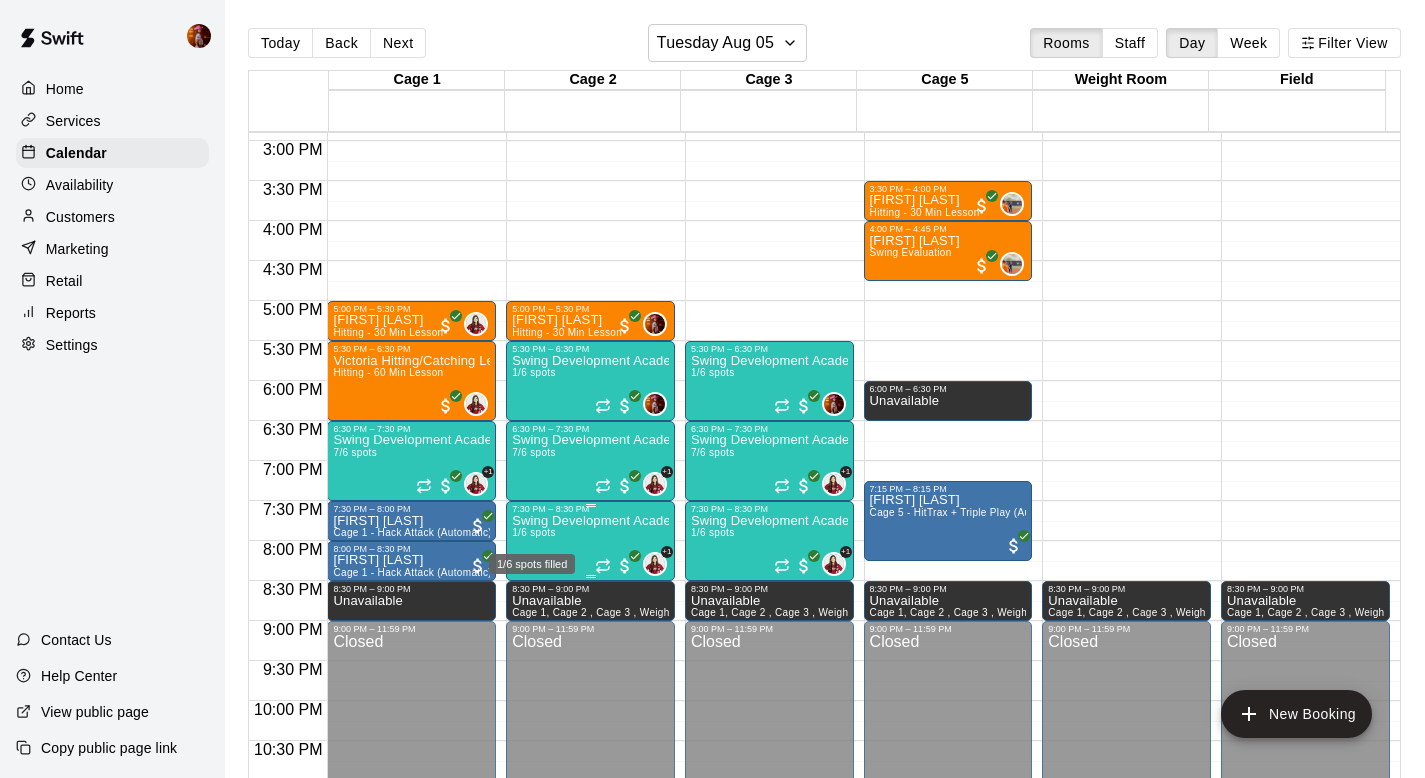click on "1/6 spots" at bounding box center (534, 532) 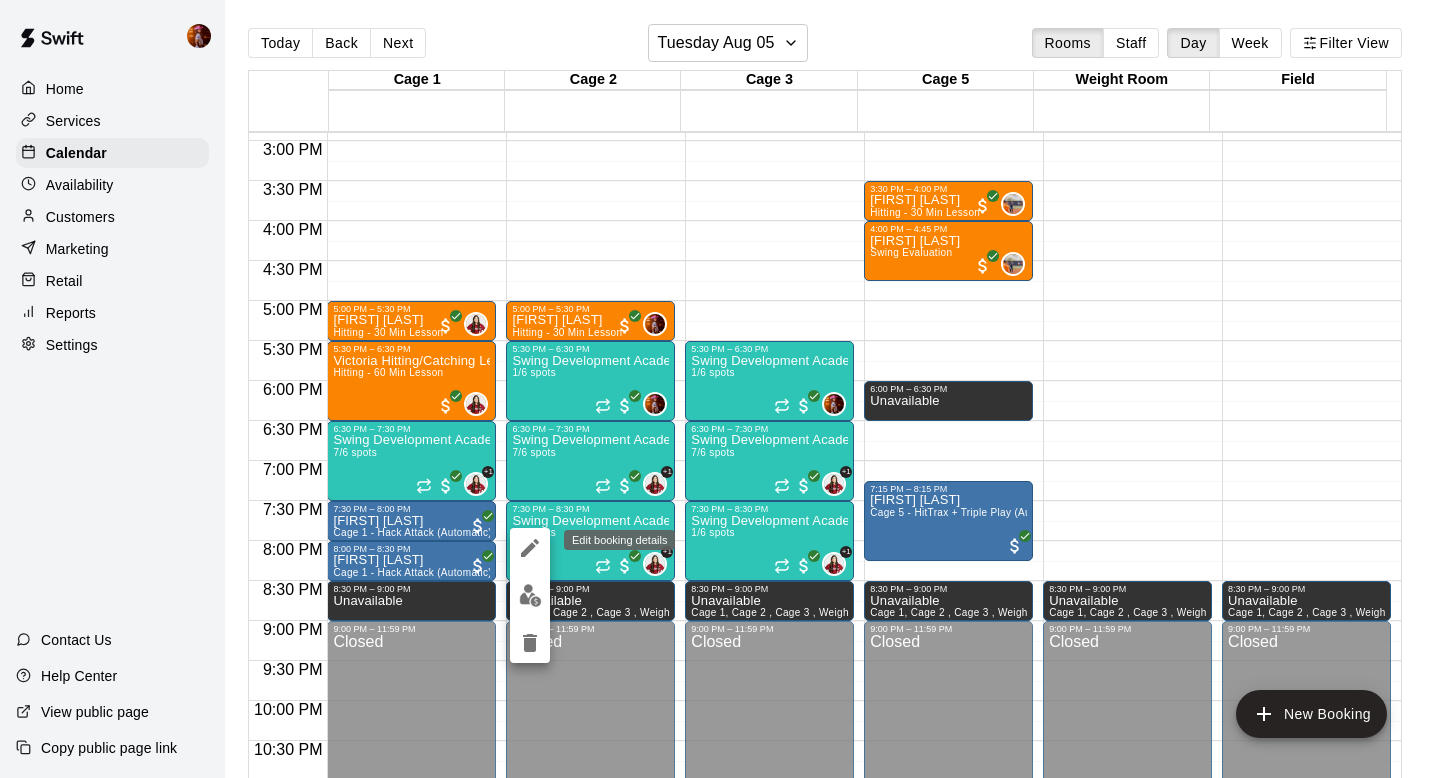 click 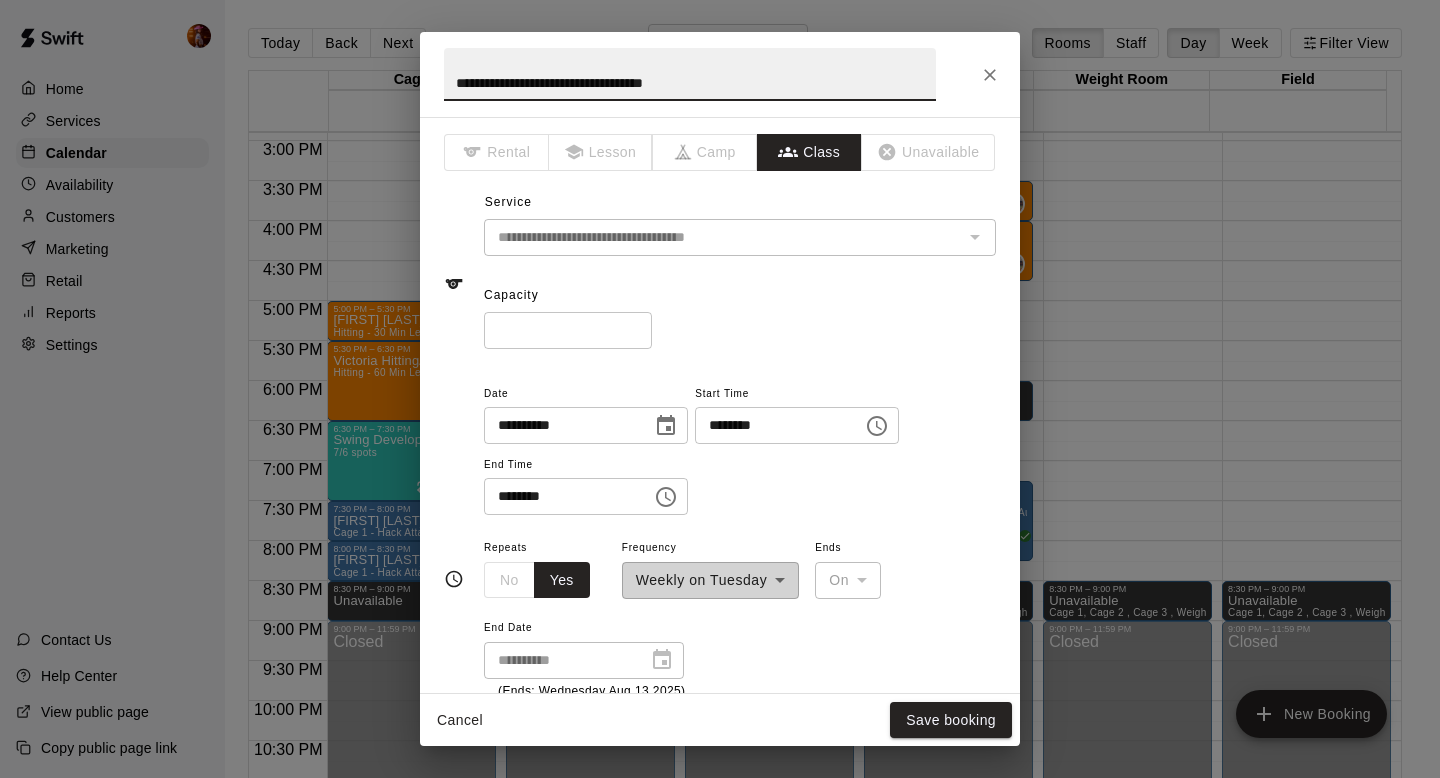 click on "**********" at bounding box center [720, 389] 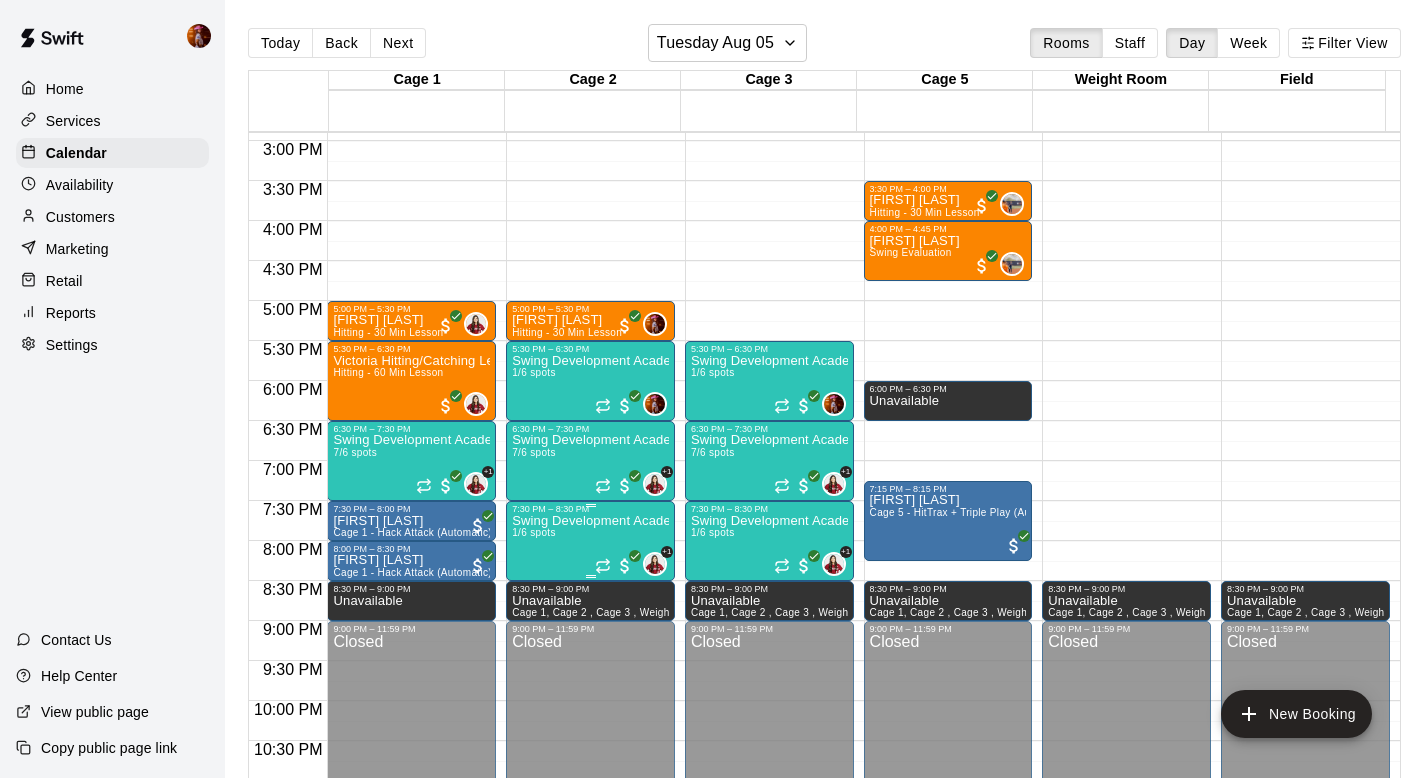 click on "Swing Development Academy High School 1/6 spots" at bounding box center (590, 903) 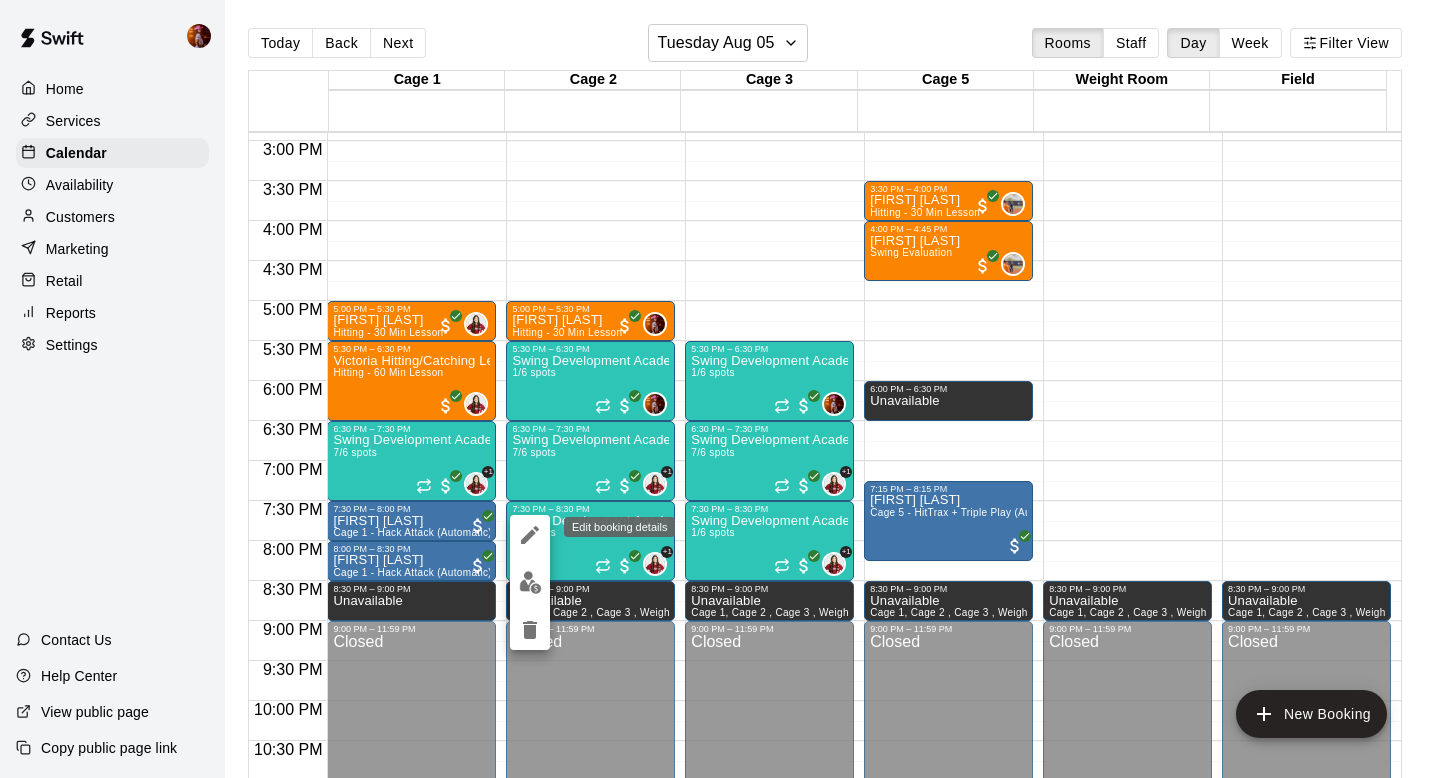 click 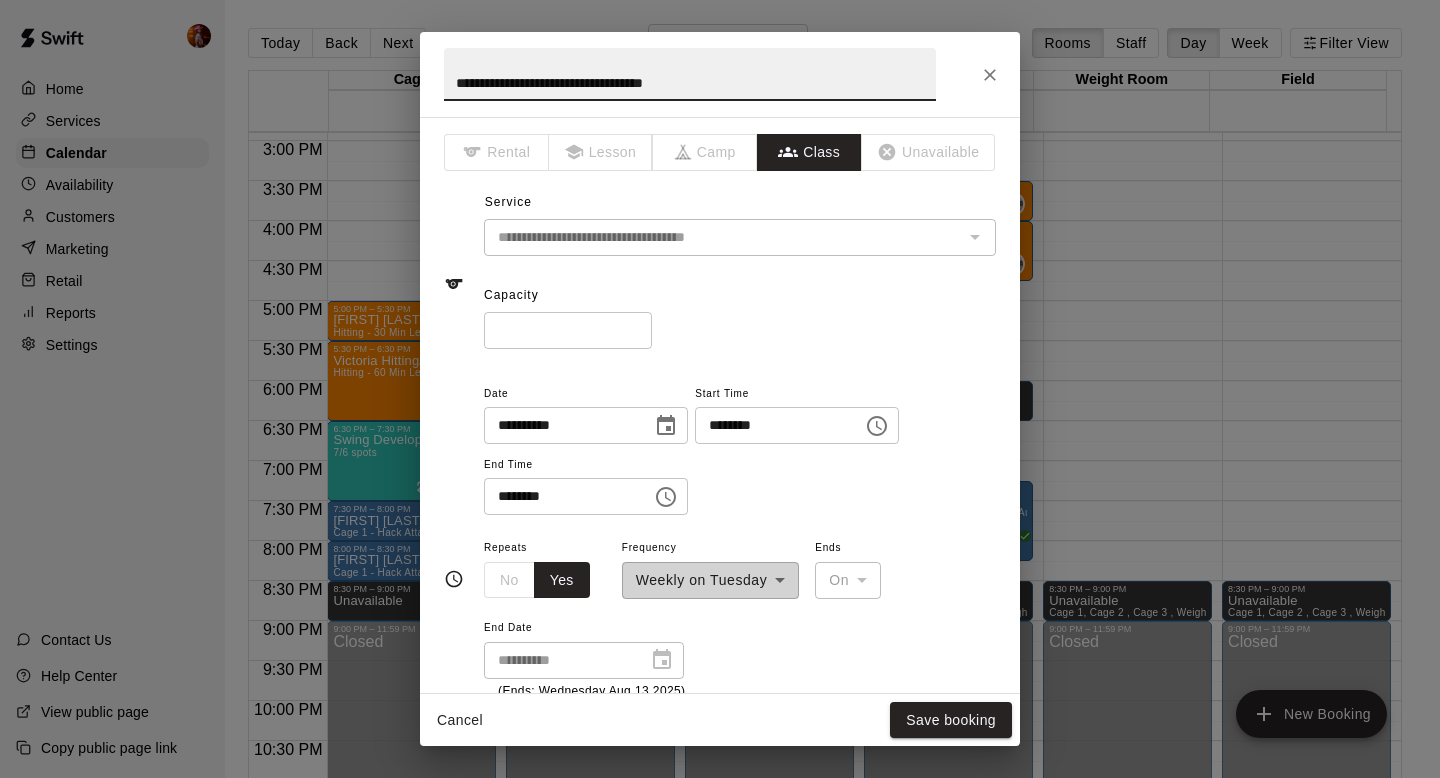 click on "**********" at bounding box center (720, 389) 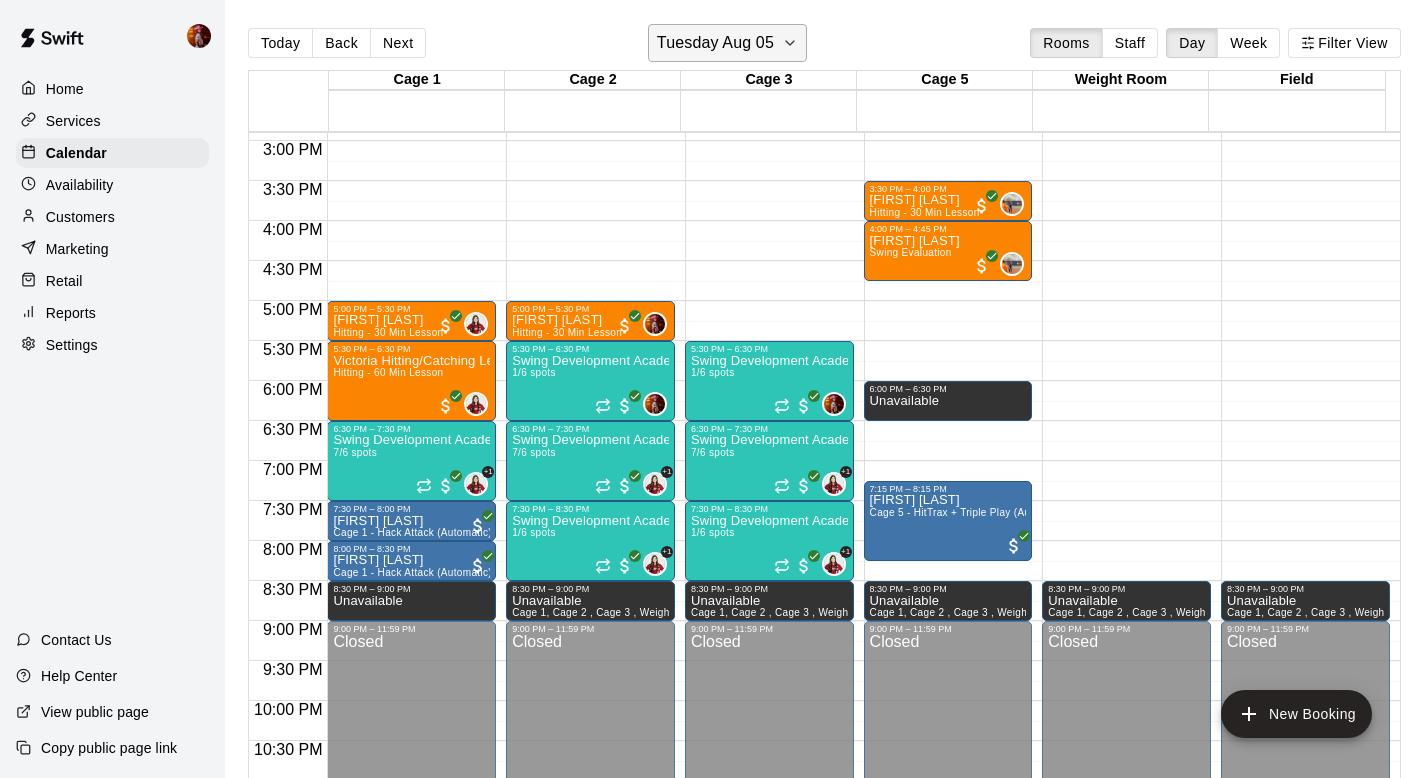 click on "Tuesday Aug 05" at bounding box center [715, 43] 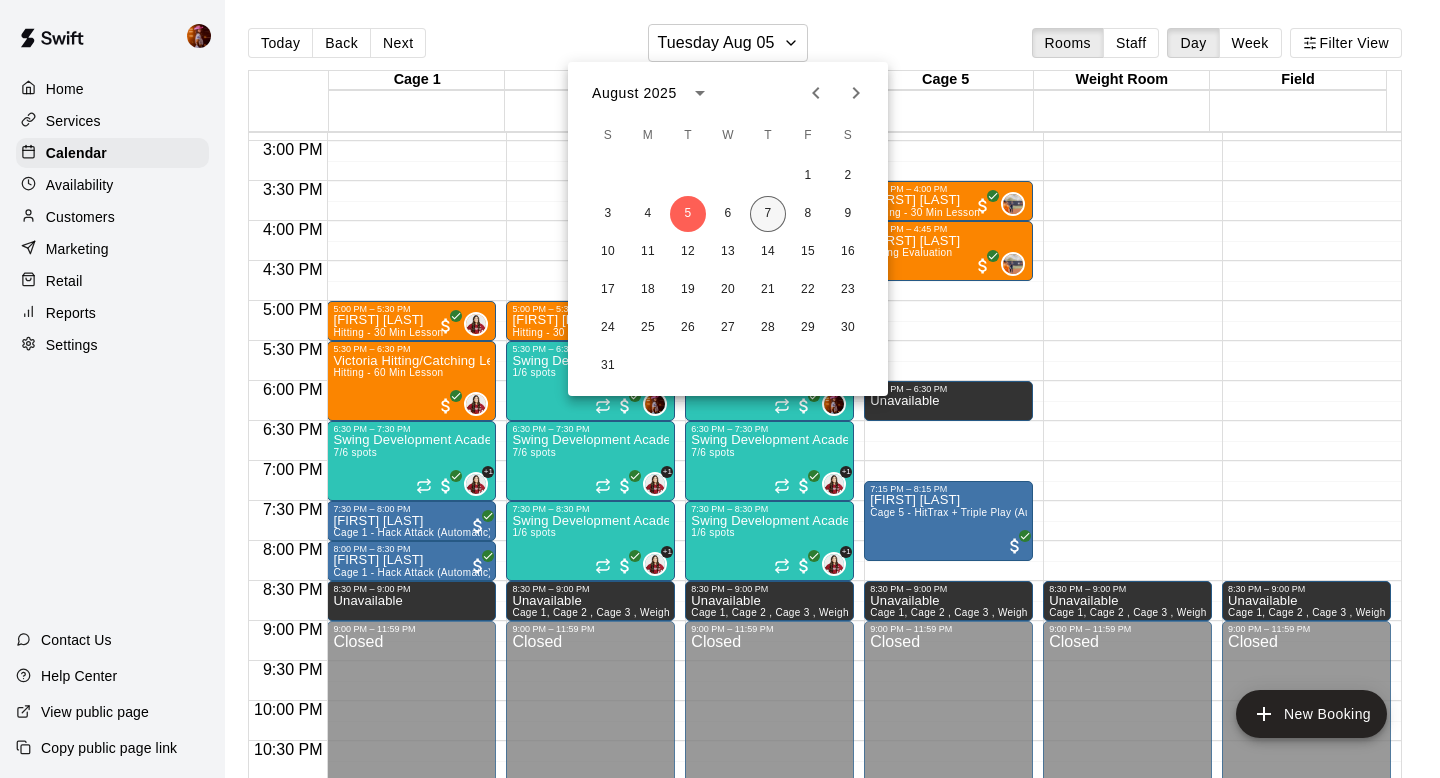 click on "7" at bounding box center [768, 214] 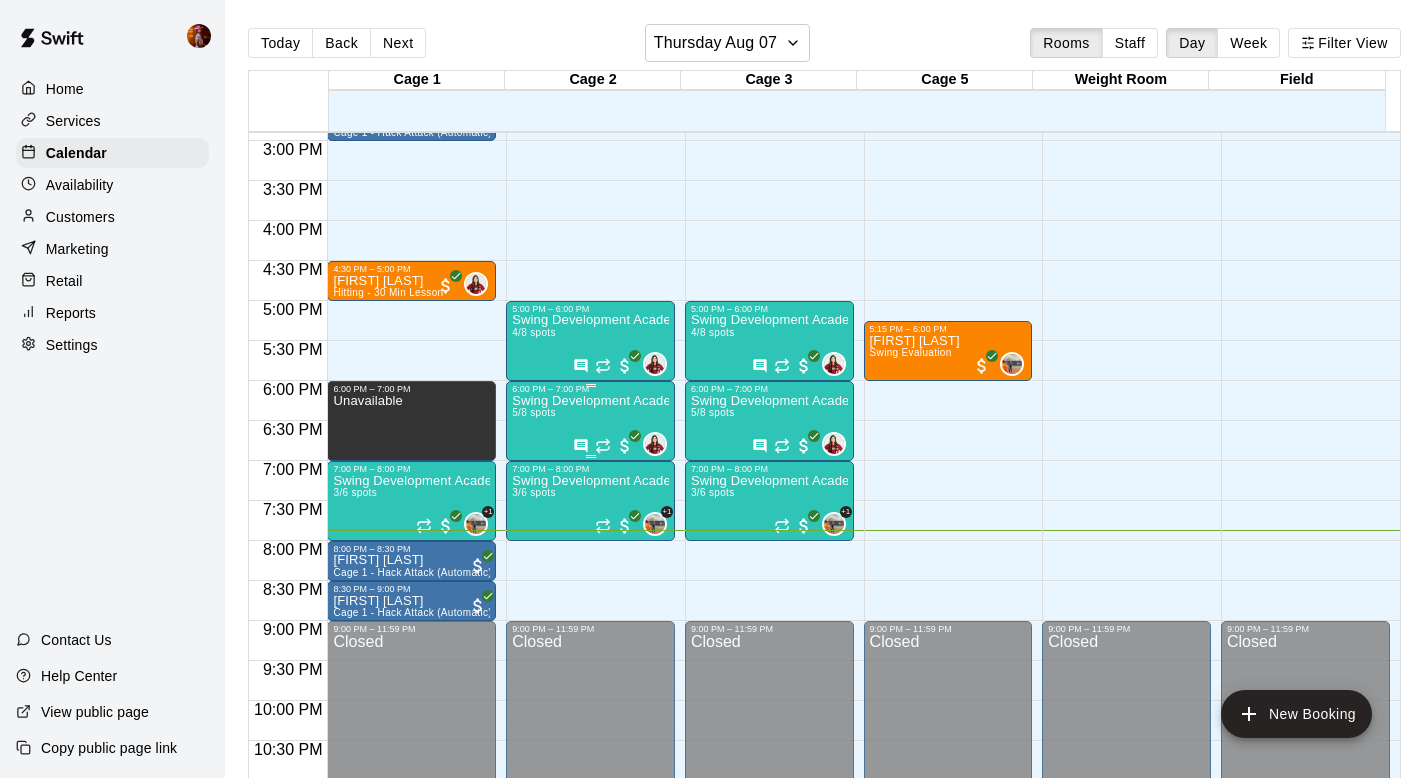 click on "Swing Development Academy 12U/14U 5/8 spots" at bounding box center [590, 783] 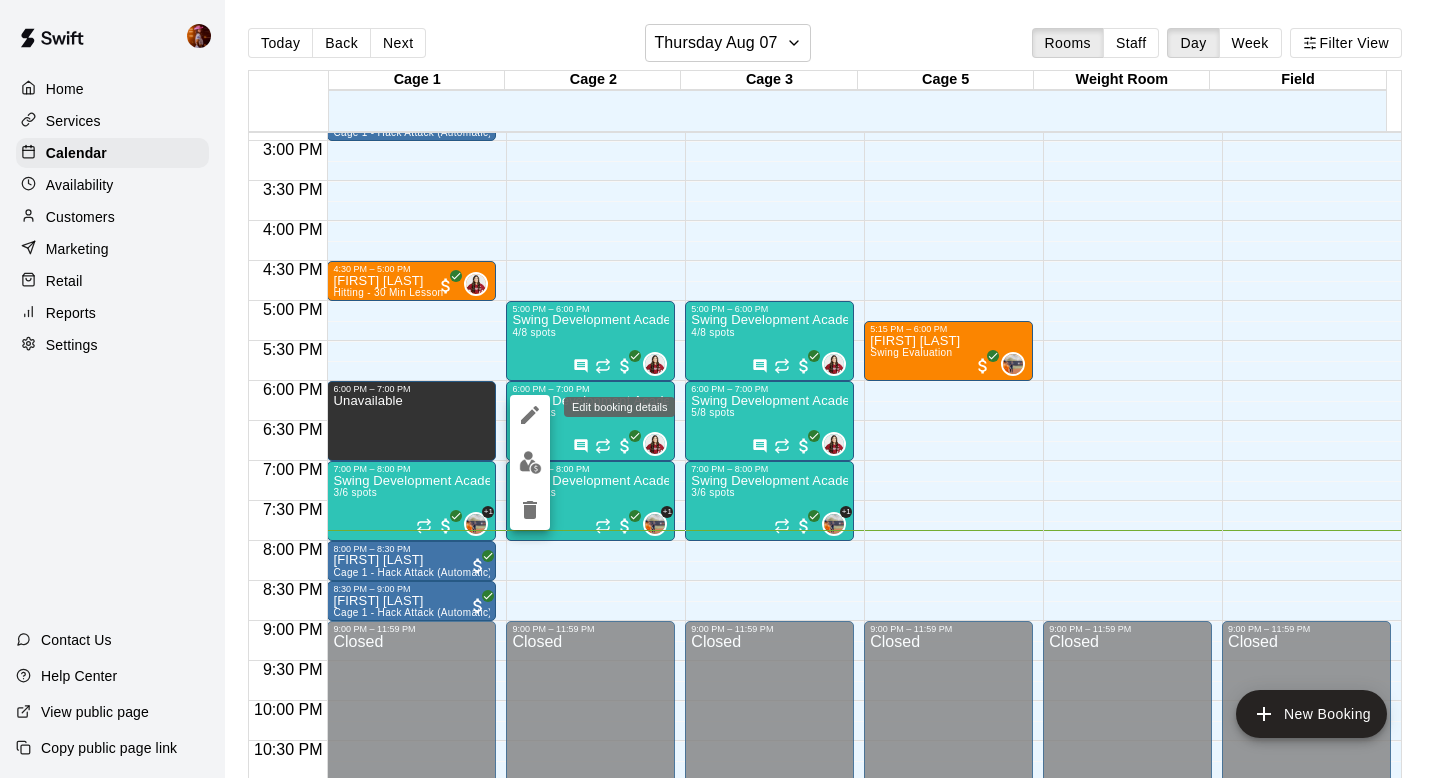 click 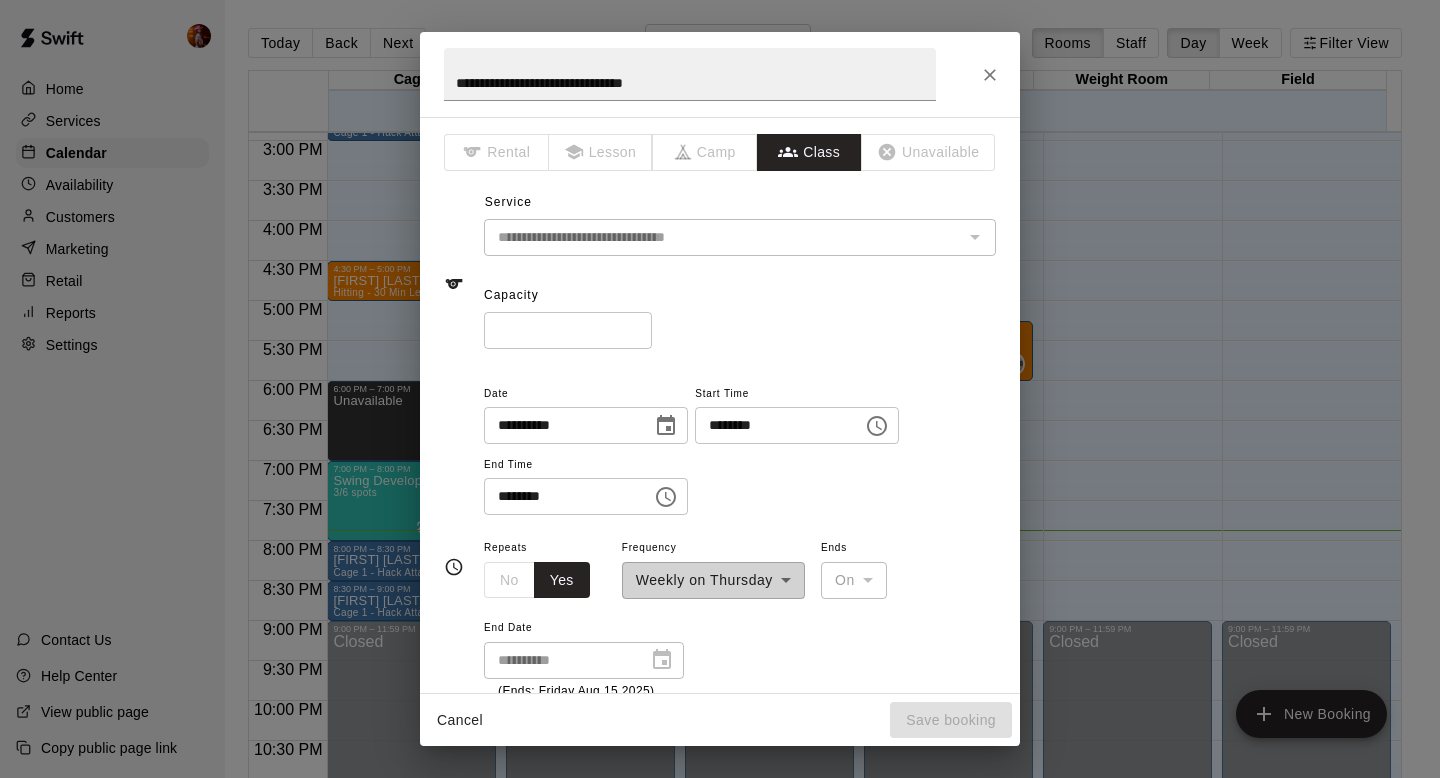 type on "**********" 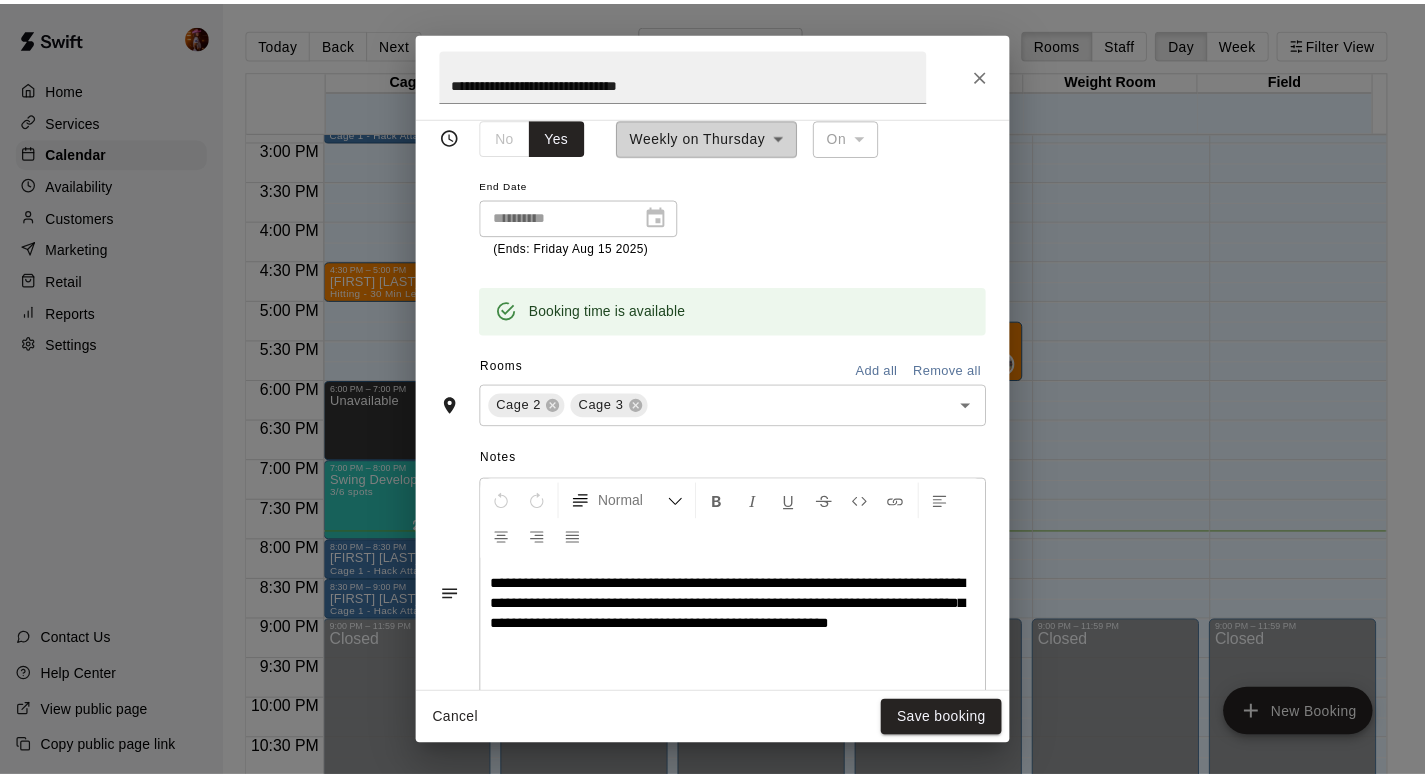 scroll, scrollTop: 445, scrollLeft: 0, axis: vertical 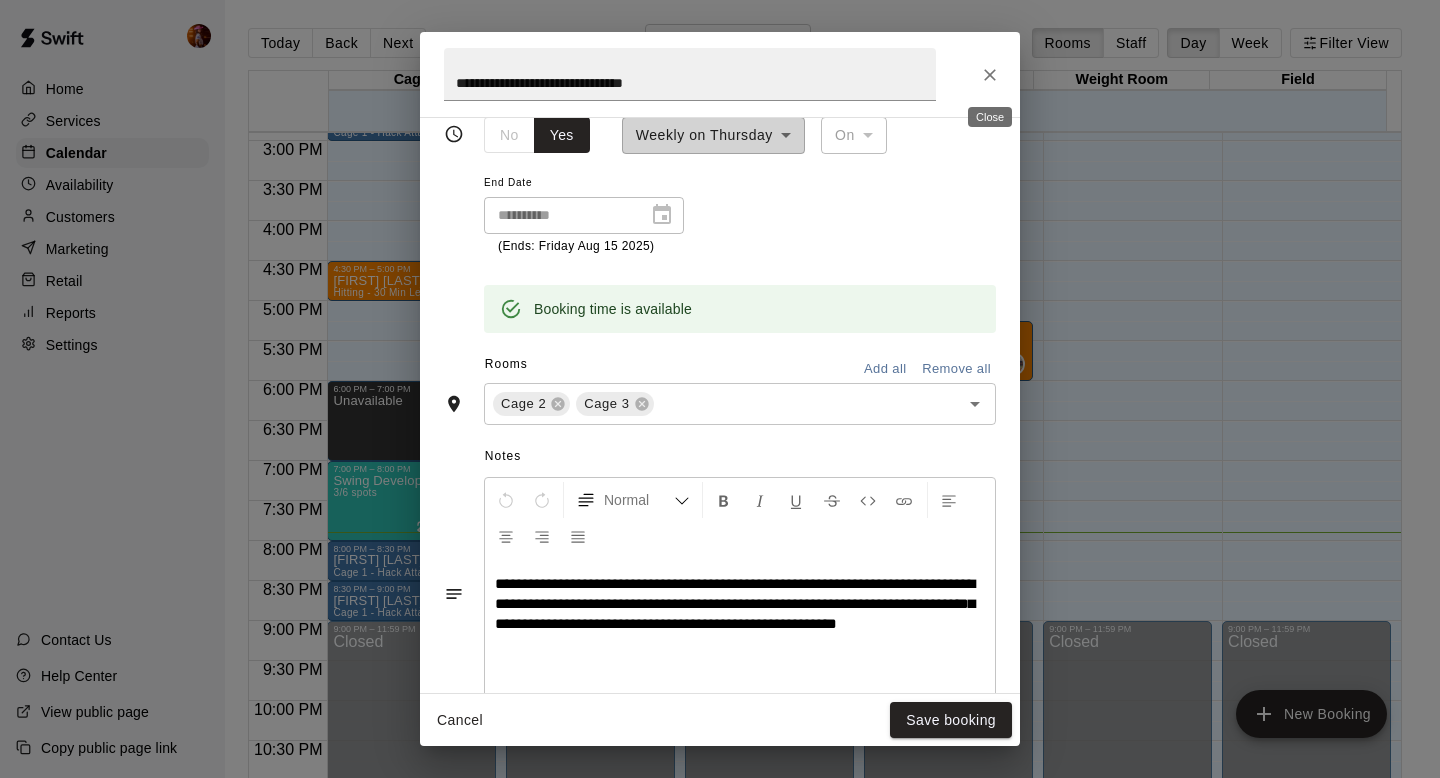 click 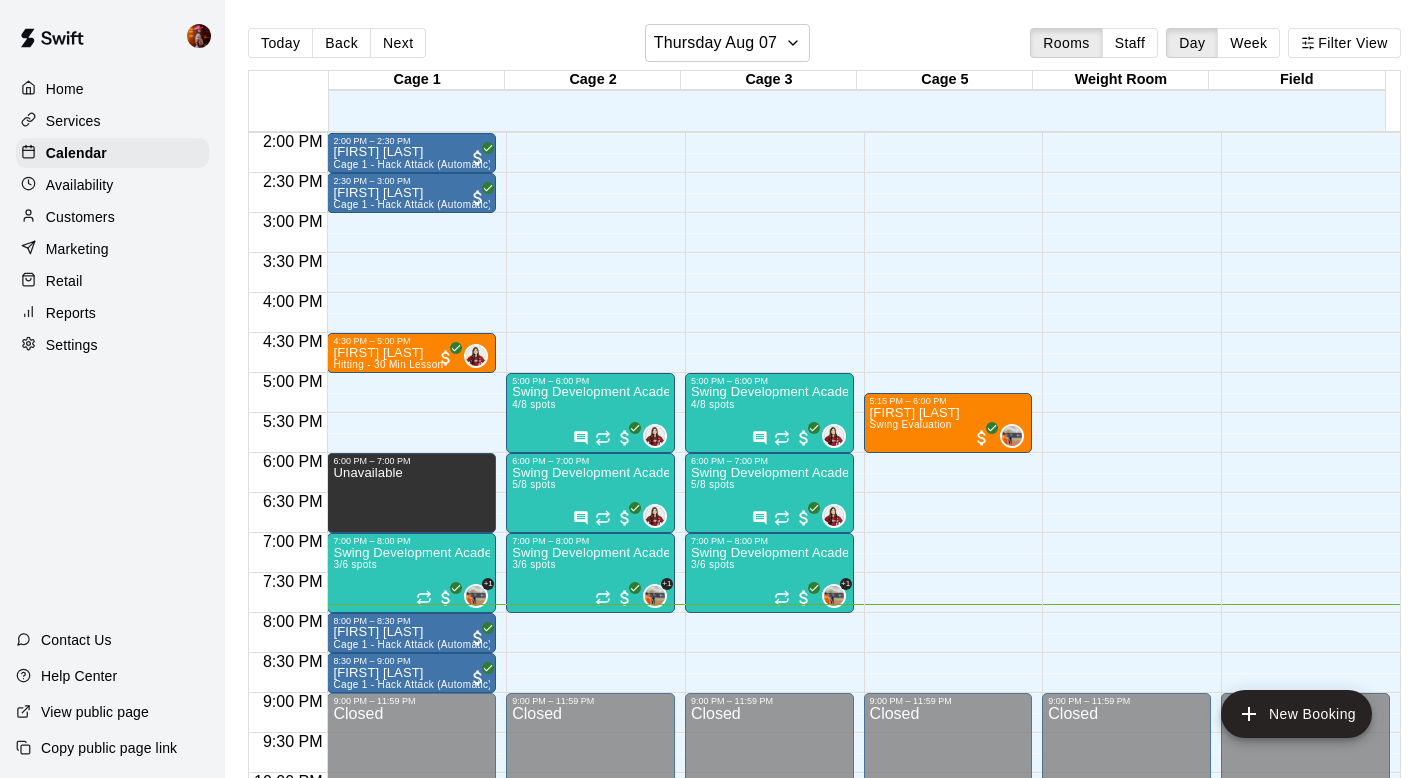 scroll, scrollTop: 1096, scrollLeft: 0, axis: vertical 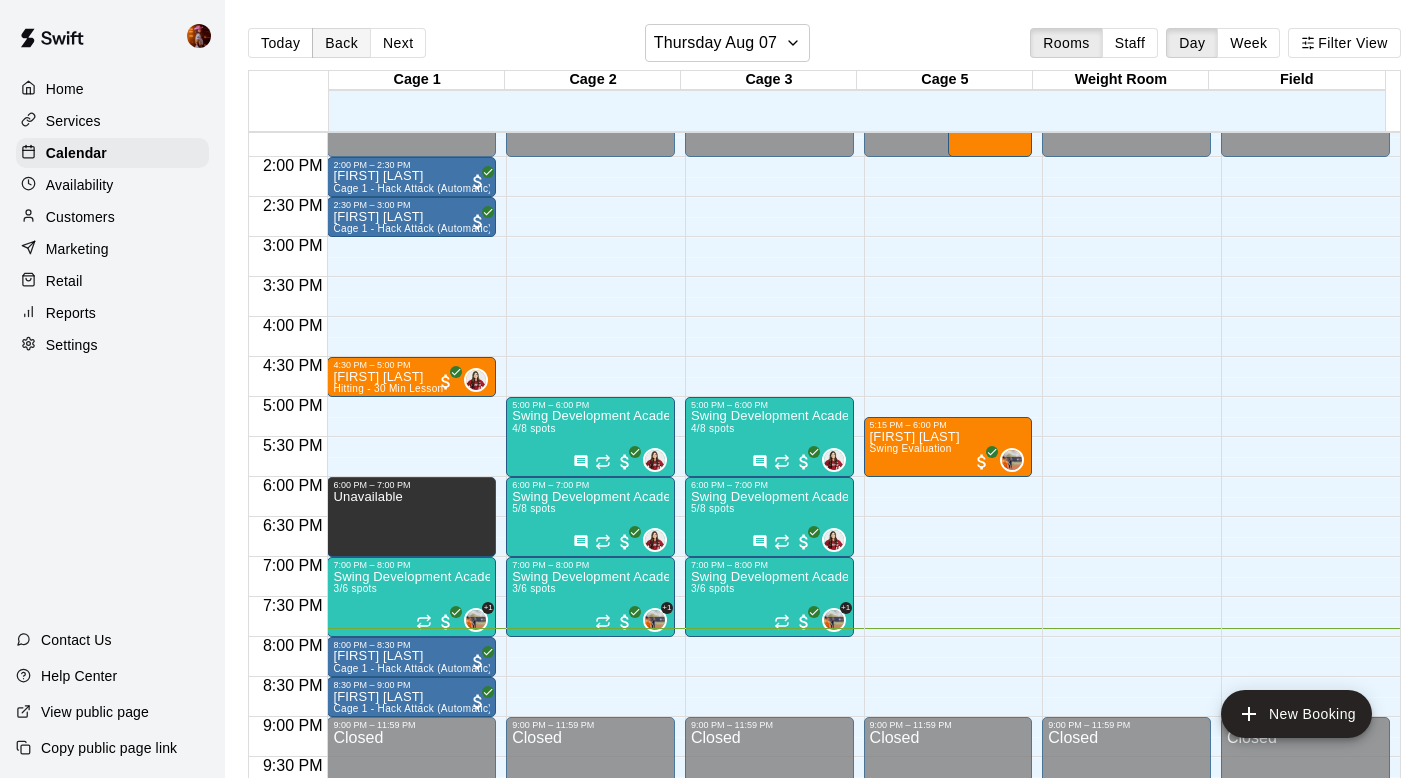 click on "Back" at bounding box center [341, 43] 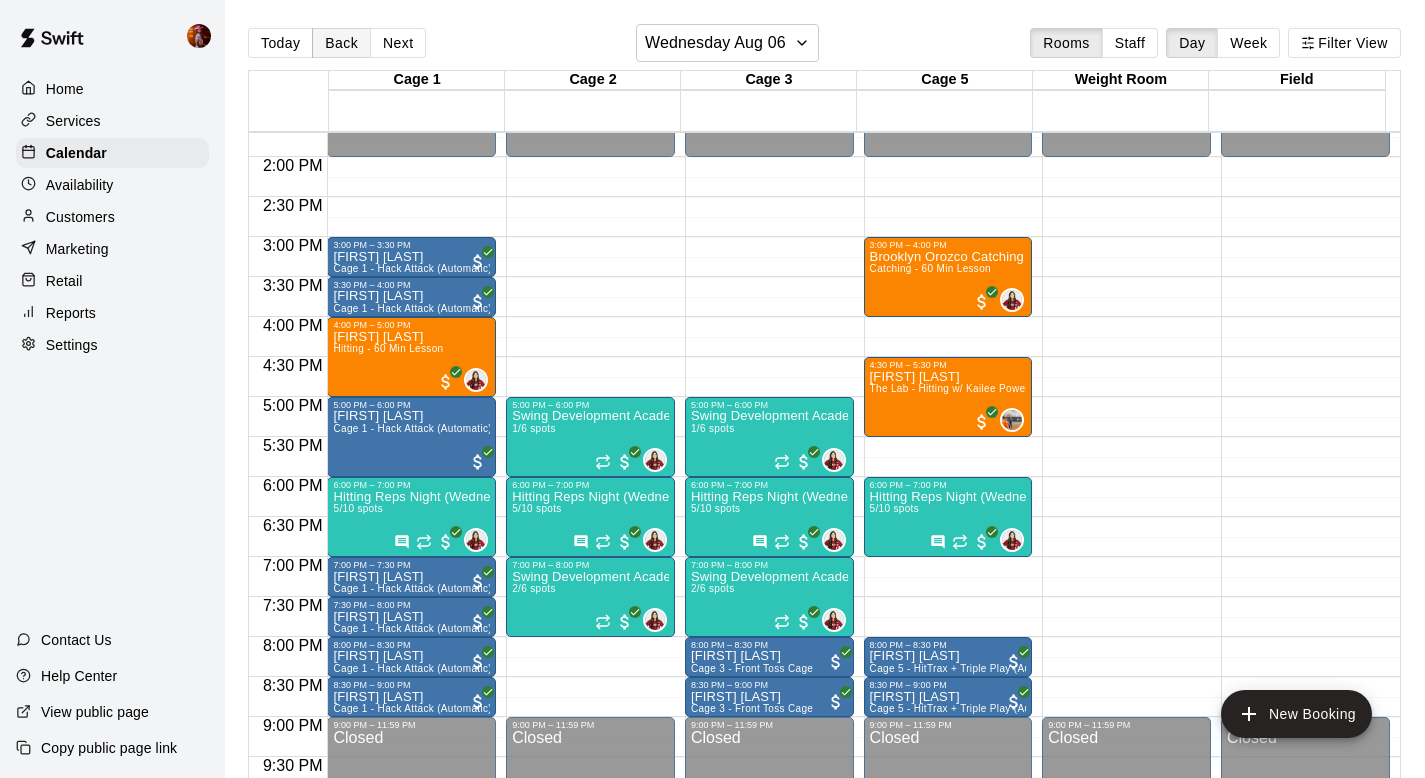 click on "Back" at bounding box center (341, 43) 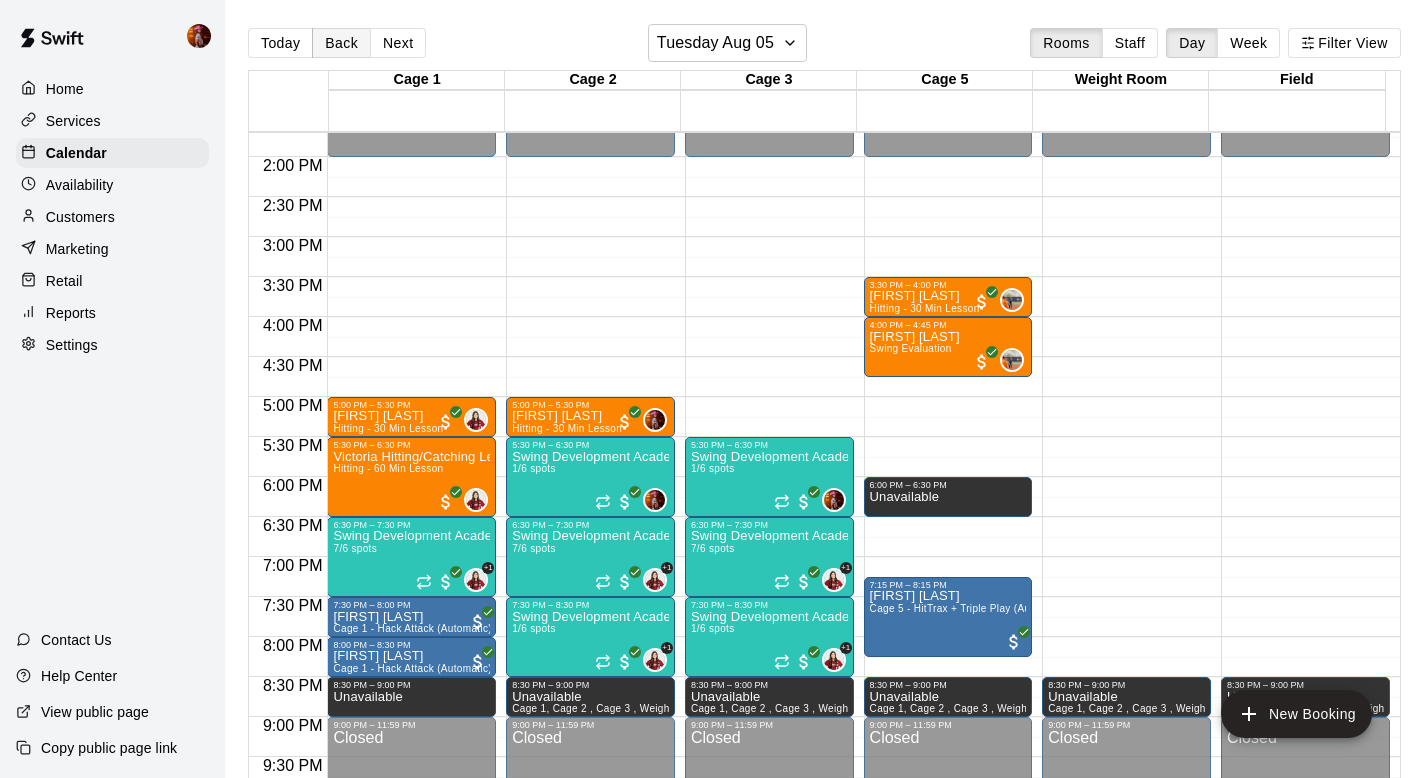 click on "Back" at bounding box center (341, 43) 